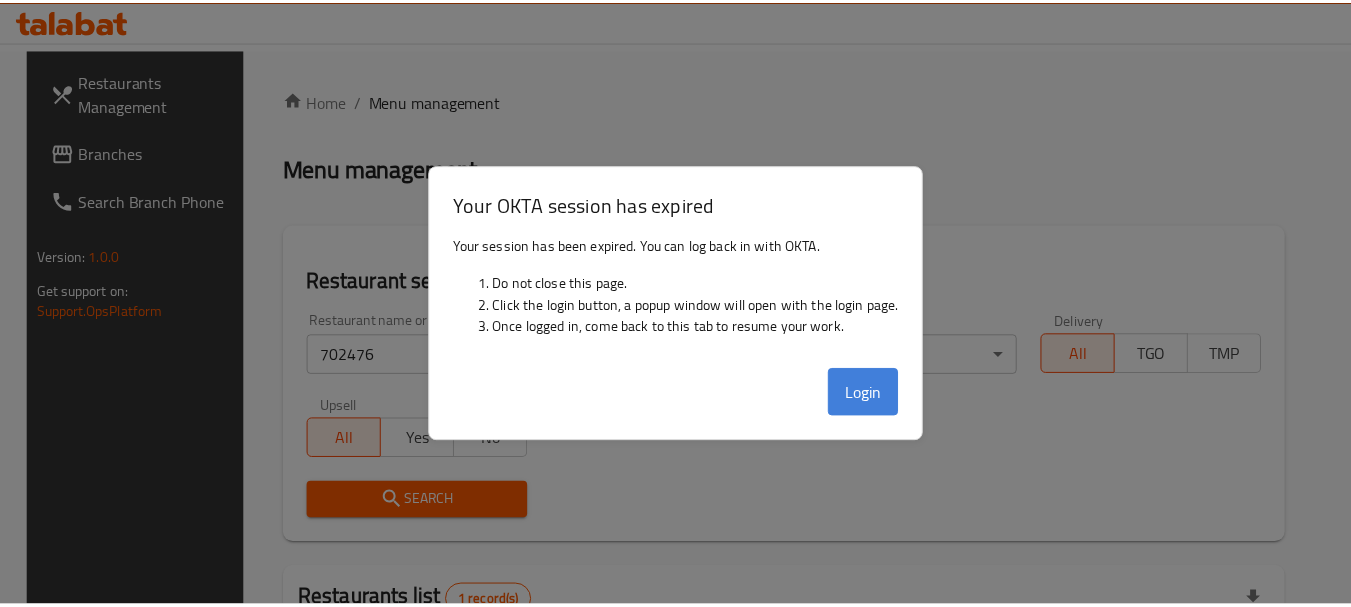 scroll, scrollTop: 268, scrollLeft: 0, axis: vertical 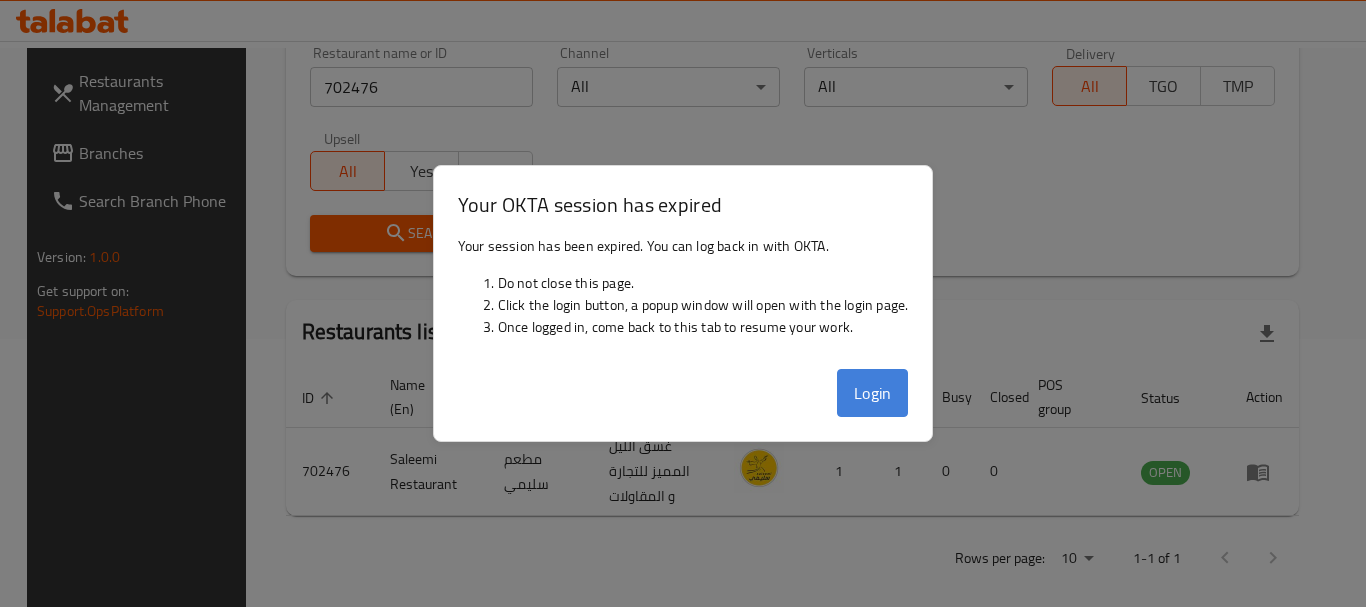 click on "Login" at bounding box center (873, 393) 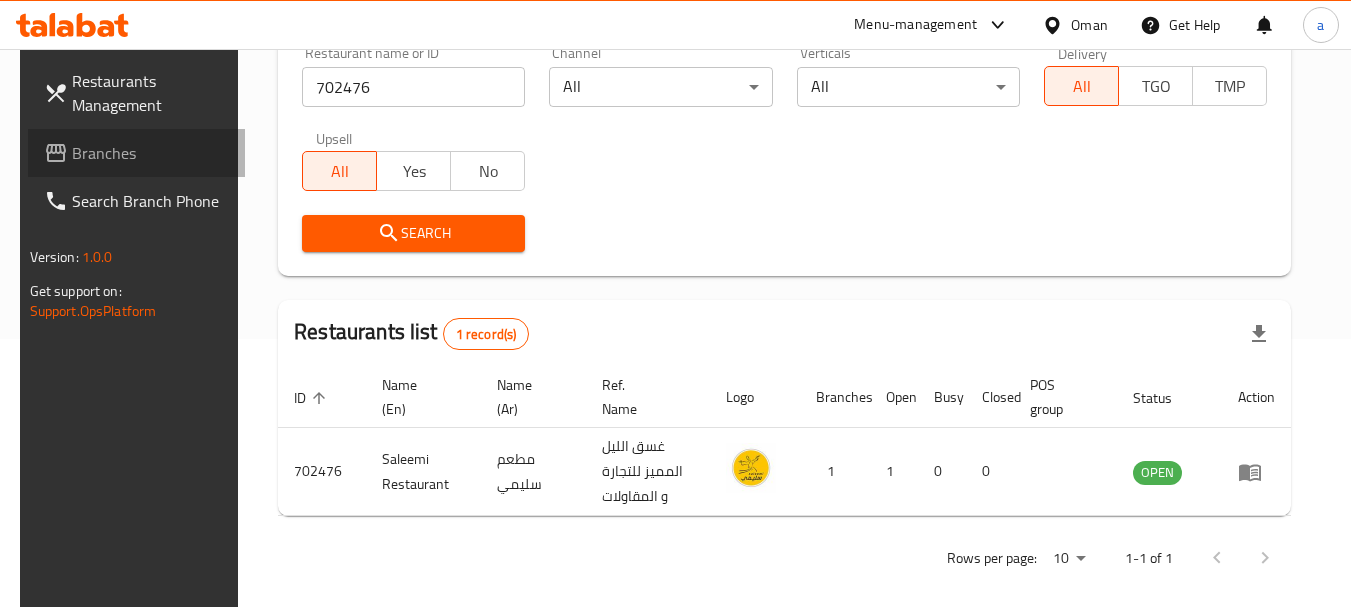click on "Branches" at bounding box center (151, 153) 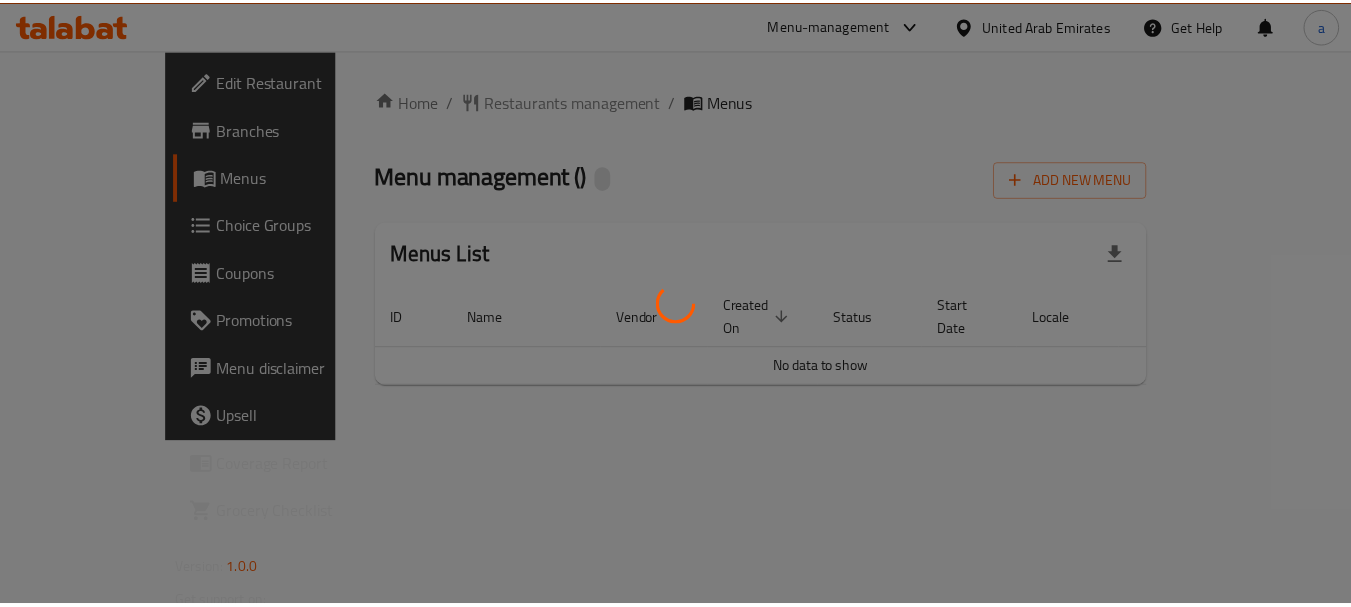 scroll, scrollTop: 0, scrollLeft: 0, axis: both 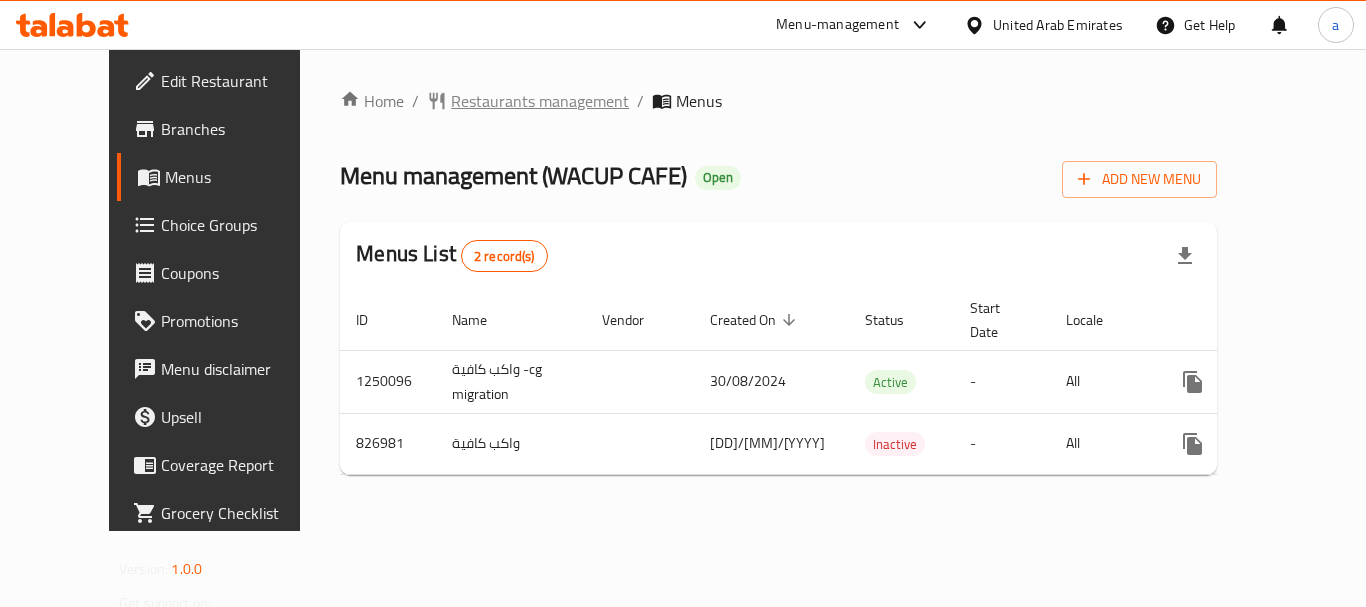 click on "Restaurants management" at bounding box center (540, 101) 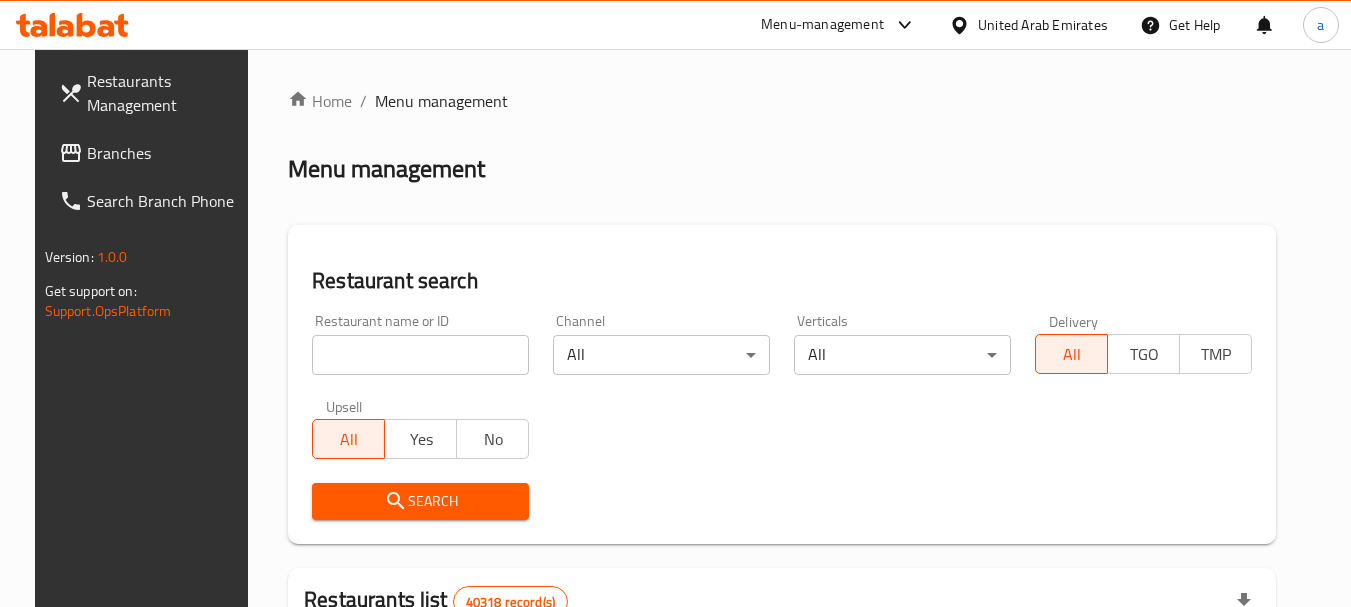click at bounding box center (420, 355) 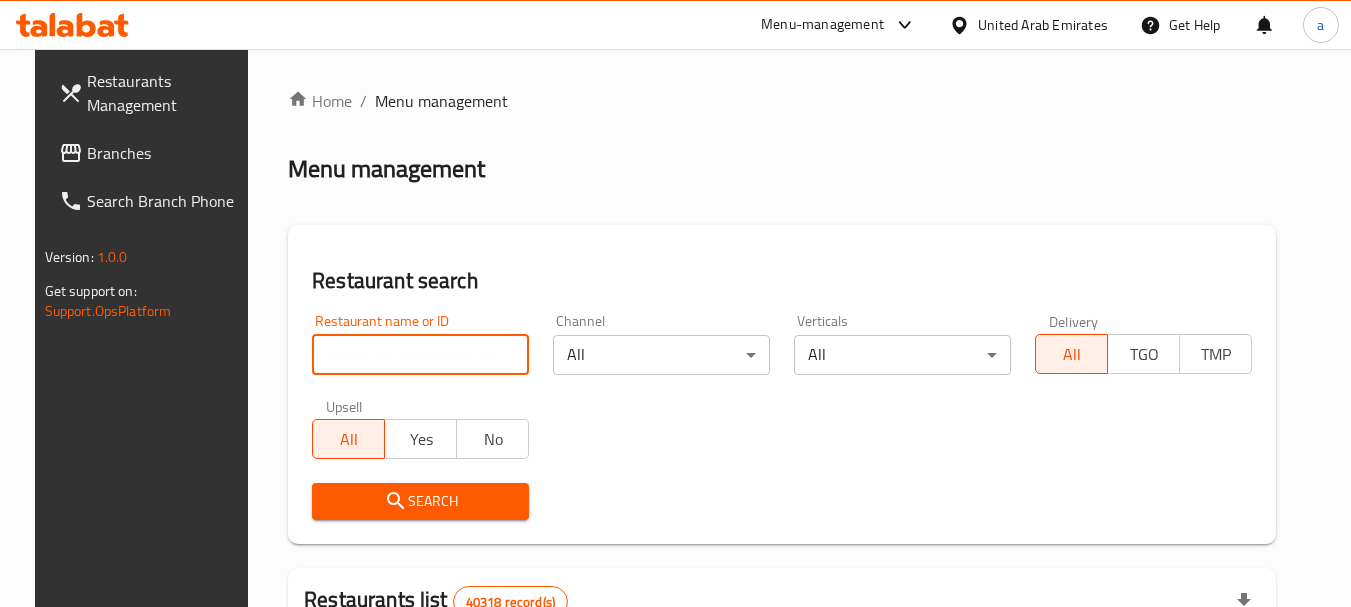 paste on "655451" 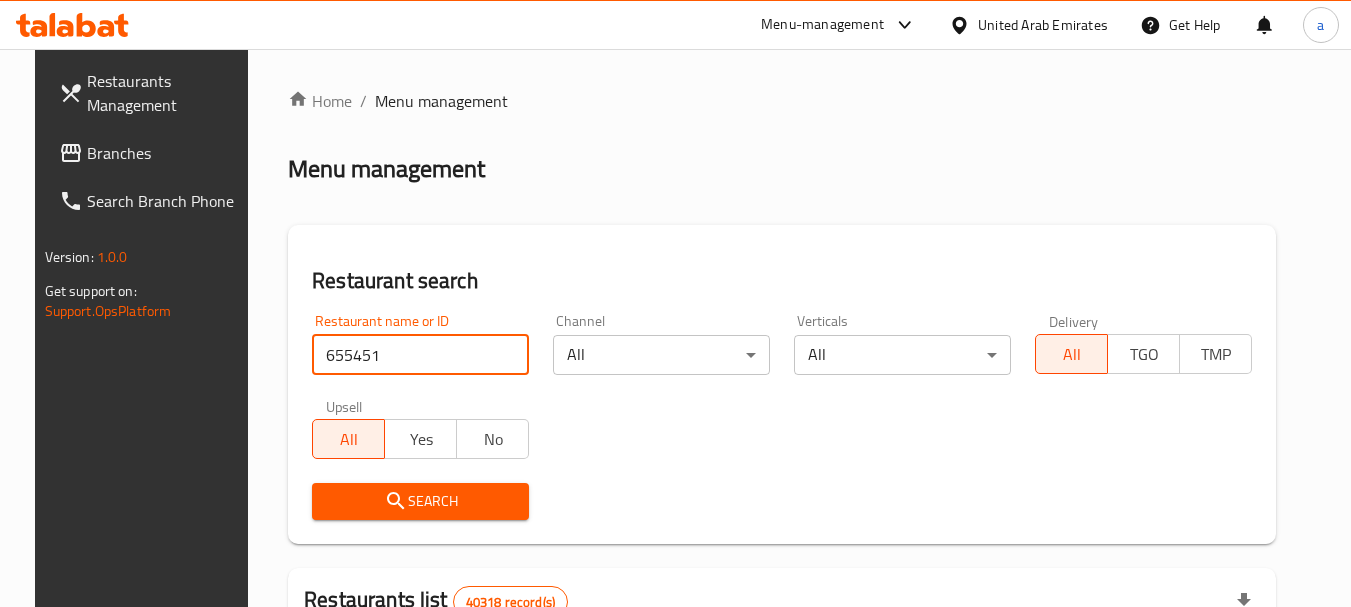 type on "655451" 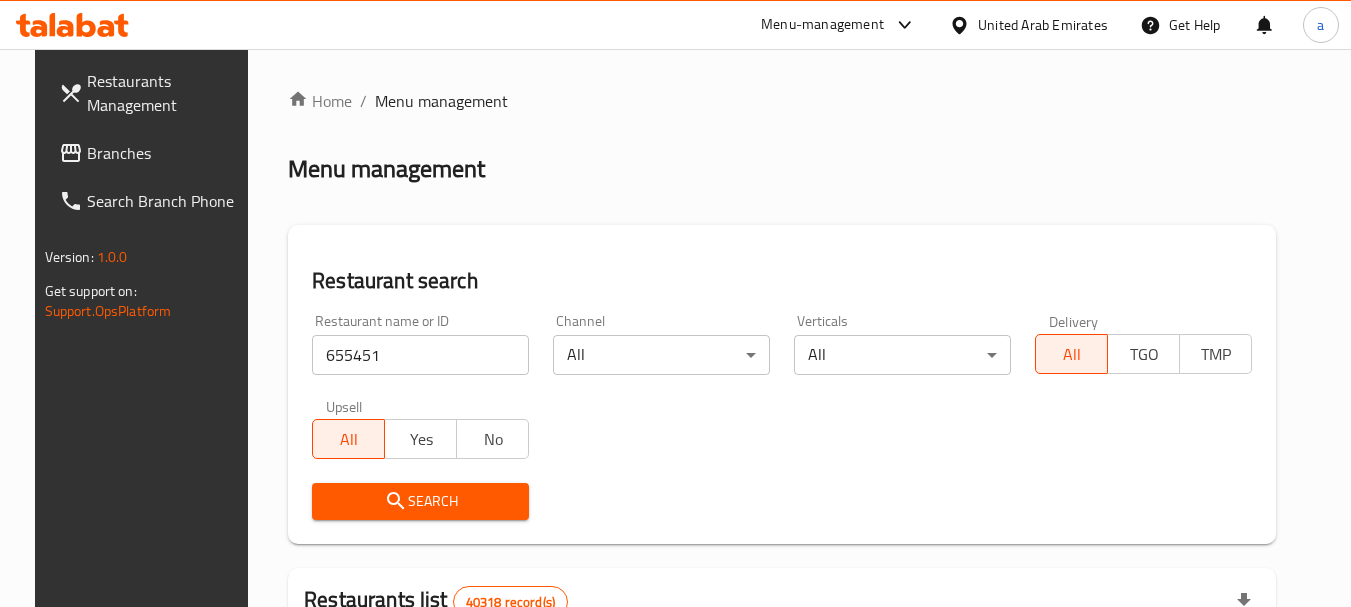 click on "Search" at bounding box center (420, 501) 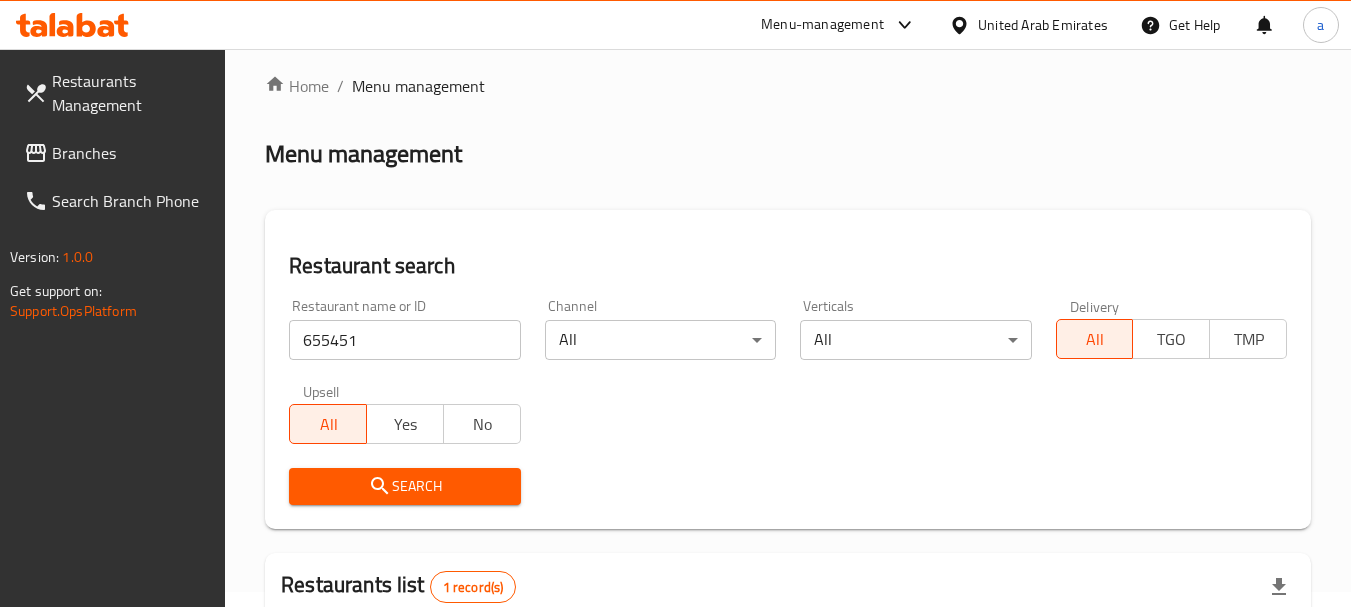 scroll, scrollTop: 10, scrollLeft: 0, axis: vertical 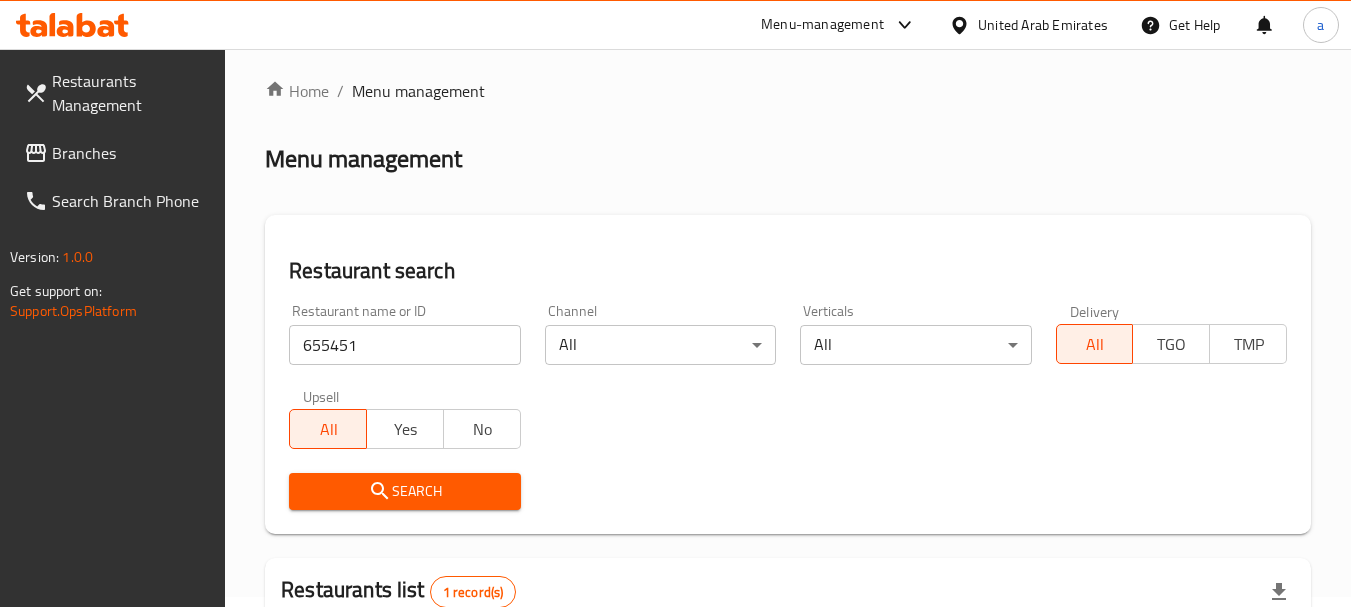 click on "Branches" at bounding box center (131, 153) 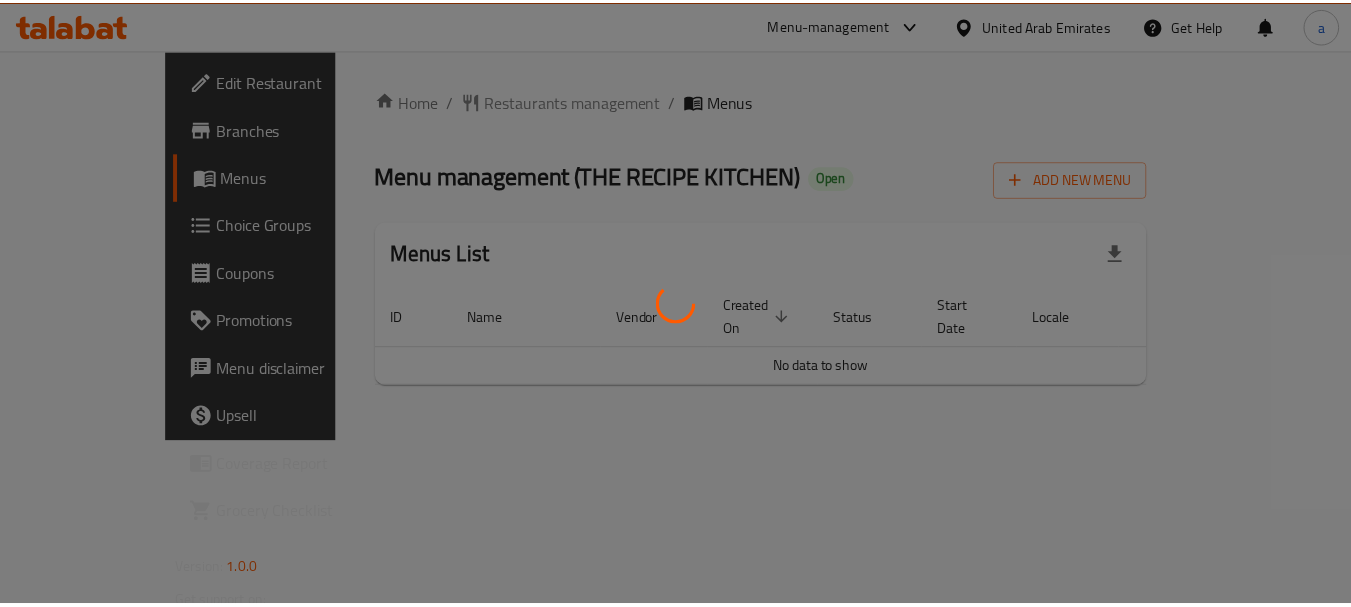 scroll, scrollTop: 0, scrollLeft: 0, axis: both 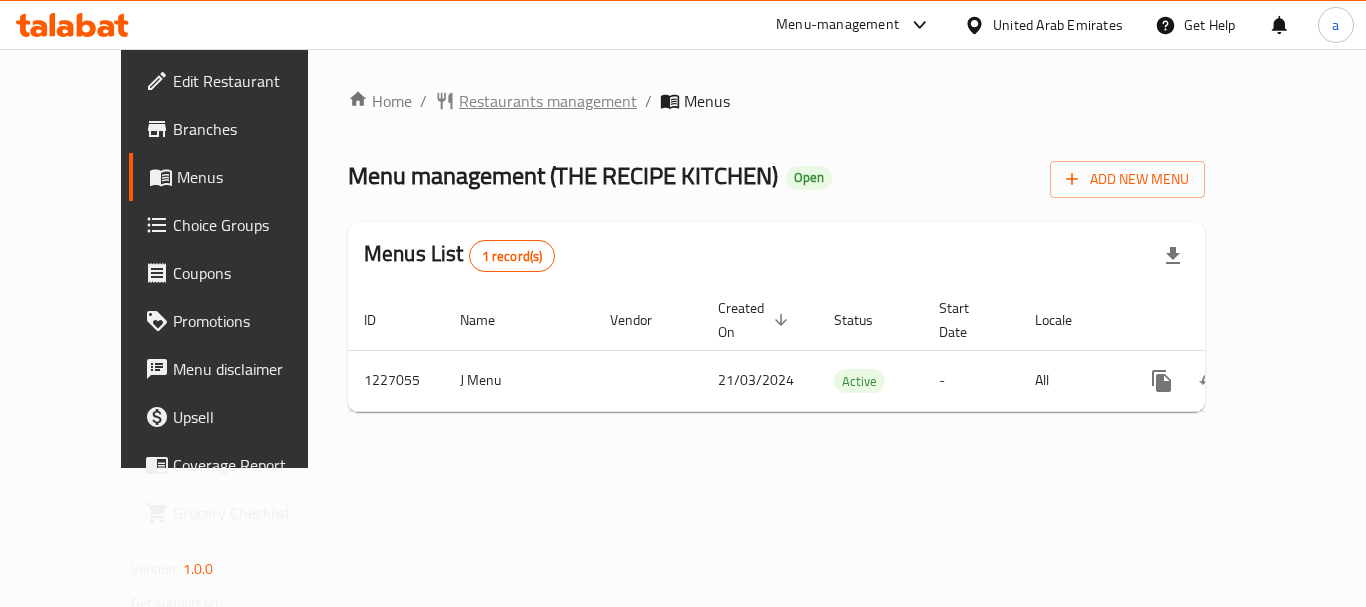 click on "Restaurants management" at bounding box center [548, 101] 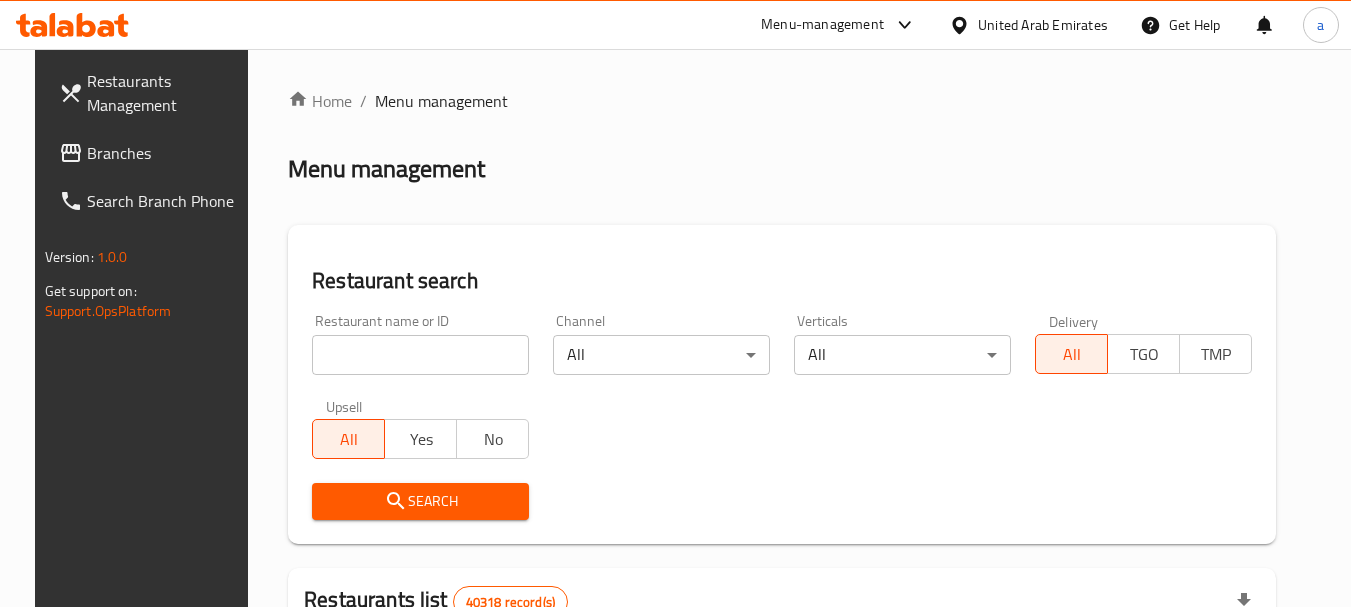 click at bounding box center [420, 355] 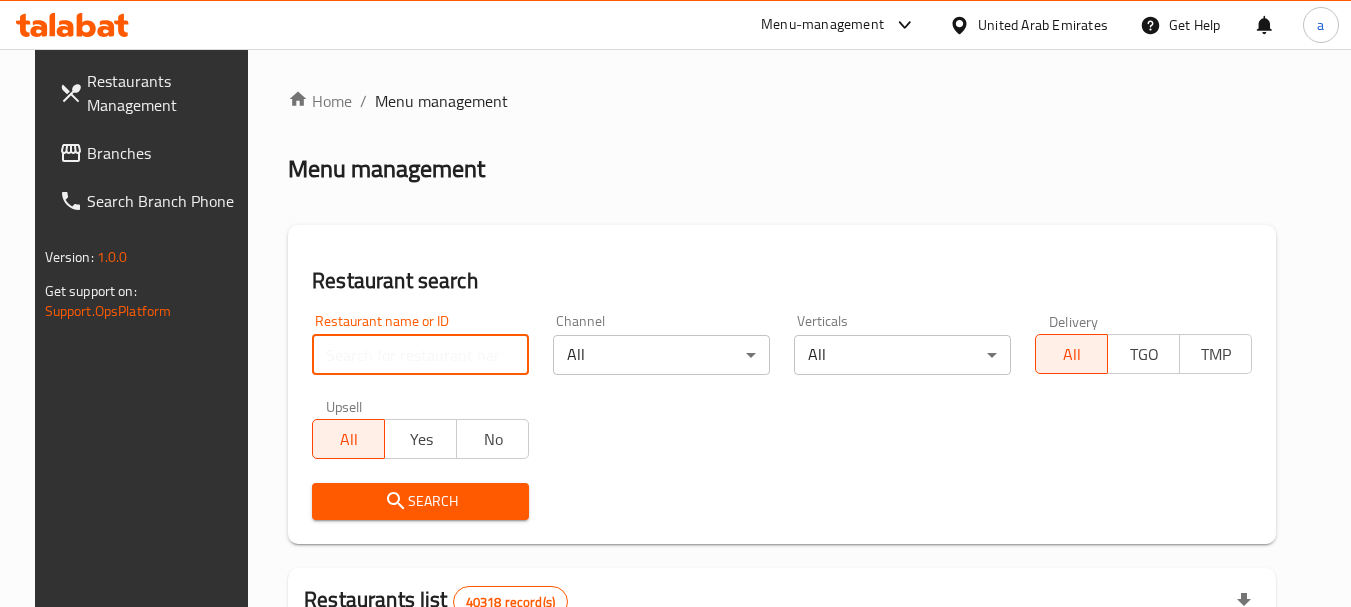 paste on "675944" 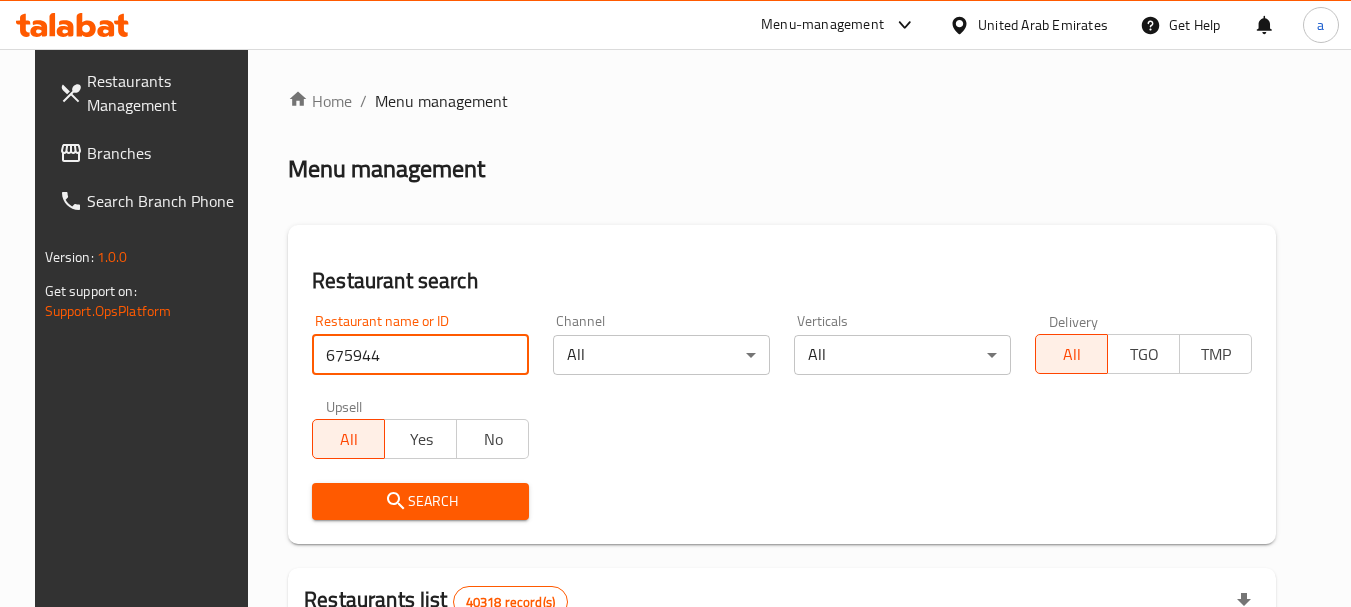 type on "675944" 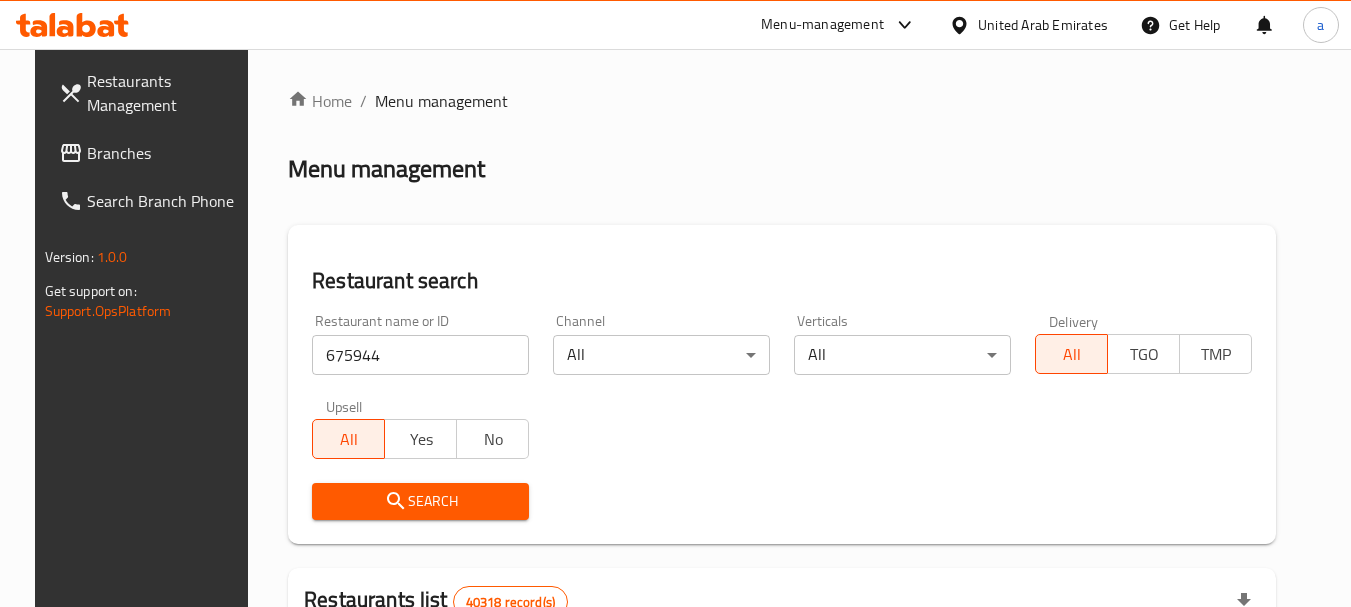 click on "Search" at bounding box center (420, 501) 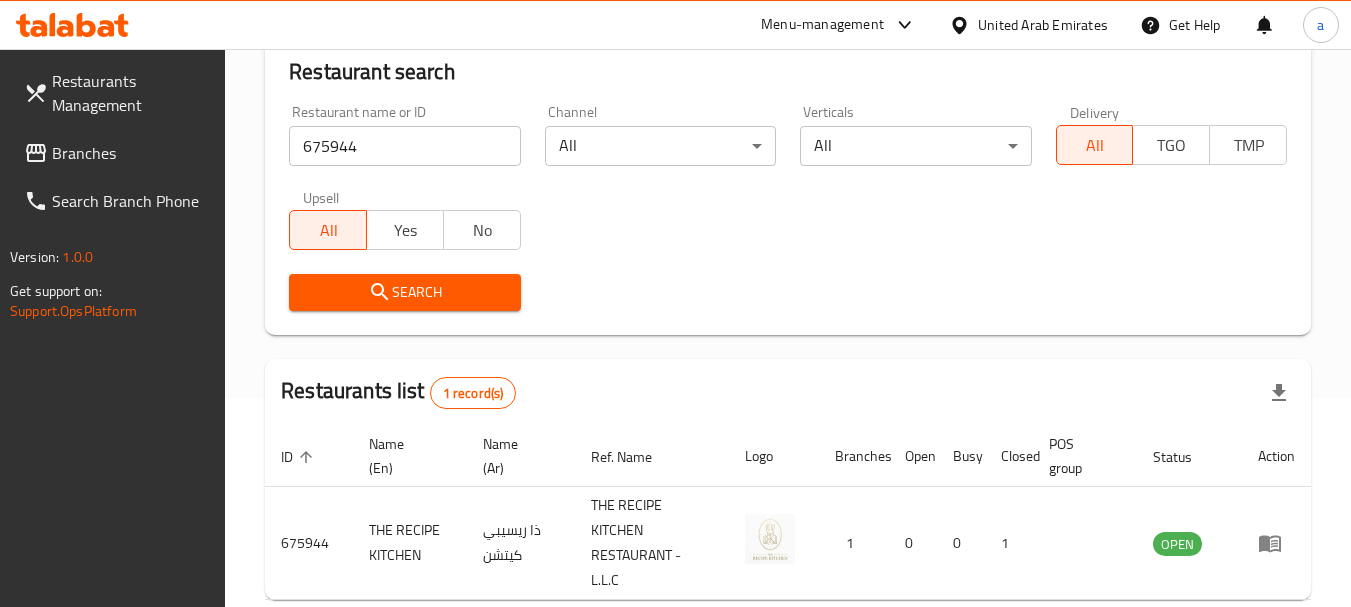 scroll, scrollTop: 285, scrollLeft: 0, axis: vertical 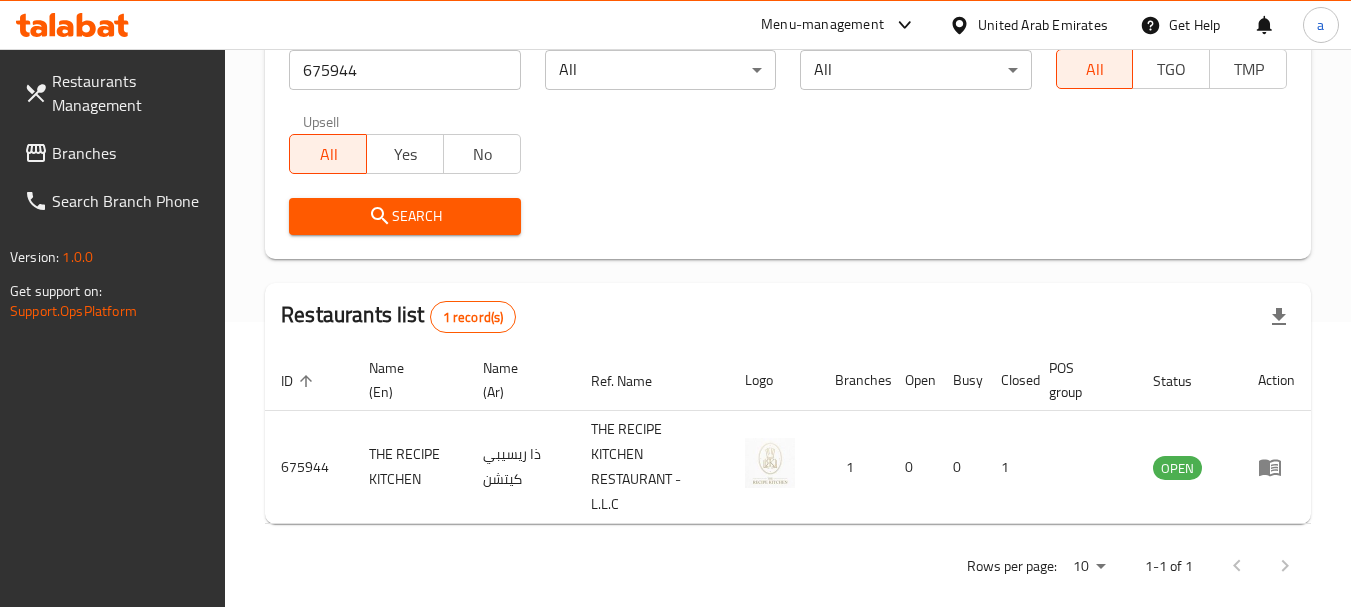 click on "United Arab Emirates" at bounding box center (1043, 25) 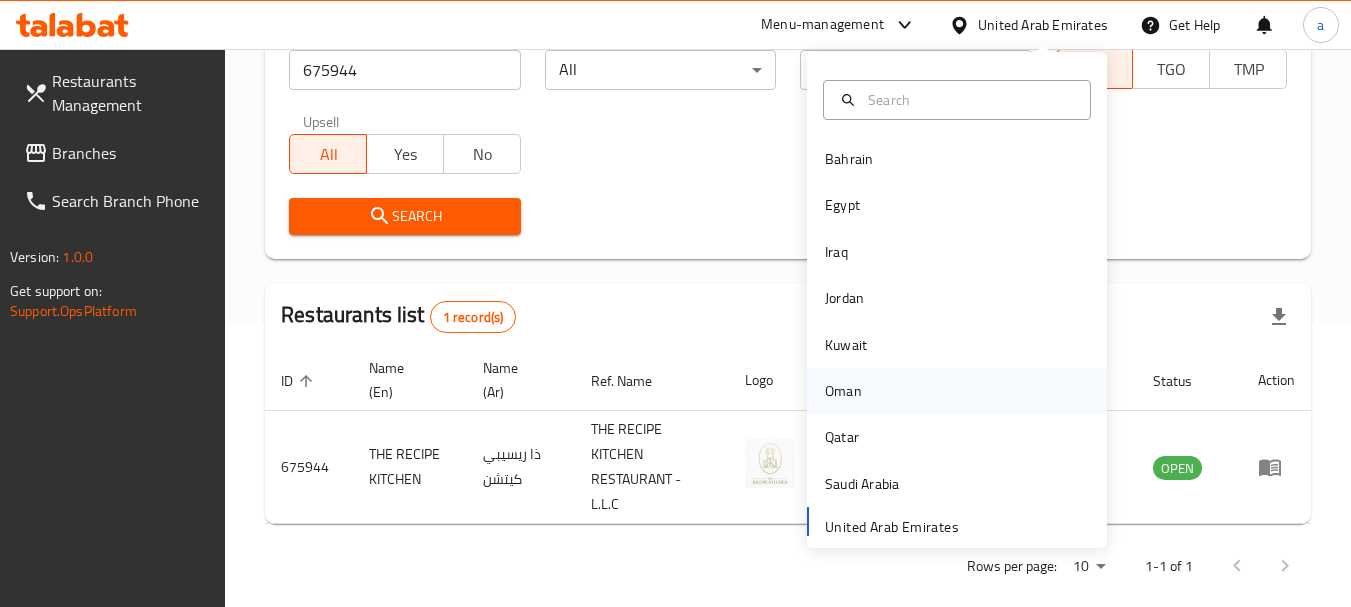 click on "Oman" at bounding box center (957, 391) 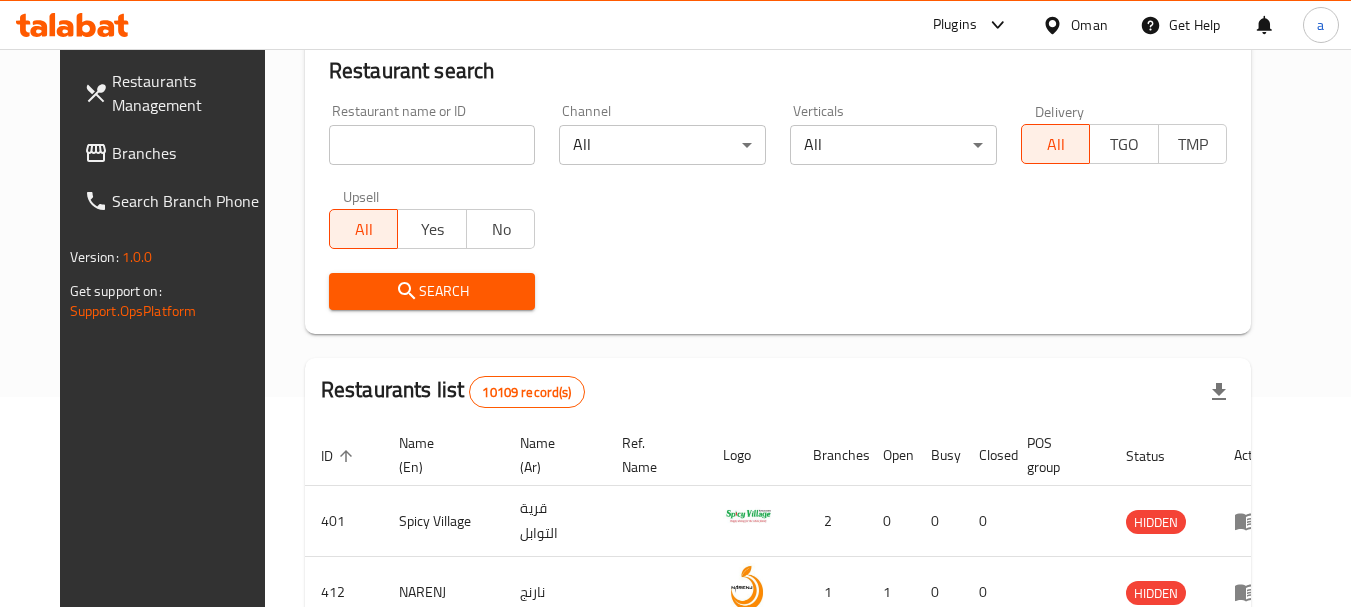 scroll, scrollTop: 285, scrollLeft: 0, axis: vertical 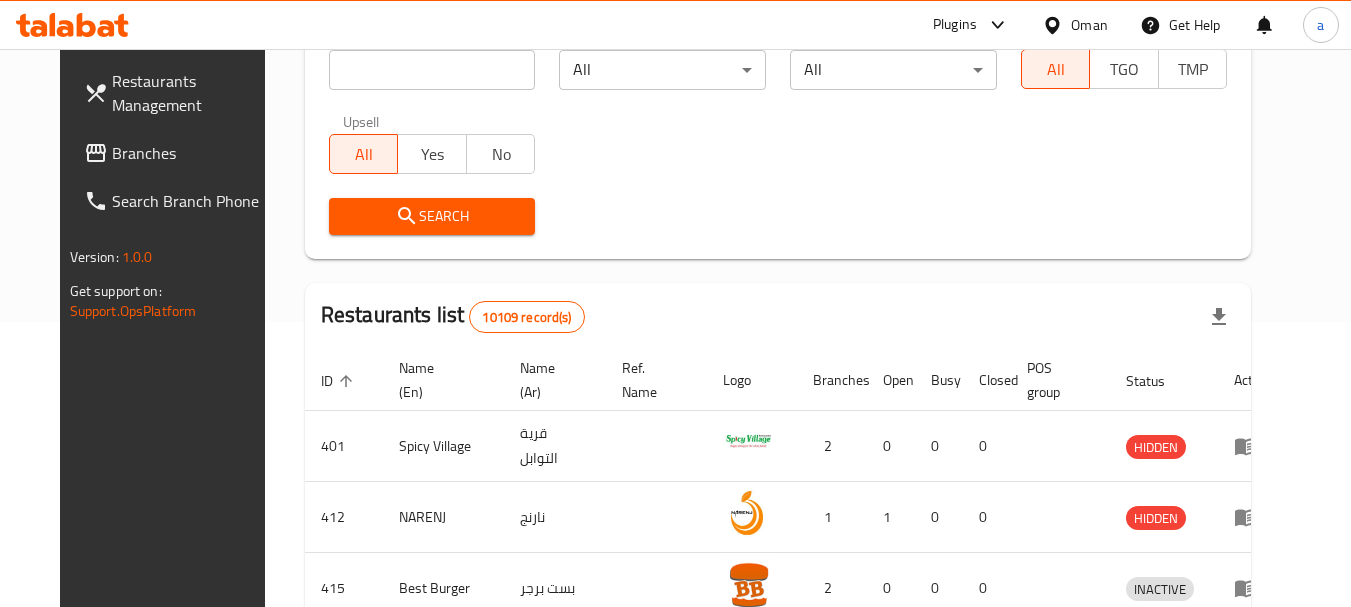 click on "Branches" at bounding box center [191, 153] 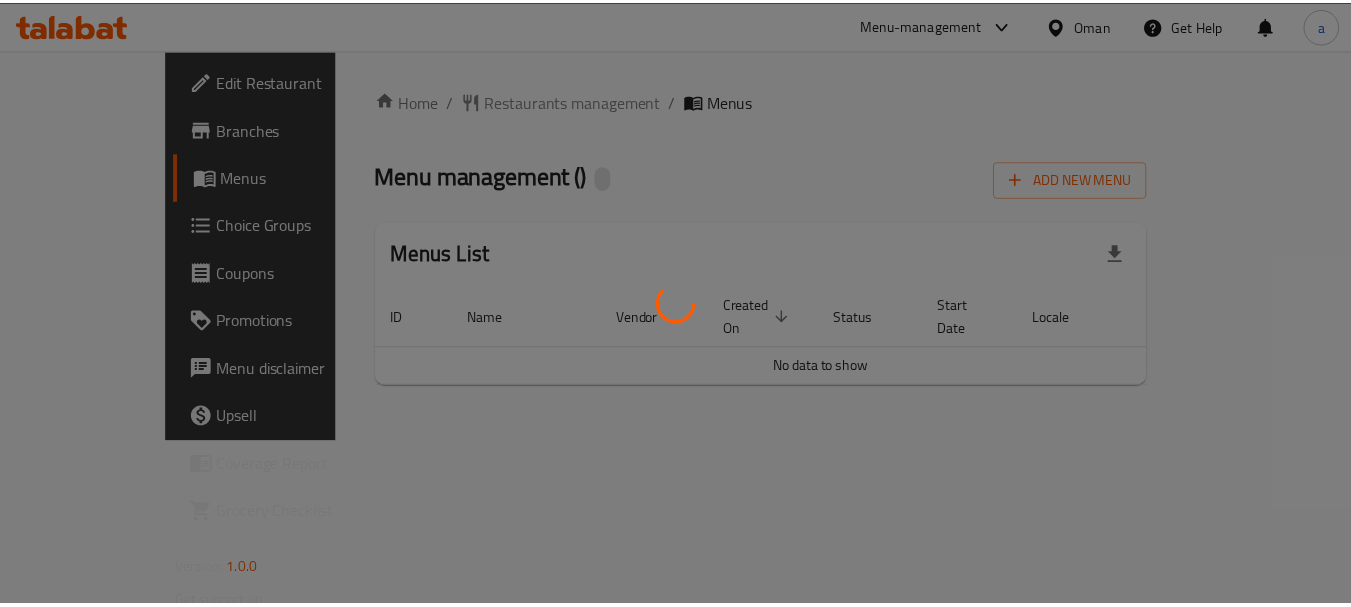 scroll, scrollTop: 0, scrollLeft: 0, axis: both 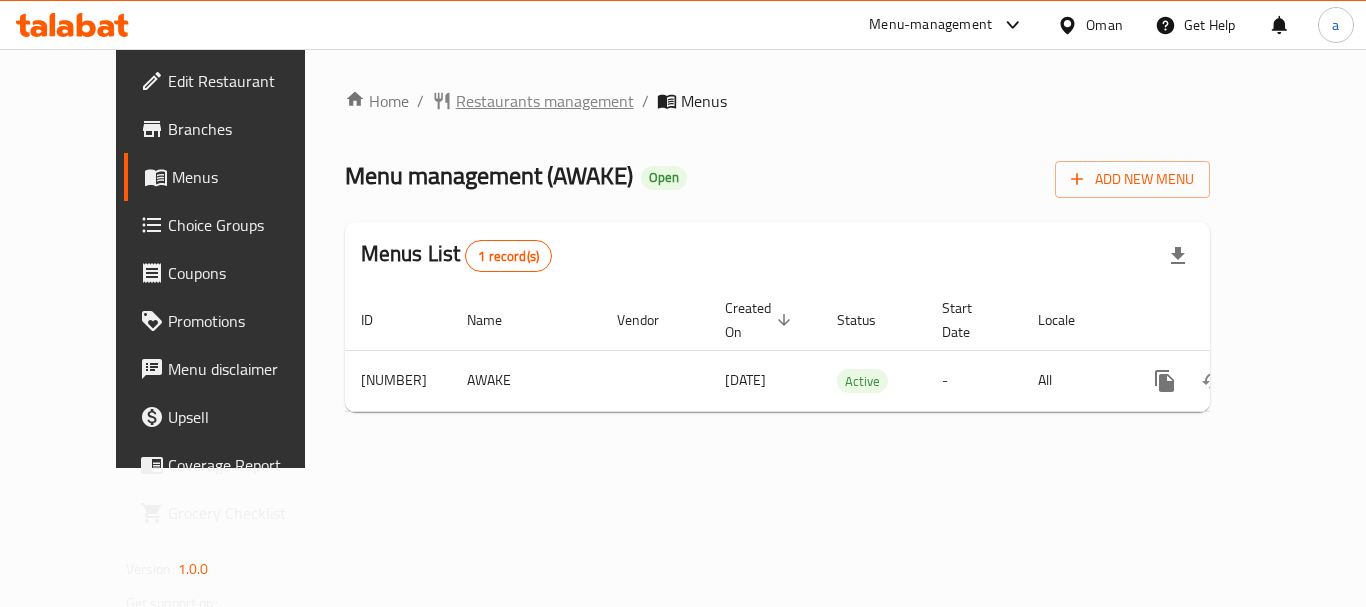 click on "Restaurants management" at bounding box center (545, 101) 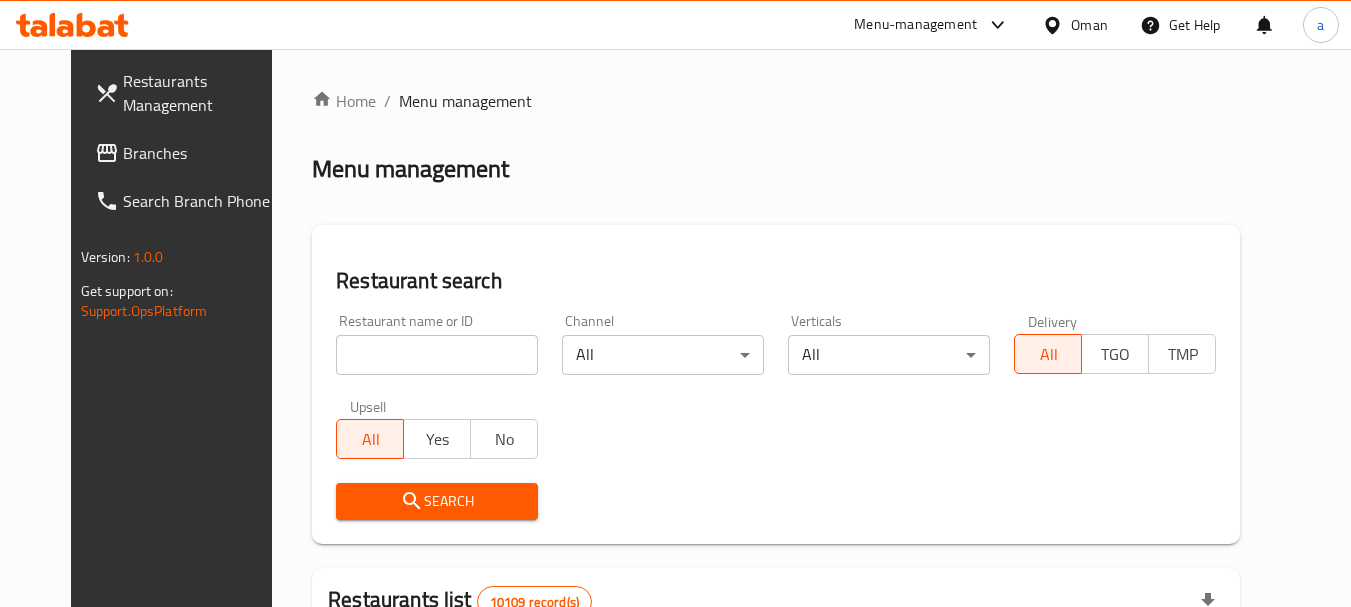 click at bounding box center (675, 303) 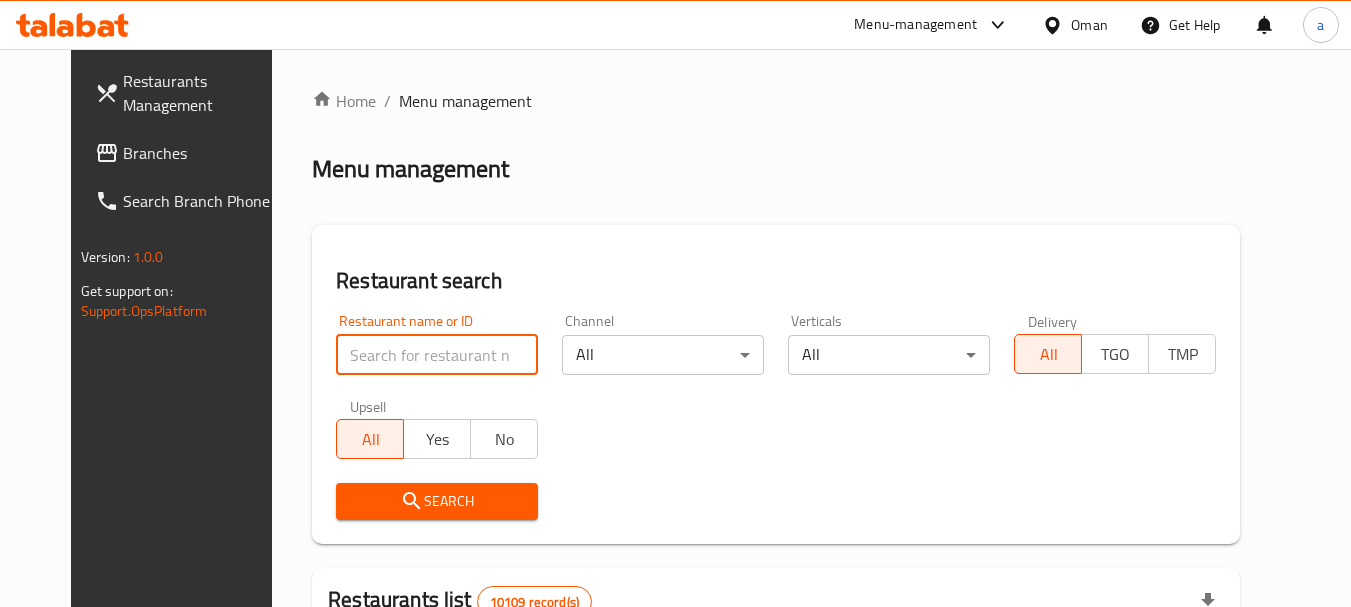 click at bounding box center (437, 355) 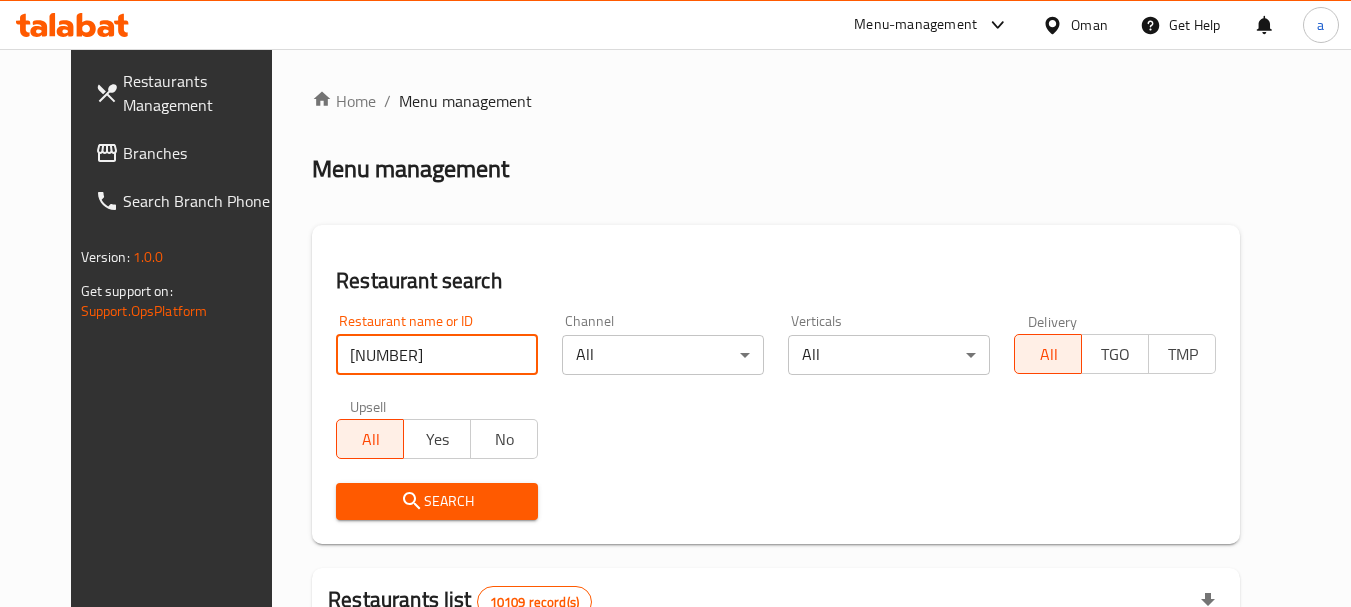 type on "684480" 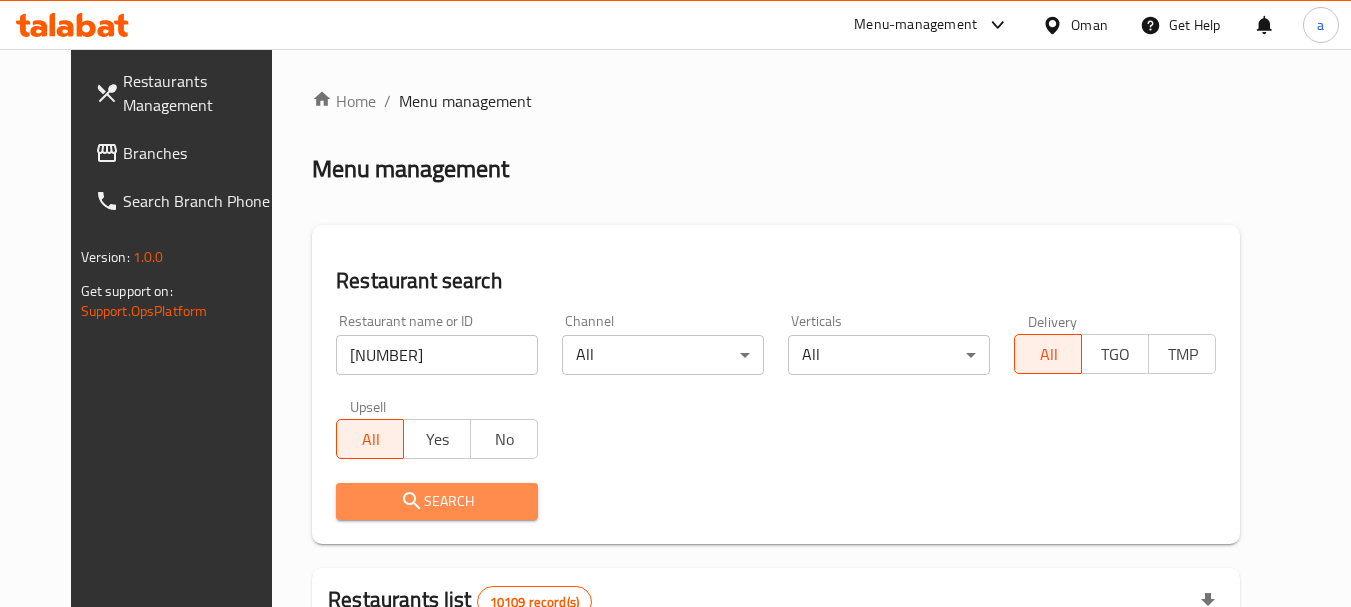 click on "Search" at bounding box center (437, 501) 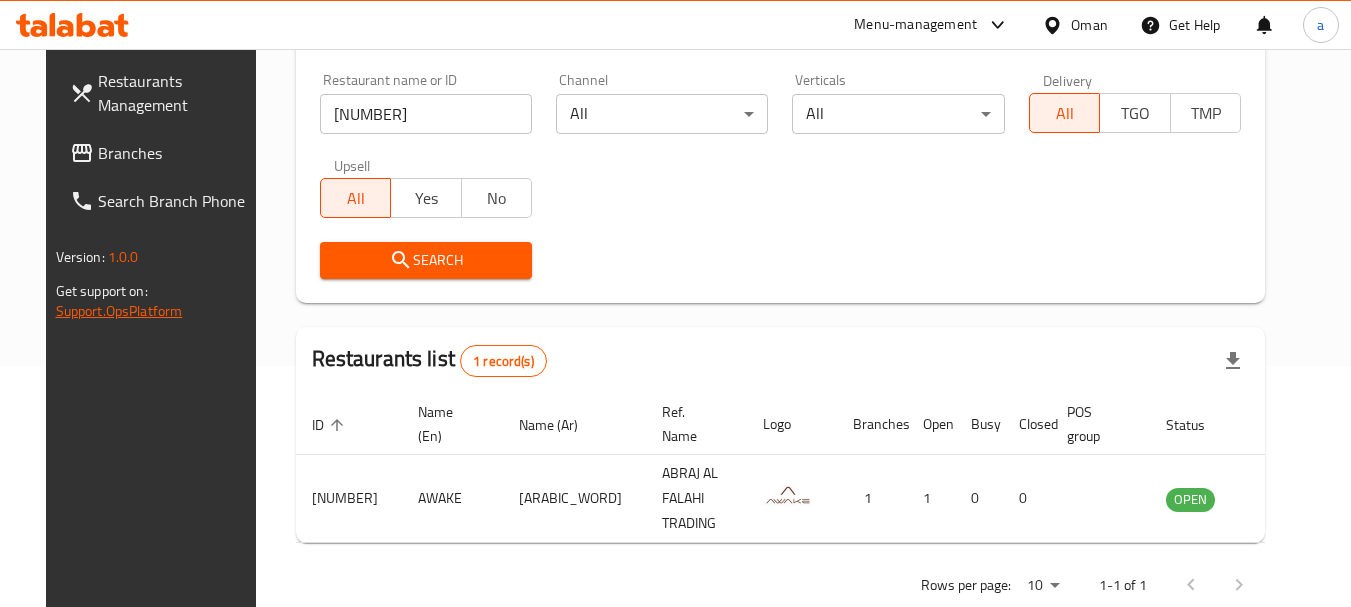 scroll, scrollTop: 260, scrollLeft: 0, axis: vertical 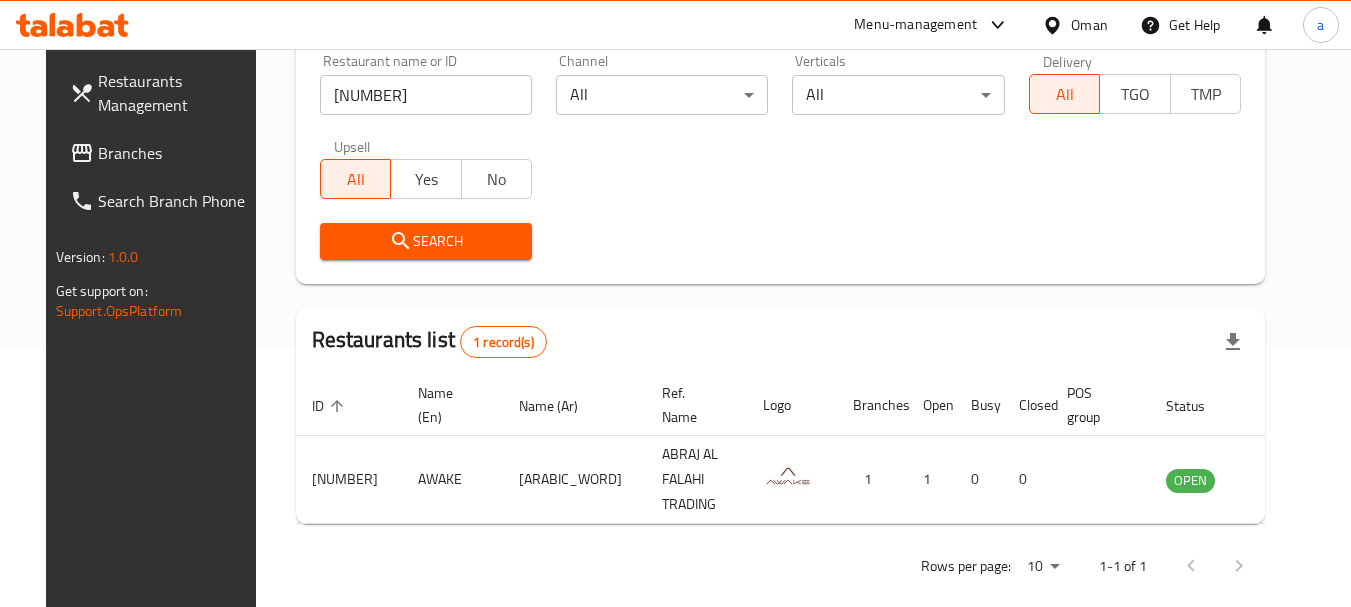 click on "Branches" at bounding box center (177, 153) 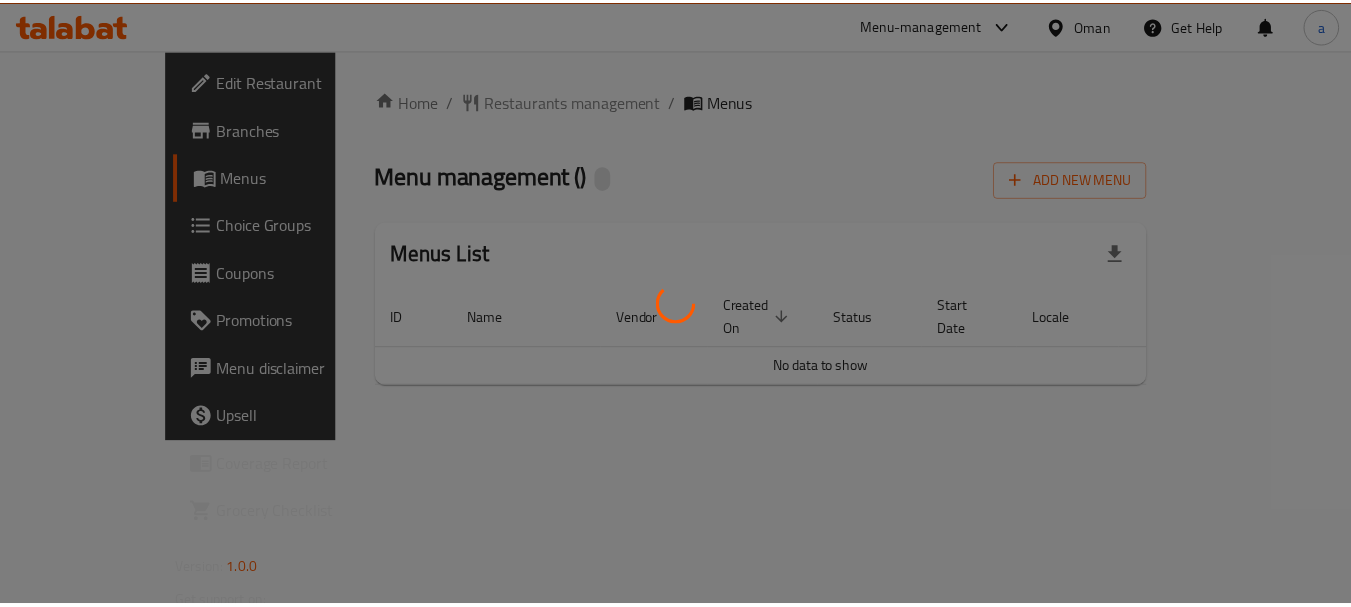 scroll, scrollTop: 0, scrollLeft: 0, axis: both 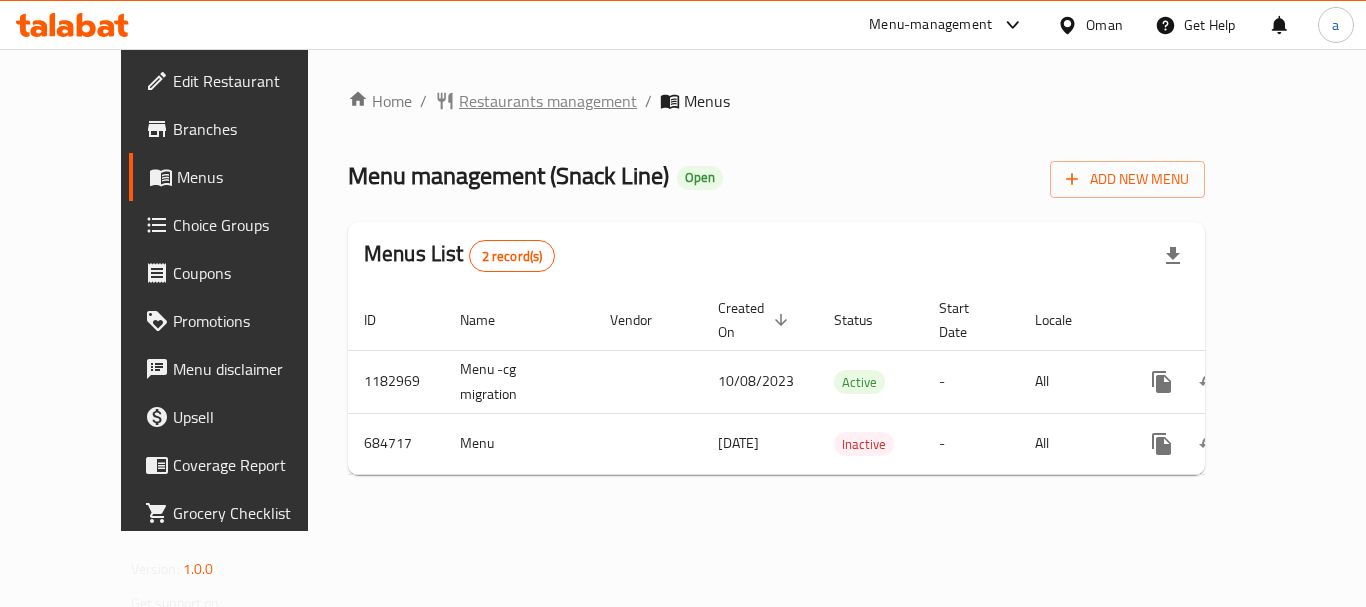 click on "Restaurants management" at bounding box center [548, 101] 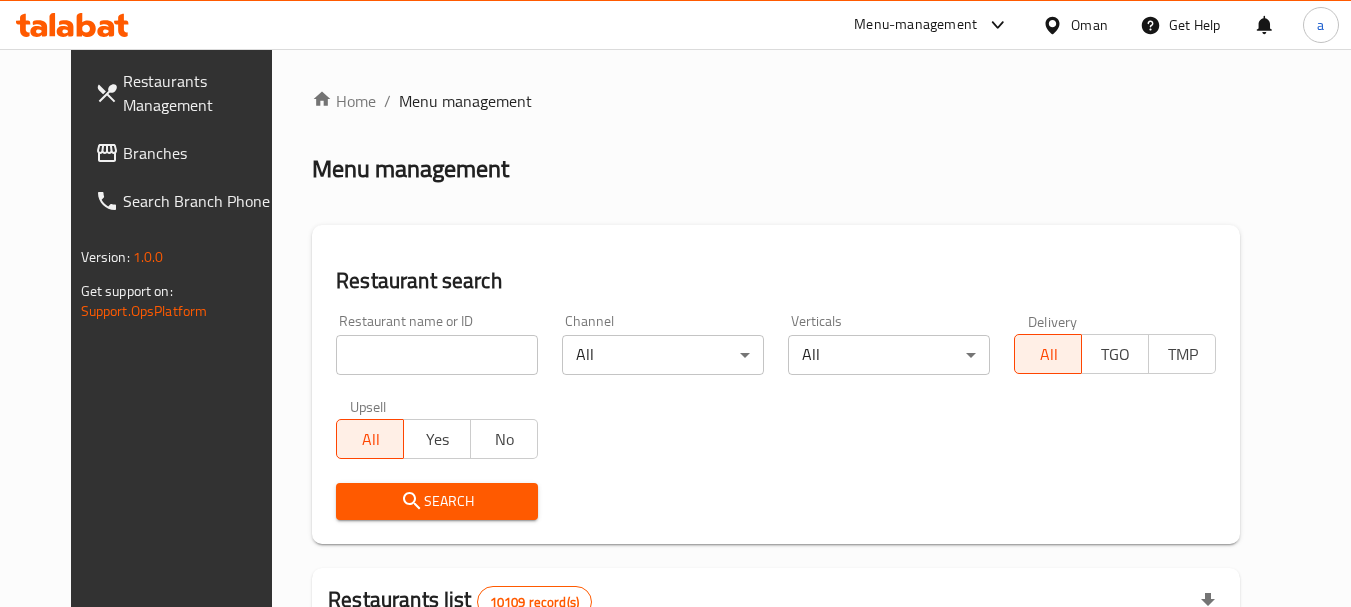 click at bounding box center [437, 355] 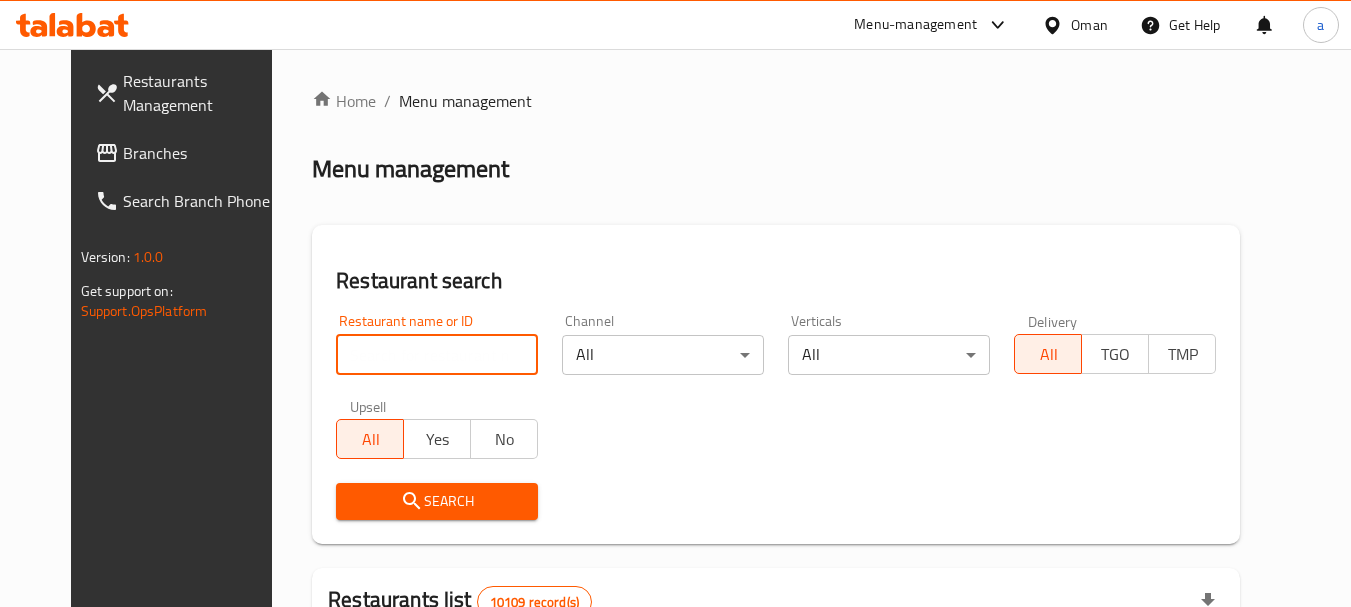 paste on "642848" 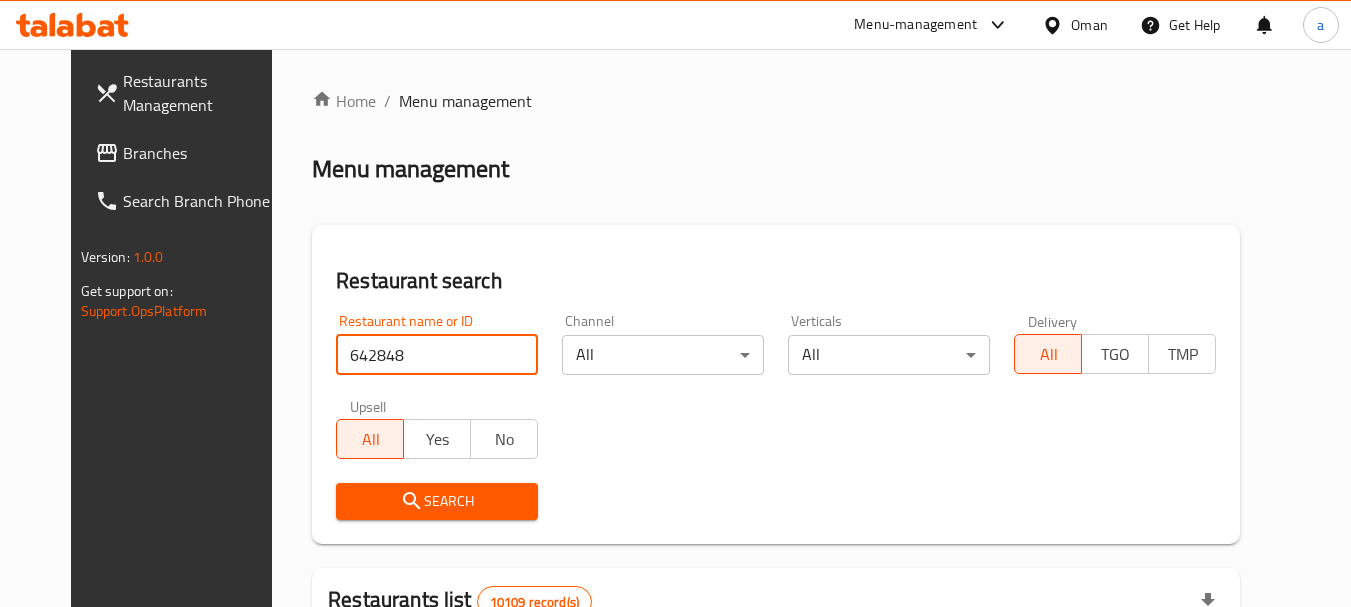 type on "642848" 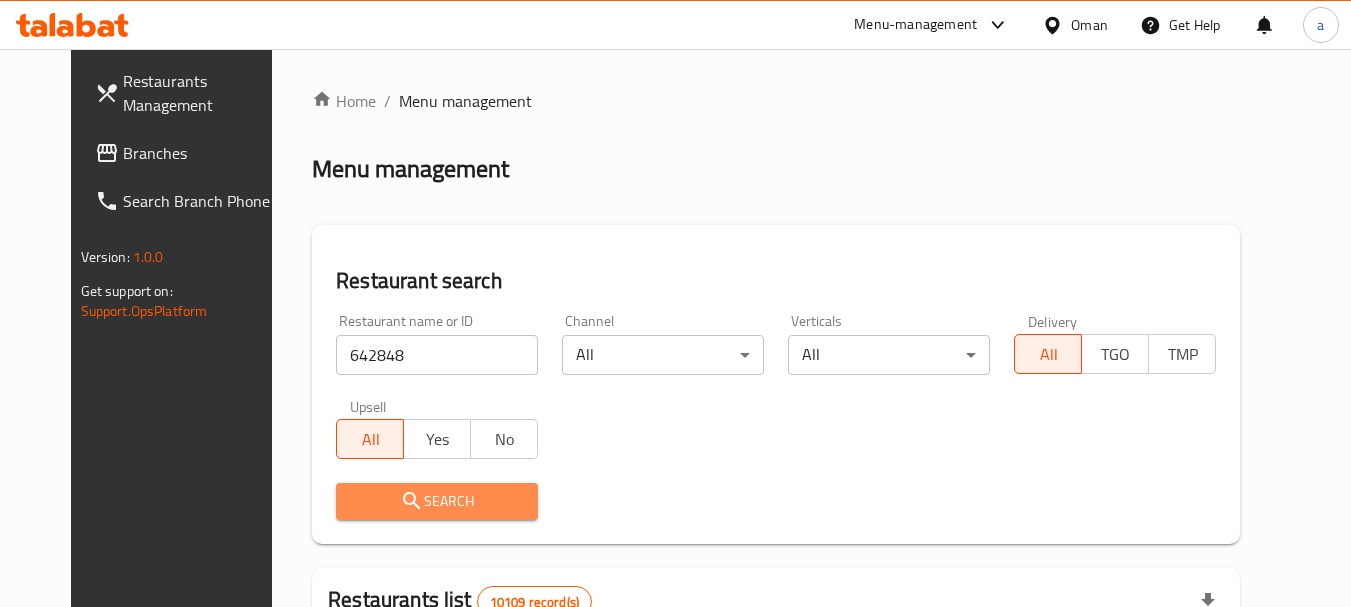 click on "Search" at bounding box center [437, 501] 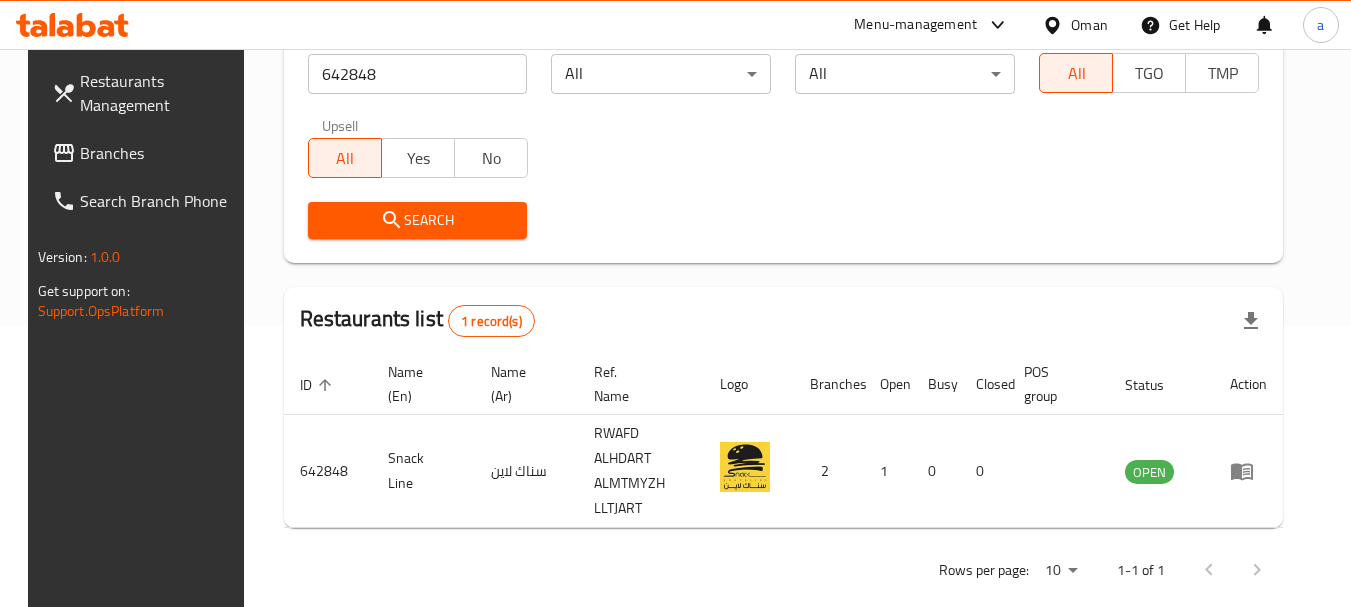 scroll, scrollTop: 285, scrollLeft: 0, axis: vertical 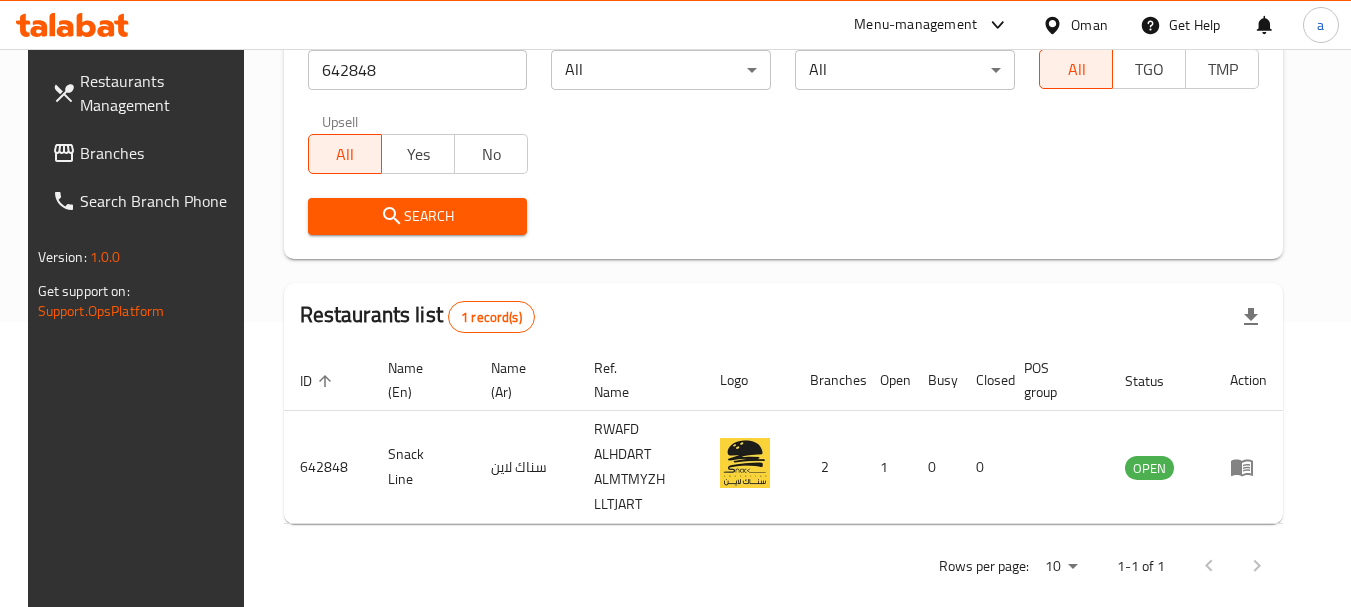 click on "Oman" at bounding box center (1089, 25) 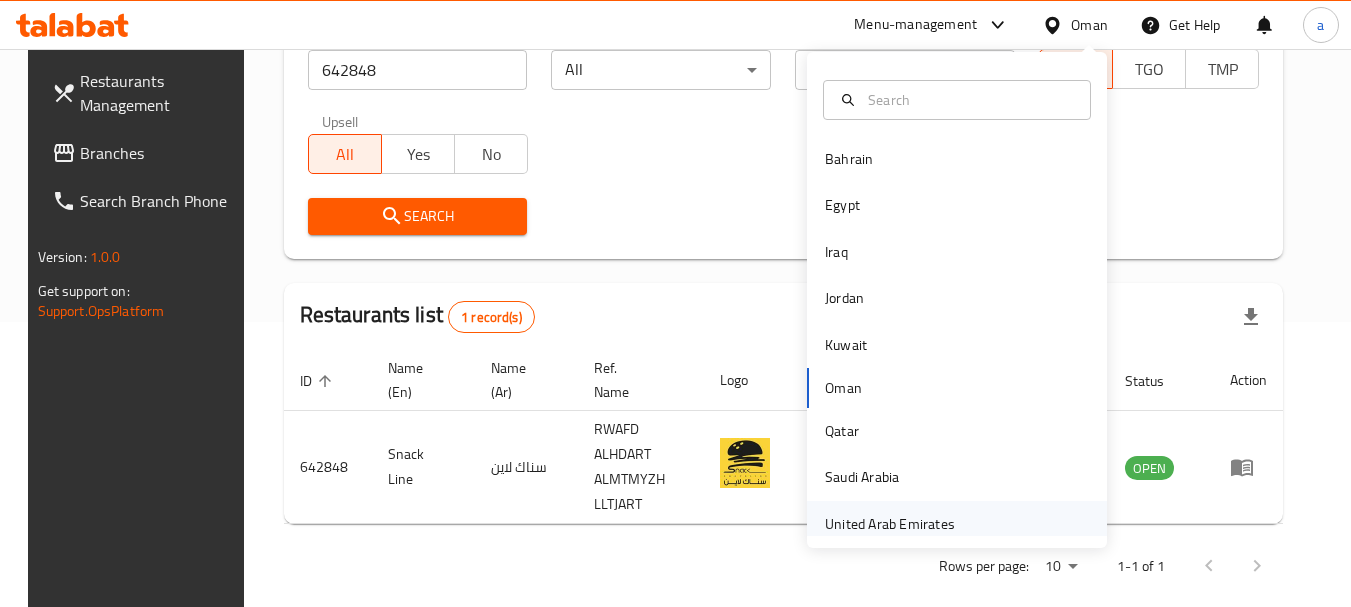click on "United Arab Emirates" at bounding box center (890, 524) 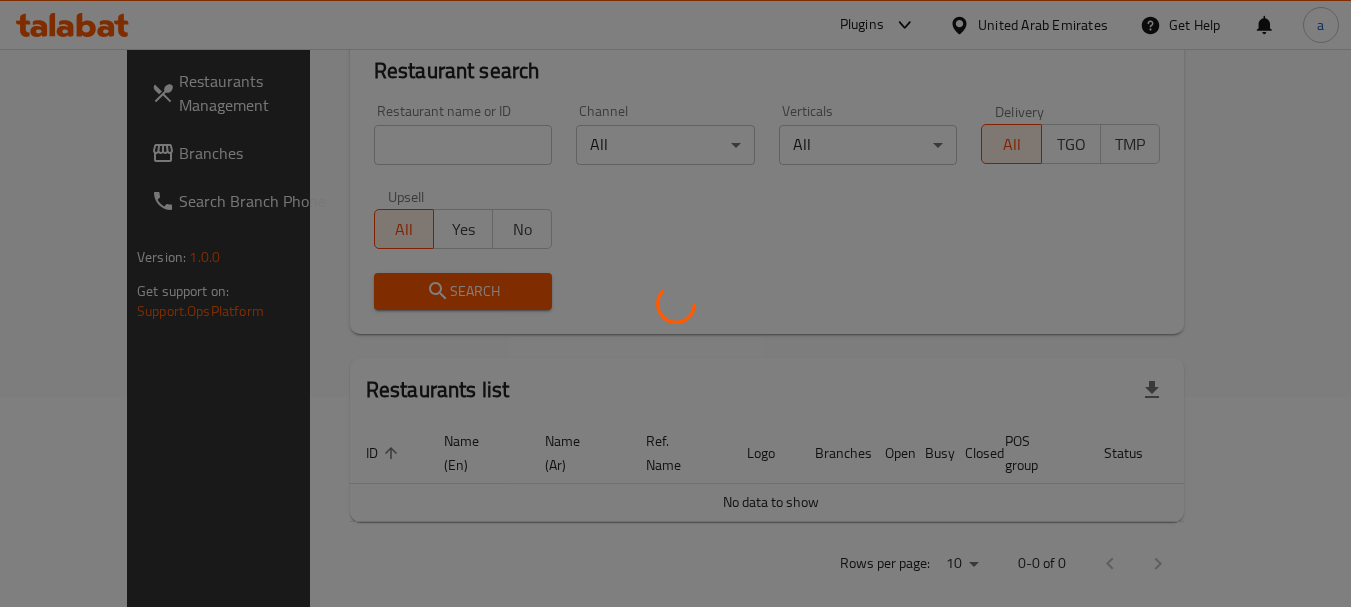 scroll, scrollTop: 285, scrollLeft: 0, axis: vertical 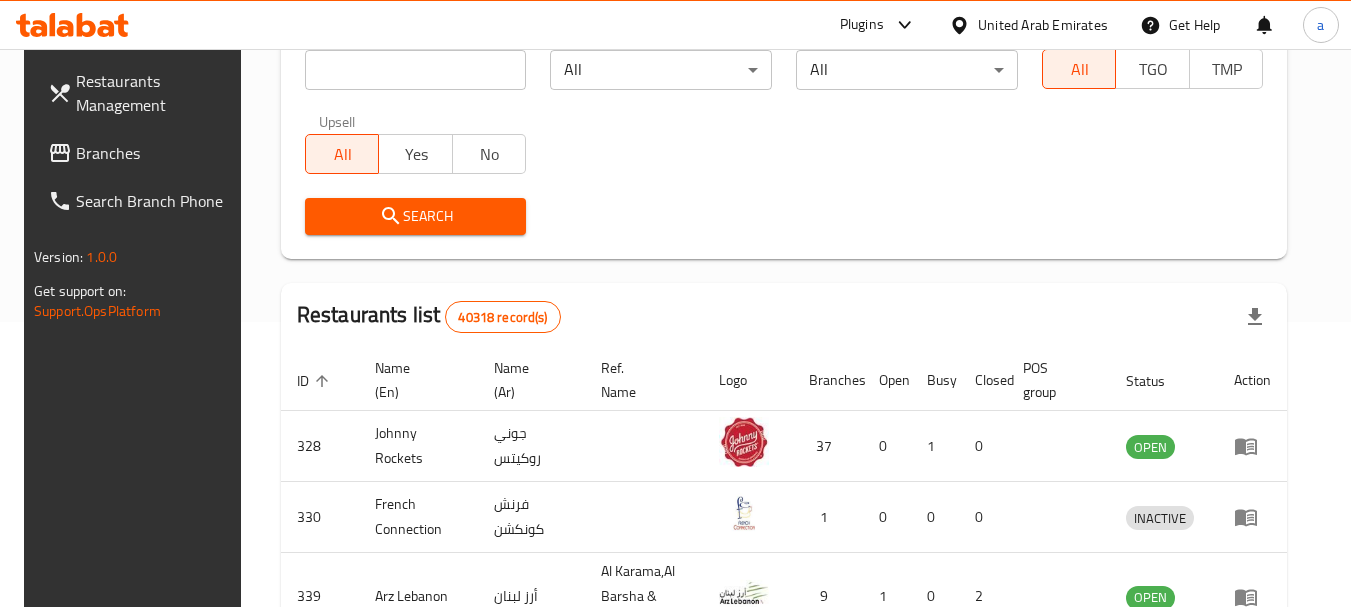 click on "Branches" at bounding box center (155, 153) 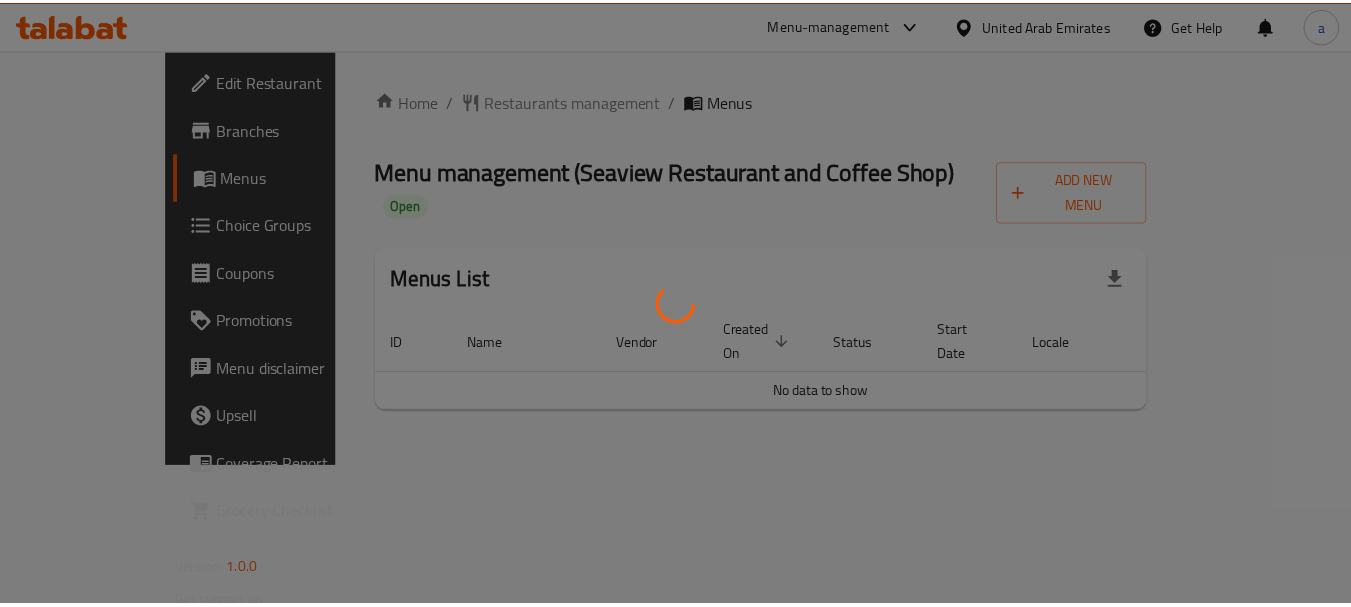 scroll, scrollTop: 0, scrollLeft: 0, axis: both 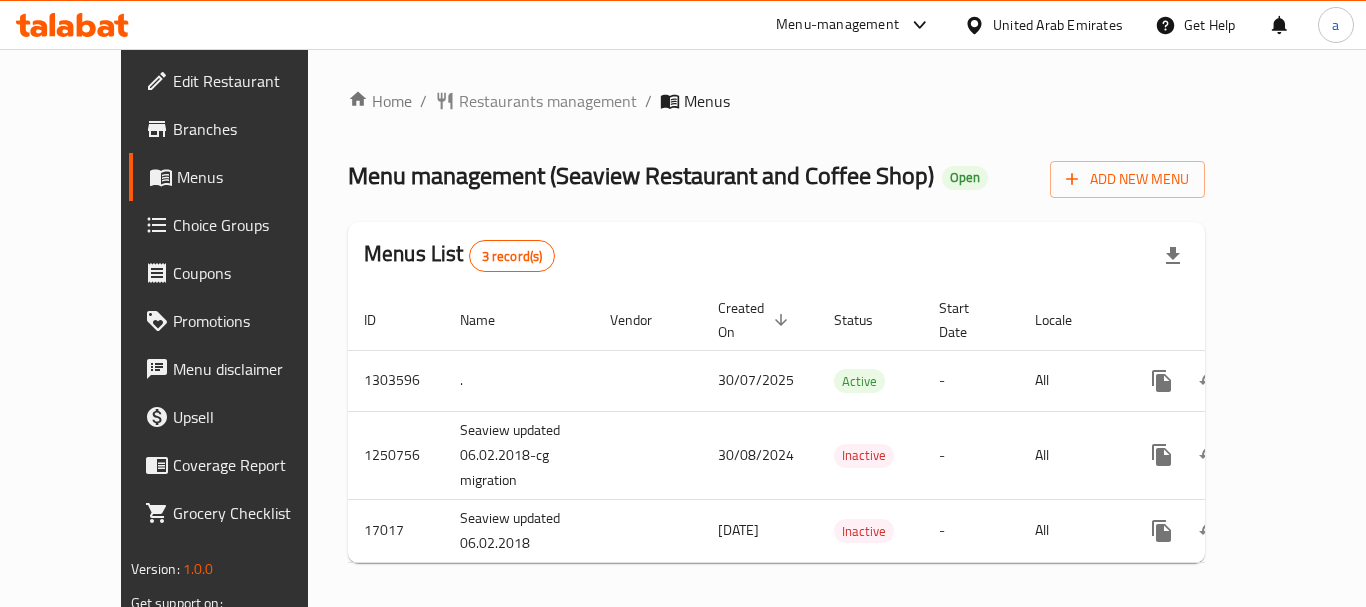 click on "Restaurants management" at bounding box center (548, 101) 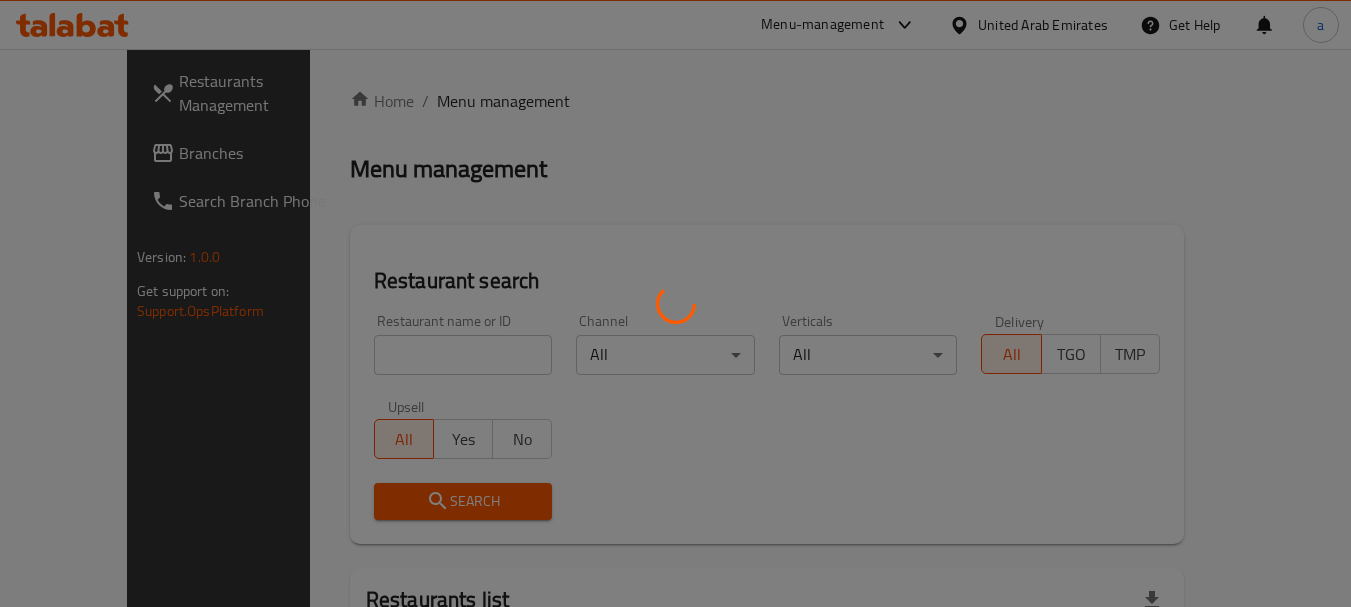 click at bounding box center (675, 303) 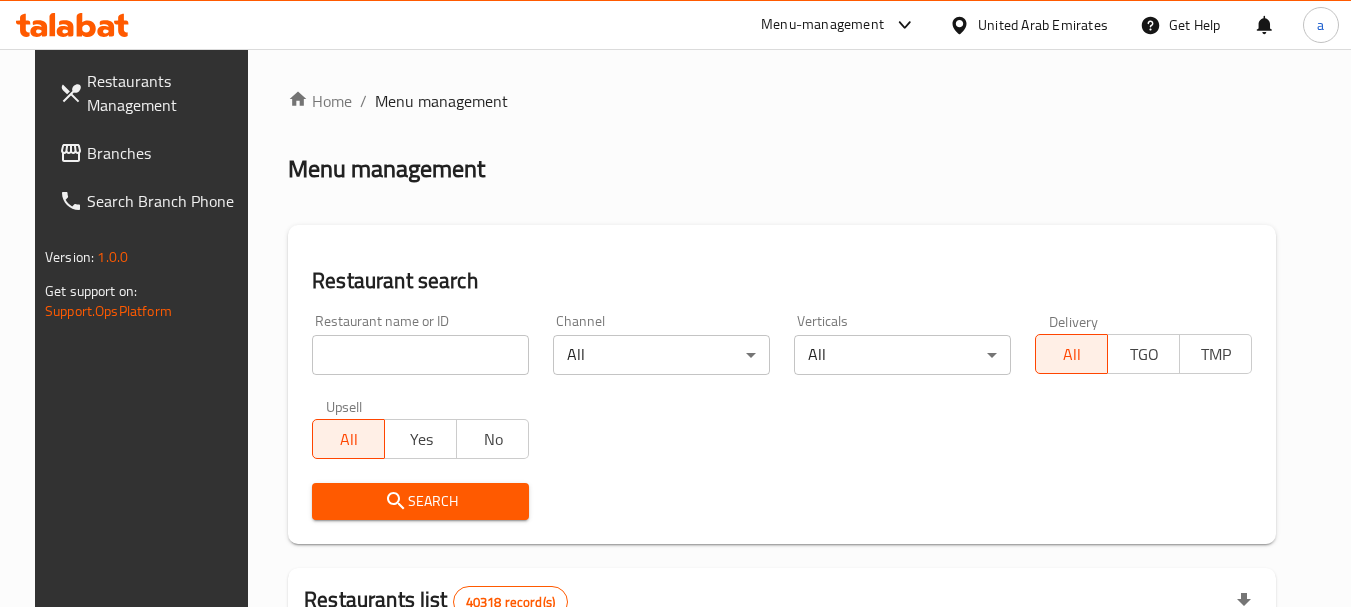 click at bounding box center (420, 355) 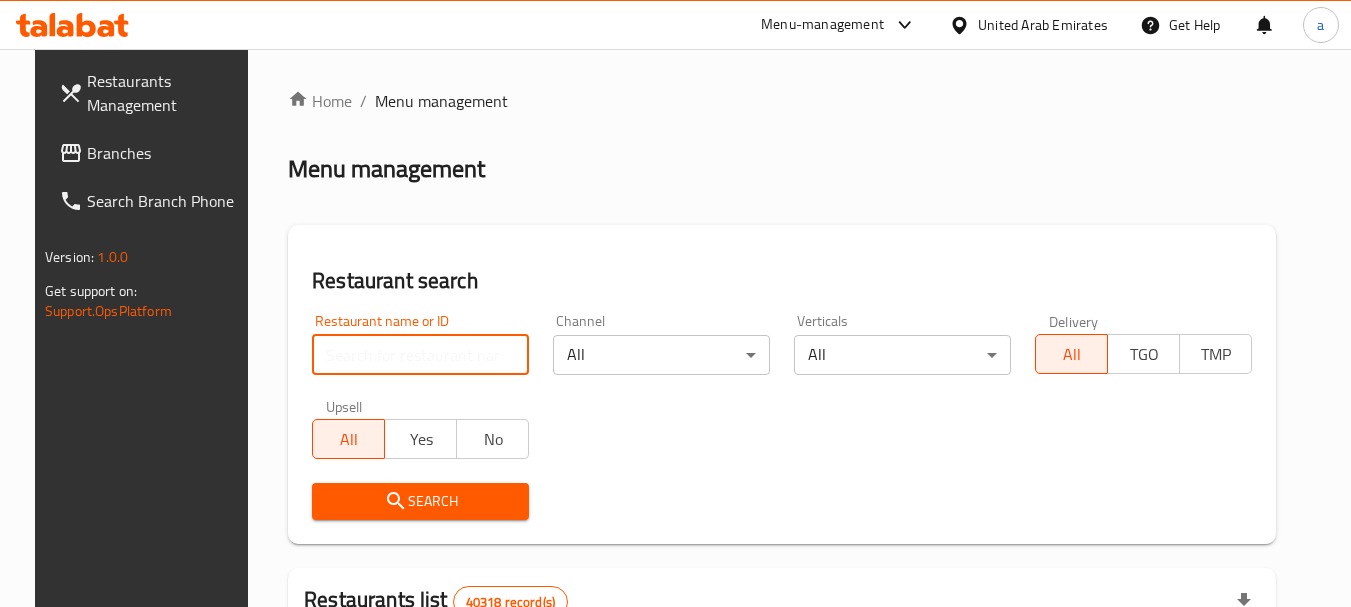 paste on "1214" 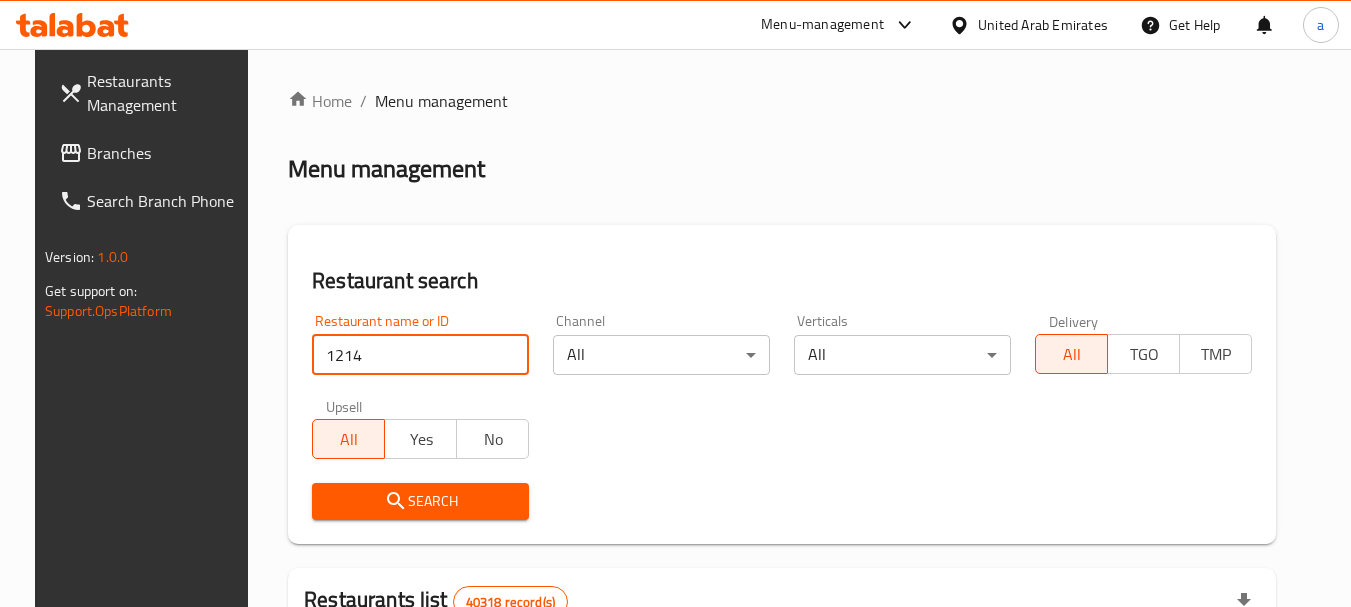 type on "1214" 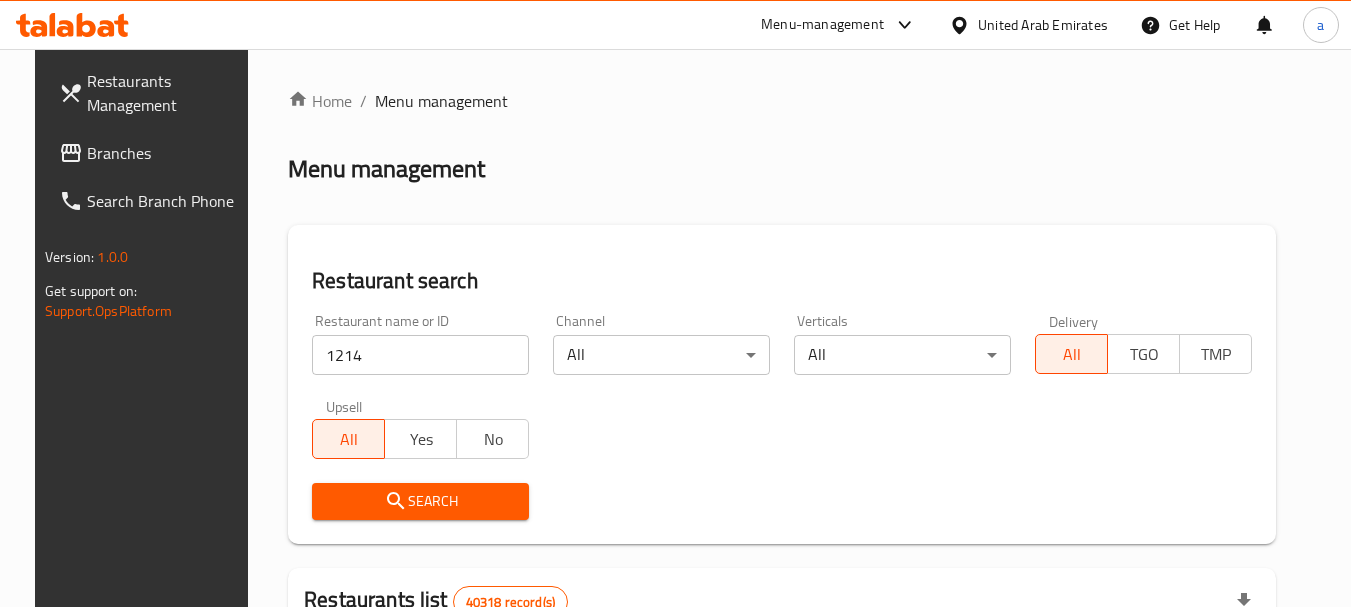 click on "Search" at bounding box center [420, 501] 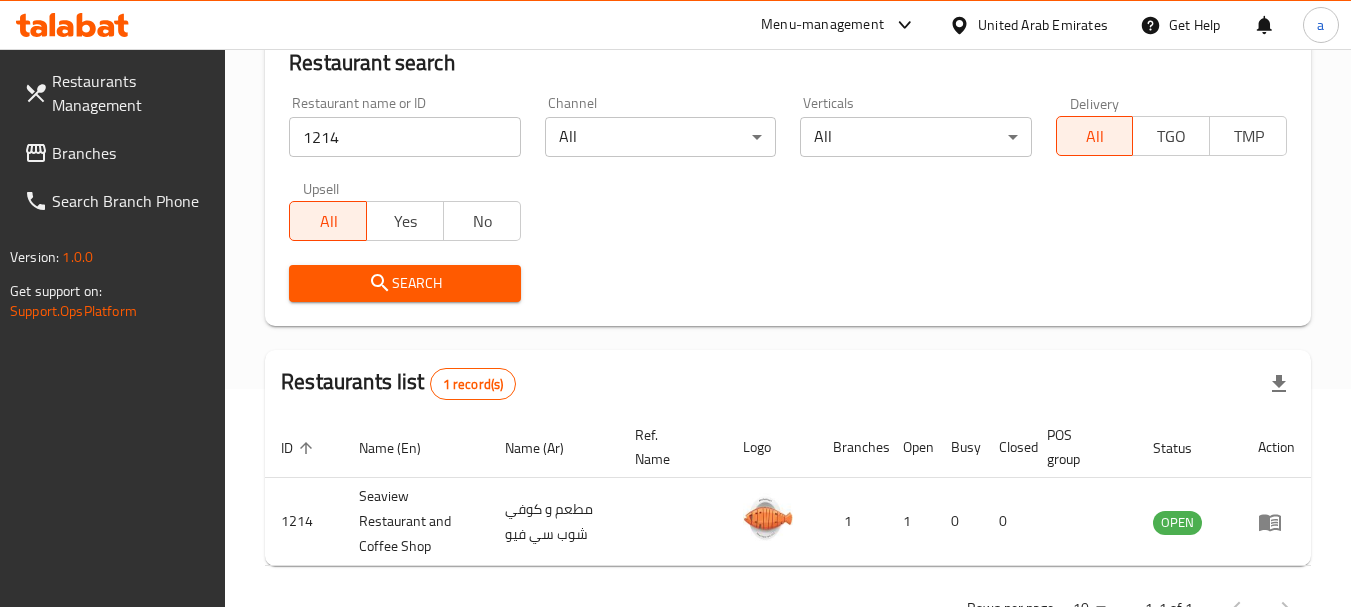 scroll, scrollTop: 285, scrollLeft: 0, axis: vertical 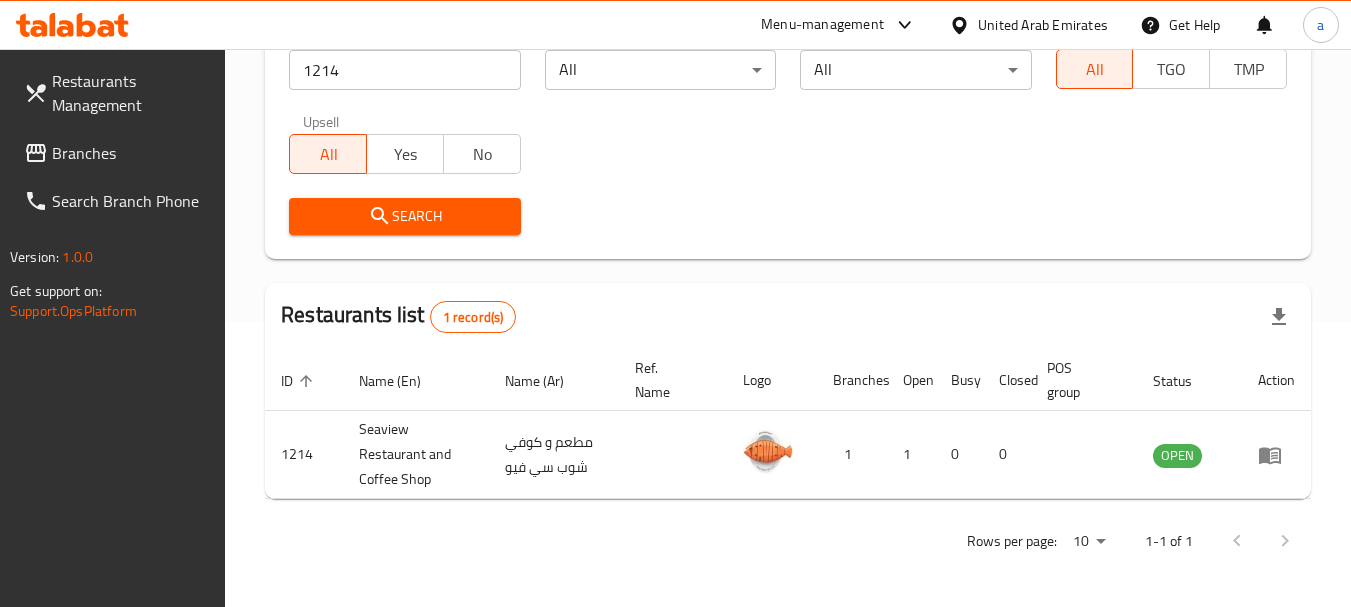 click on "United Arab Emirates" at bounding box center (1043, 25) 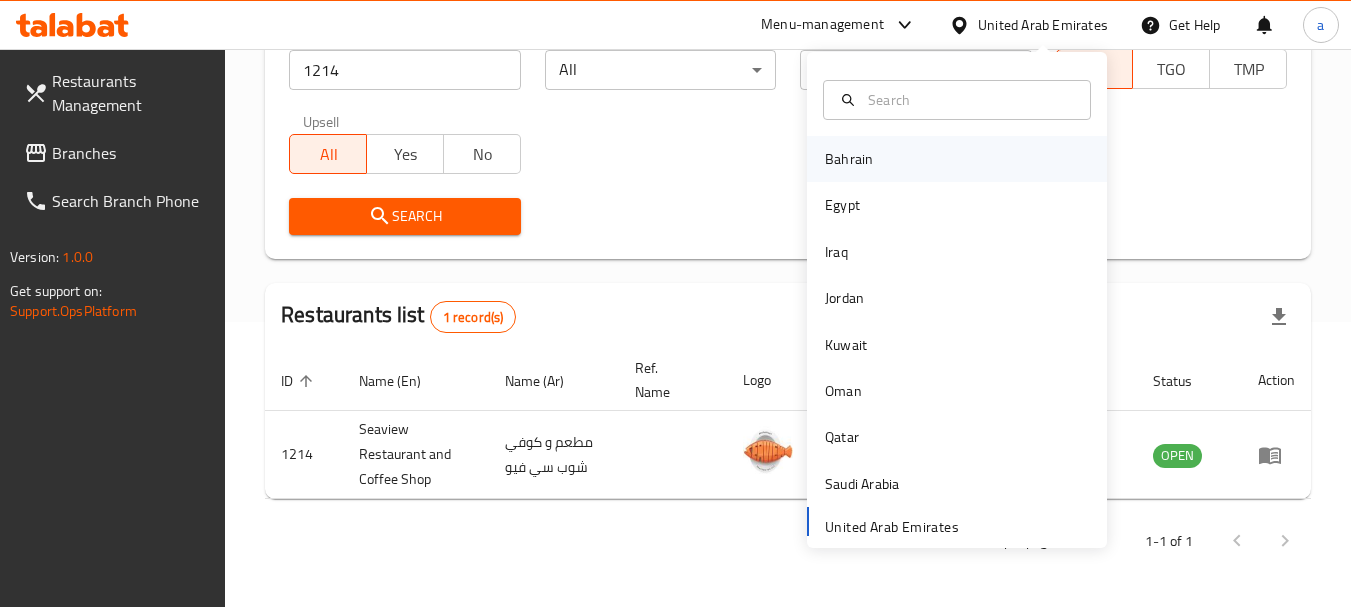 click on "Bahrain" at bounding box center (849, 159) 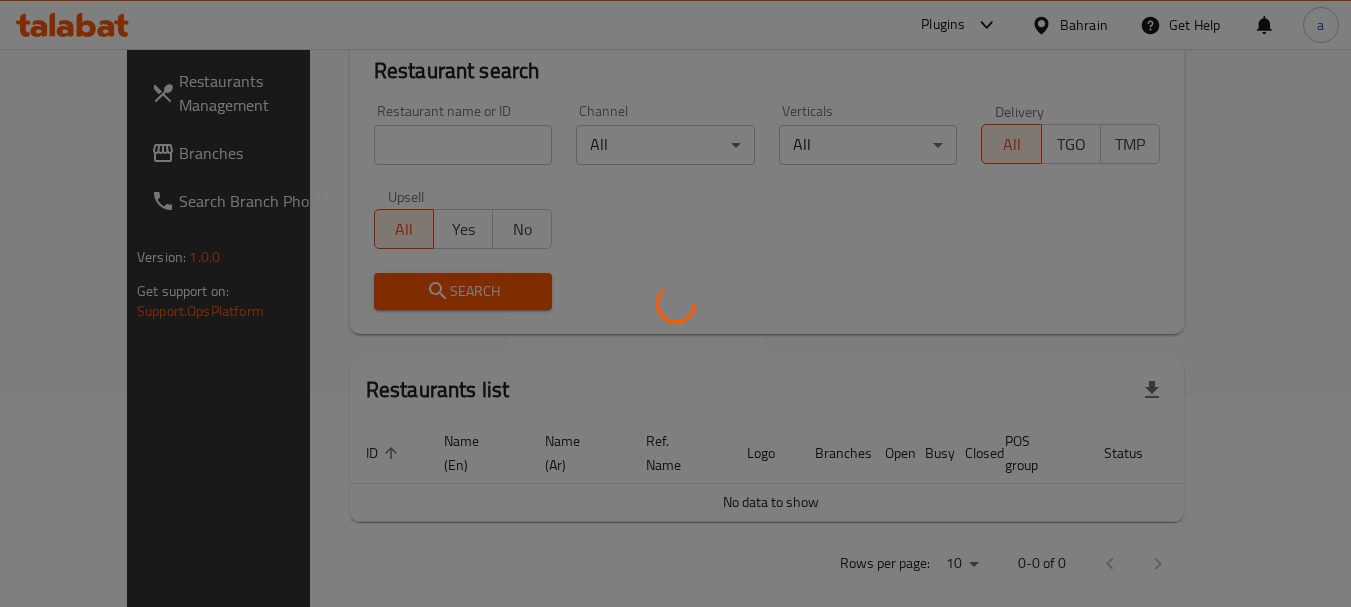 scroll, scrollTop: 285, scrollLeft: 0, axis: vertical 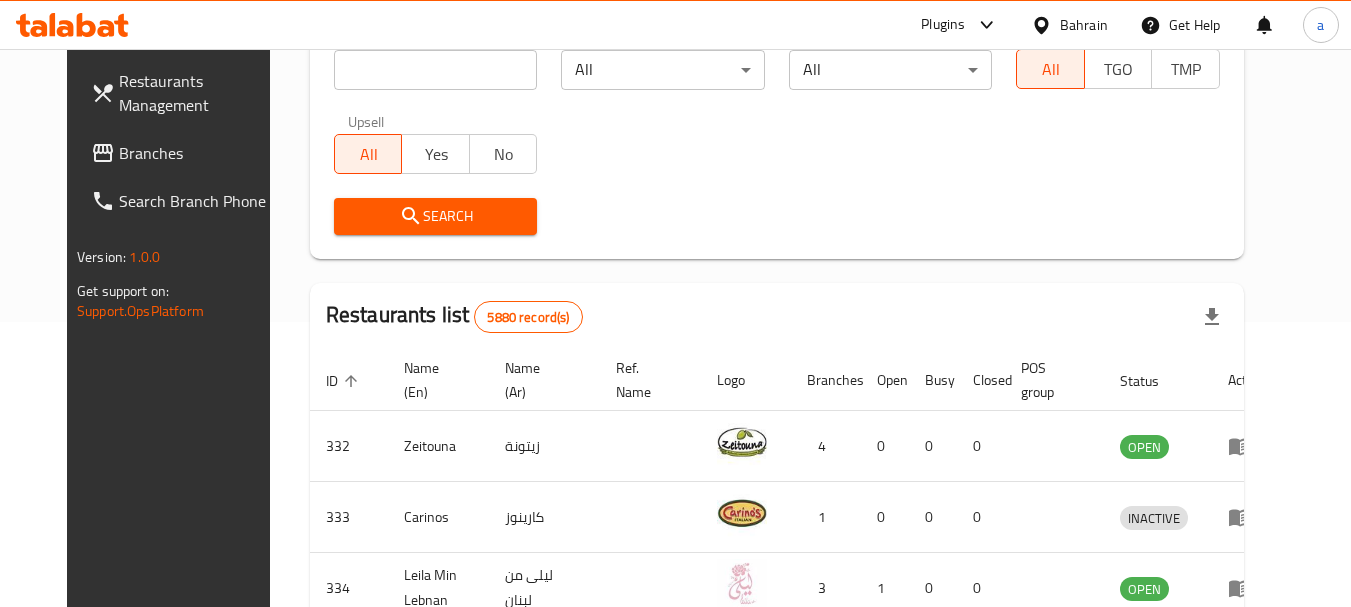 click on "Branches" at bounding box center [198, 153] 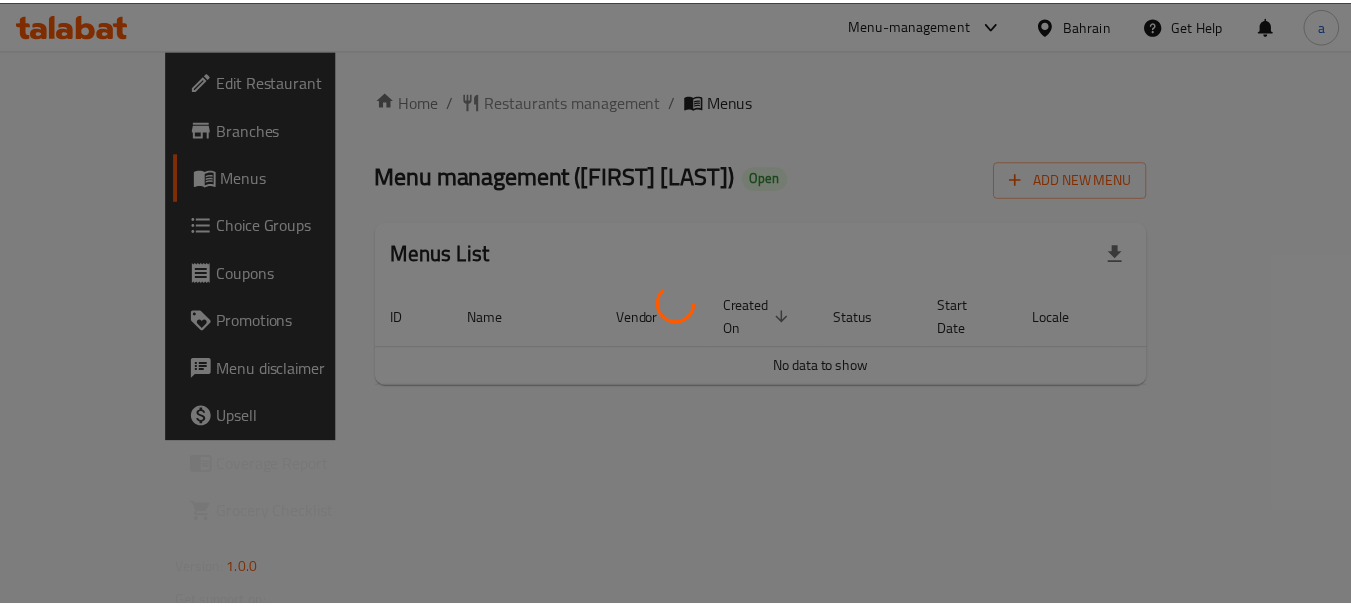 scroll, scrollTop: 0, scrollLeft: 0, axis: both 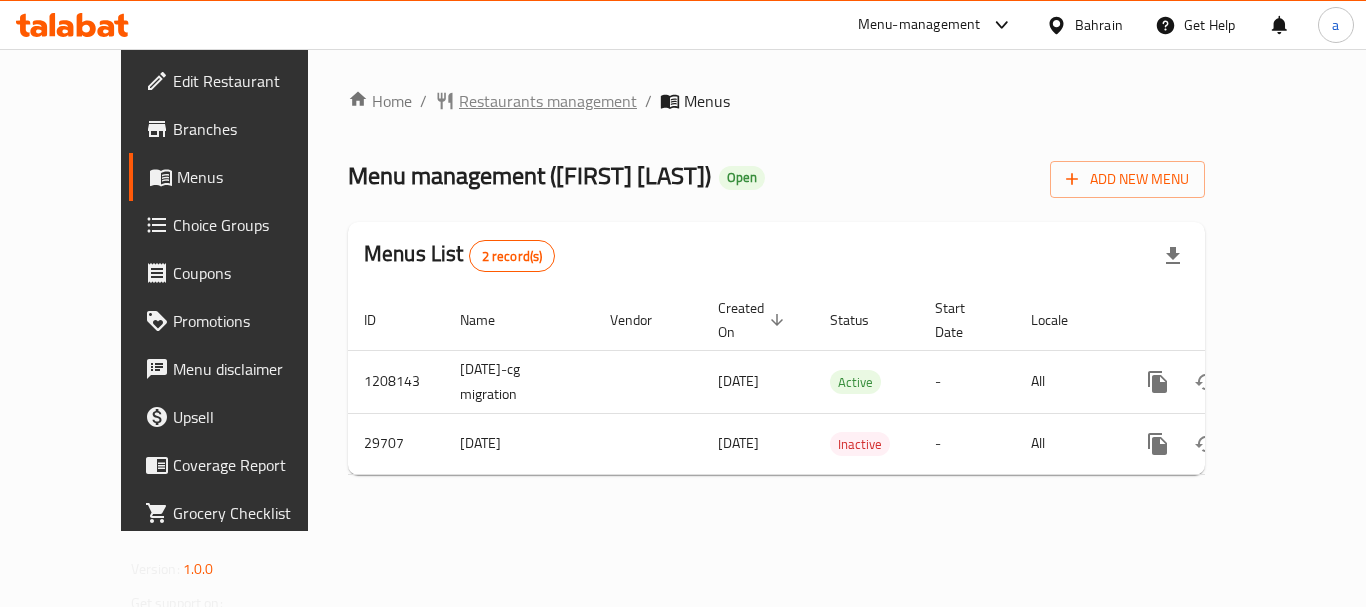 click on "Restaurants management" at bounding box center (548, 101) 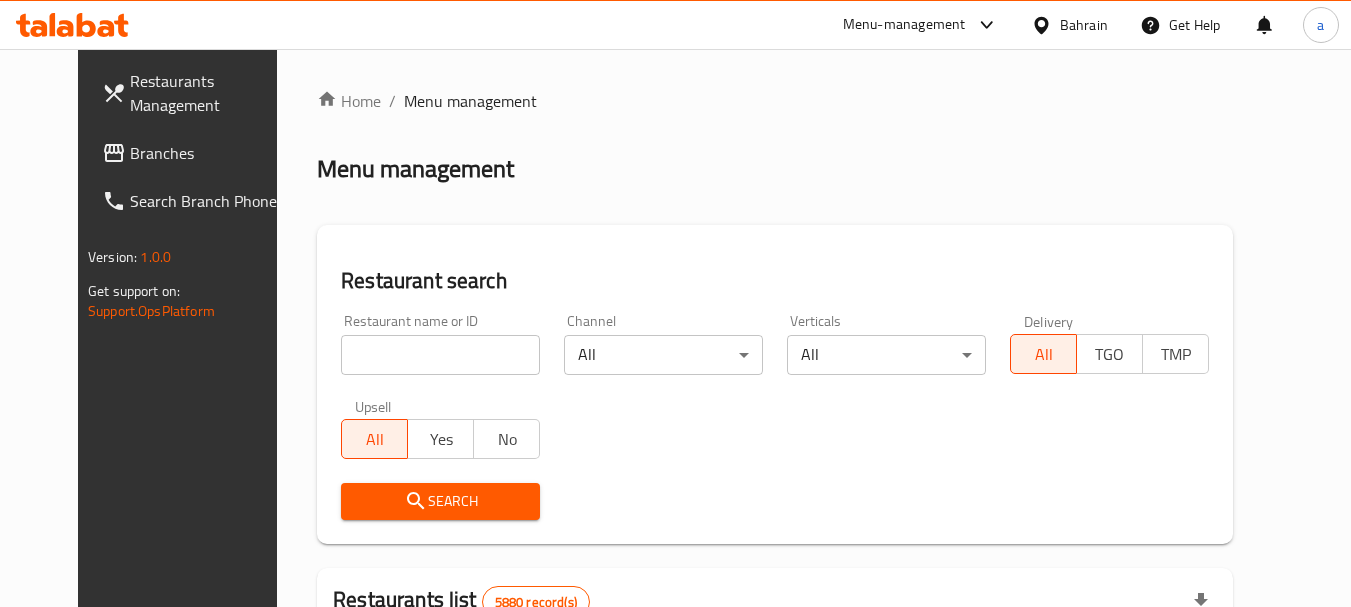 click at bounding box center (440, 355) 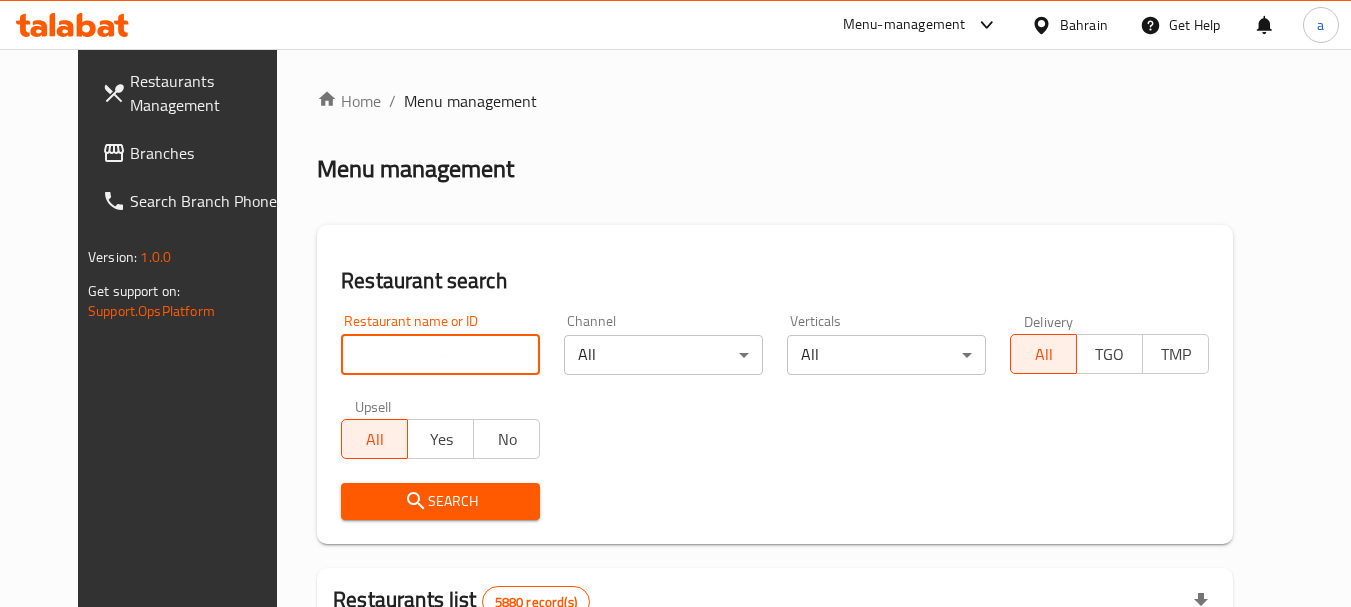 paste on "15264" 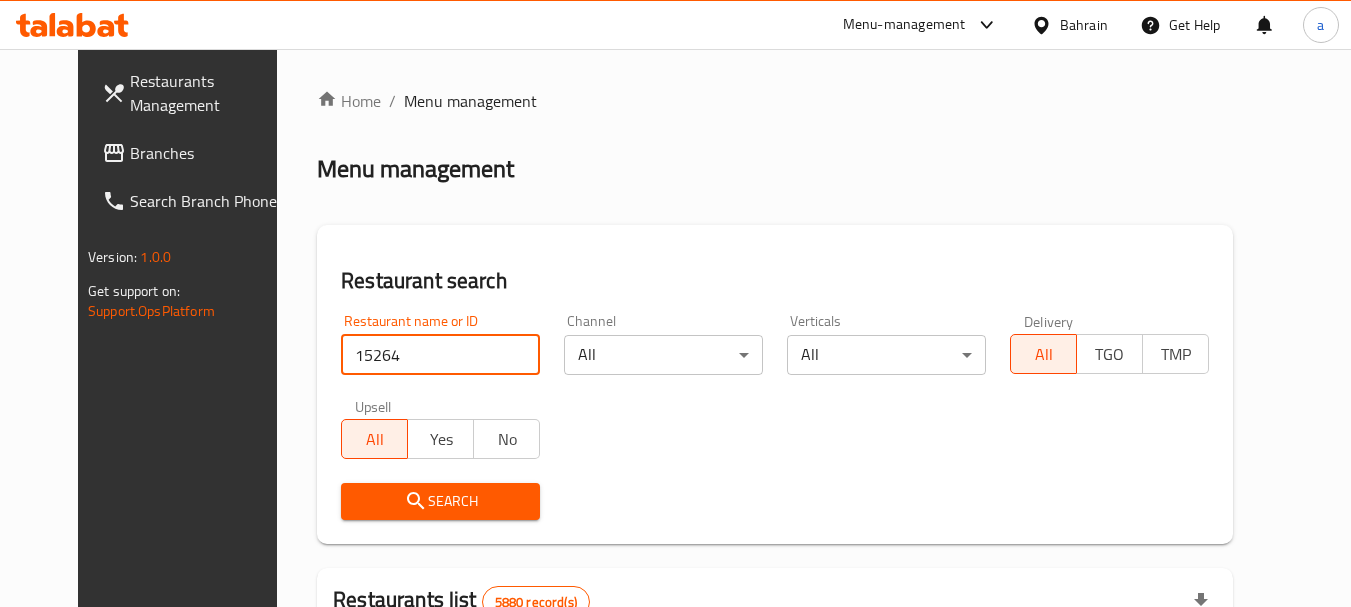 type on "15264" 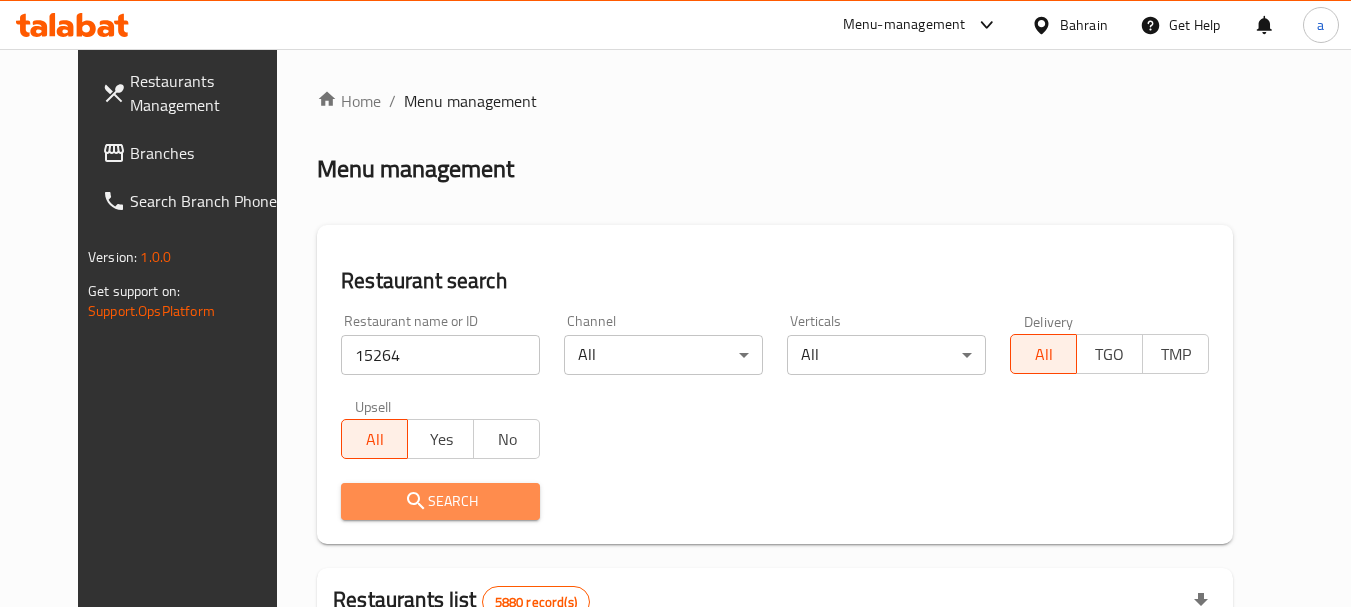 click on "Search" at bounding box center [440, 501] 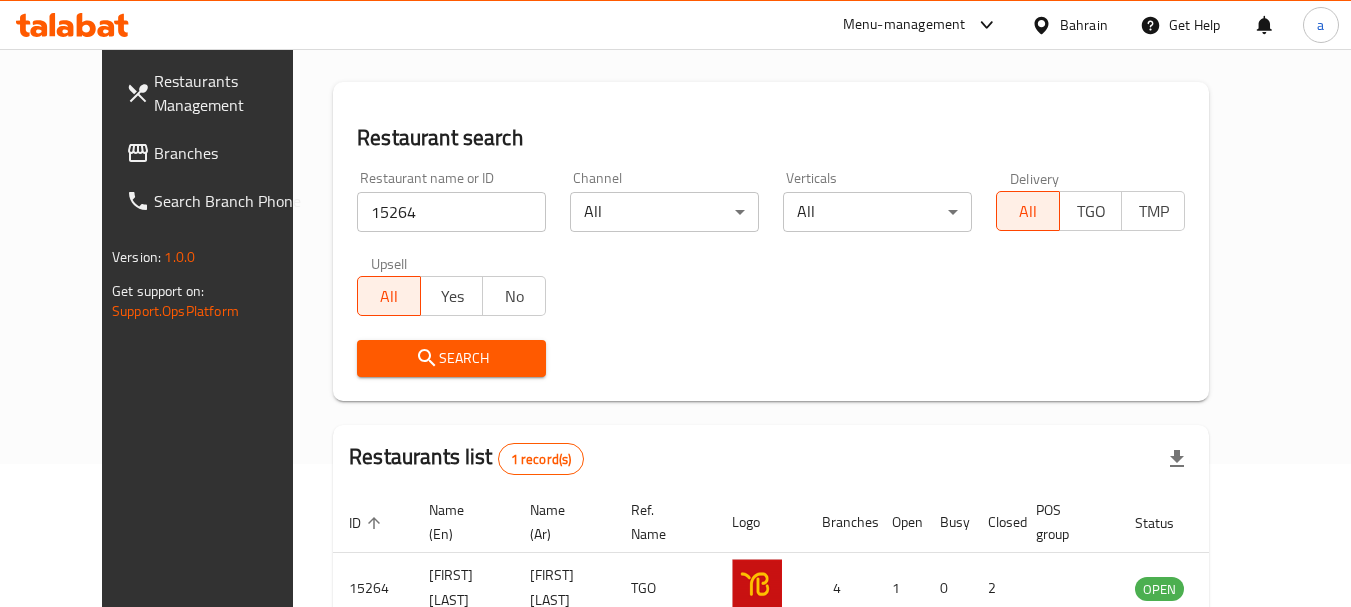 scroll, scrollTop: 268, scrollLeft: 0, axis: vertical 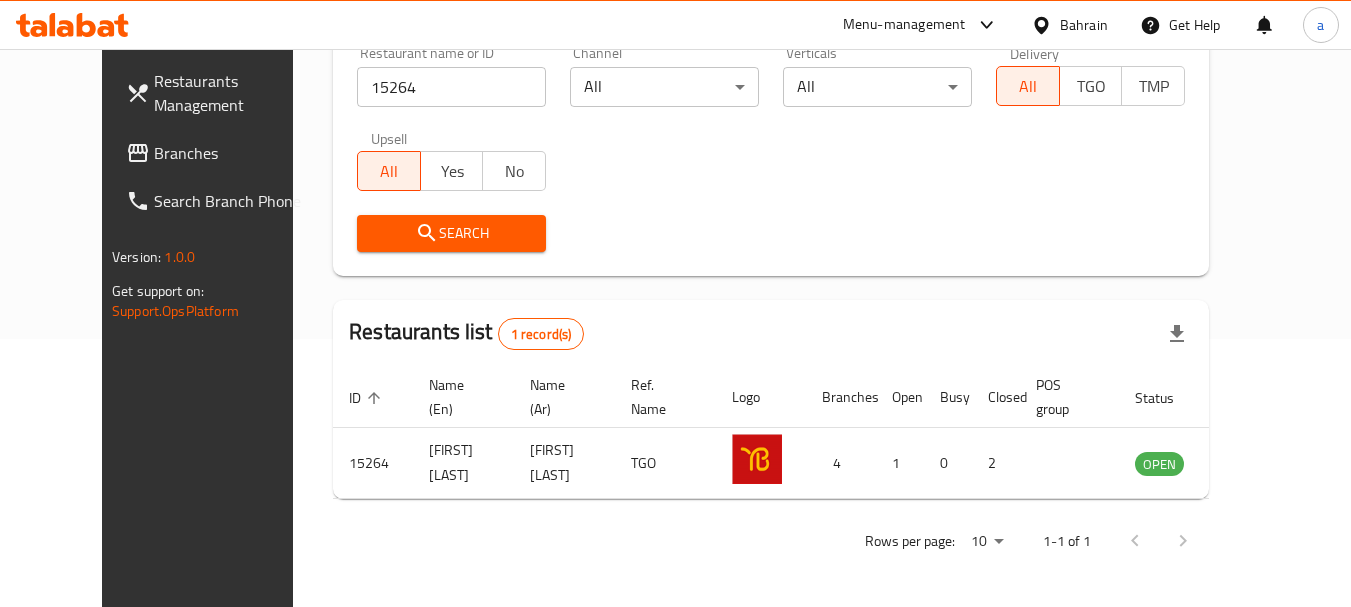 click on "Bahrain" at bounding box center (1084, 25) 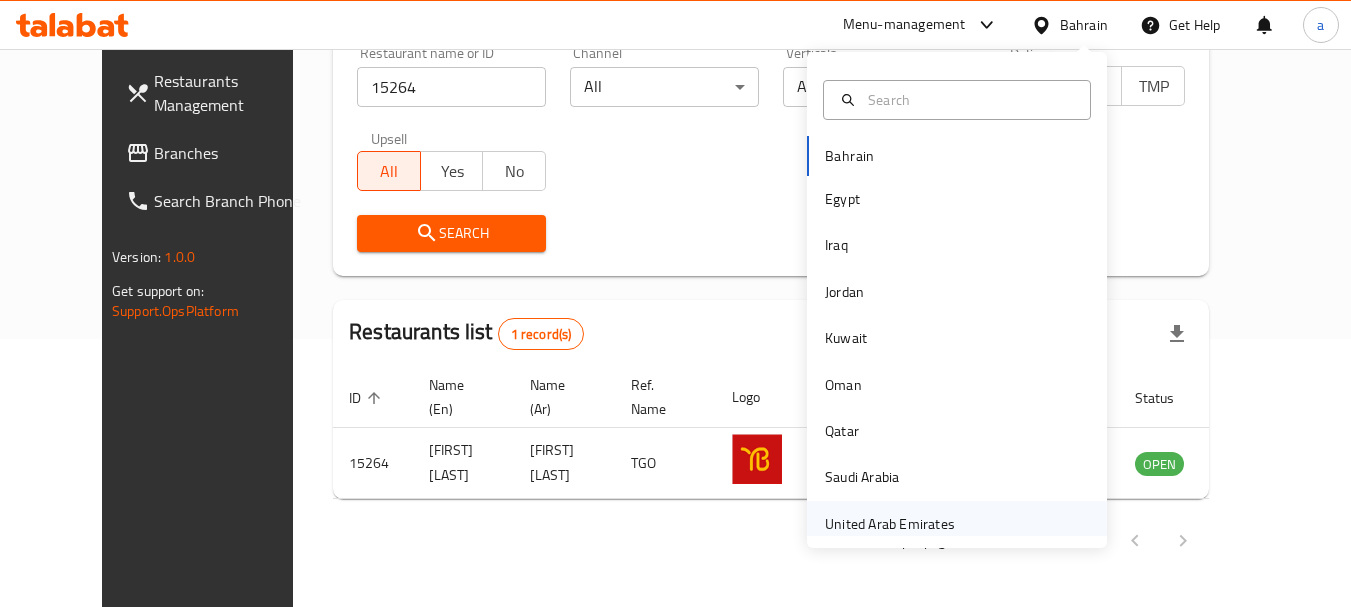 click on "United Arab Emirates" at bounding box center [890, 524] 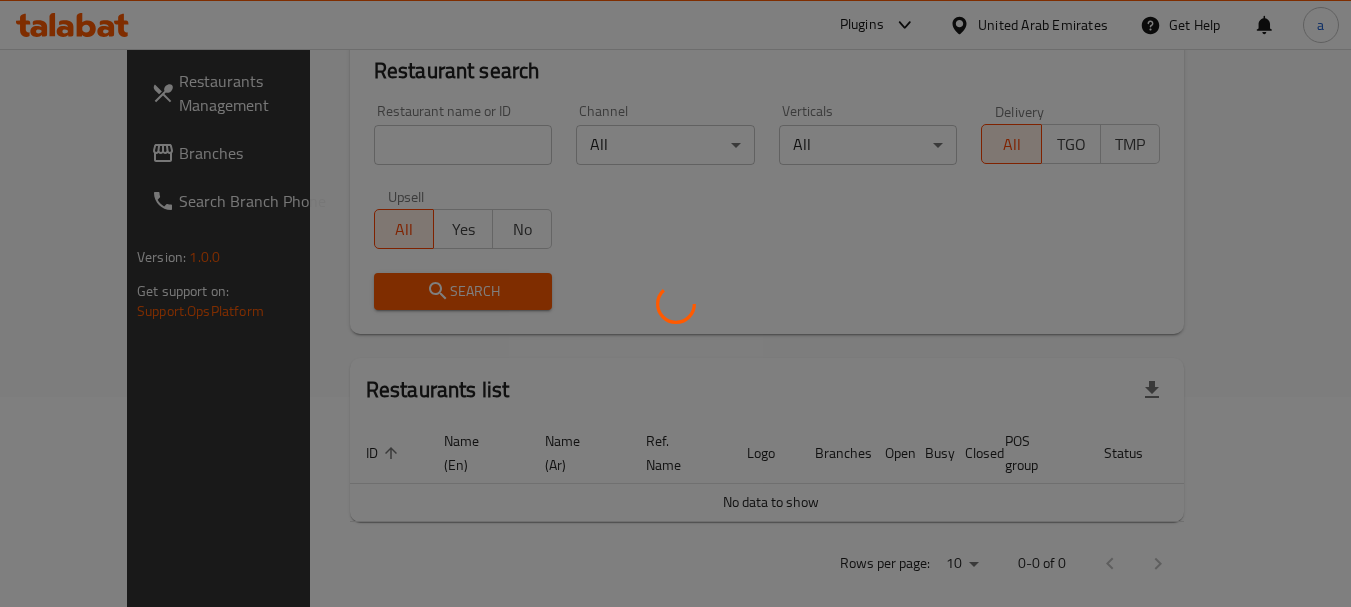 scroll, scrollTop: 268, scrollLeft: 0, axis: vertical 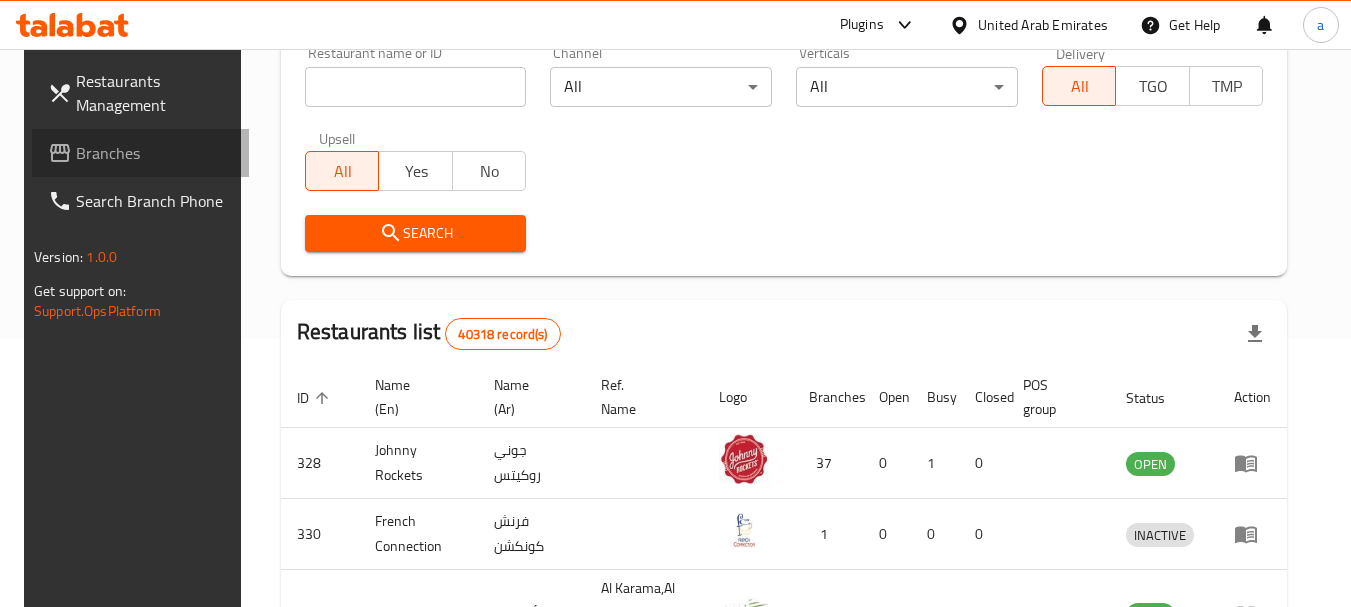 click on "Branches" at bounding box center [155, 153] 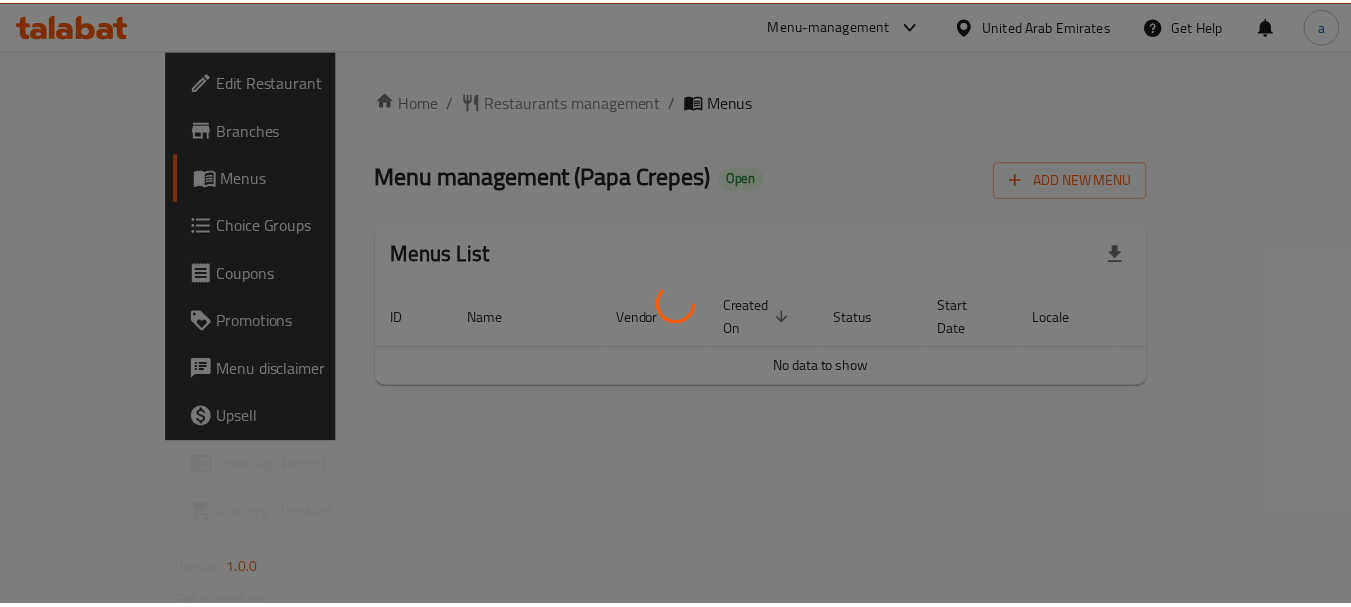 scroll, scrollTop: 0, scrollLeft: 0, axis: both 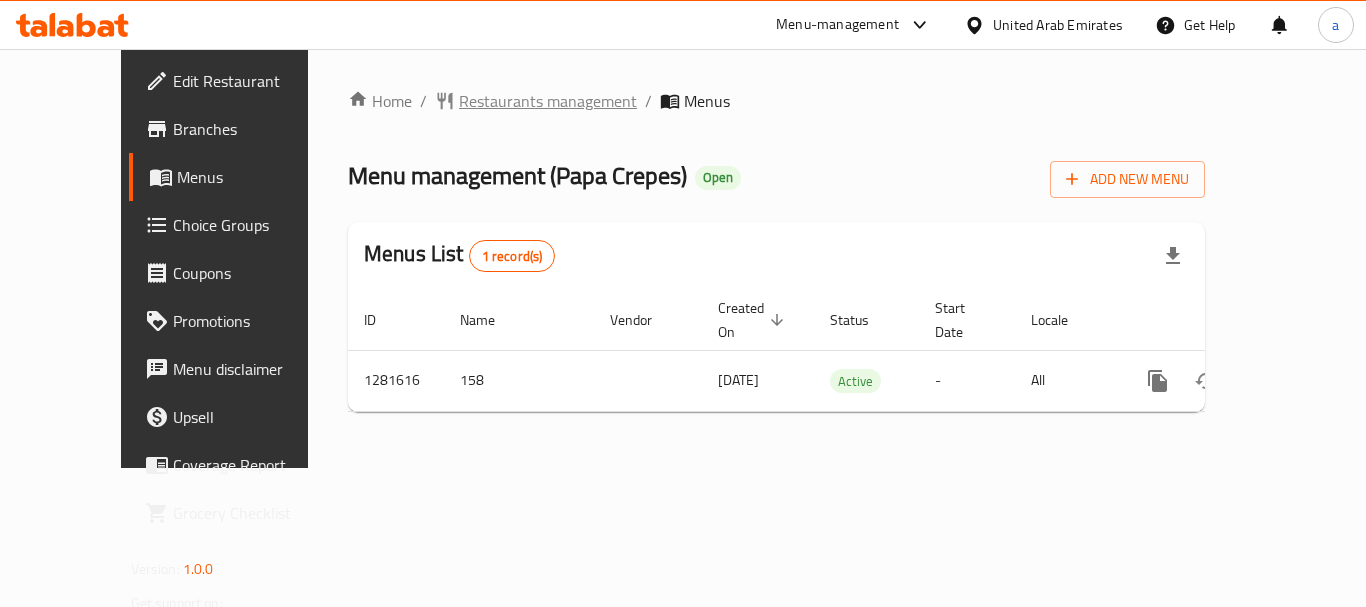 click on "Restaurants management" at bounding box center [548, 101] 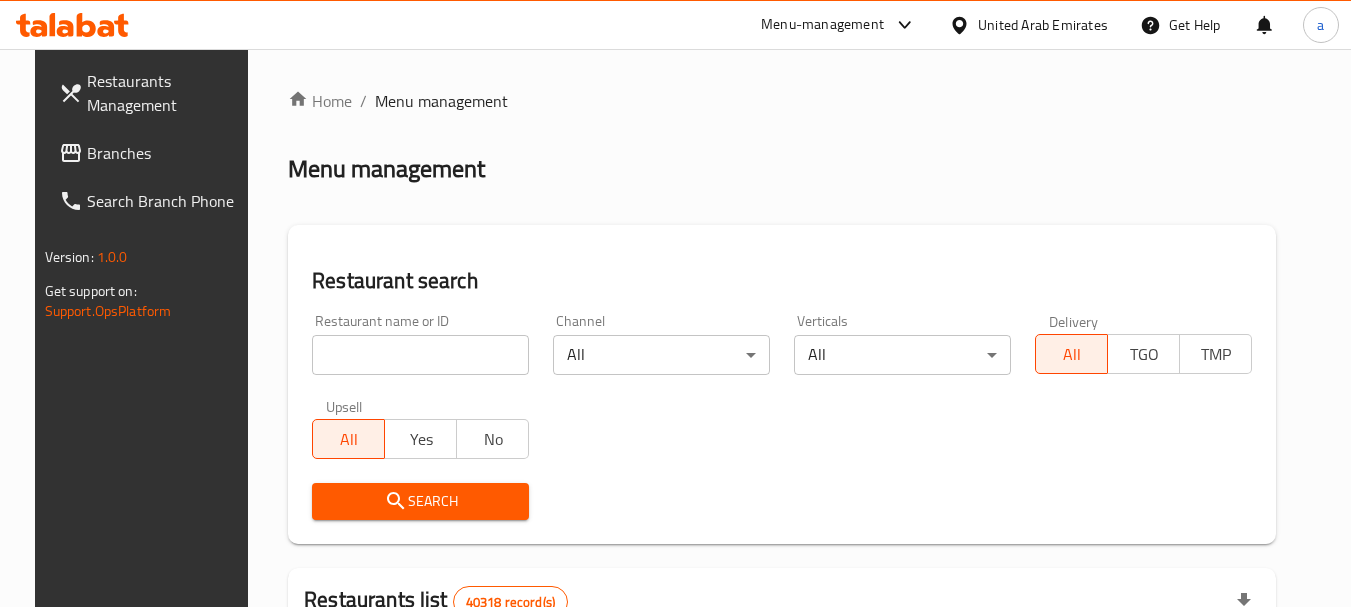 click at bounding box center (420, 355) 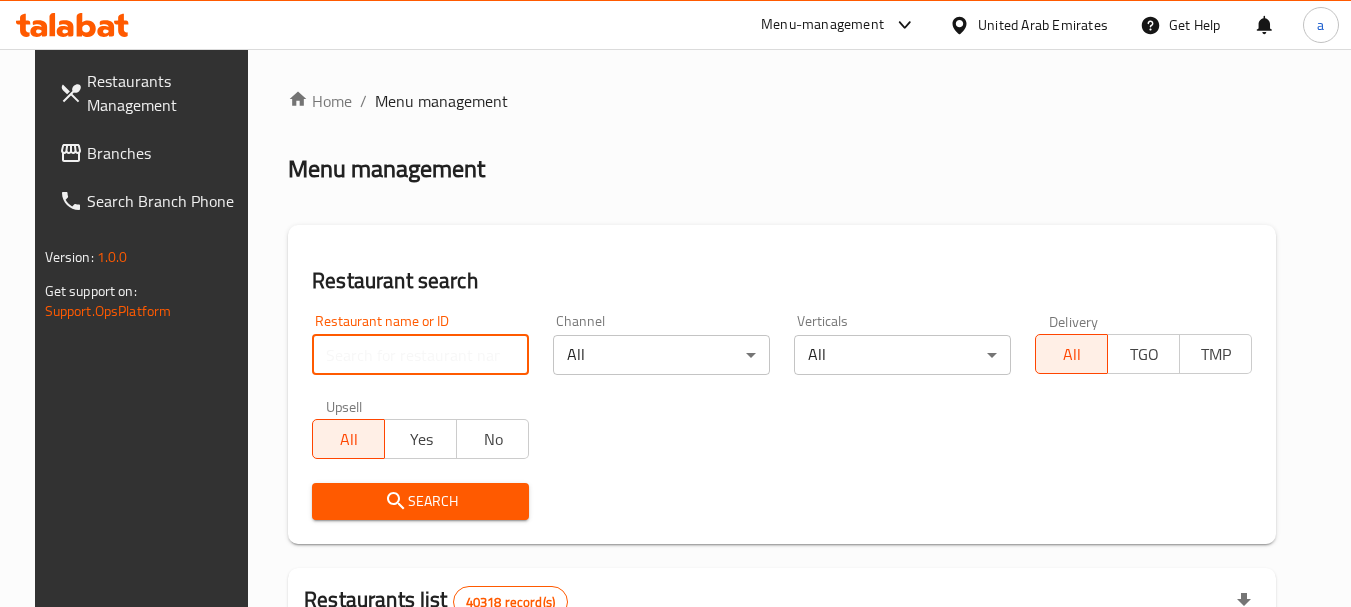 paste on "694328" 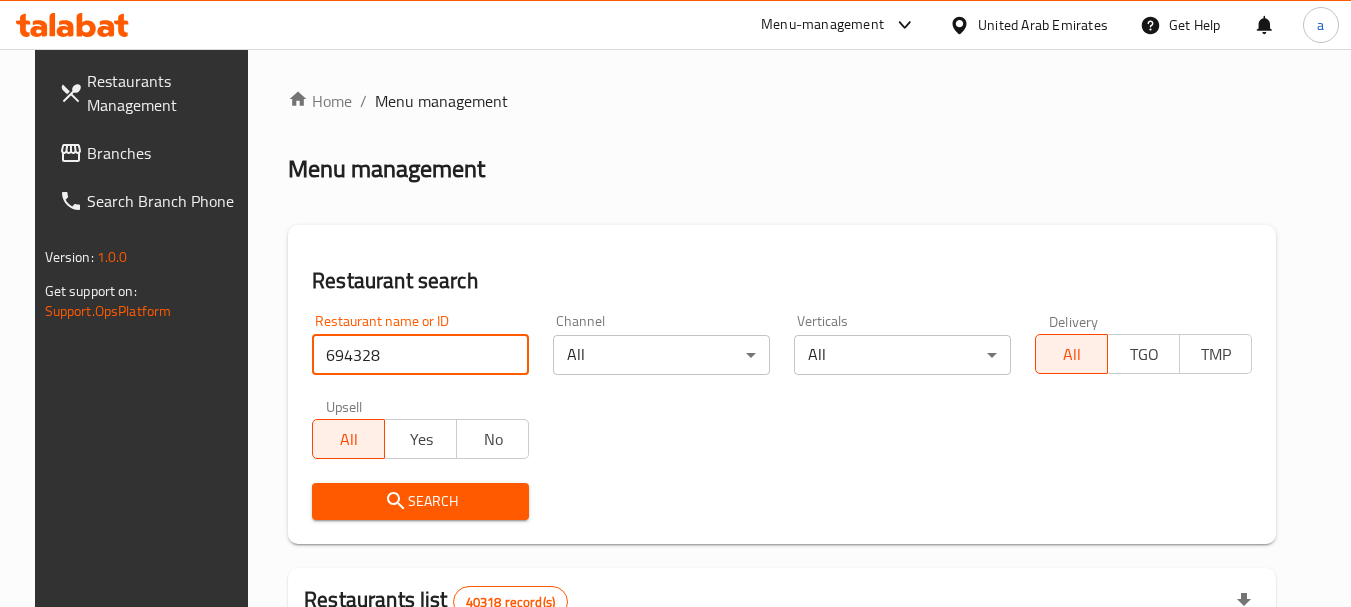 type on "694328" 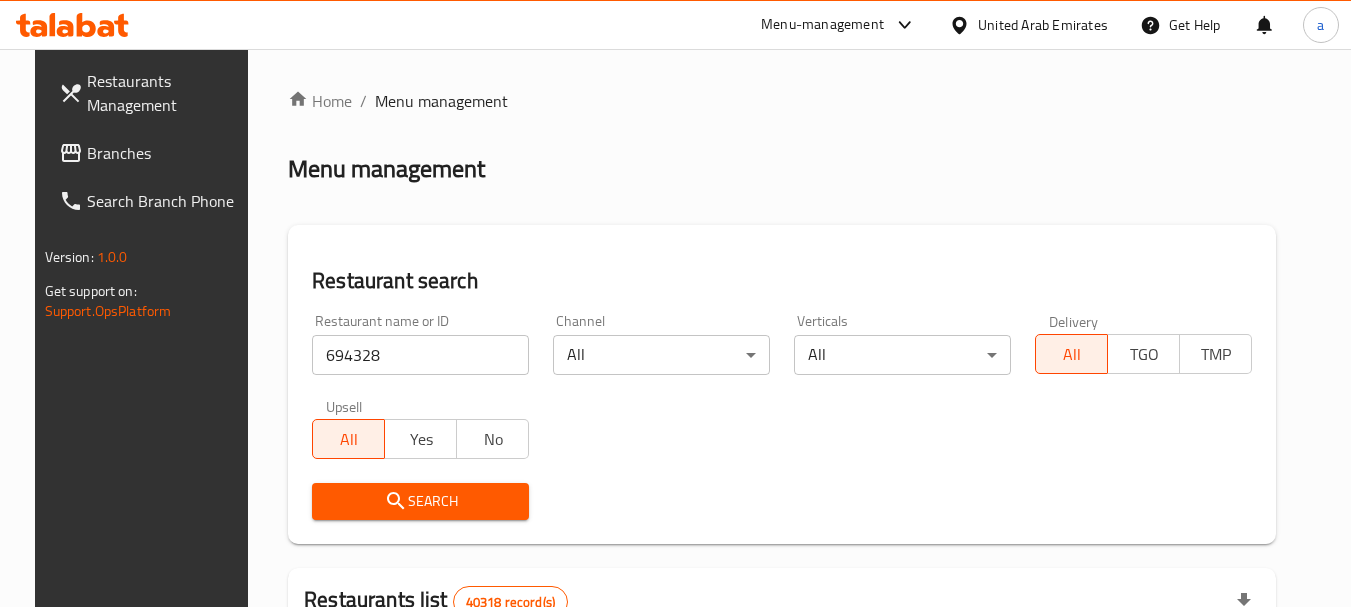 click on "Search" at bounding box center (420, 501) 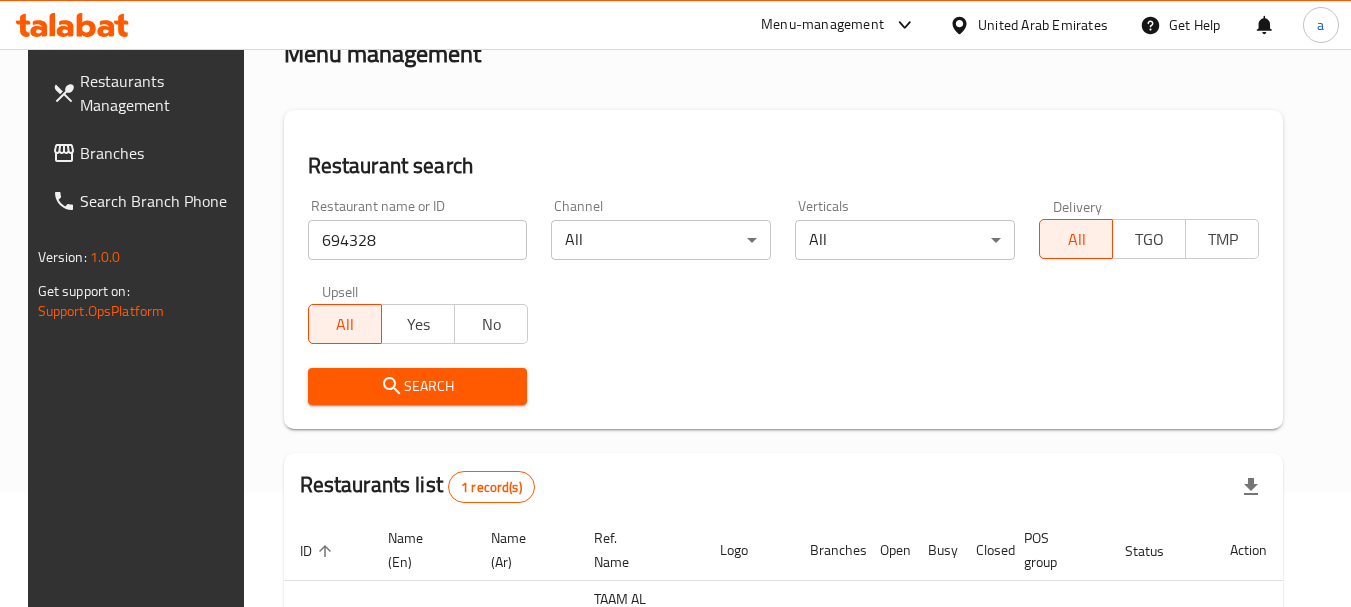 scroll, scrollTop: 260, scrollLeft: 0, axis: vertical 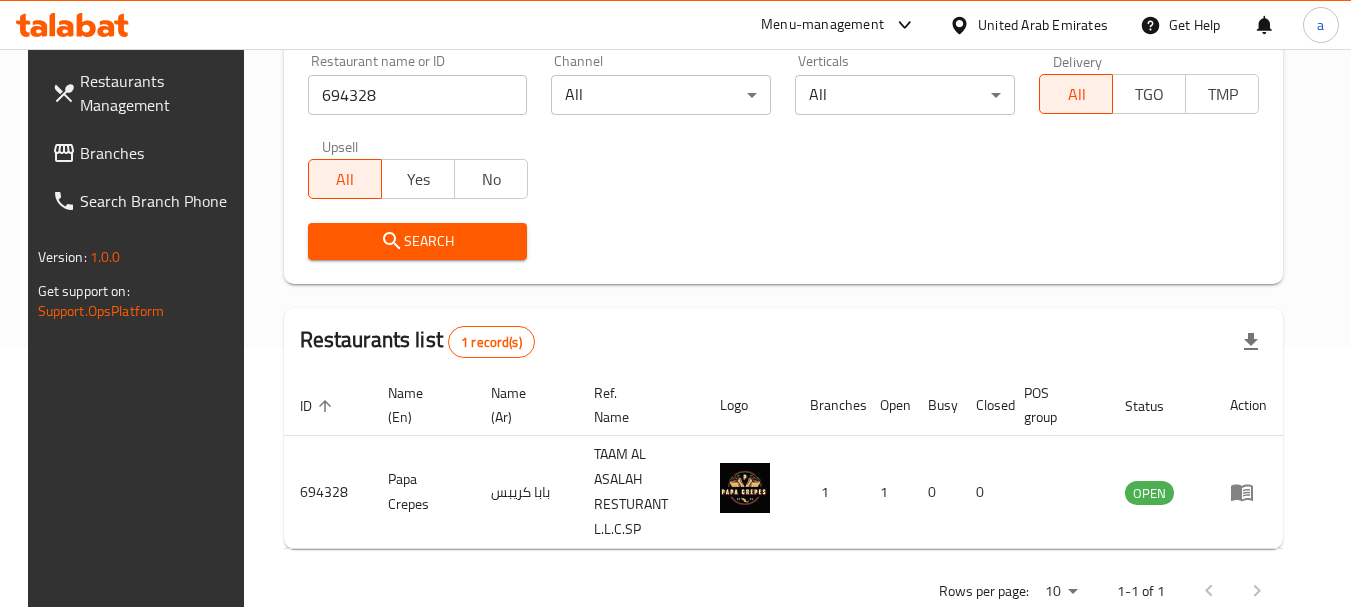 click on "United Arab Emirates" at bounding box center [1043, 25] 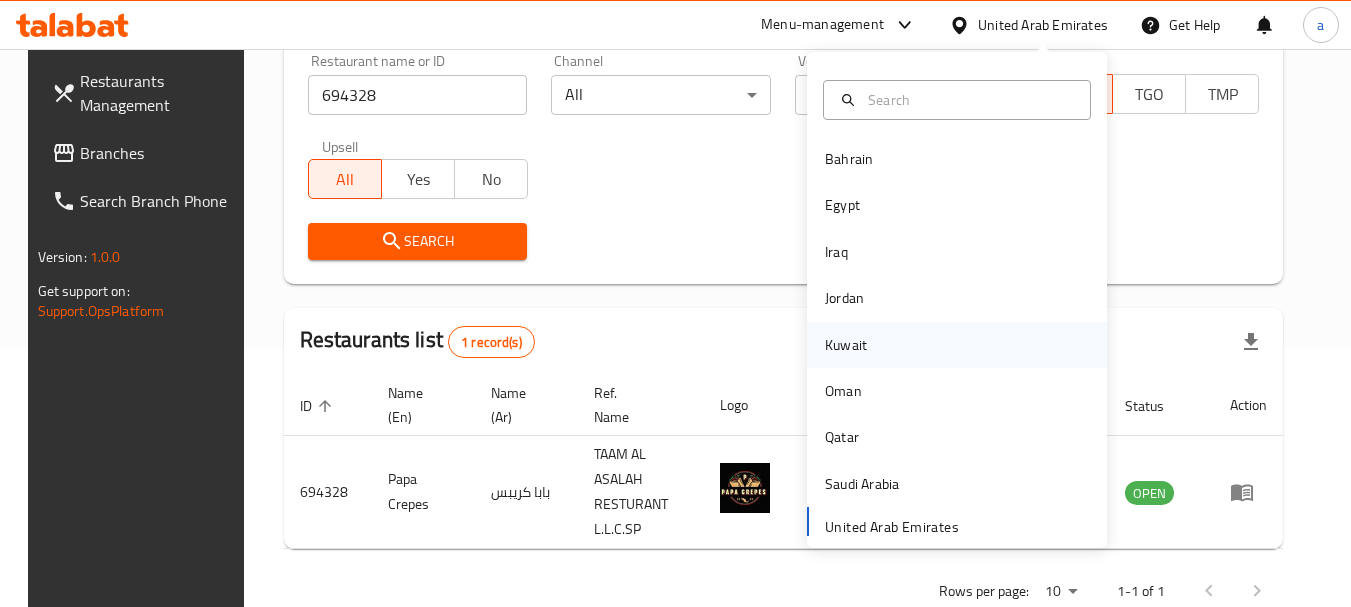 click on "Kuwait" at bounding box center [846, 345] 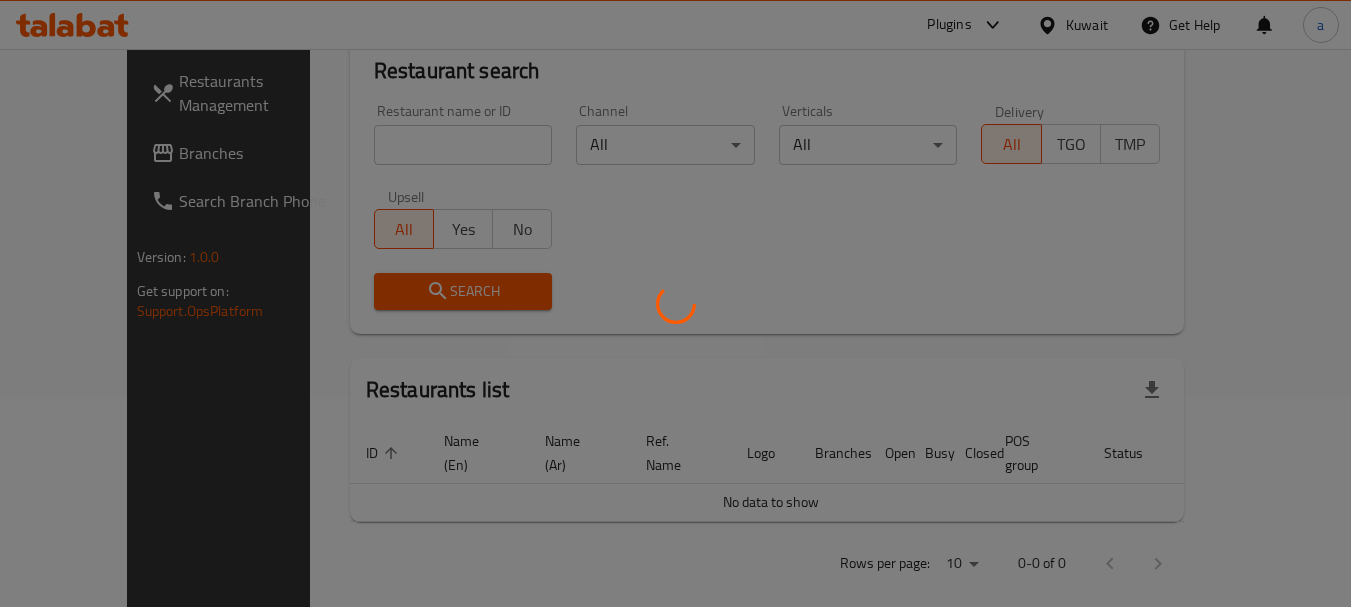scroll, scrollTop: 260, scrollLeft: 0, axis: vertical 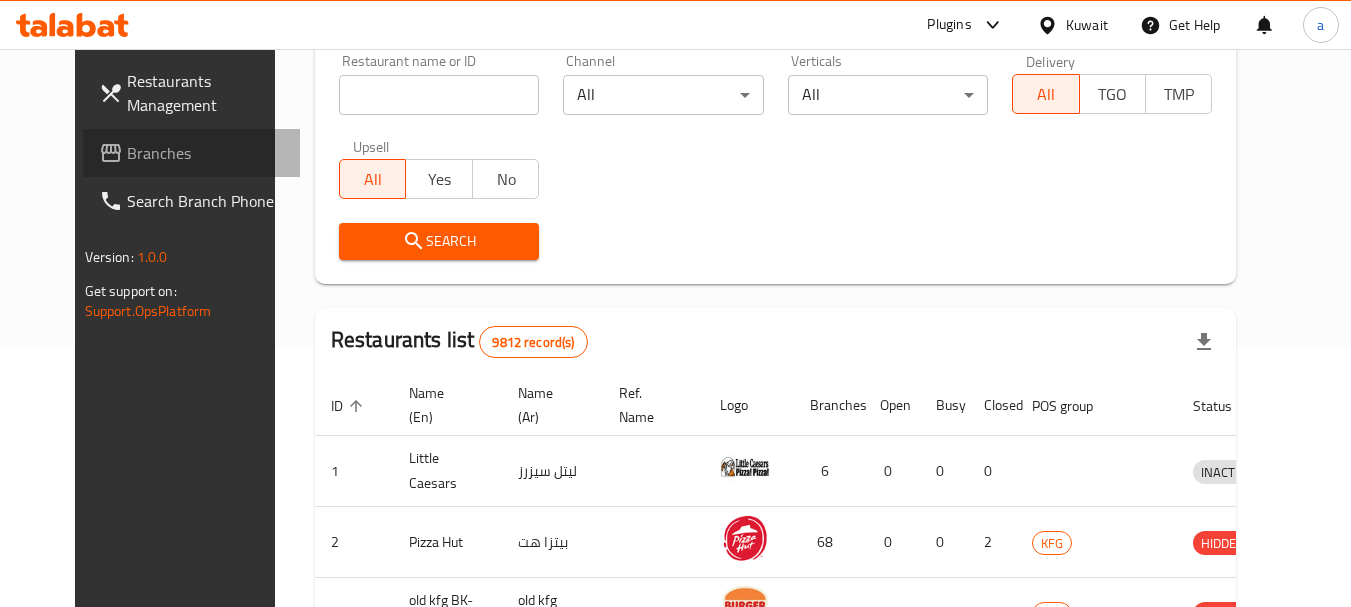 click on "Branches" at bounding box center (206, 153) 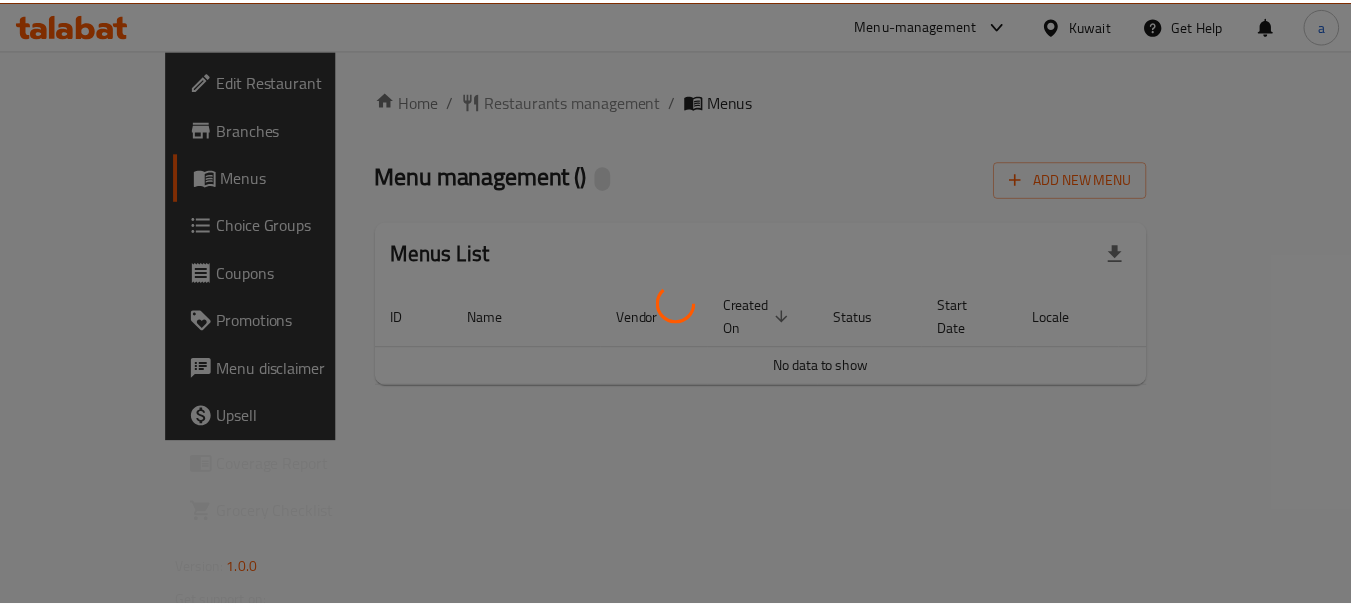 scroll, scrollTop: 0, scrollLeft: 0, axis: both 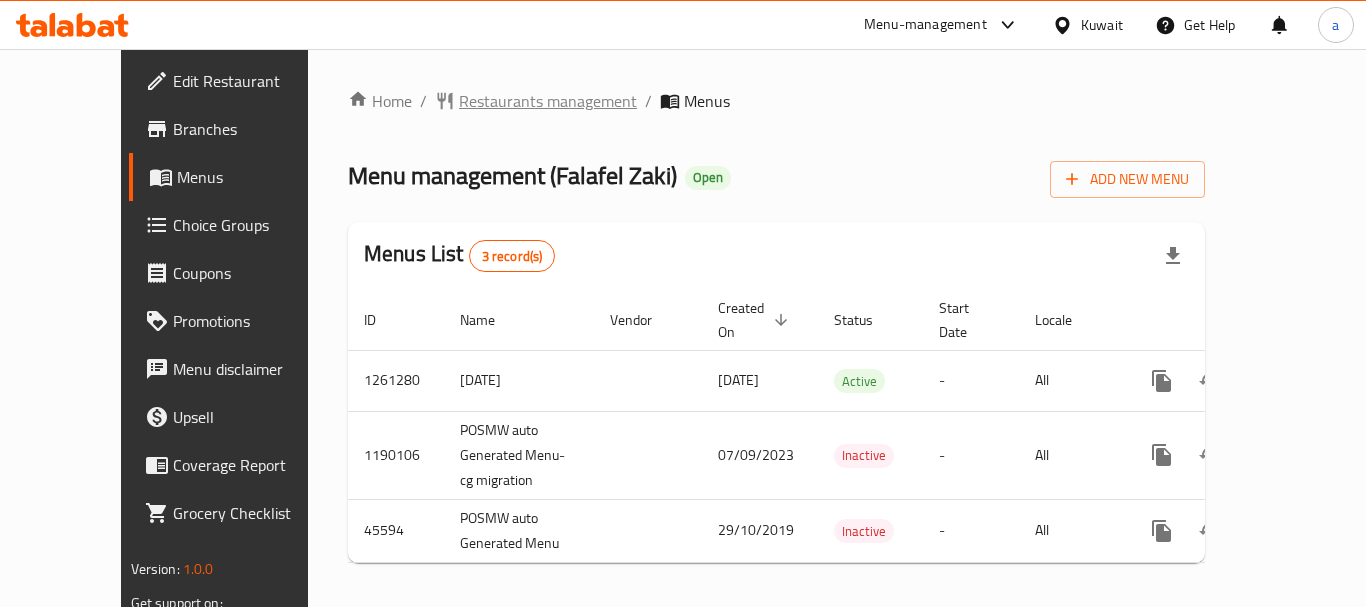 click on "Restaurants management" at bounding box center (548, 101) 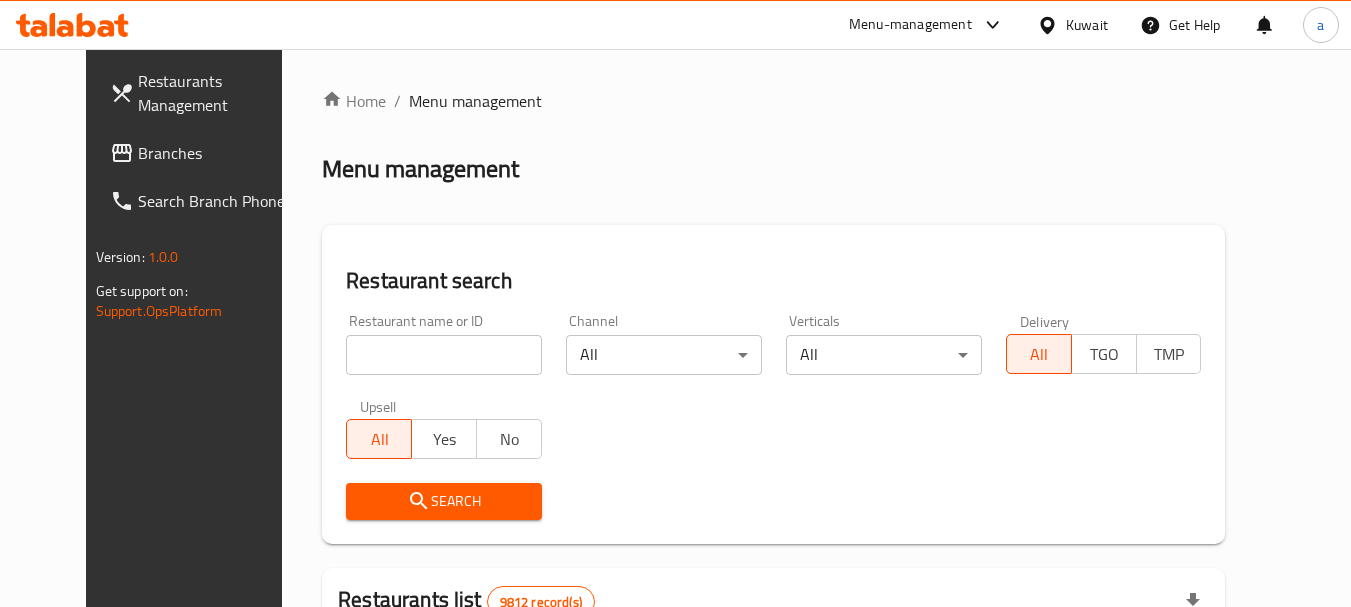 click at bounding box center [444, 355] 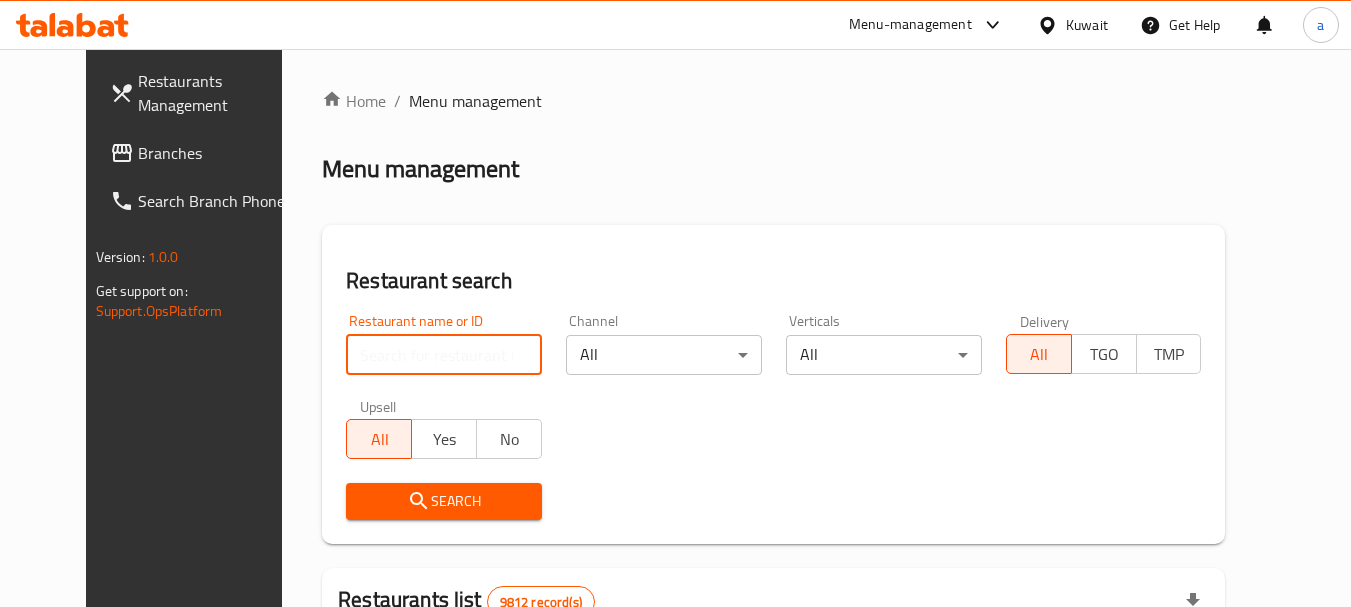 paste on "9081" 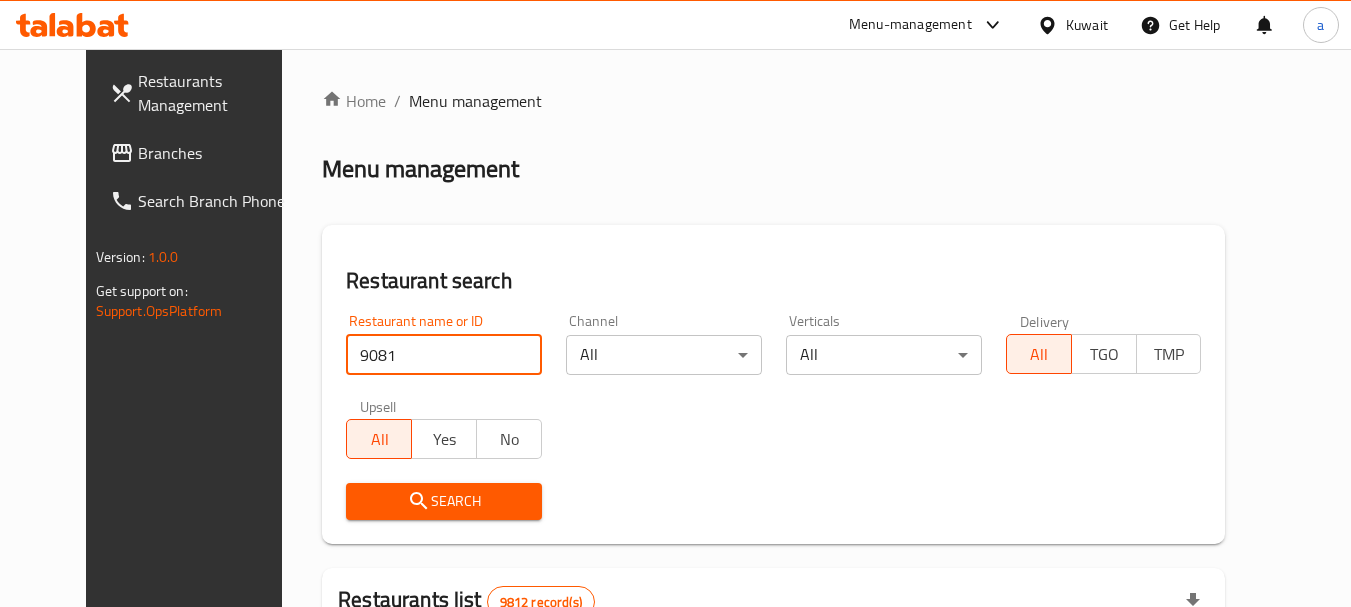 type on "9081" 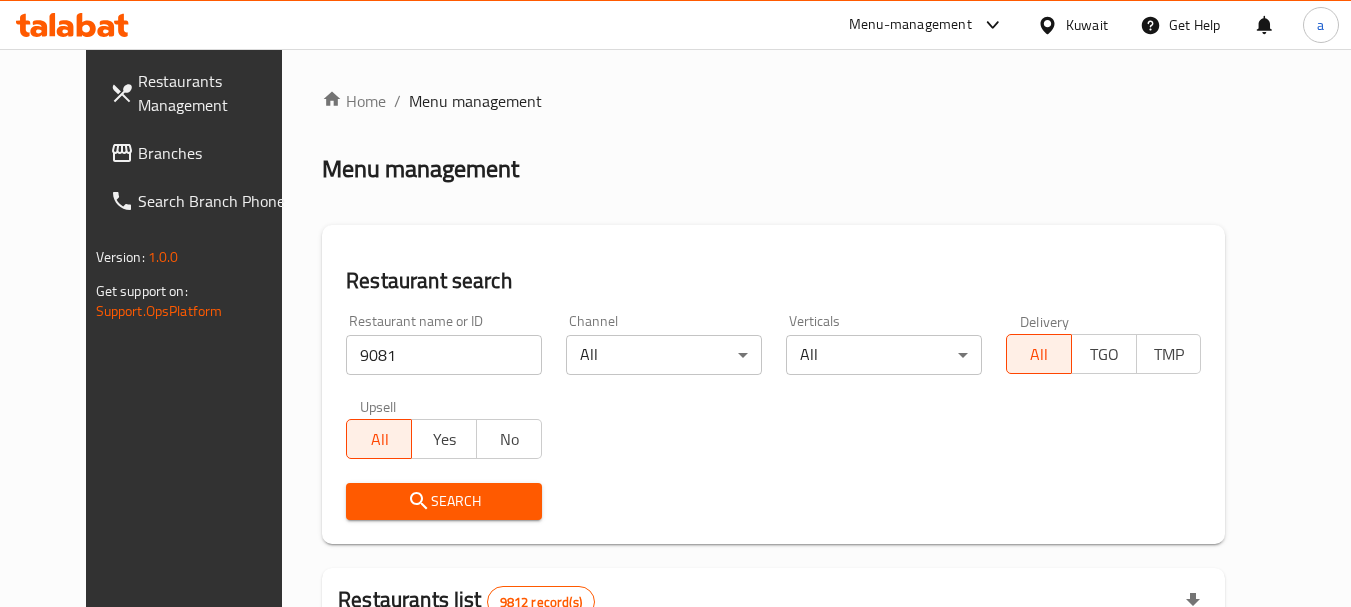 click on "Search" at bounding box center (444, 501) 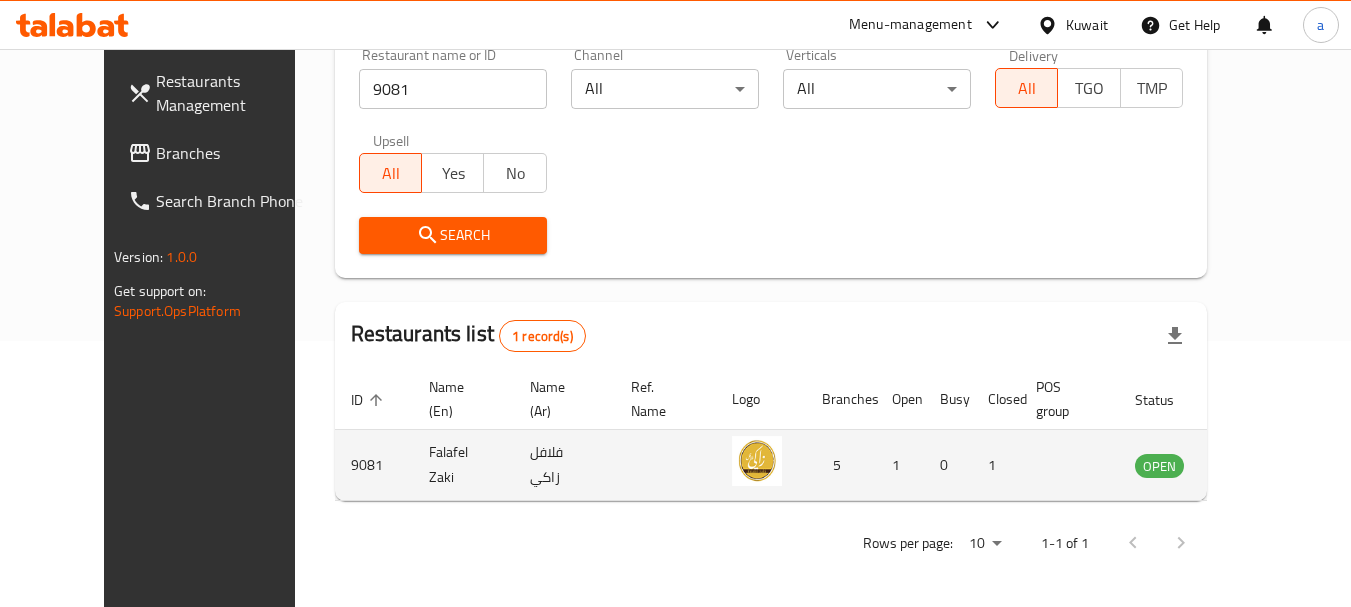 scroll, scrollTop: 268, scrollLeft: 0, axis: vertical 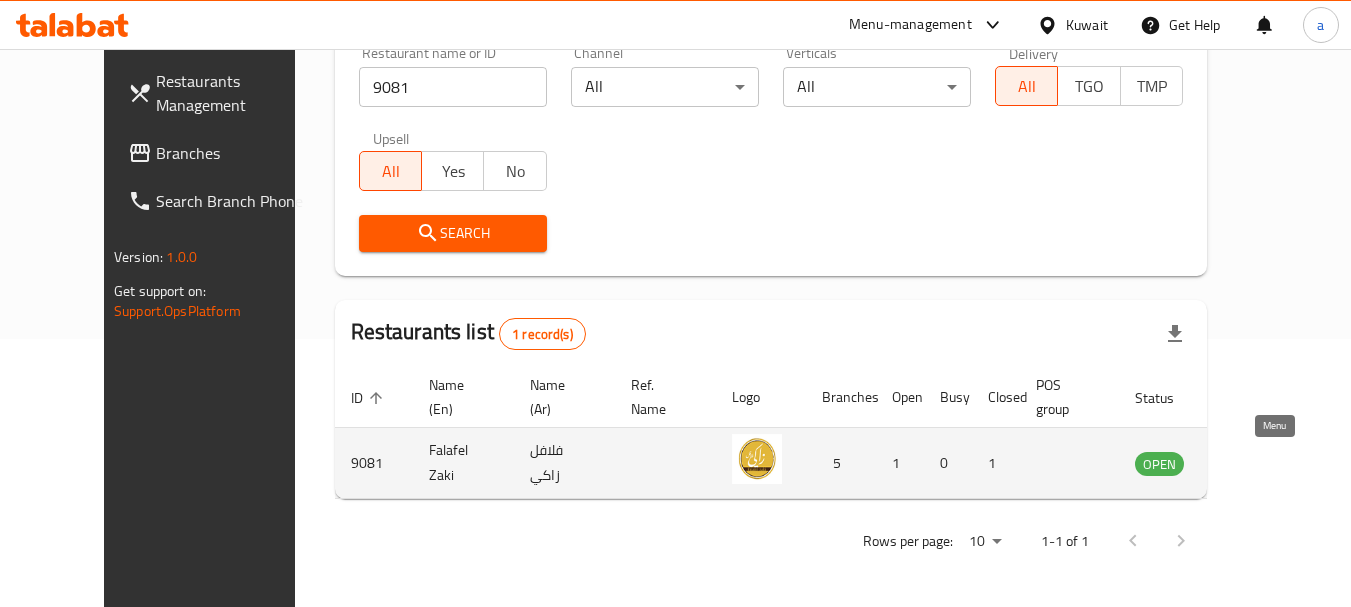click 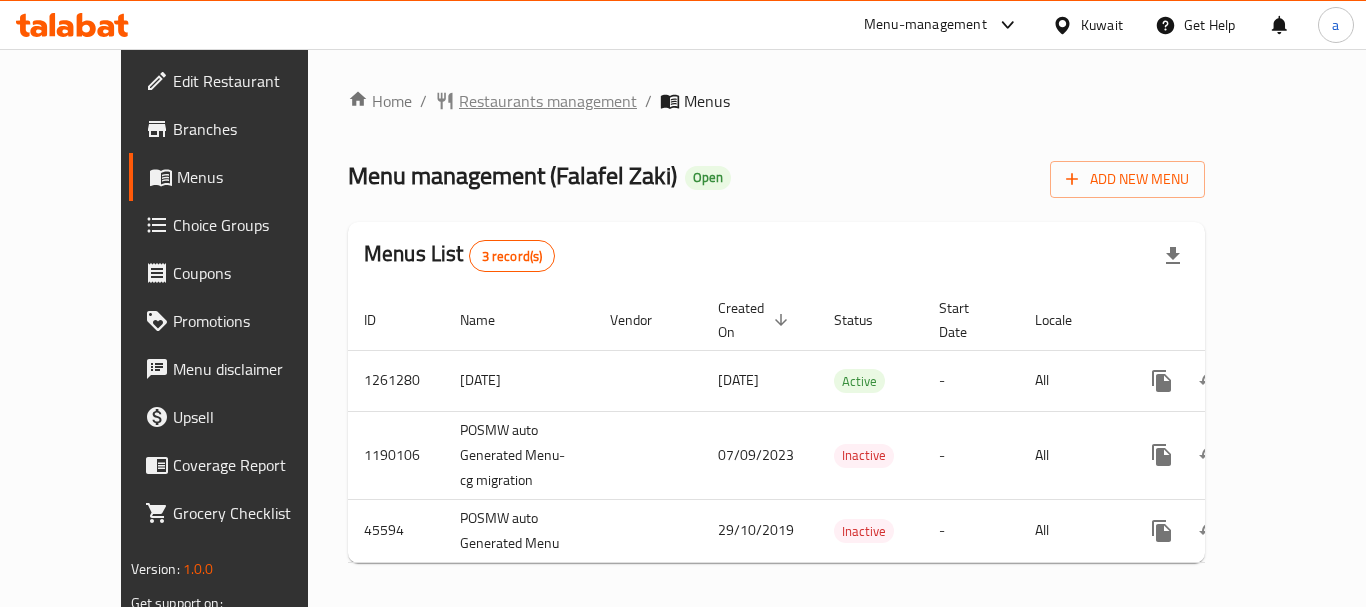 click on "Restaurants management" at bounding box center [548, 101] 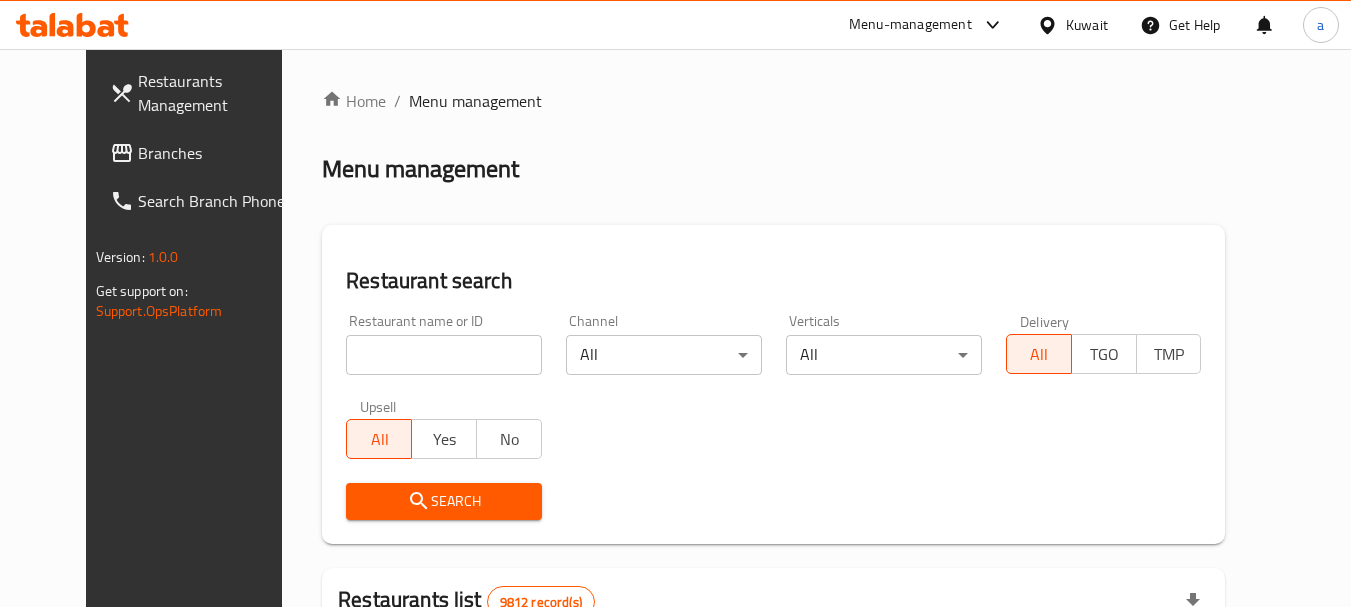 click on "Kuwait" at bounding box center [1087, 25] 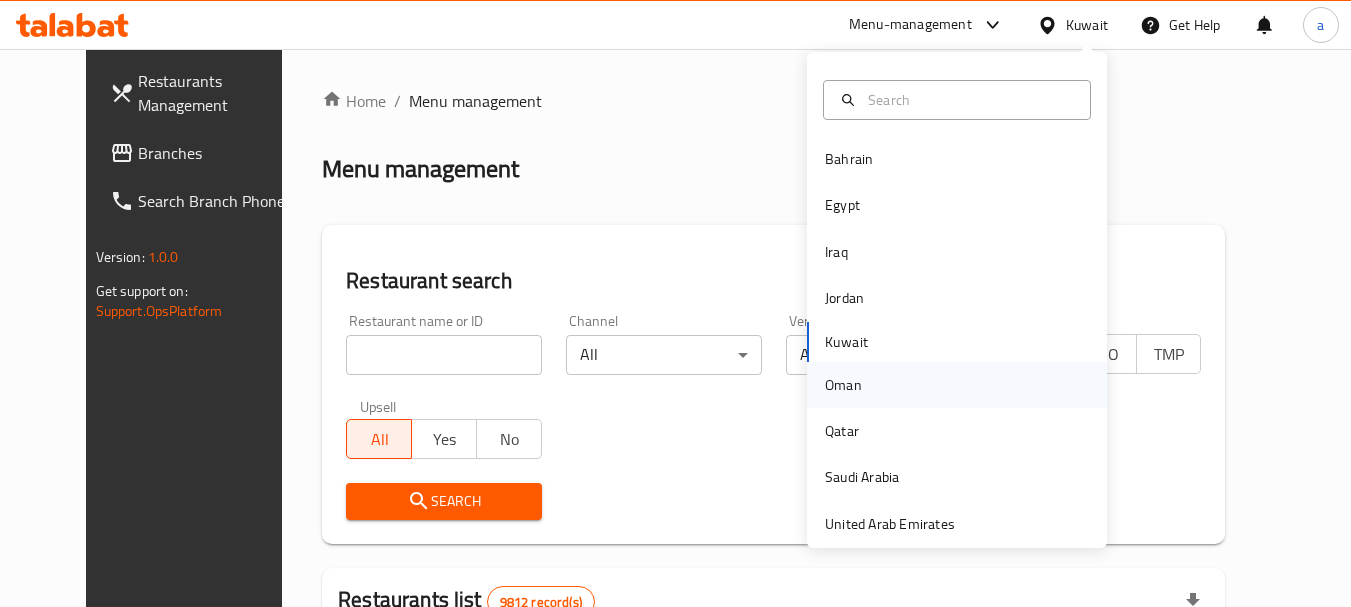 click on "Oman" at bounding box center [843, 385] 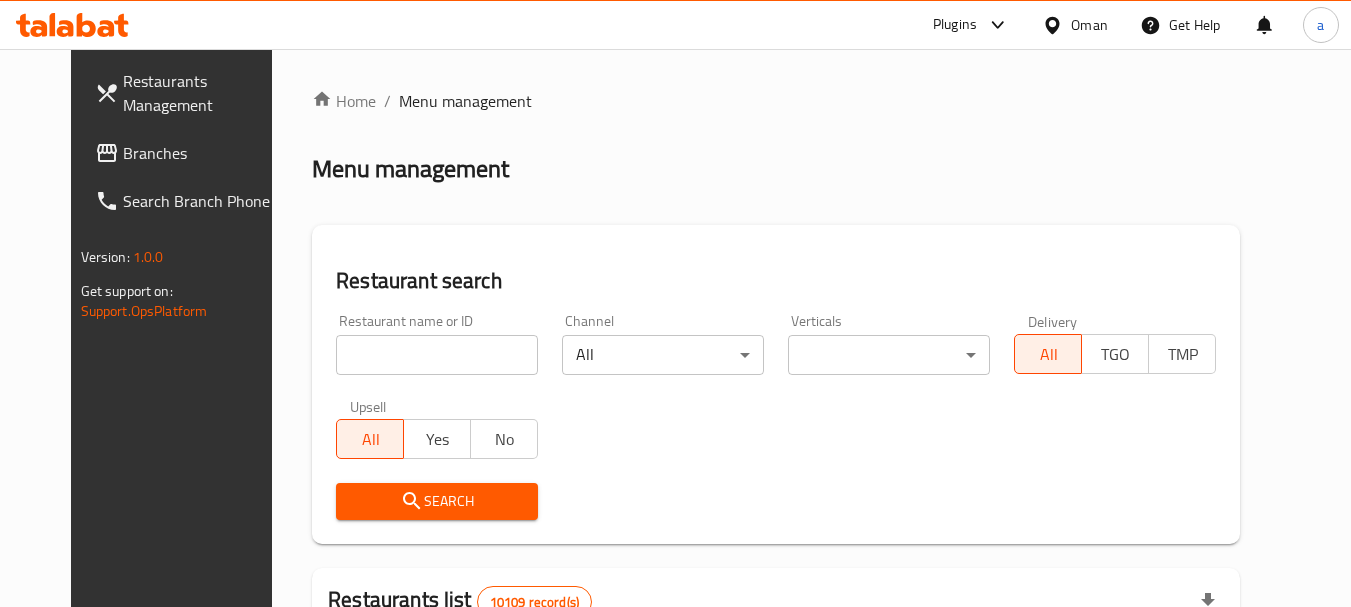 click on "Branches" at bounding box center [202, 153] 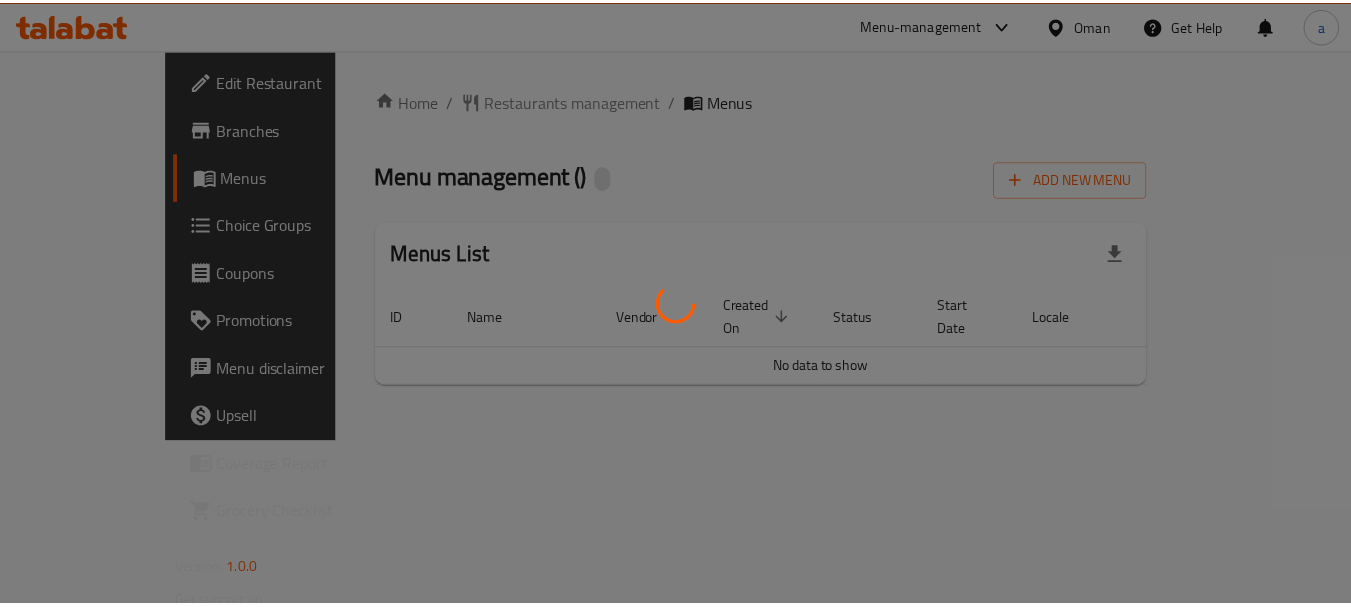 scroll, scrollTop: 0, scrollLeft: 0, axis: both 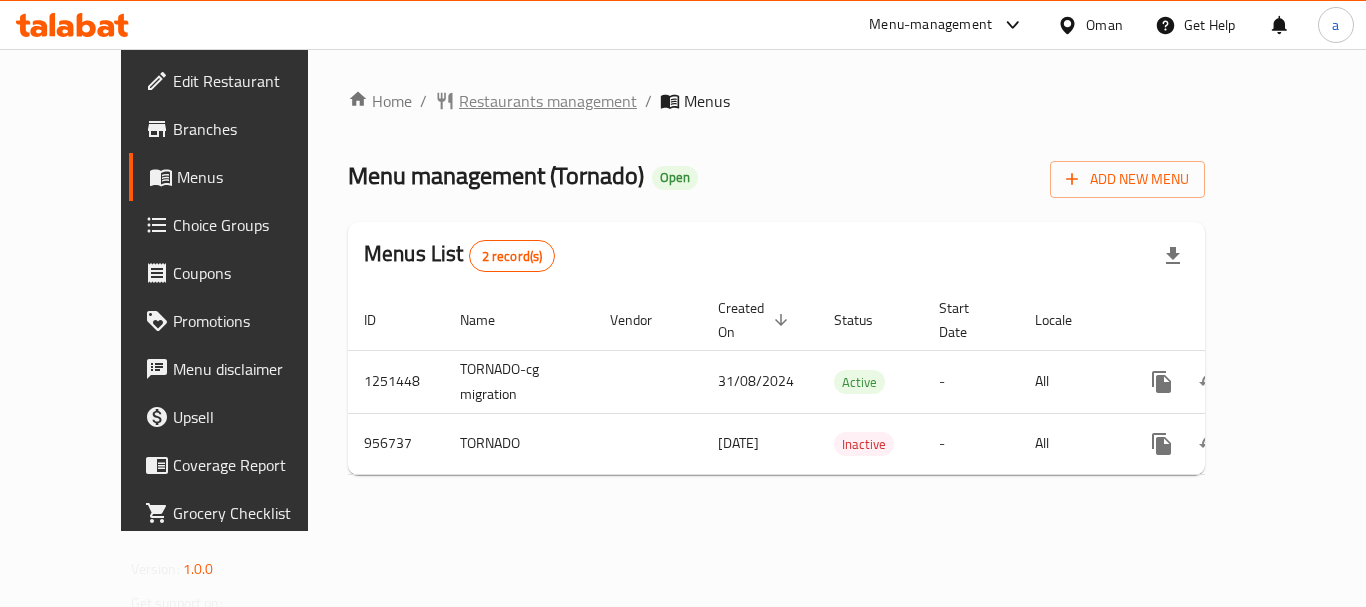 click on "Restaurants management" at bounding box center [548, 101] 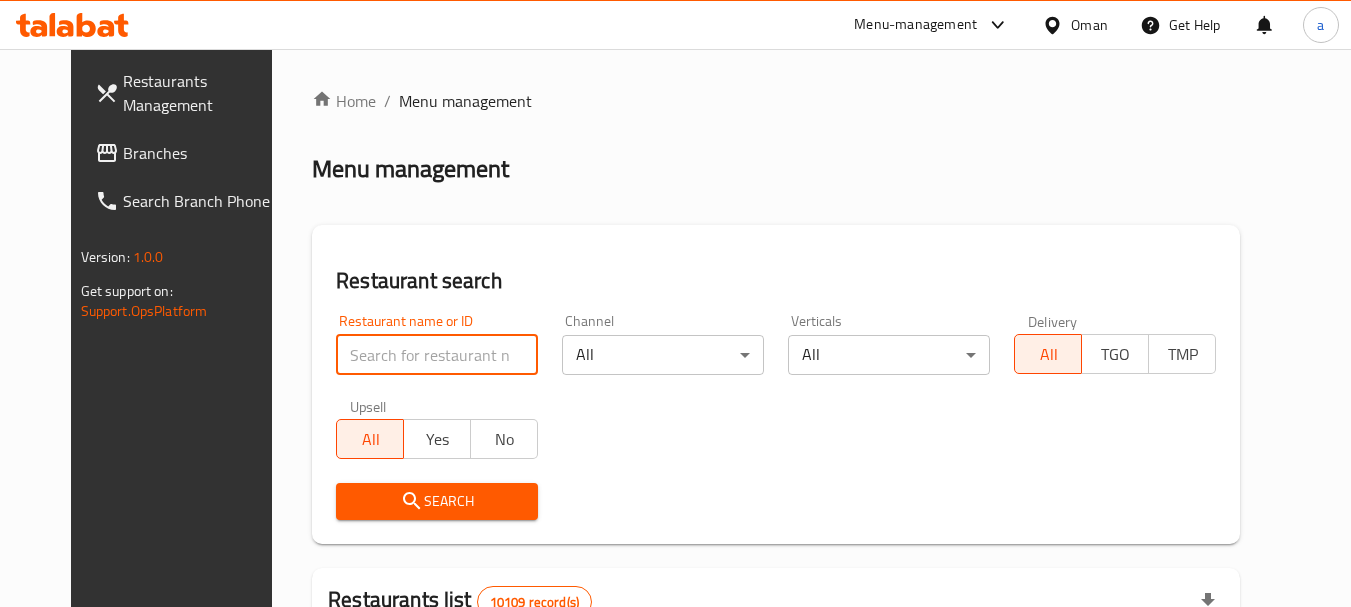 click at bounding box center [437, 355] 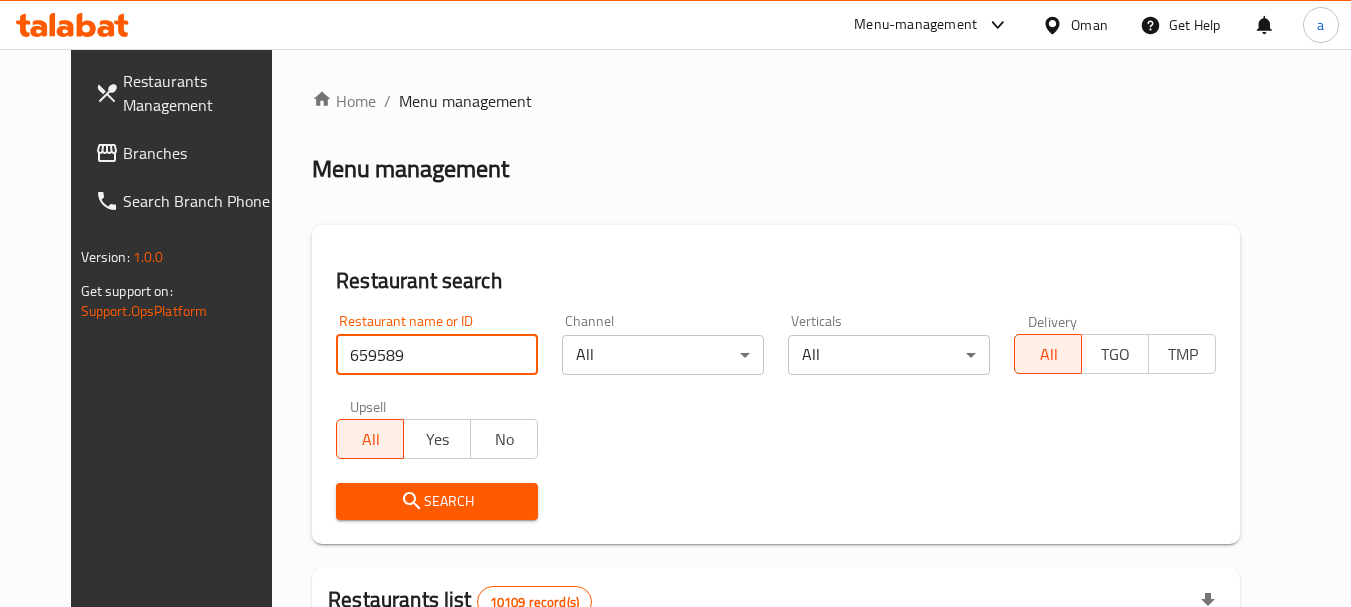 type on "659589" 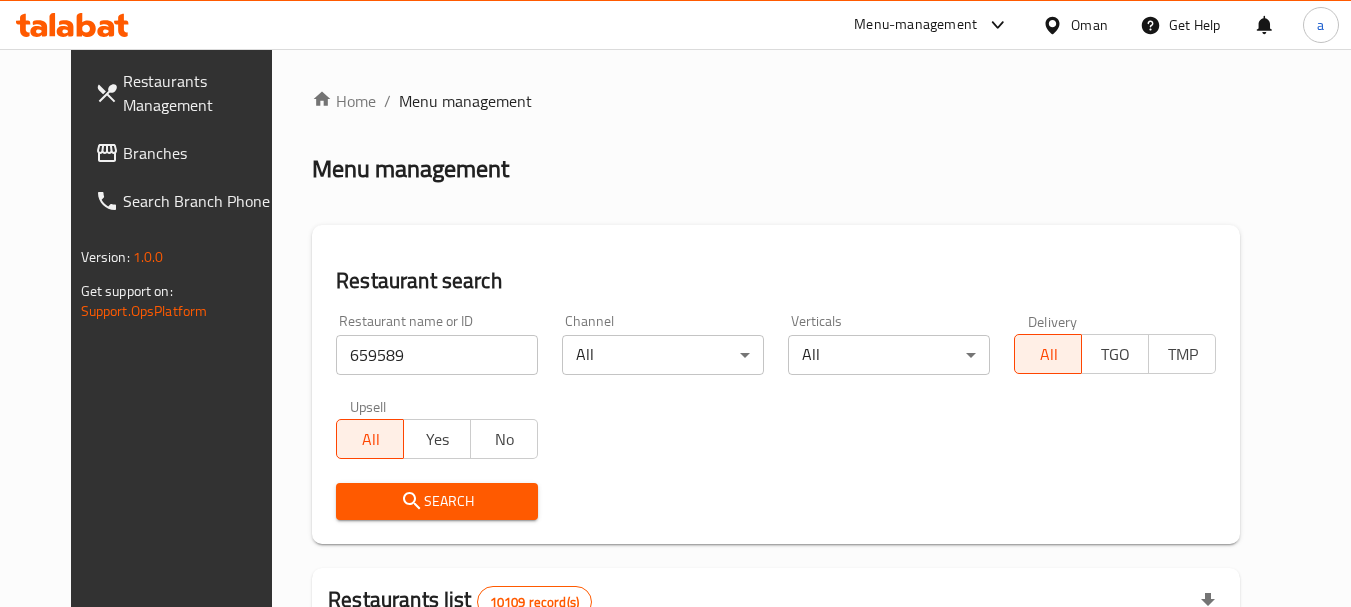 click on "Search" at bounding box center [437, 501] 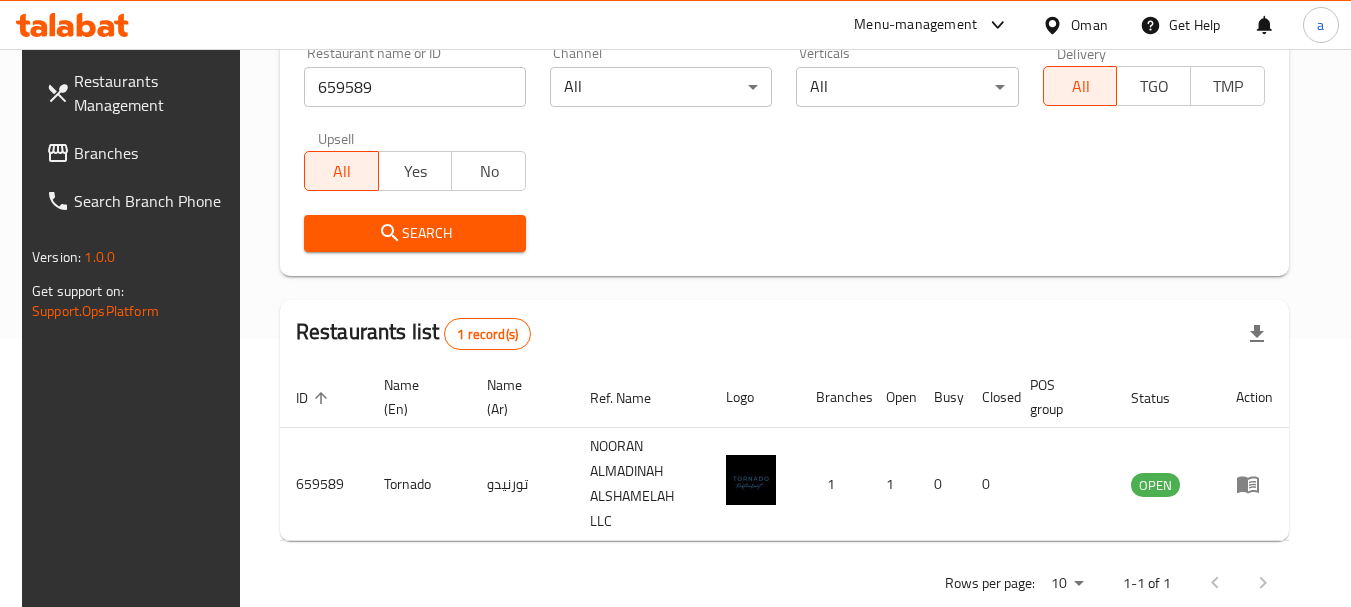 scroll, scrollTop: 285, scrollLeft: 0, axis: vertical 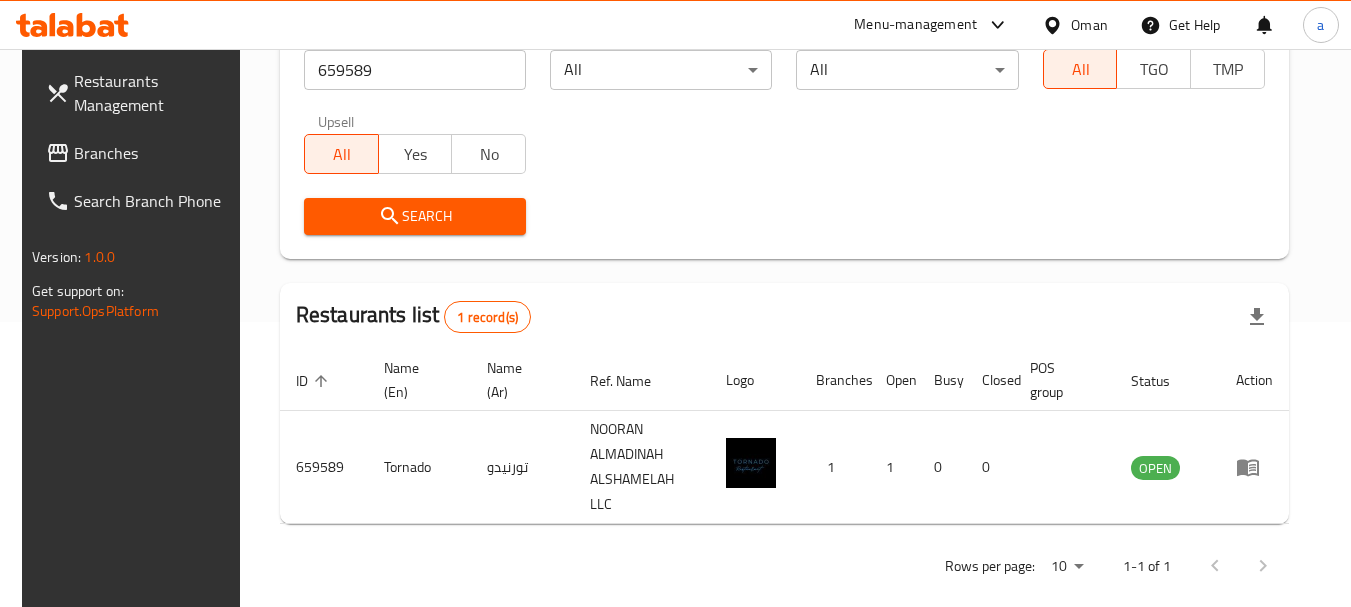 click on "Oman" at bounding box center (1089, 25) 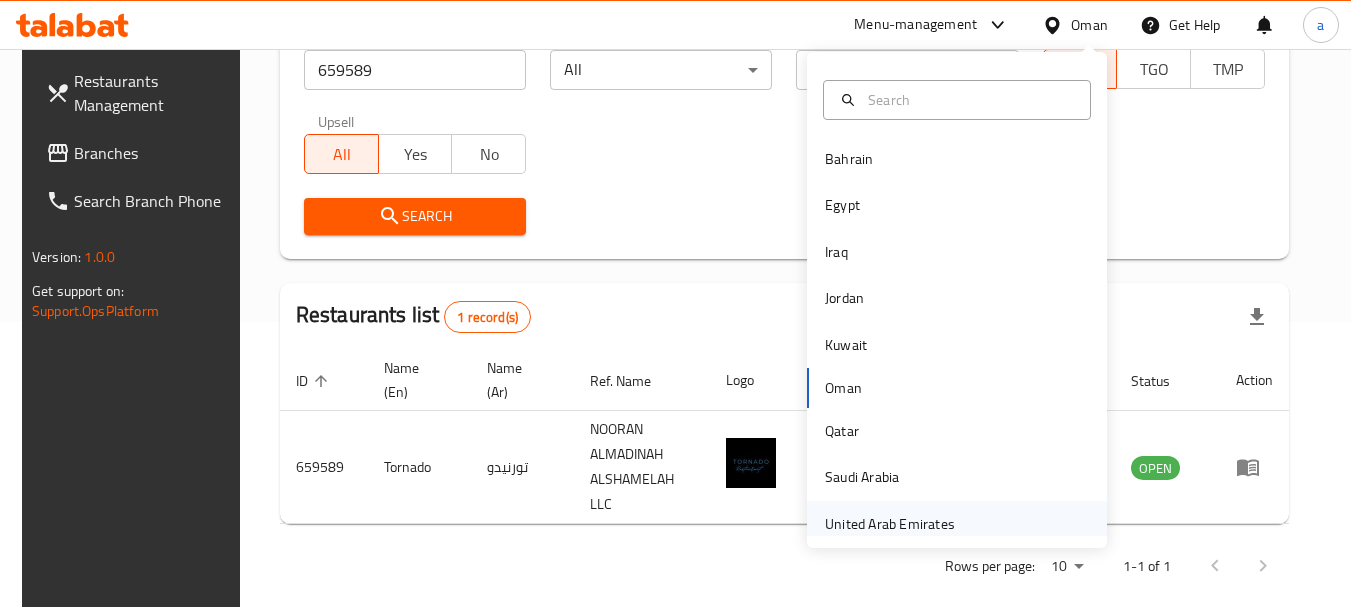 click on "United Arab Emirates" at bounding box center [890, 524] 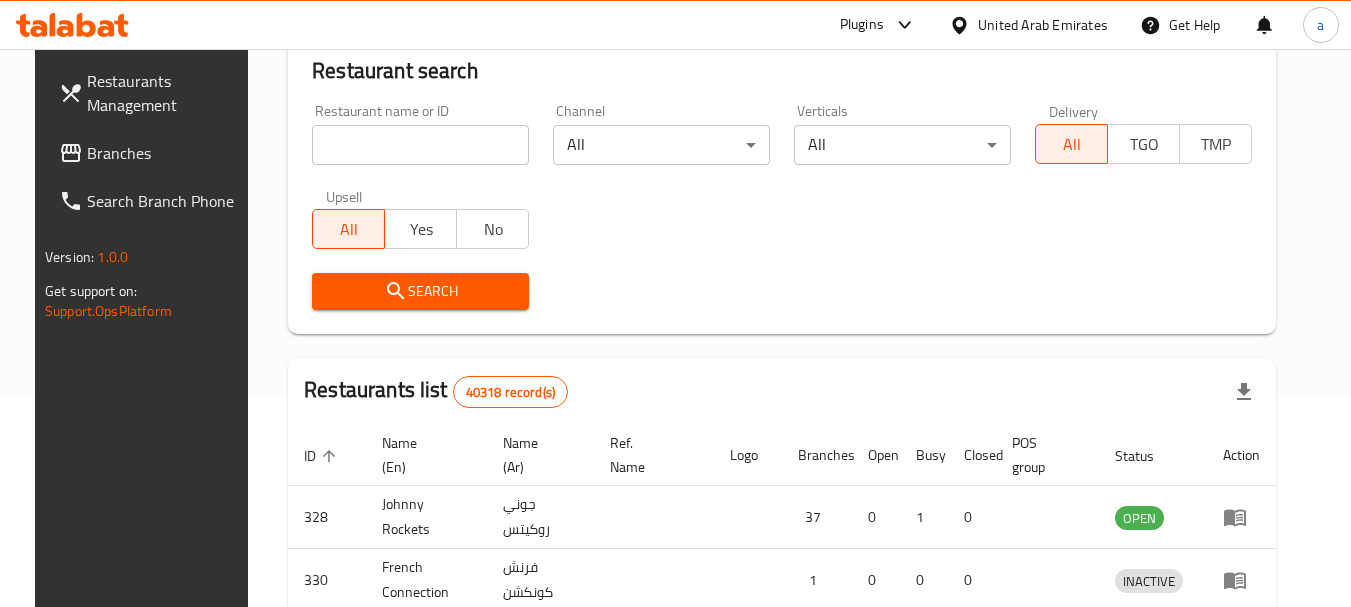 scroll, scrollTop: 285, scrollLeft: 0, axis: vertical 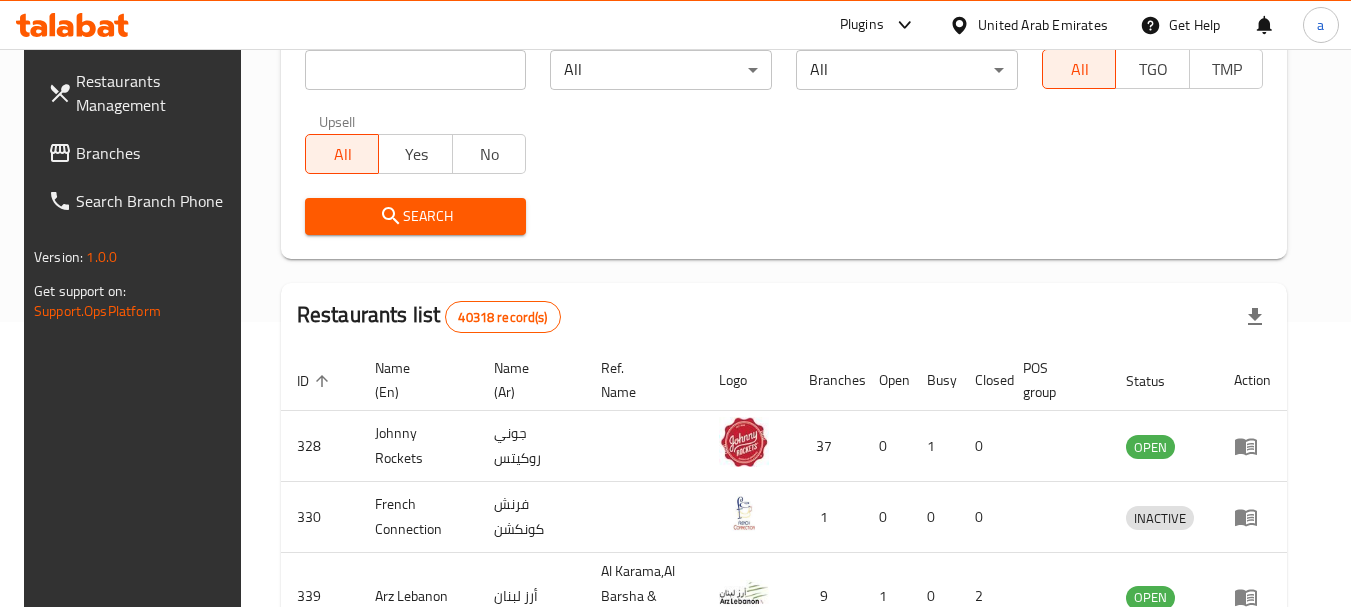 click on "Branches" at bounding box center [155, 153] 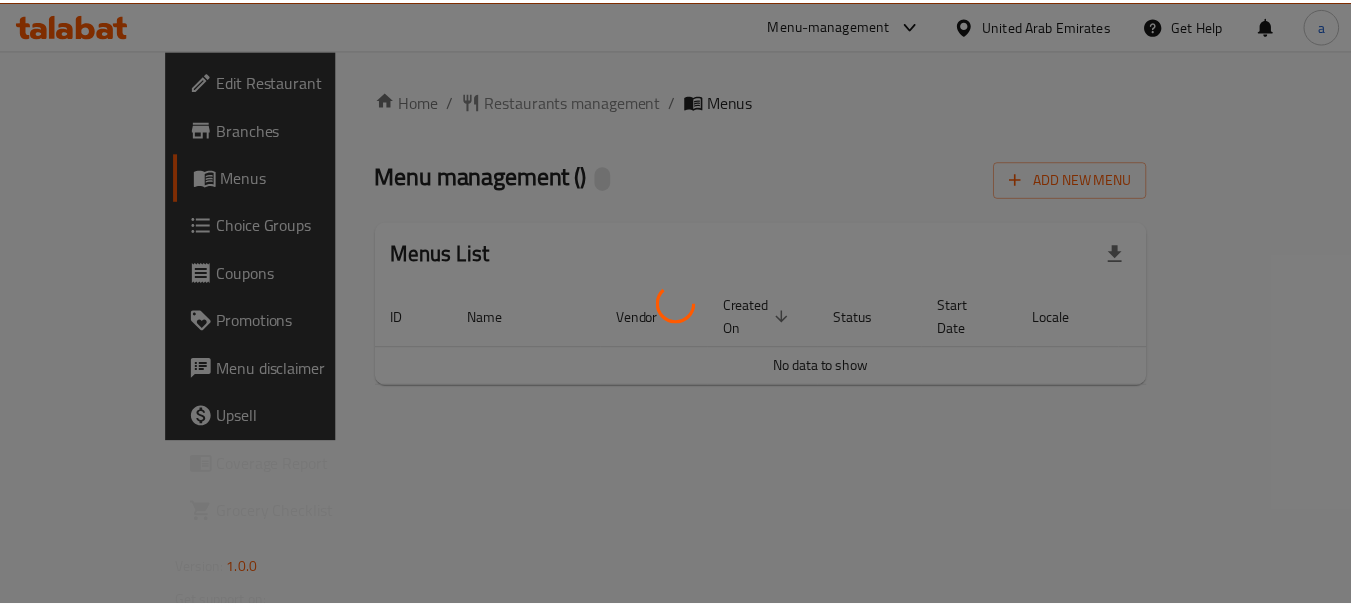 scroll, scrollTop: 0, scrollLeft: 0, axis: both 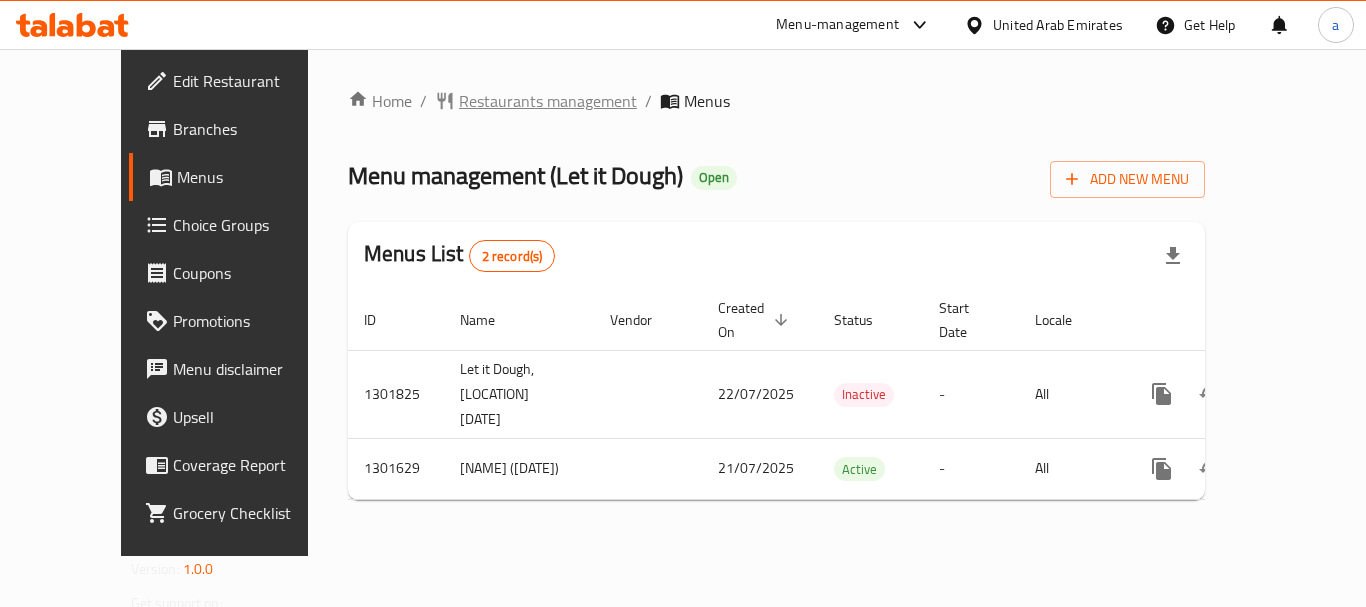click on "Restaurants management" at bounding box center (548, 101) 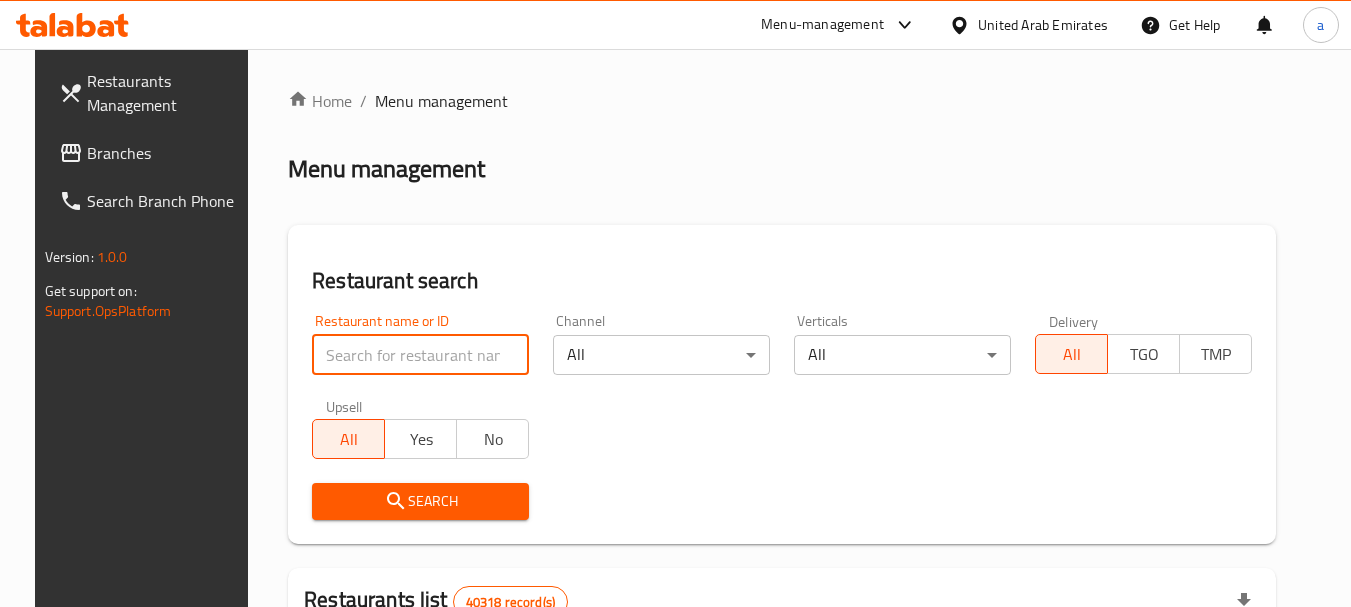 click at bounding box center (420, 355) 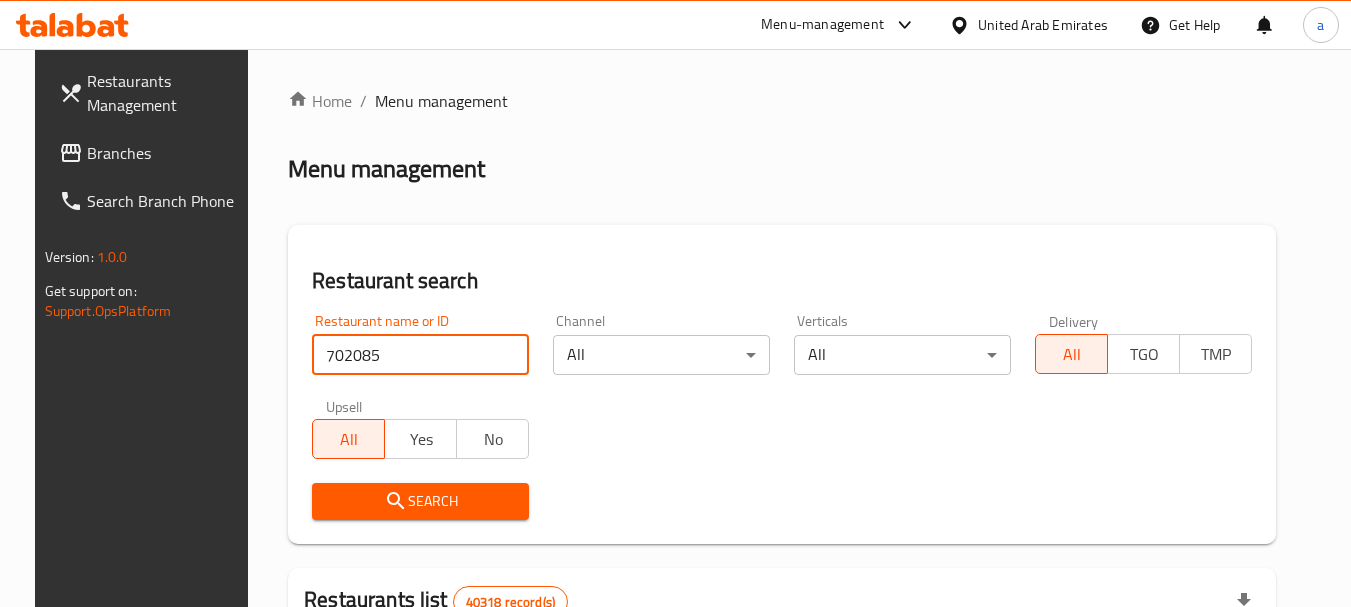 type on "702085" 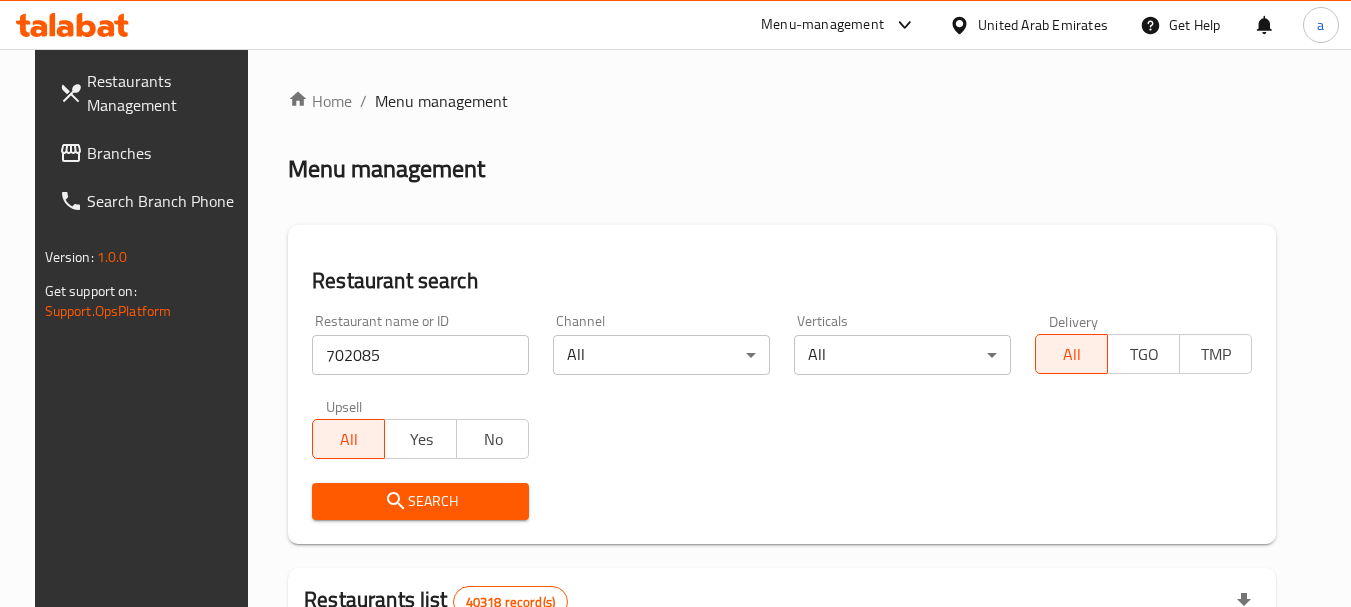 click on "Search" at bounding box center [420, 501] 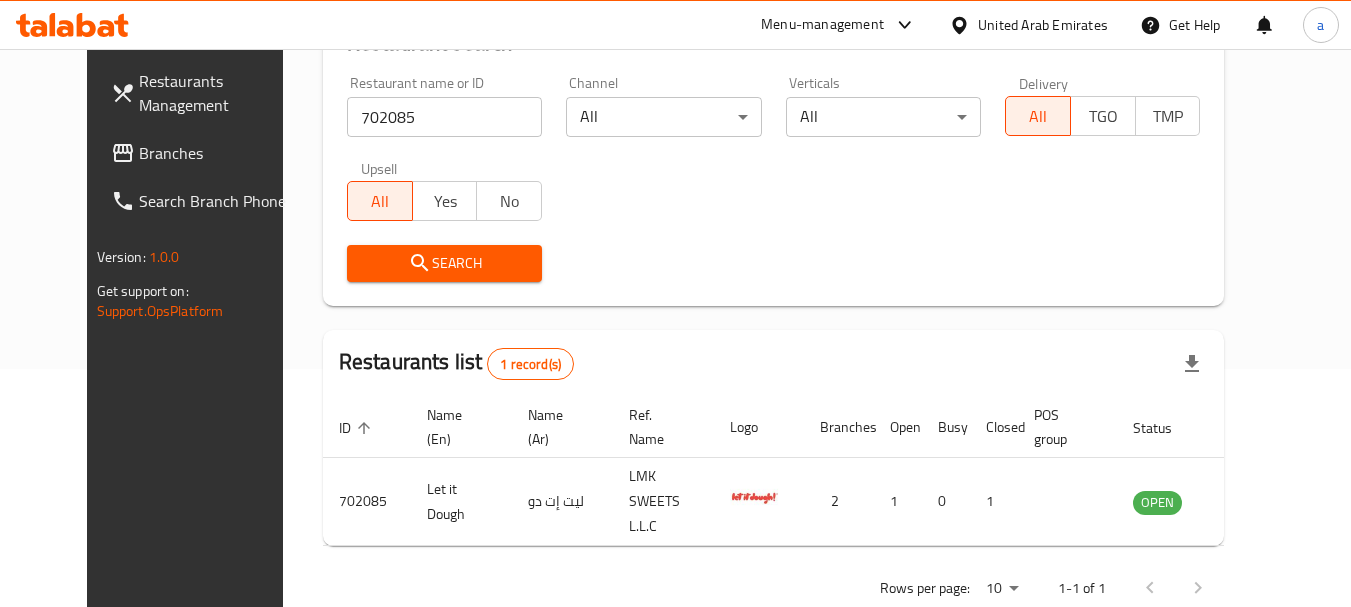 scroll, scrollTop: 268, scrollLeft: 0, axis: vertical 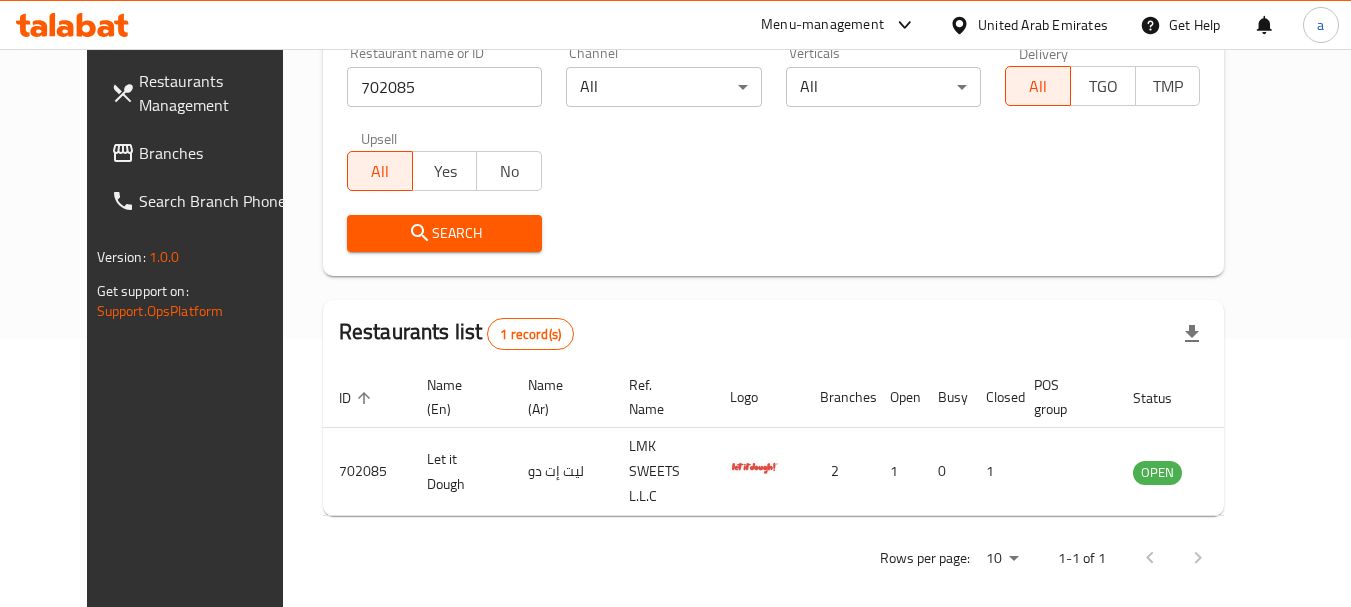 click on "Branches" at bounding box center [218, 153] 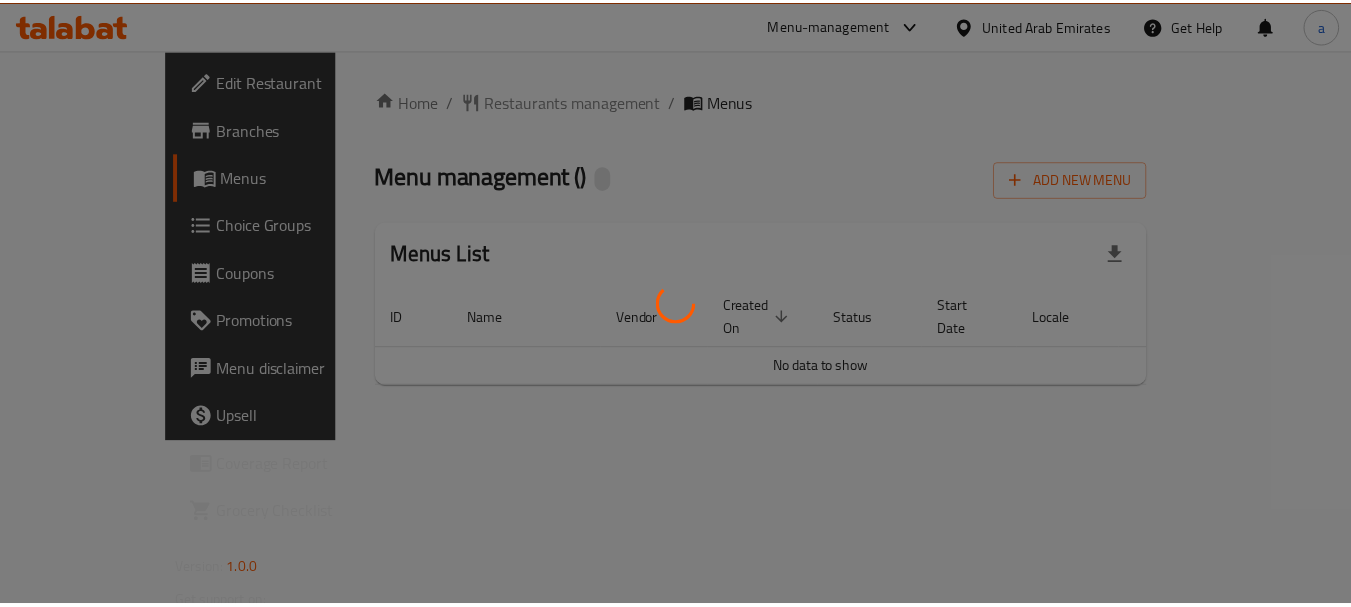 scroll, scrollTop: 0, scrollLeft: 0, axis: both 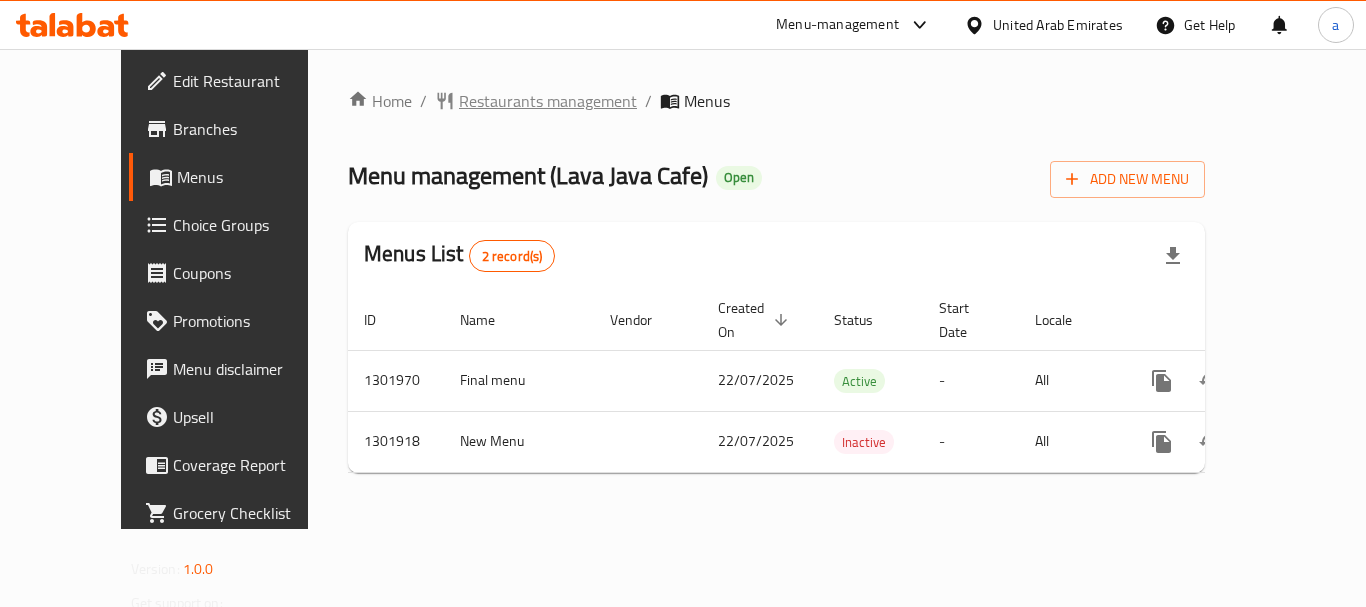 click on "Restaurants management" at bounding box center (548, 101) 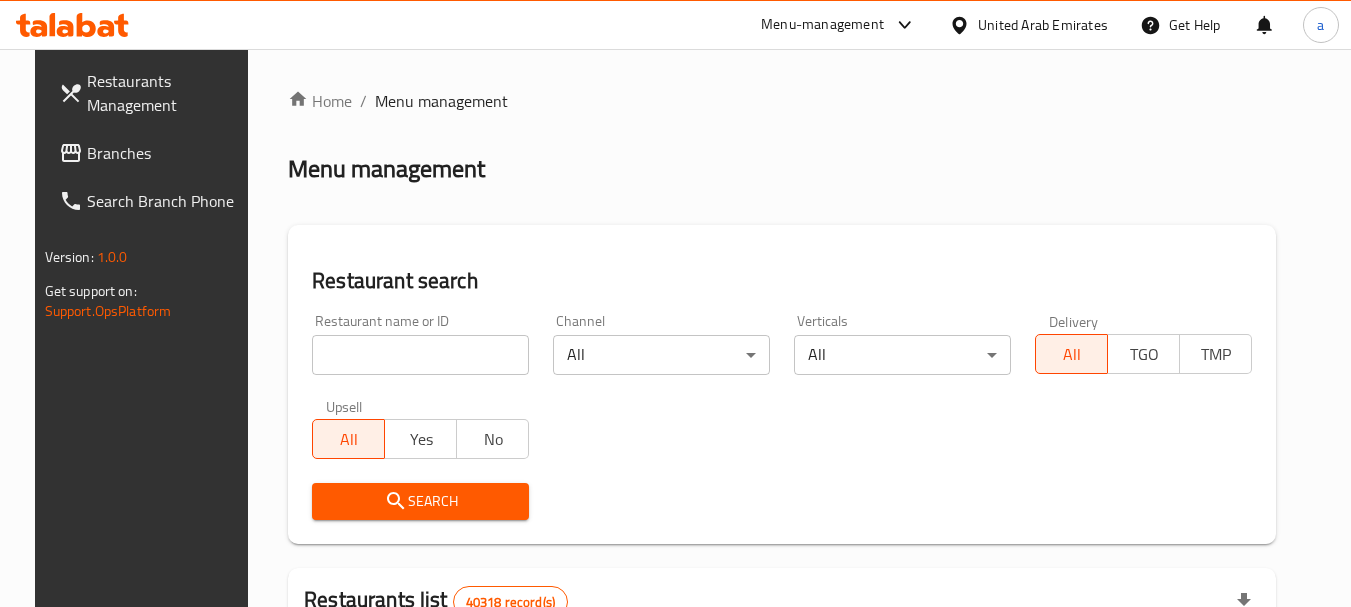 click at bounding box center (420, 355) 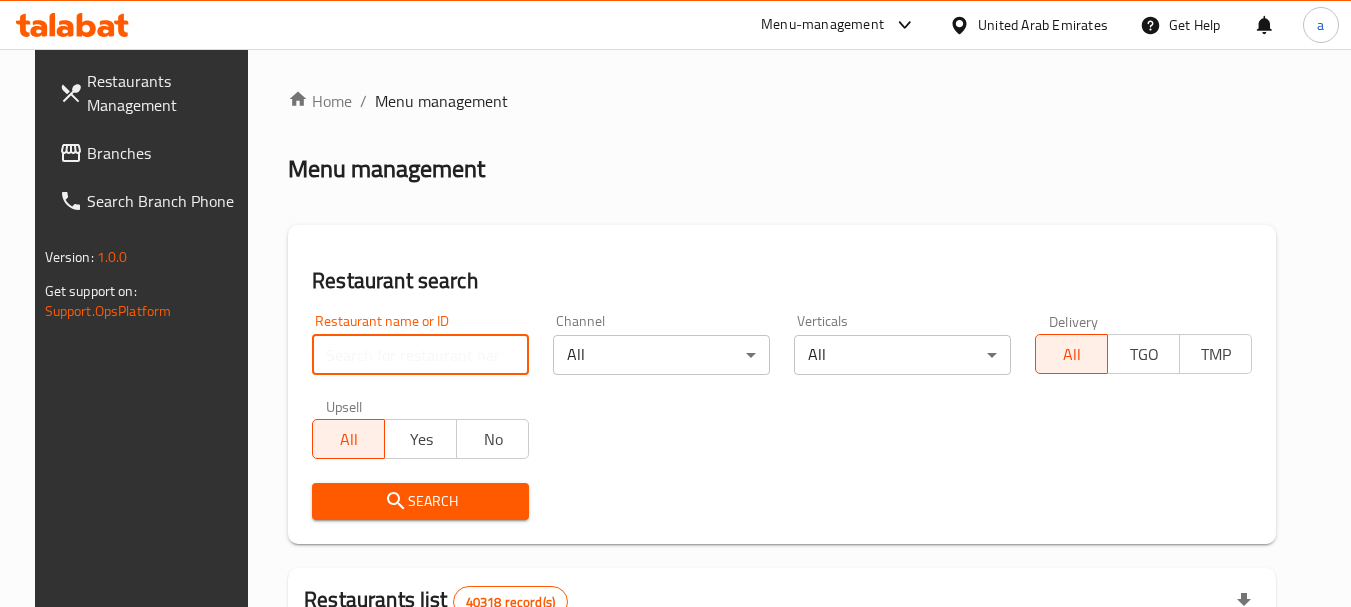 paste on "[POSTAL_CODE]" 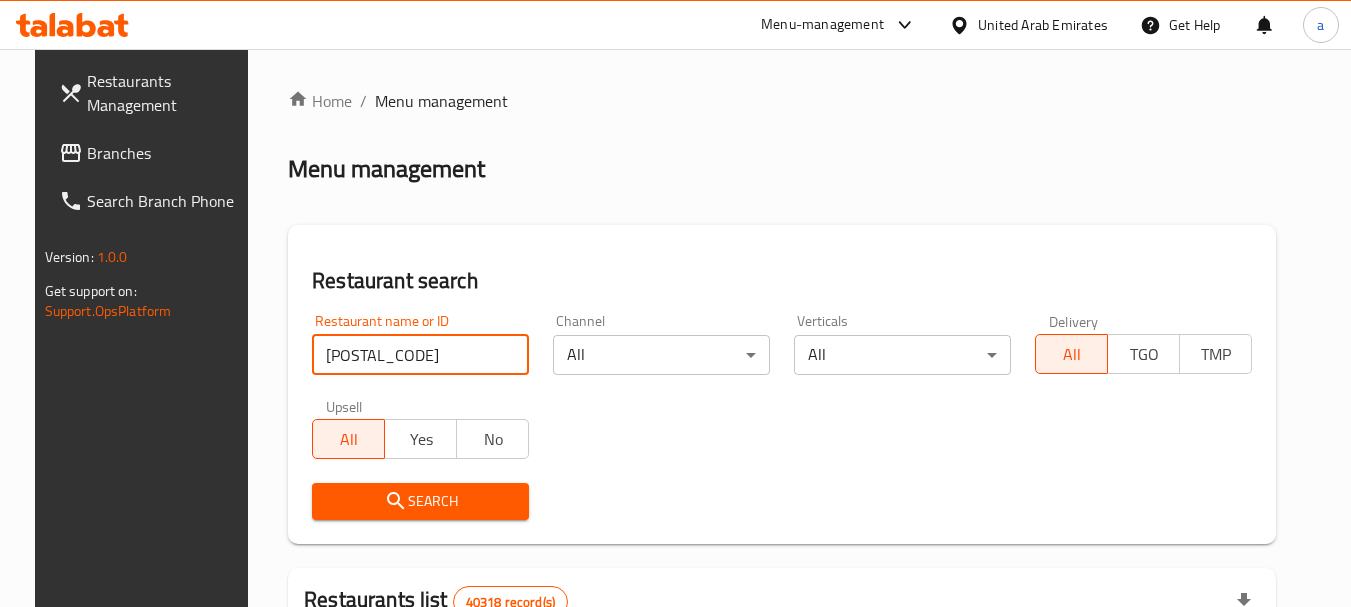 type on "[POSTAL_CODE]" 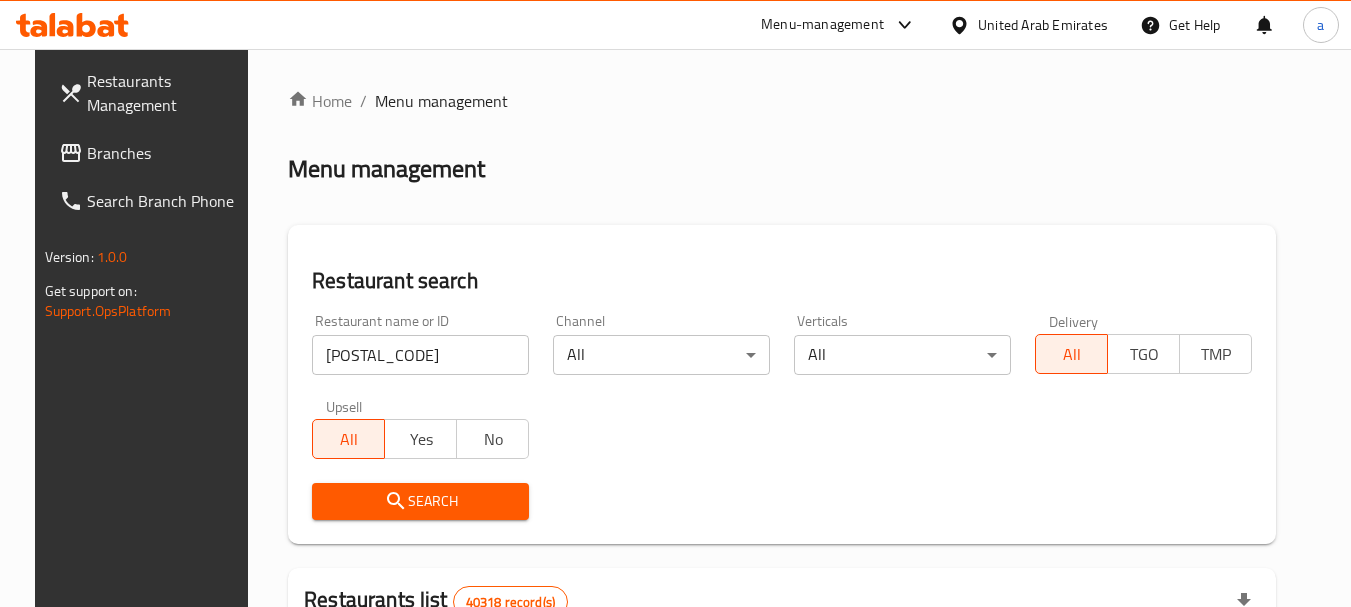 click on "Search" at bounding box center [420, 501] 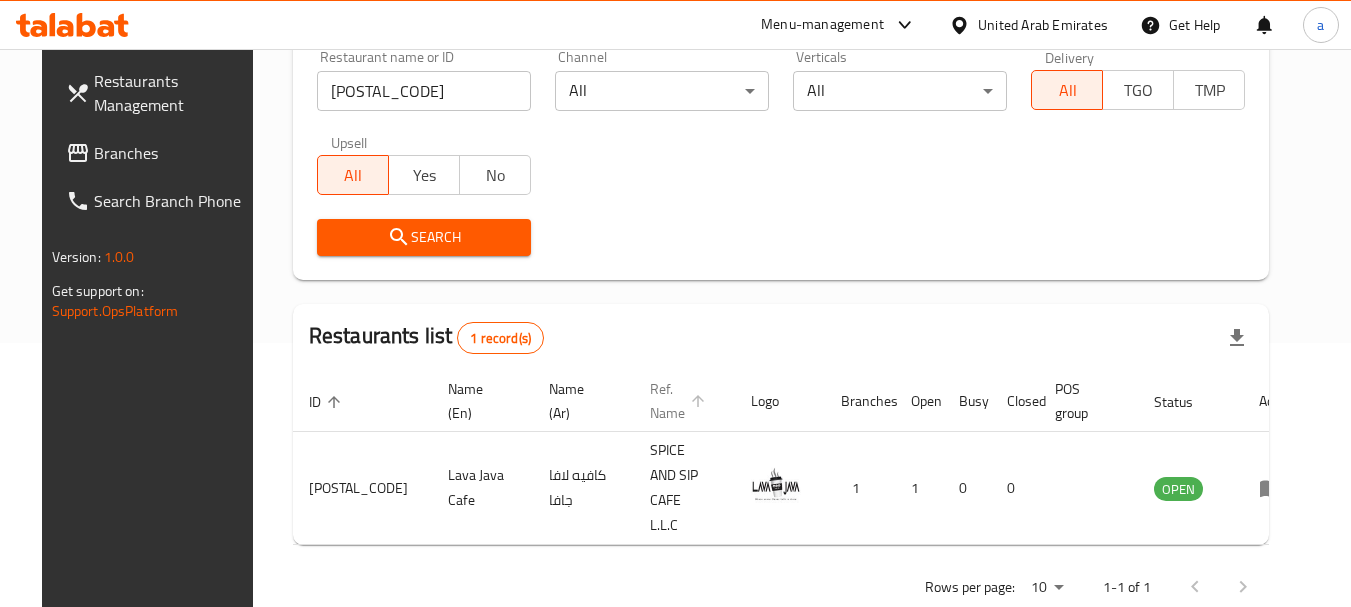 scroll, scrollTop: 268, scrollLeft: 0, axis: vertical 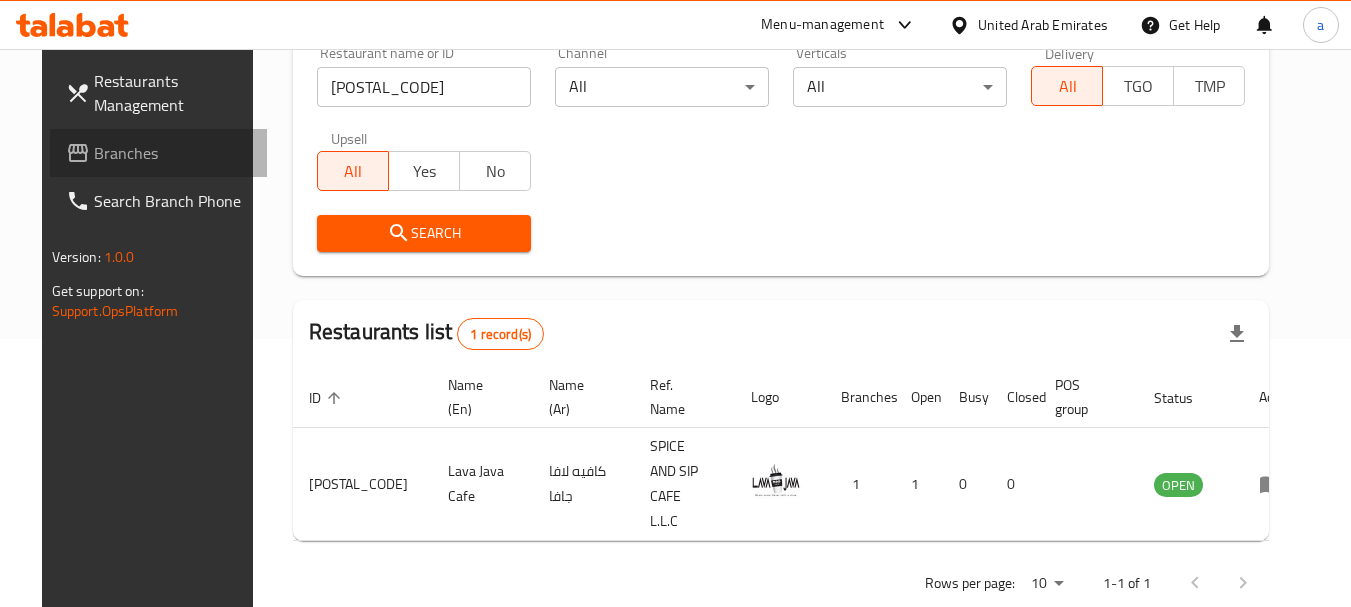 click on "Branches" at bounding box center [173, 153] 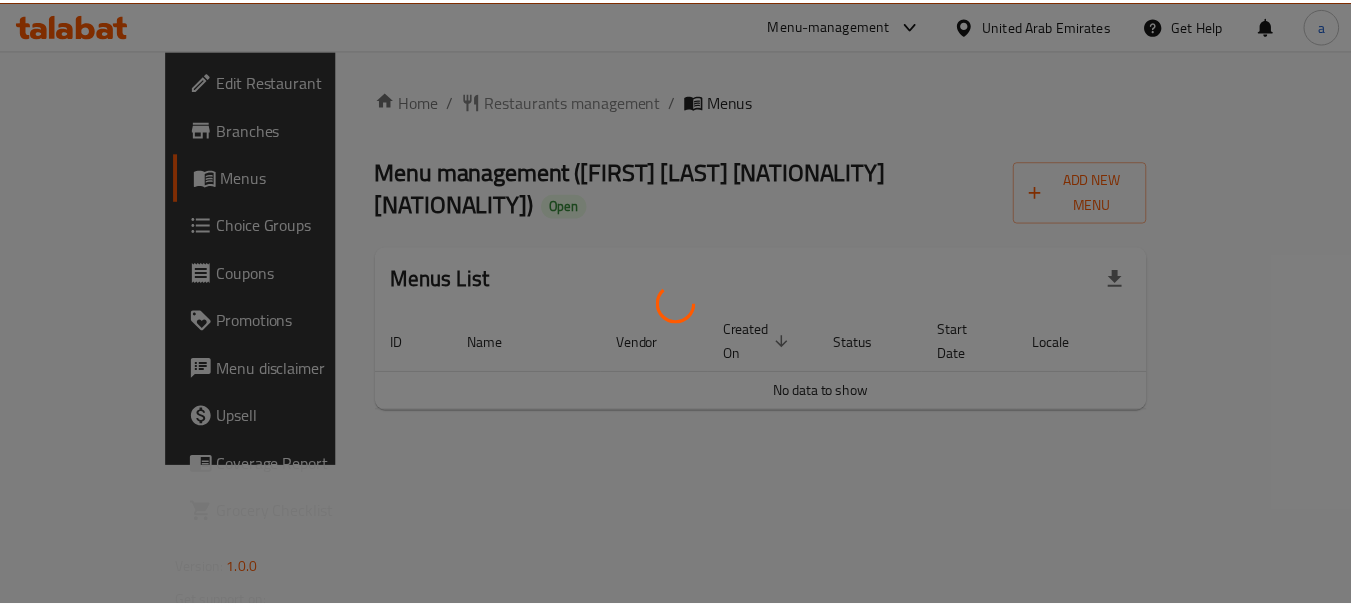 scroll, scrollTop: 0, scrollLeft: 0, axis: both 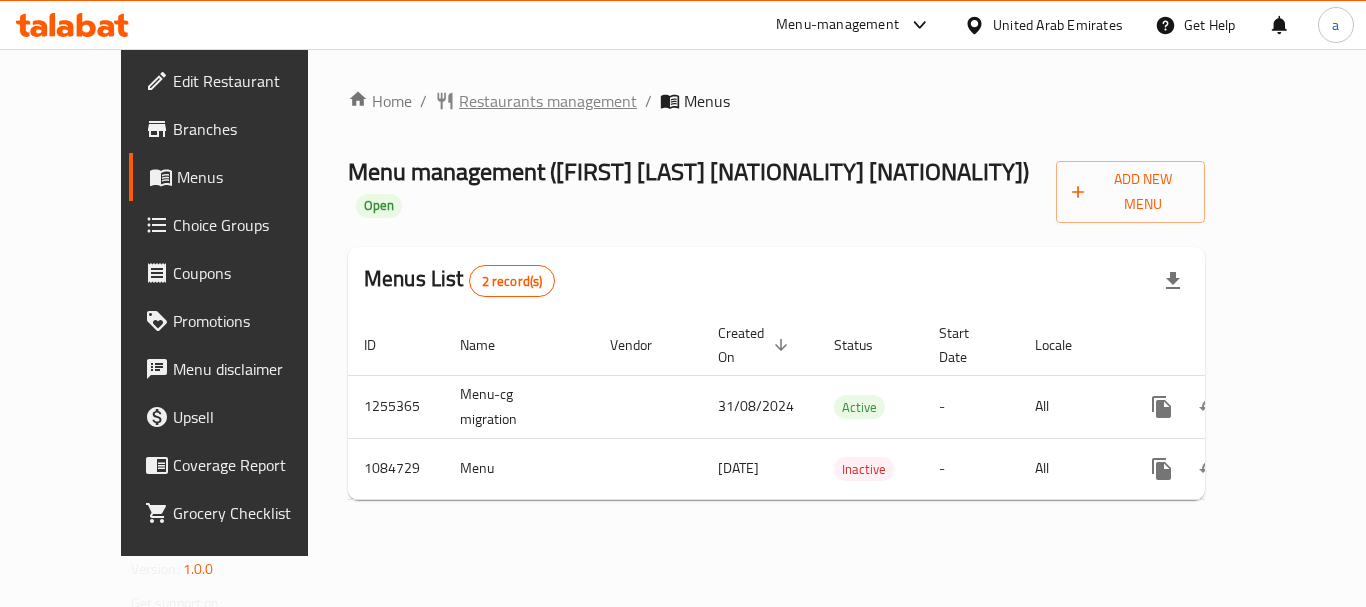 click on "Restaurants management" at bounding box center (548, 101) 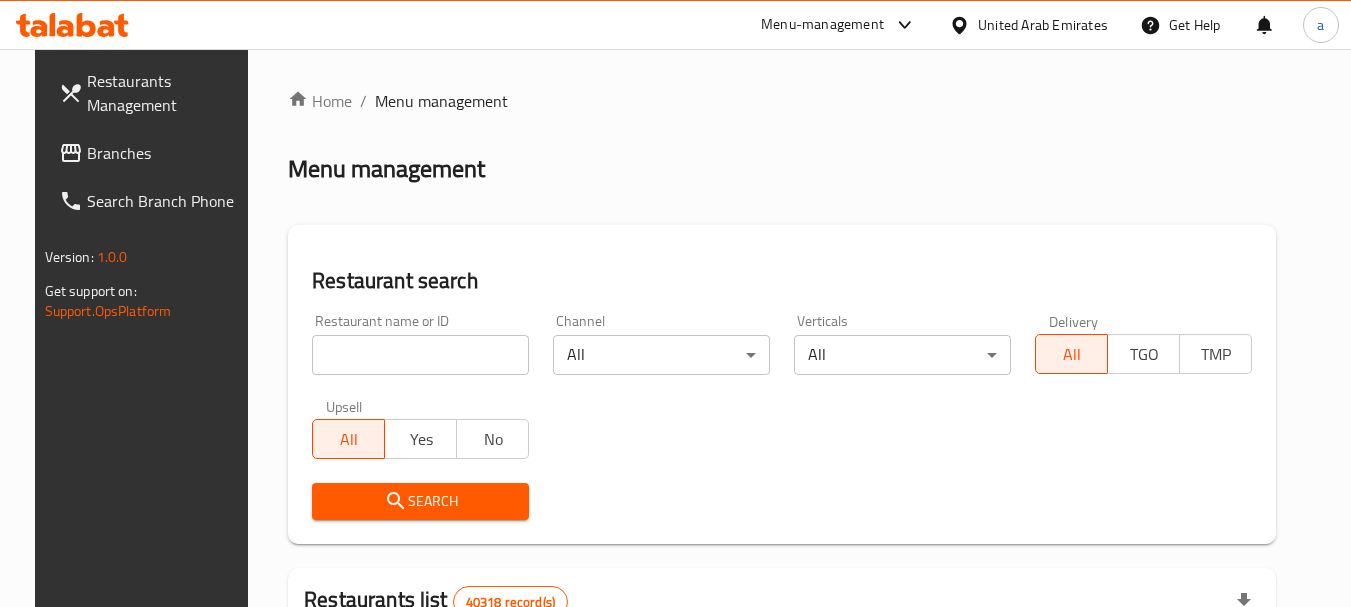 click at bounding box center (420, 355) 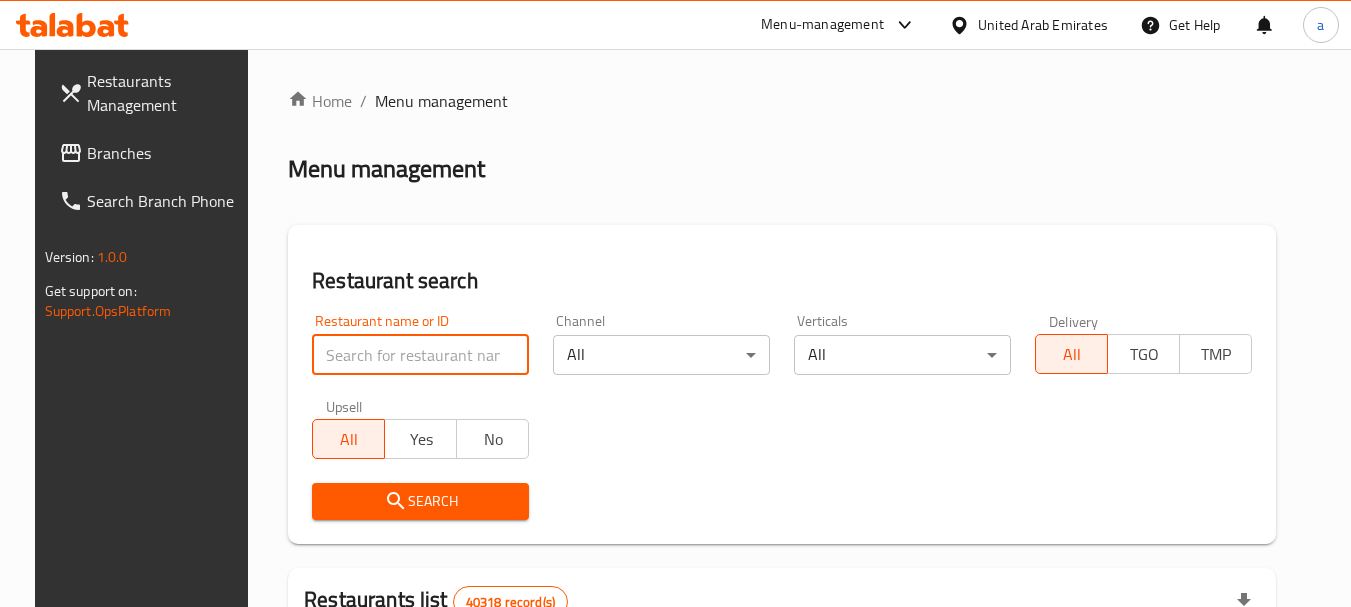 paste on "664570" 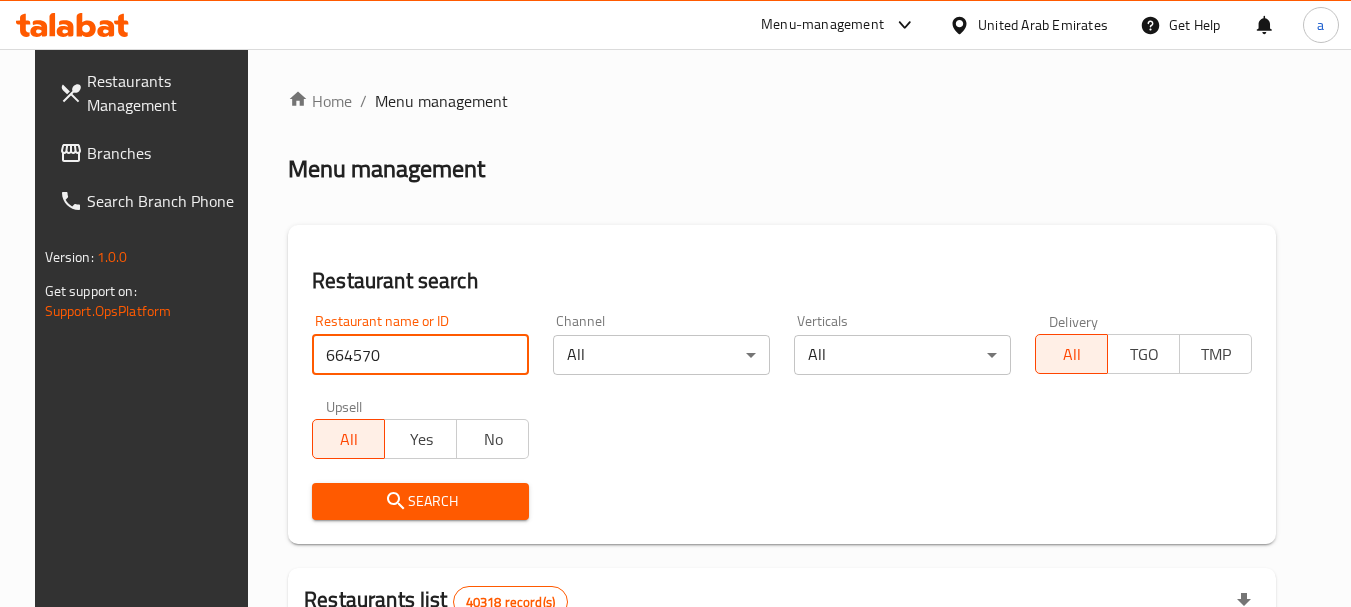 type on "664570" 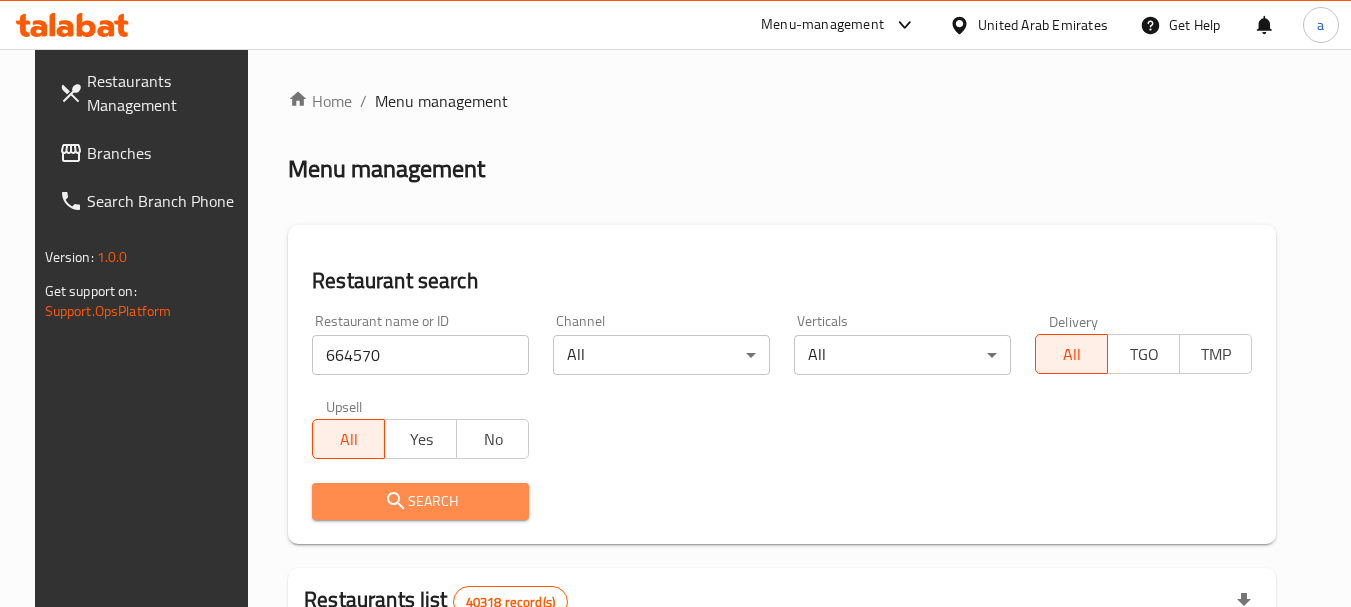 click on "Search" at bounding box center [420, 501] 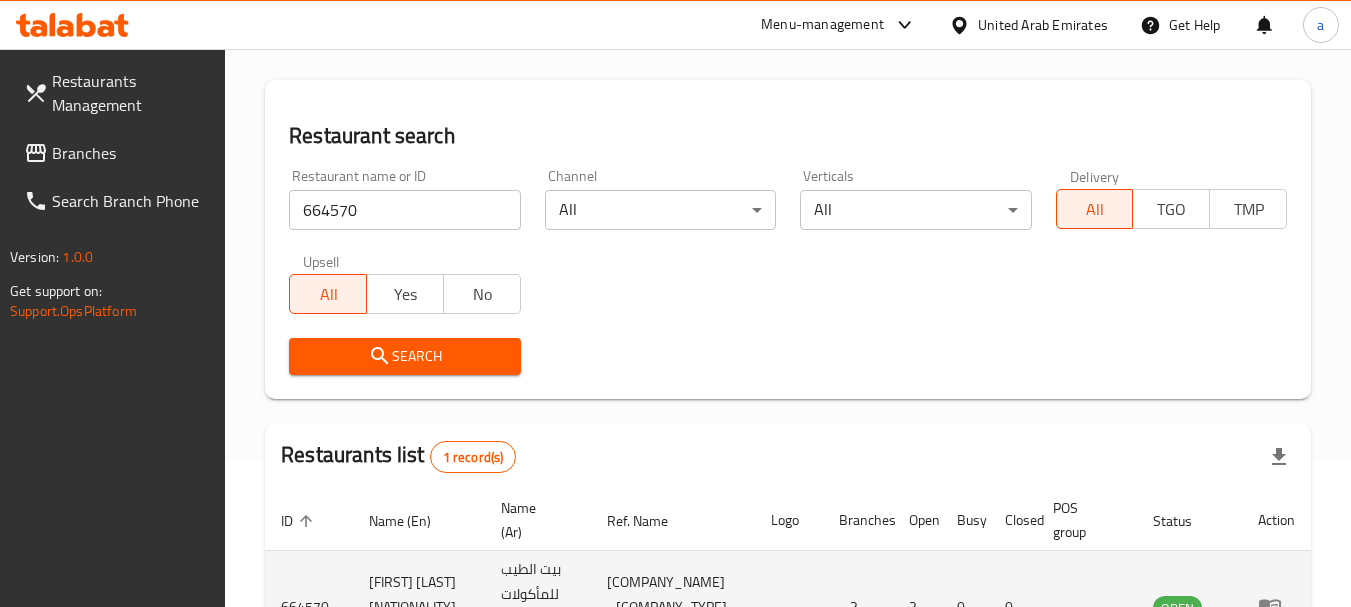 scroll, scrollTop: 335, scrollLeft: 0, axis: vertical 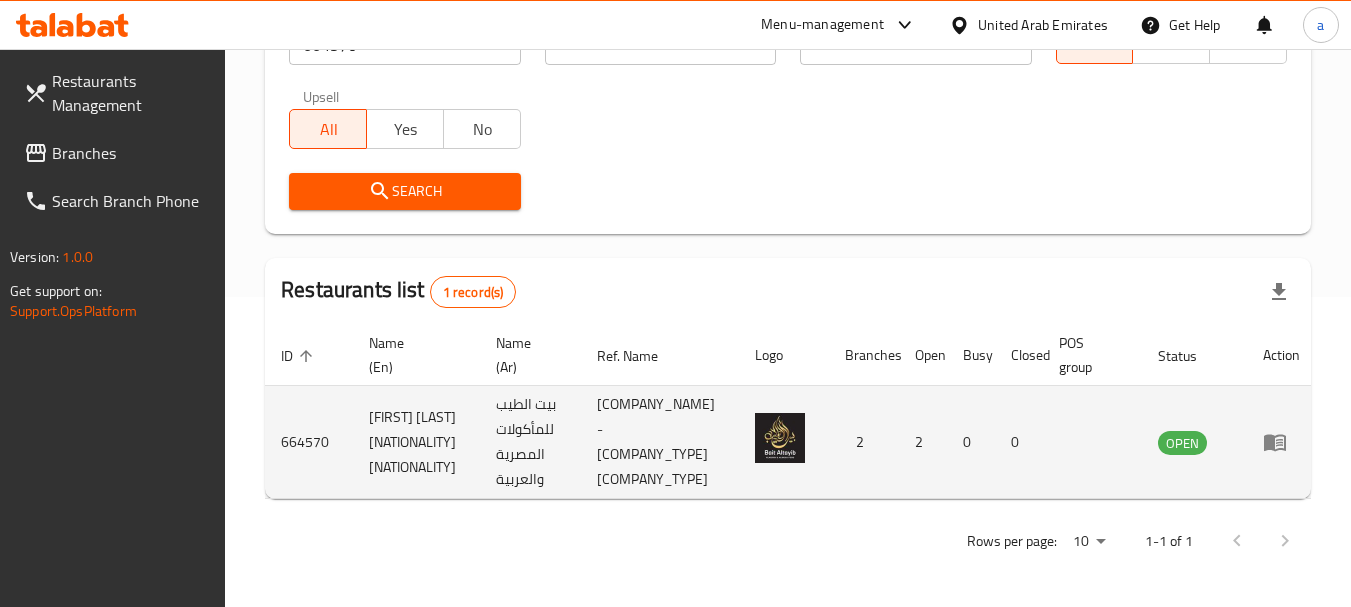 click 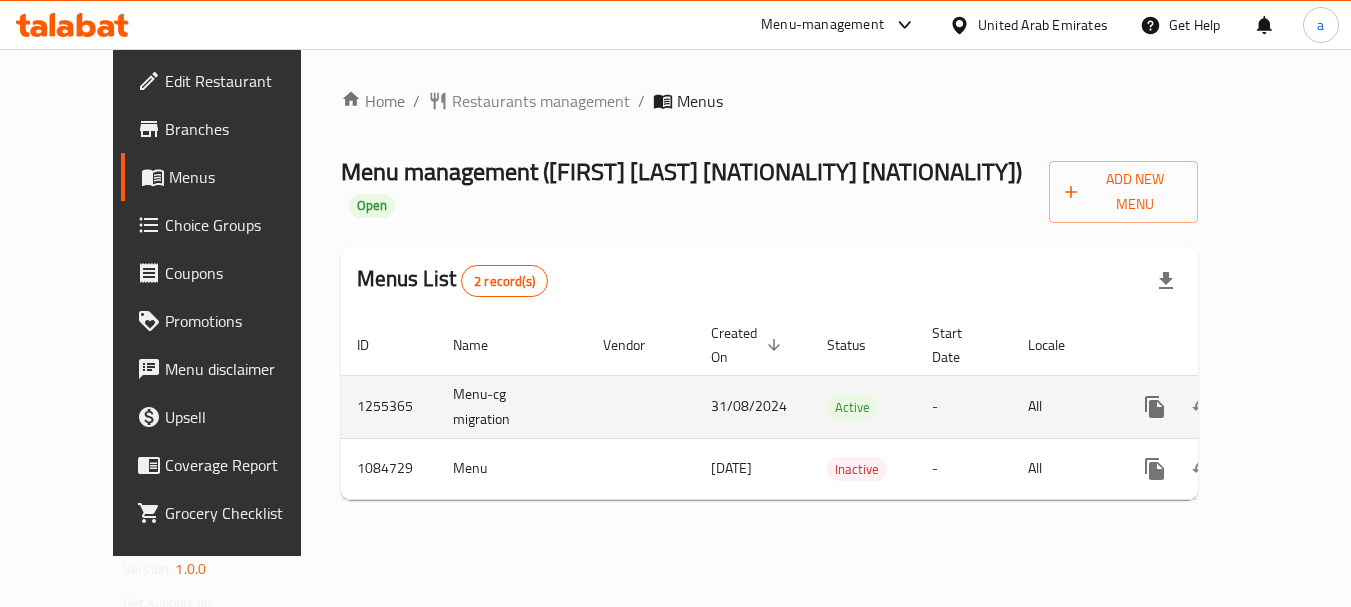scroll, scrollTop: 0, scrollLeft: 0, axis: both 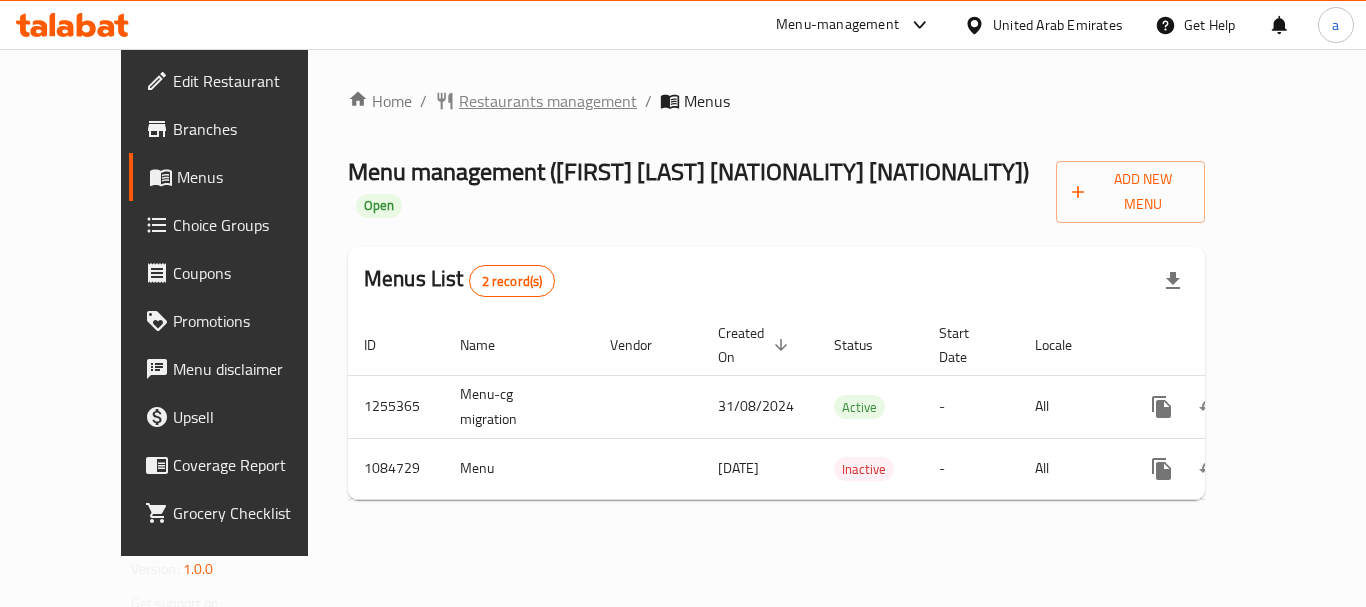 click on "Restaurants management" at bounding box center [548, 101] 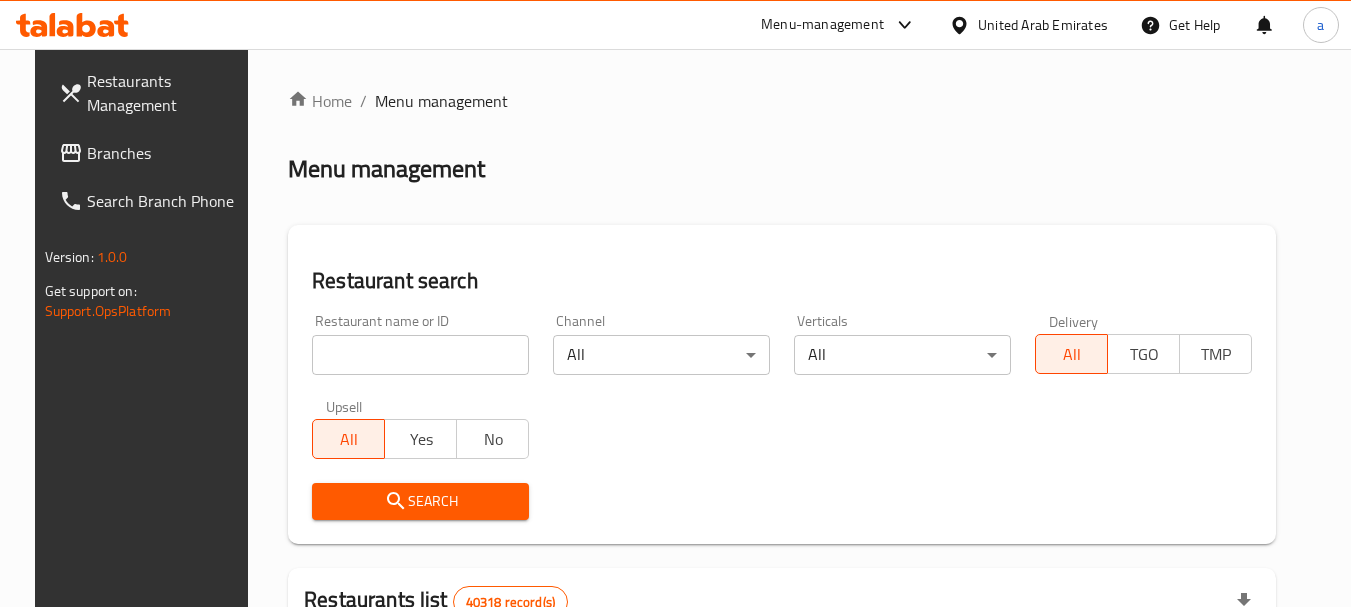 click on "Branches" at bounding box center [166, 153] 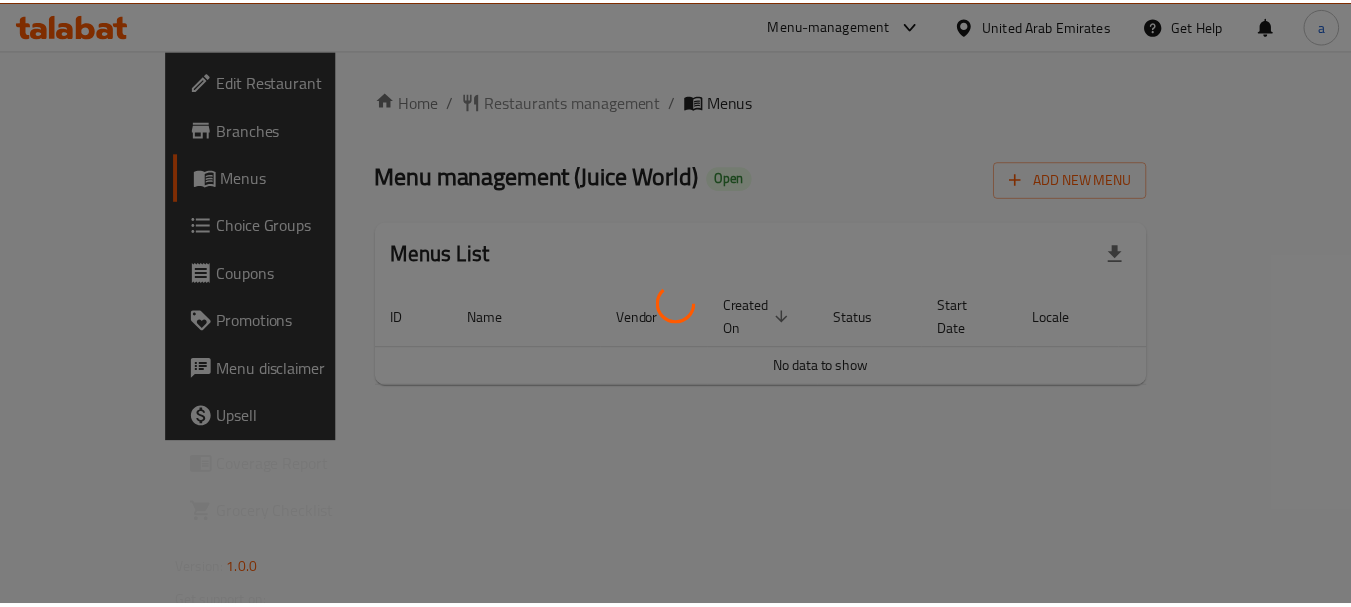 scroll, scrollTop: 0, scrollLeft: 0, axis: both 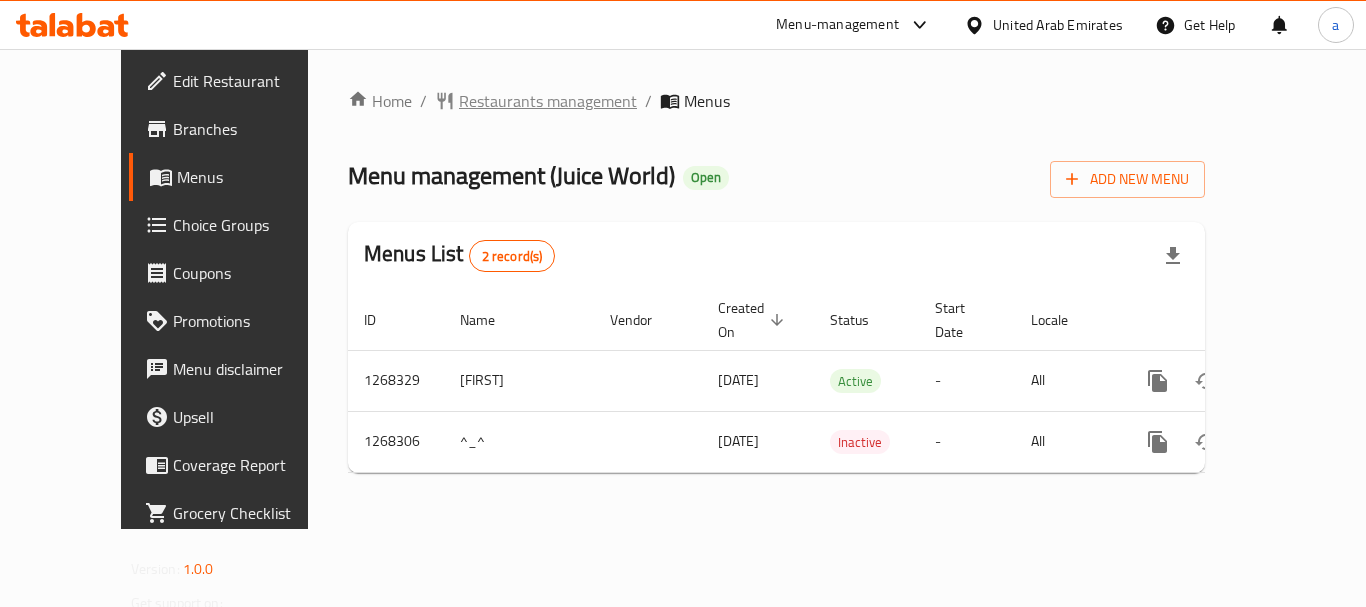 click on "Restaurants management" at bounding box center (548, 101) 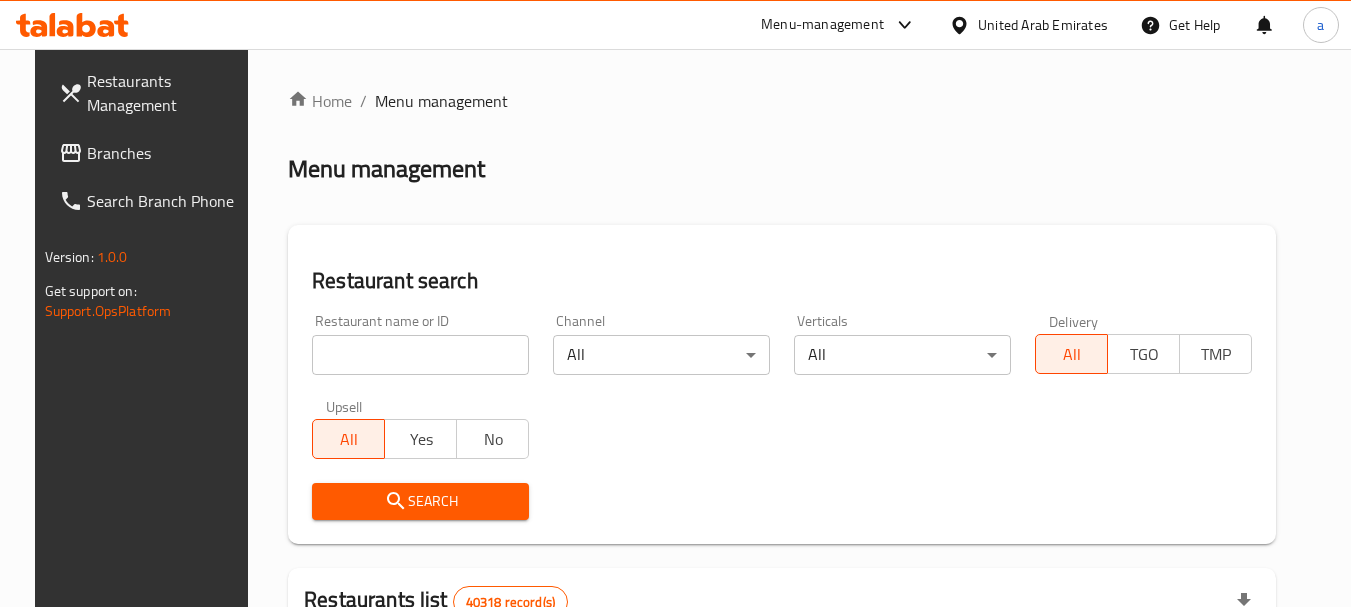 click at bounding box center [420, 355] 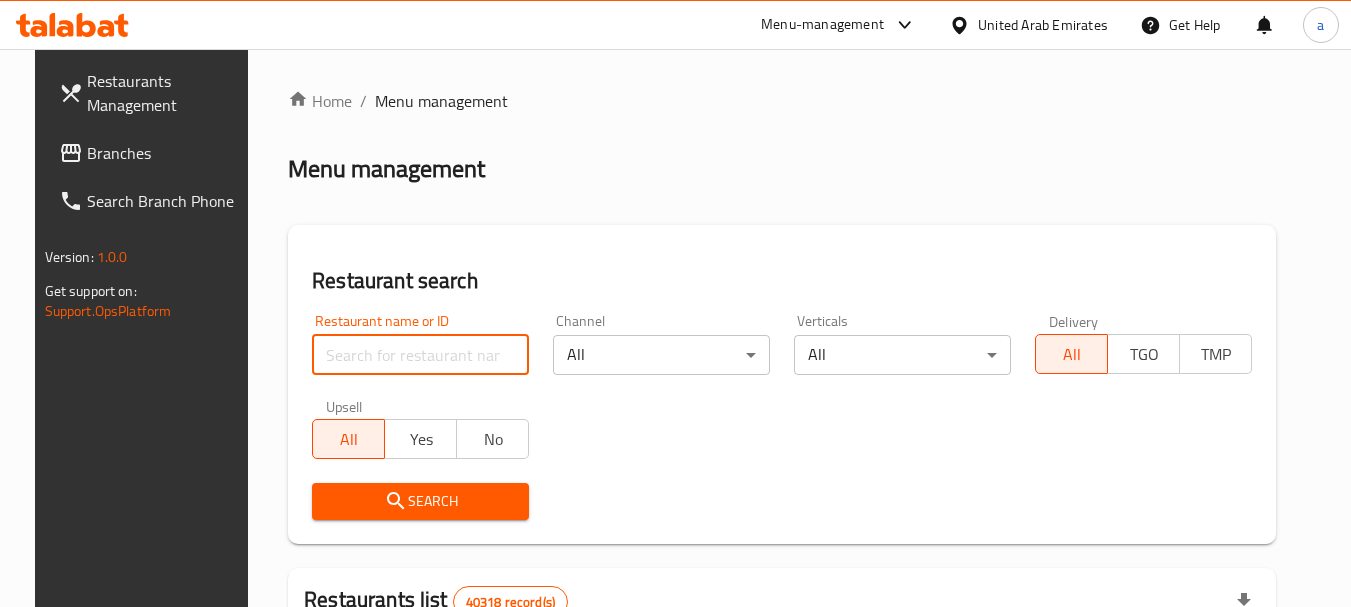 paste on "688074" 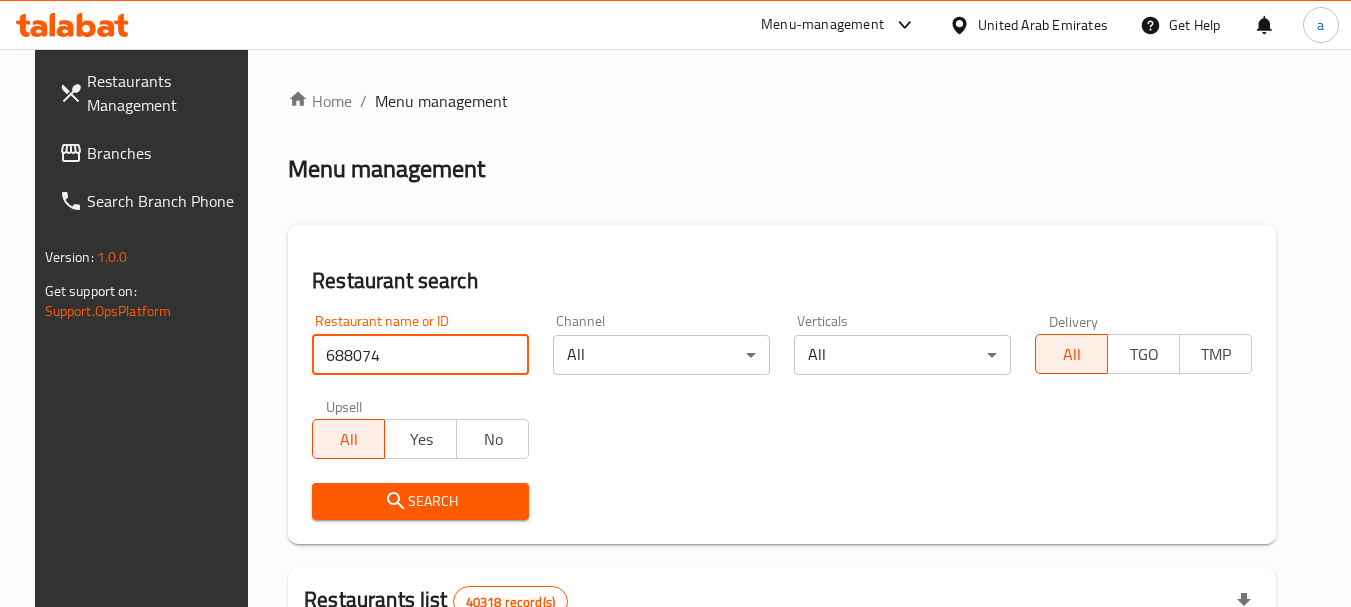 type on "688074" 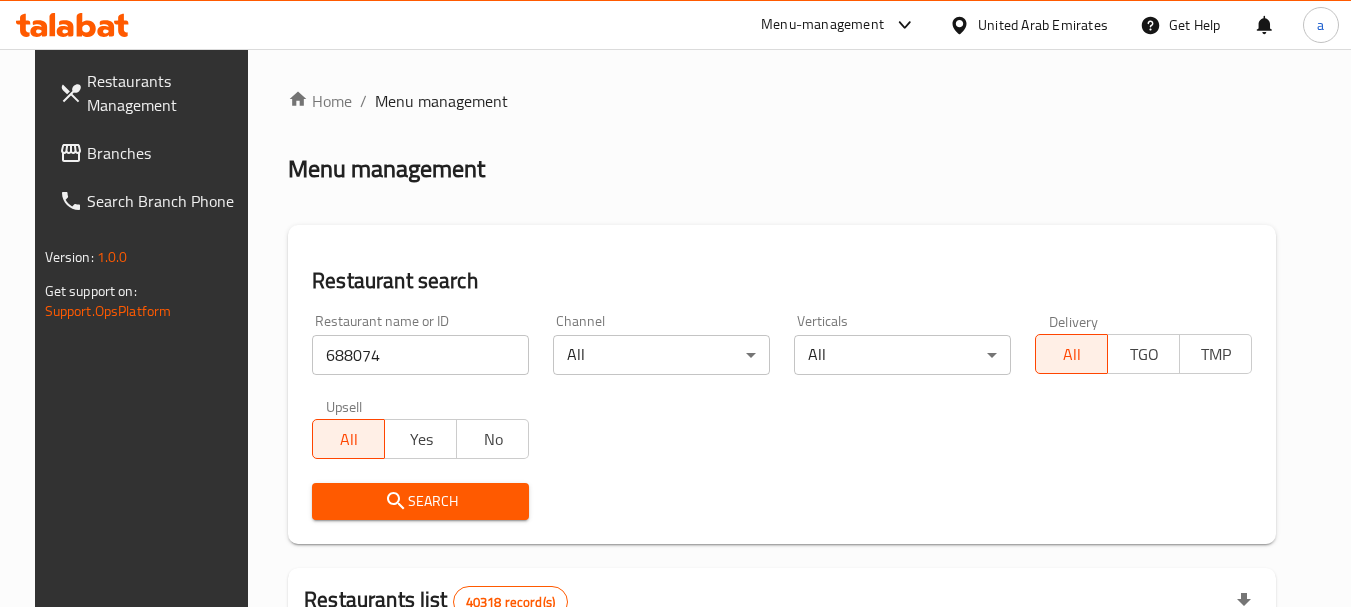 click on "Search" at bounding box center (420, 501) 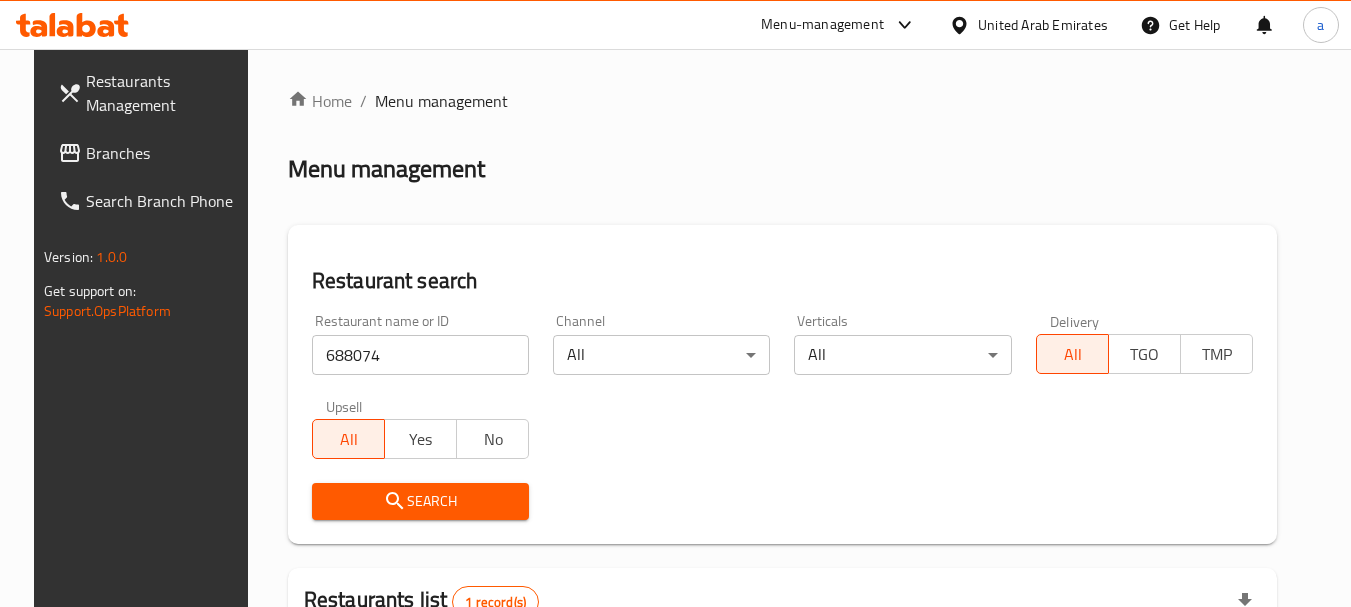scroll, scrollTop: 260, scrollLeft: 0, axis: vertical 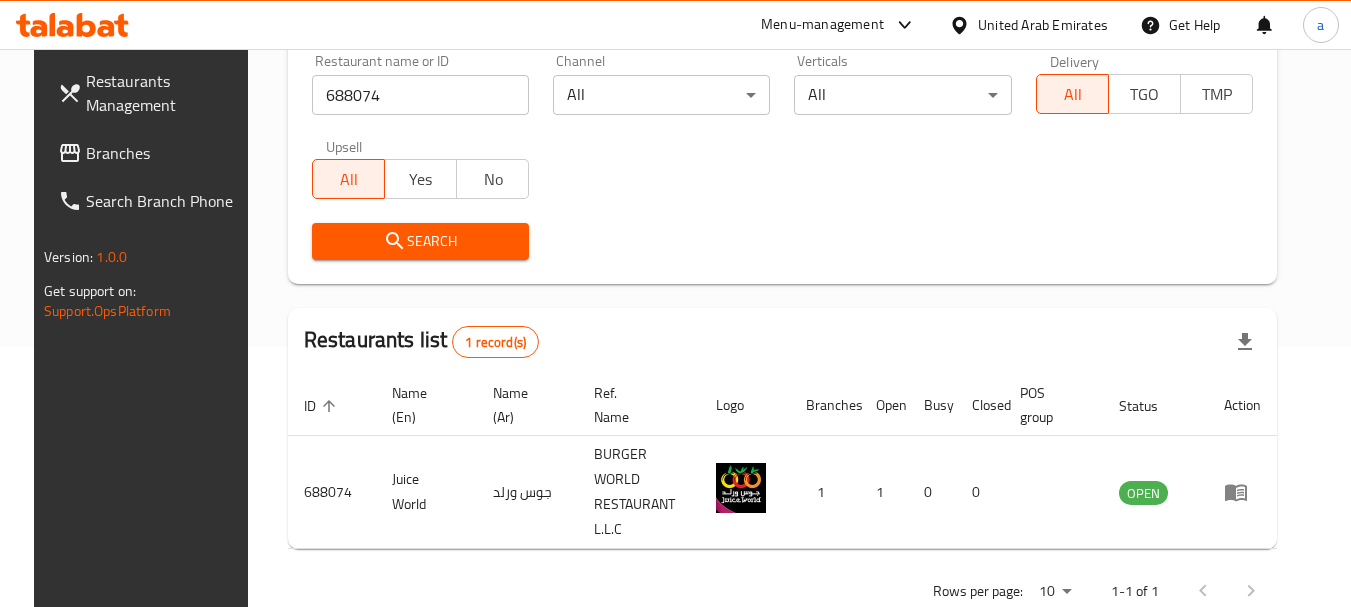 click on "United Arab Emirates" at bounding box center (1043, 25) 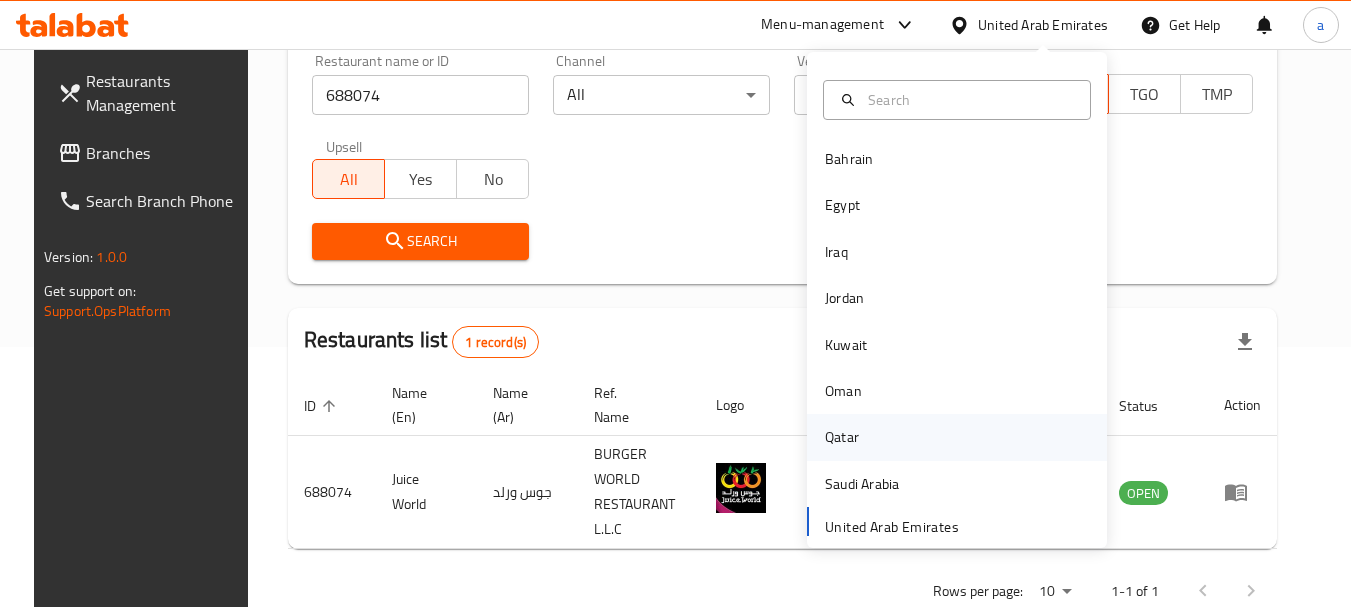 click on "Qatar" at bounding box center (842, 437) 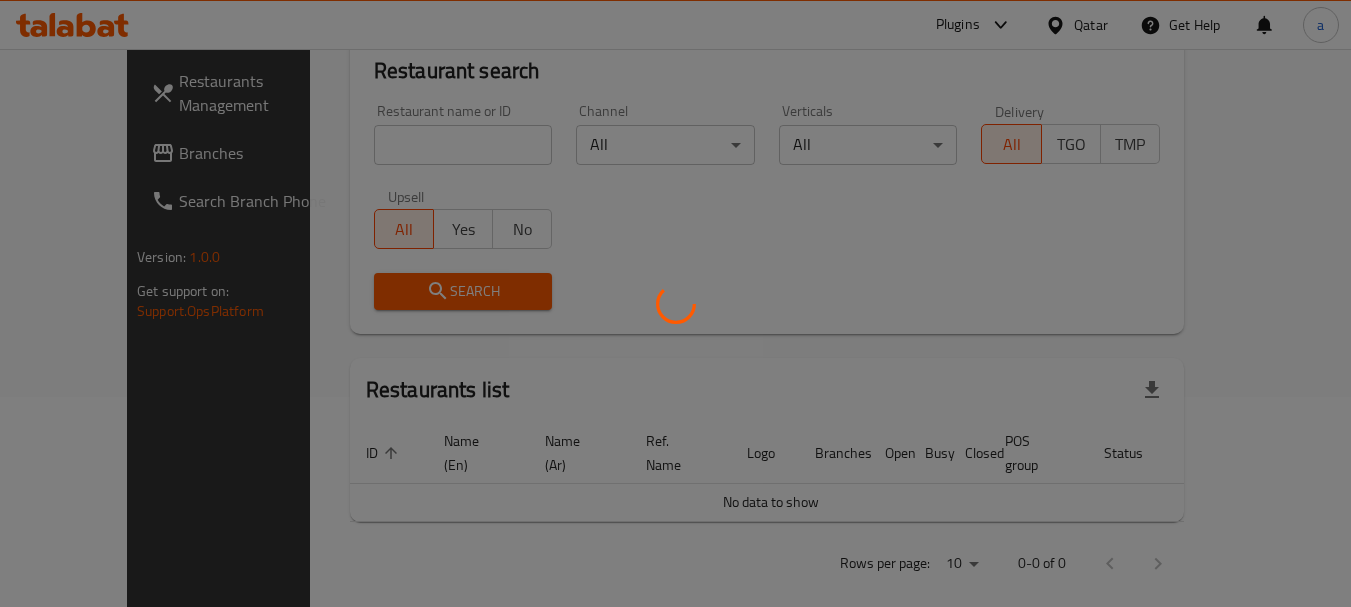 scroll, scrollTop: 260, scrollLeft: 0, axis: vertical 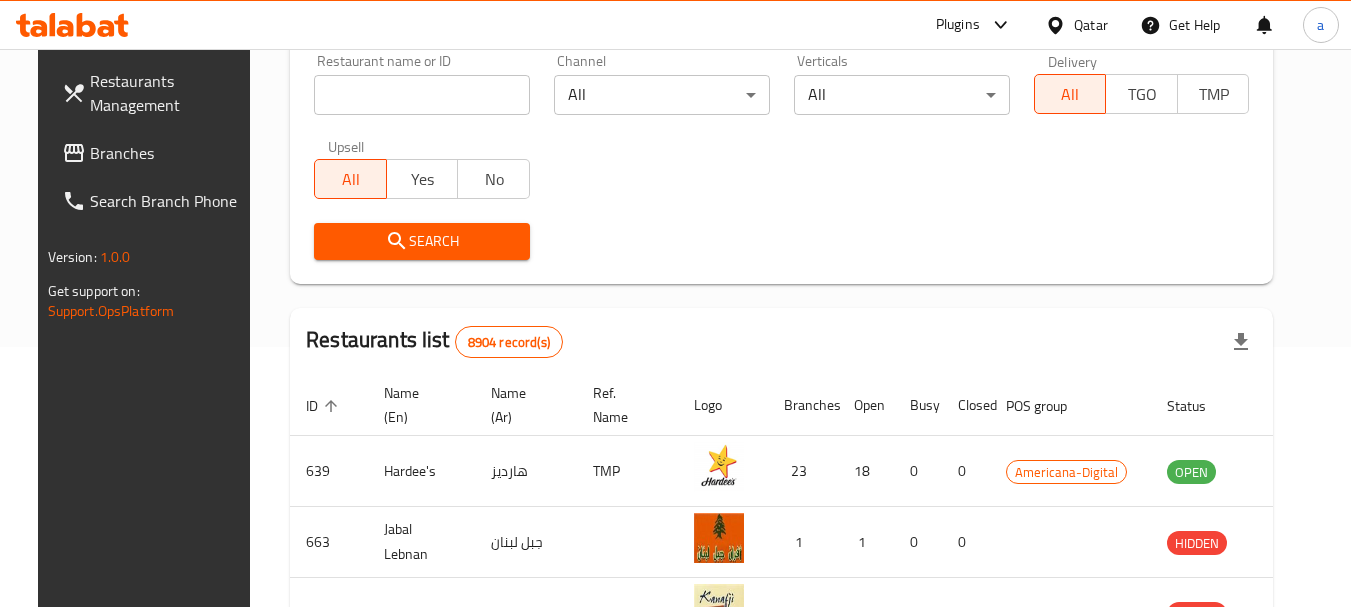 click on "Branches" at bounding box center (169, 153) 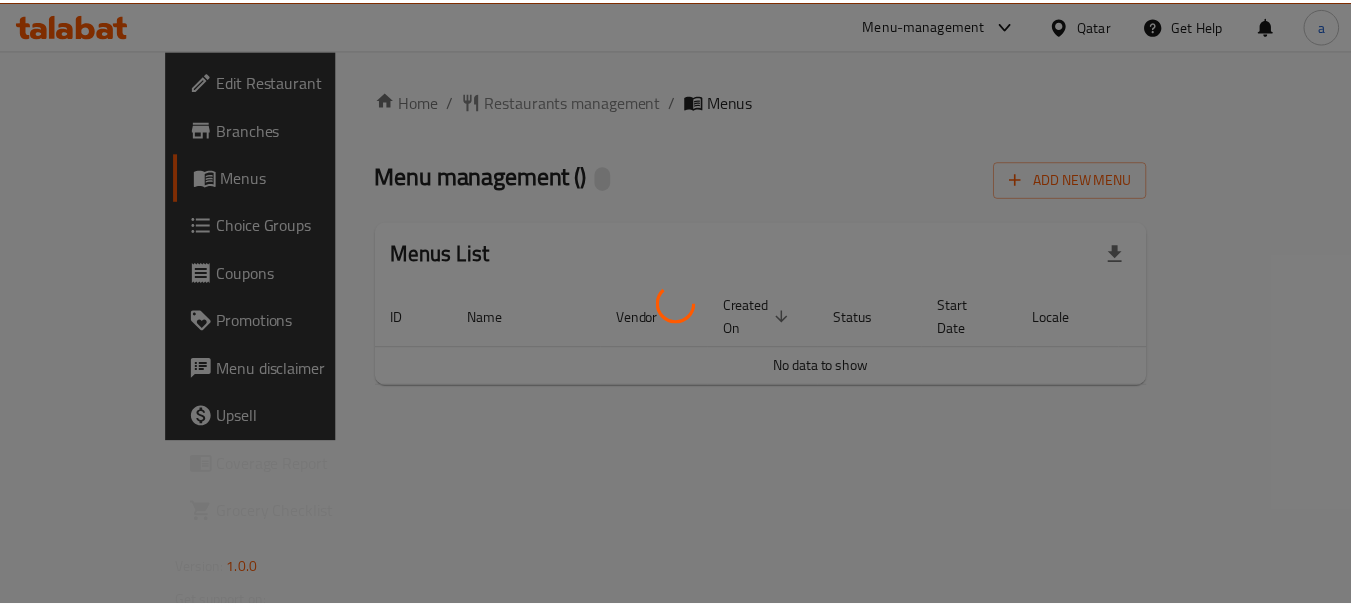 scroll, scrollTop: 0, scrollLeft: 0, axis: both 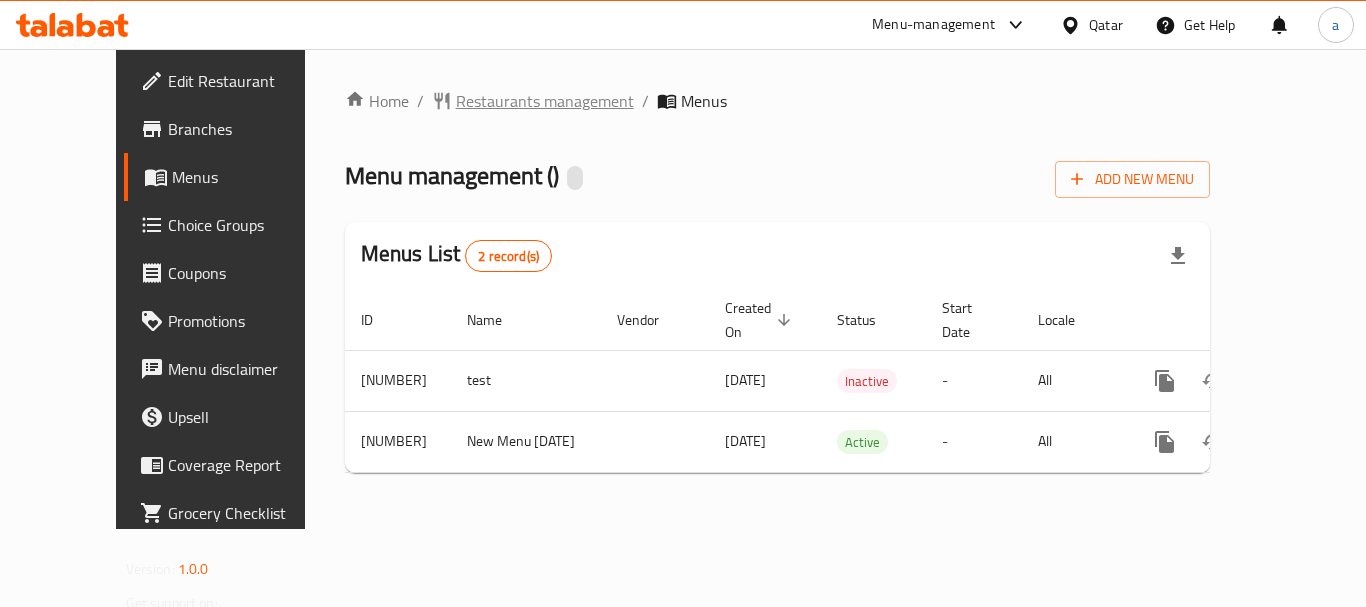 click on "Restaurants management" at bounding box center (545, 101) 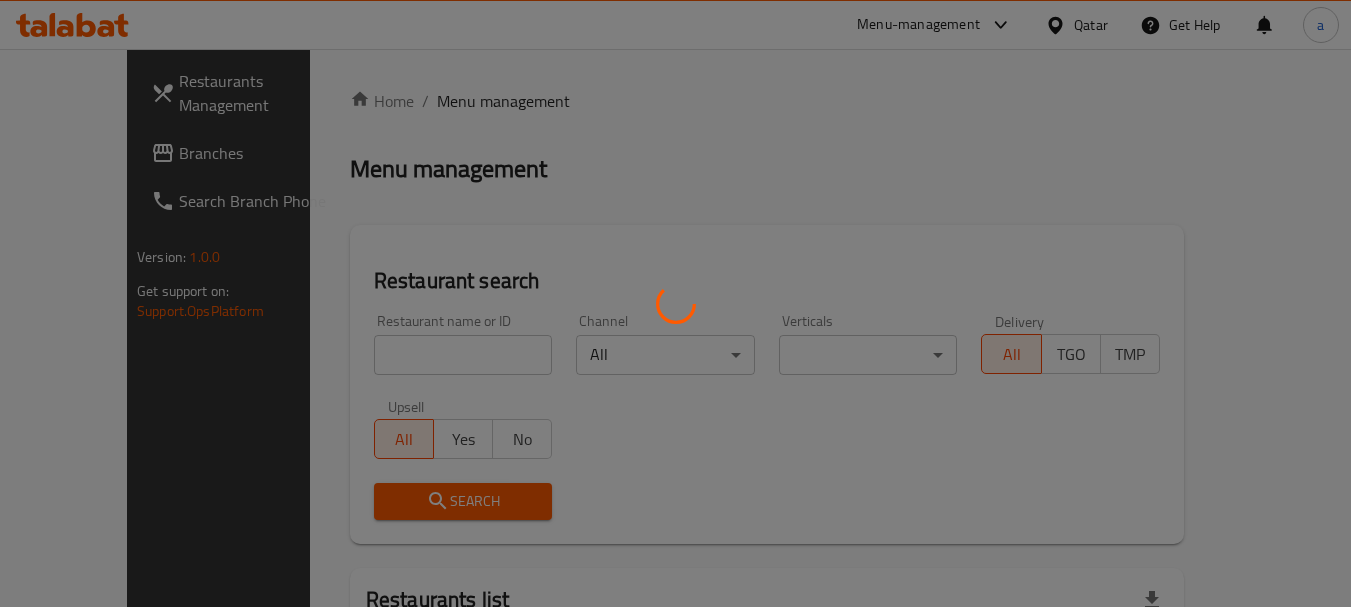 click at bounding box center [675, 303] 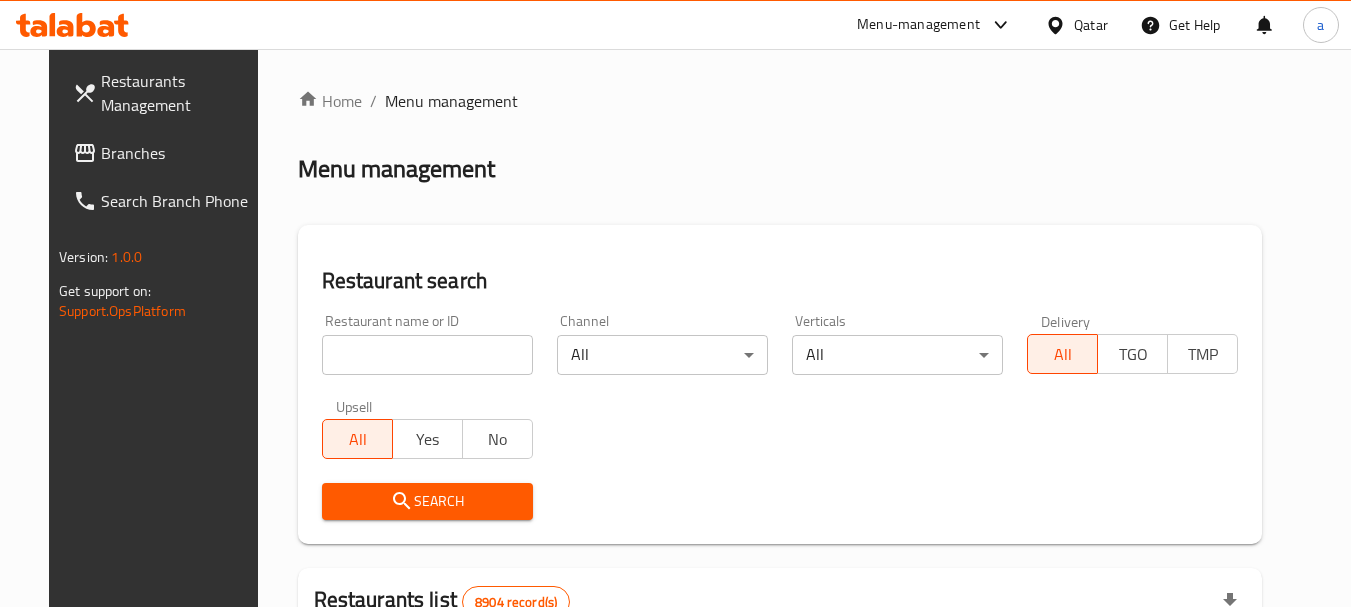 click at bounding box center [427, 355] 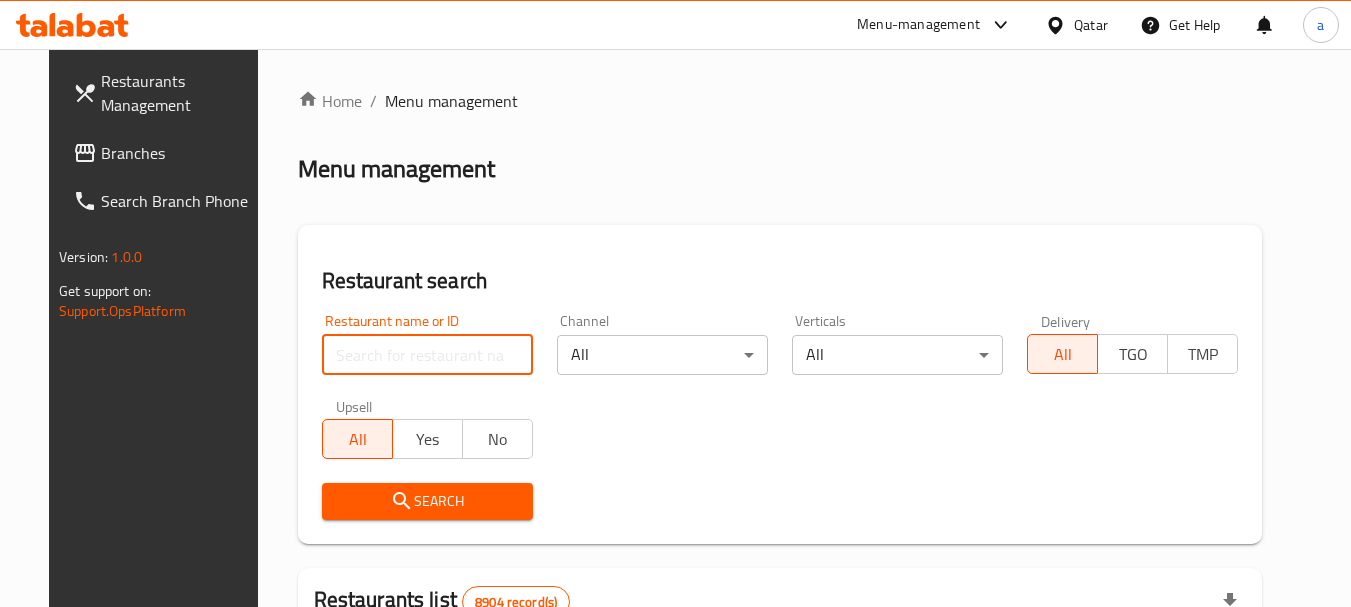 paste on "689221" 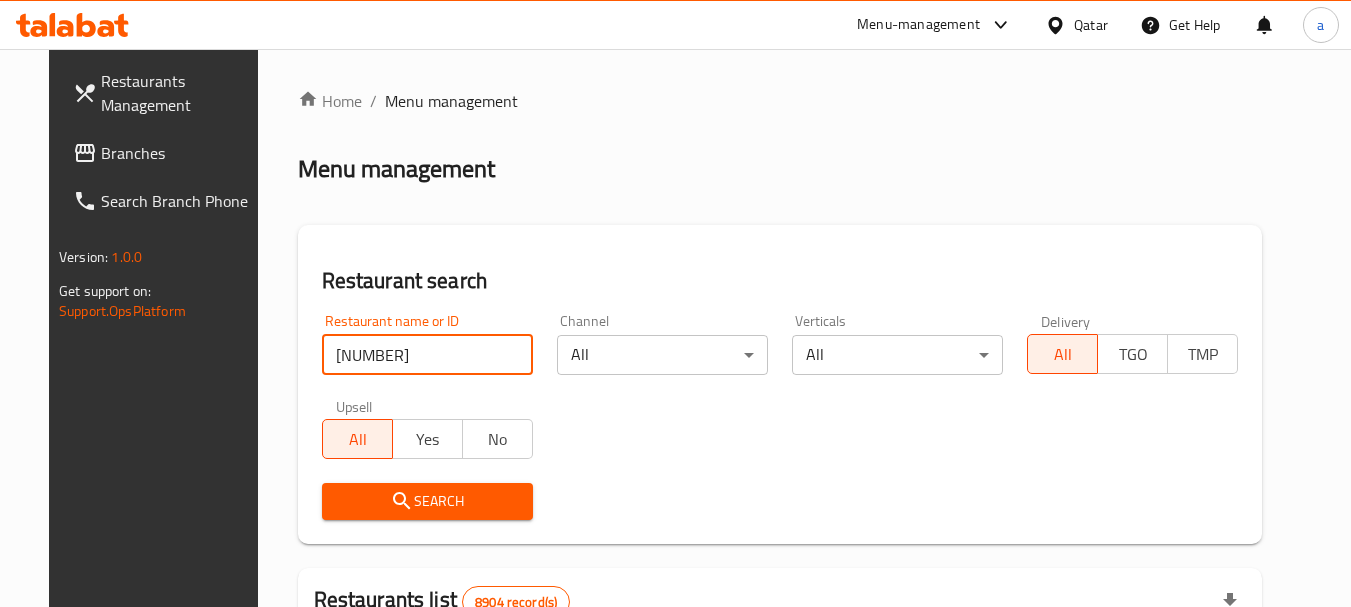 type on "689221" 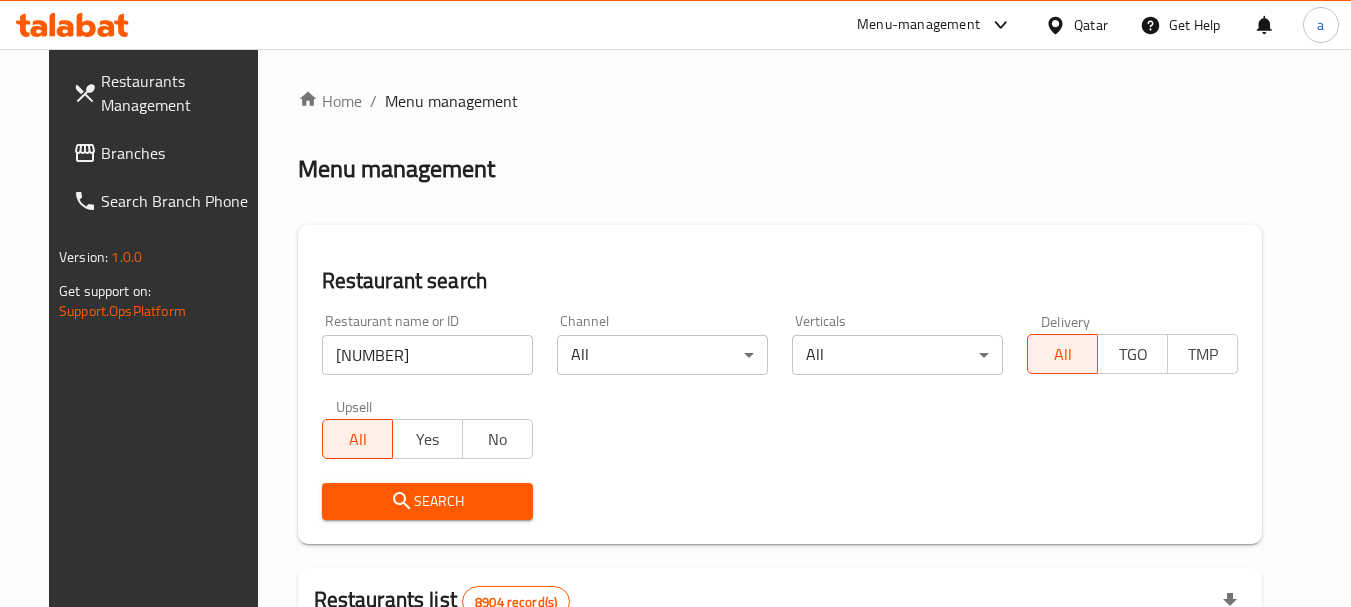 click on "Search" at bounding box center (427, 501) 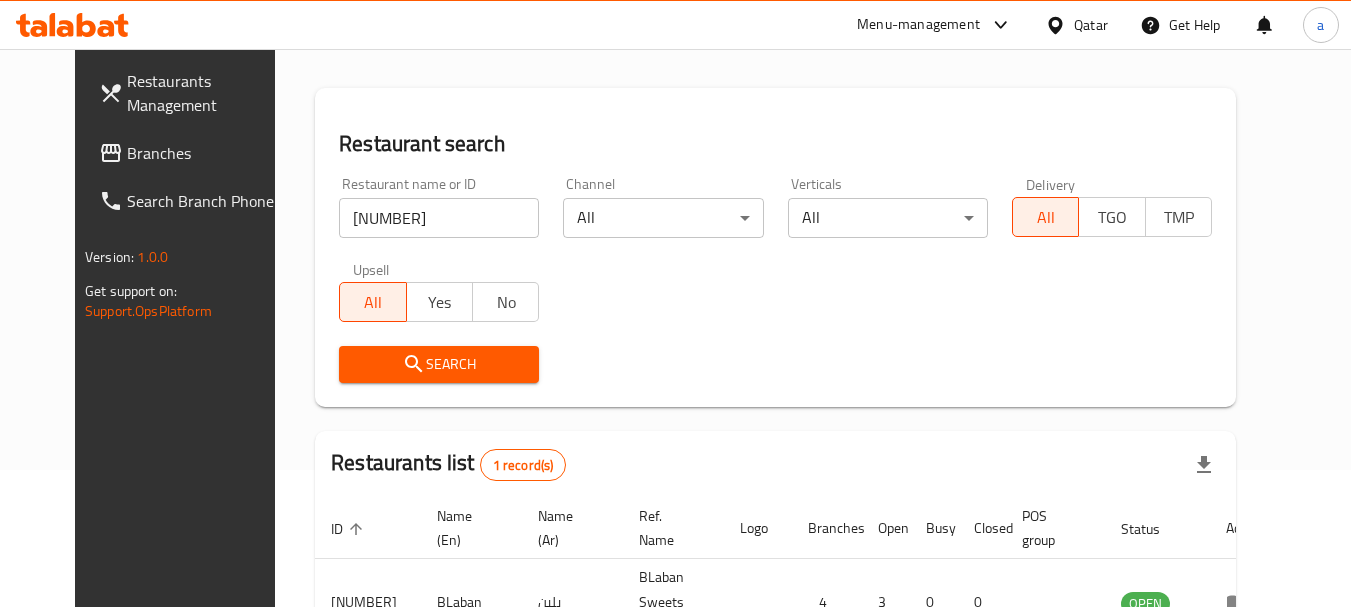scroll, scrollTop: 260, scrollLeft: 0, axis: vertical 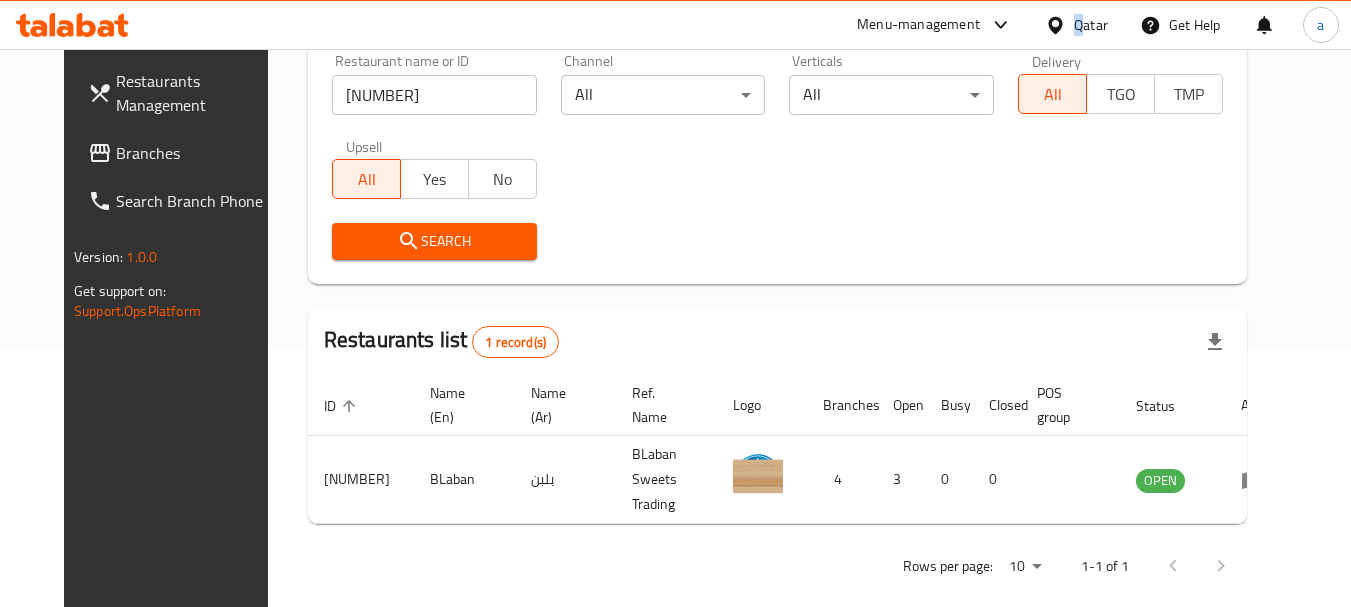 click on "Qatar" at bounding box center (1091, 25) 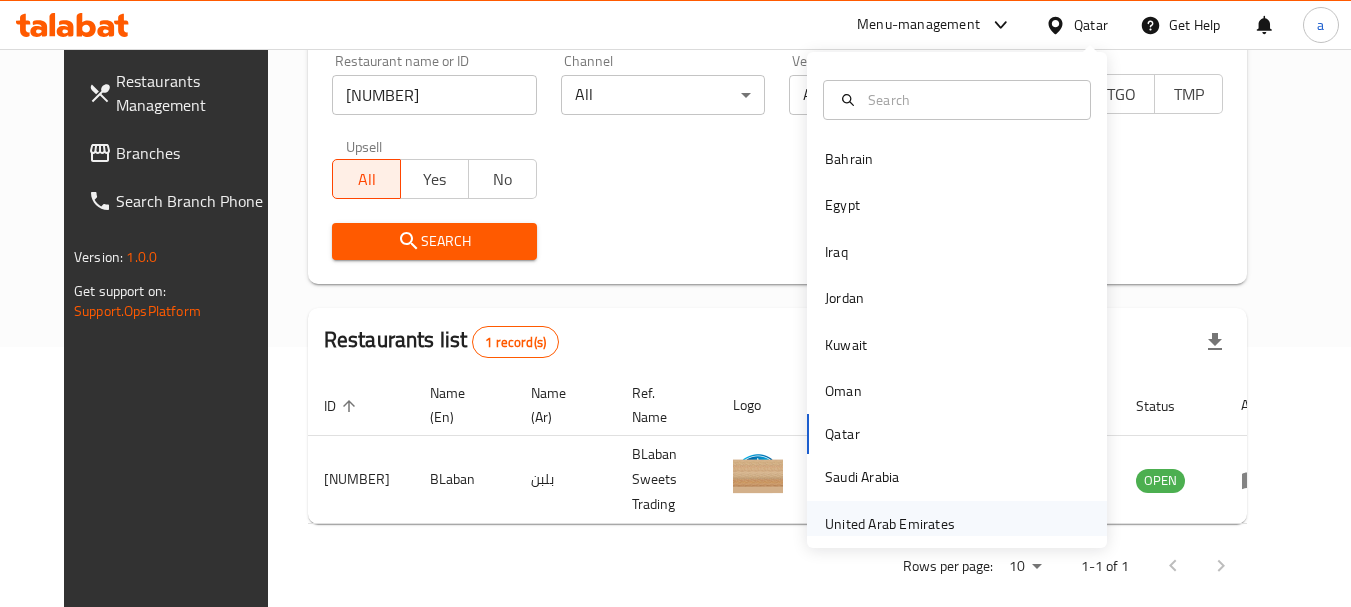 click on "United Arab Emirates" at bounding box center (890, 524) 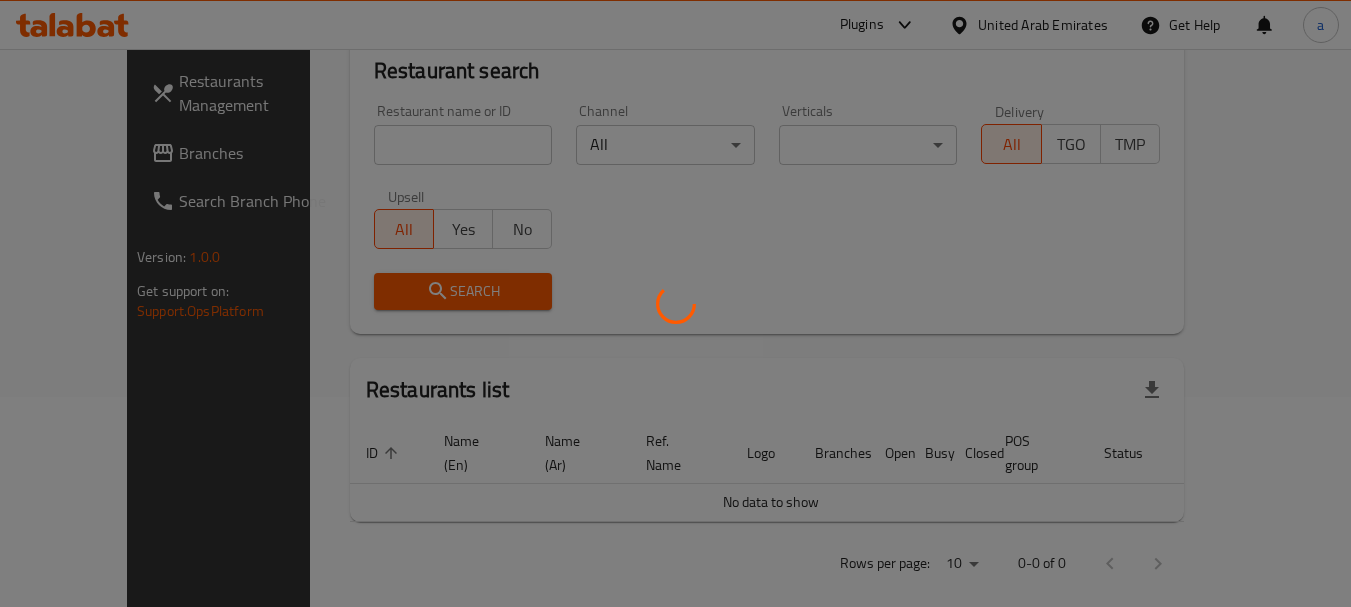 scroll, scrollTop: 260, scrollLeft: 0, axis: vertical 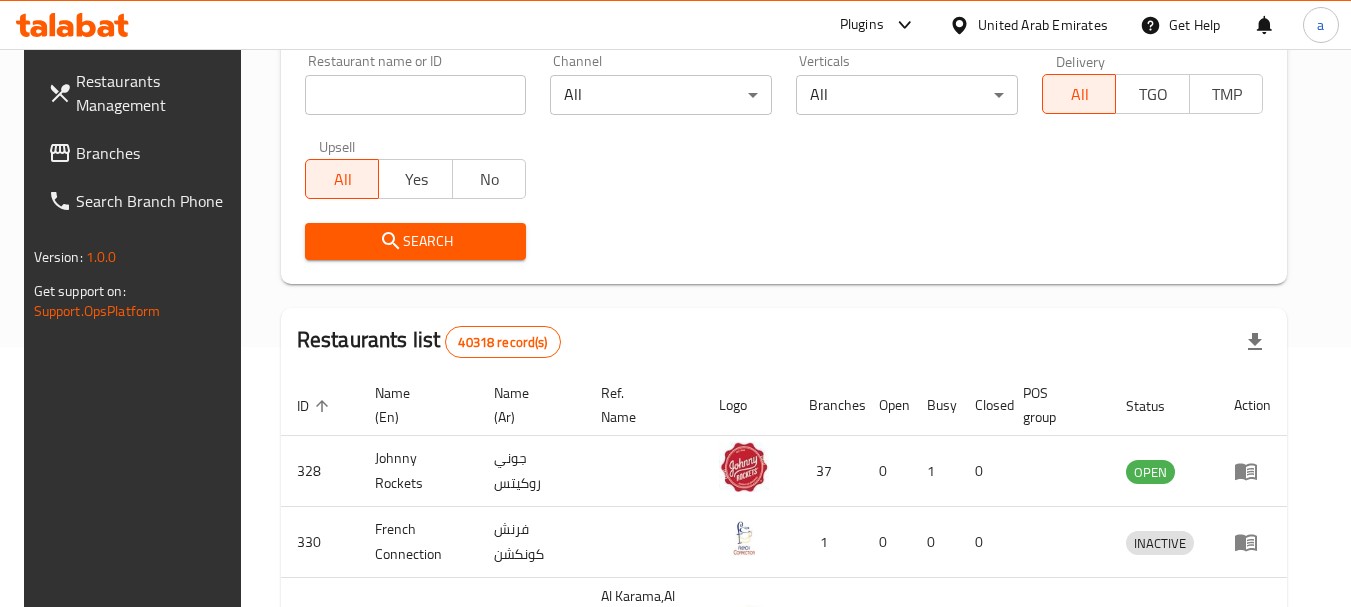 click on "Branches" at bounding box center [155, 153] 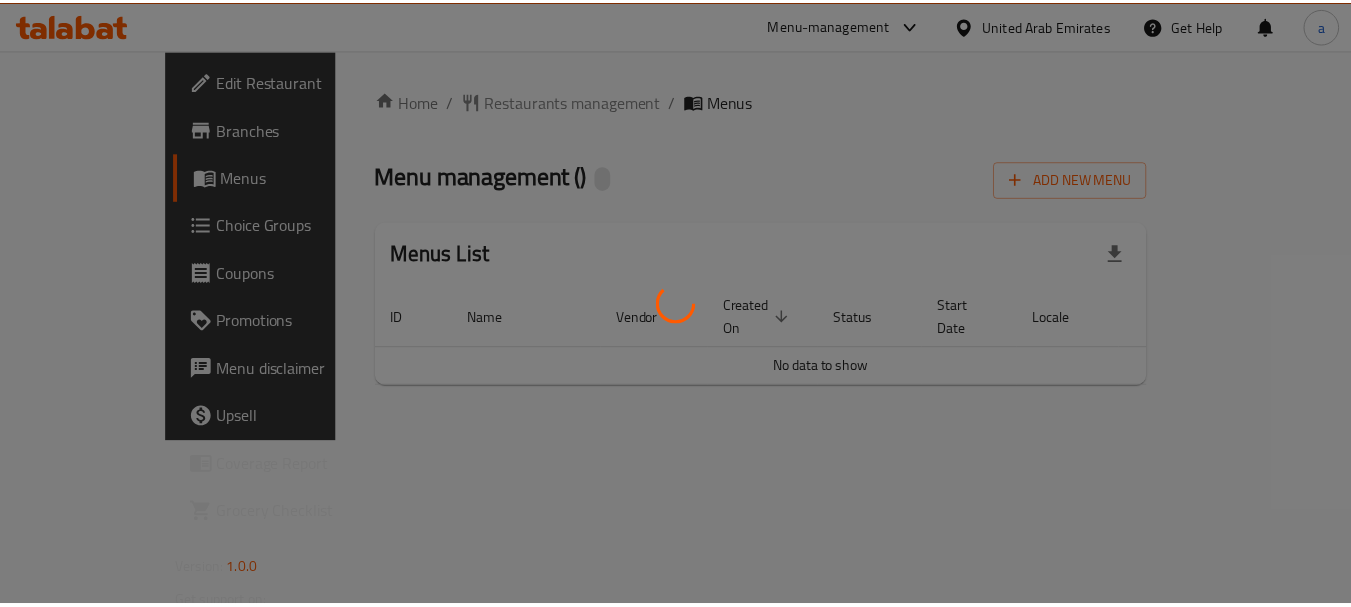 scroll, scrollTop: 0, scrollLeft: 0, axis: both 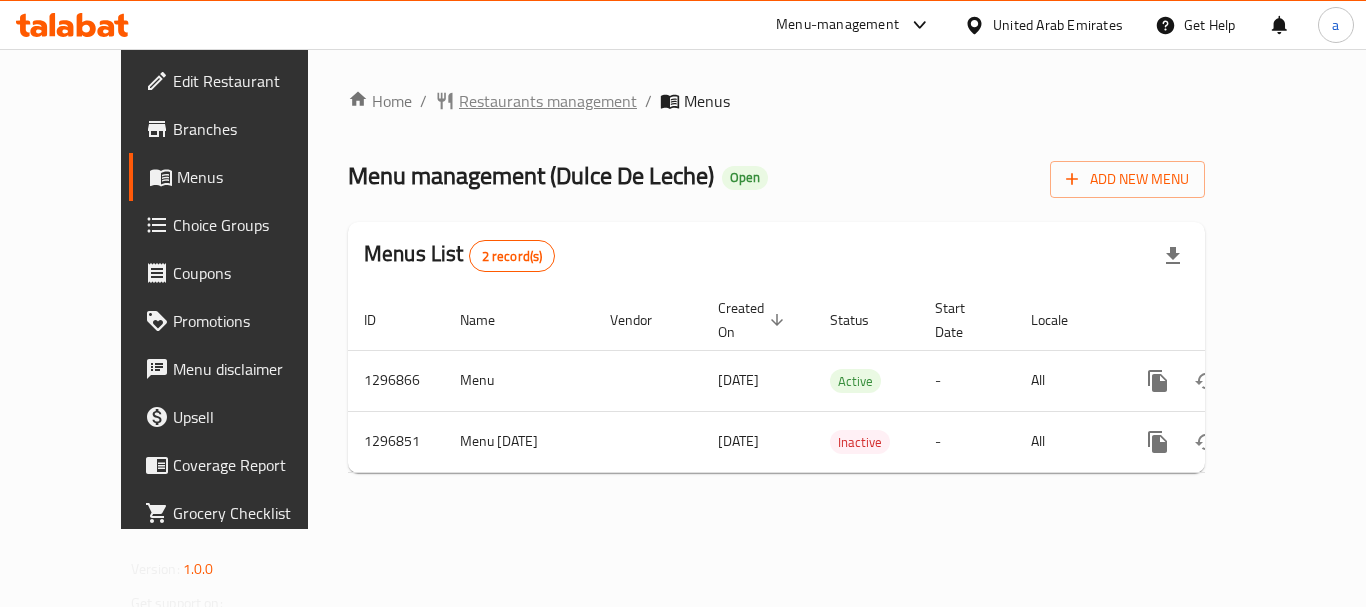 click on "Restaurants management" at bounding box center [548, 101] 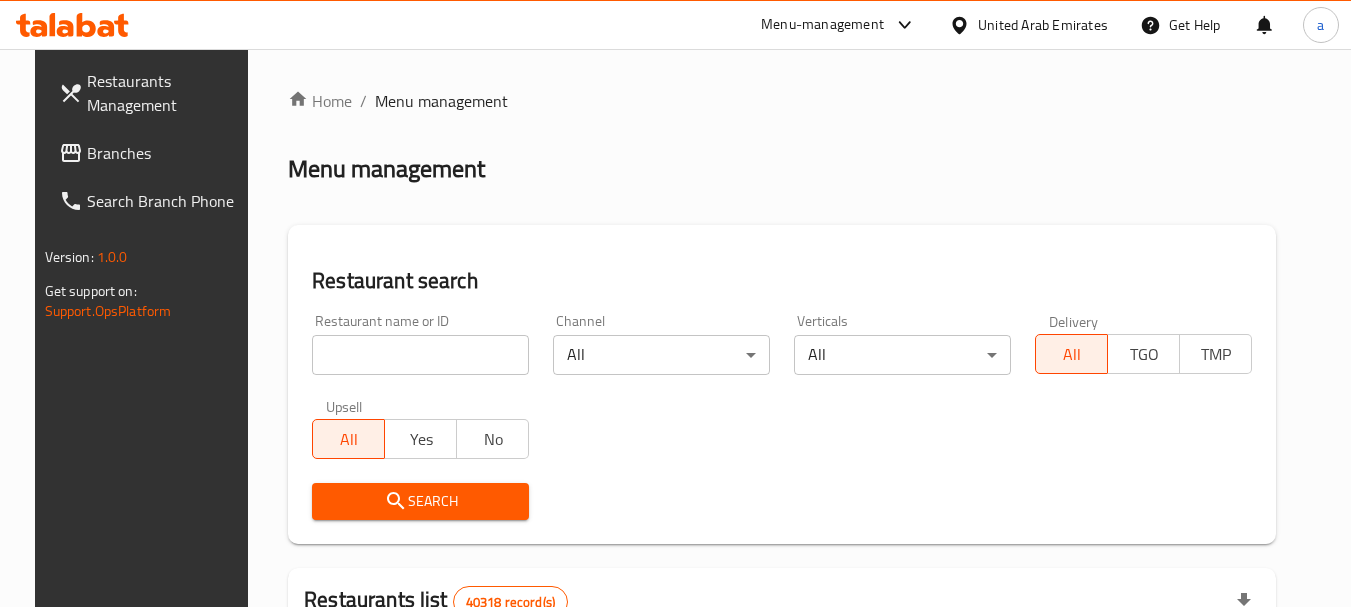 click at bounding box center [420, 355] 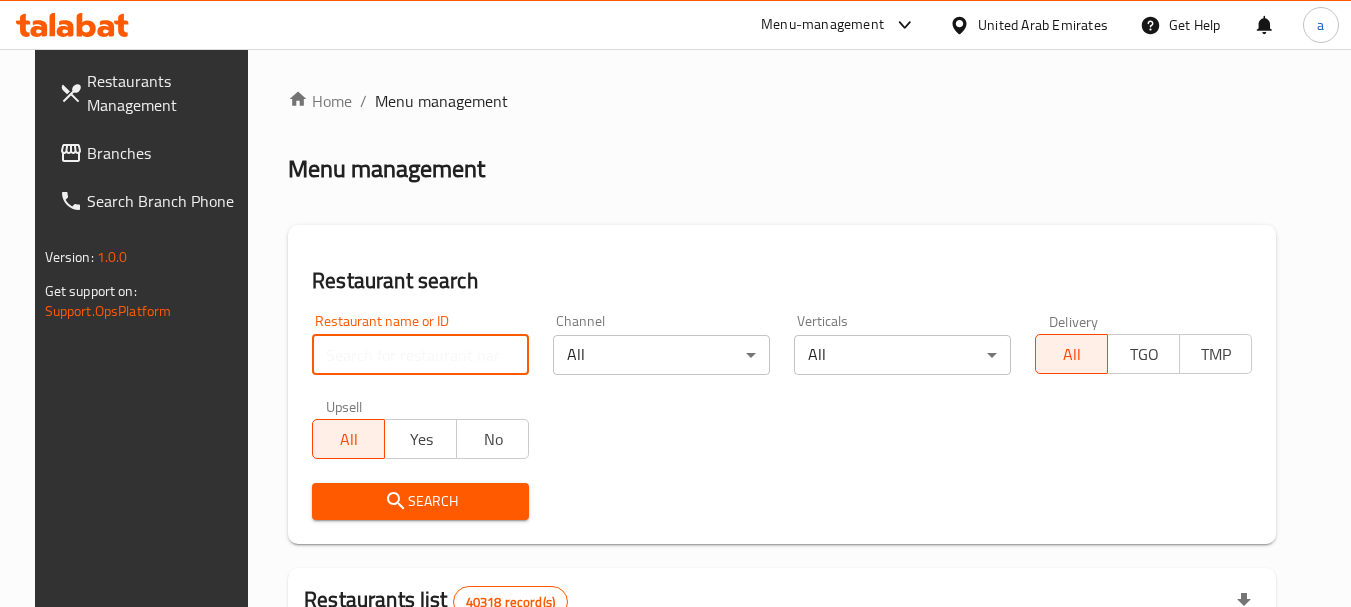 paste on "700148" 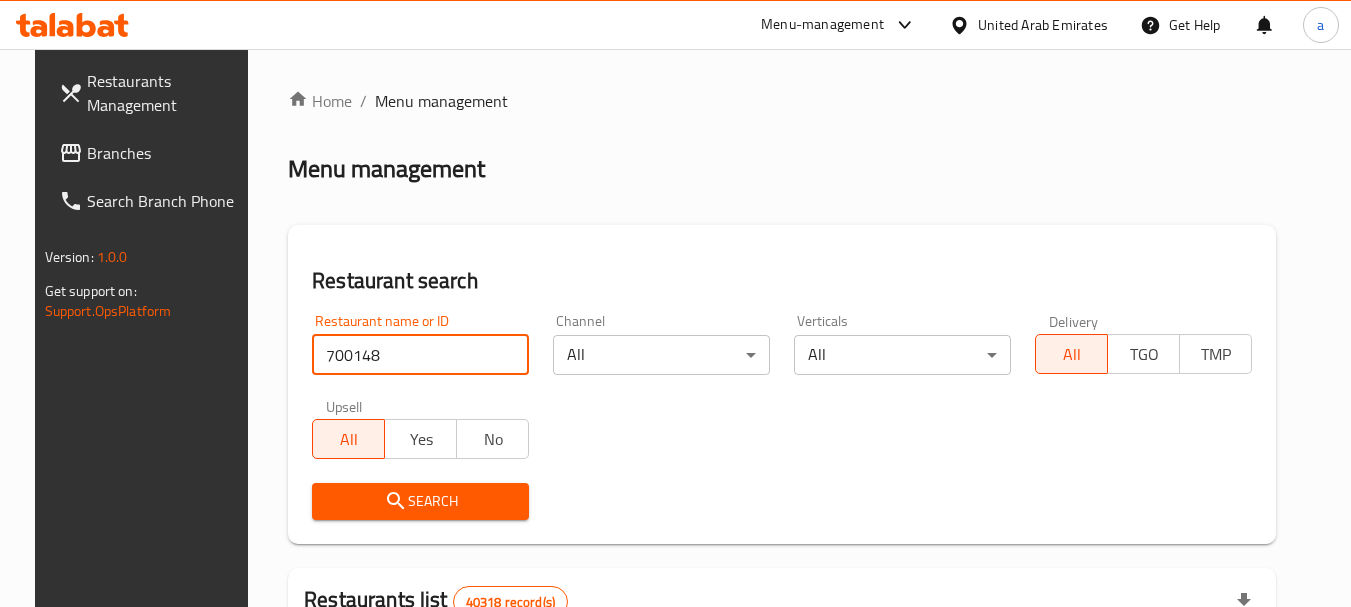 type on "700148" 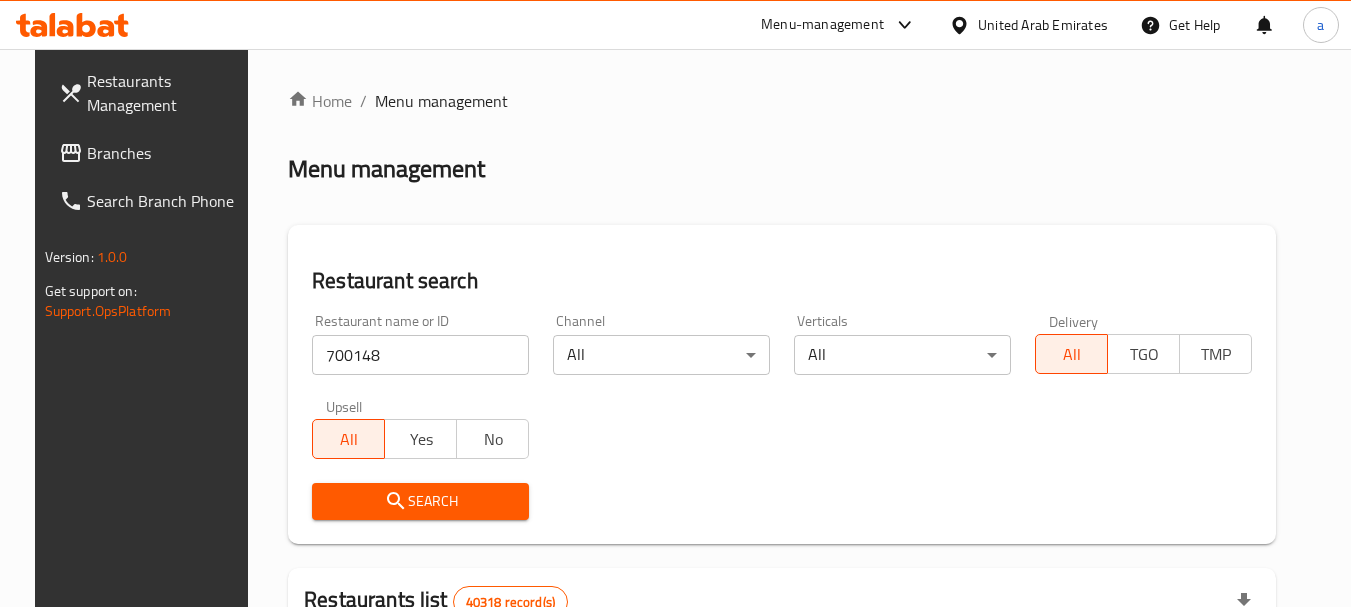 click on "Search" at bounding box center (420, 501) 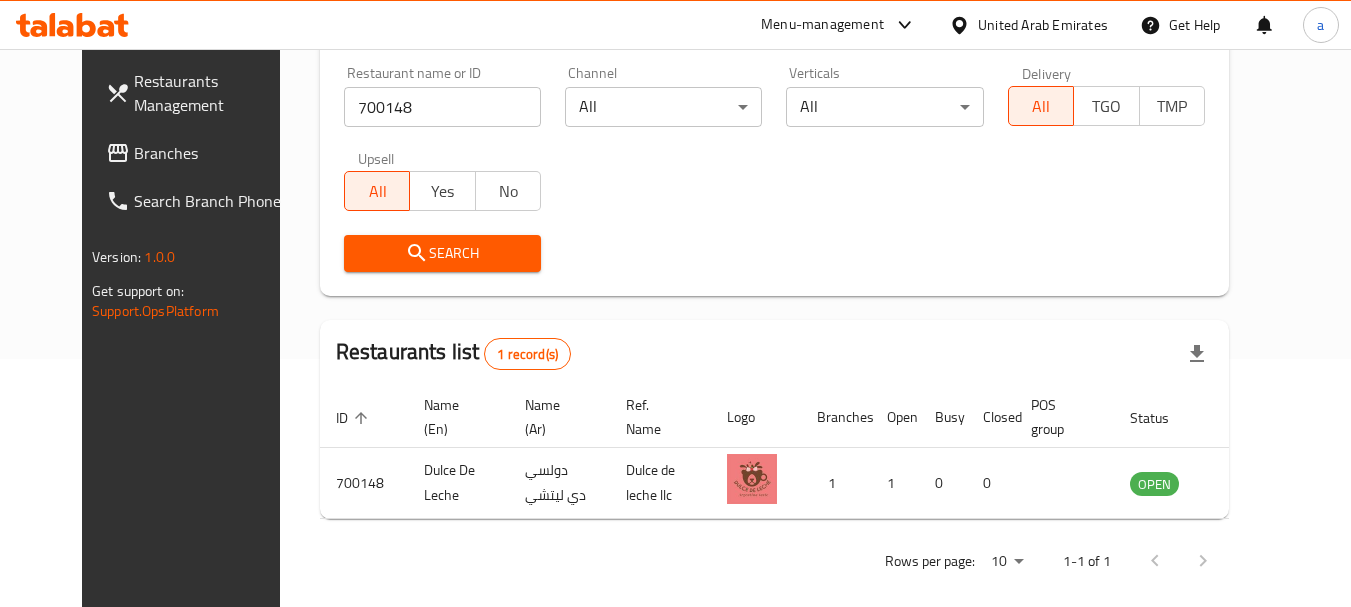 scroll, scrollTop: 268, scrollLeft: 0, axis: vertical 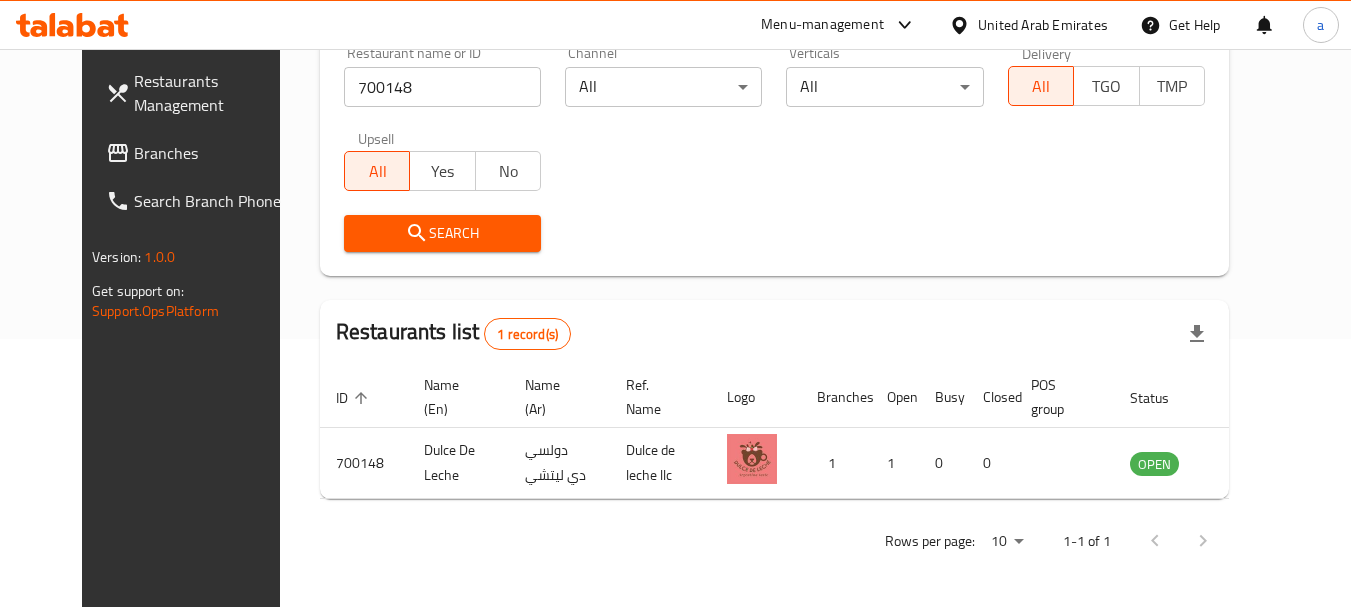 click on "Branches" at bounding box center [213, 153] 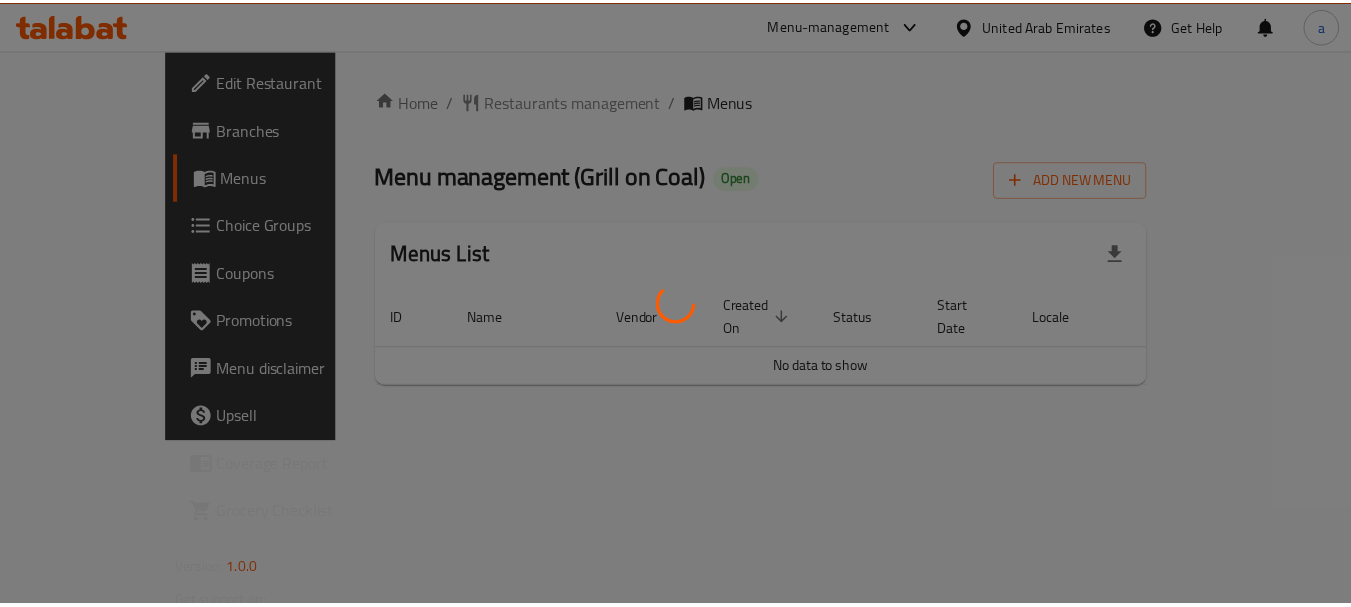 scroll, scrollTop: 0, scrollLeft: 0, axis: both 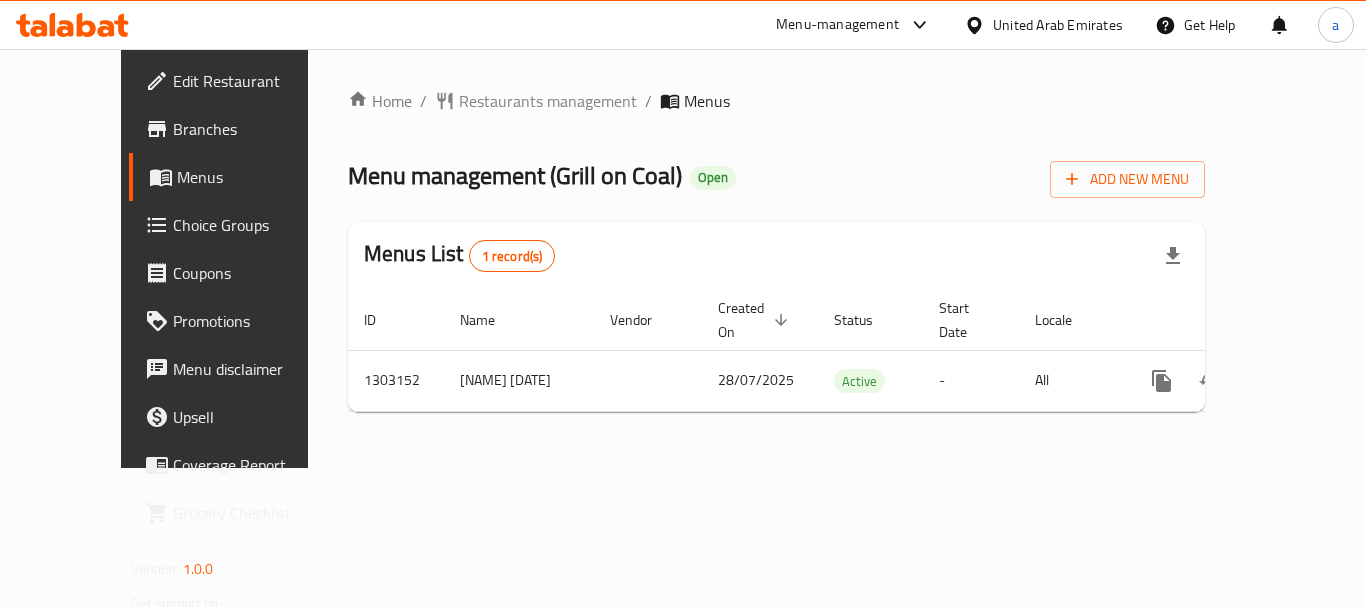 click on "Restaurants management" at bounding box center [548, 101] 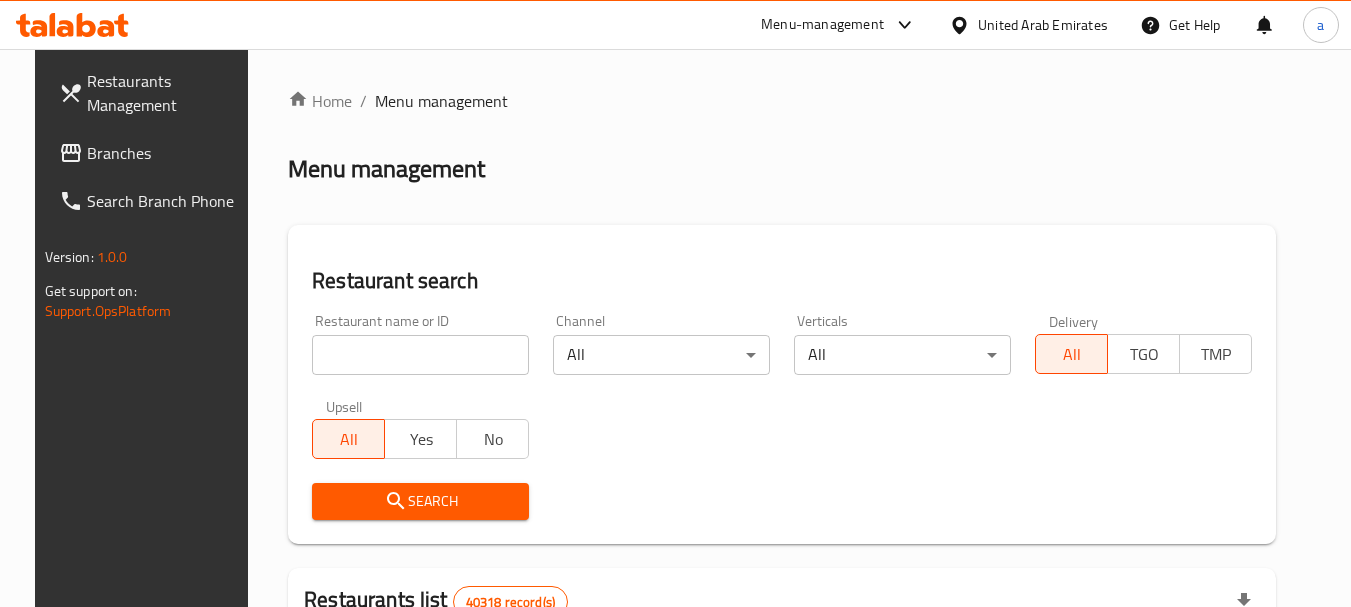 click at bounding box center (420, 355) 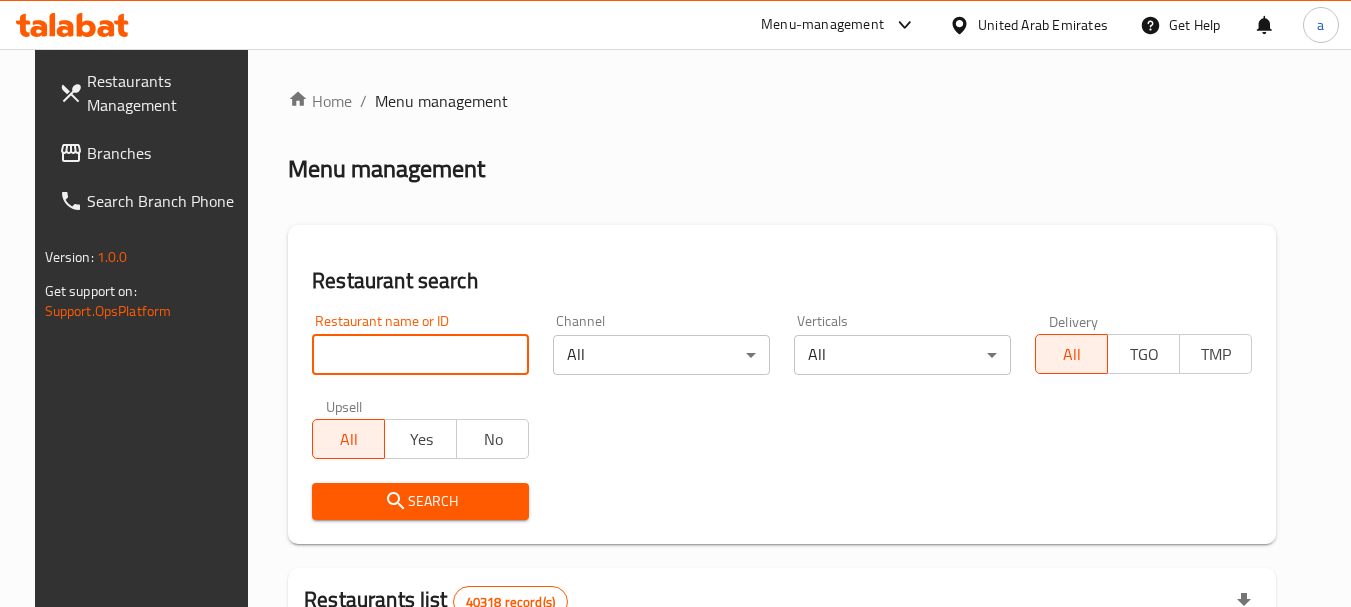 paste on "702690" 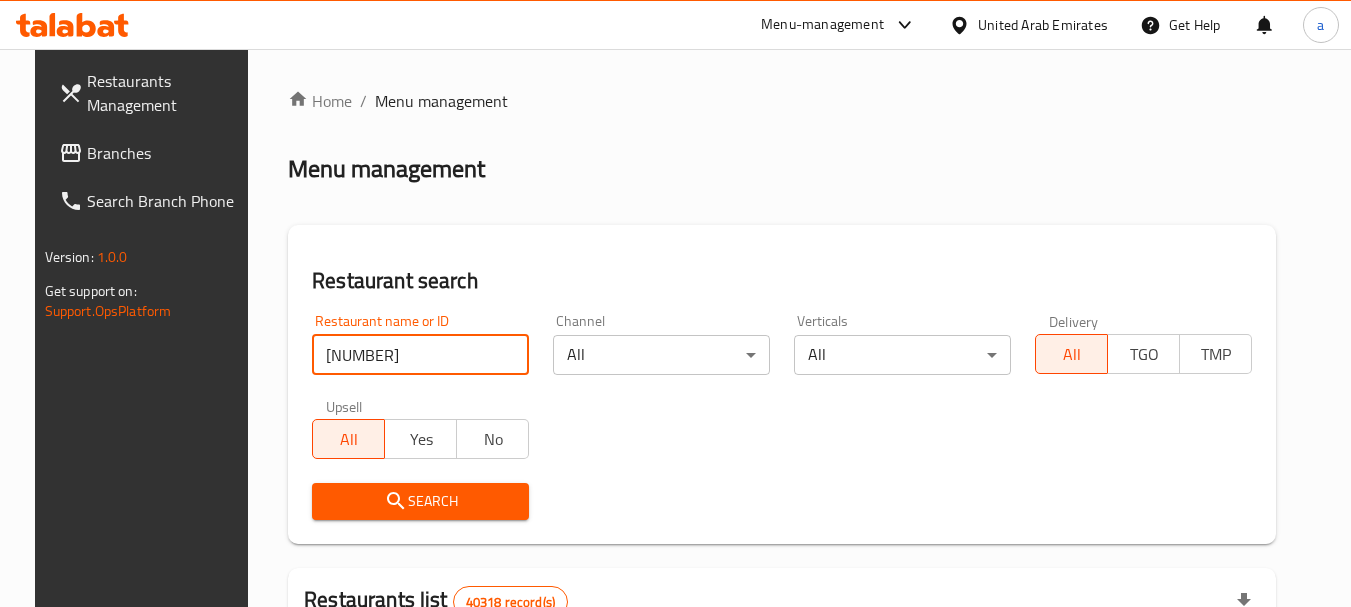 type on "702690" 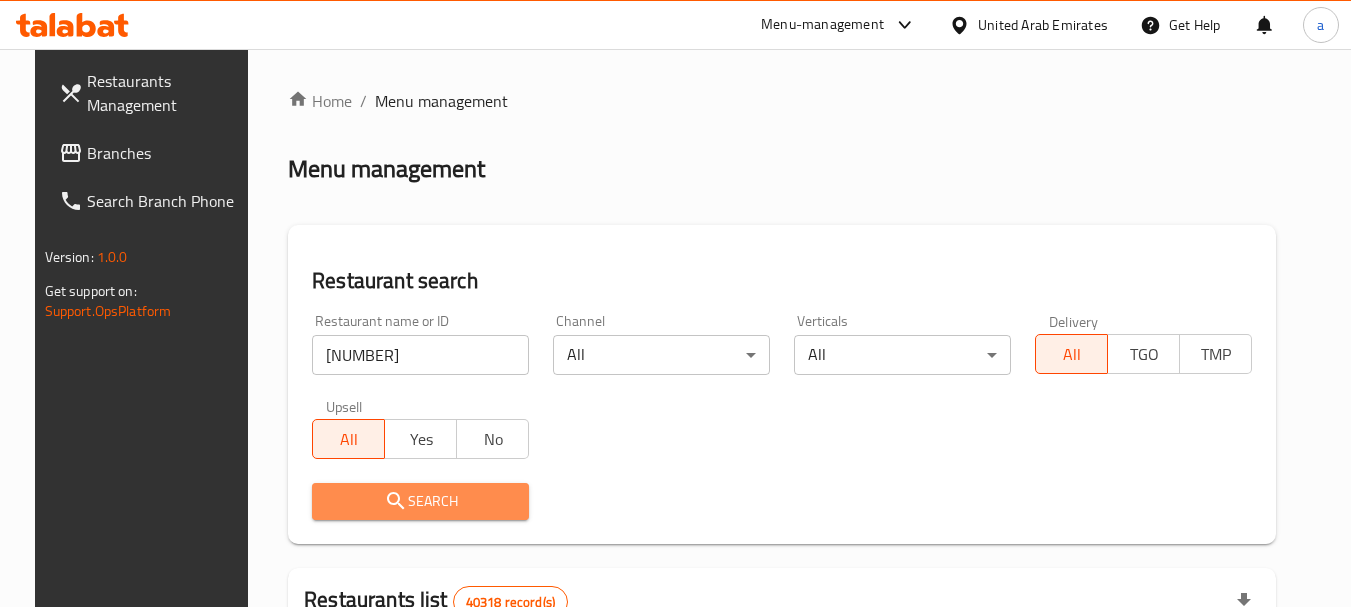 click on "Search" at bounding box center [420, 501] 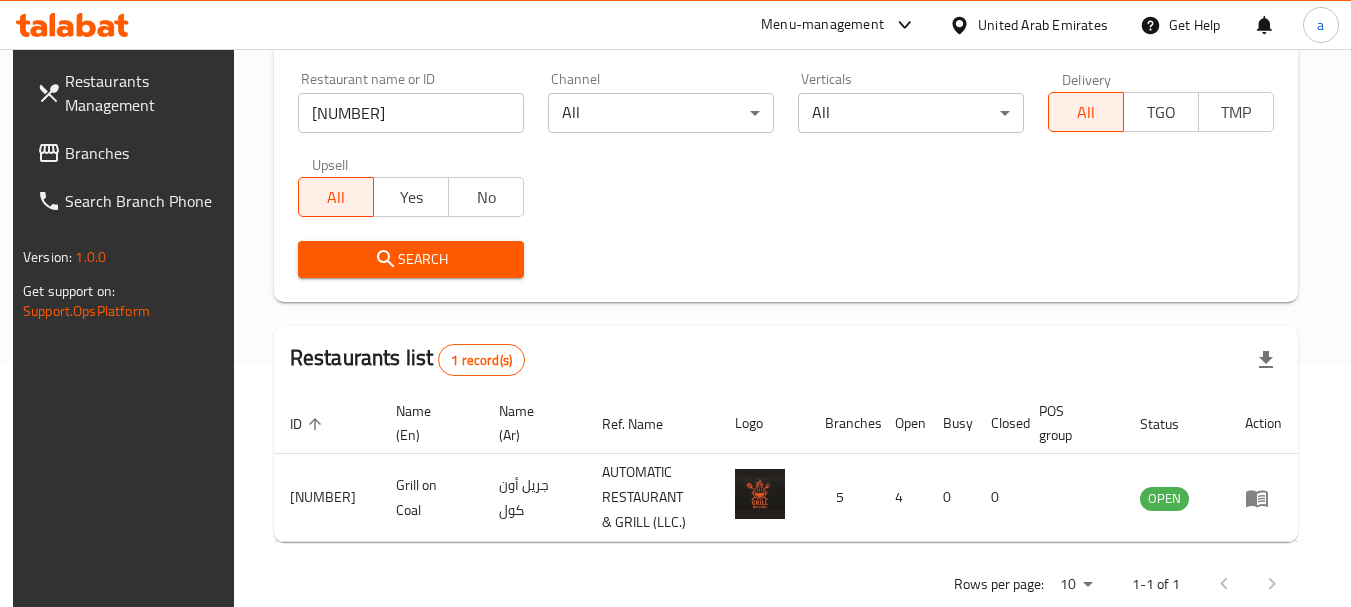 scroll, scrollTop: 285, scrollLeft: 0, axis: vertical 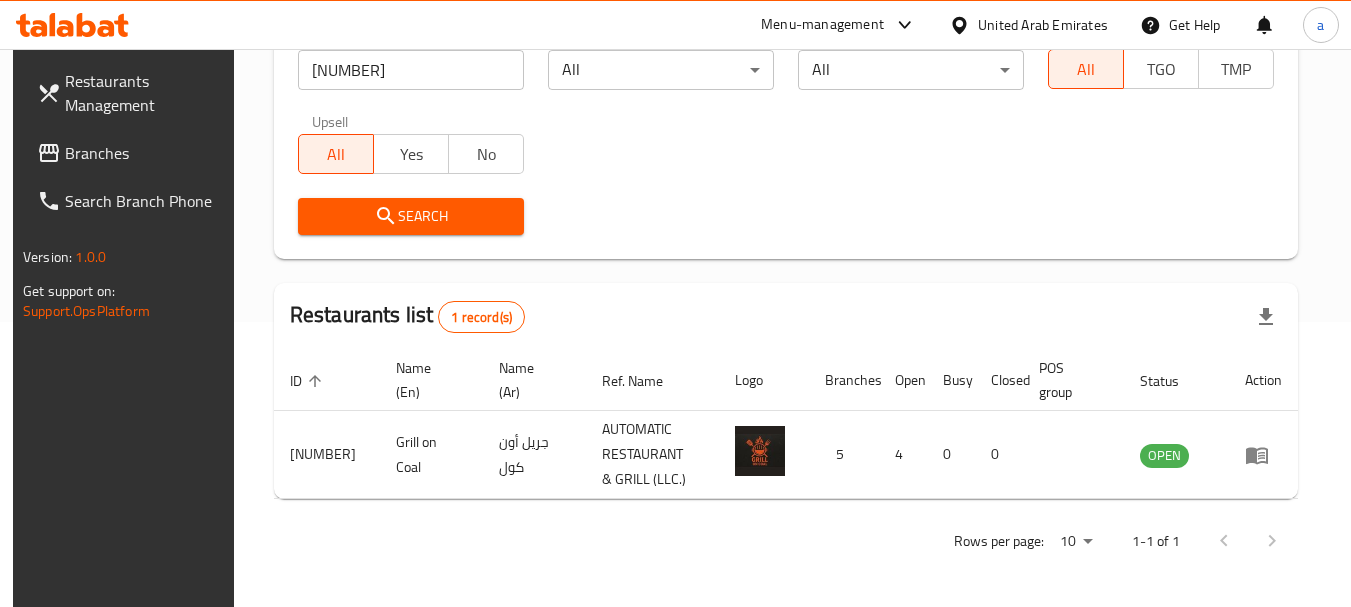 click on "United Arab Emirates" at bounding box center [1043, 25] 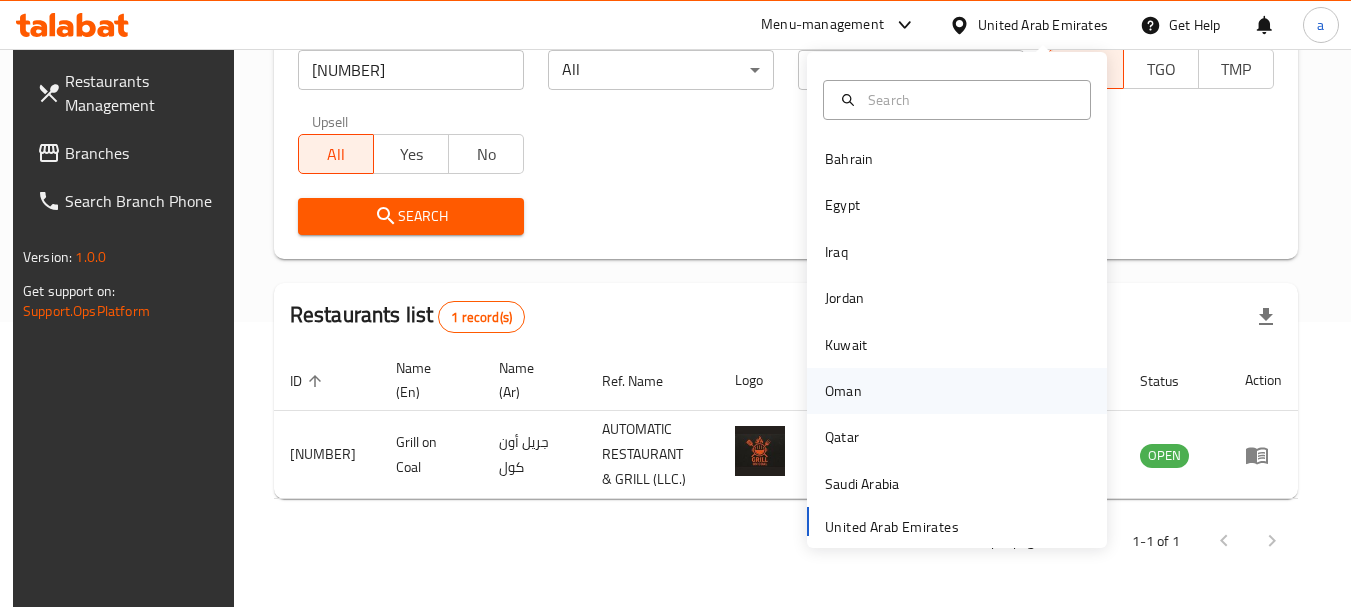 click on "Oman" at bounding box center [957, 391] 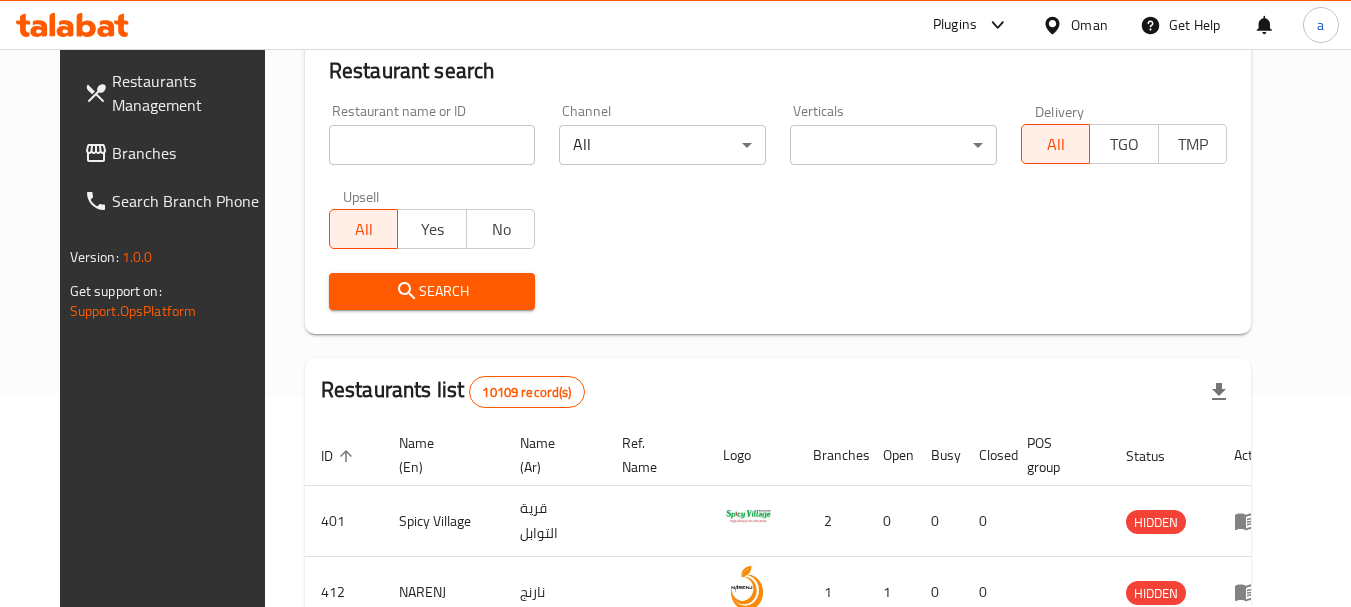 scroll, scrollTop: 285, scrollLeft: 0, axis: vertical 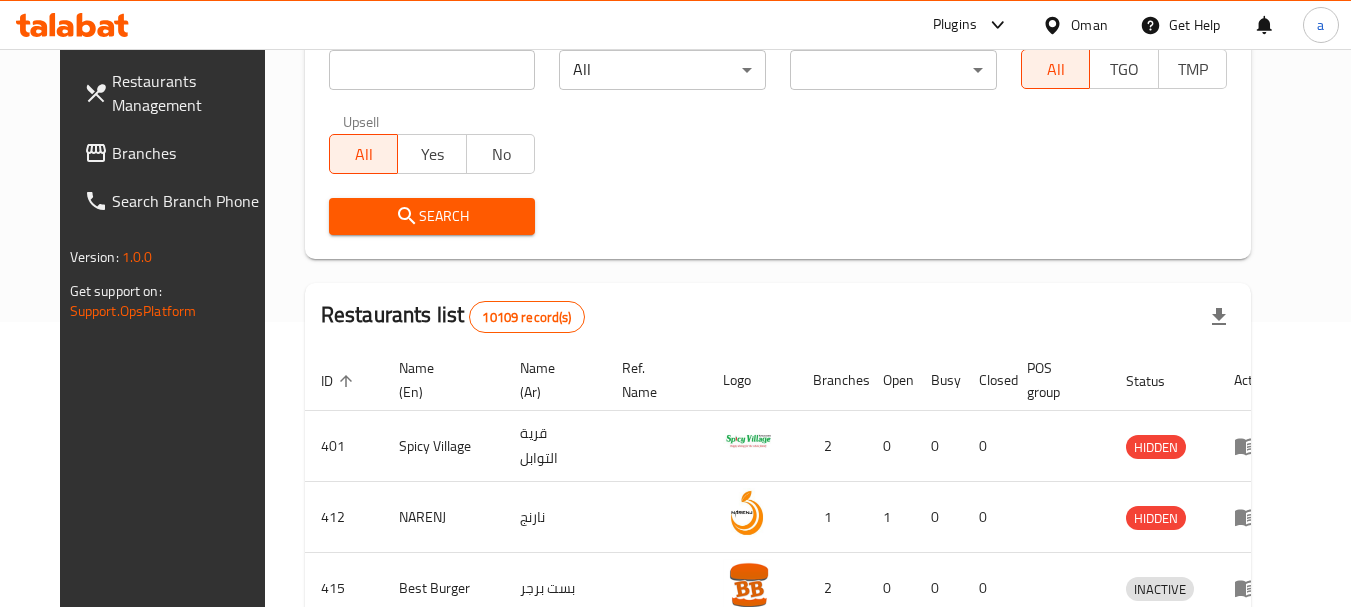 click on "Branches" at bounding box center [191, 153] 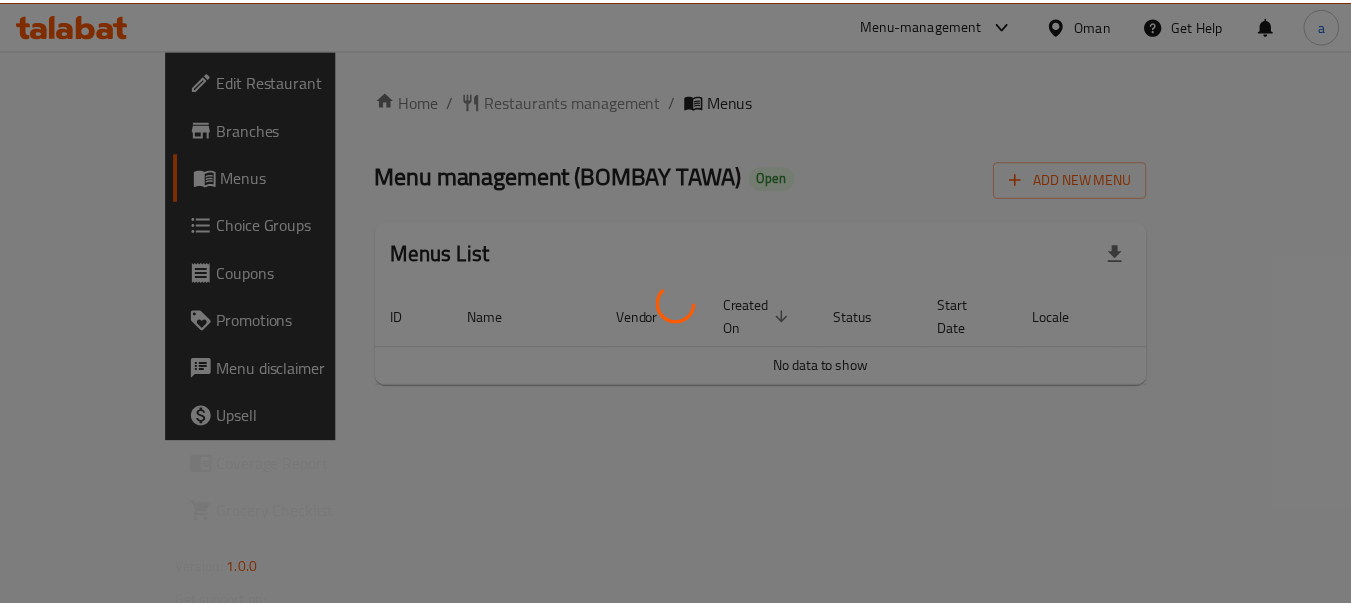 scroll, scrollTop: 0, scrollLeft: 0, axis: both 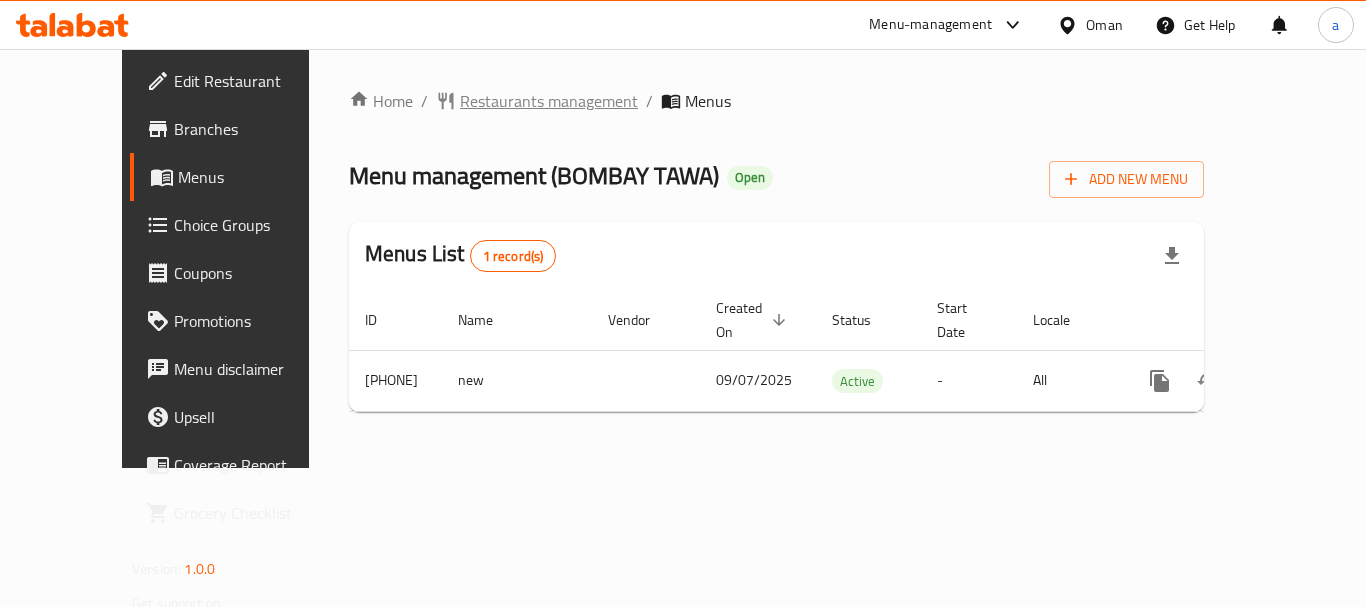 click on "Restaurants management" at bounding box center [549, 101] 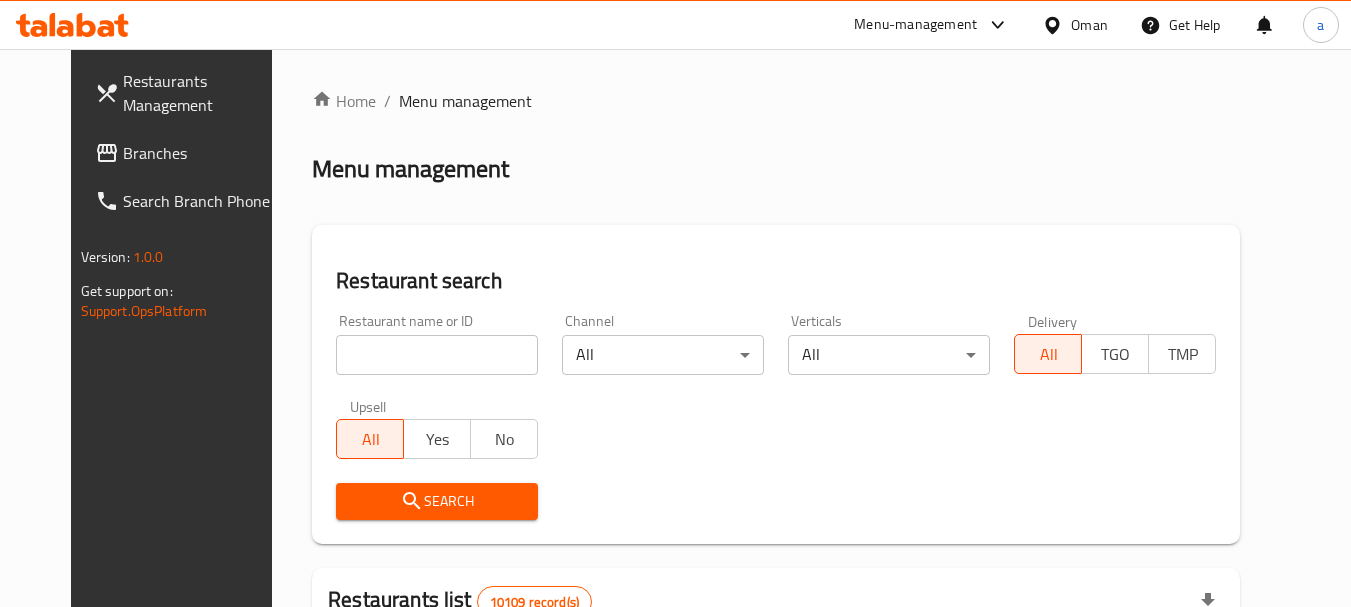 click at bounding box center [437, 355] 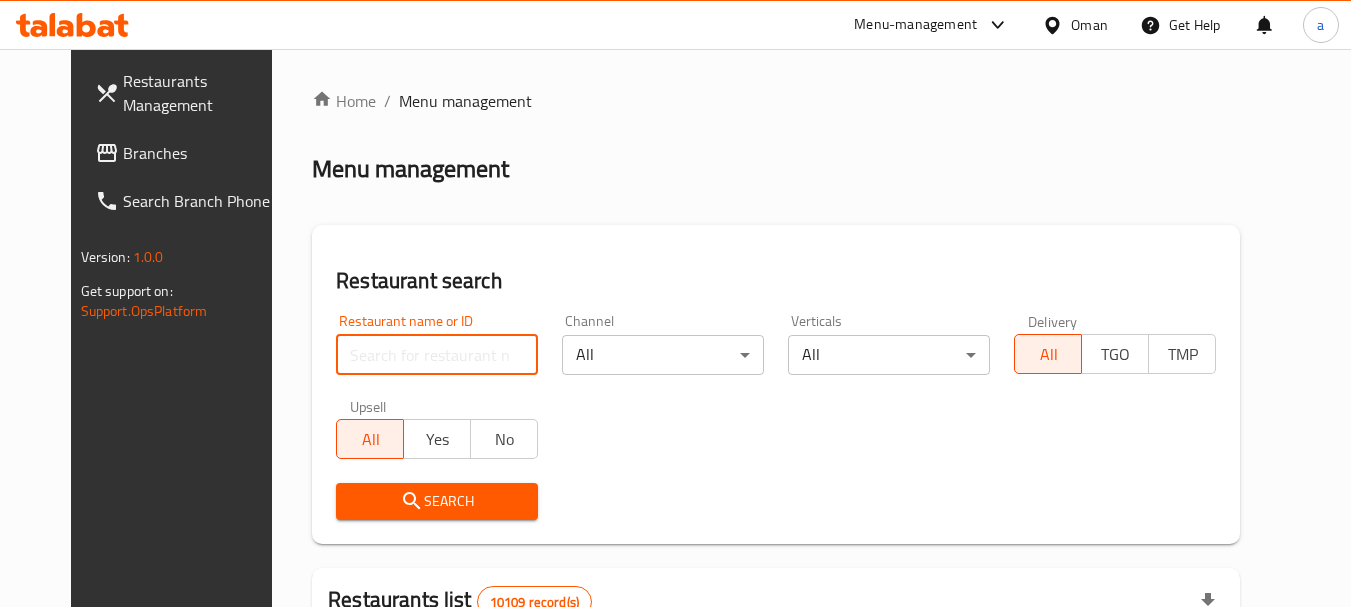 paste on "[PHONE]" 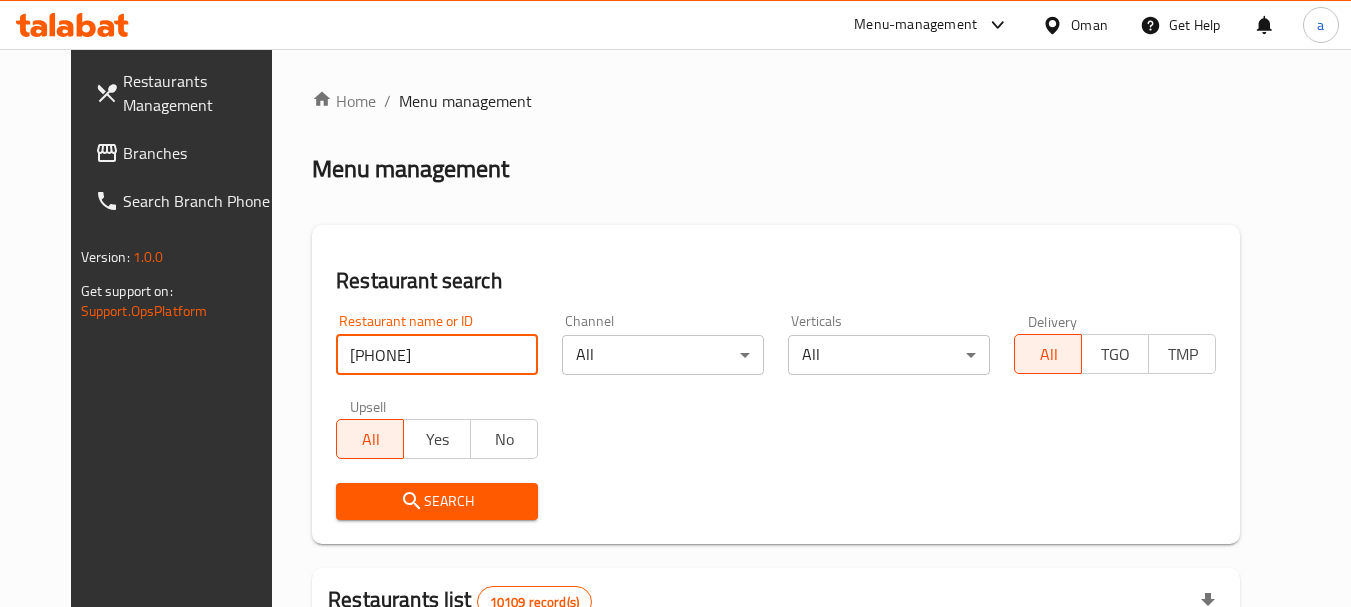 type on "[PHONE]" 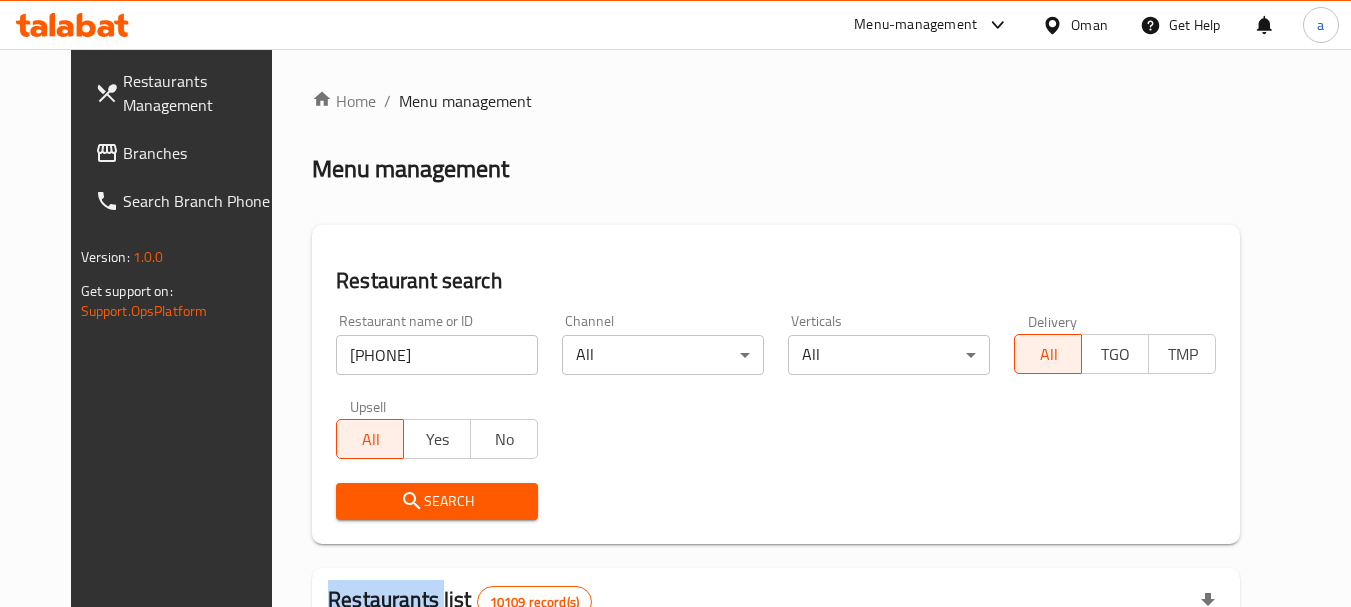 click on "Search" at bounding box center [437, 501] 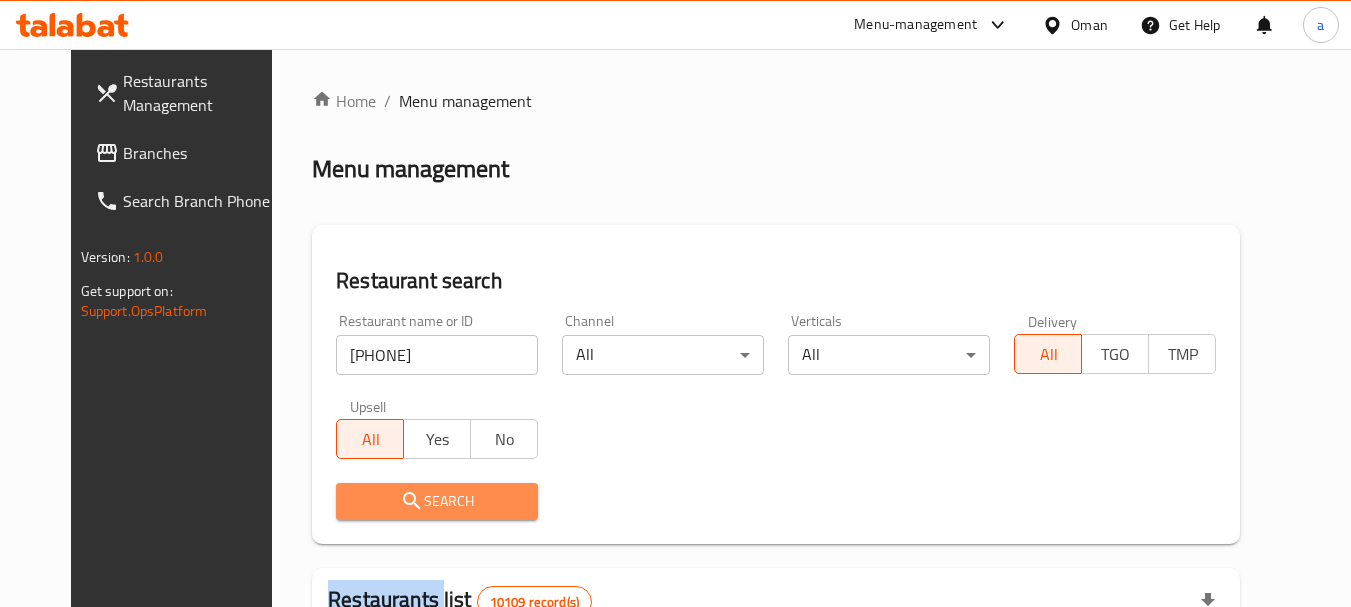 click on "Search" at bounding box center [437, 501] 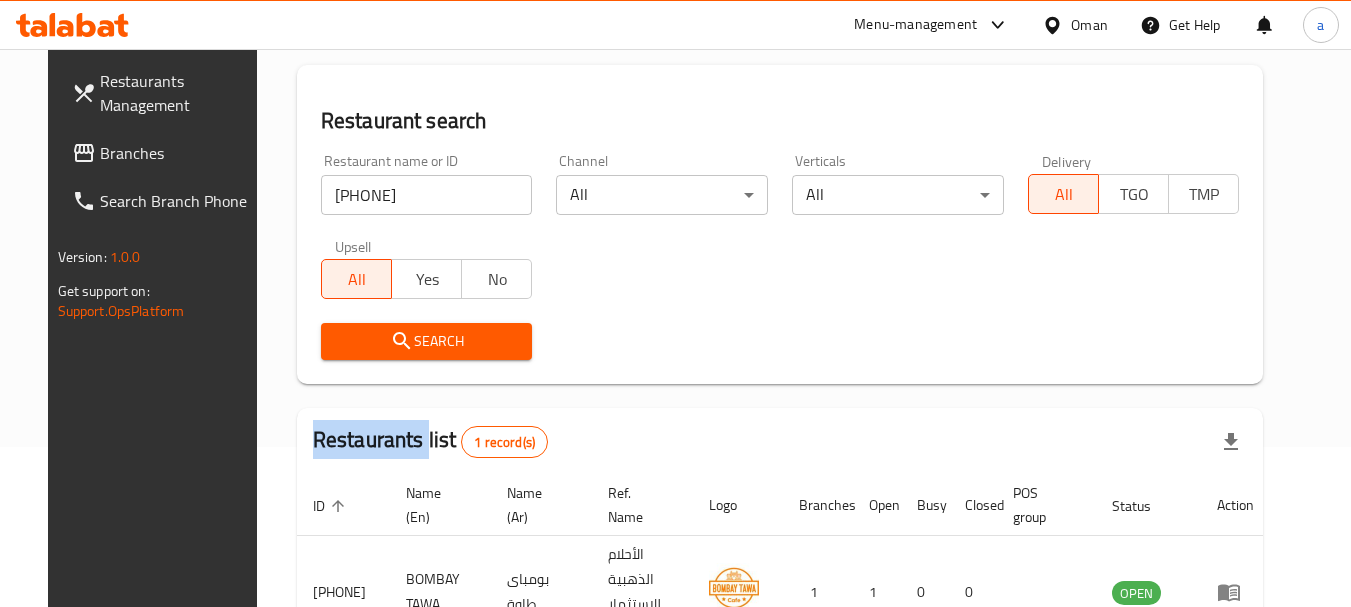 scroll, scrollTop: 268, scrollLeft: 0, axis: vertical 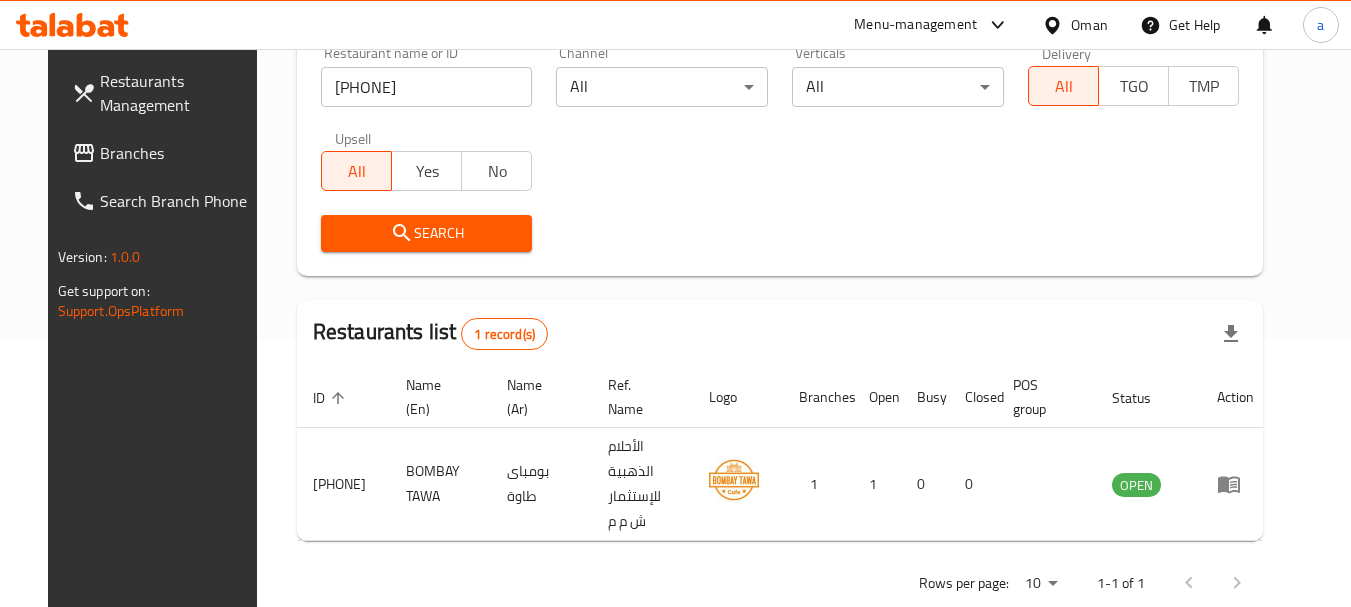 click on "Oman" at bounding box center [1089, 25] 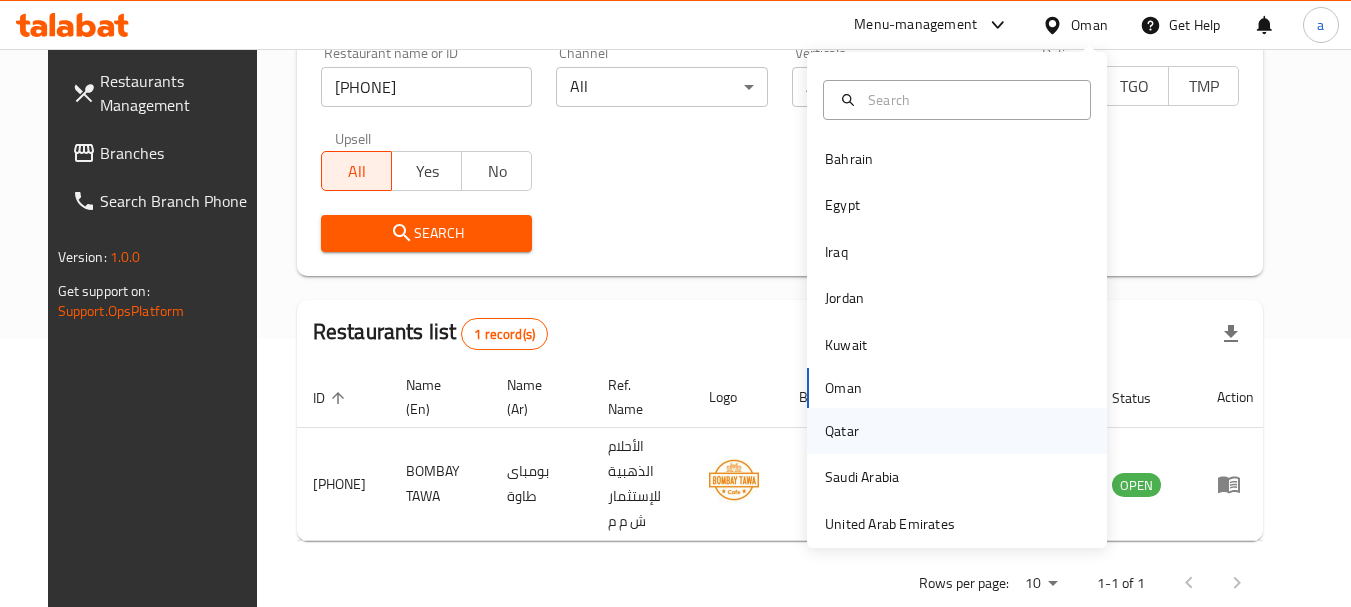 click on "Qatar" at bounding box center (842, 431) 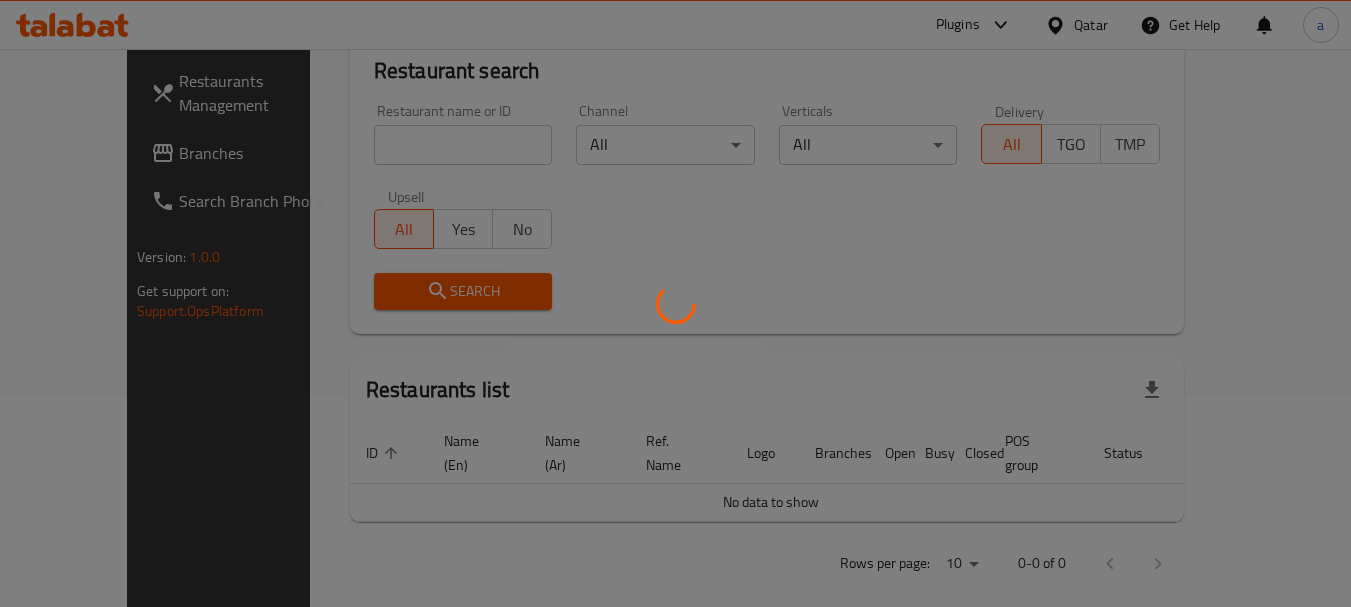 scroll, scrollTop: 268, scrollLeft: 0, axis: vertical 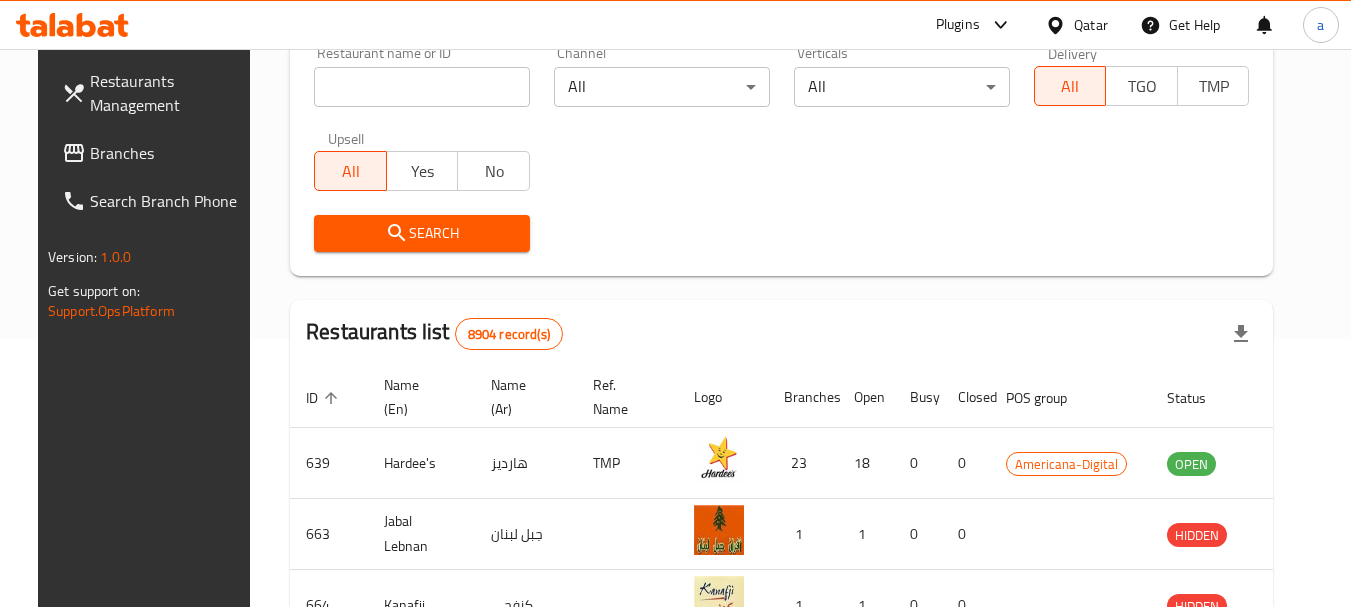 click on "Branches" at bounding box center (169, 153) 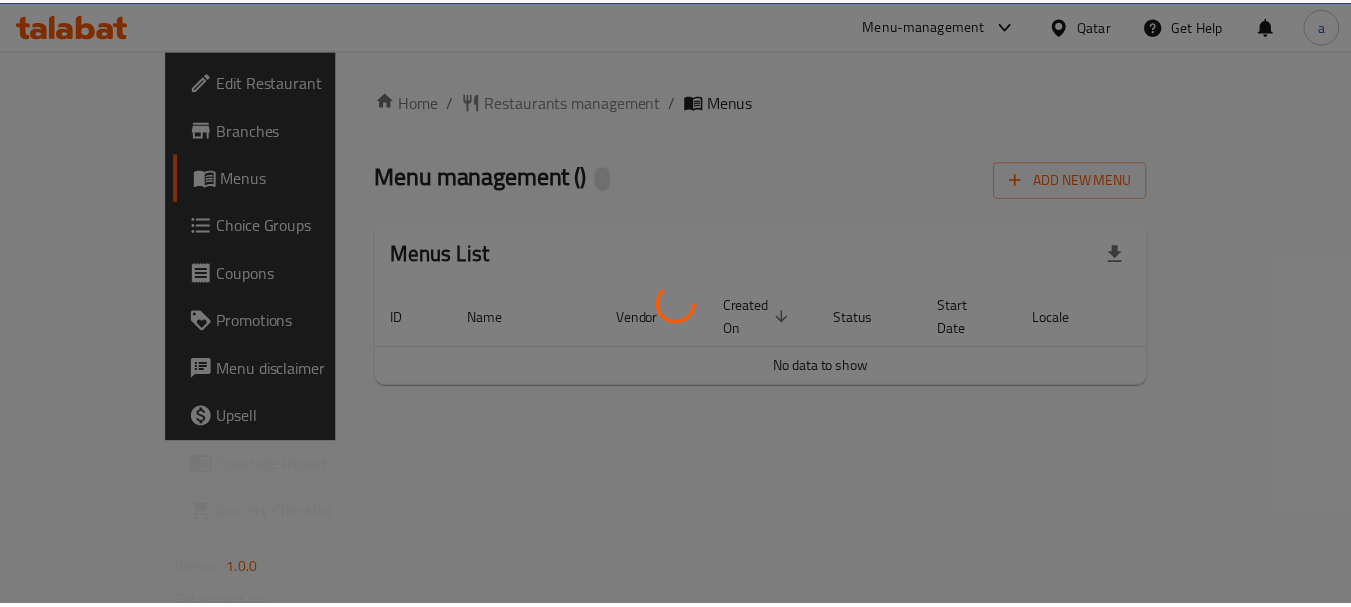 scroll, scrollTop: 0, scrollLeft: 0, axis: both 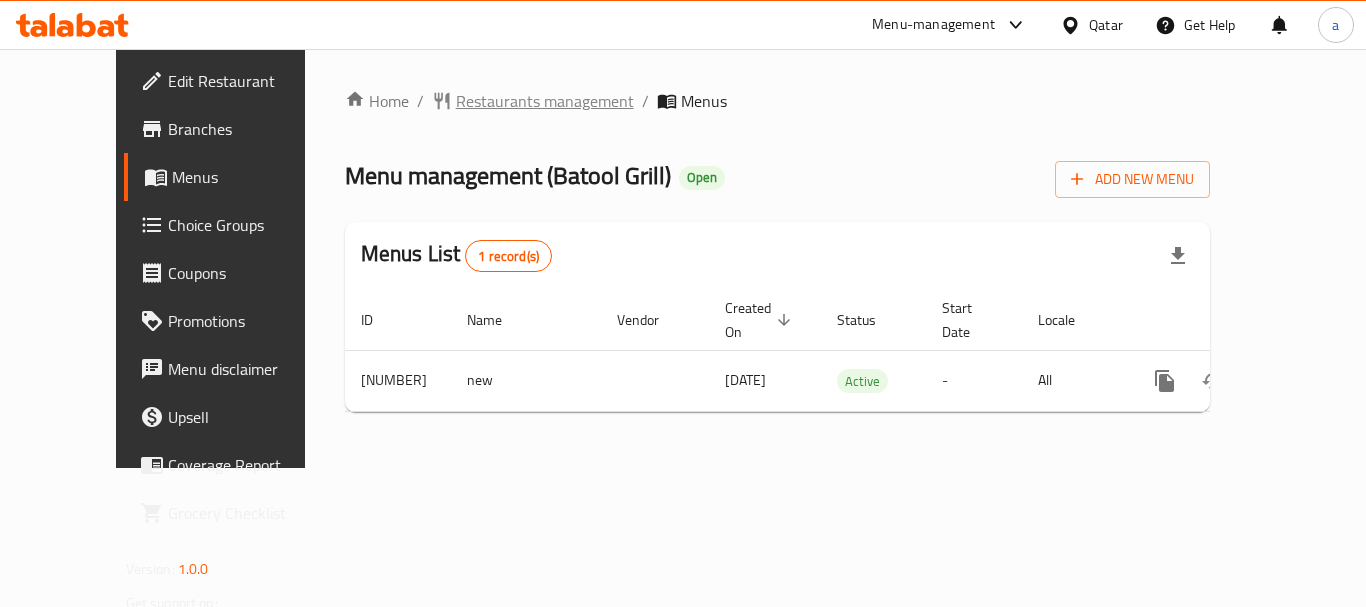 click on "Restaurants management" at bounding box center [545, 101] 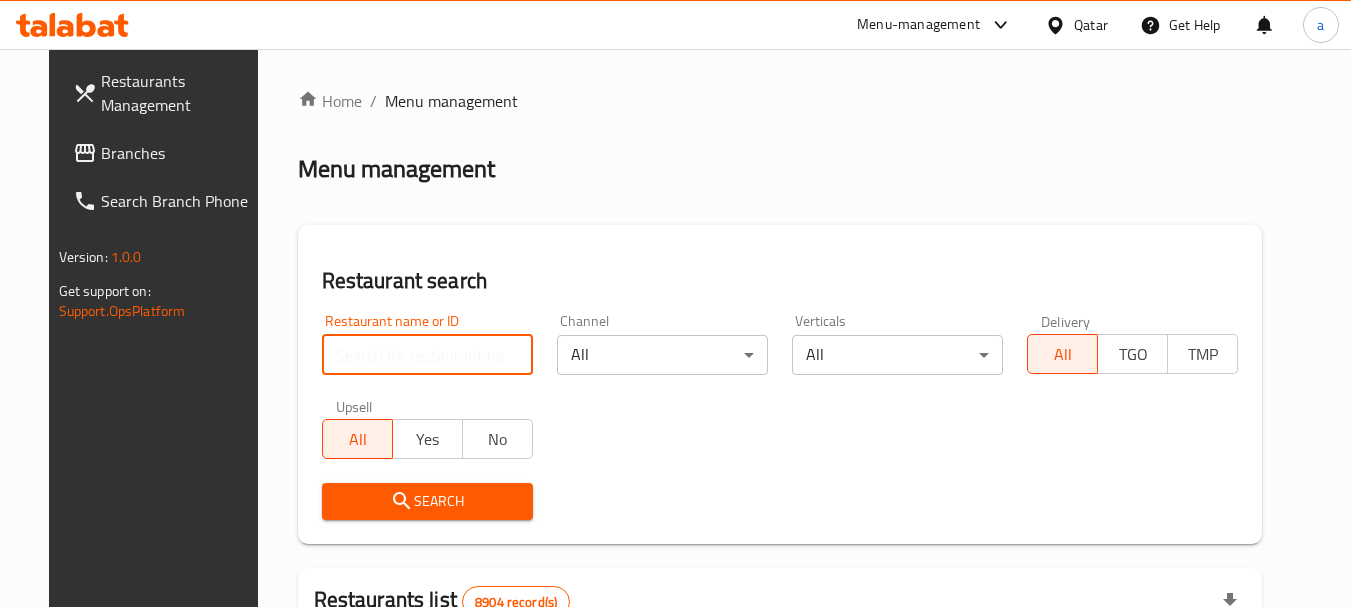 drag, startPoint x: 465, startPoint y: 361, endPoint x: 467, endPoint y: 371, distance: 10.198039 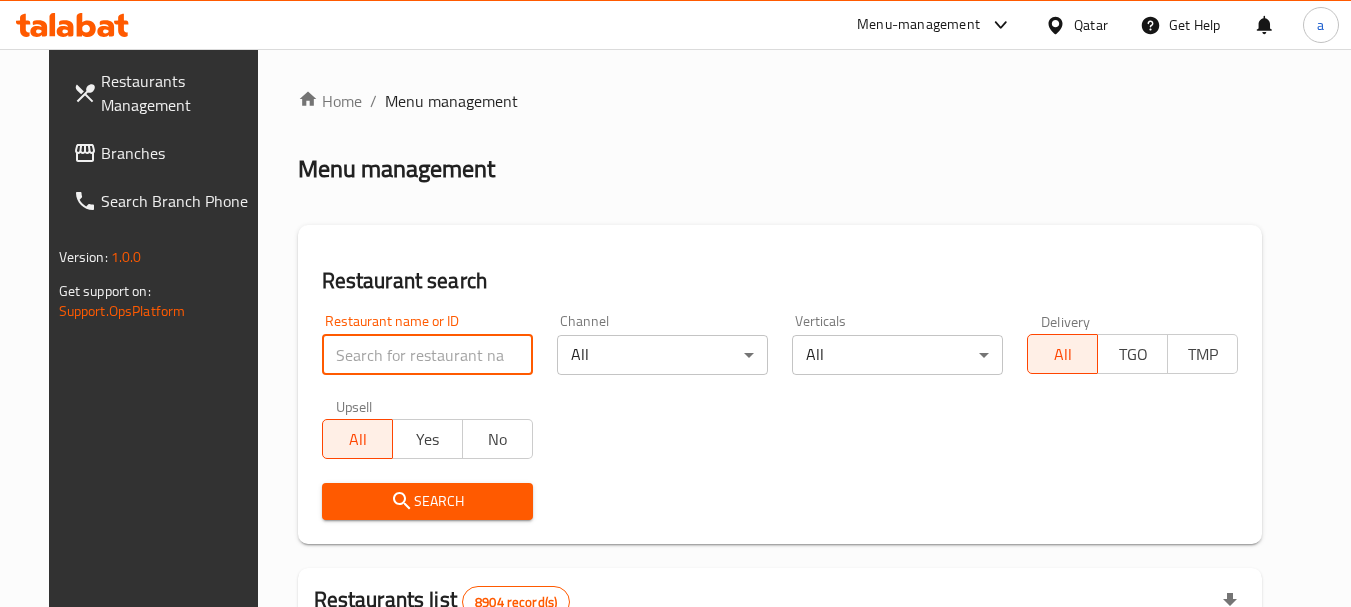 click at bounding box center [427, 355] 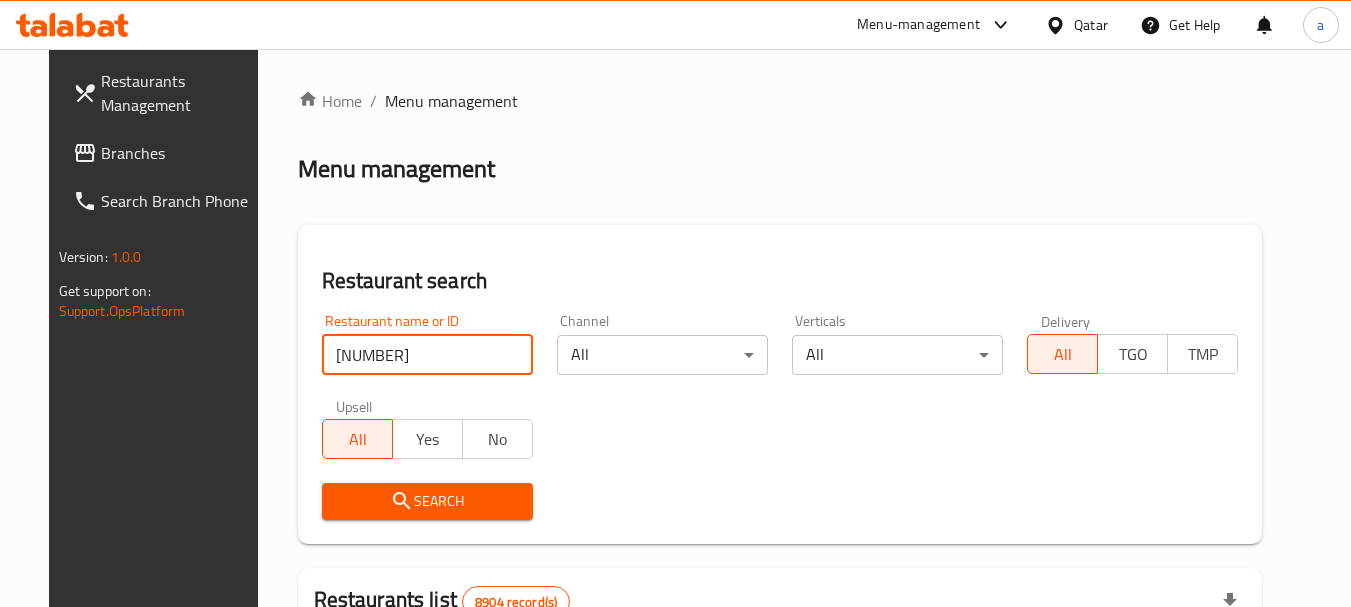 type on "680071" 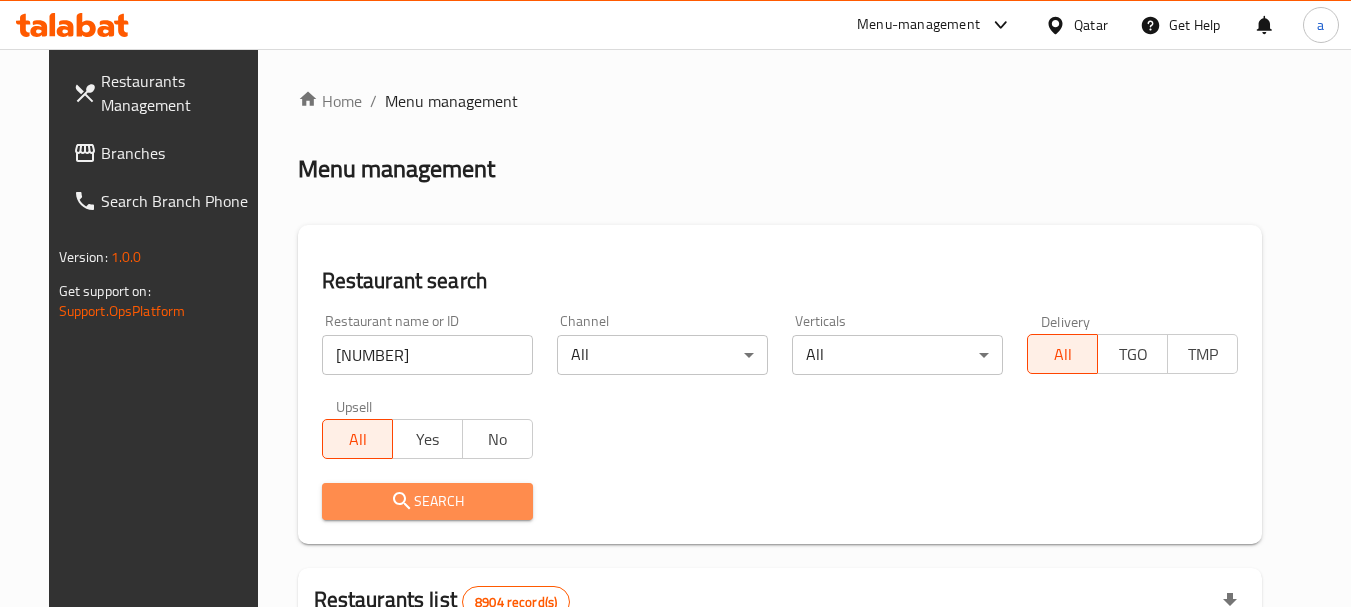 click on "Search" at bounding box center [427, 501] 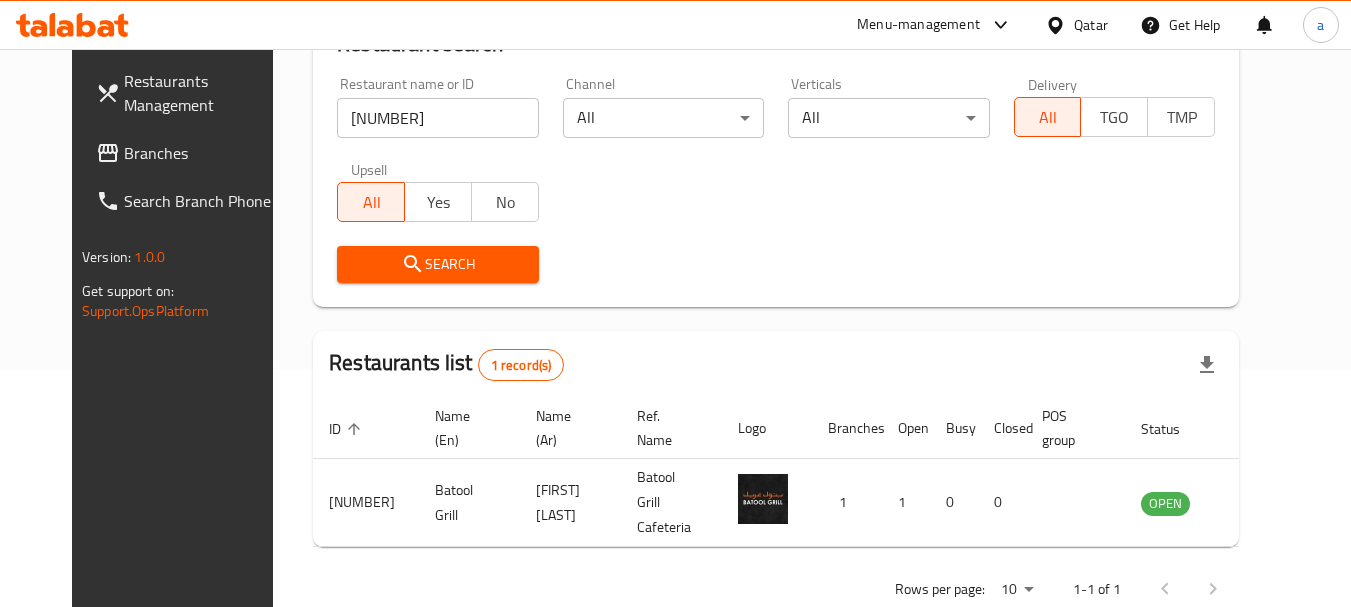 scroll, scrollTop: 268, scrollLeft: 0, axis: vertical 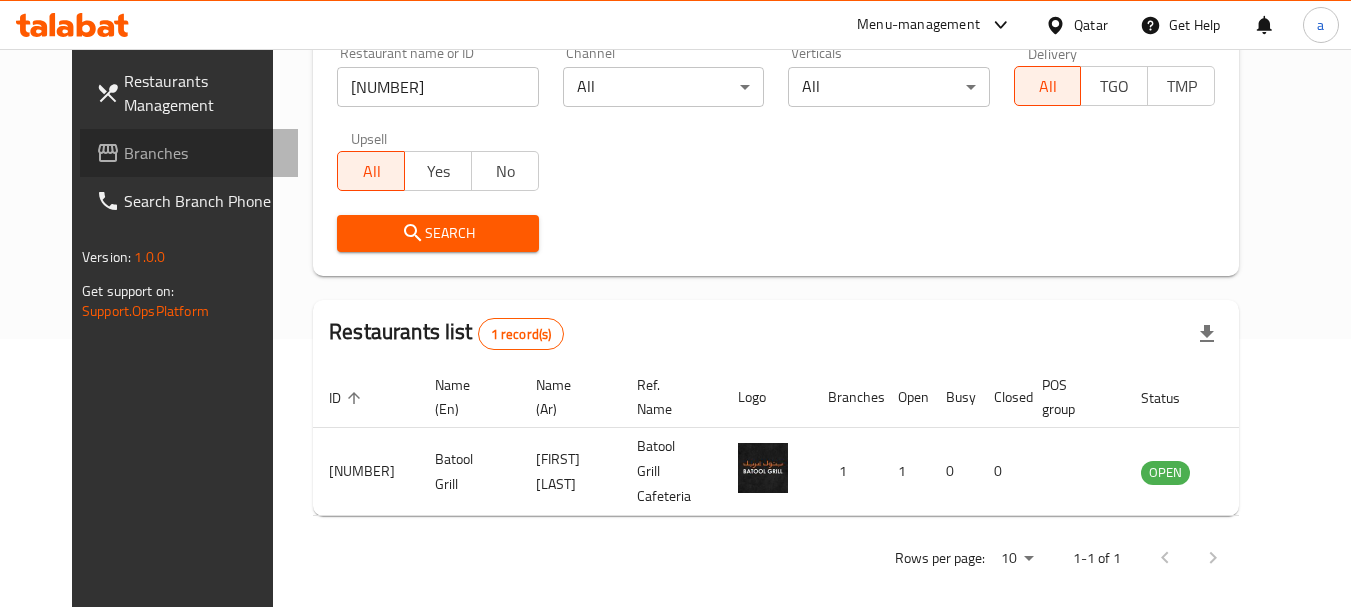 click on "Branches" at bounding box center [203, 153] 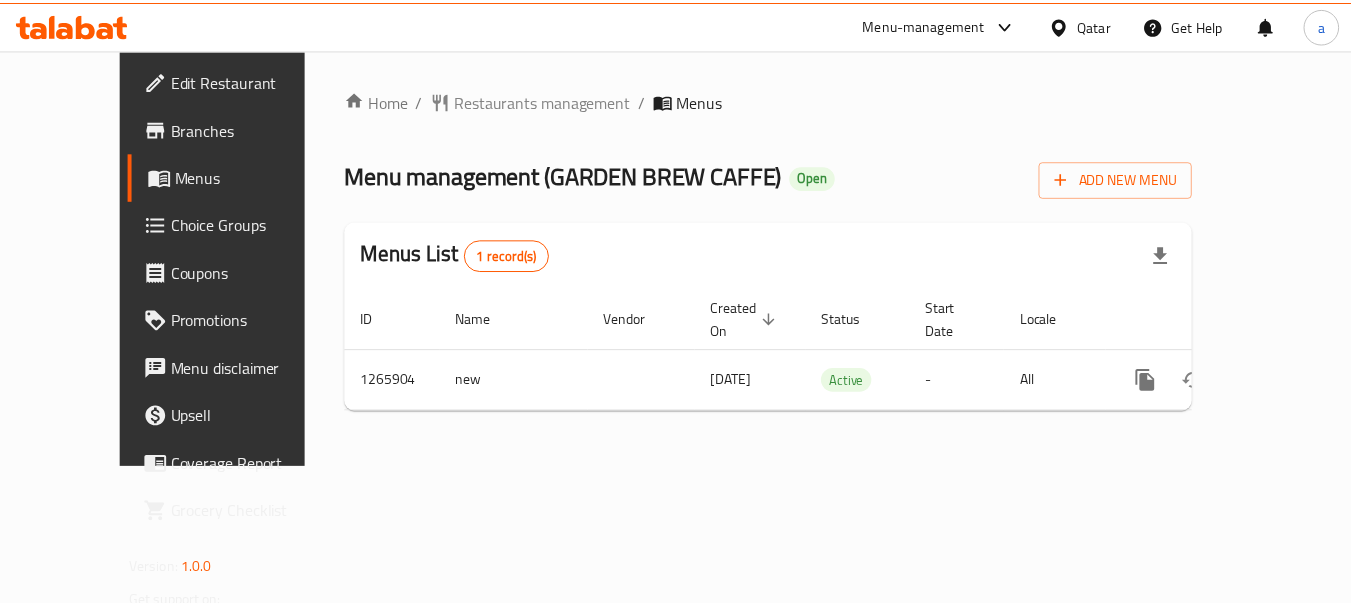 scroll, scrollTop: 0, scrollLeft: 0, axis: both 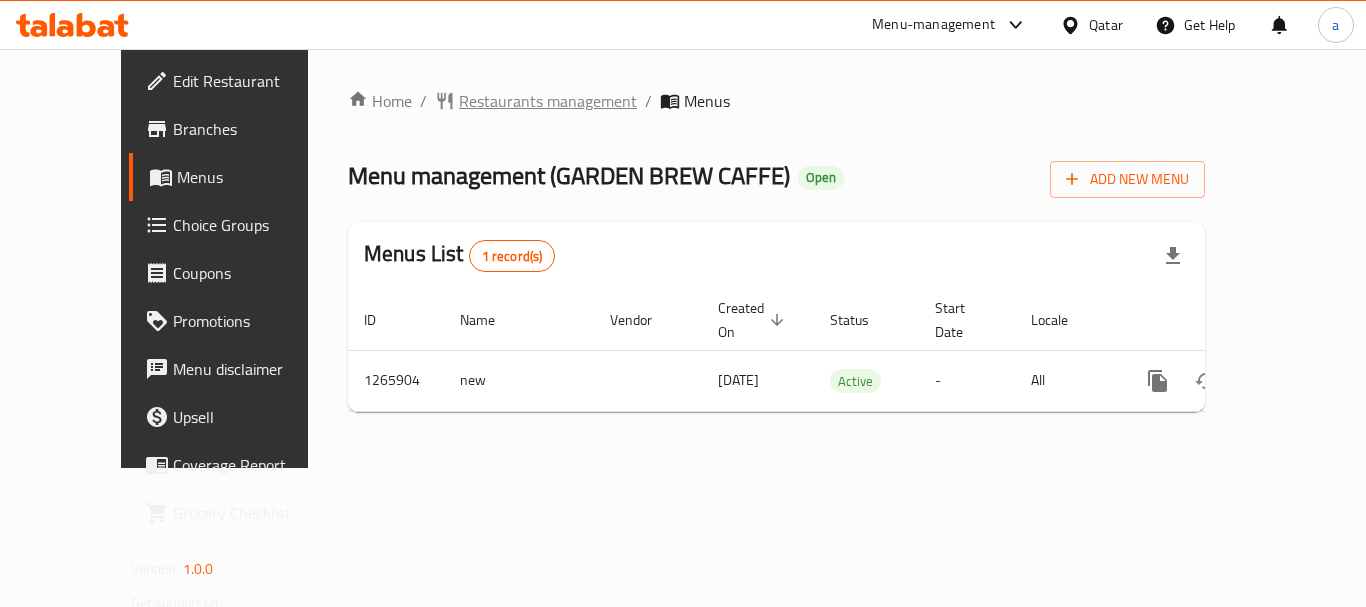 click on "Restaurants management" at bounding box center [548, 101] 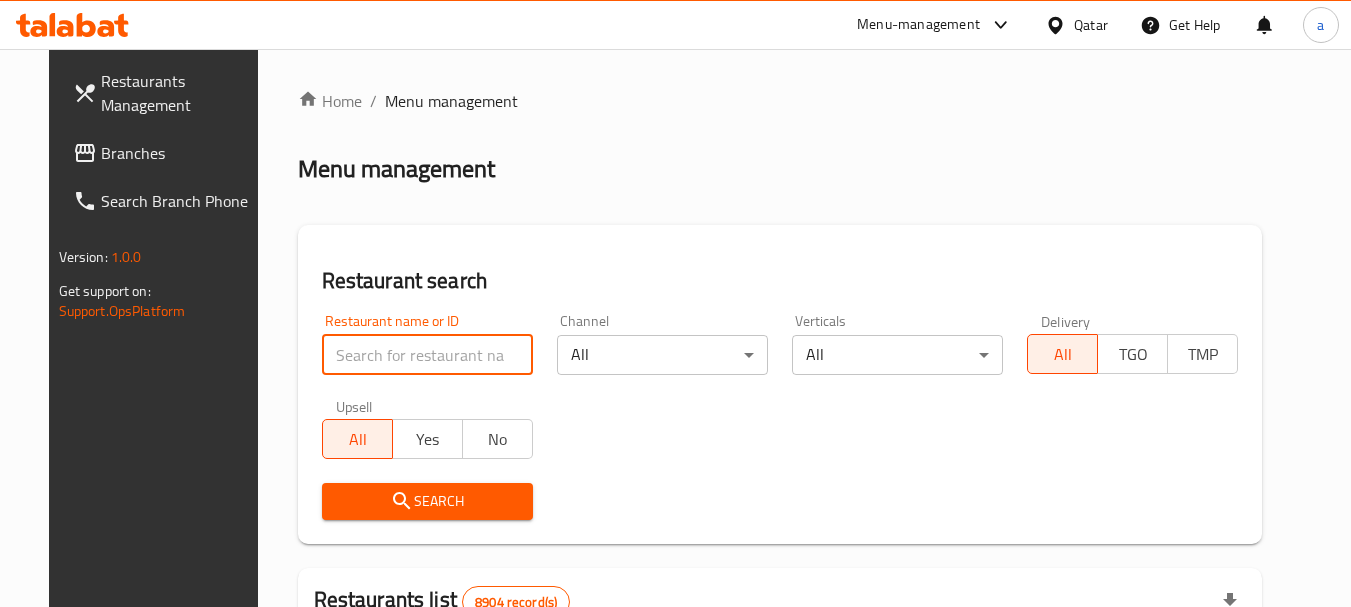 click at bounding box center [427, 355] 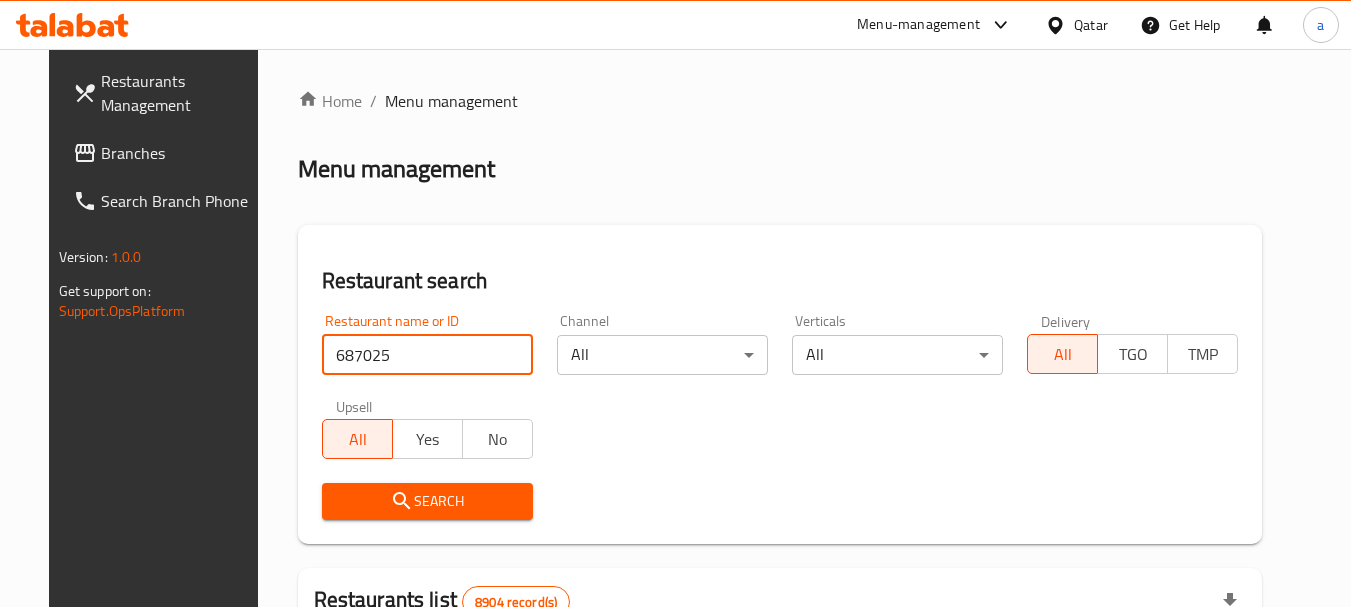 type on "687025" 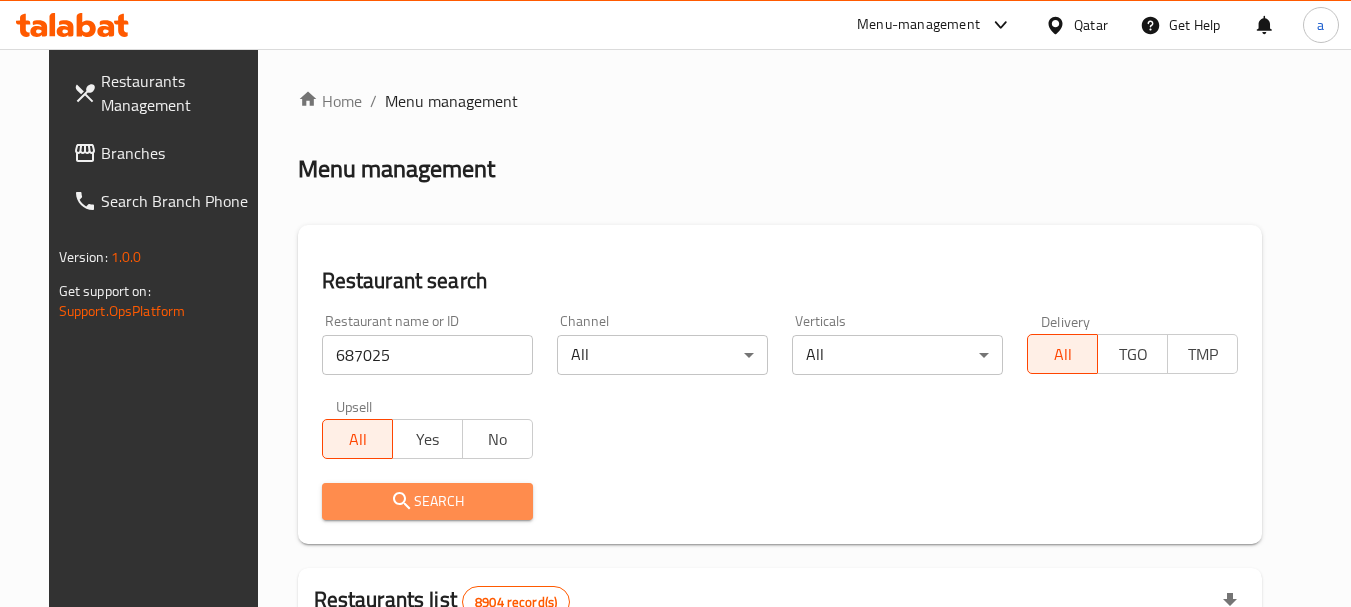 click on "Search" at bounding box center (427, 501) 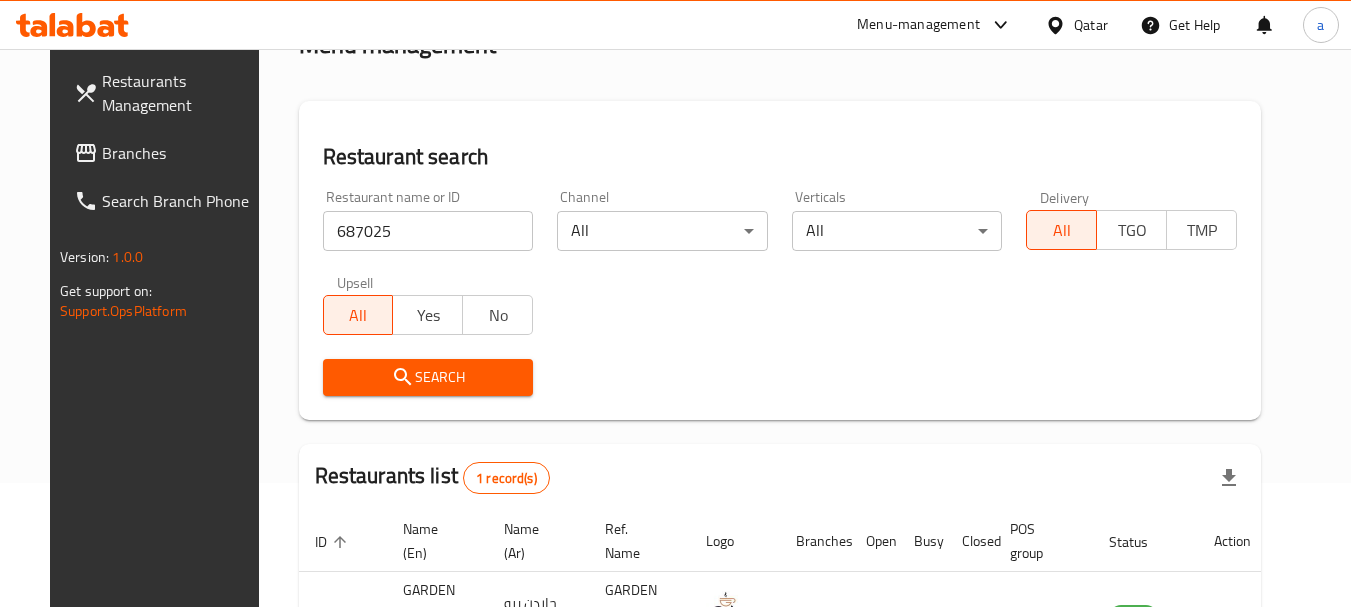 scroll, scrollTop: 260, scrollLeft: 0, axis: vertical 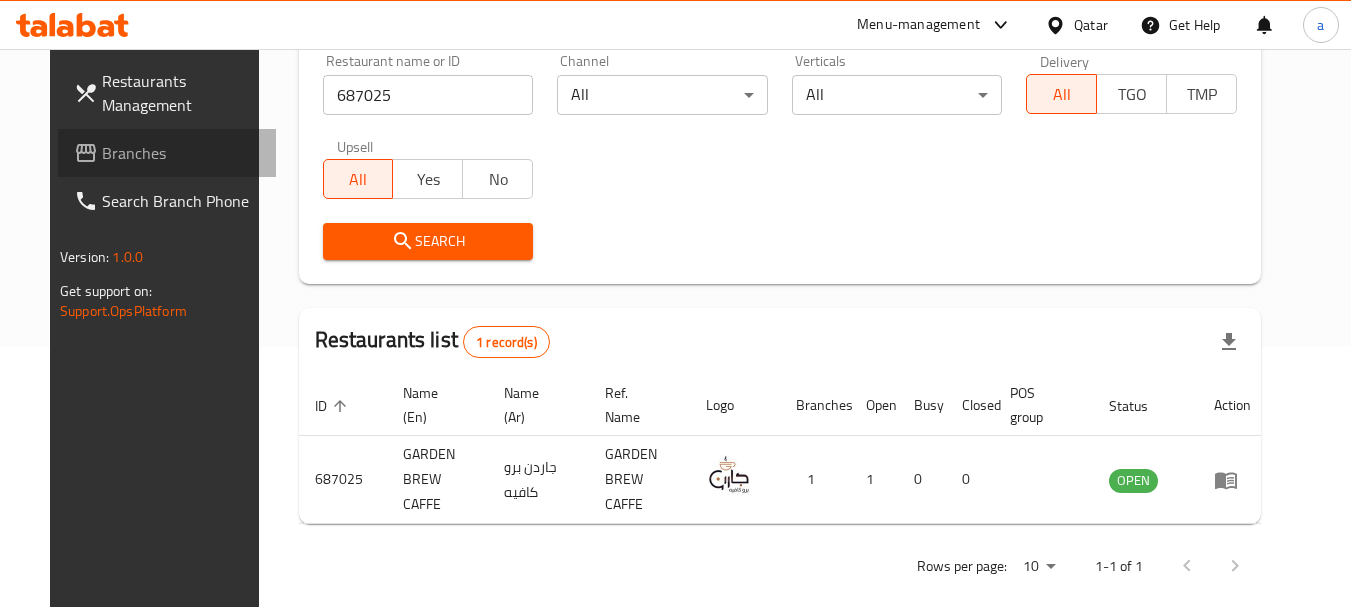 click on "Branches" at bounding box center (181, 153) 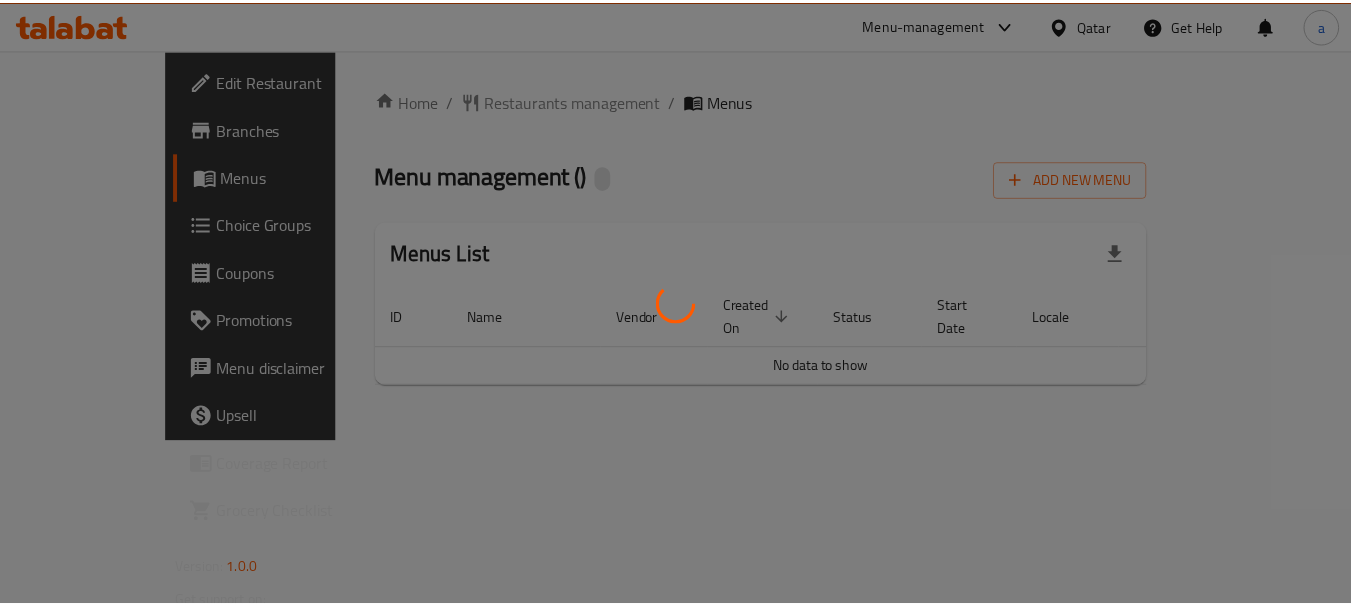 scroll, scrollTop: 0, scrollLeft: 0, axis: both 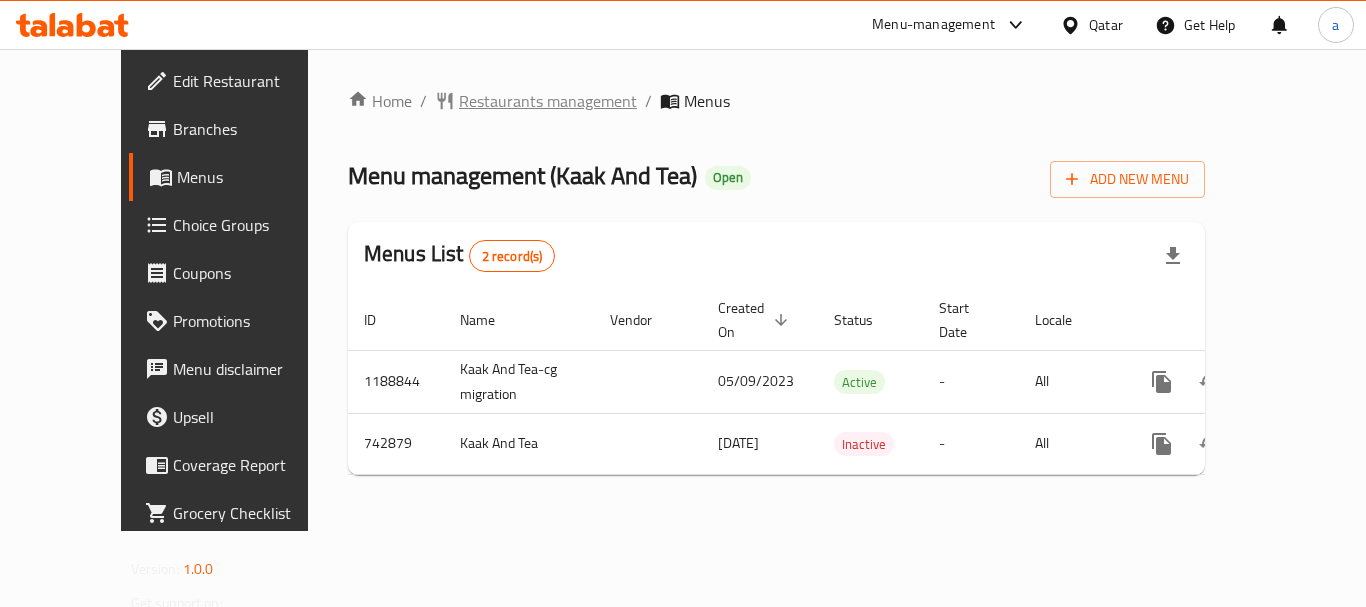 click on "Restaurants management" at bounding box center [548, 101] 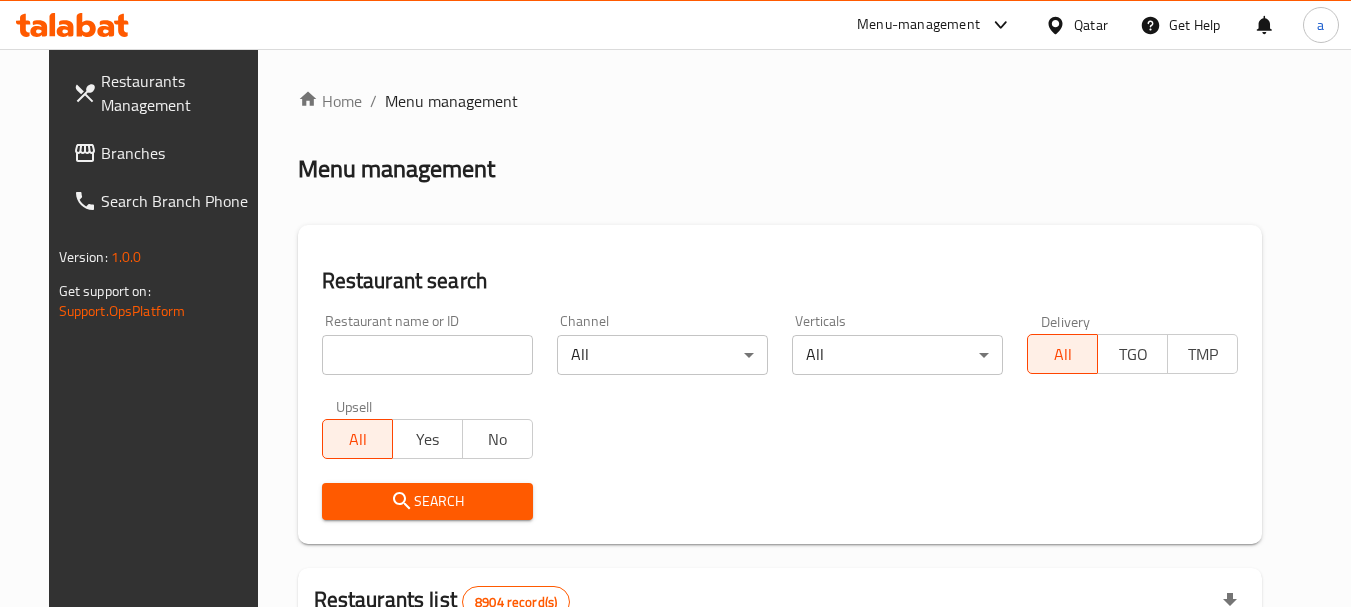 click on "Home / Menu management Menu management Restaurant search Restaurant name or ID Restaurant name or ID Channel All ​ Verticals All ​ Delivery All TGO TMP Upsell All Yes No   Search Restaurants list   8904 record(s) ID sorted ascending Name (En) Name (Ar) Ref. Name Logo Branches Open Busy Closed POS group Status Action 639 Hardee's هارديز TMP 23 18 0 0 Americana-Digital OPEN 663 Jabal Lebnan جبل لبنان 1 1 0 0 HIDDEN 664 Kanafji كنفجي 1 1 0 0 HIDDEN 665 Take Away تيك آوي 1 1 0 0 HIDDEN 666 Zaman Al-Khair Restaurant مطعم زمان الخير 1 0 0 0 INACTIVE 667 Al-Rabwah الربوة 1 0 0 0 INACTIVE 672 Bait Jedy بيت جدي 1 1 0 0 HIDDEN 673 Coffee Centre مركز القهوة 1 0 0 0 INACTIVE 676 Morning fresh مورنيج فريش 1 1 0 0 HIDDEN 680 Al-Qarmouty القرموطي 1 0 0 0 HIDDEN Rows per page: 10 1-10 of 8904" at bounding box center [780, 693] 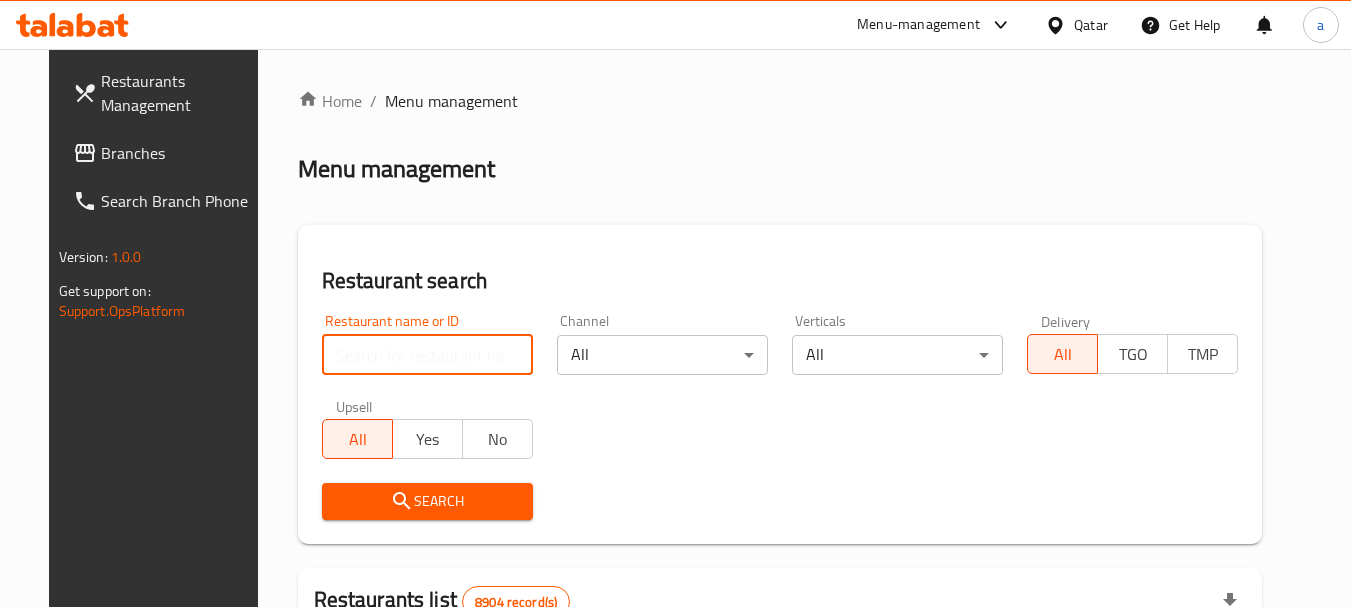 paste on "648195" 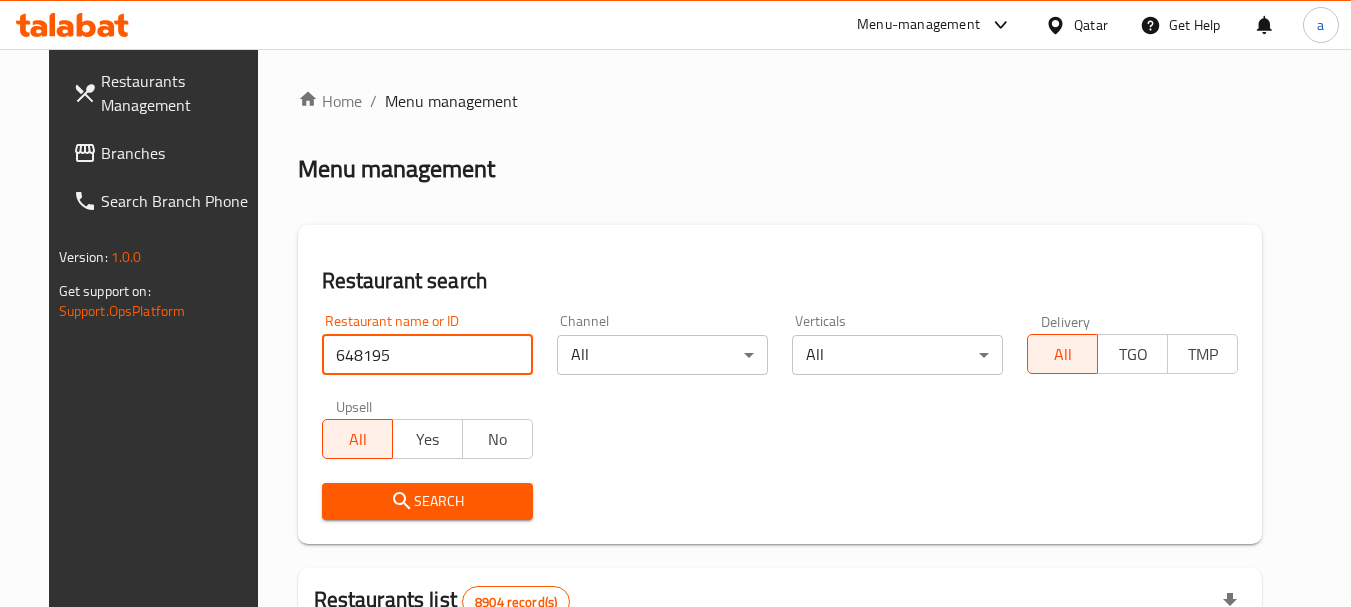 type on "648195" 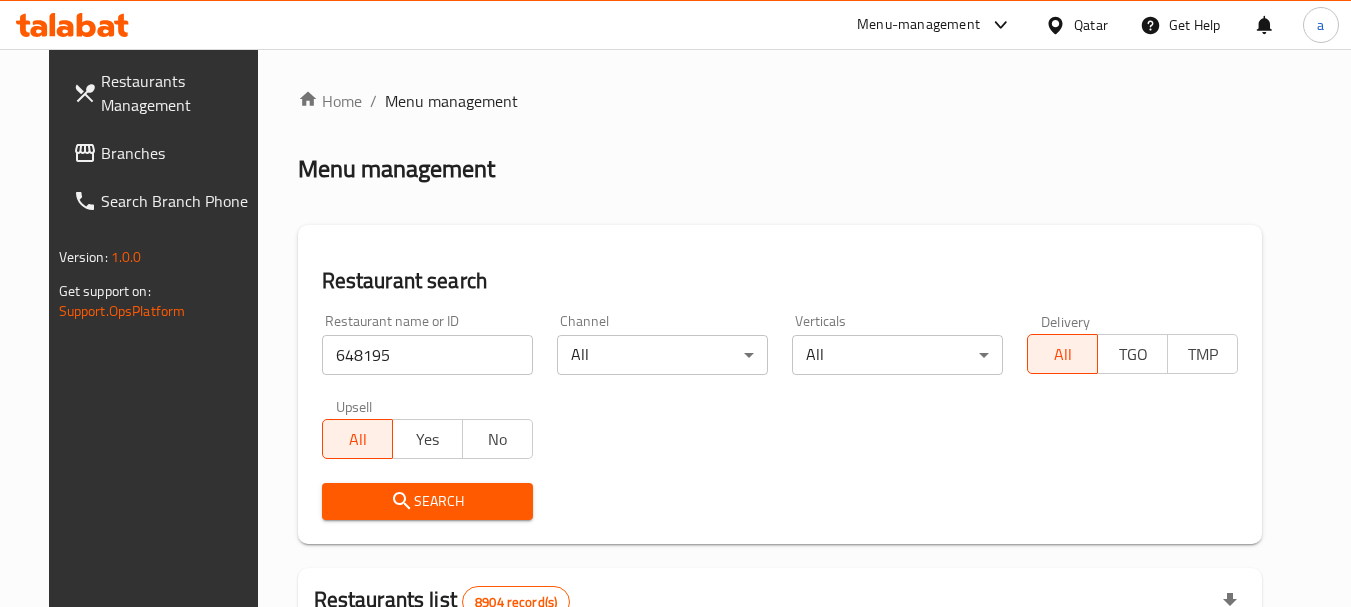click on "Search" at bounding box center [427, 501] 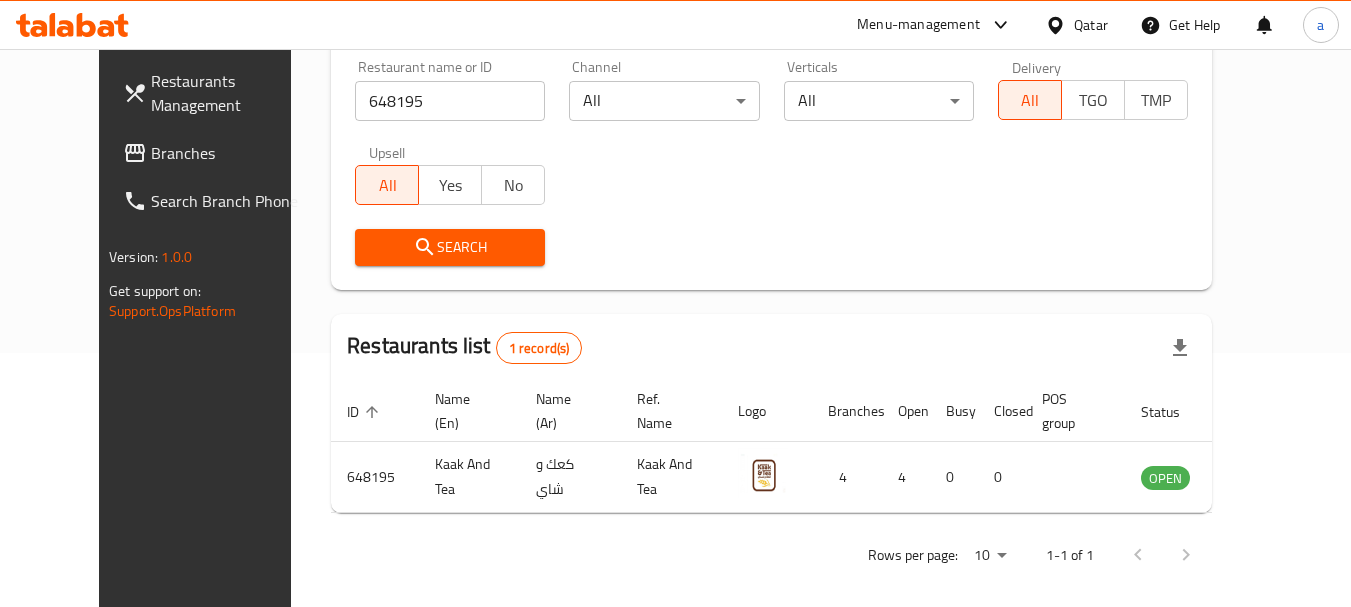 scroll, scrollTop: 268, scrollLeft: 0, axis: vertical 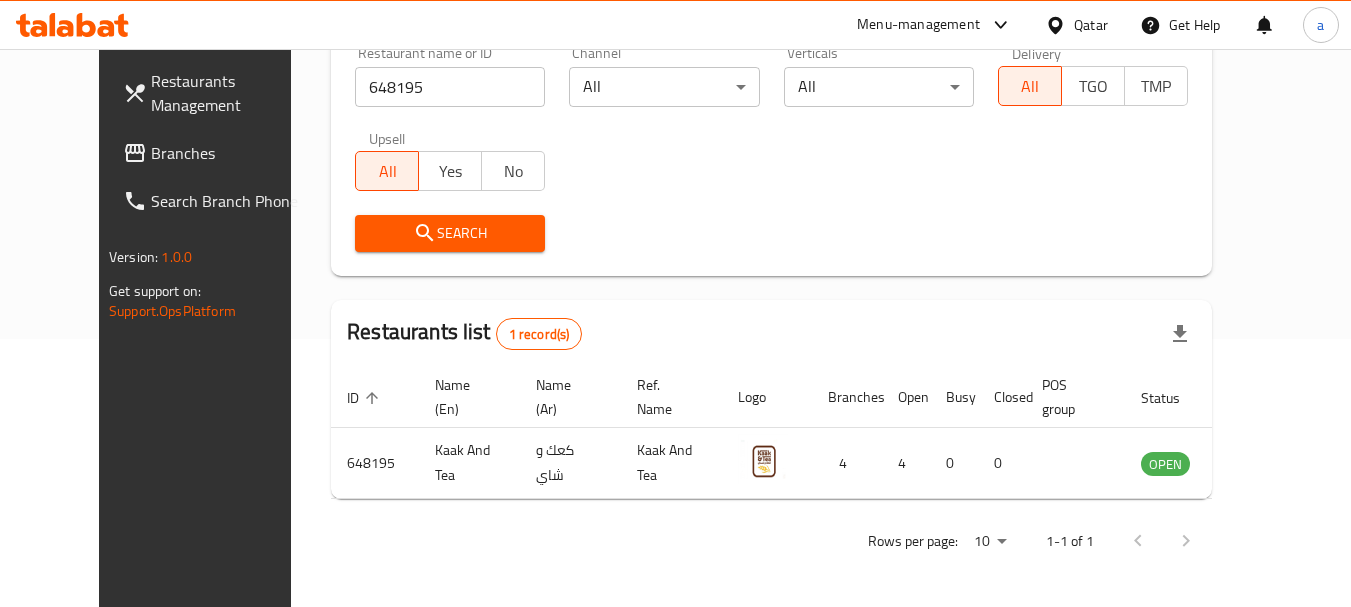 click on "Qatar" at bounding box center [1091, 25] 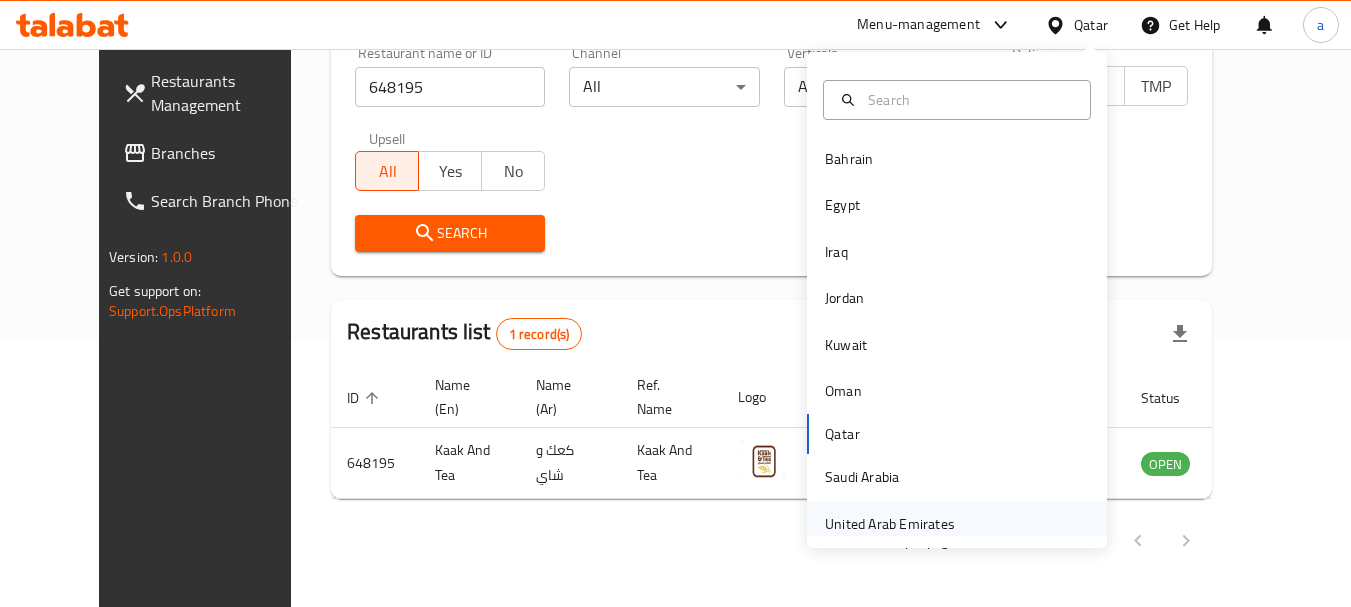click on "United Arab Emirates" at bounding box center [890, 524] 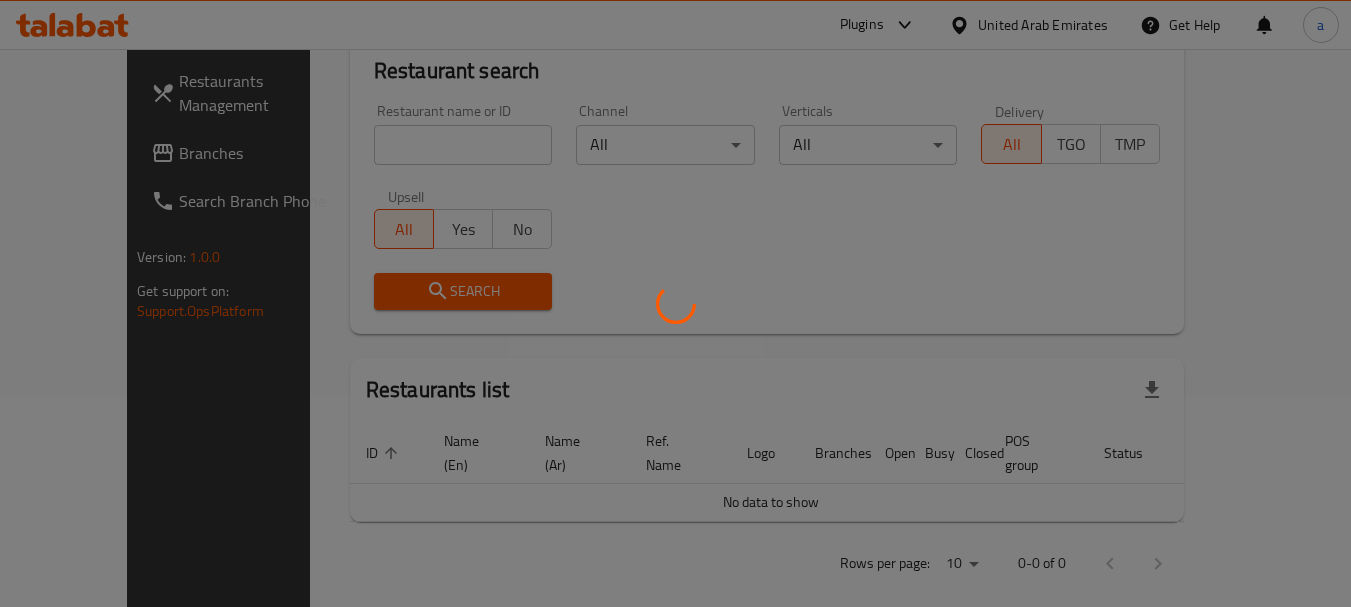 scroll, scrollTop: 268, scrollLeft: 0, axis: vertical 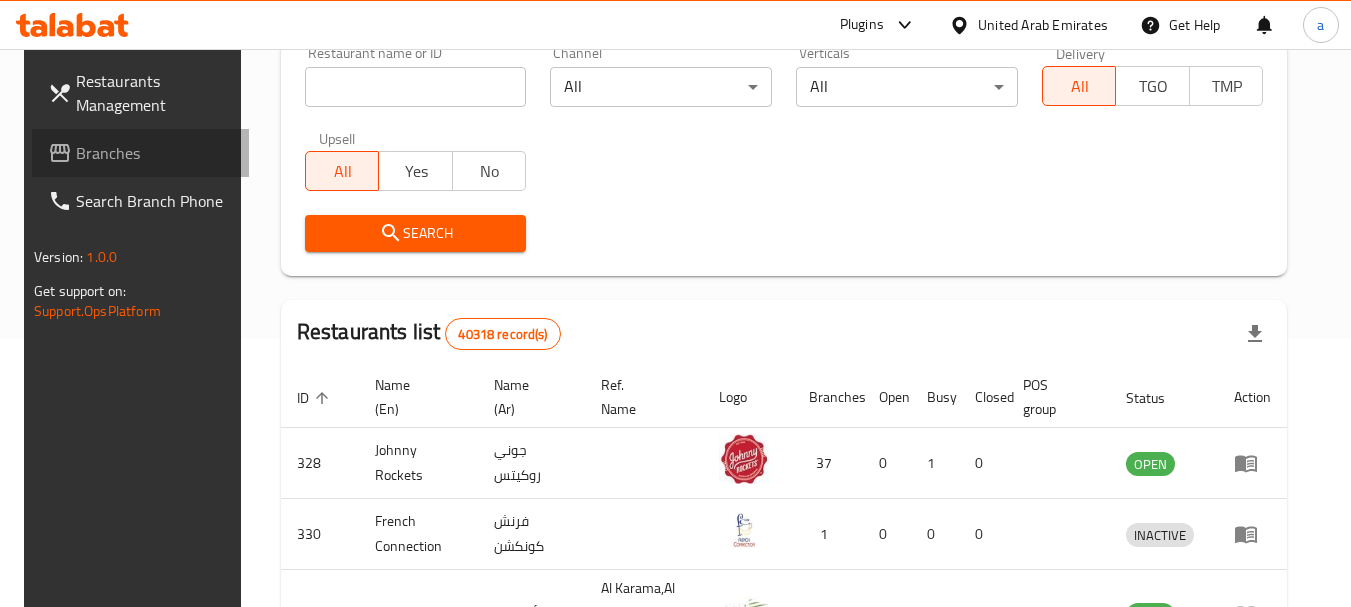 click on "Branches" at bounding box center [155, 153] 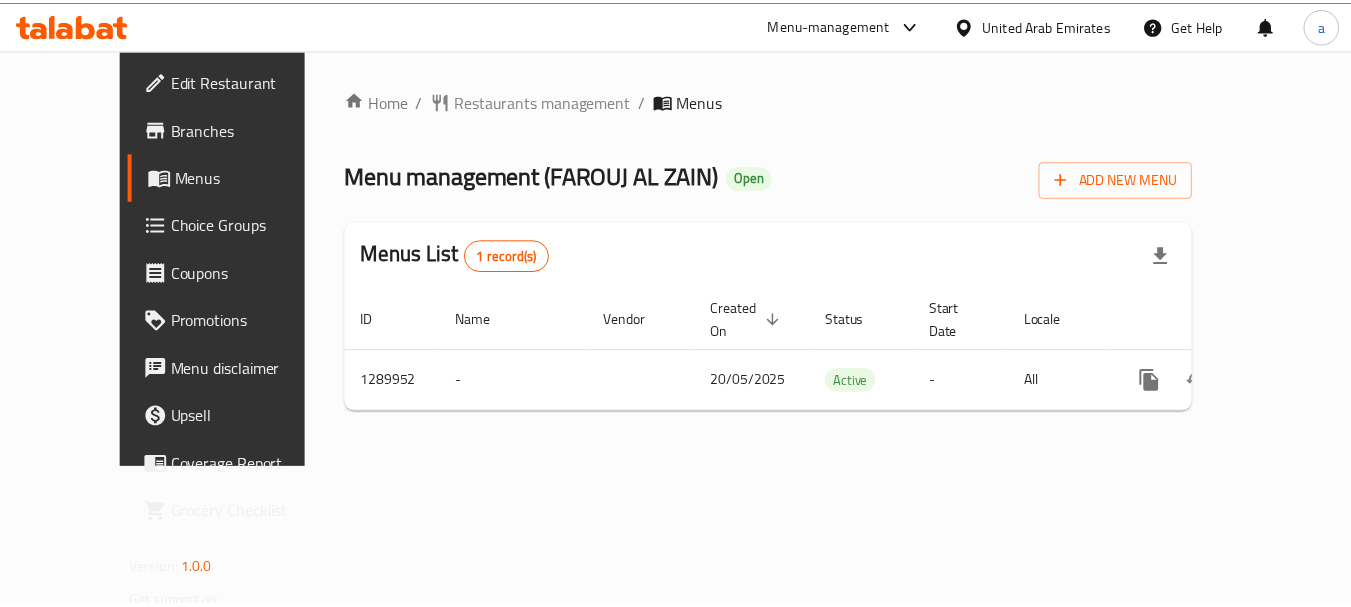 scroll, scrollTop: 0, scrollLeft: 0, axis: both 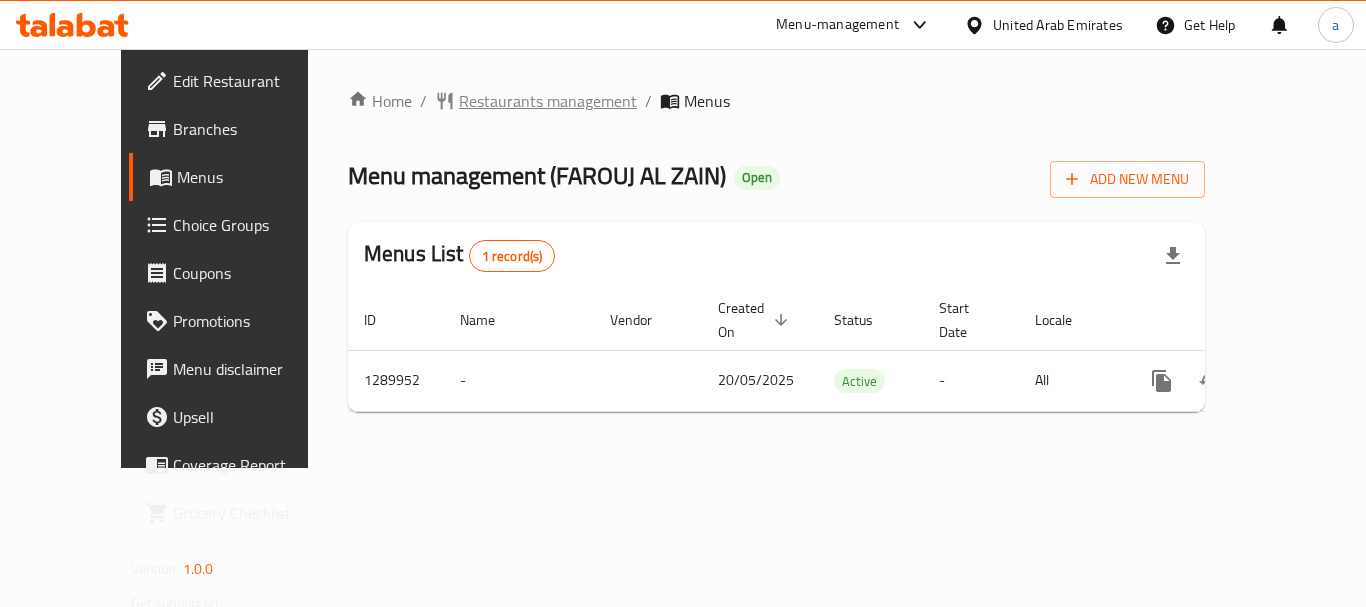 click on "Restaurants management" at bounding box center (548, 101) 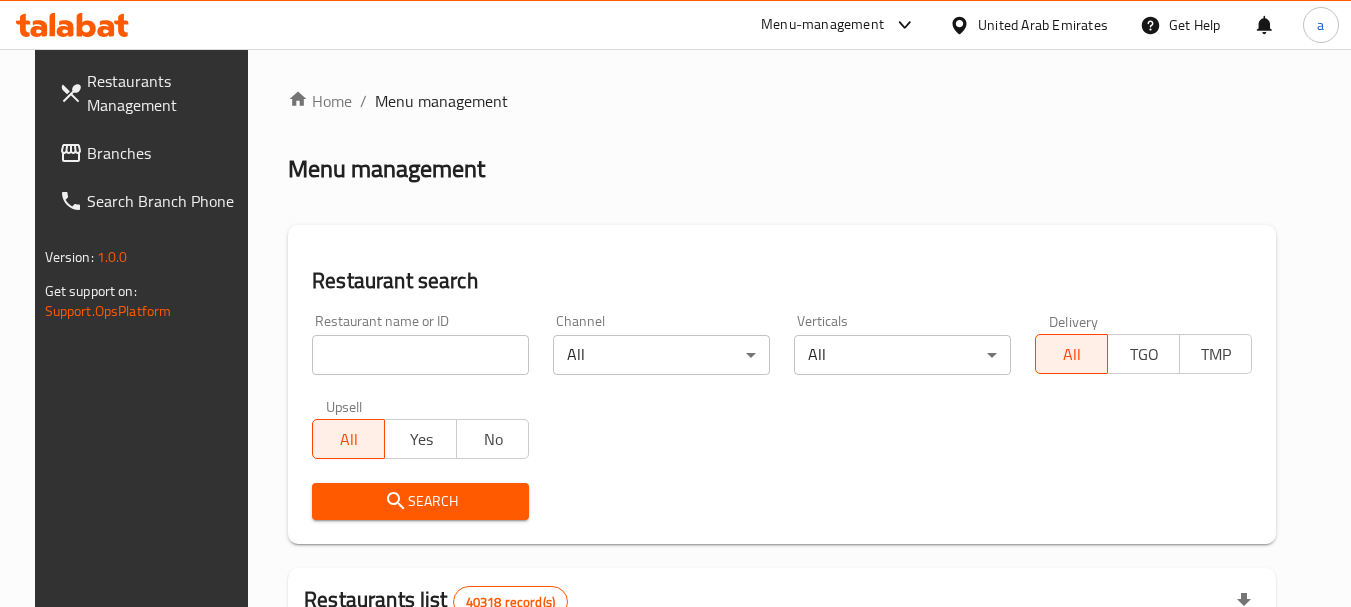 click on "Home / Menu management Menu management Restaurant search Restaurant name or ID Restaurant name or ID Channel All ​ Verticals All ​ Delivery All TGO TMP Upsell All Yes No   Search Restaurants list   40318 record(s) ID sorted ascending Name (En) Name (Ar) Ref. Name Logo Branches Open Busy Closed POS group Status Action 328 Johnny Rockets جوني روكيتس 37 0 1 0 OPEN 330 French Connection فرنش كونكشن 1 0 0 0 INACTIVE 339 Arz Lebanon أرز لبنان Al Karama,Al Barsha & Mirdif 9 1 0 2 OPEN 340 Mega Wraps ميجا رابس 3 0 0 0 INACTIVE 342 Sandella's Flatbread Cafe سانديلاز فلات براد 7 0 0 0 INACTIVE 343 Dragon Hut كوخ التنين 1 0 0 0 INACTIVE 348 Thai Kitchen المطبخ التايلندى 1 0 0 0 INACTIVE 349 Mughal  موغل 1 0 0 0 HIDDEN 350 HOT N COOL (Old) هوت و كول 1 0 0 0 INACTIVE 355 Al Habasha  الحبشة 11 1 0 0 HIDDEN Rows per page: 10 1-10 of 40318" at bounding box center [782, 717] 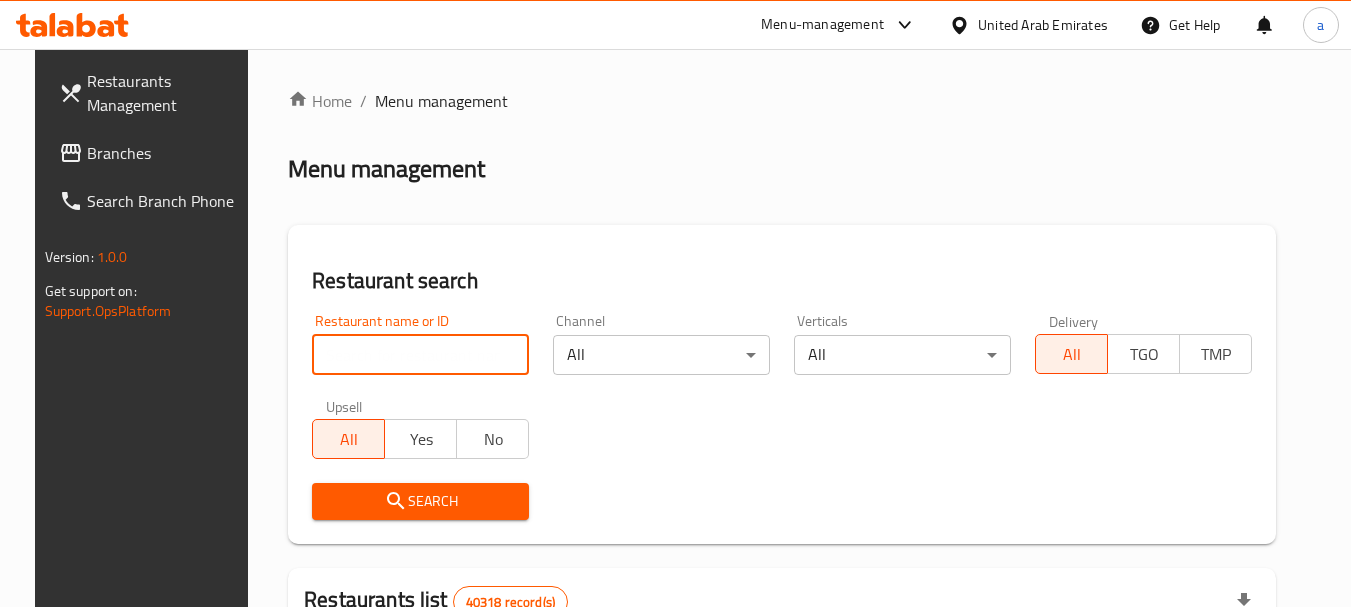 paste on "697972" 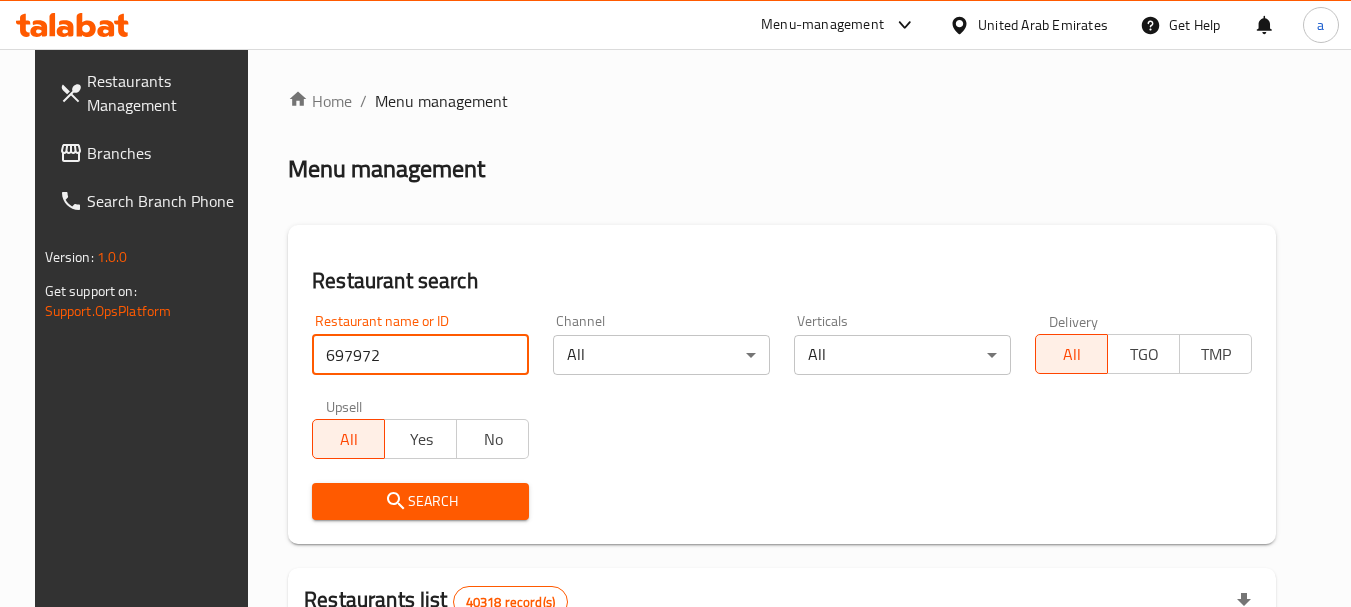 type on "697972" 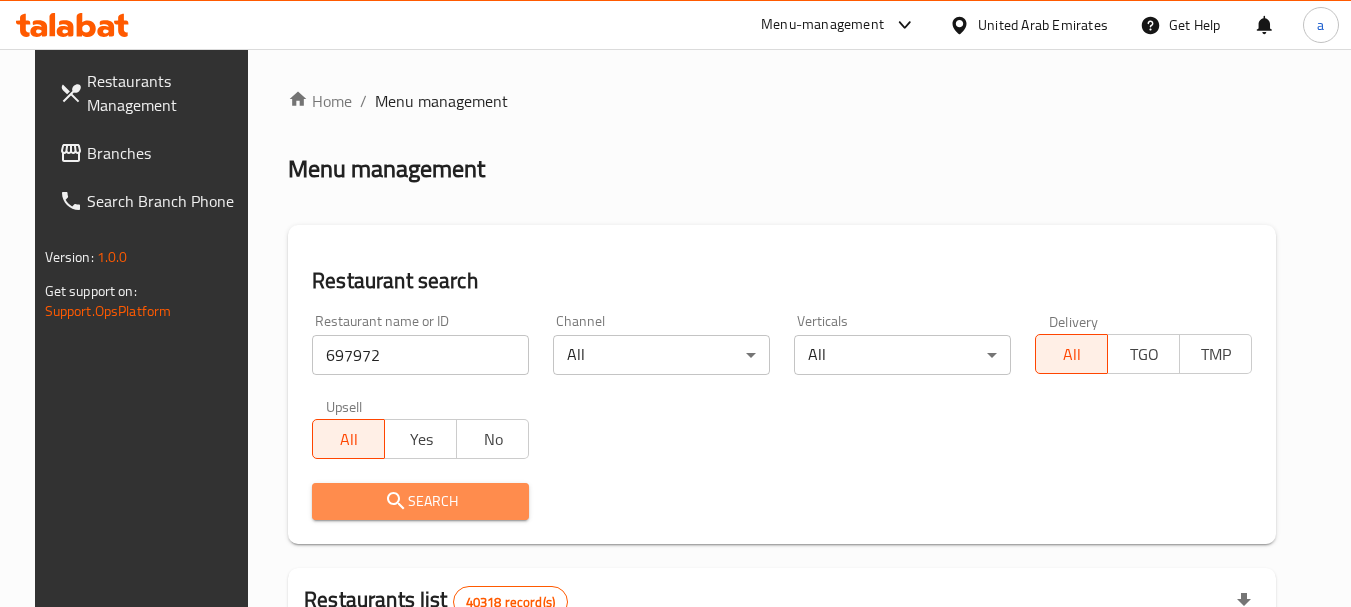 click on "Search" at bounding box center [420, 501] 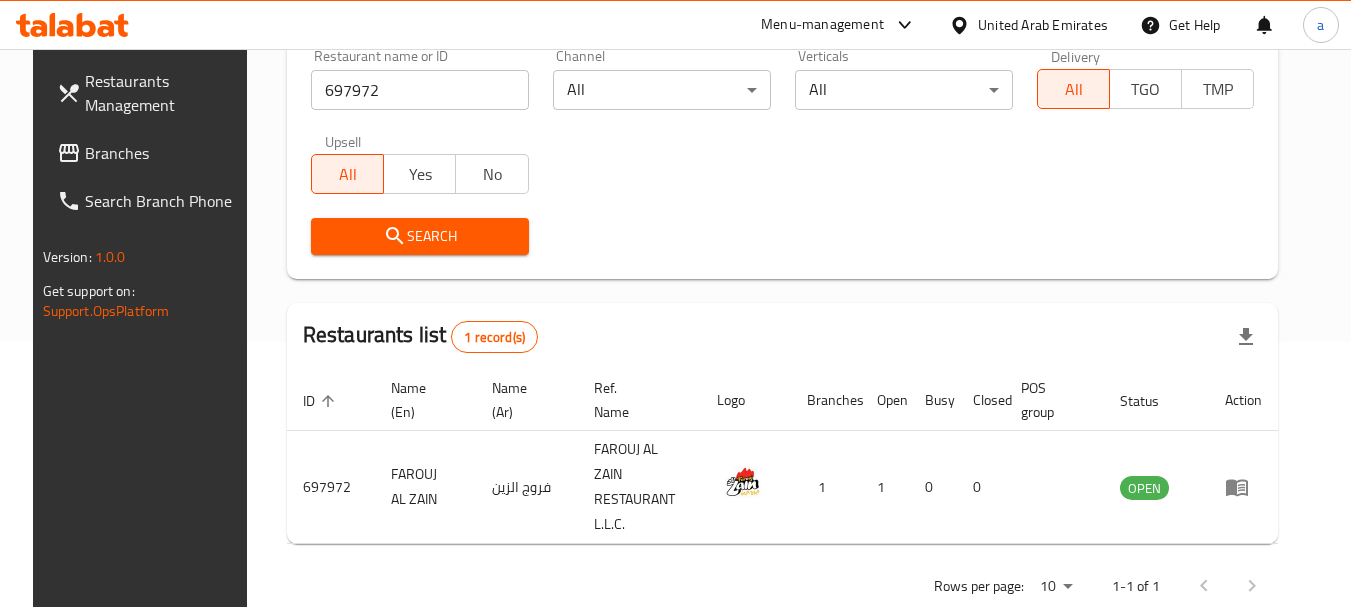 scroll, scrollTop: 268, scrollLeft: 0, axis: vertical 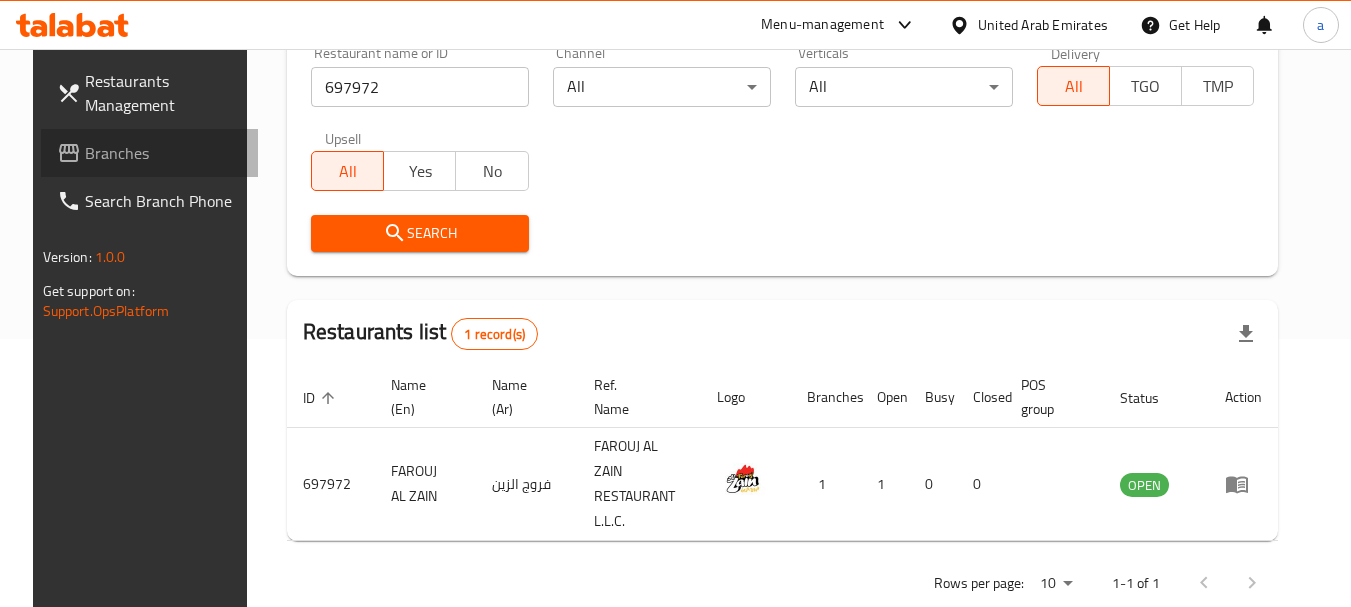 click on "Branches" at bounding box center [164, 153] 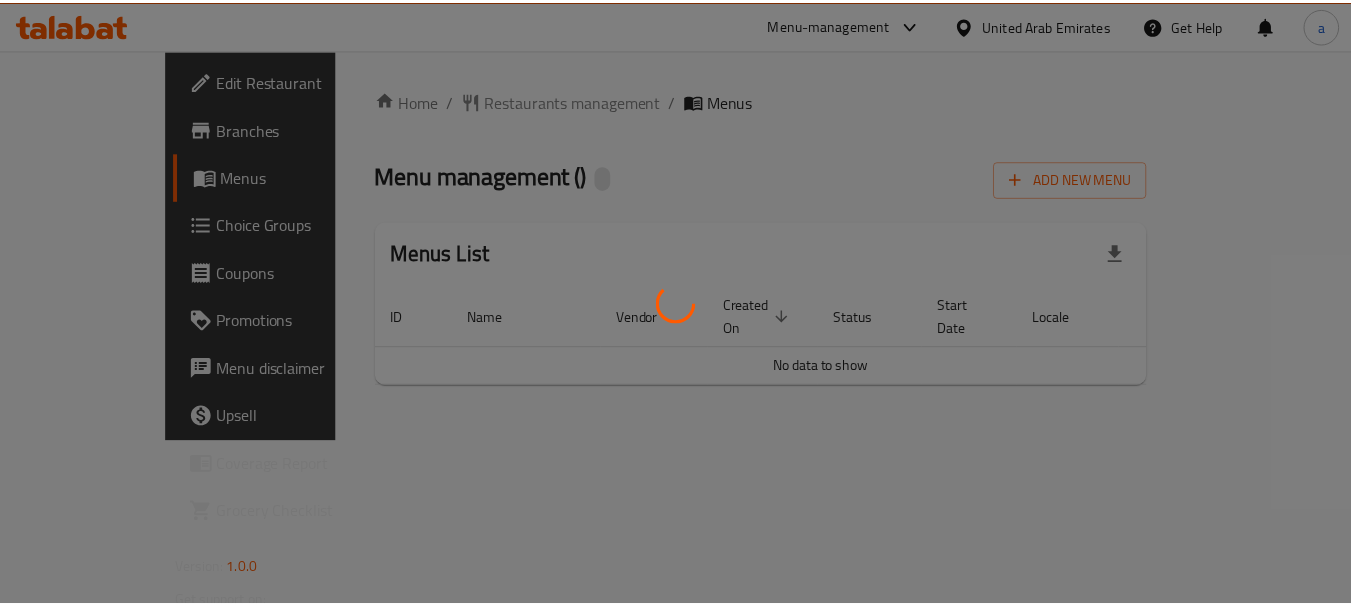 scroll, scrollTop: 0, scrollLeft: 0, axis: both 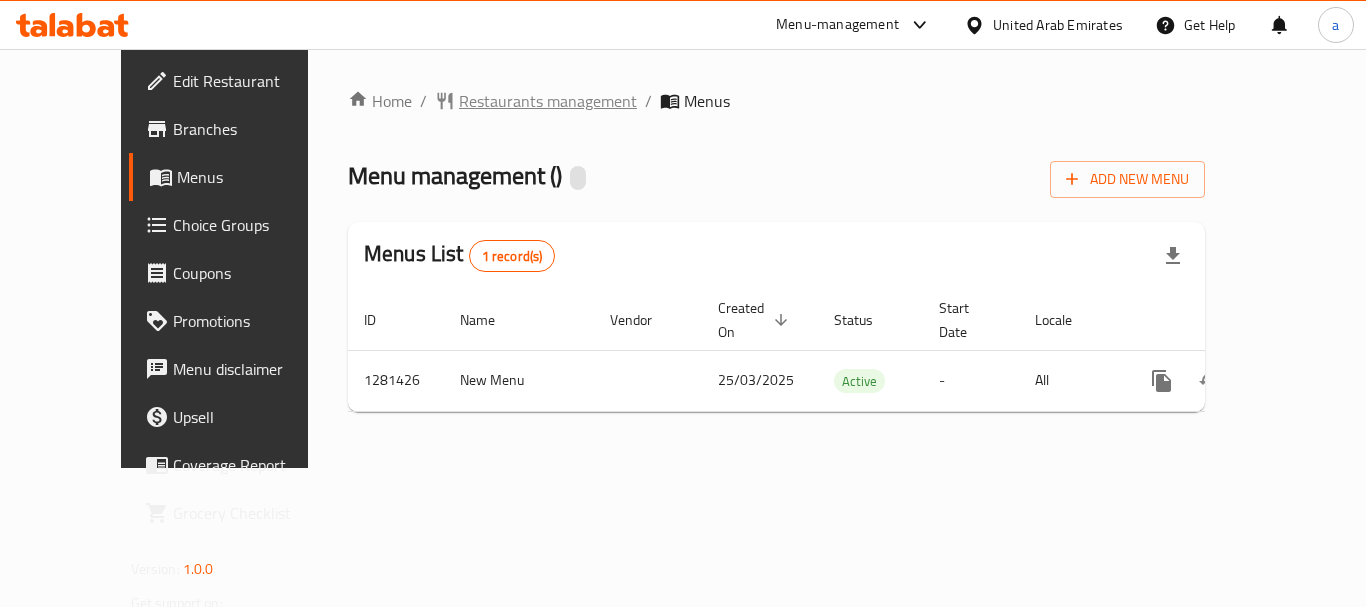 click on "Restaurants management" at bounding box center (548, 101) 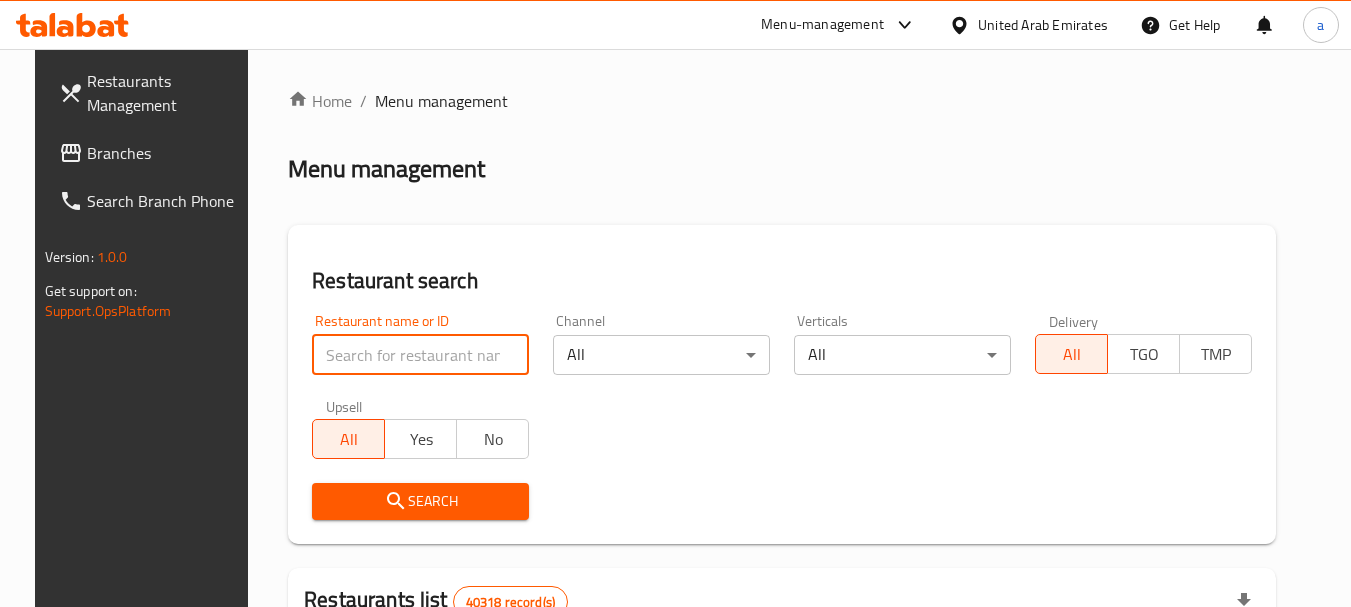 click at bounding box center [420, 355] 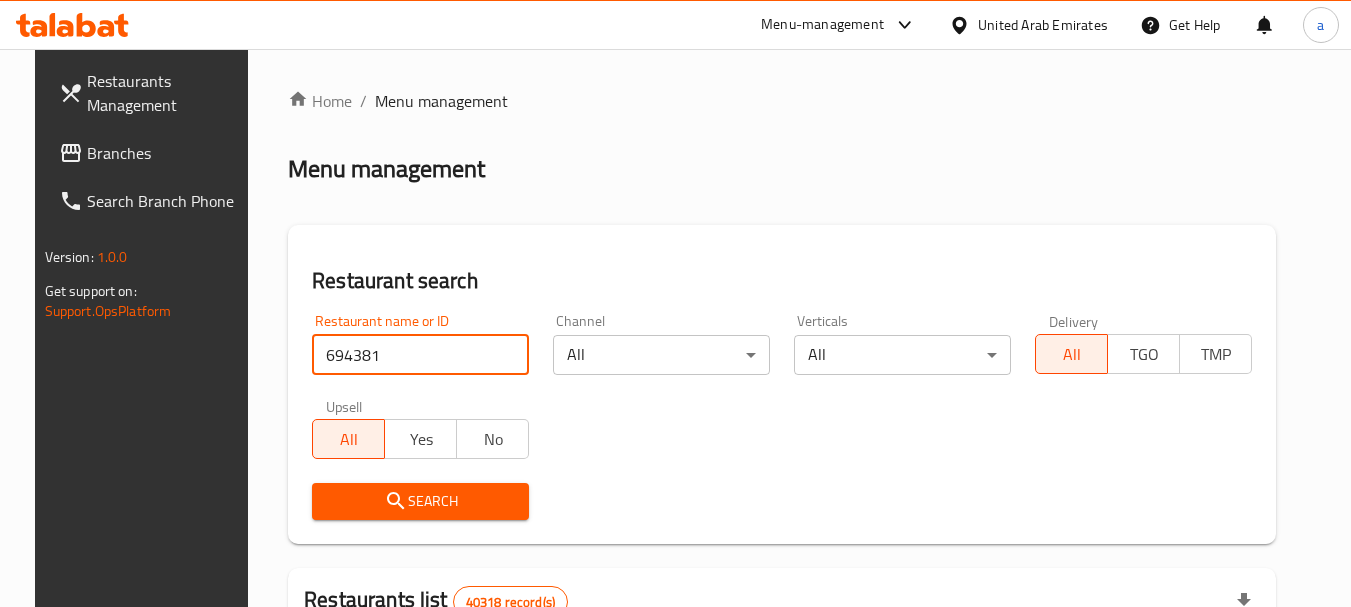 type on "694381" 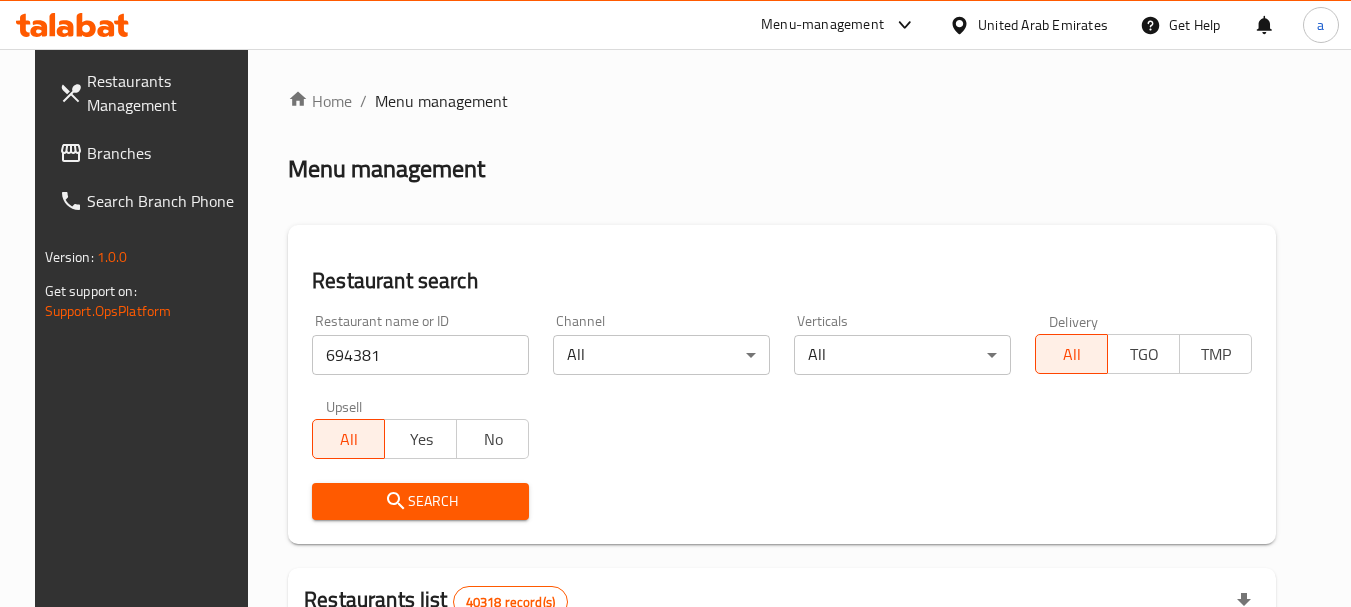 click on "Search" at bounding box center [420, 501] 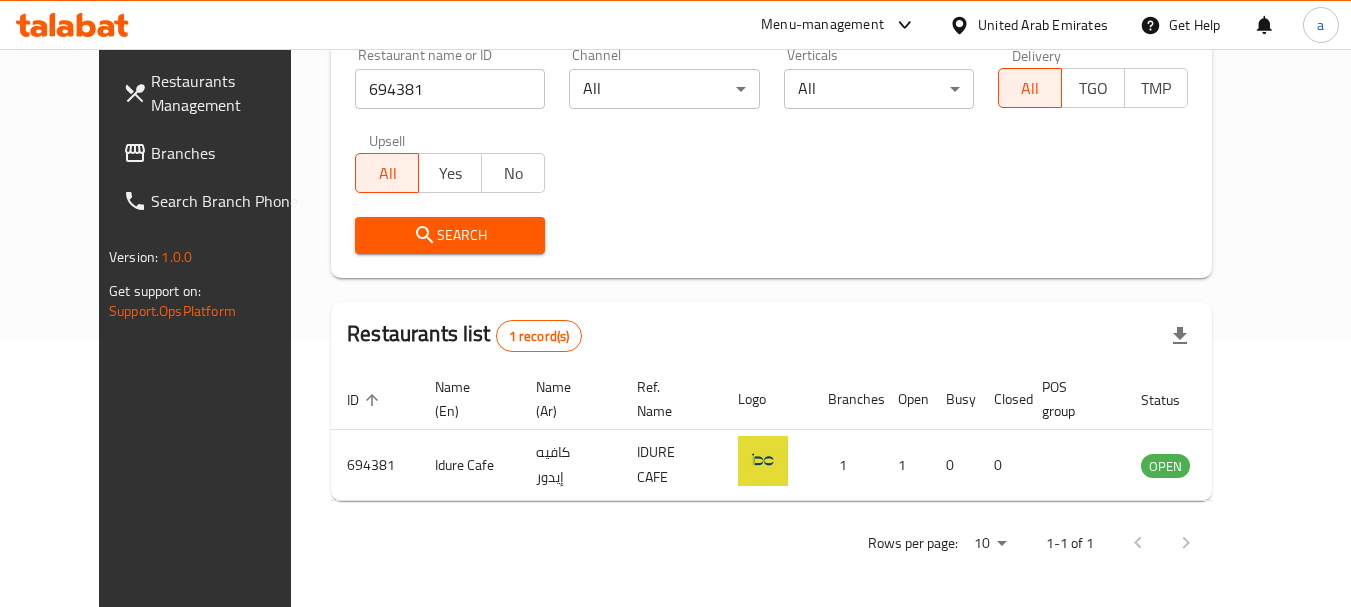 scroll, scrollTop: 268, scrollLeft: 0, axis: vertical 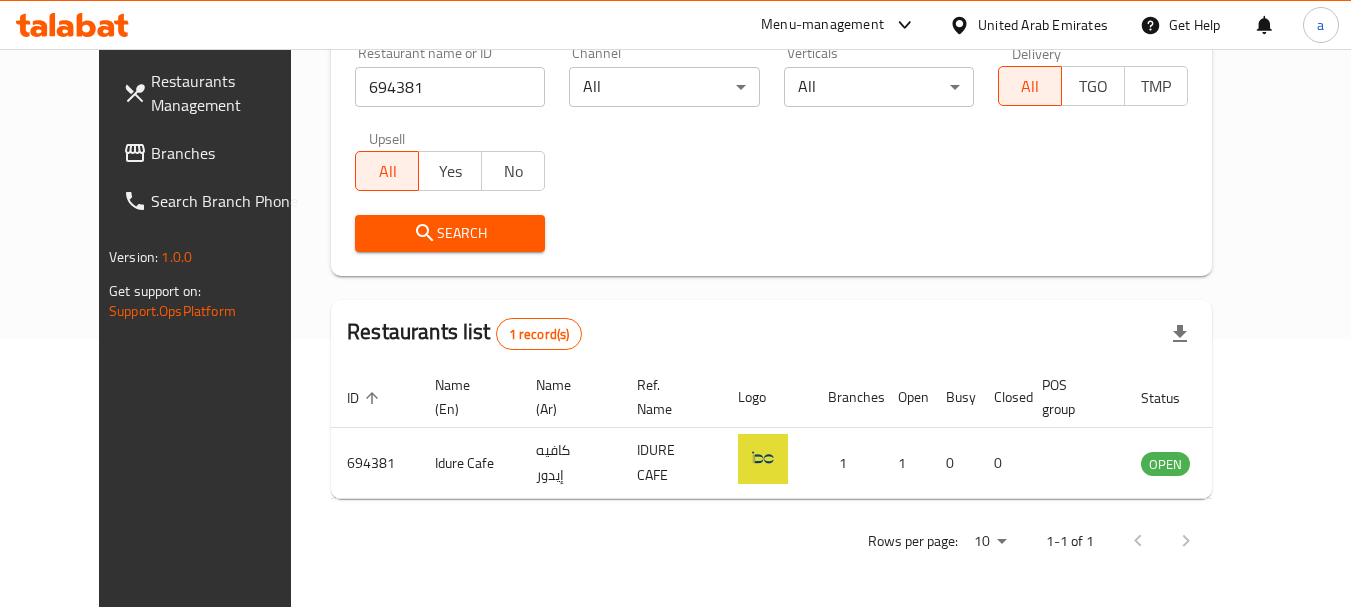 click on "Branches" at bounding box center (230, 153) 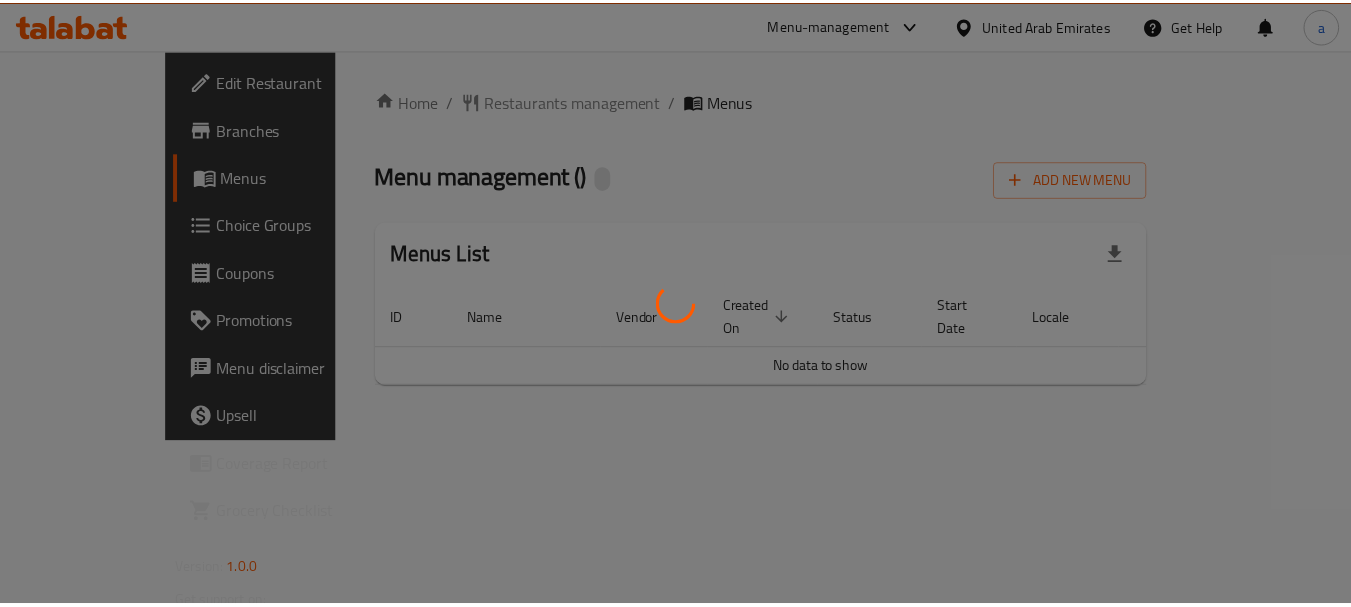 scroll, scrollTop: 0, scrollLeft: 0, axis: both 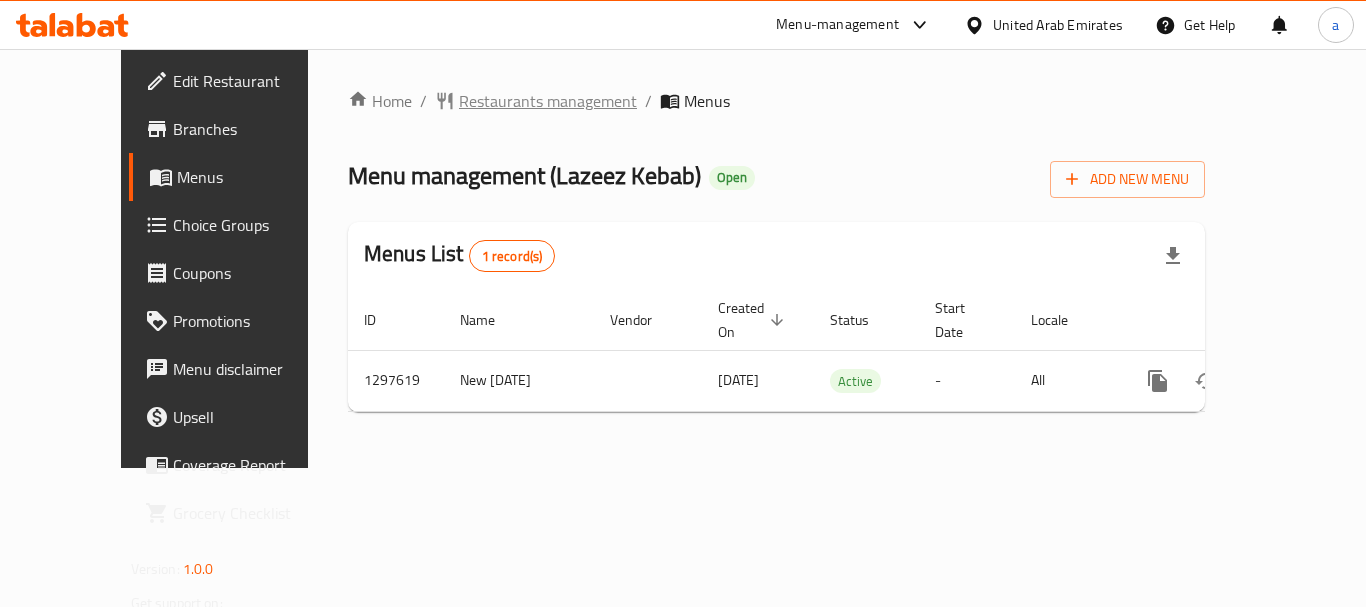 click on "Restaurants management" at bounding box center [548, 101] 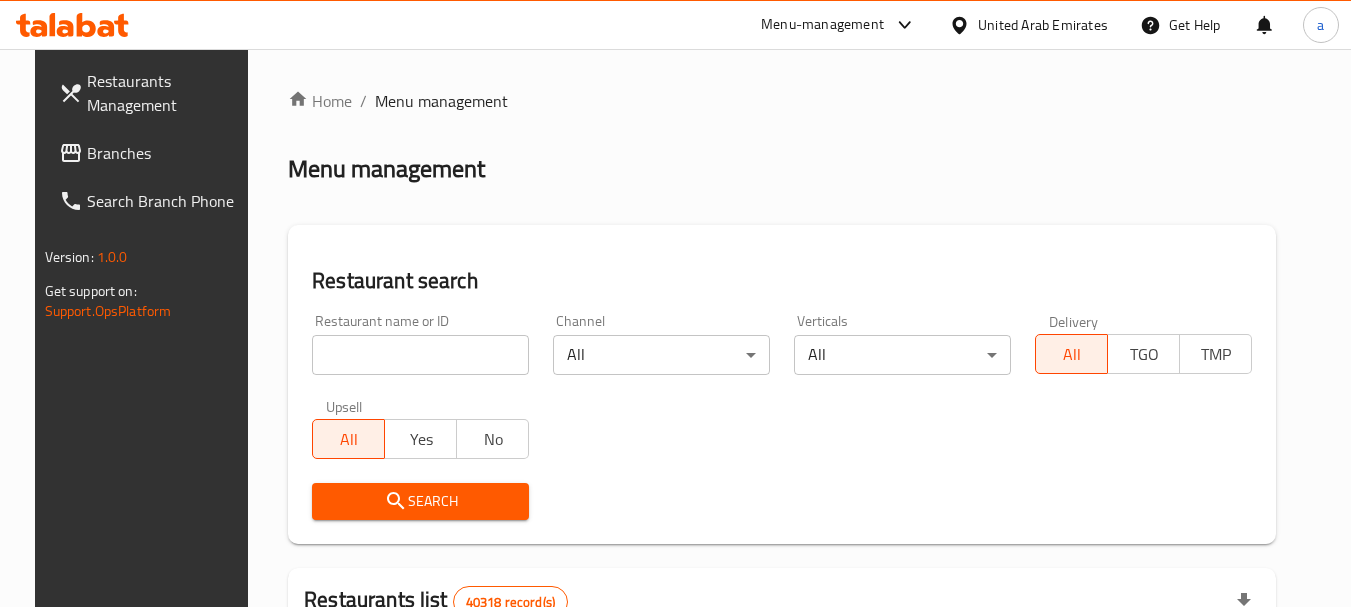 click at bounding box center (420, 355) 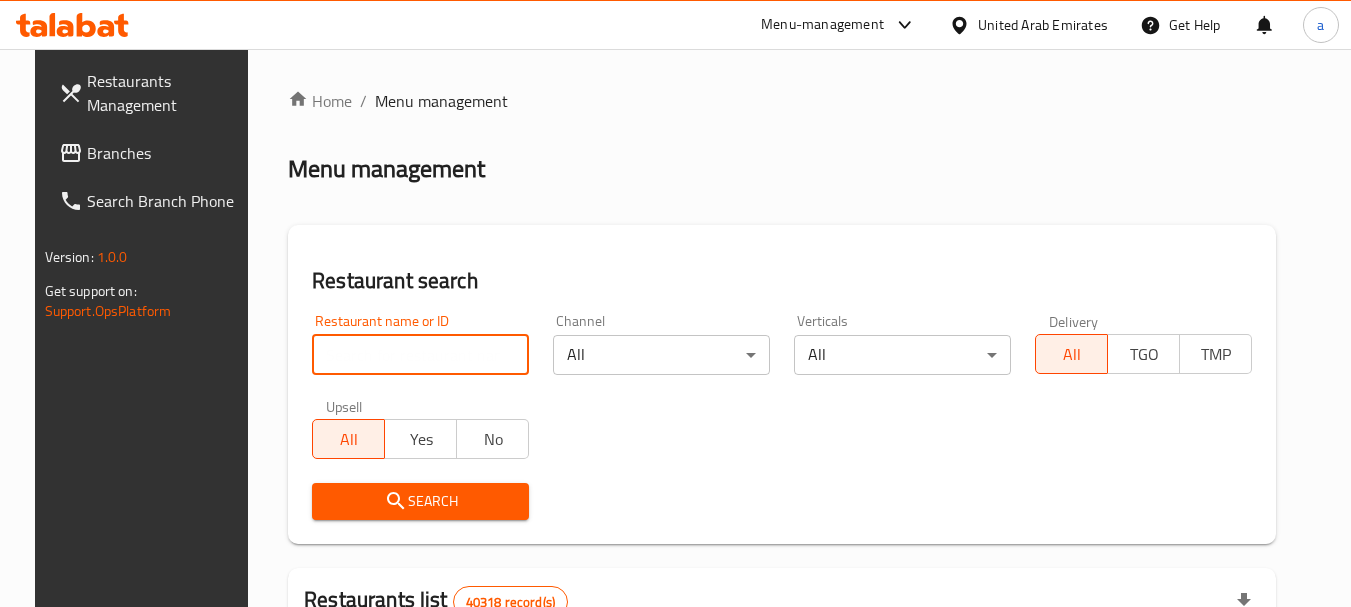paste on "700551" 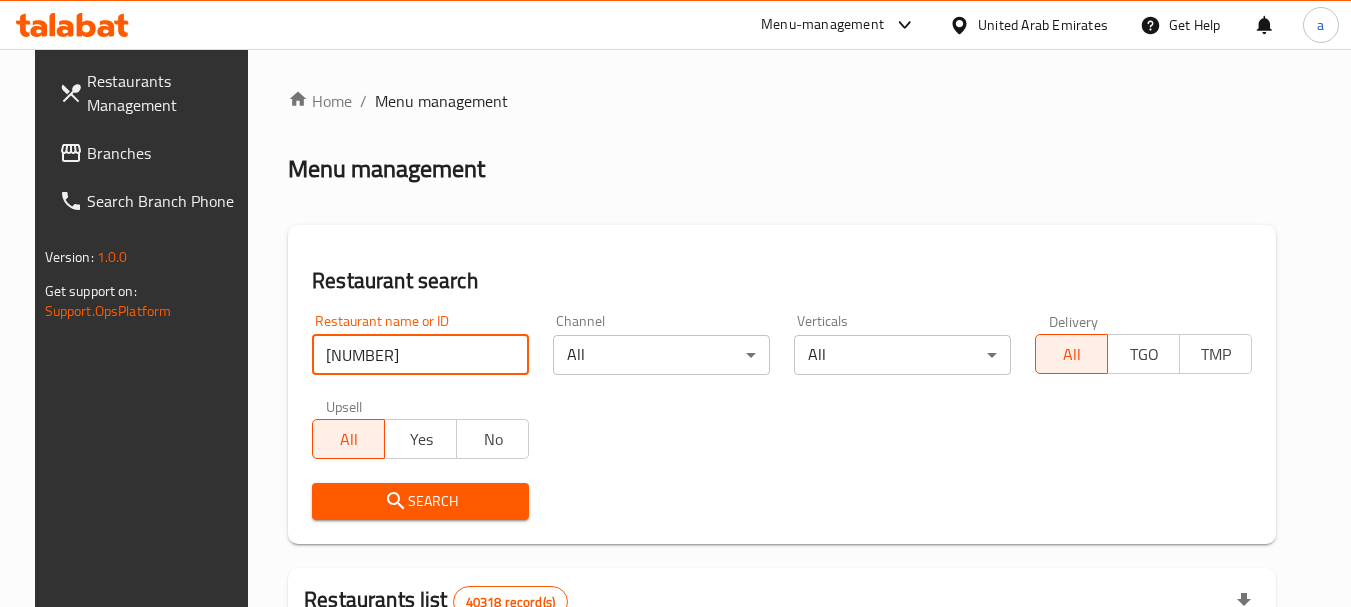 type on "700551" 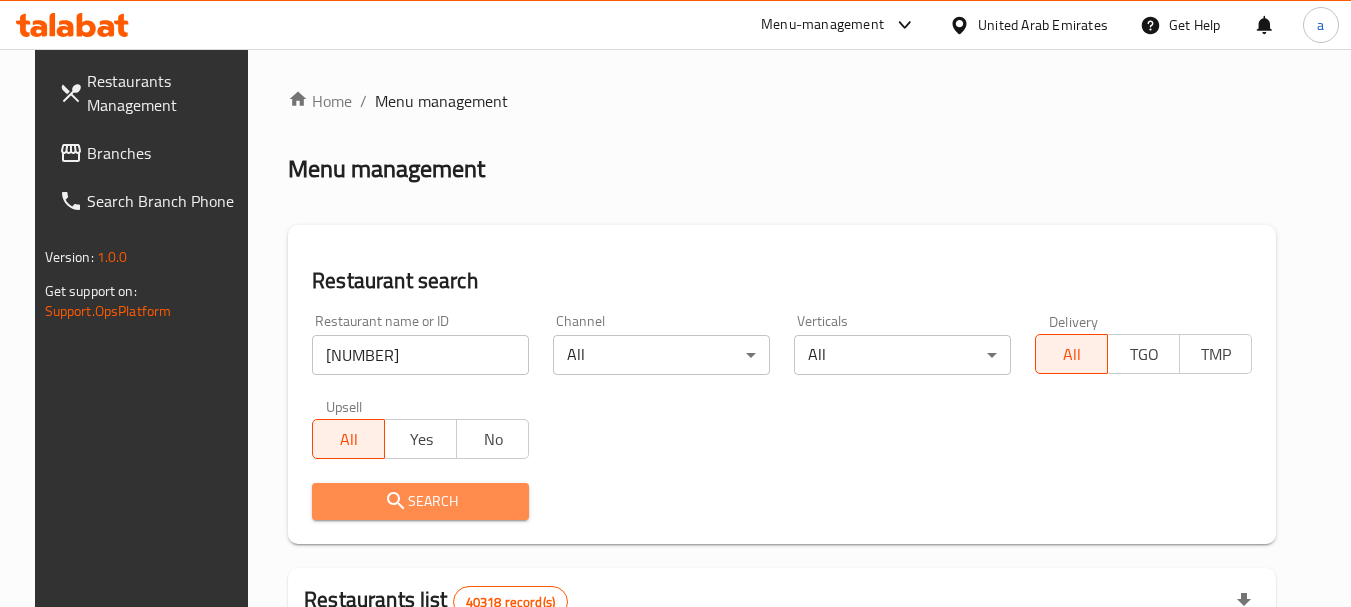 click on "Search" at bounding box center (420, 501) 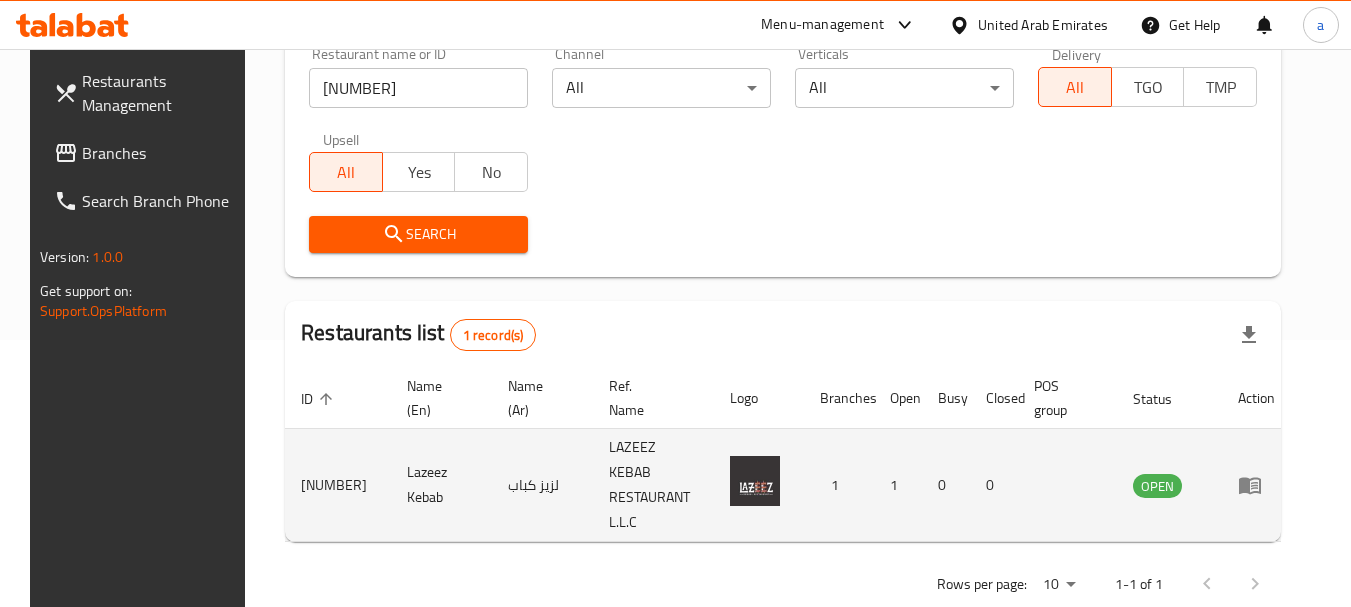 scroll, scrollTop: 268, scrollLeft: 0, axis: vertical 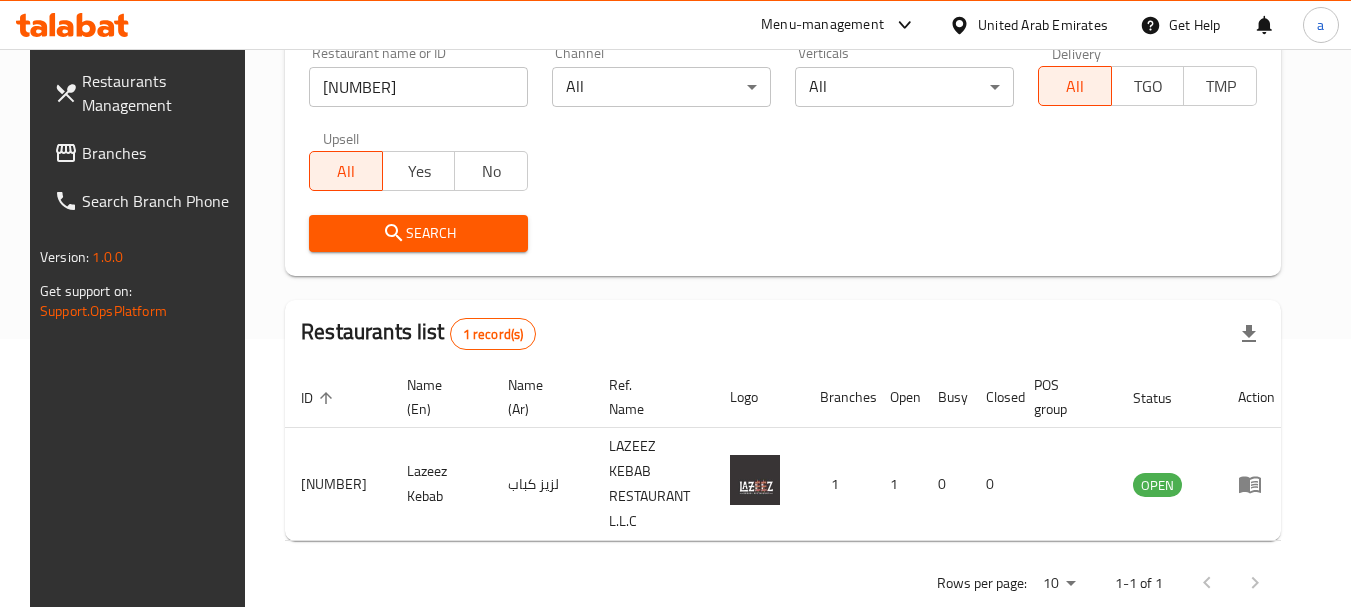 click on "Branches" at bounding box center [161, 153] 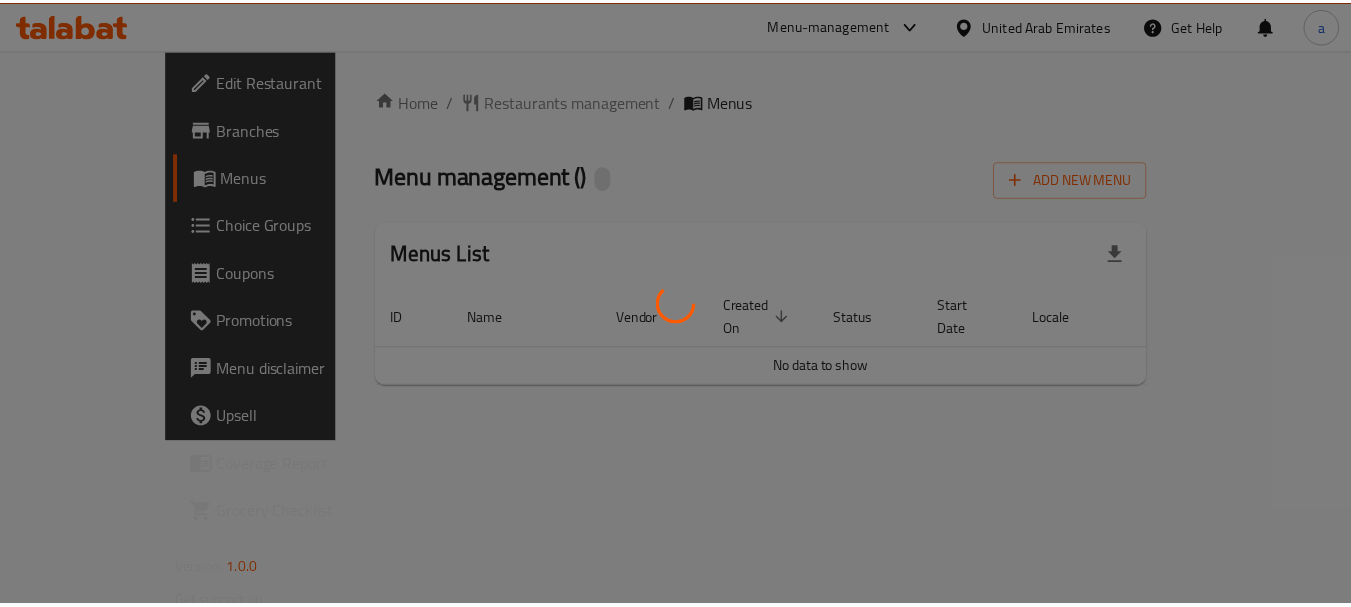 scroll, scrollTop: 0, scrollLeft: 0, axis: both 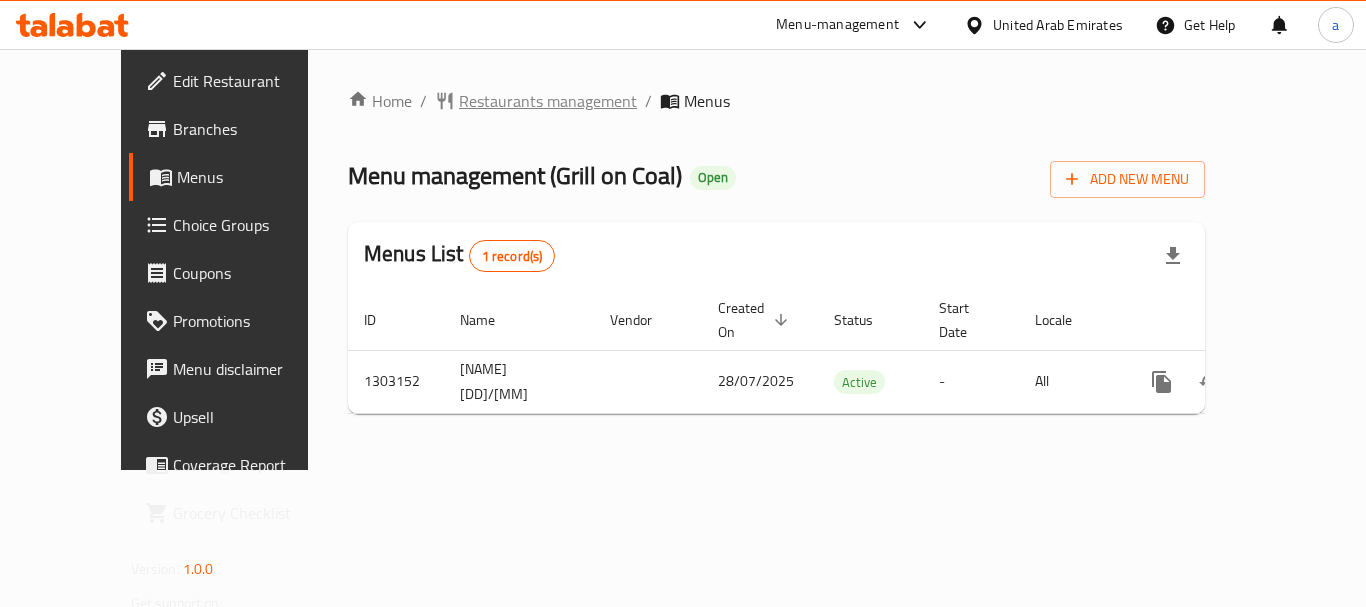 click on "Restaurants management" at bounding box center (548, 101) 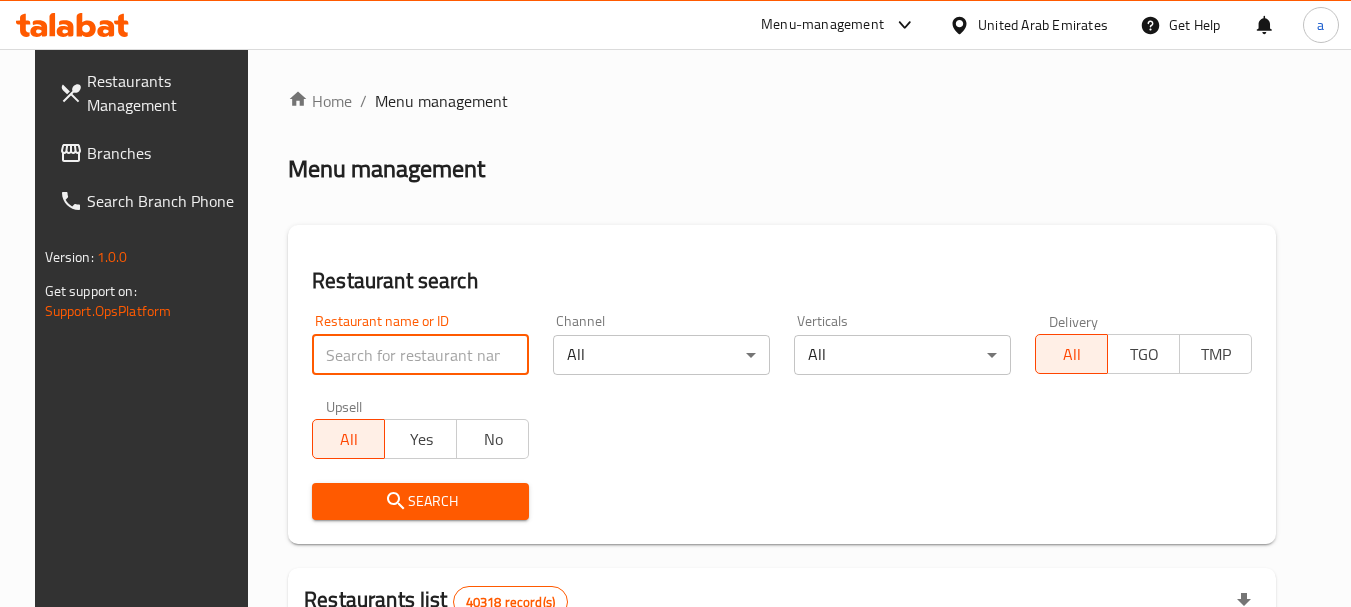 click at bounding box center (420, 355) 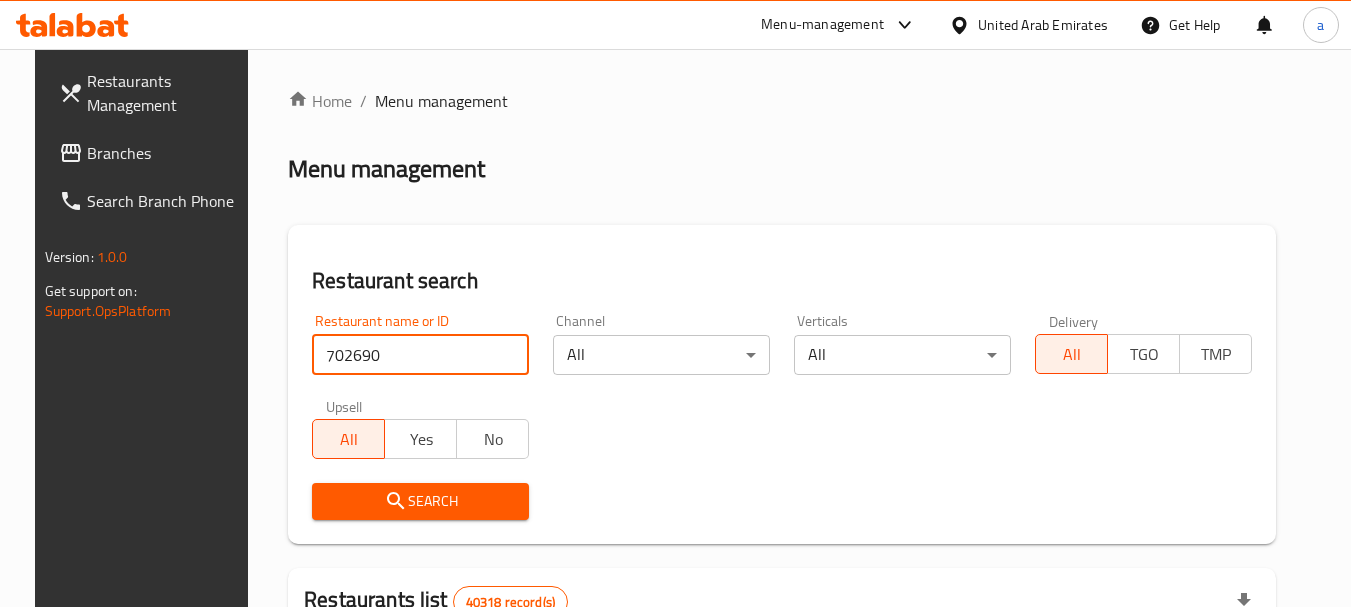 type on "702690" 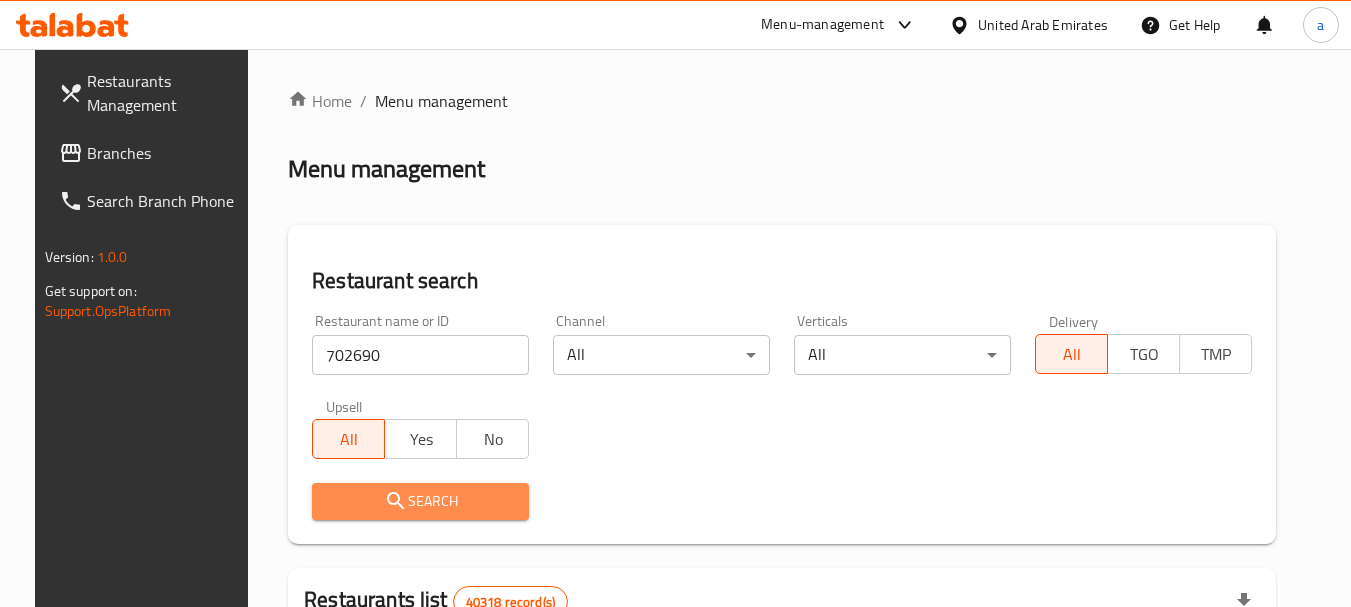 click on "Search" at bounding box center (420, 501) 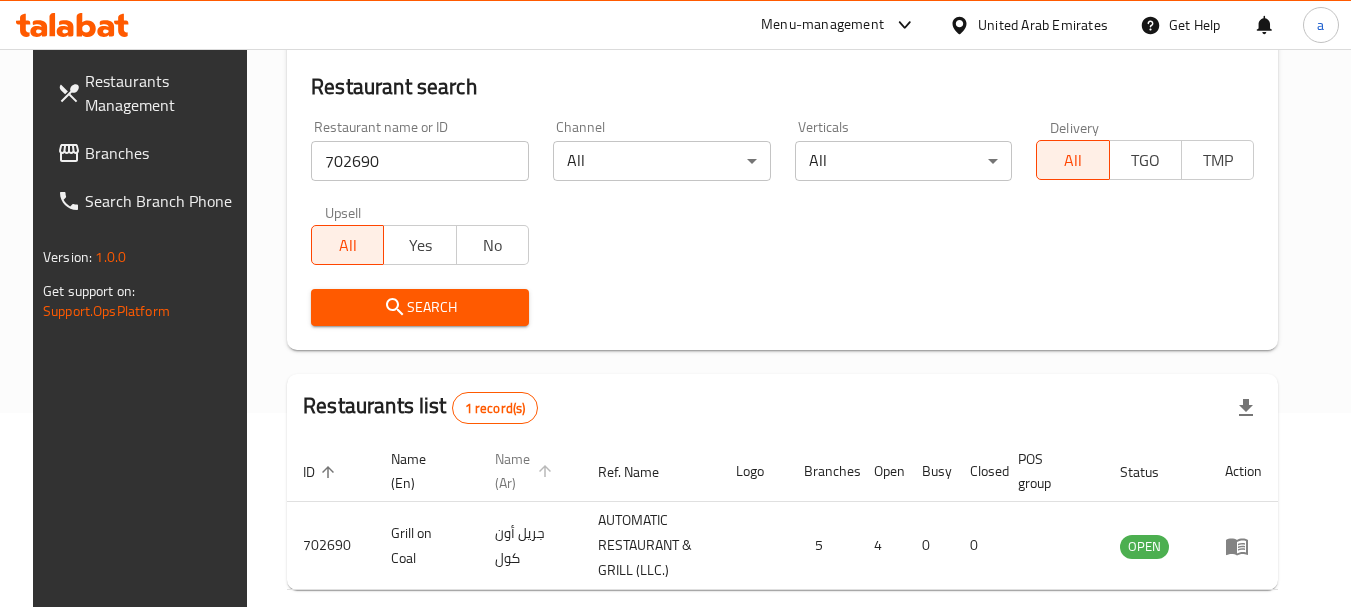 scroll, scrollTop: 285, scrollLeft: 0, axis: vertical 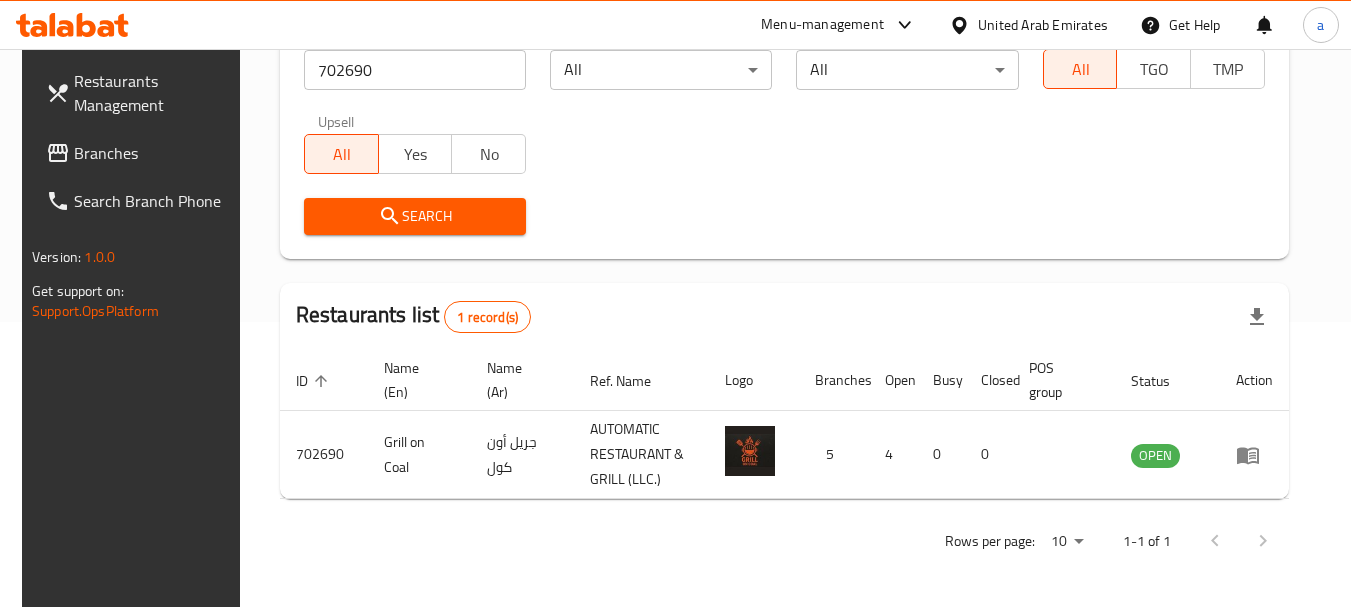click on "United Arab Emirates" at bounding box center [1043, 25] 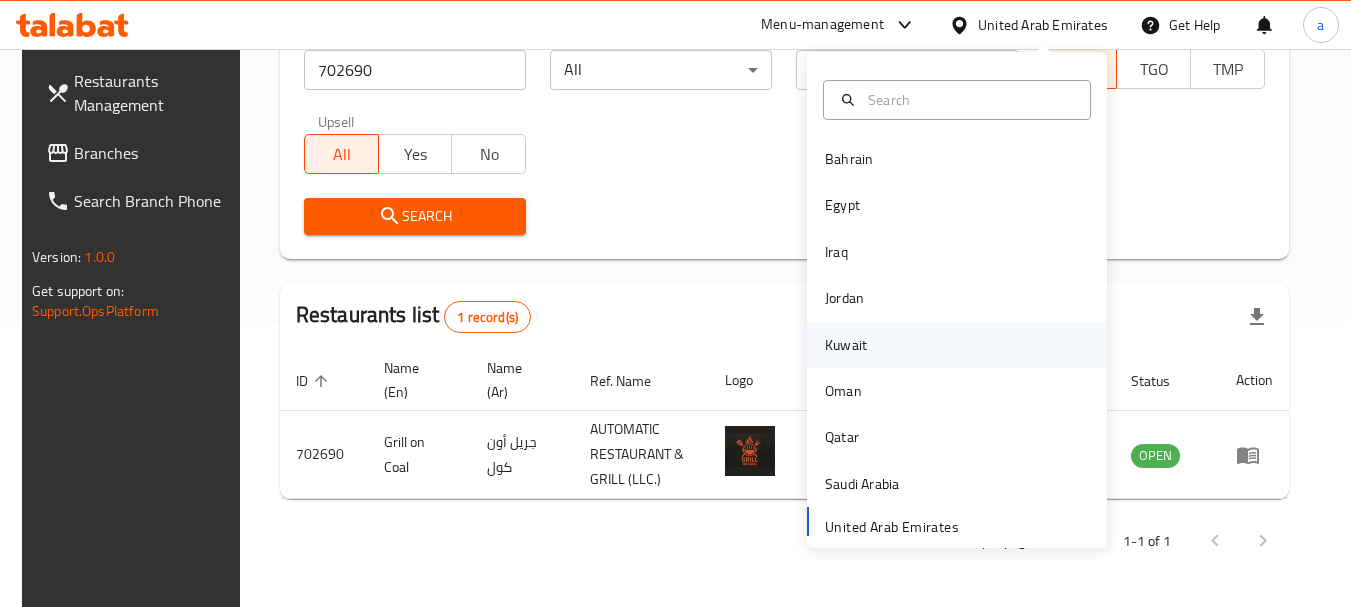click on "Kuwait" at bounding box center [846, 345] 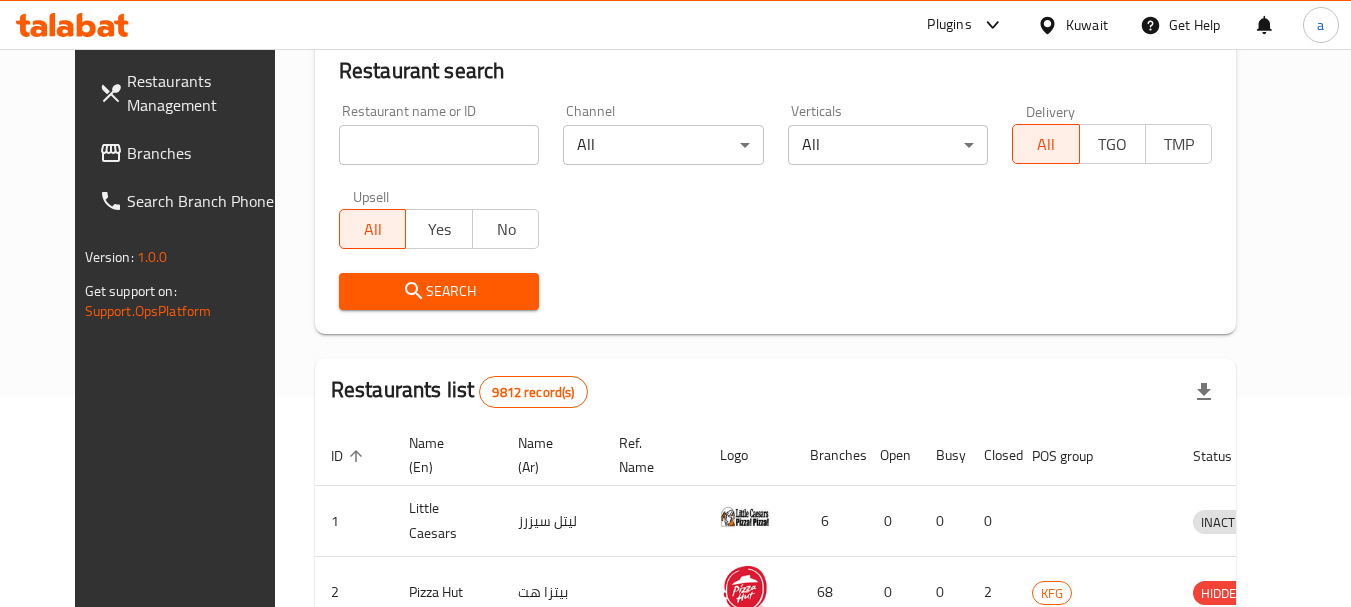 scroll, scrollTop: 285, scrollLeft: 0, axis: vertical 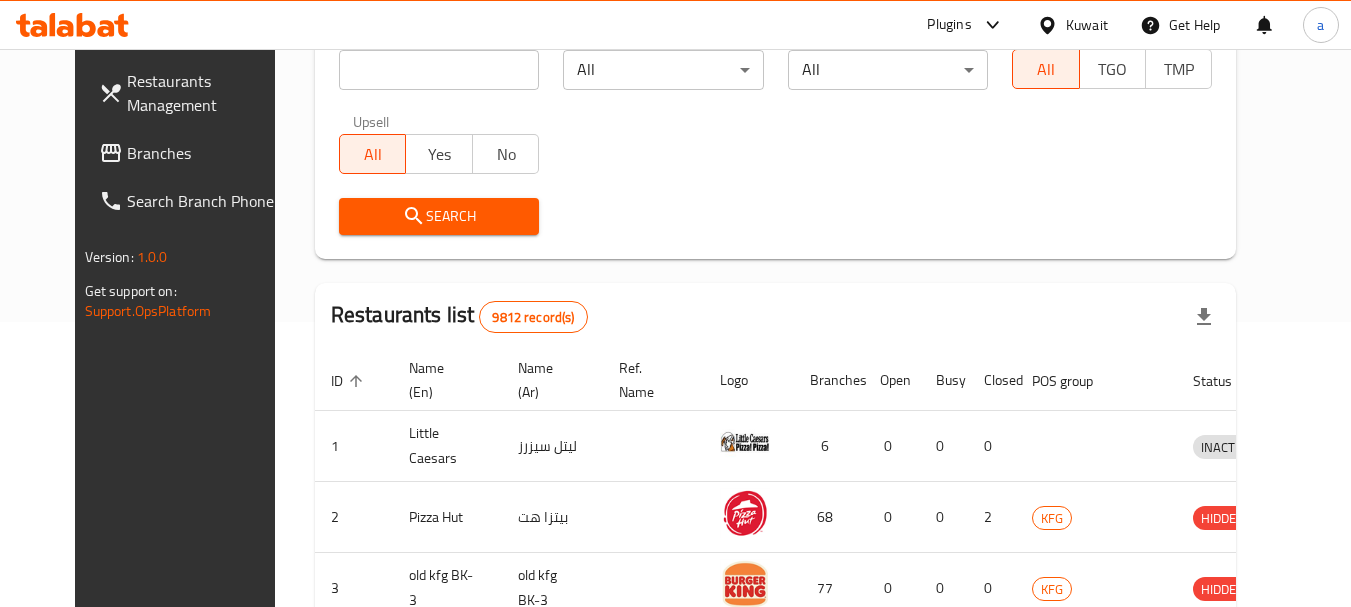 click on "Branches" at bounding box center [206, 153] 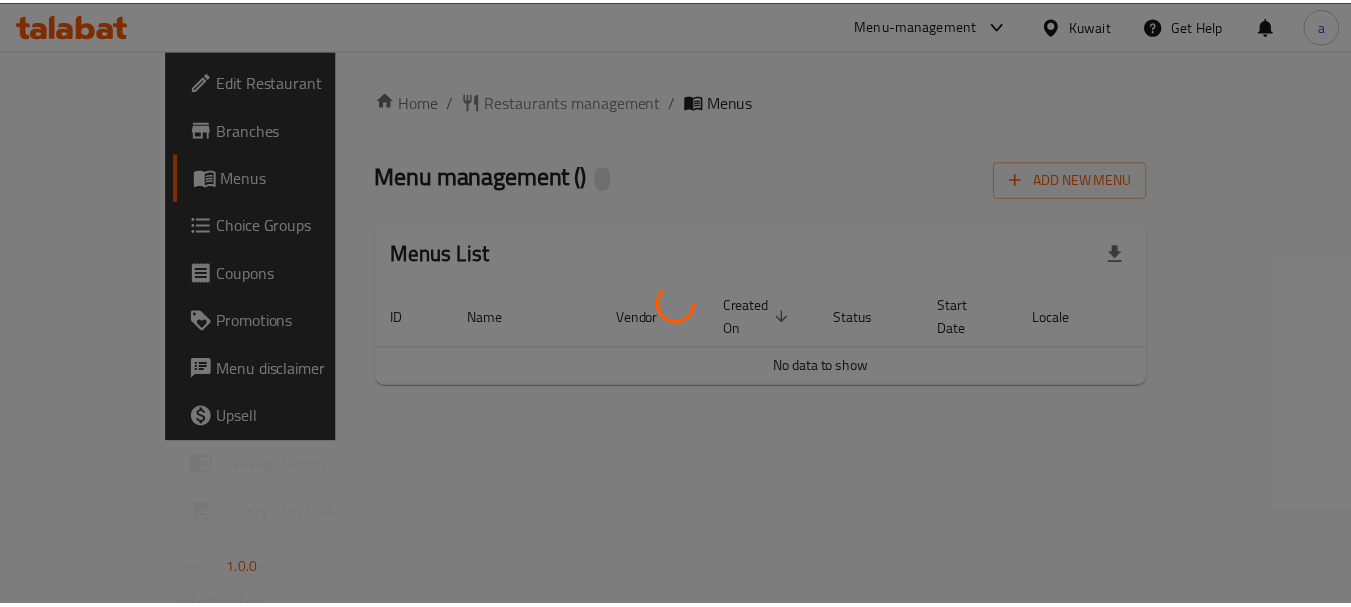 scroll, scrollTop: 0, scrollLeft: 0, axis: both 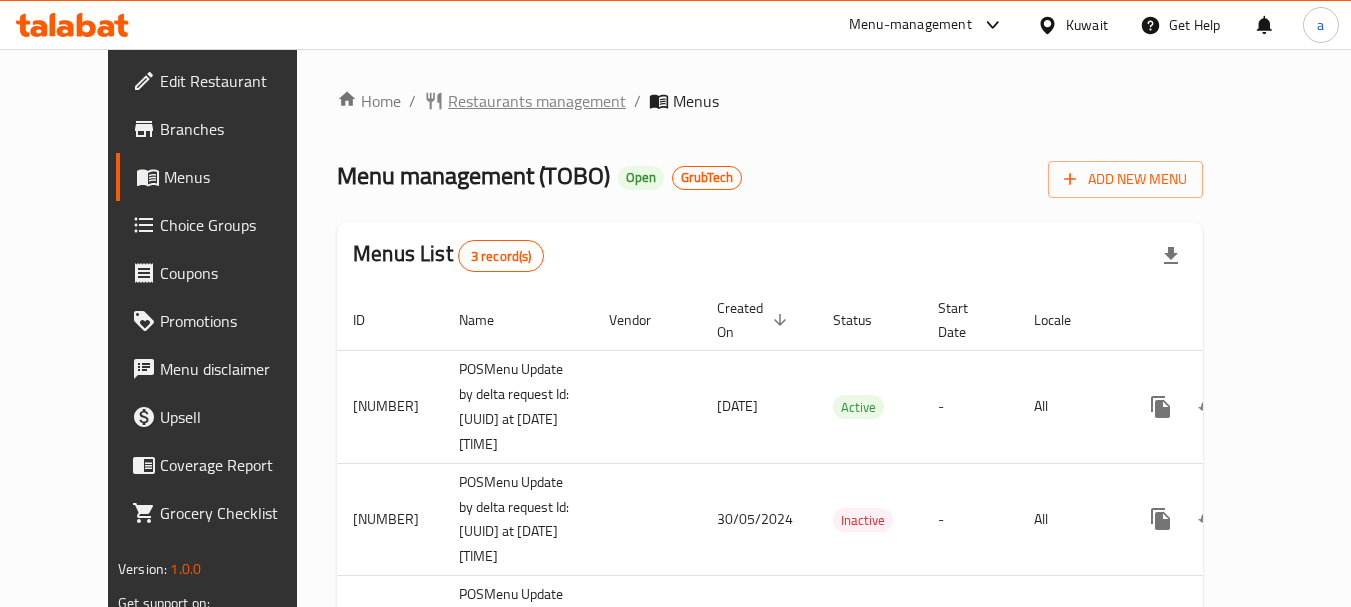 click on "Restaurants management" at bounding box center (537, 101) 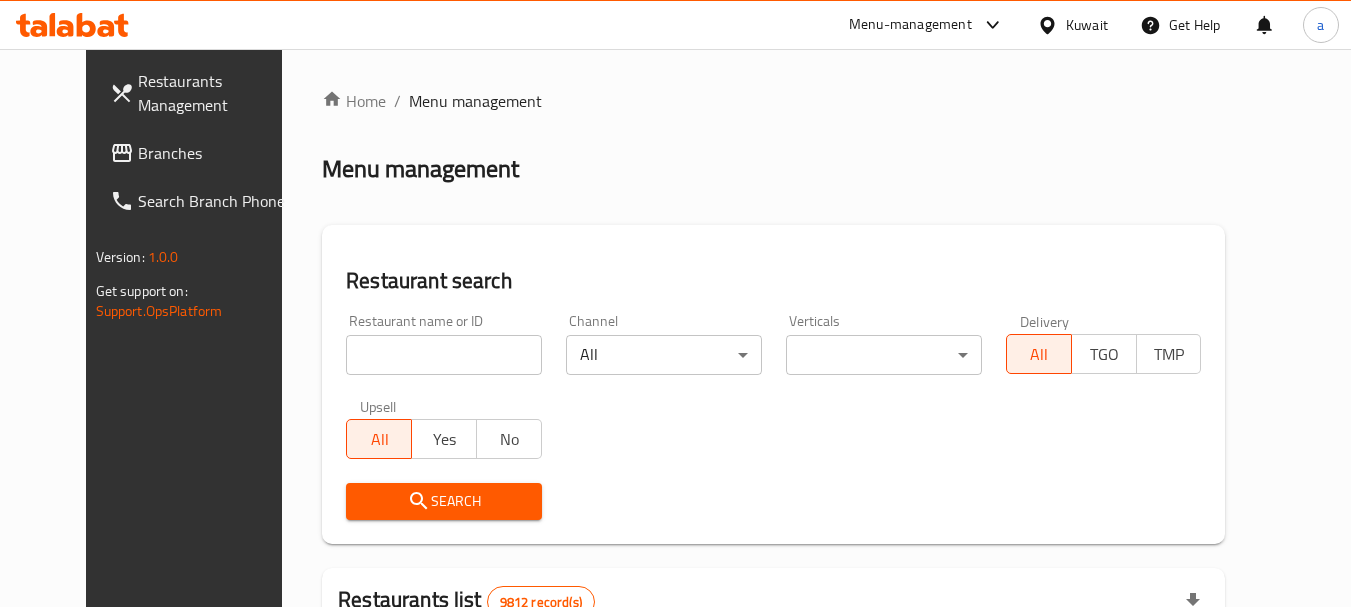 click at bounding box center (444, 355) 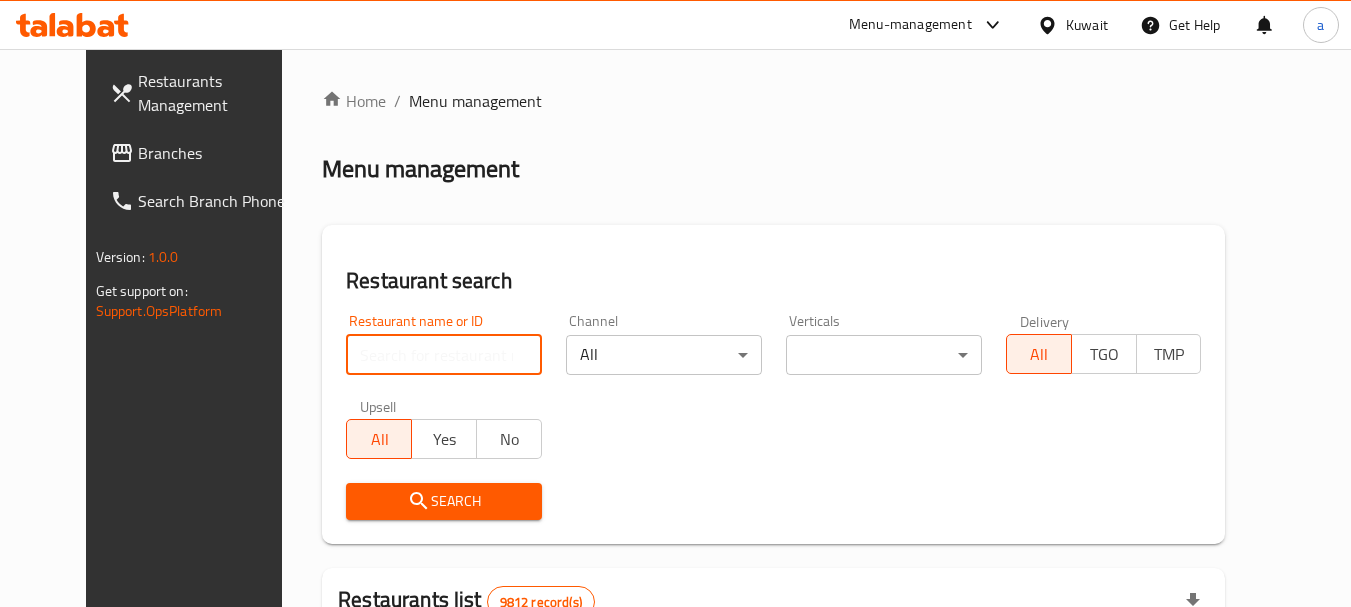 paste on "[NUMBER]" 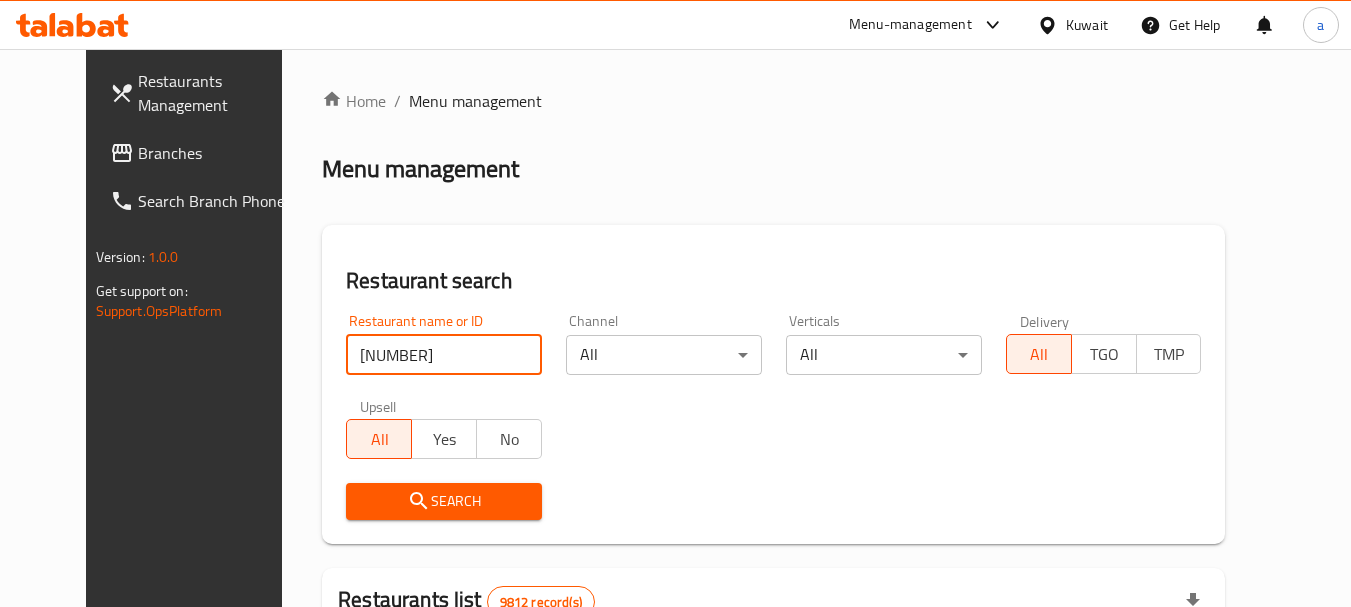 type on "[NUMBER]" 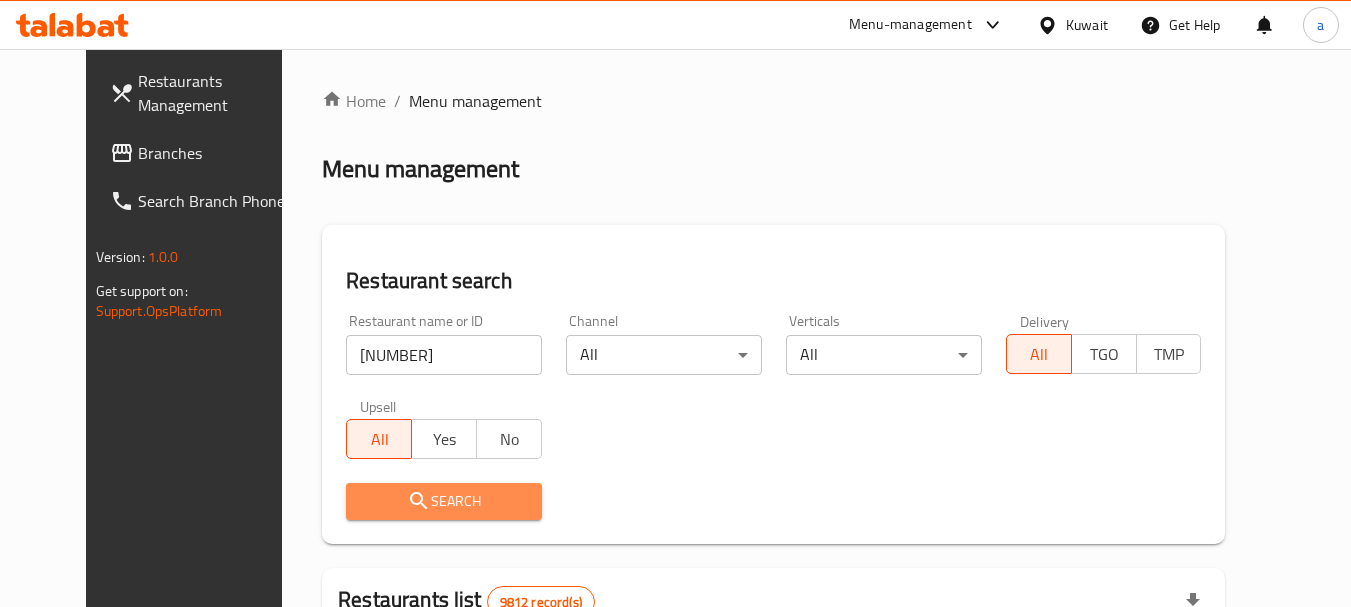 click on "Search" at bounding box center [444, 501] 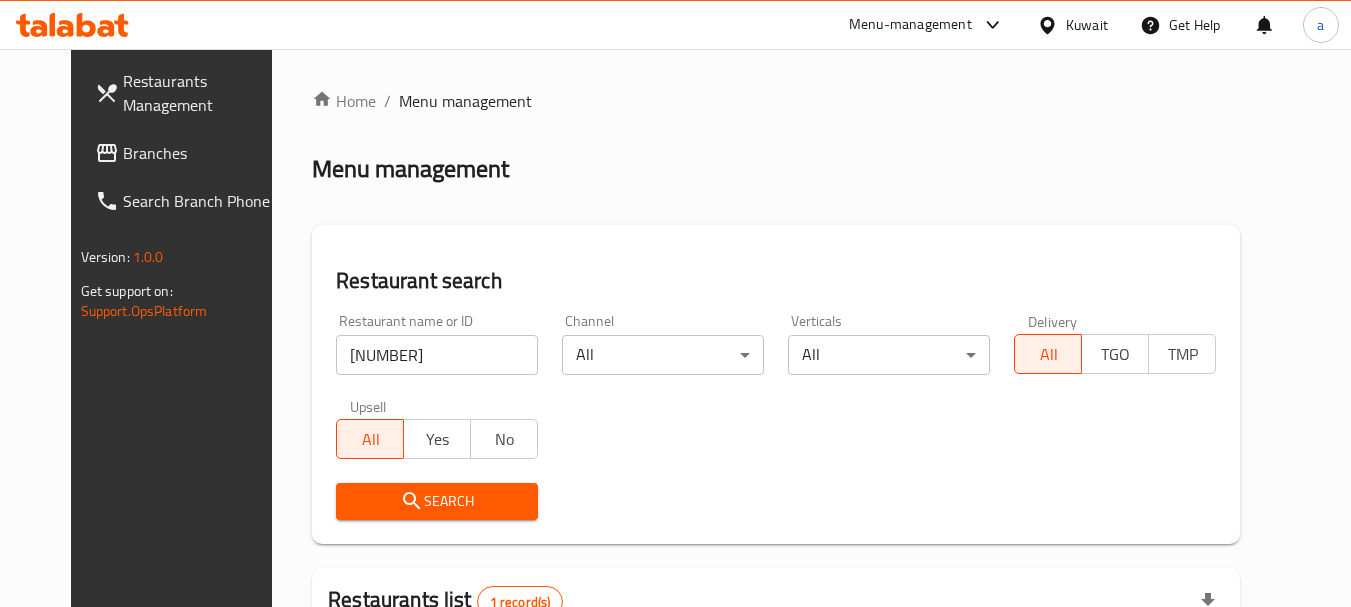 scroll, scrollTop: 268, scrollLeft: 0, axis: vertical 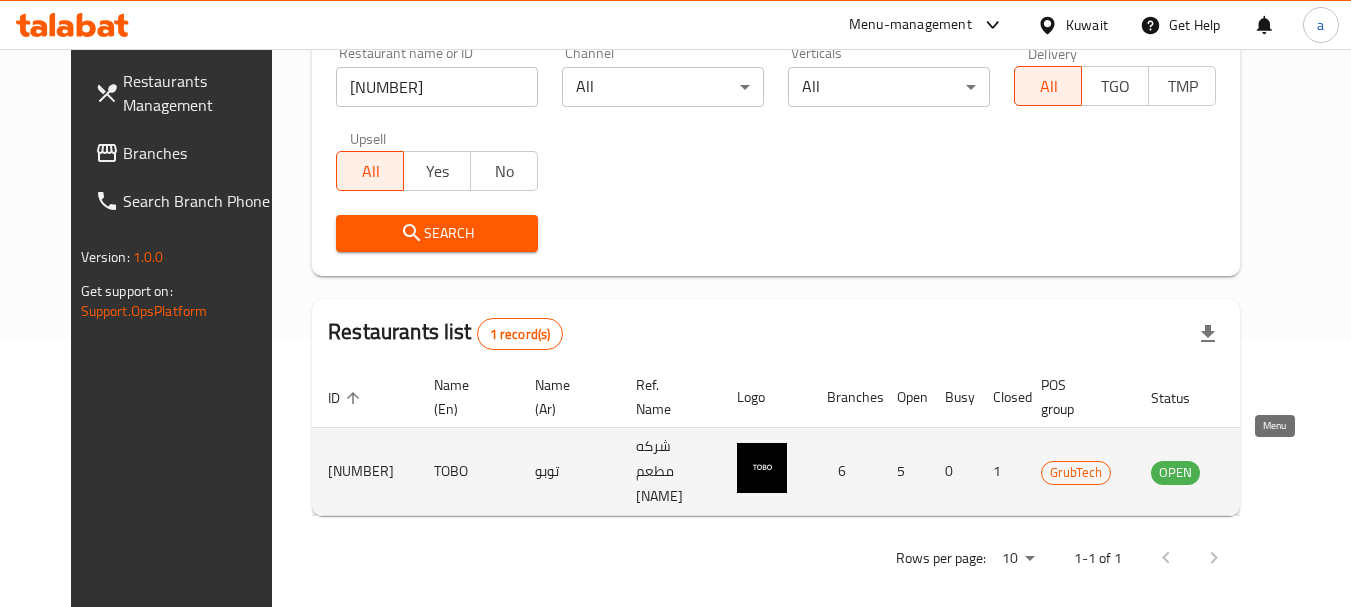 click 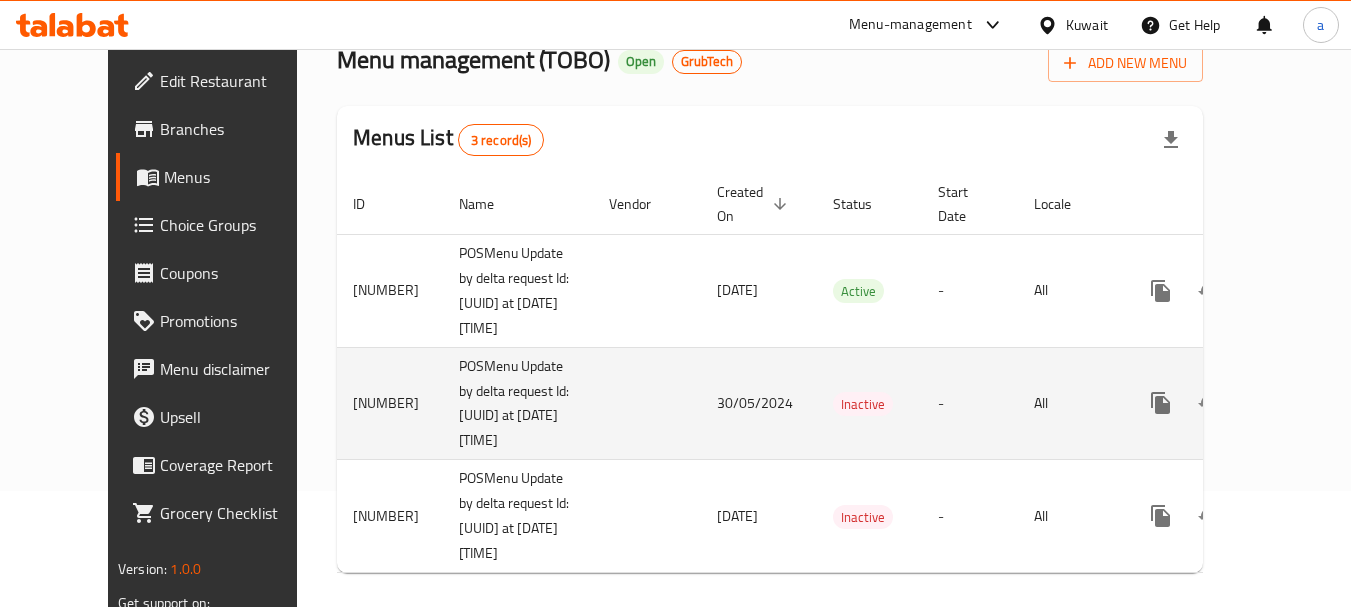 scroll, scrollTop: 68, scrollLeft: 0, axis: vertical 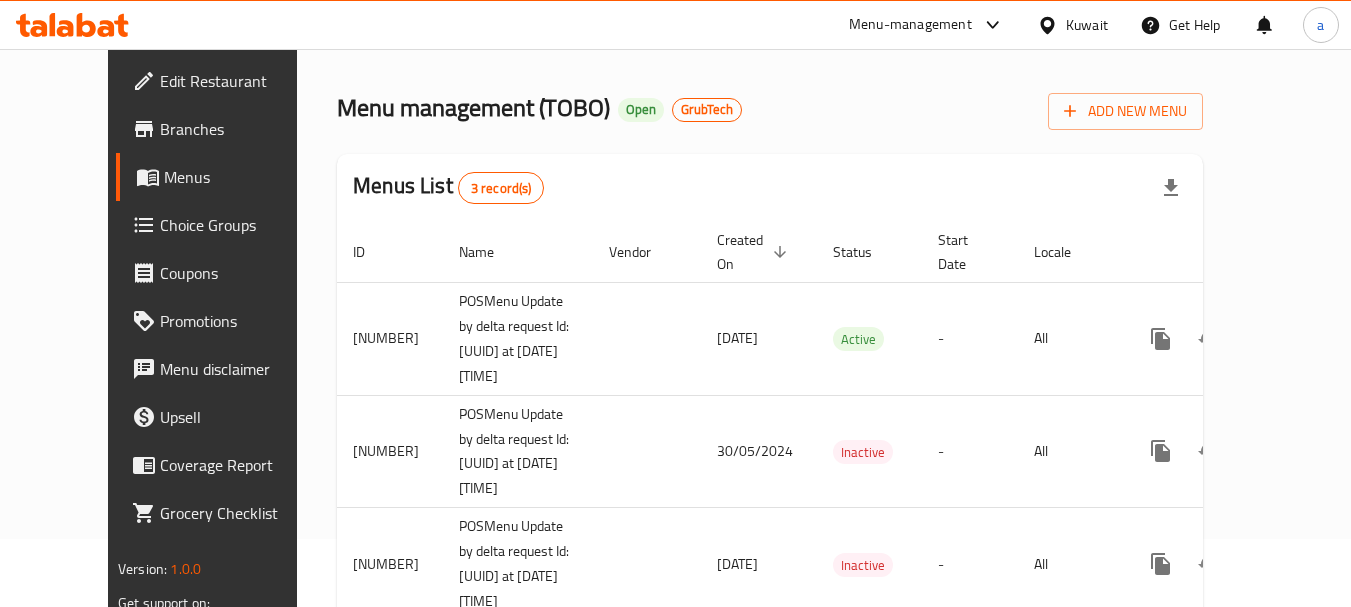 click on "Kuwait" at bounding box center [1087, 25] 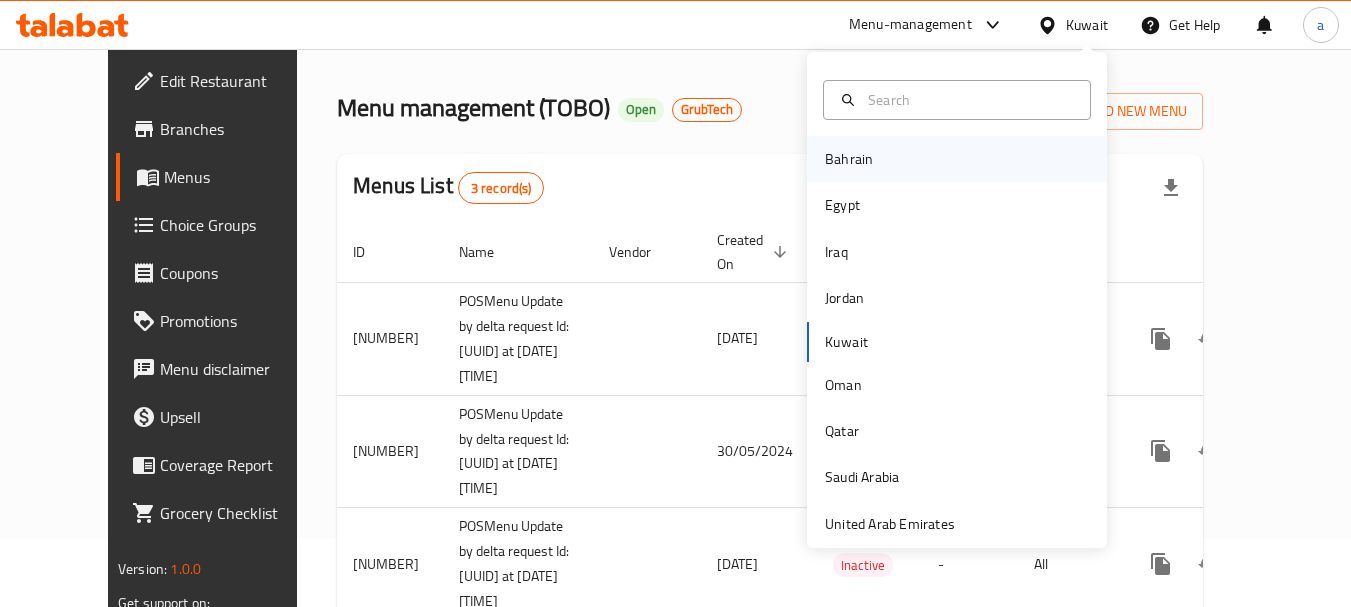click on "Bahrain" at bounding box center (849, 159) 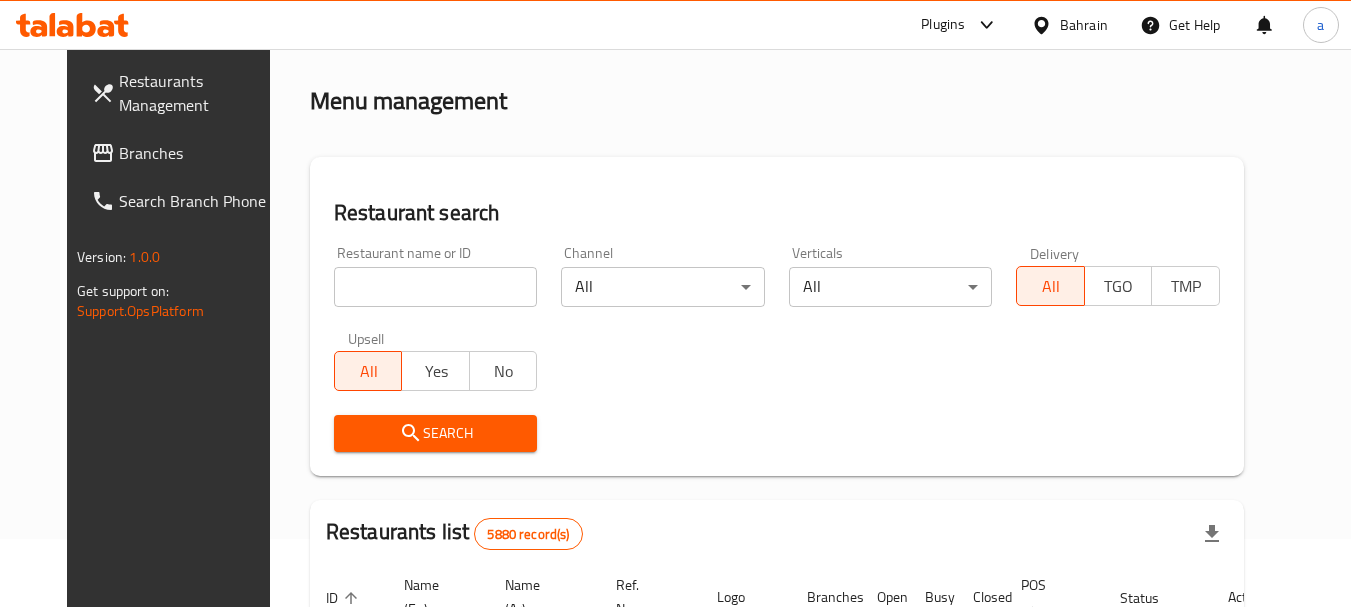 click on "Branches" at bounding box center [198, 153] 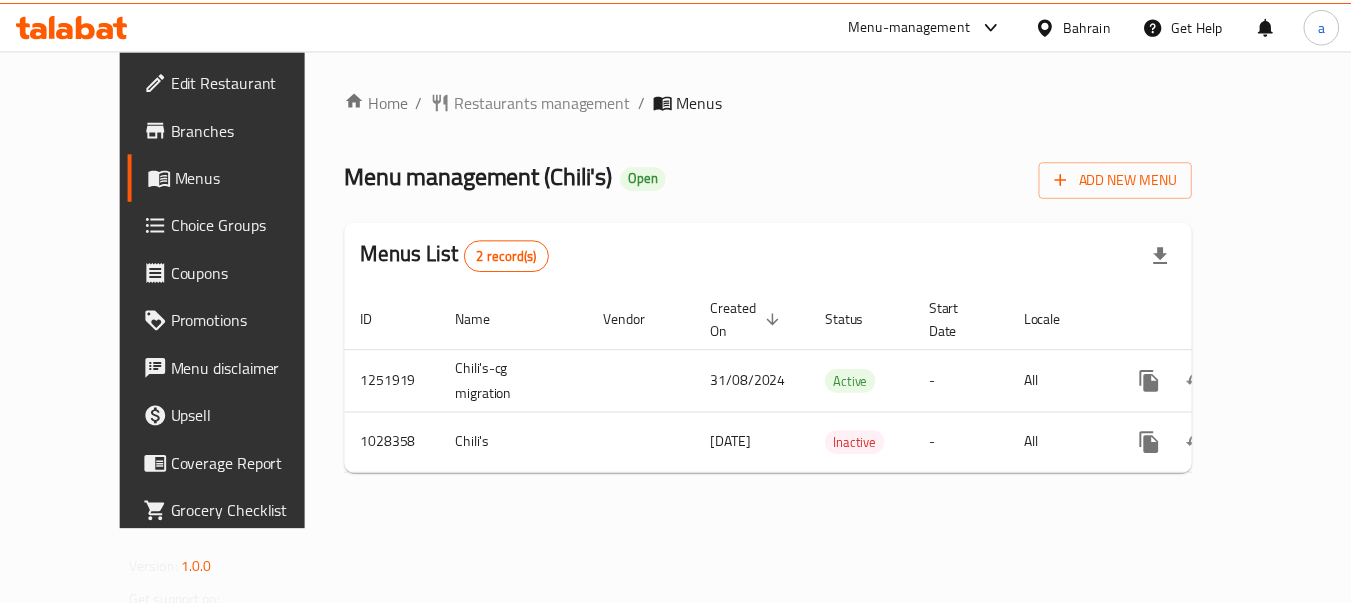 scroll, scrollTop: 0, scrollLeft: 0, axis: both 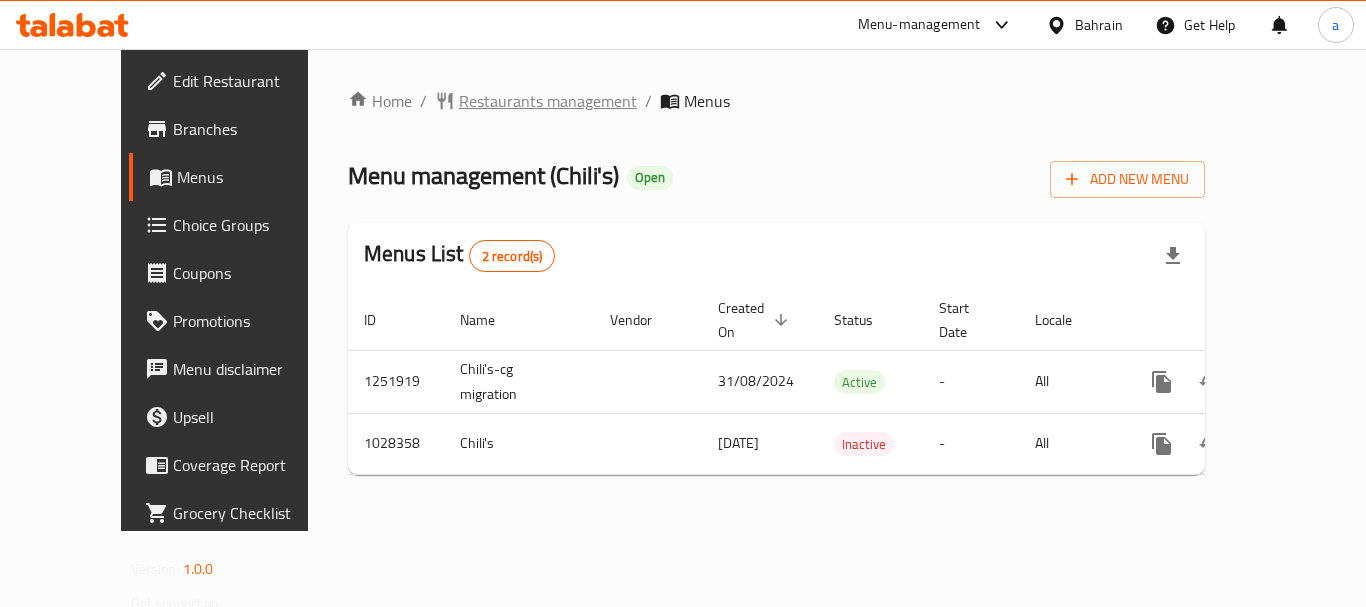 click on "Restaurants management" at bounding box center [548, 101] 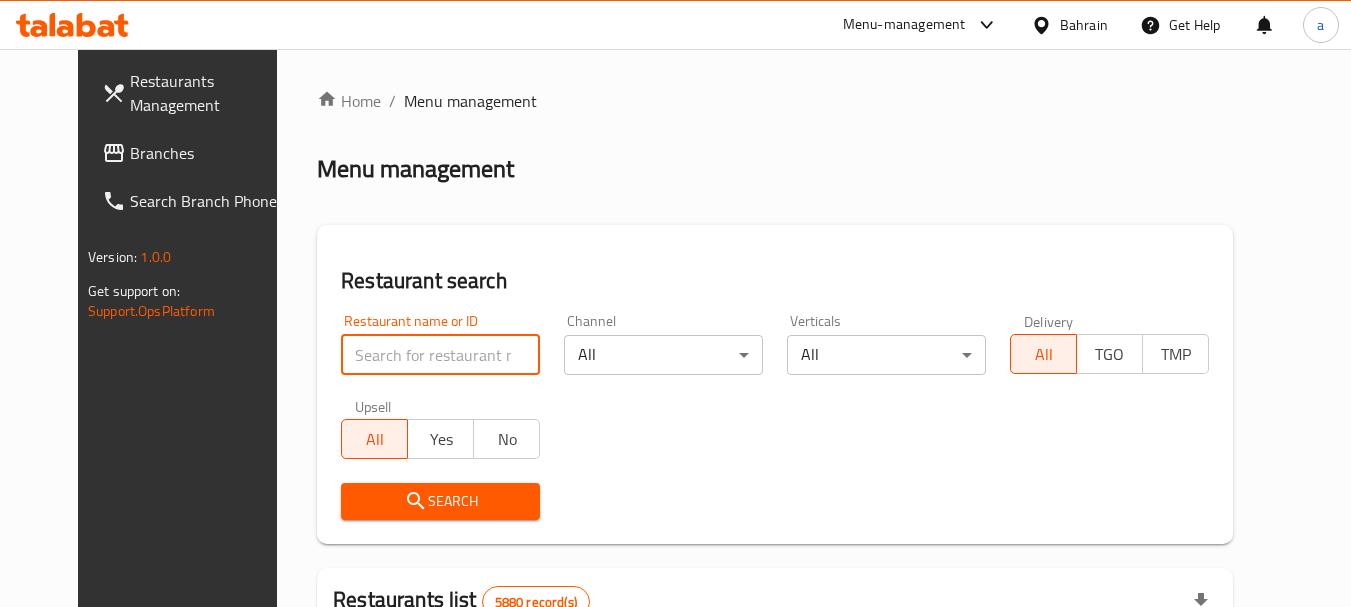 click at bounding box center (440, 355) 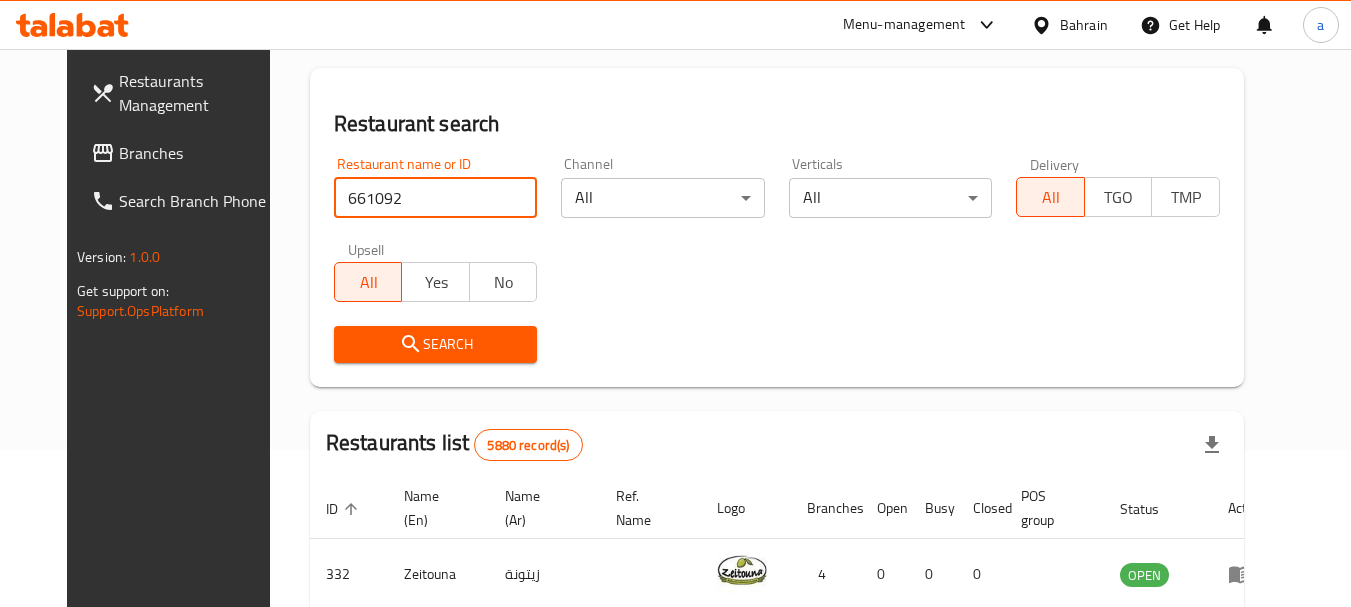 scroll, scrollTop: 100, scrollLeft: 0, axis: vertical 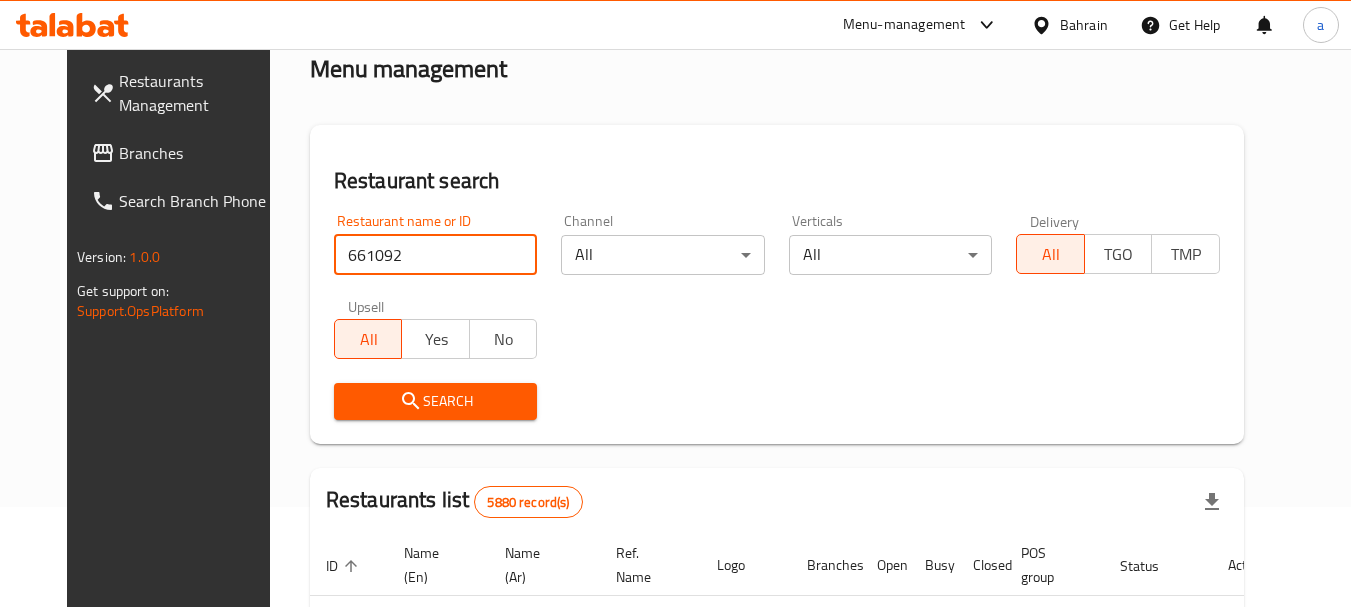 type on "661092" 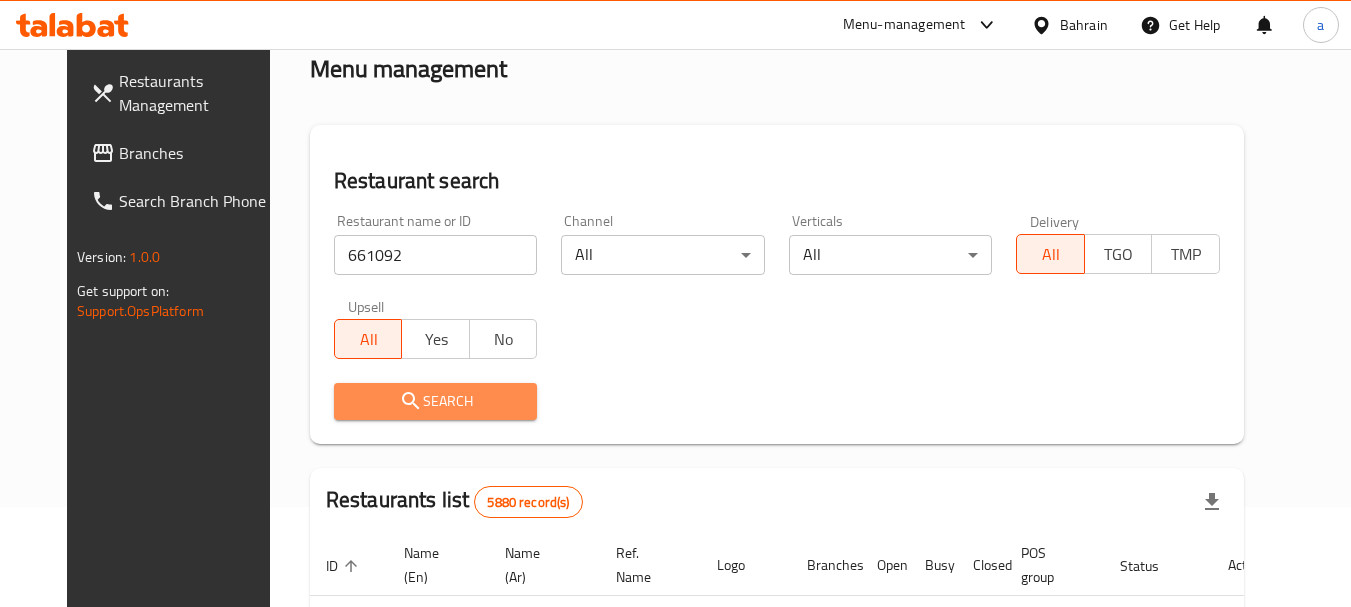 click on "Search" at bounding box center [436, 401] 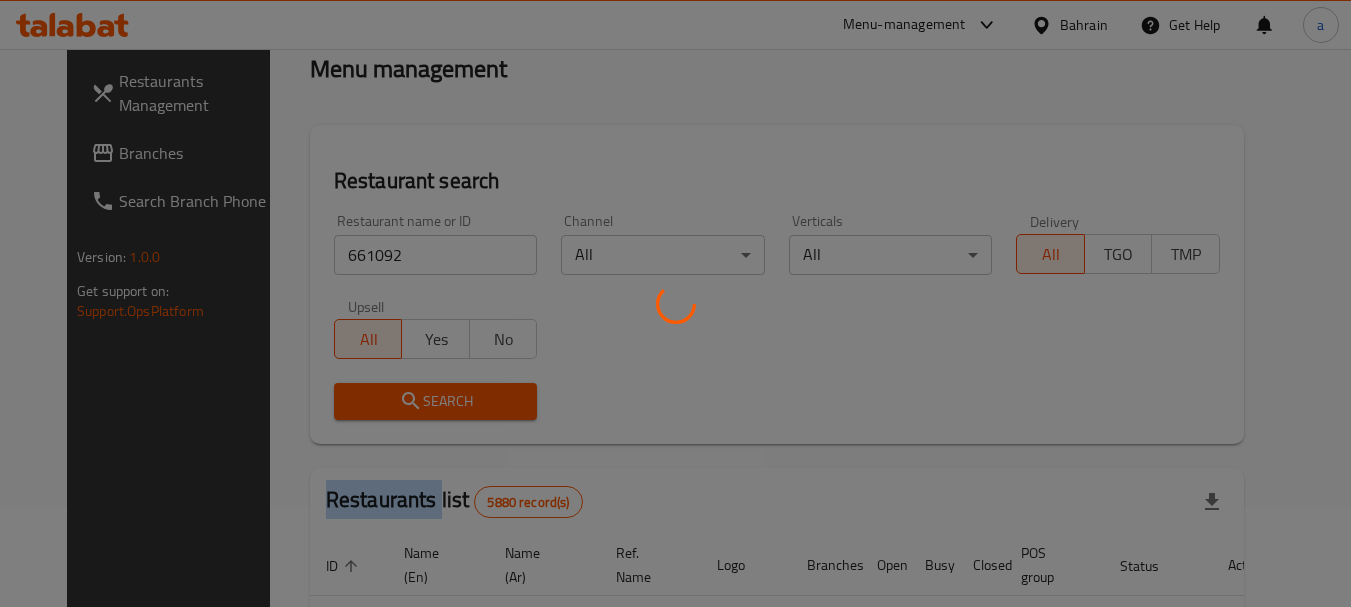 click at bounding box center [675, 303] 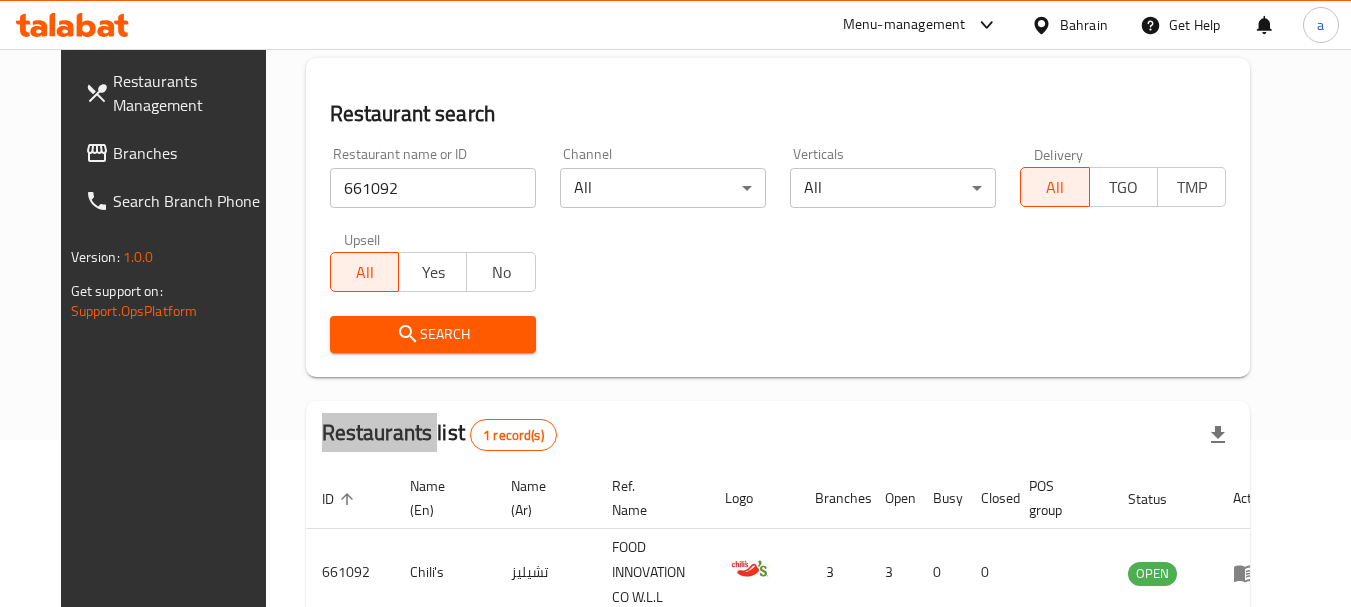scroll, scrollTop: 285, scrollLeft: 0, axis: vertical 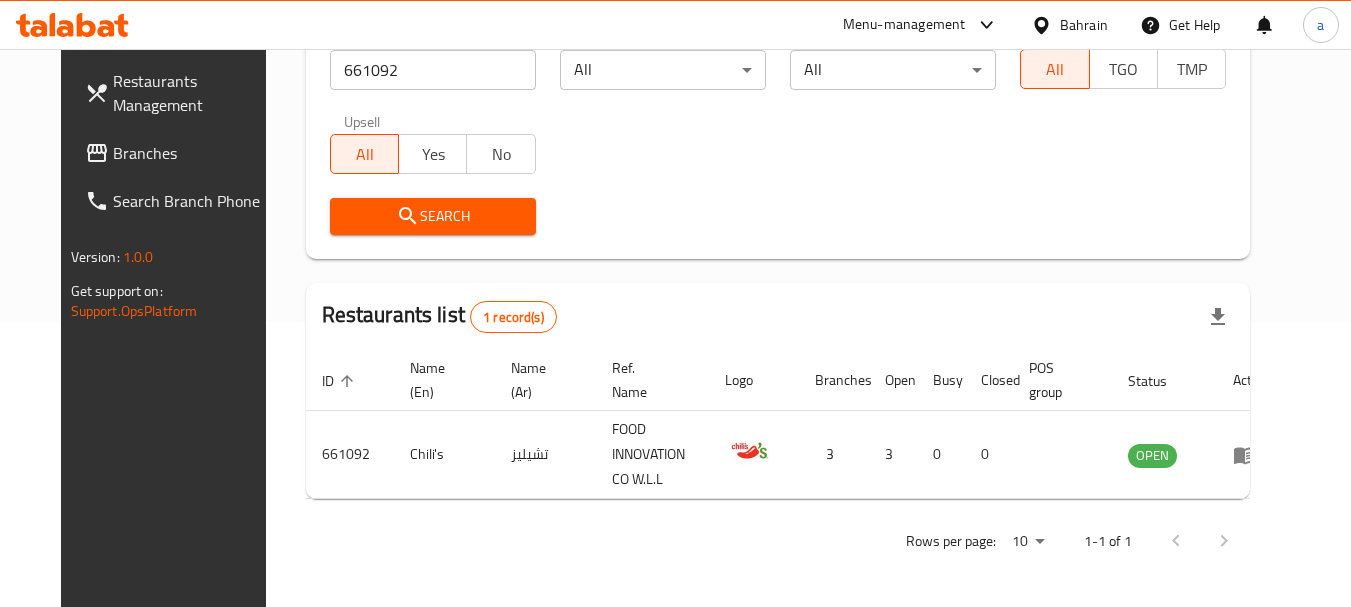 click on "Bahrain" at bounding box center [1084, 25] 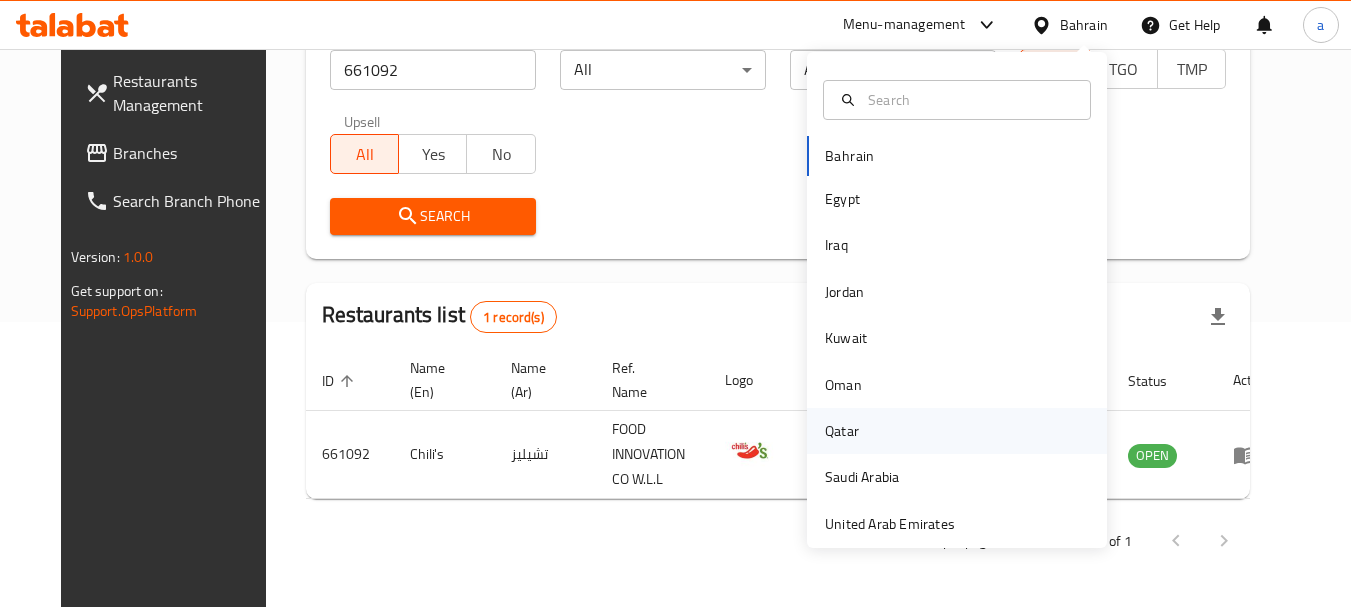 click on "Qatar" at bounding box center (957, 431) 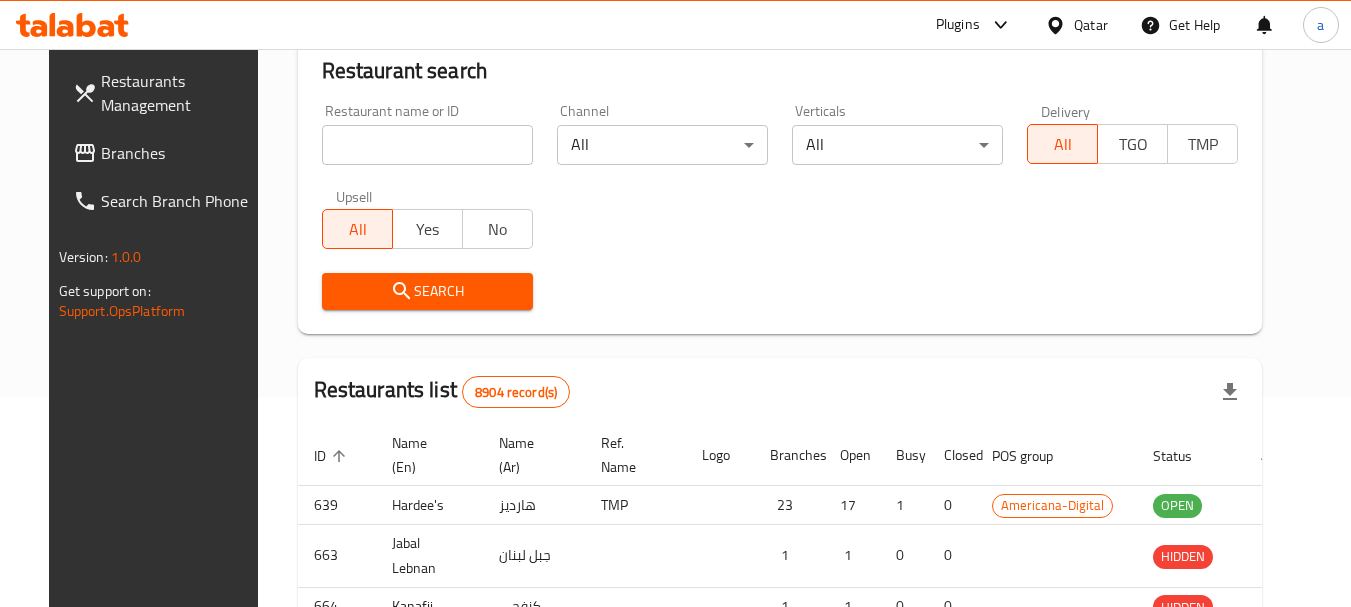 scroll, scrollTop: 285, scrollLeft: 0, axis: vertical 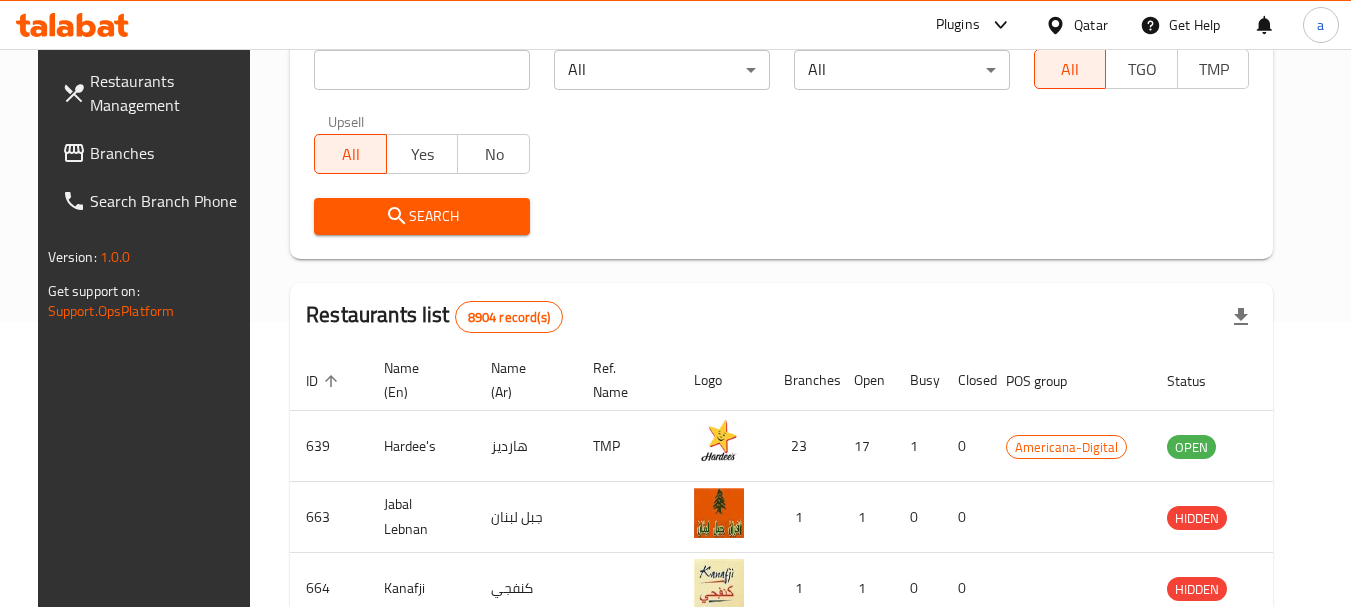 click on "Branches" at bounding box center (169, 153) 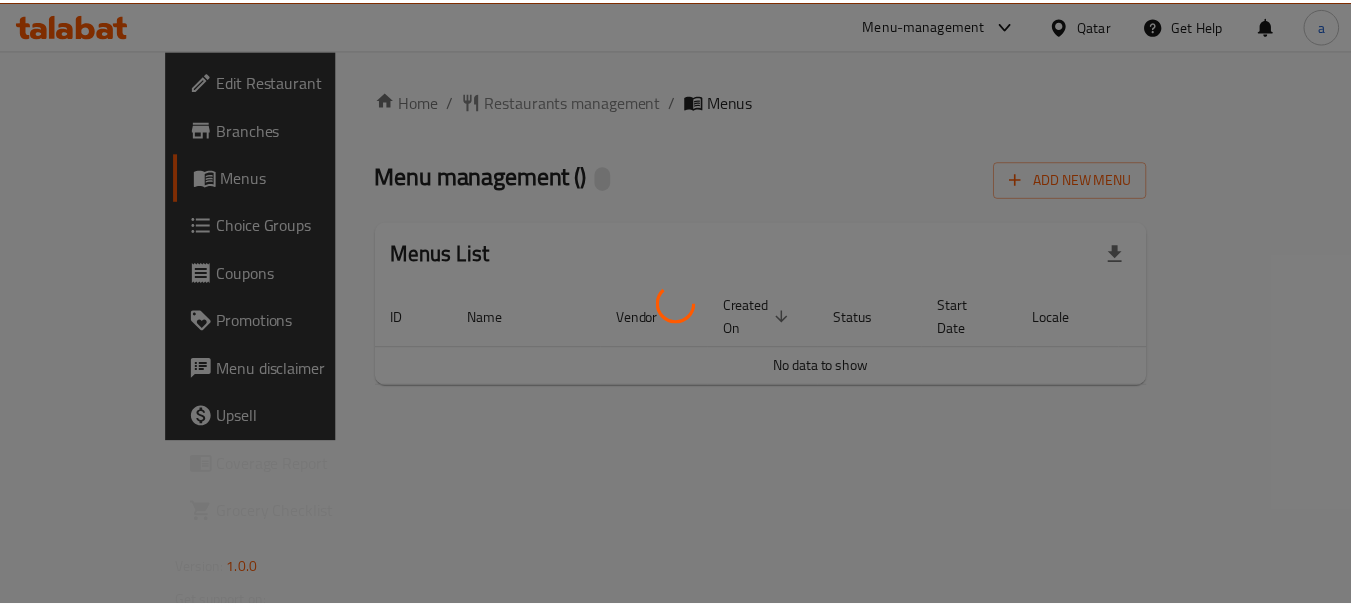 scroll, scrollTop: 0, scrollLeft: 0, axis: both 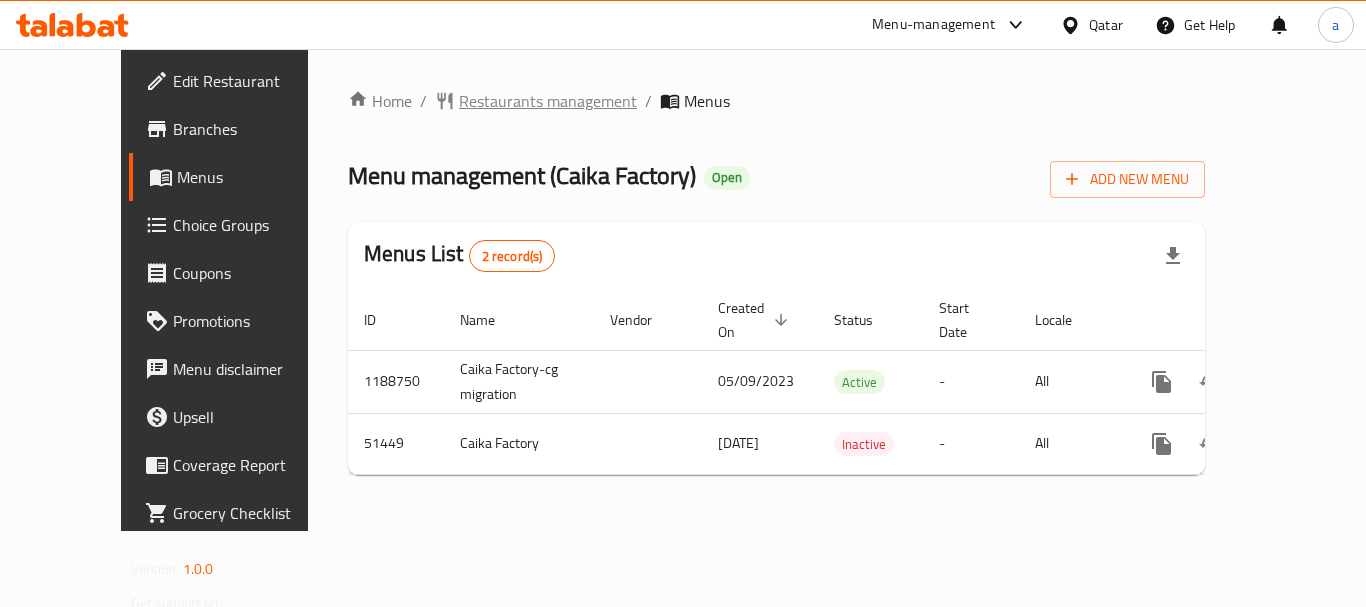 click on "Restaurants management" at bounding box center (548, 101) 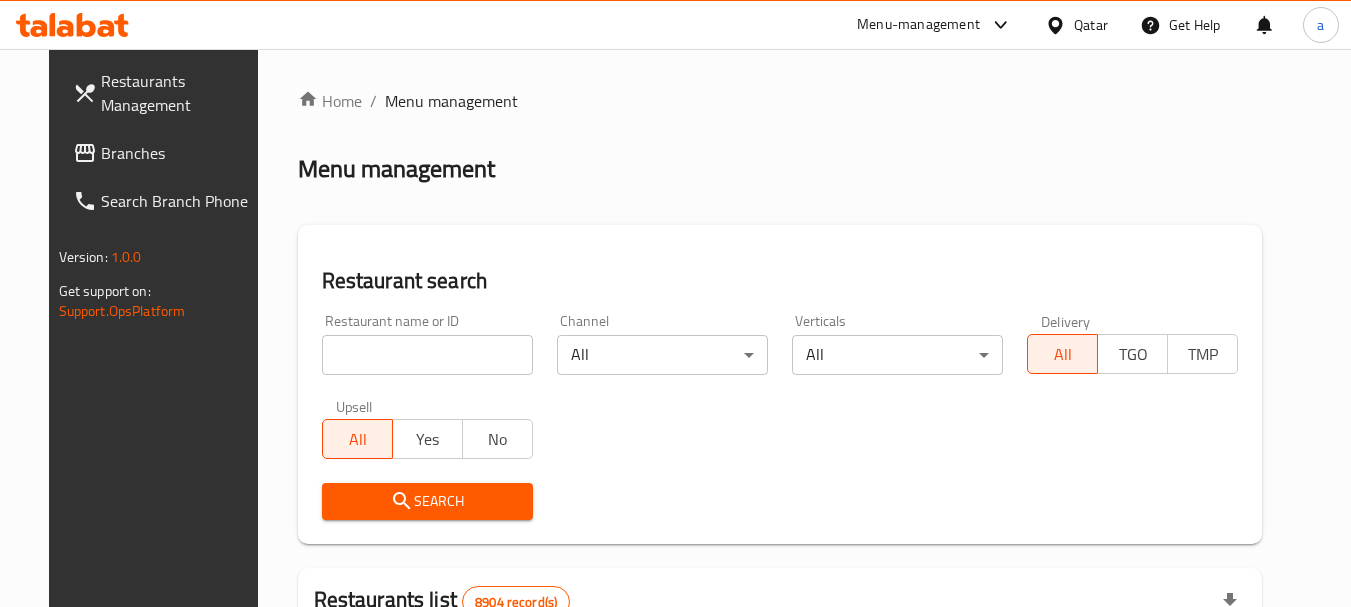 click at bounding box center [427, 355] 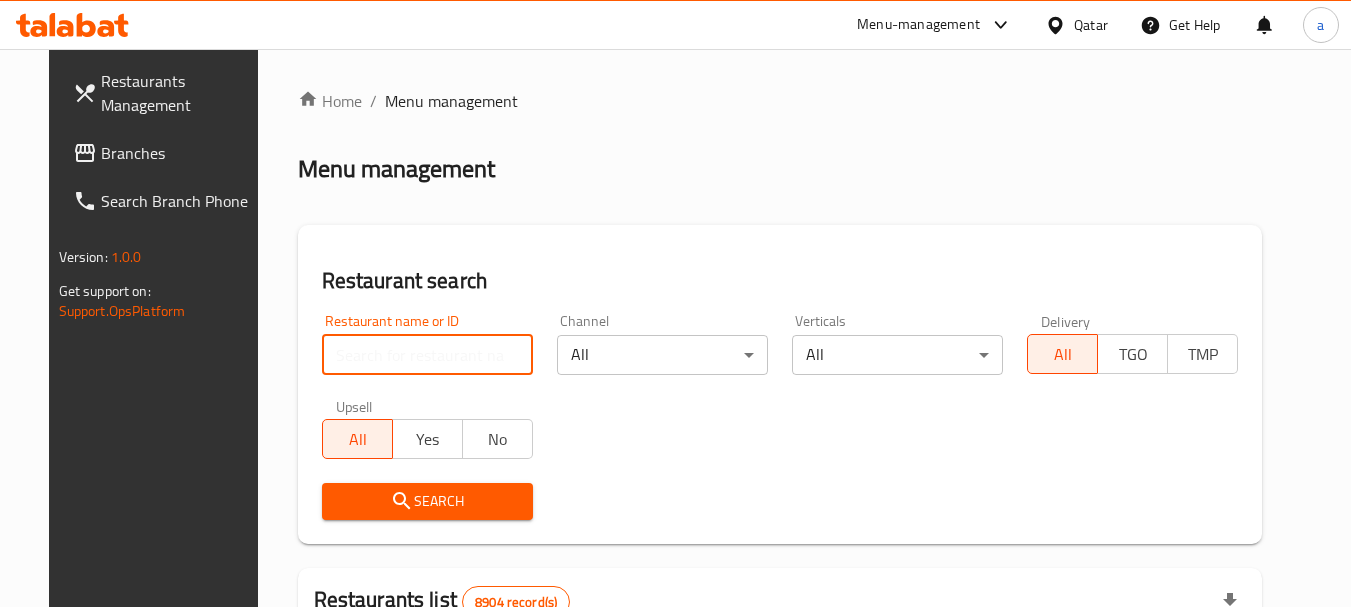 paste on "25718" 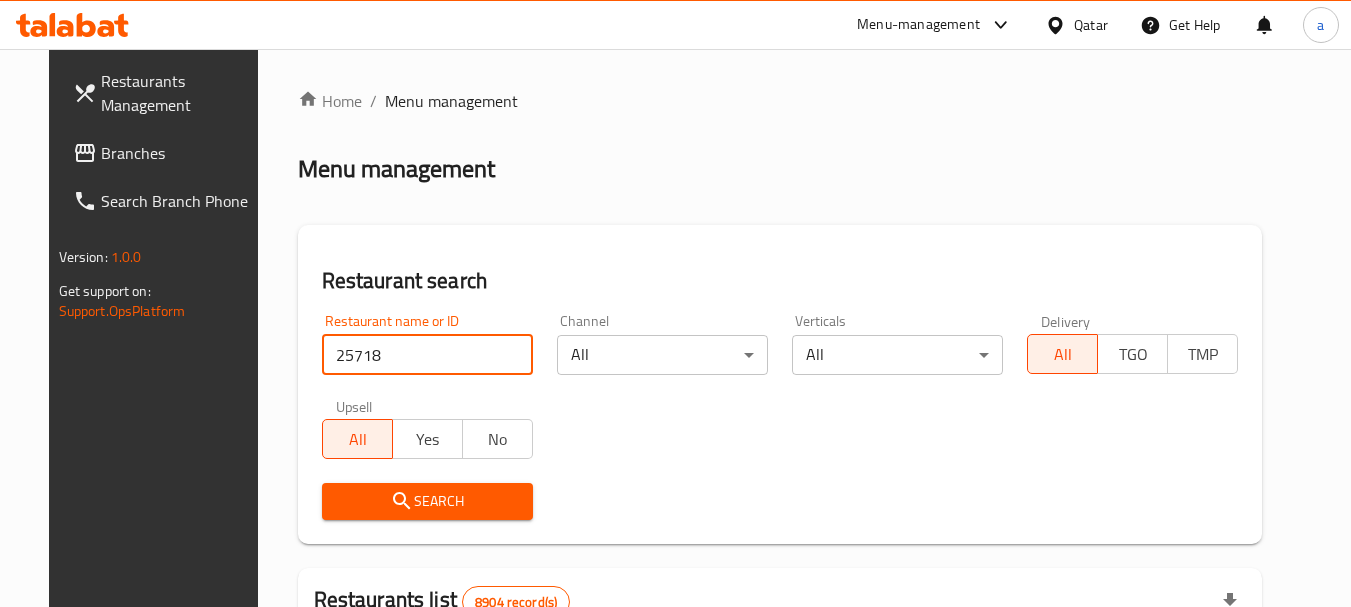 type on "25718" 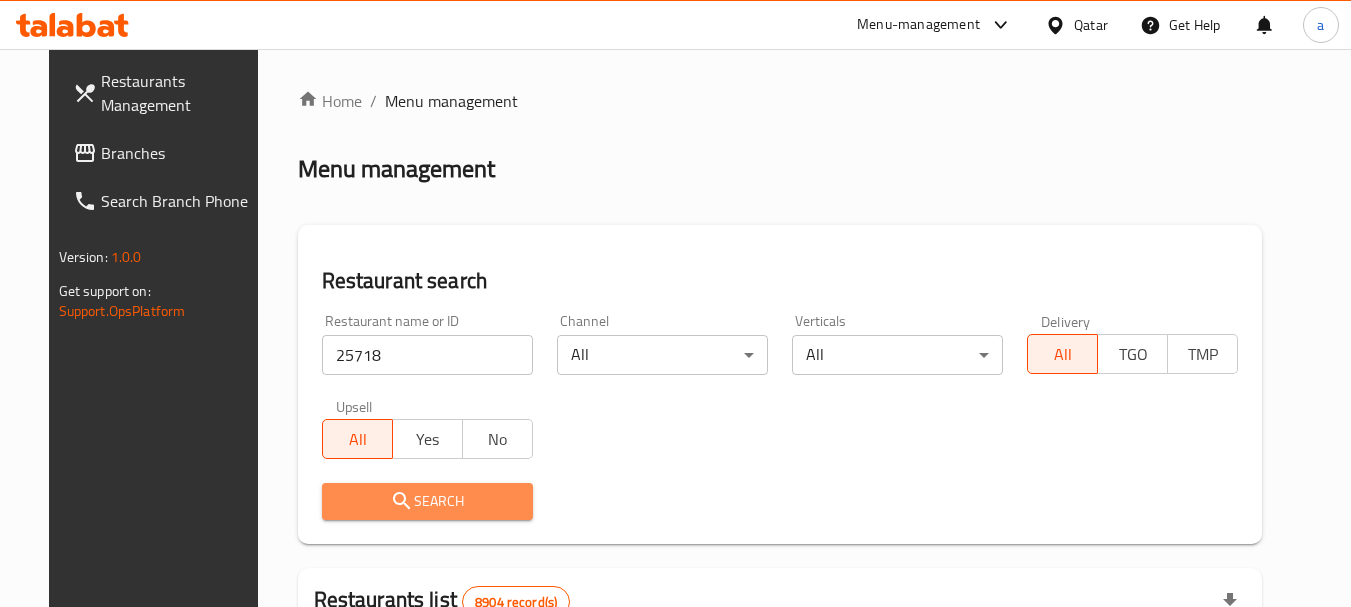 click on "Search" at bounding box center [427, 501] 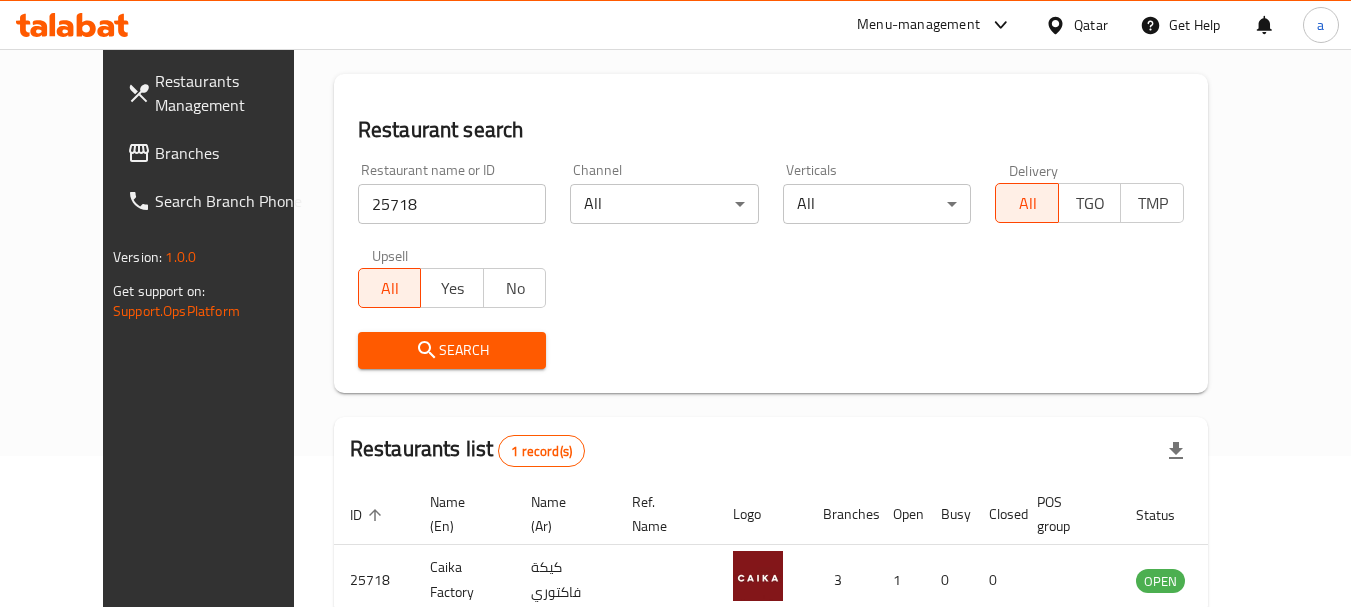 scroll, scrollTop: 268, scrollLeft: 0, axis: vertical 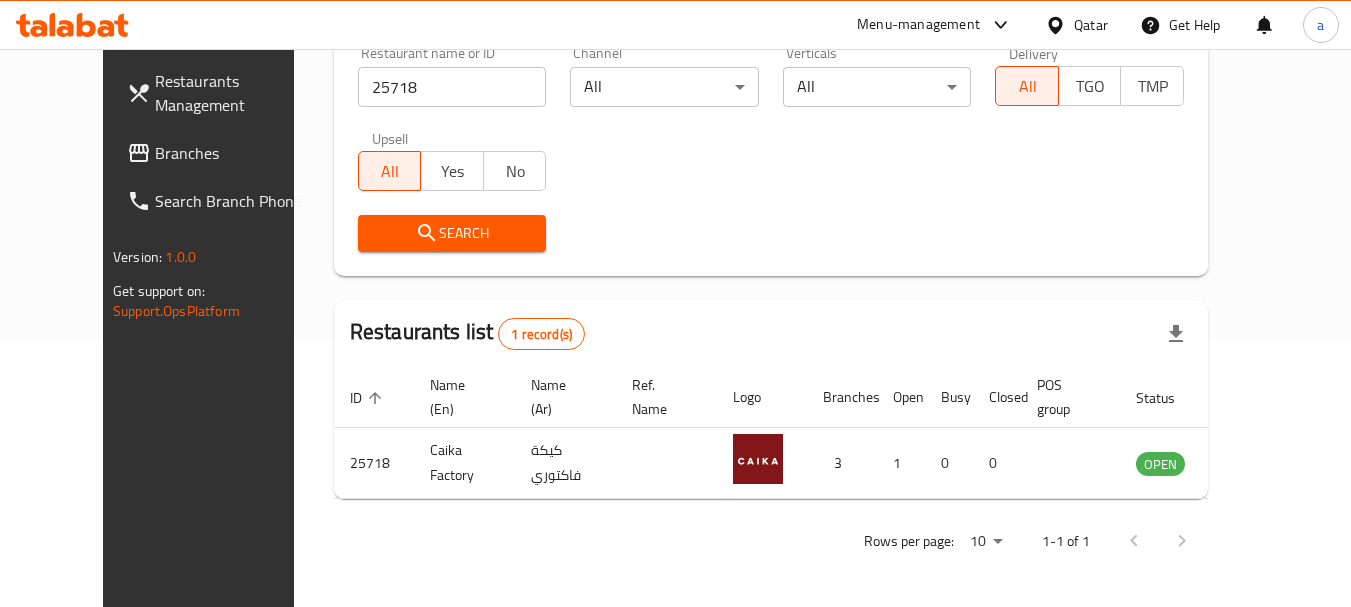 click on "Qatar" at bounding box center [1091, 25] 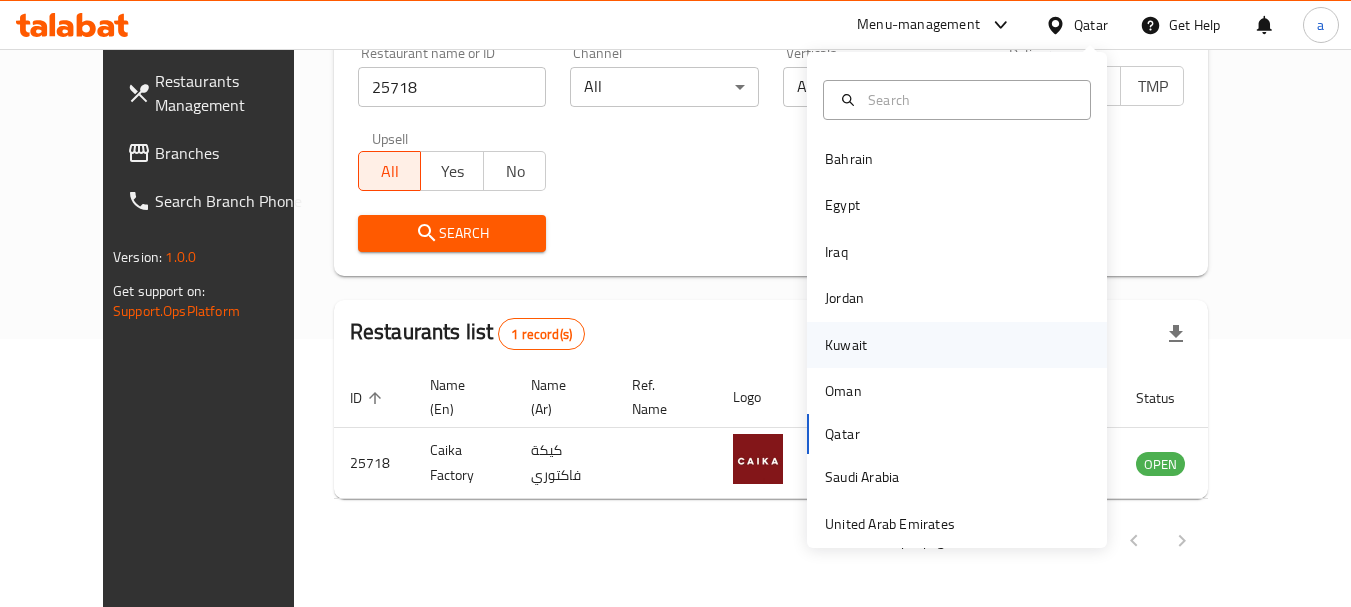 click on "Kuwait" at bounding box center [846, 345] 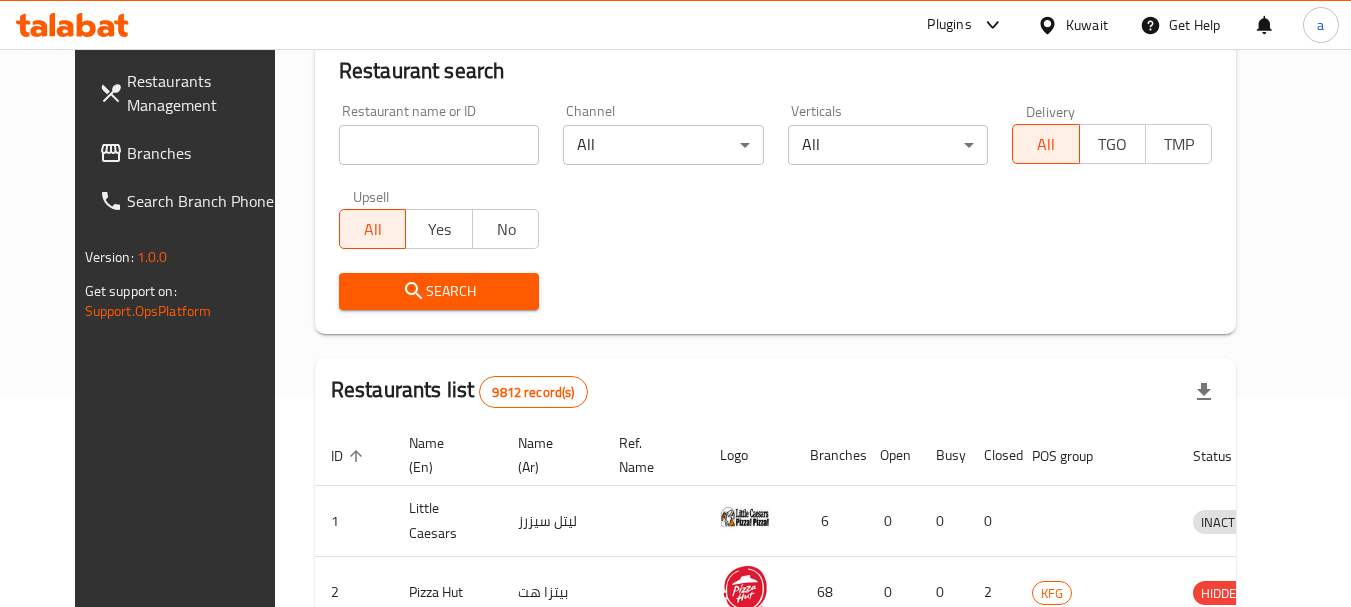 scroll, scrollTop: 268, scrollLeft: 0, axis: vertical 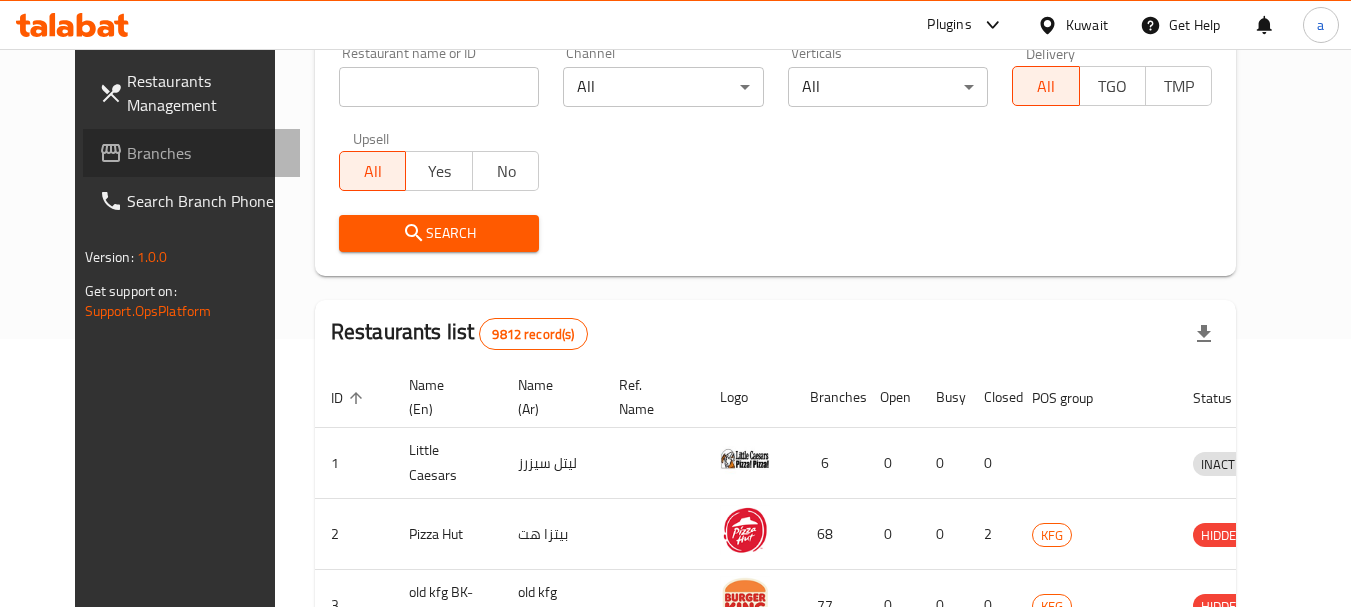 click on "Branches" at bounding box center (206, 153) 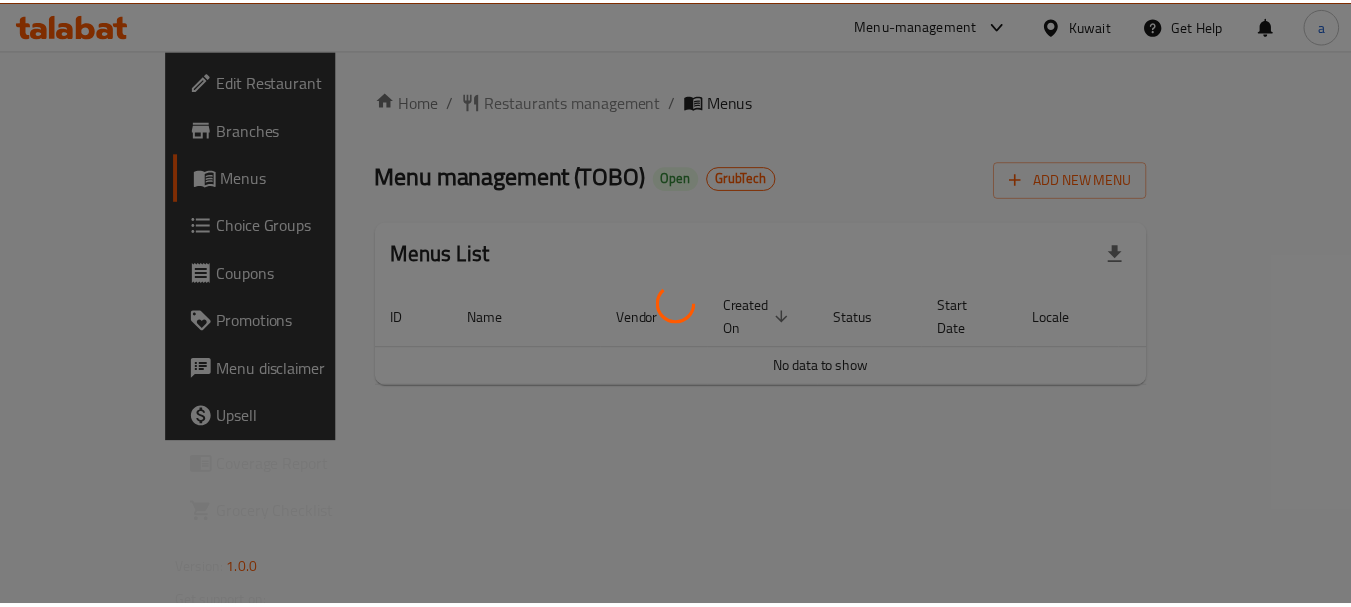 scroll, scrollTop: 0, scrollLeft: 0, axis: both 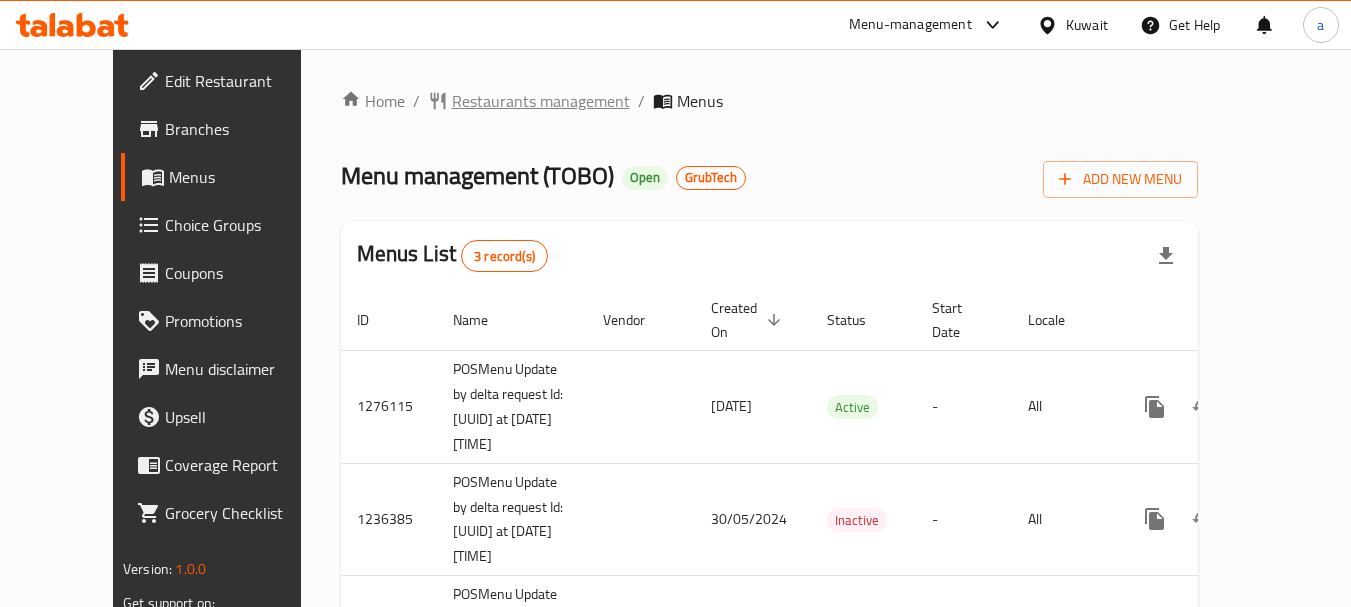 click on "Restaurants management" at bounding box center [541, 101] 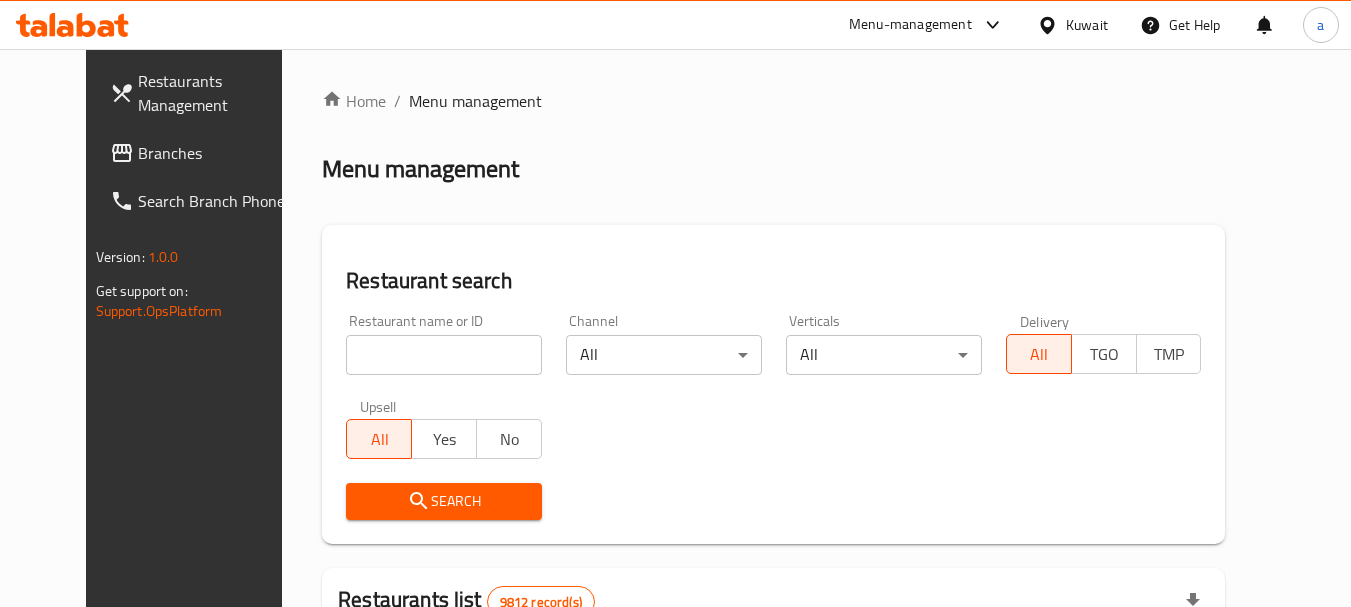 click at bounding box center (444, 355) 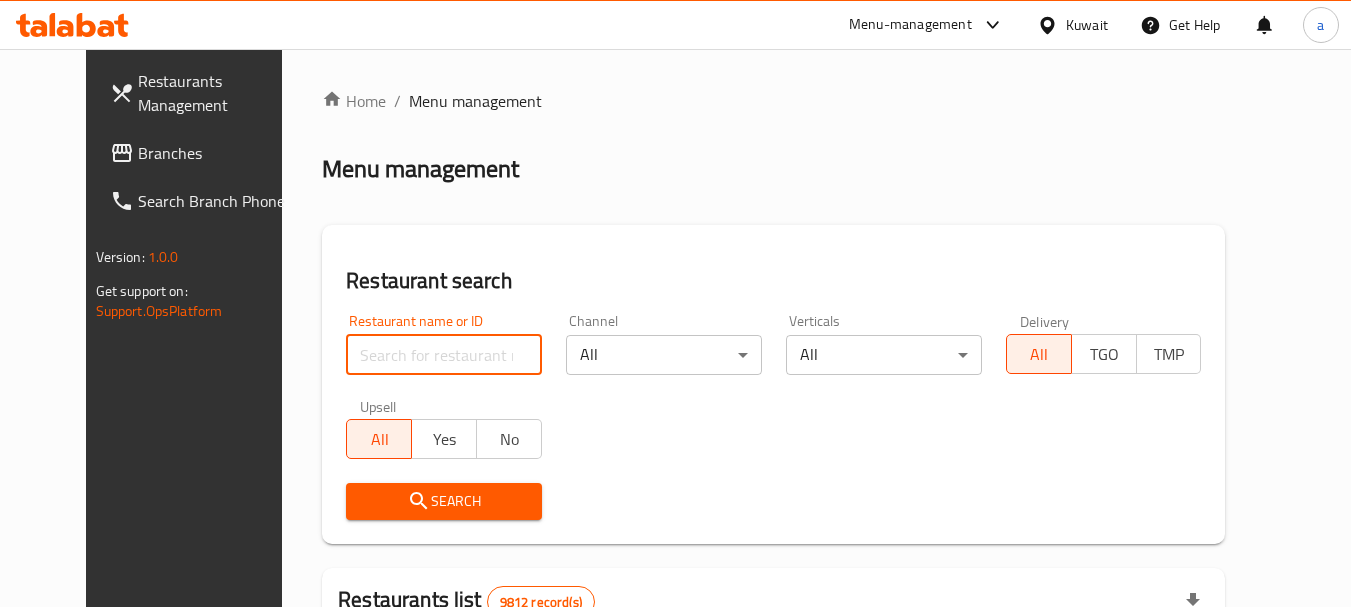 paste on "642351" 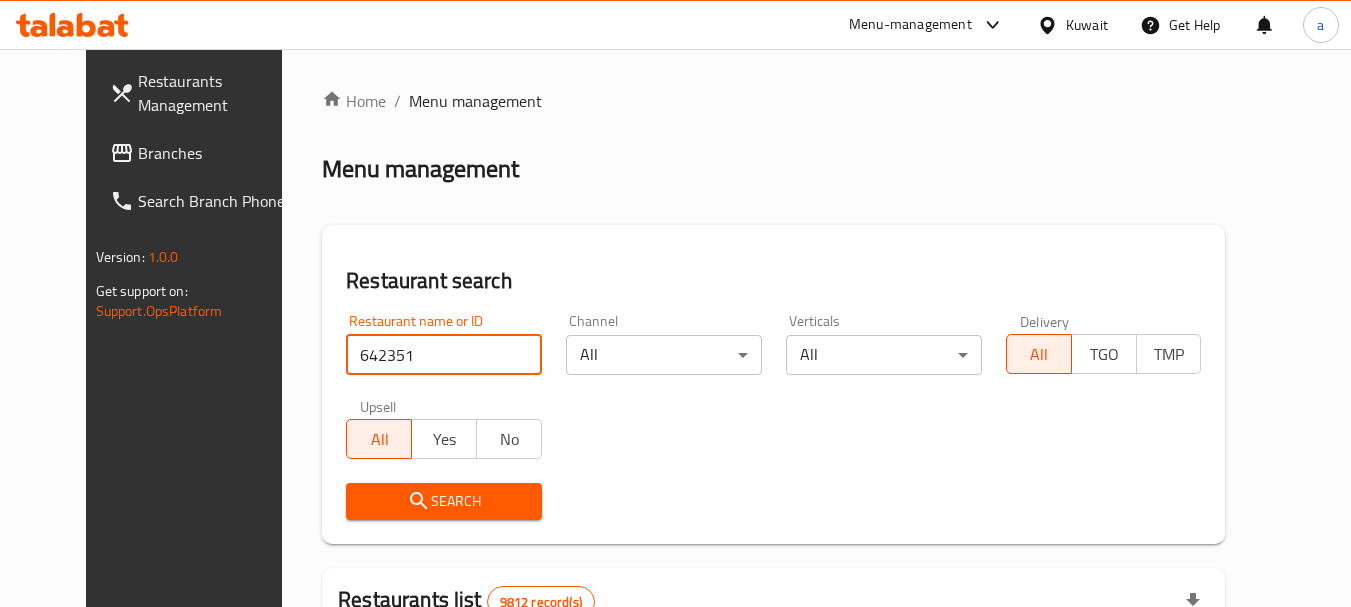 type on "642351" 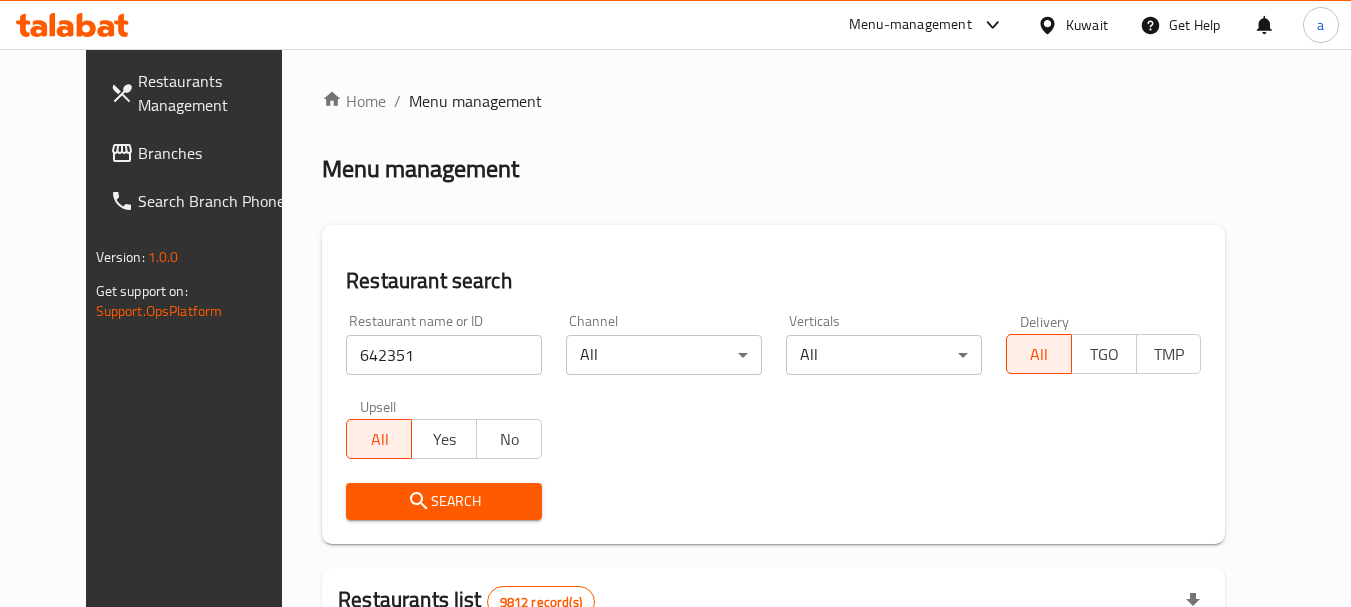 click on "Search" at bounding box center (444, 501) 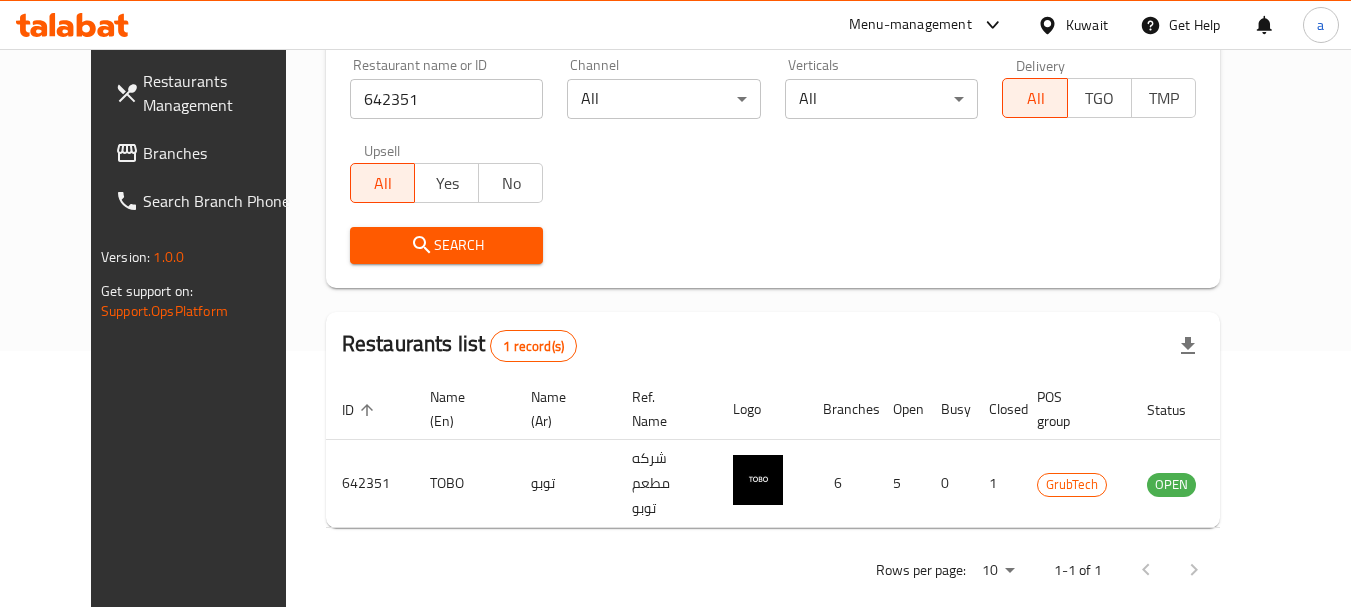 scroll, scrollTop: 268, scrollLeft: 0, axis: vertical 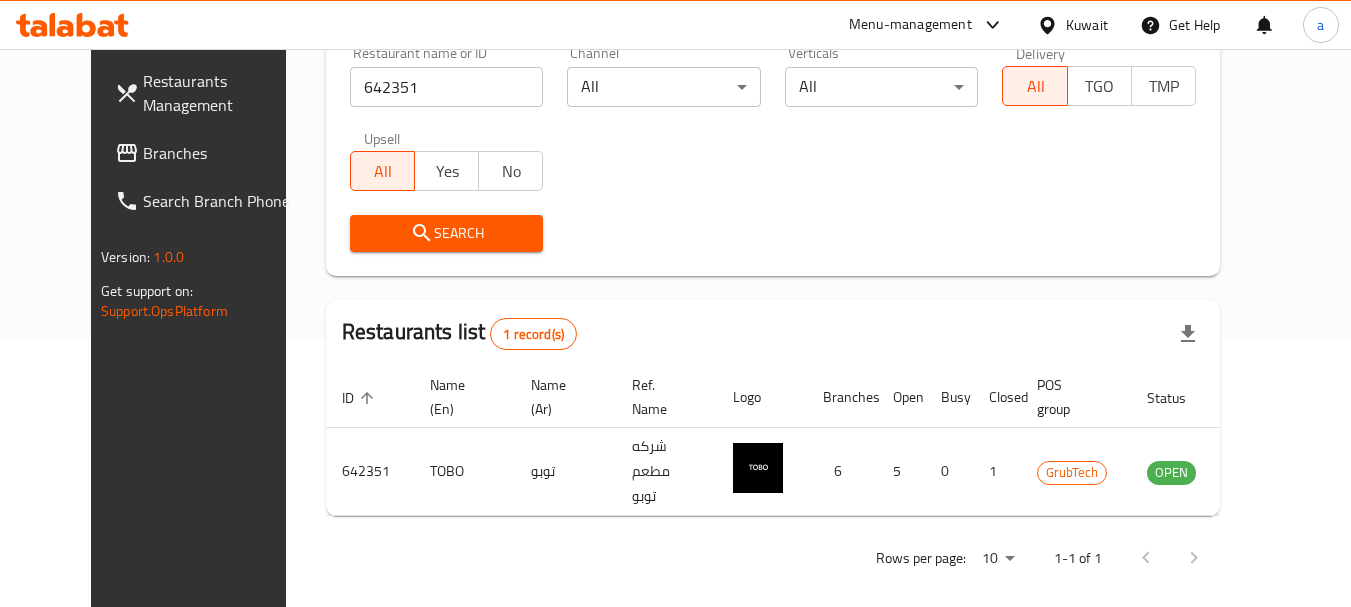 click 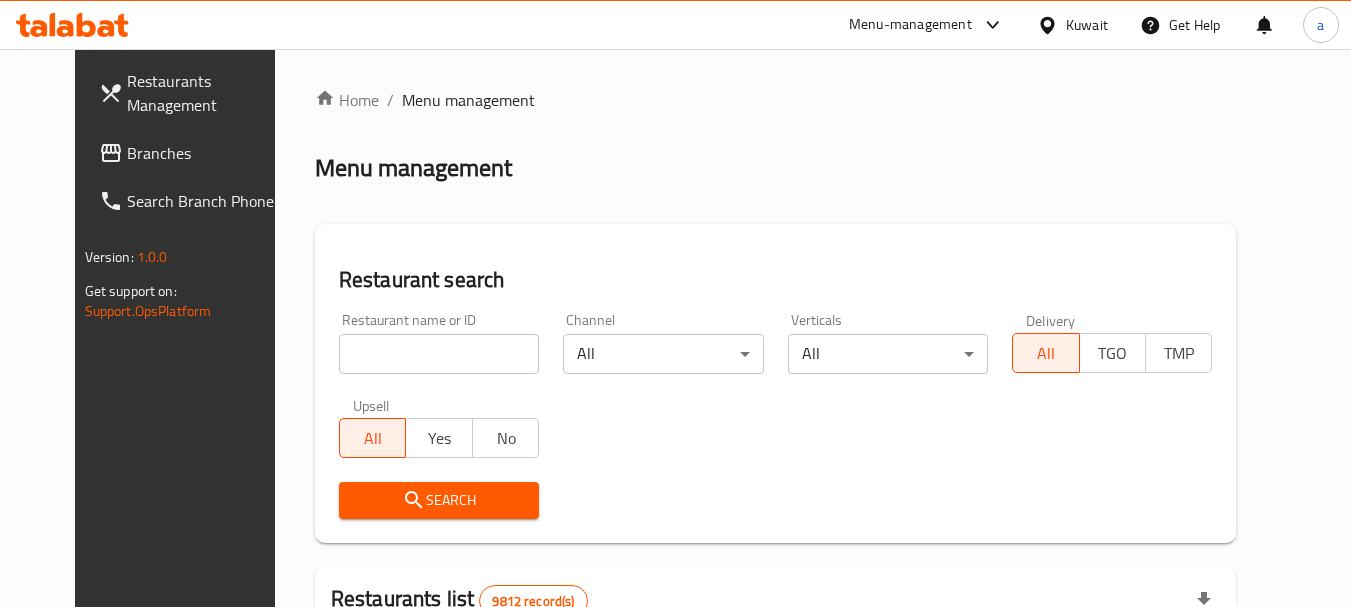 scroll, scrollTop: 0, scrollLeft: 0, axis: both 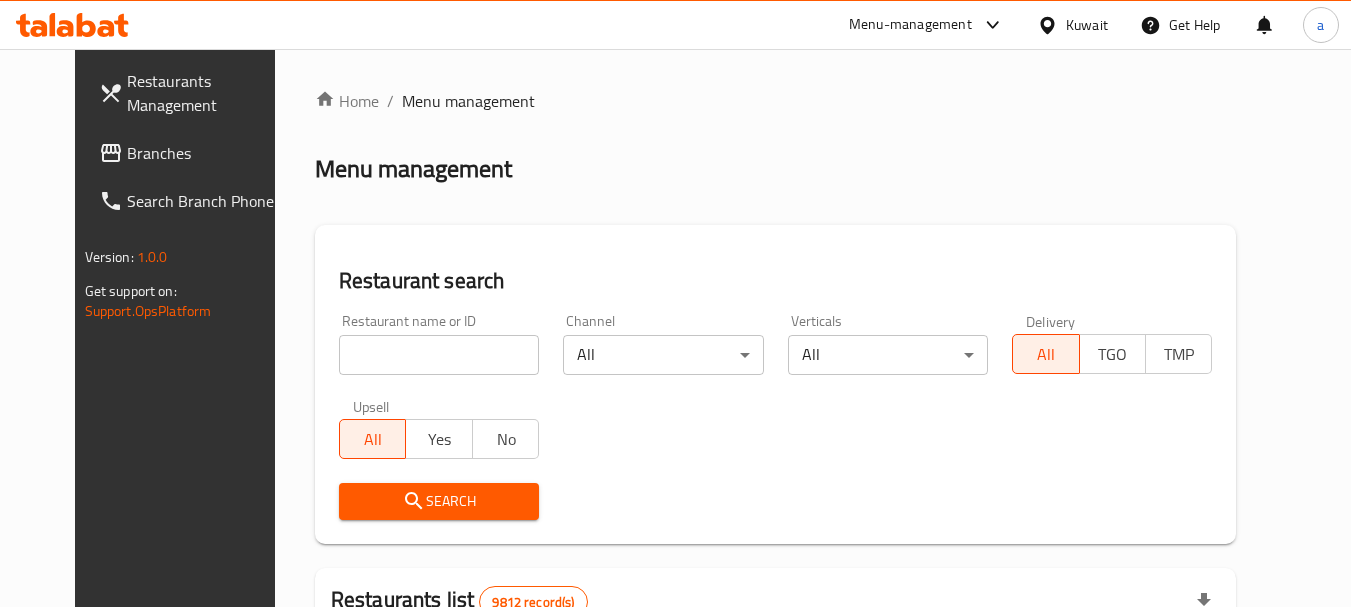 click at bounding box center [439, 355] 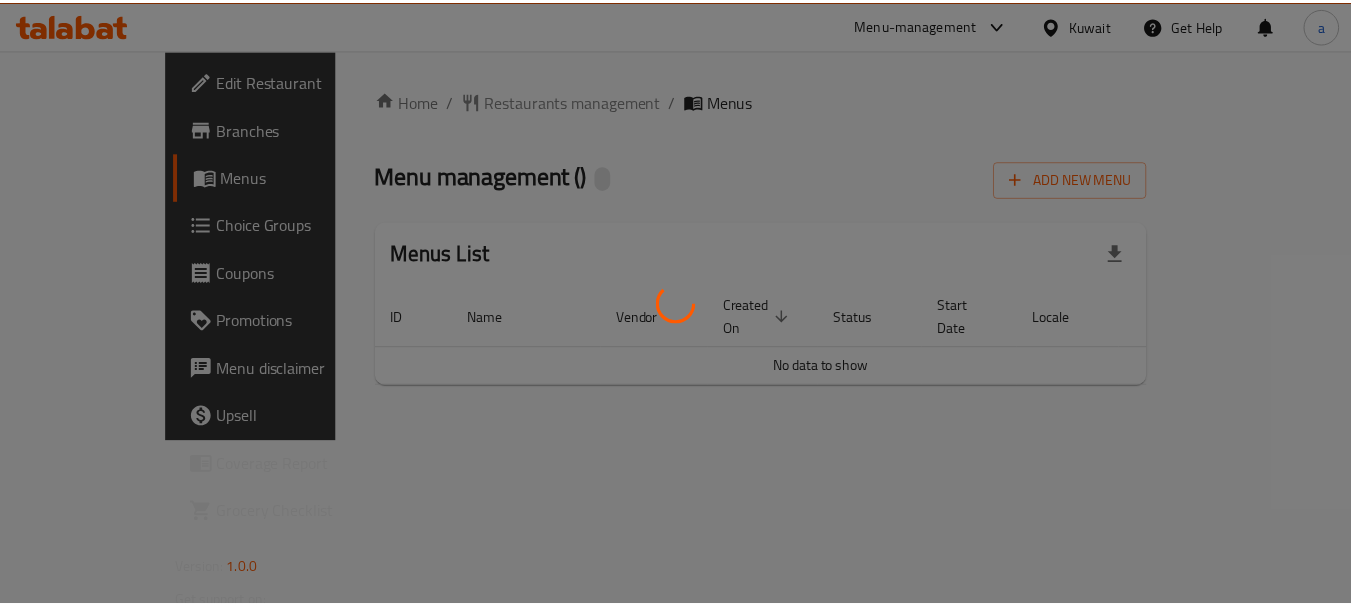 scroll, scrollTop: 0, scrollLeft: 0, axis: both 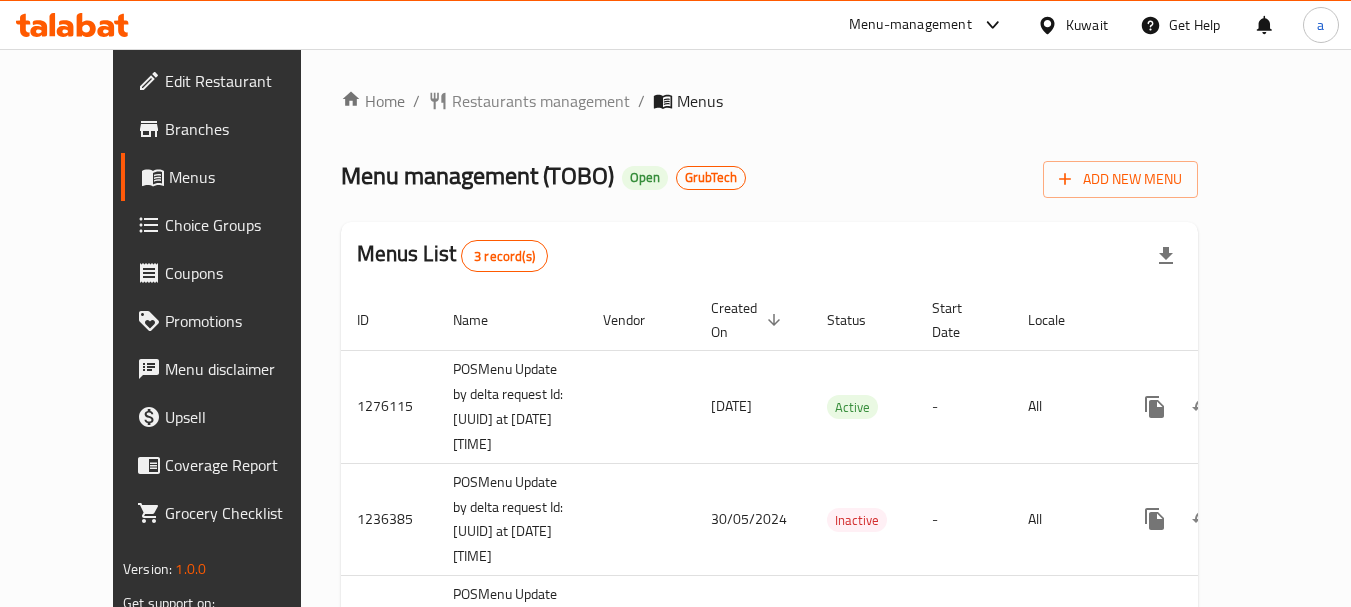 click on "Restaurants management" at bounding box center [541, 101] 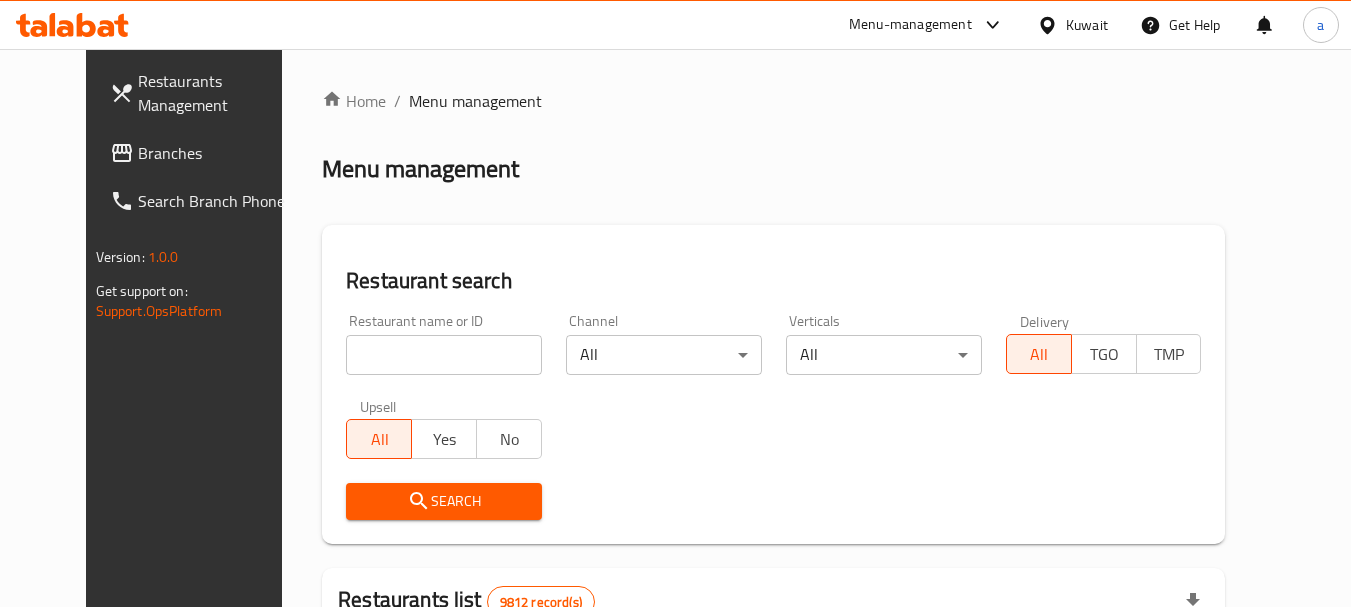 click at bounding box center [444, 355] 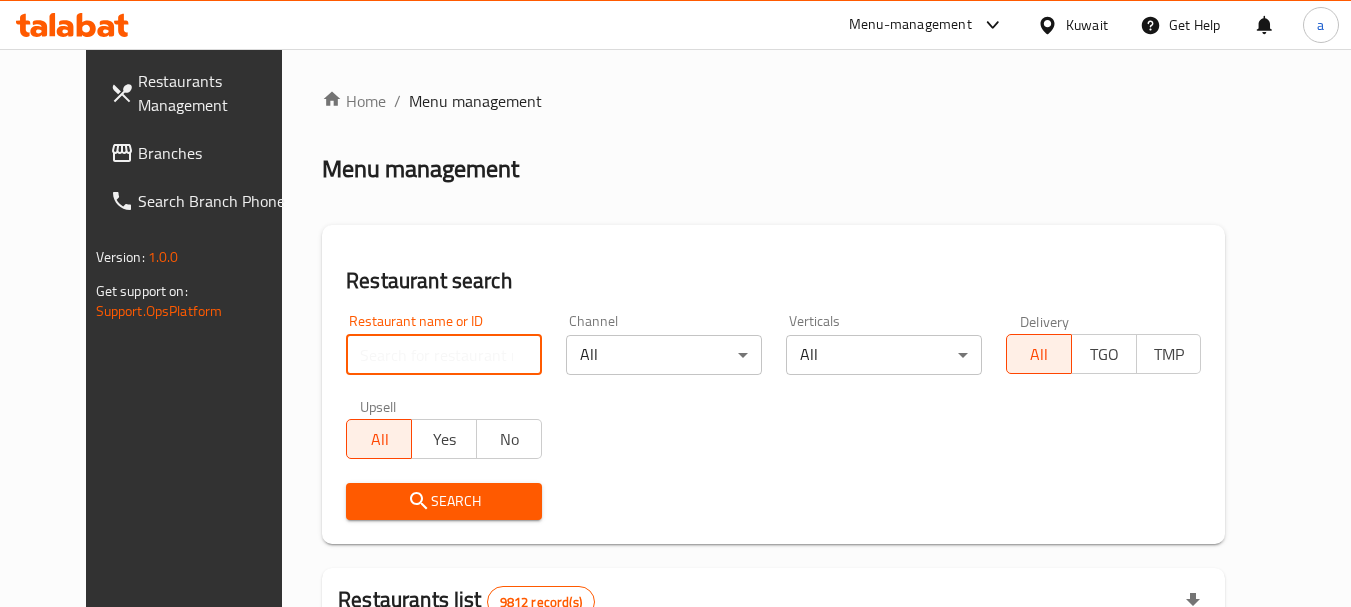 paste on "642351" 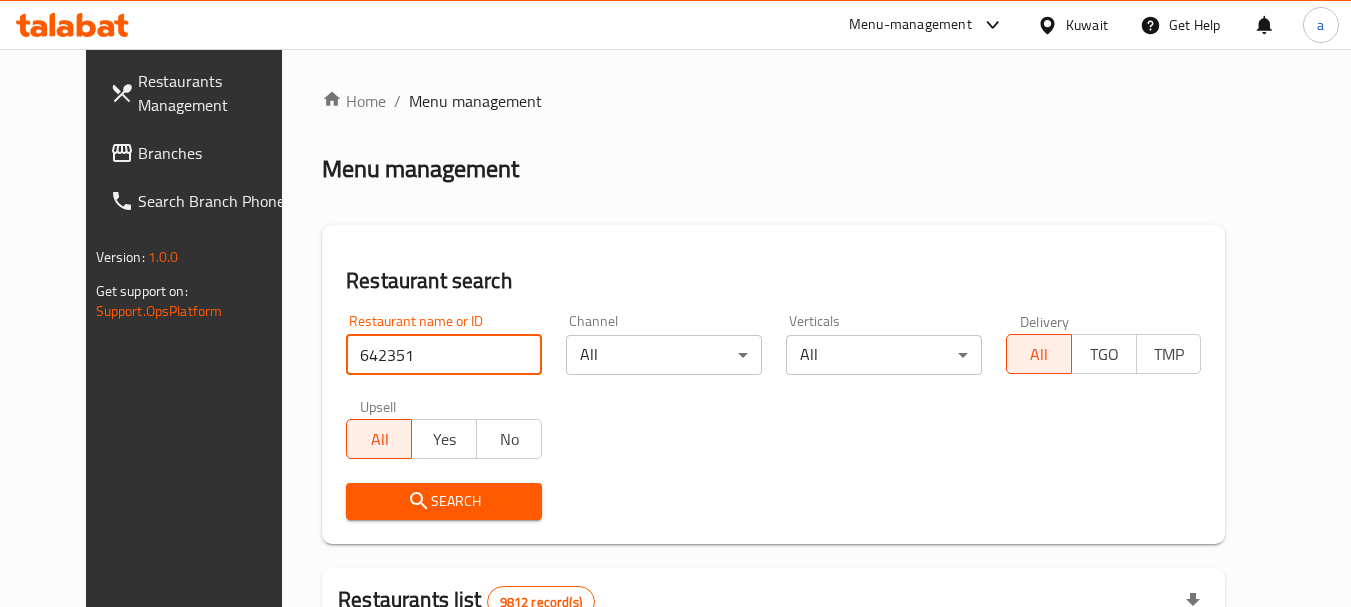 type on "642351" 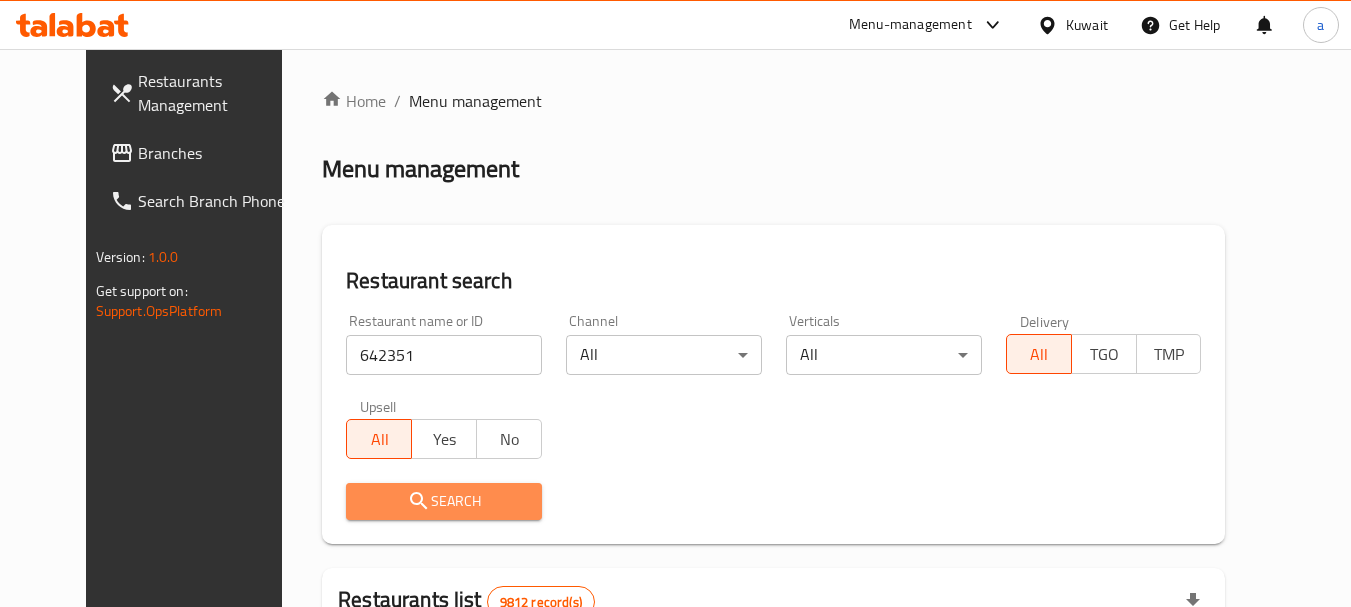 click on "Search" at bounding box center [444, 501] 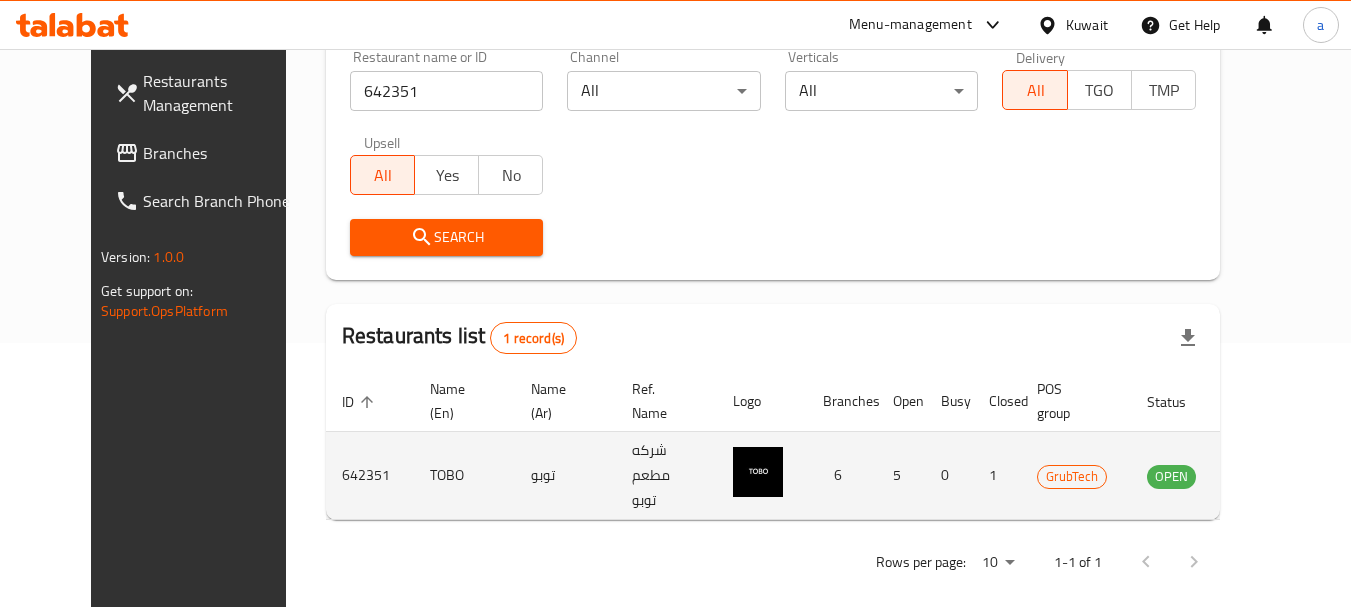 scroll, scrollTop: 268, scrollLeft: 0, axis: vertical 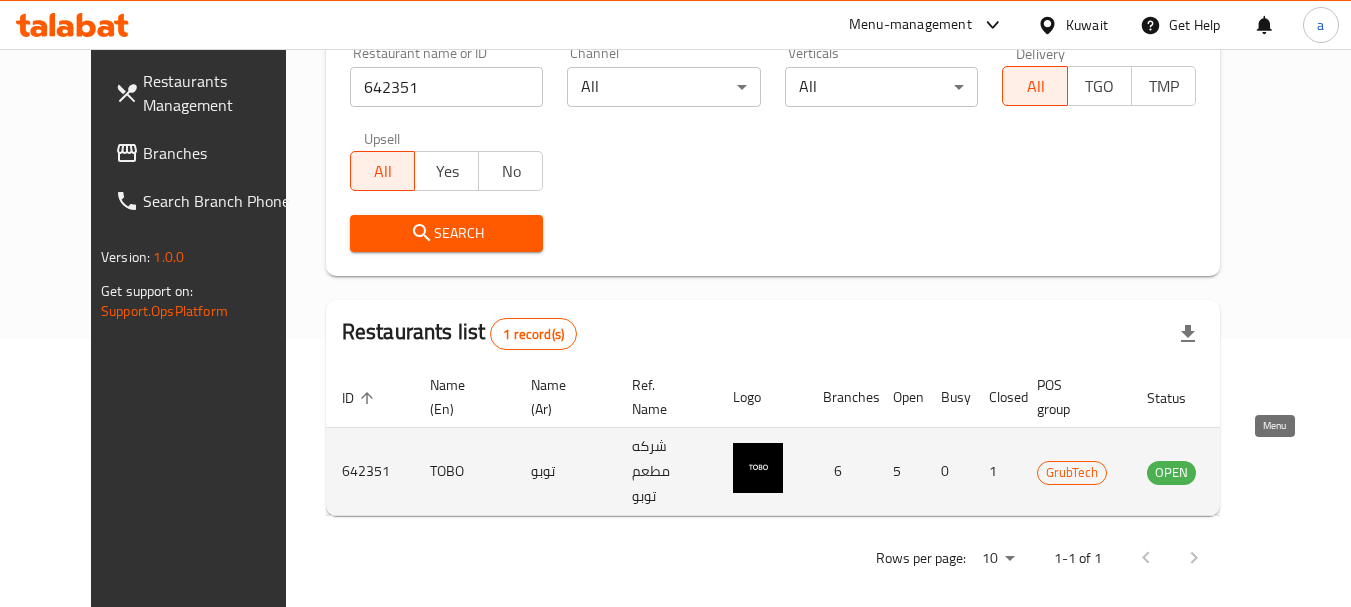 click 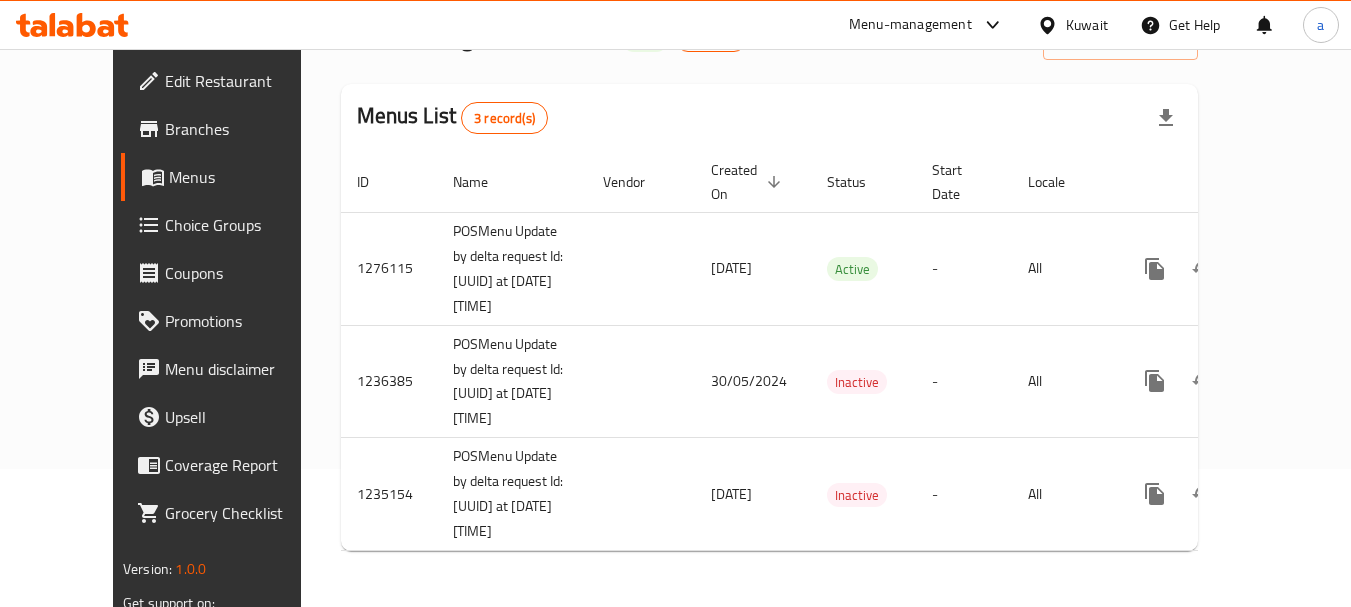 click on "Kuwait" at bounding box center (1087, 25) 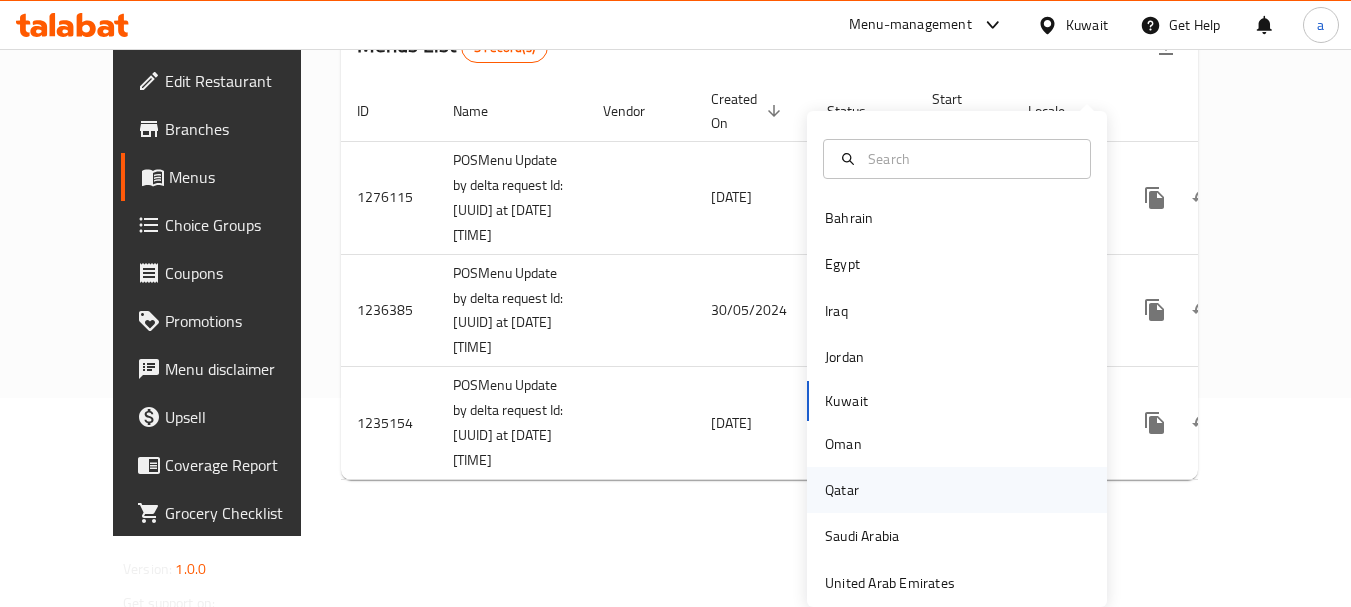 click on "Qatar" at bounding box center [842, 490] 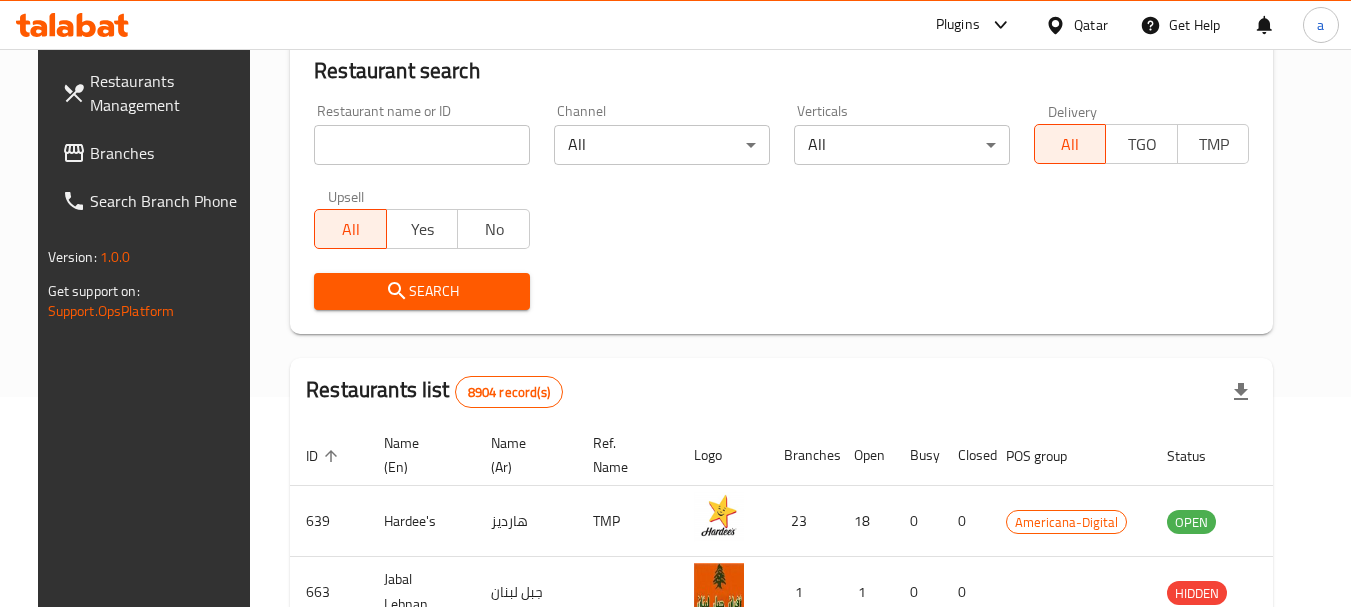 scroll, scrollTop: 268, scrollLeft: 0, axis: vertical 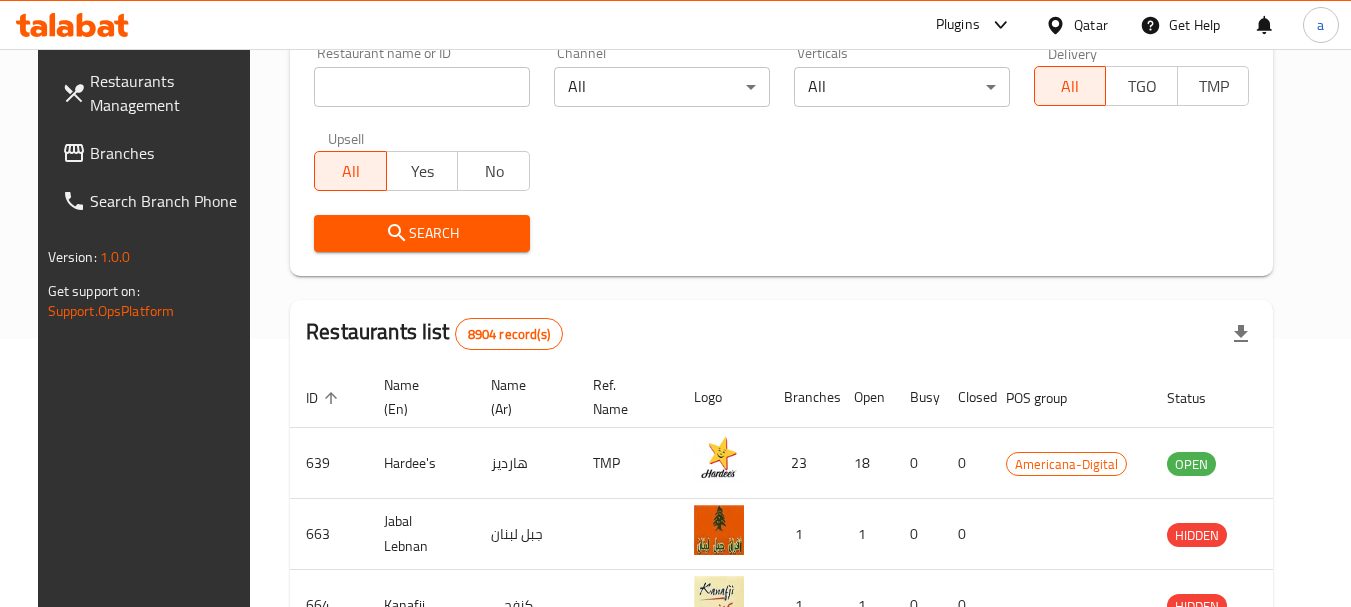 click on "Branches" at bounding box center (169, 153) 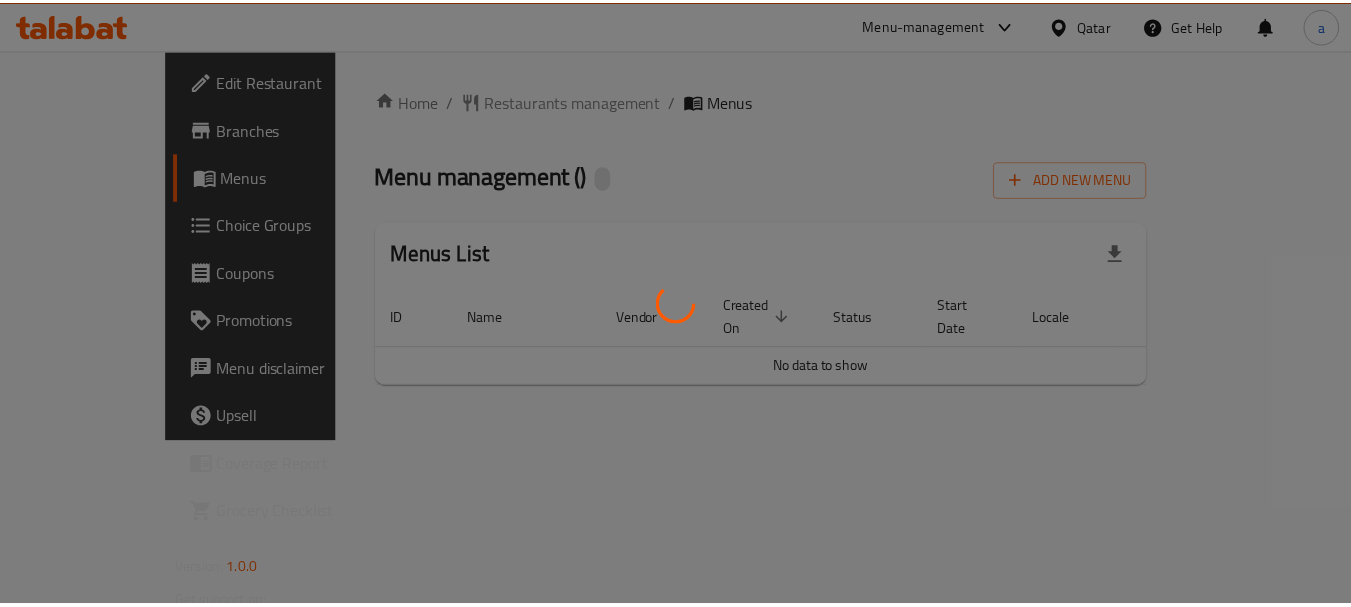 scroll, scrollTop: 0, scrollLeft: 0, axis: both 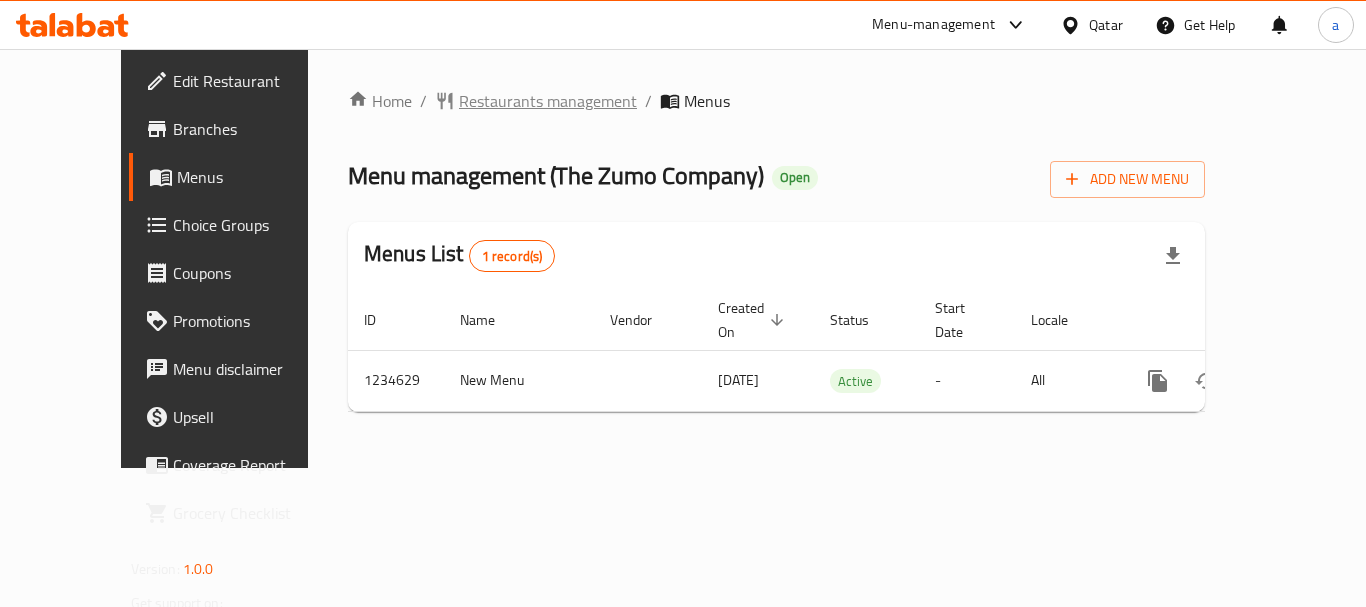 click on "Restaurants management" at bounding box center [548, 101] 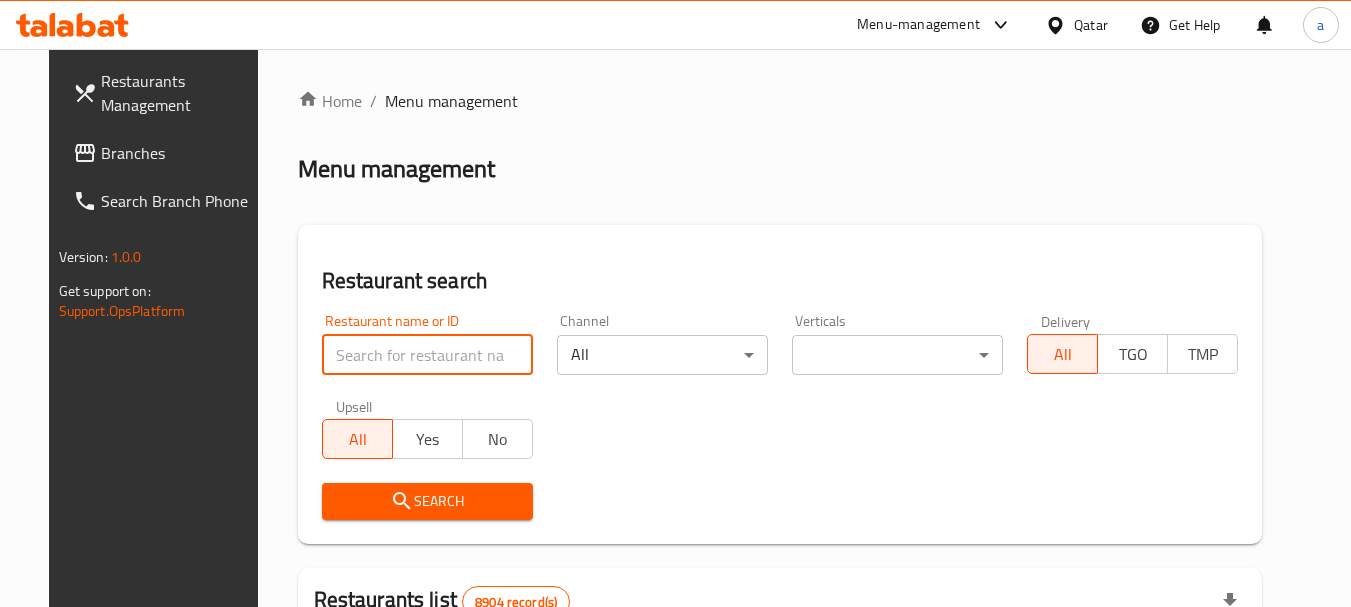 click at bounding box center [427, 355] 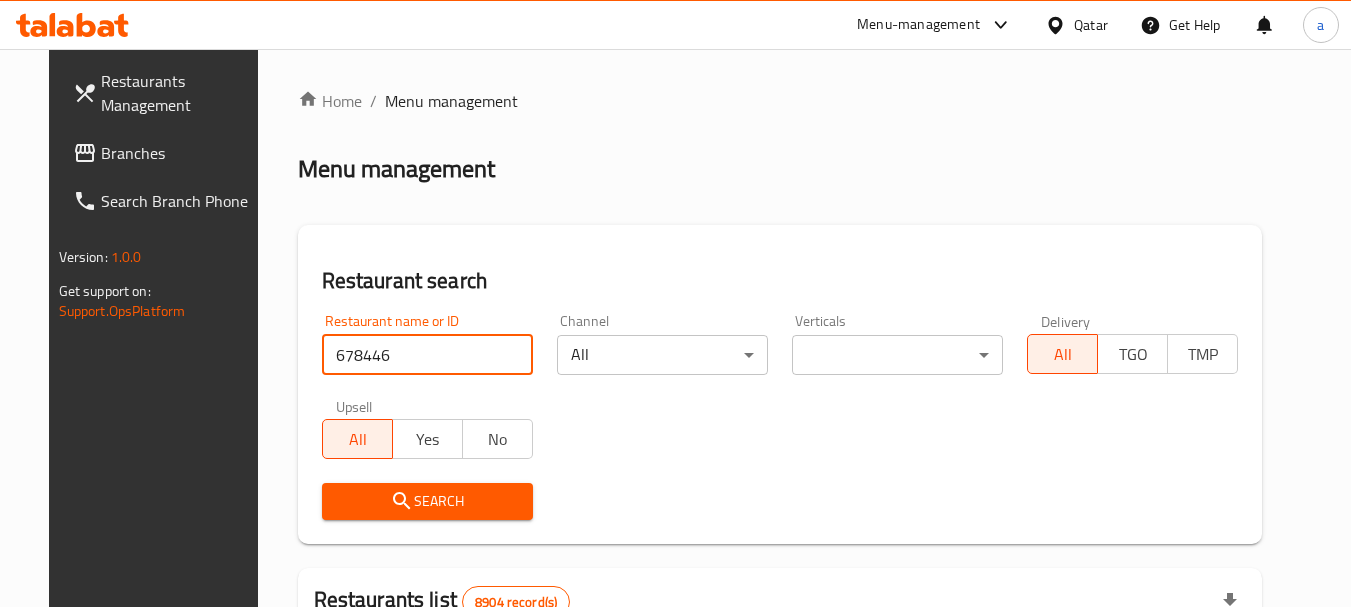 type on "678446" 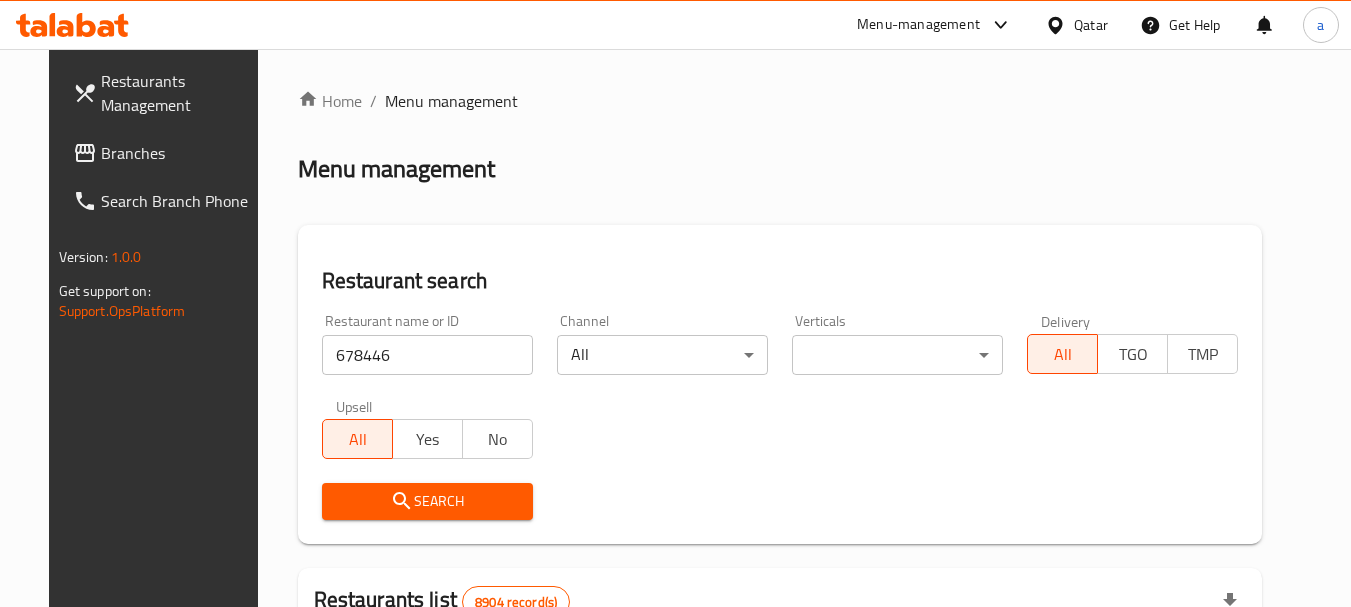 click on "Search" at bounding box center [427, 501] 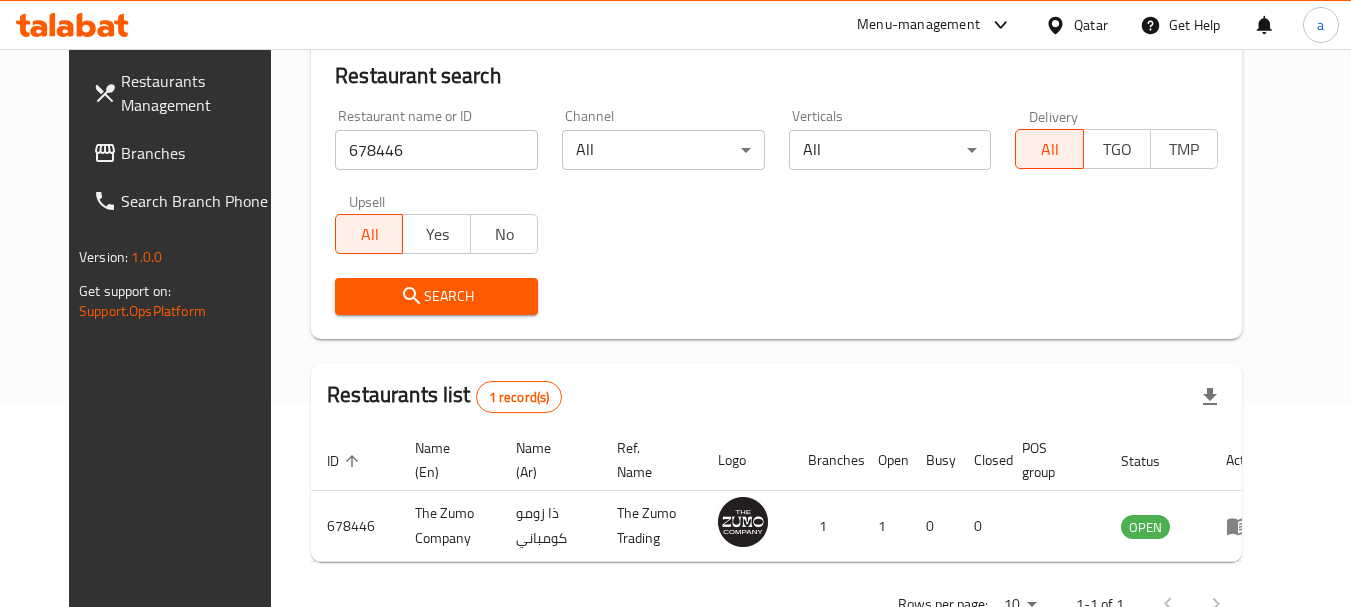 scroll, scrollTop: 260, scrollLeft: 0, axis: vertical 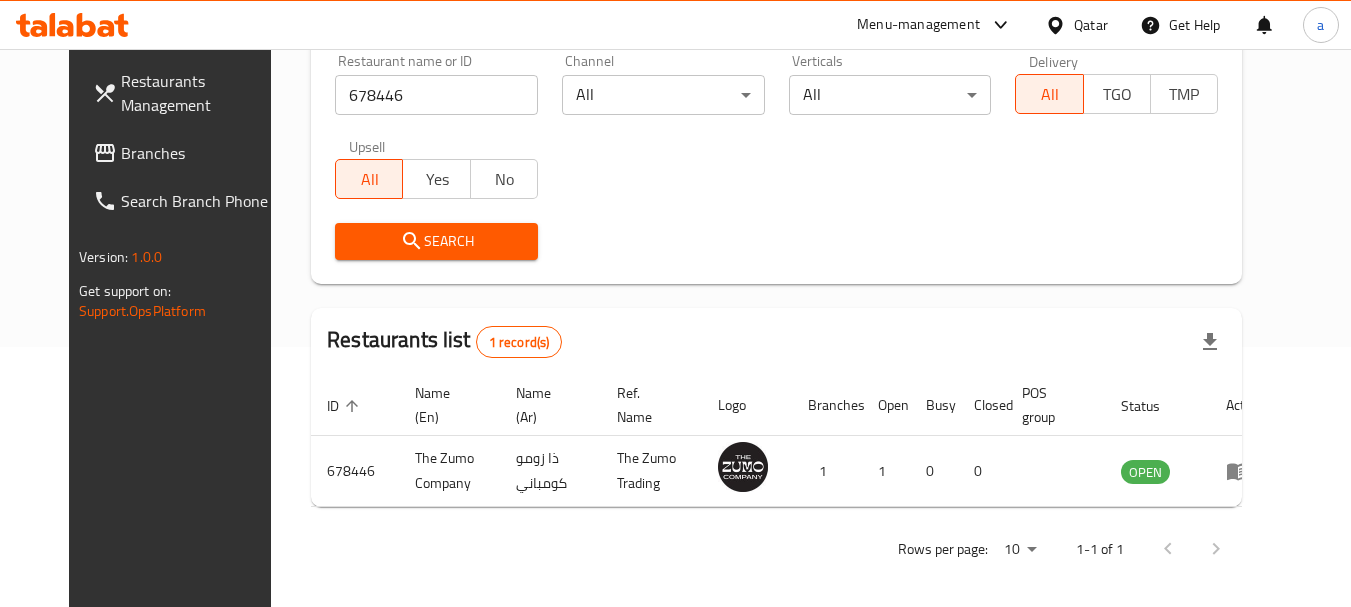 click at bounding box center (1059, 25) 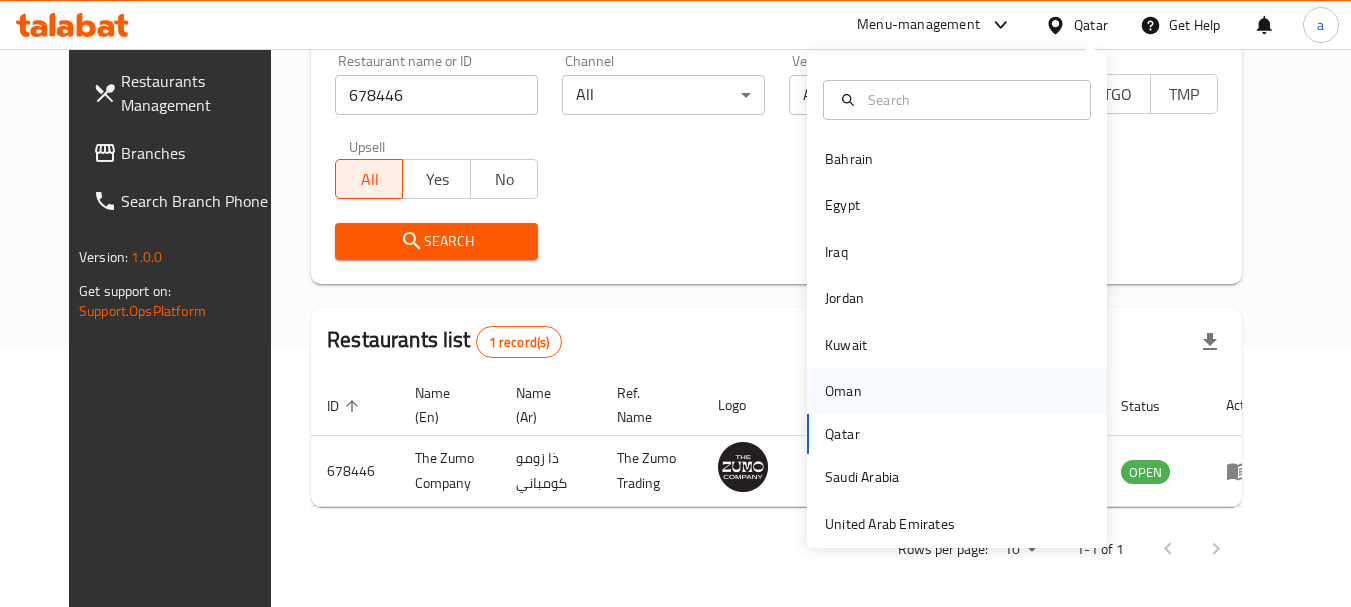 click on "Oman" at bounding box center (843, 391) 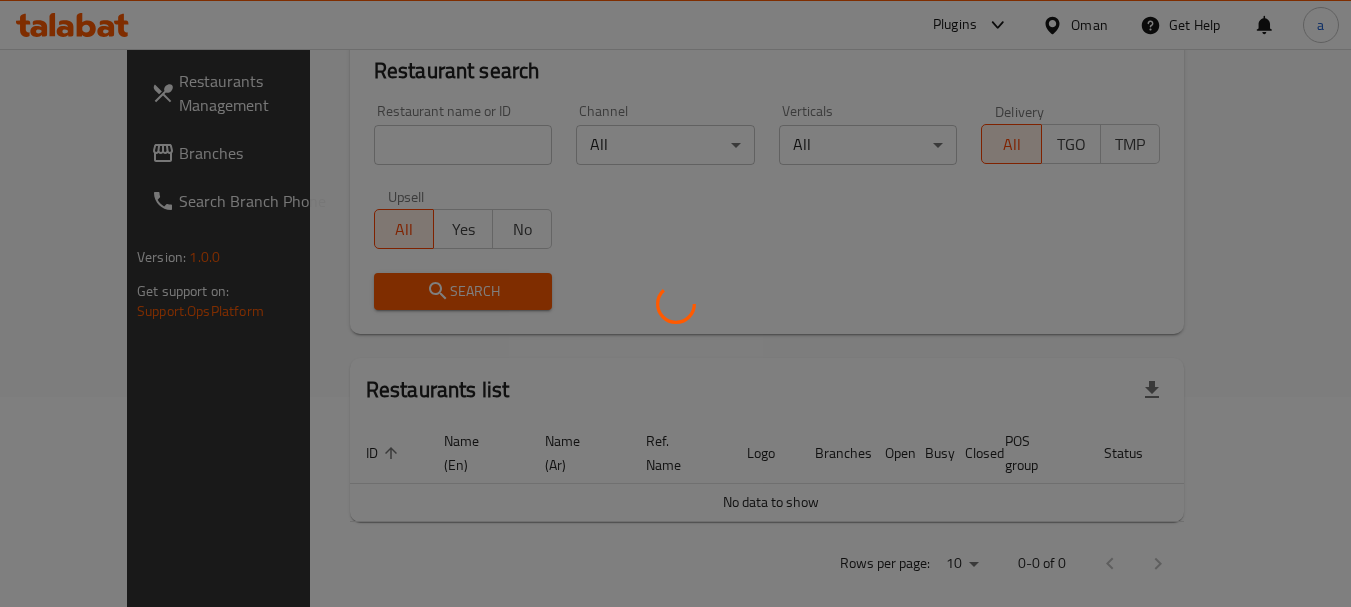 scroll, scrollTop: 260, scrollLeft: 0, axis: vertical 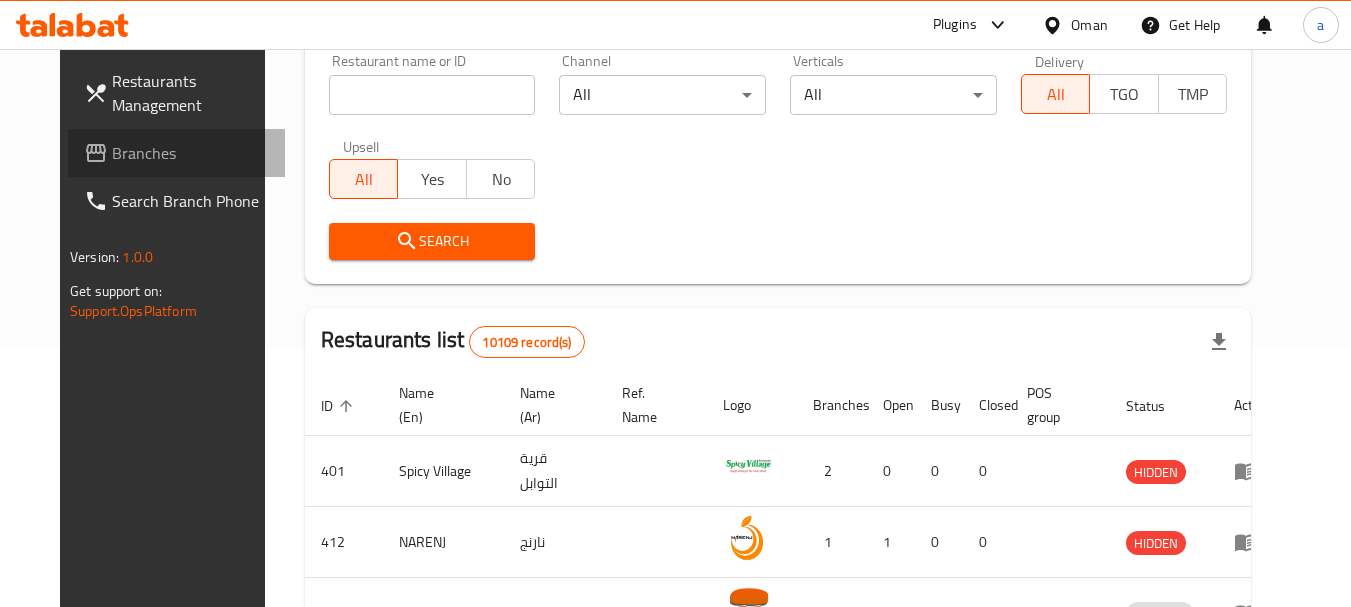 click on "Branches" at bounding box center (191, 153) 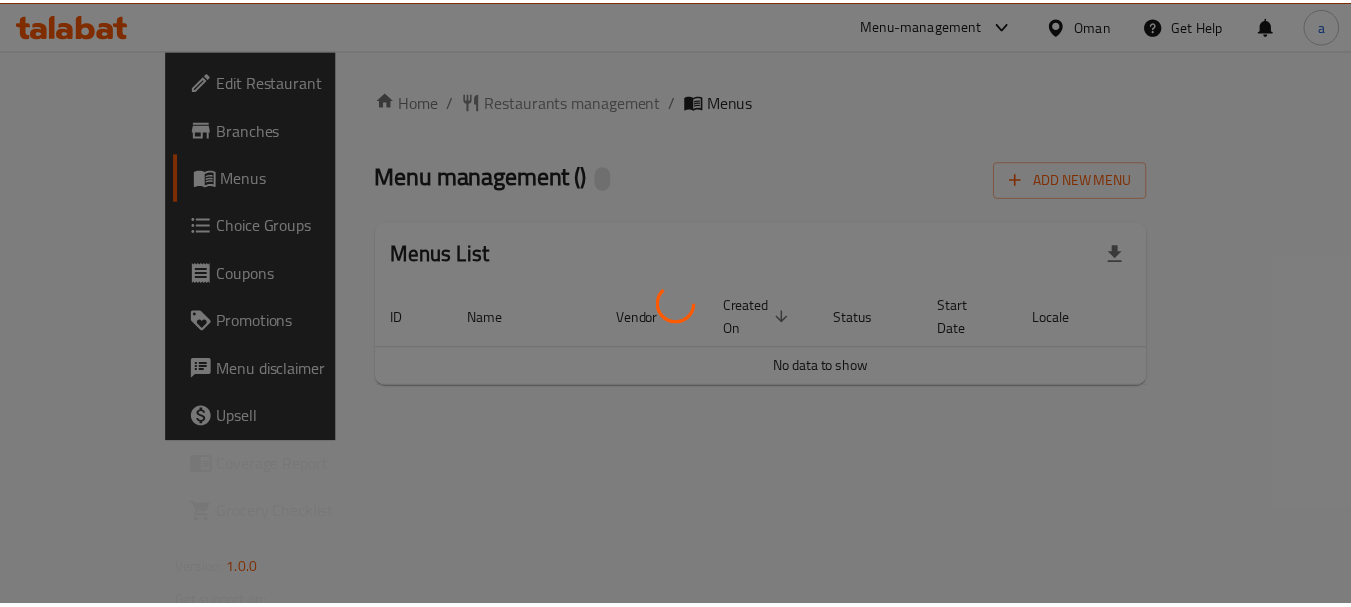 scroll, scrollTop: 0, scrollLeft: 0, axis: both 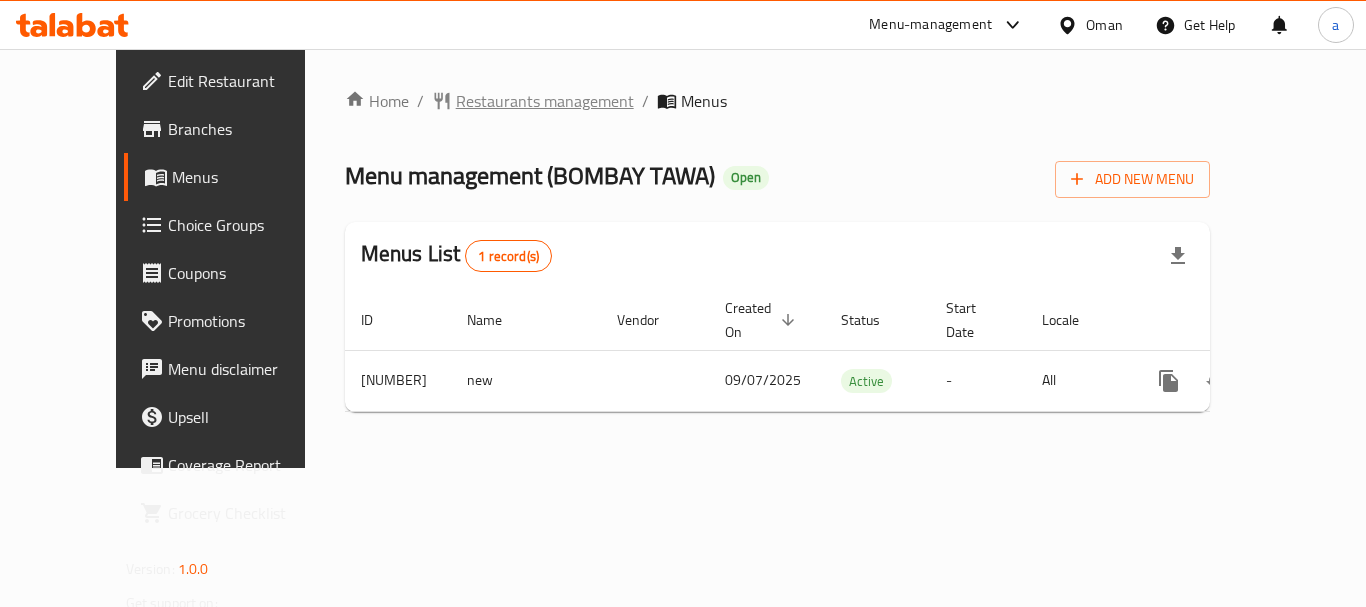 click on "Restaurants management" at bounding box center [545, 101] 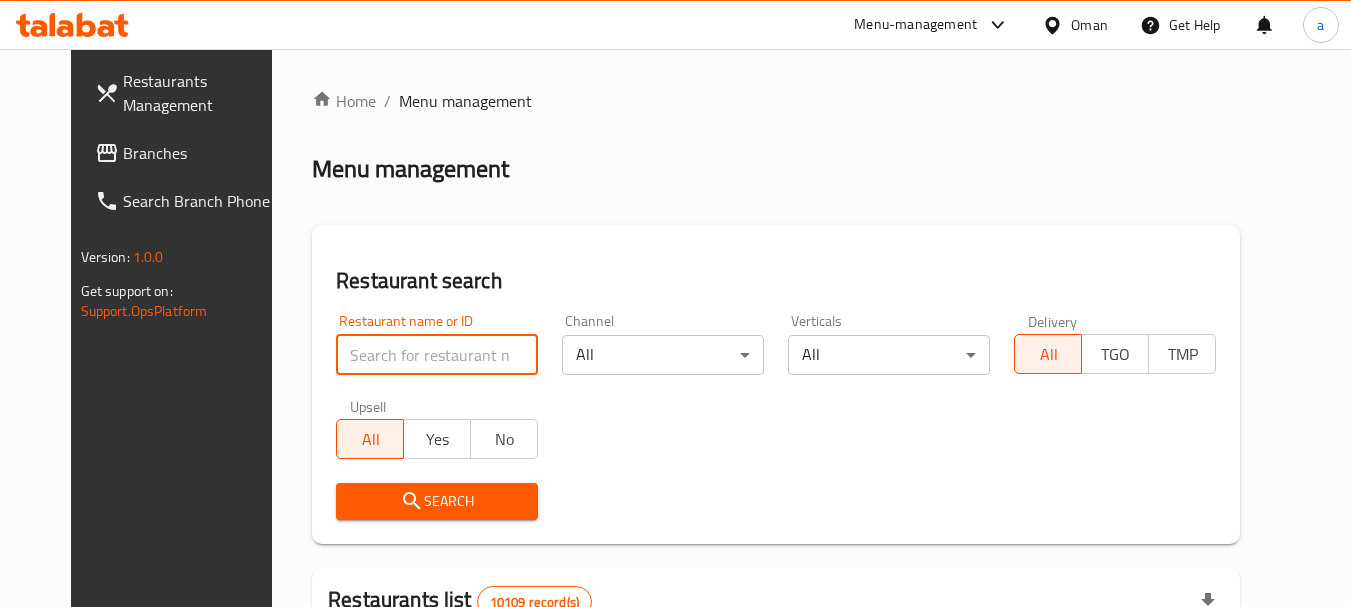 click at bounding box center (437, 355) 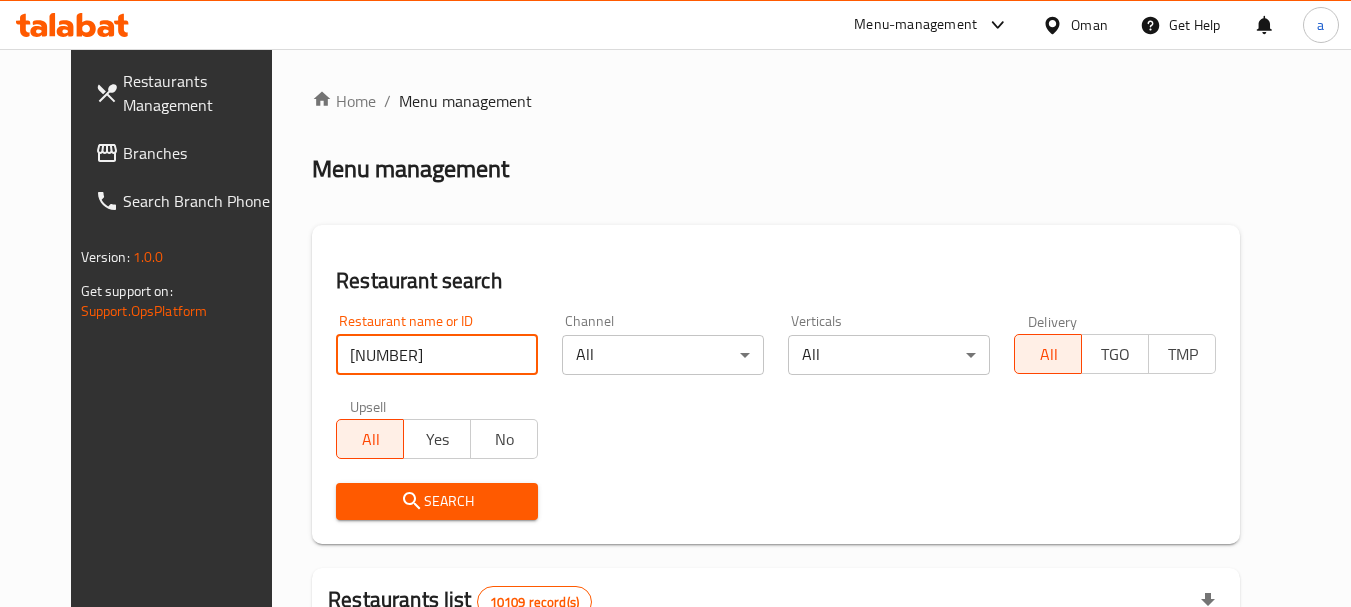 type on "[NUMBER]" 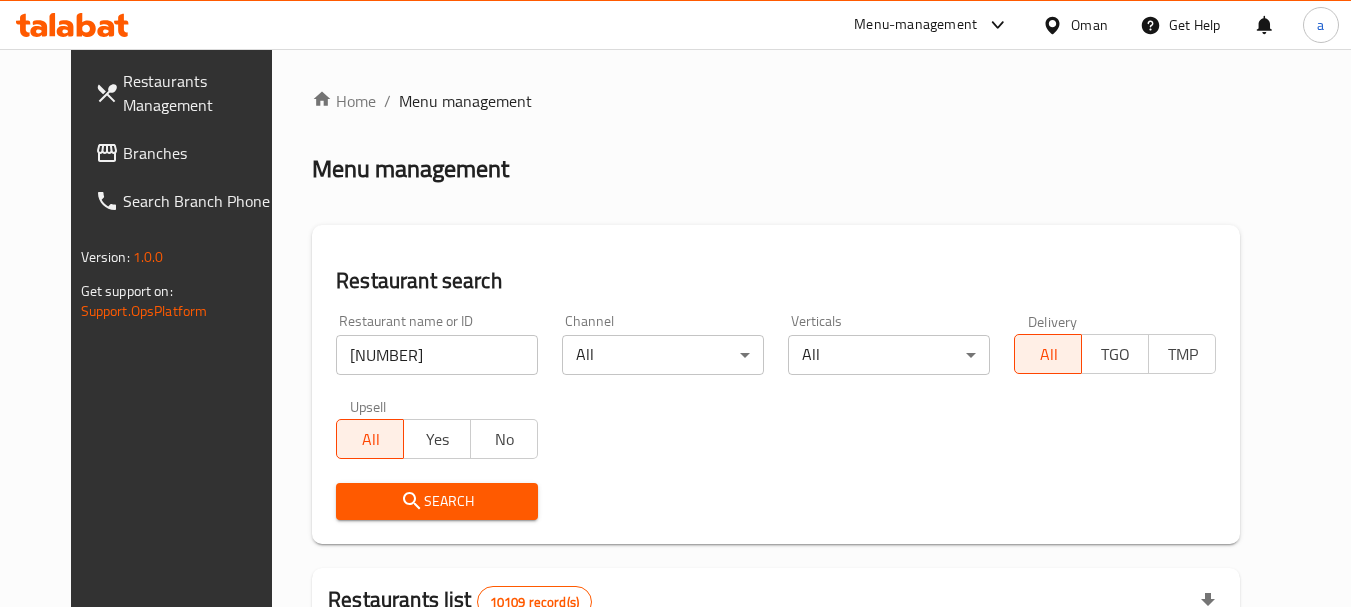 click on "Search" at bounding box center (437, 501) 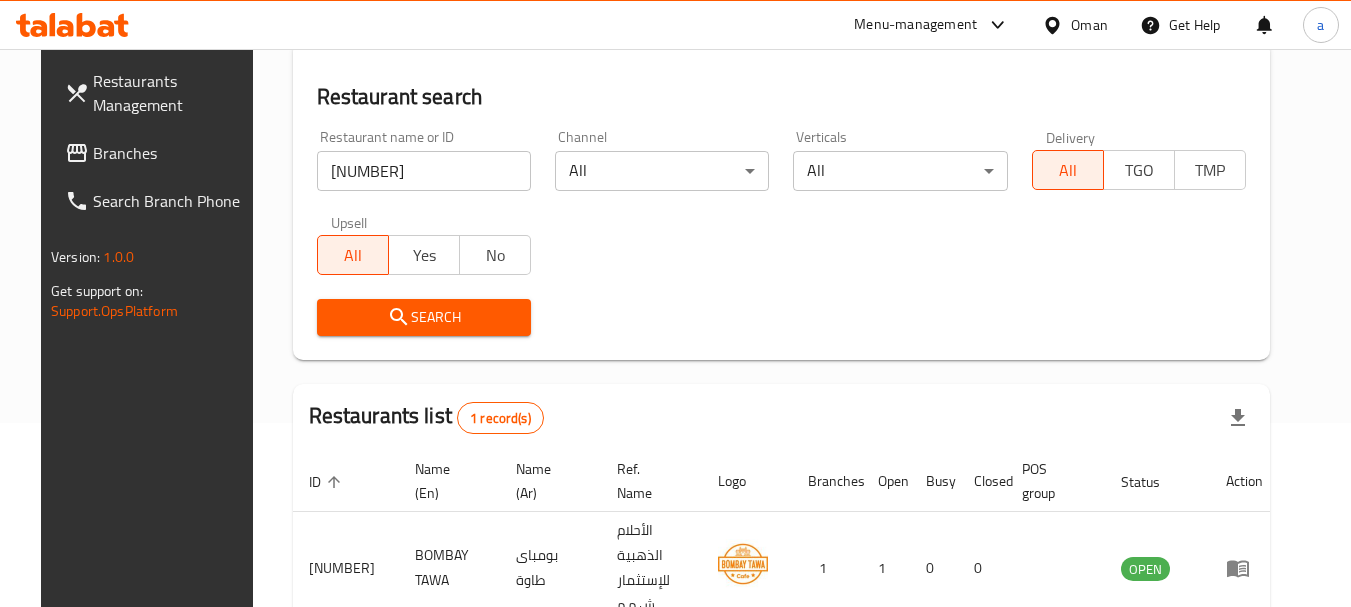 scroll, scrollTop: 268, scrollLeft: 0, axis: vertical 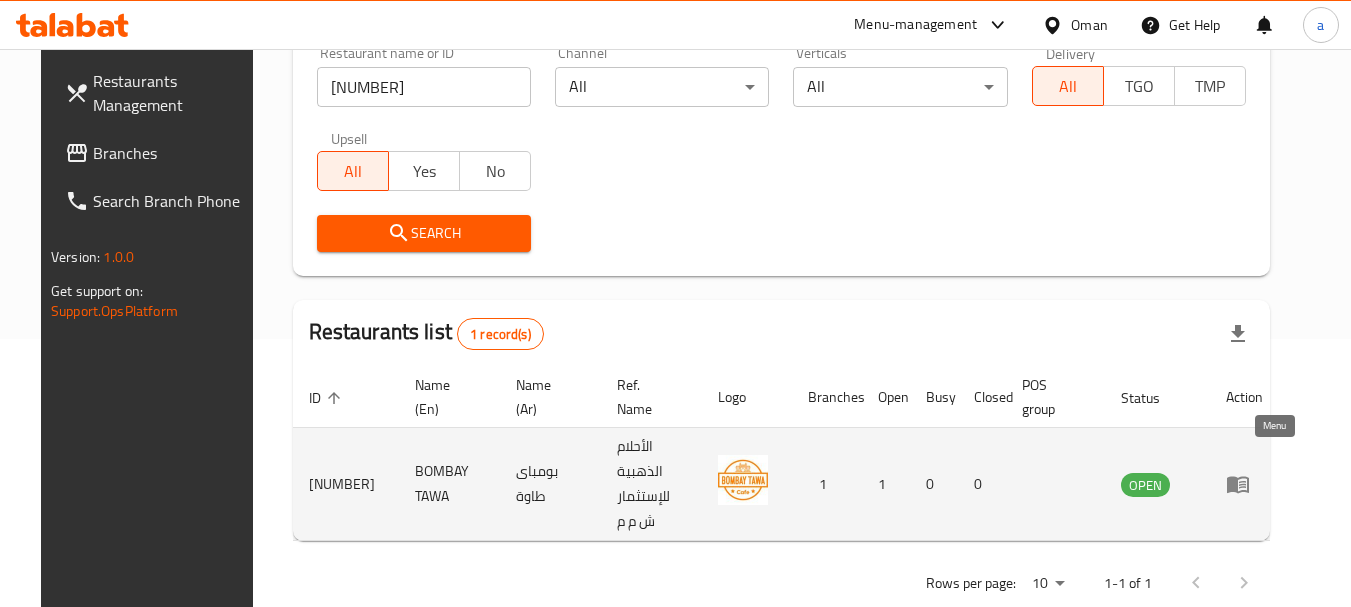 click 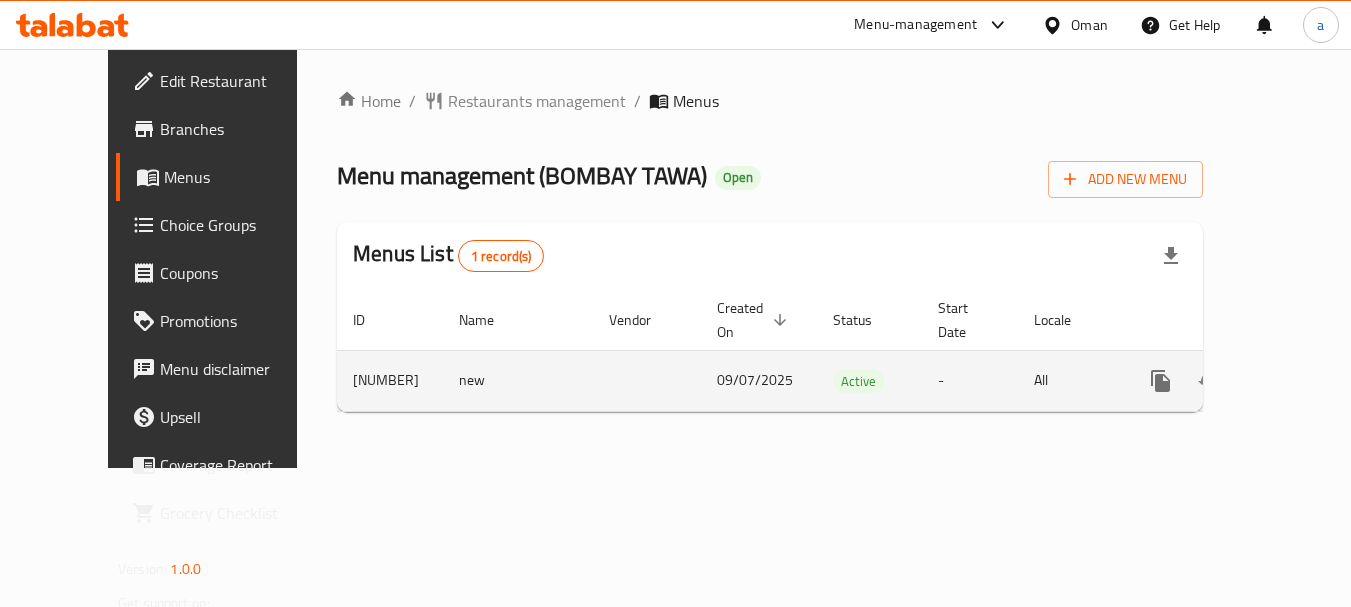 scroll, scrollTop: 0, scrollLeft: 0, axis: both 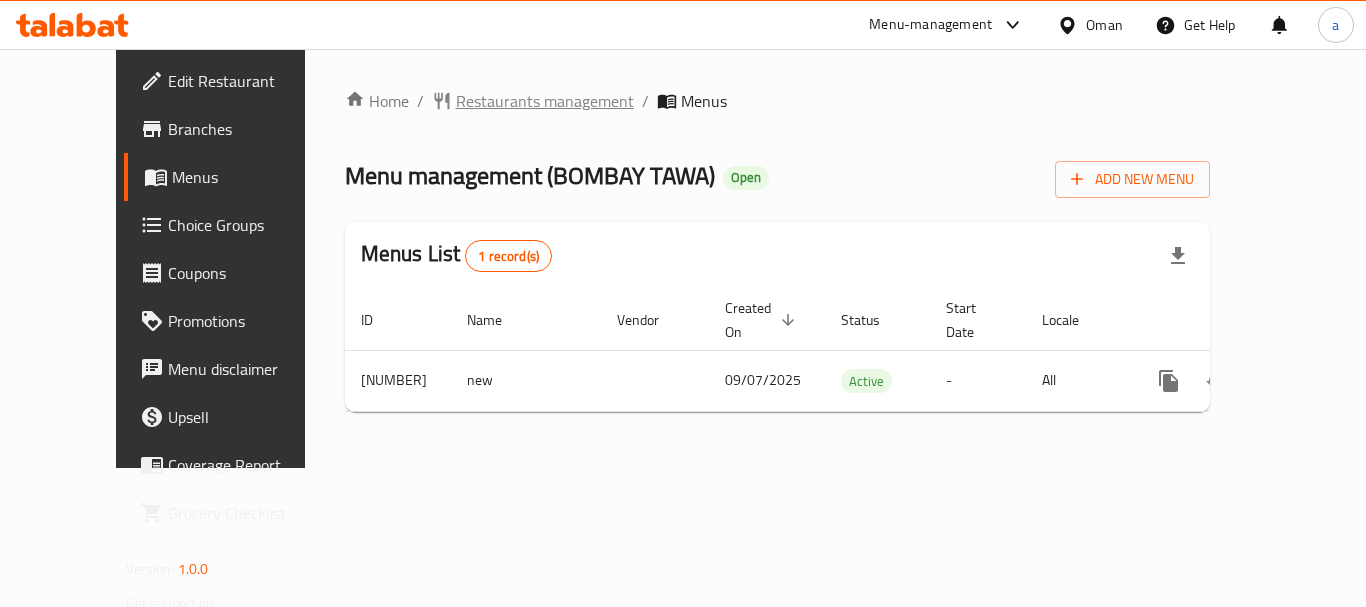 click on "Restaurants management" at bounding box center [545, 101] 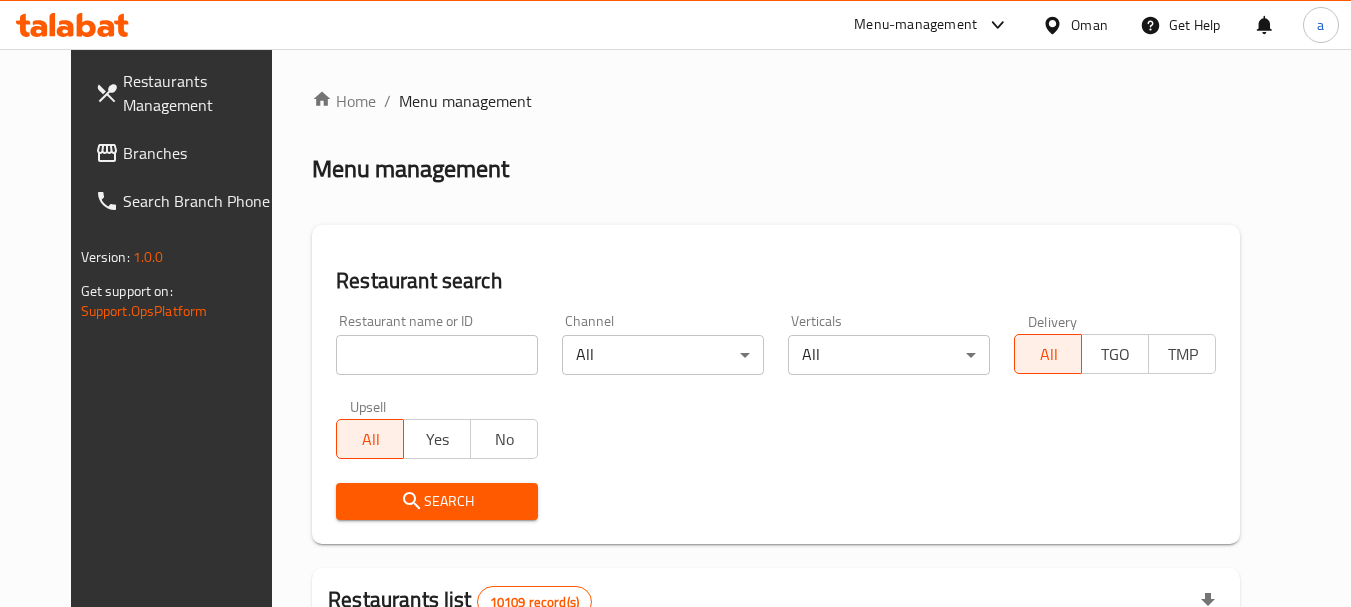 click on "Oman" at bounding box center [1089, 25] 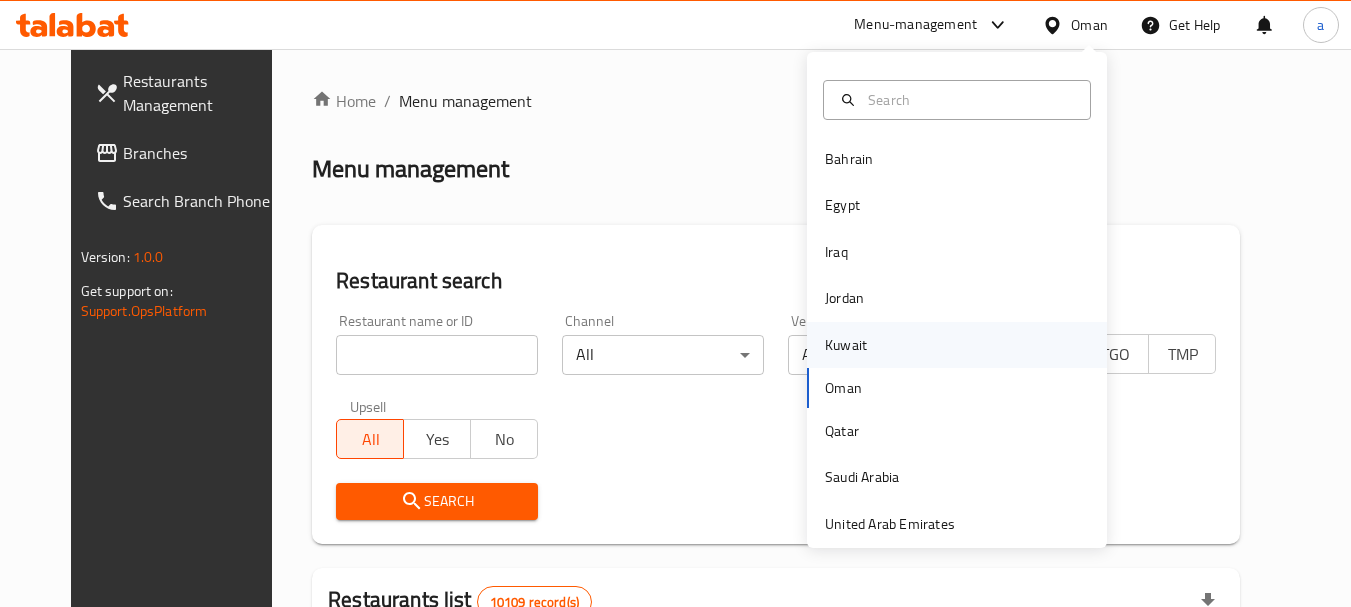 click on "Kuwait" at bounding box center (846, 345) 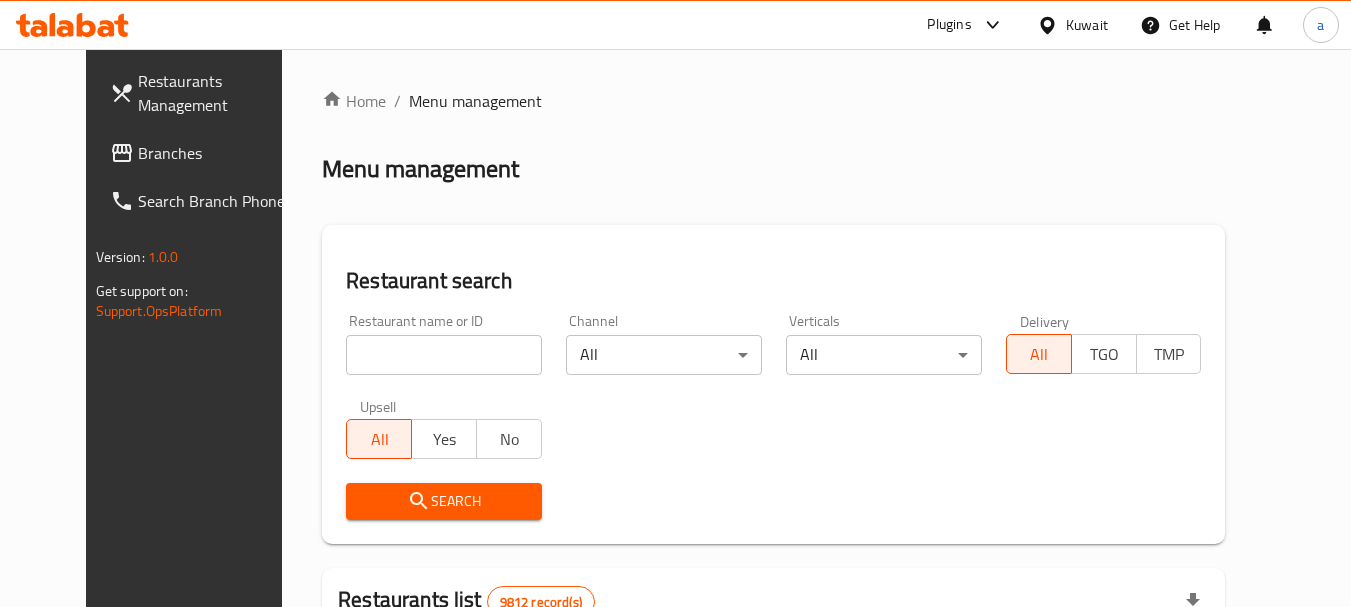 click on "Branches" at bounding box center [217, 153] 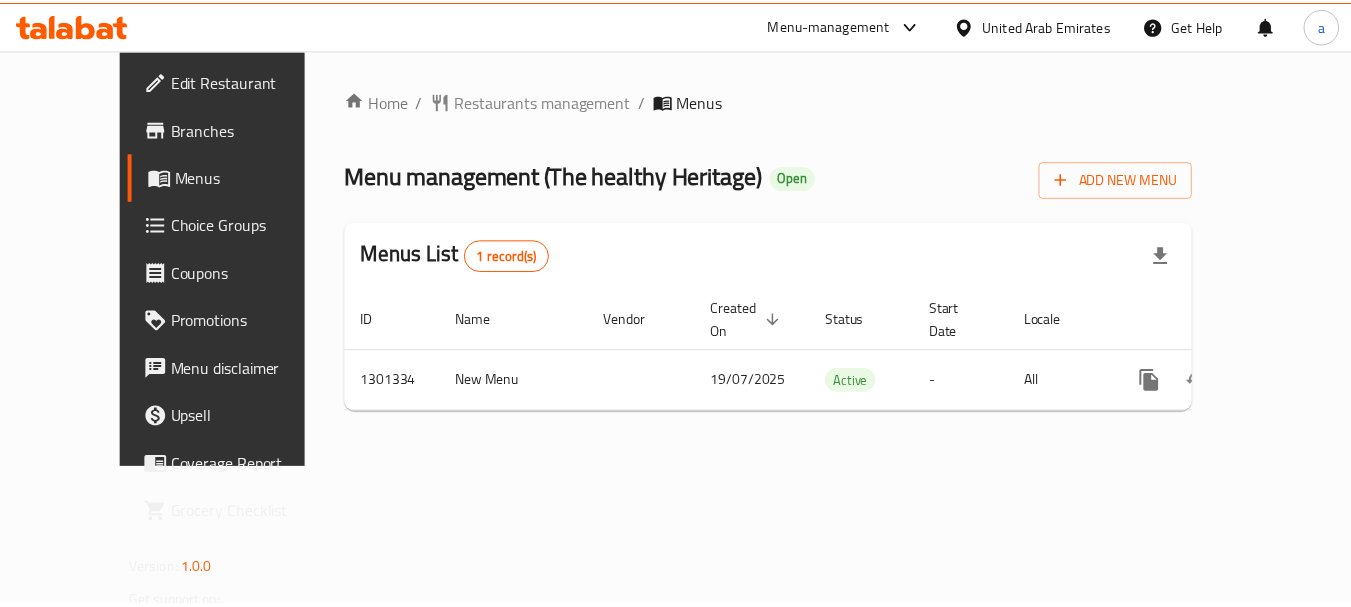 scroll, scrollTop: 0, scrollLeft: 0, axis: both 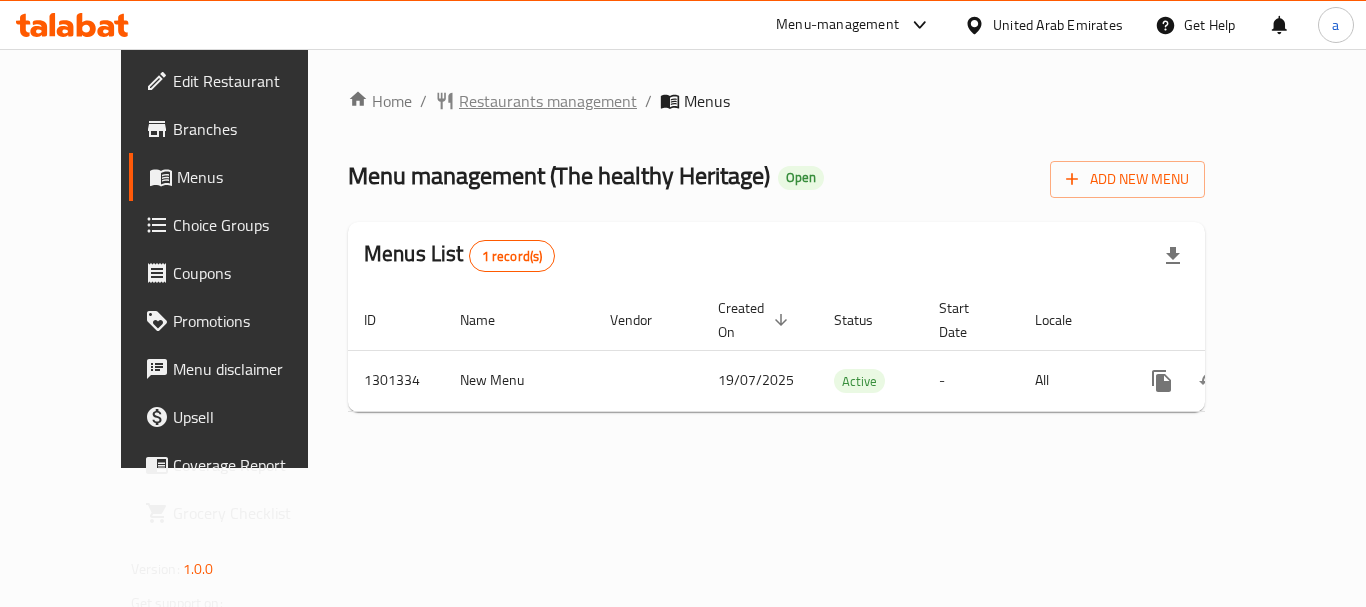click on "Restaurants management" at bounding box center [548, 101] 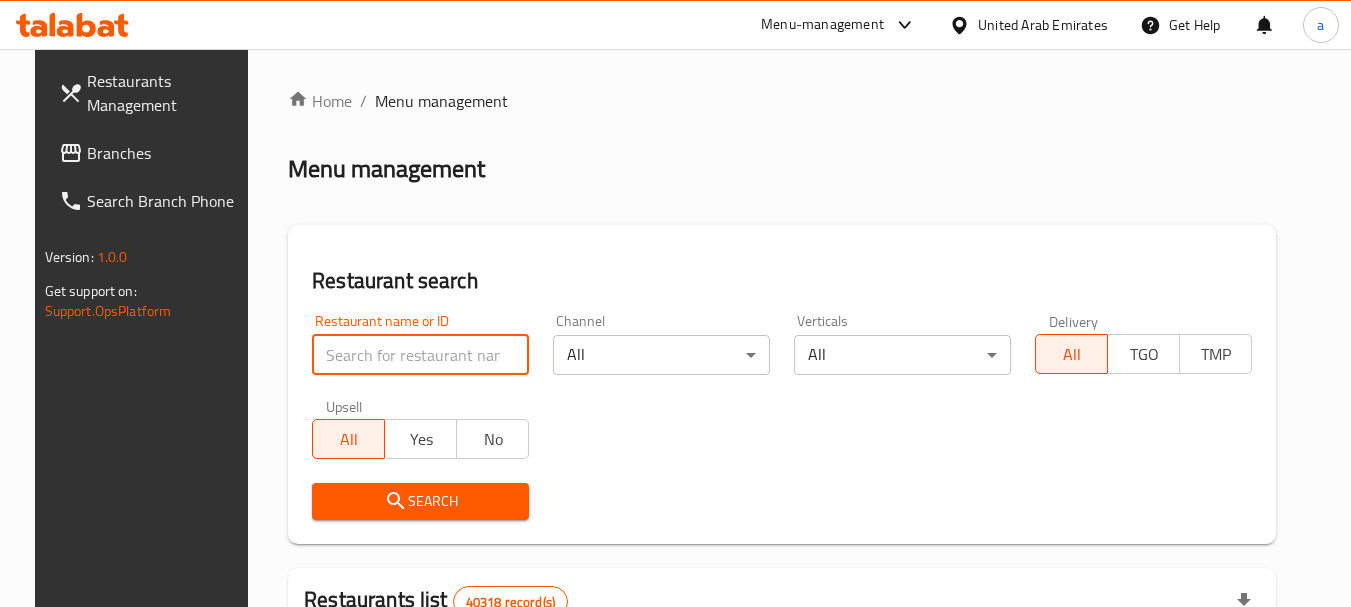click at bounding box center [420, 355] 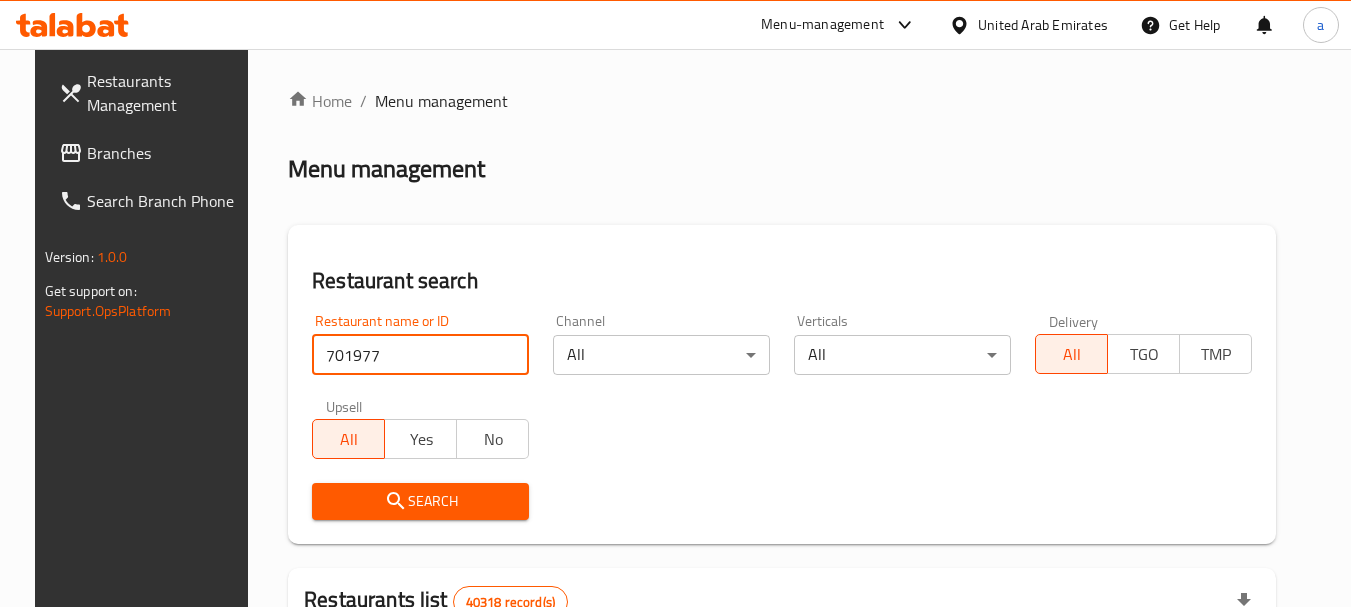 type on "701977" 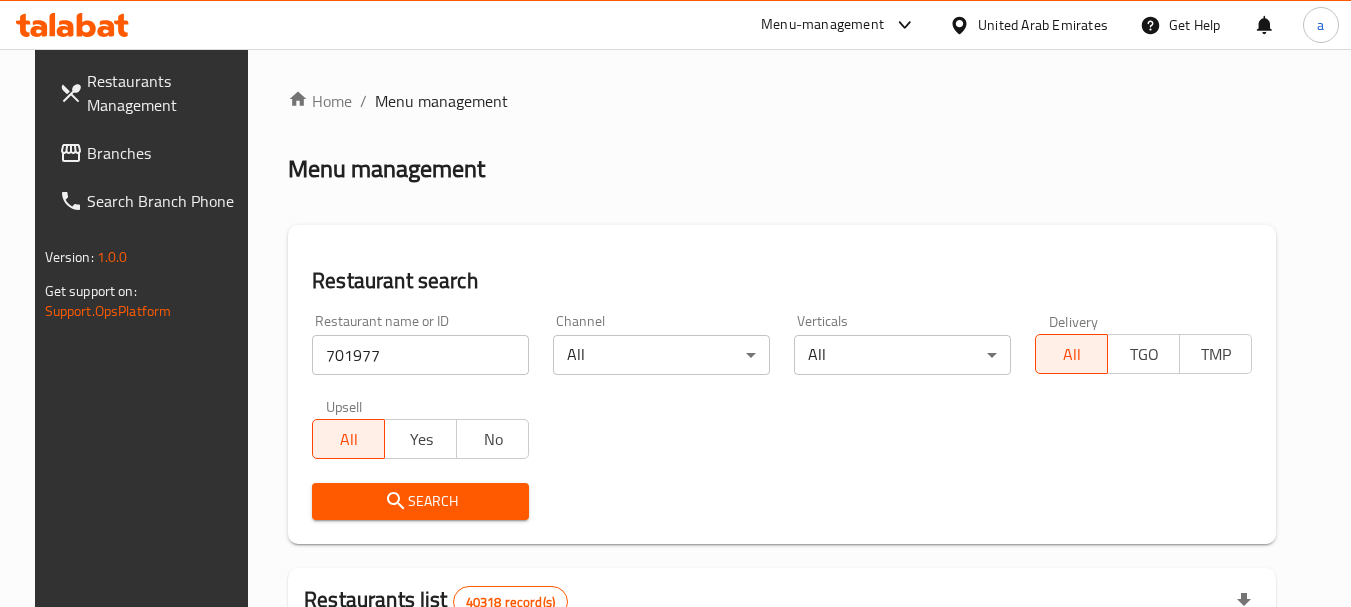 click on "Search" at bounding box center [420, 501] 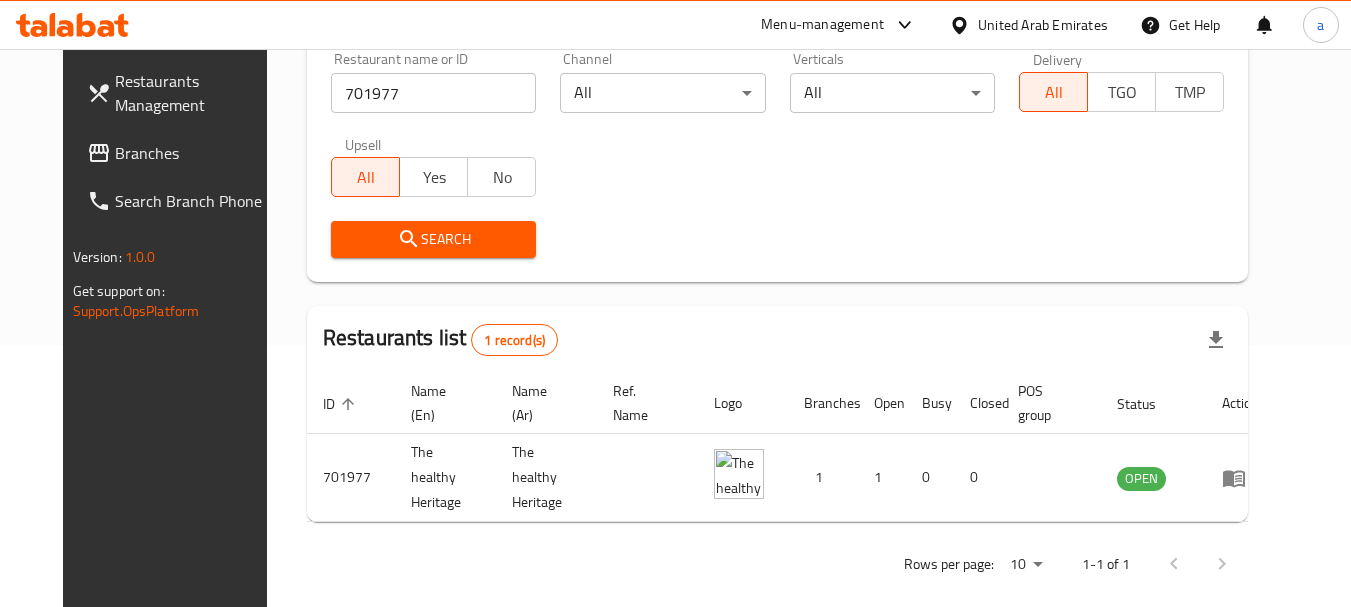 scroll, scrollTop: 268, scrollLeft: 0, axis: vertical 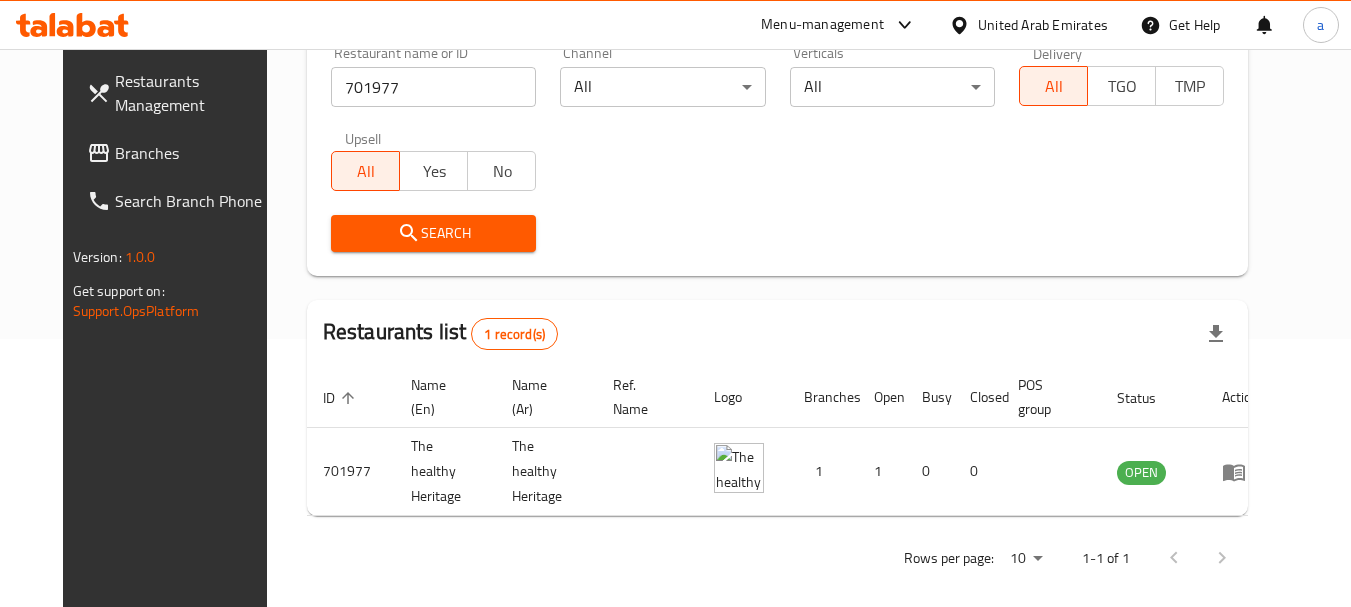 click on "Branches" at bounding box center [180, 153] 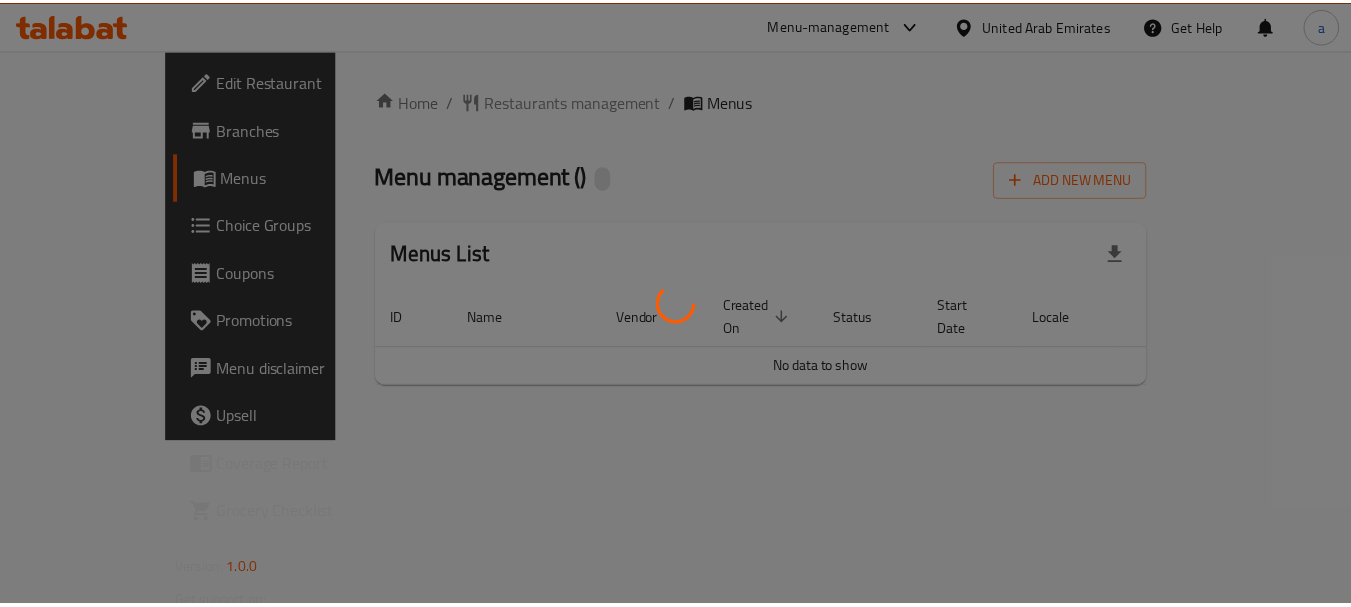 scroll, scrollTop: 0, scrollLeft: 0, axis: both 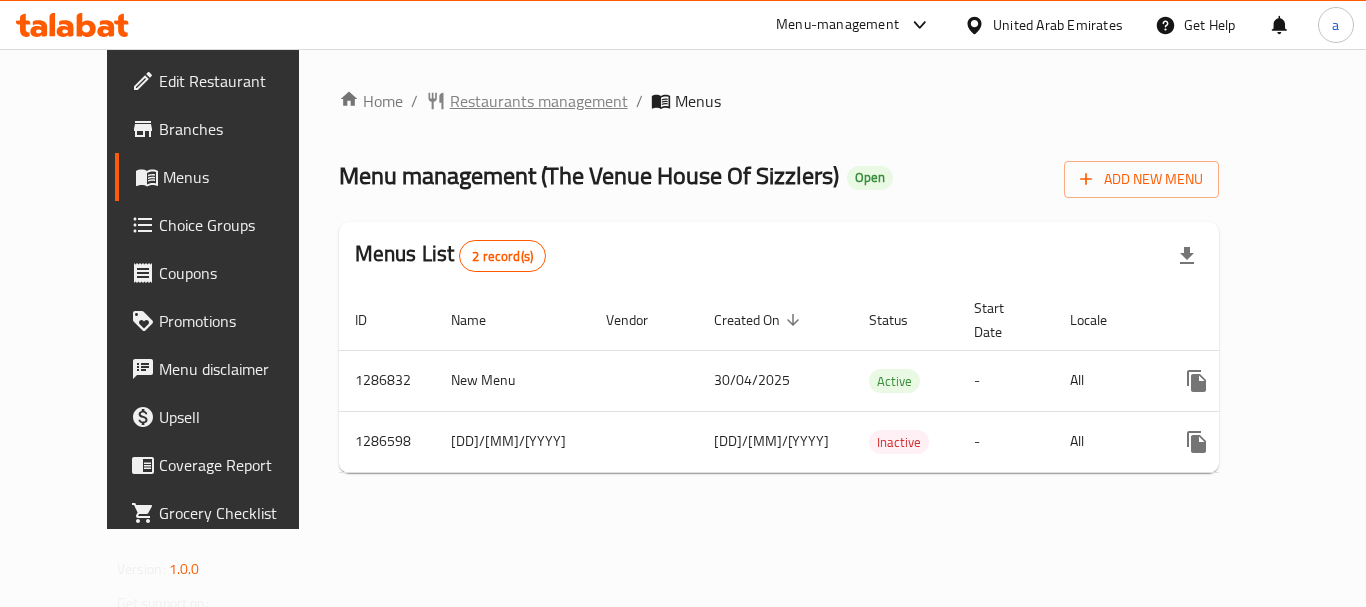 click on "Restaurants management" at bounding box center (539, 101) 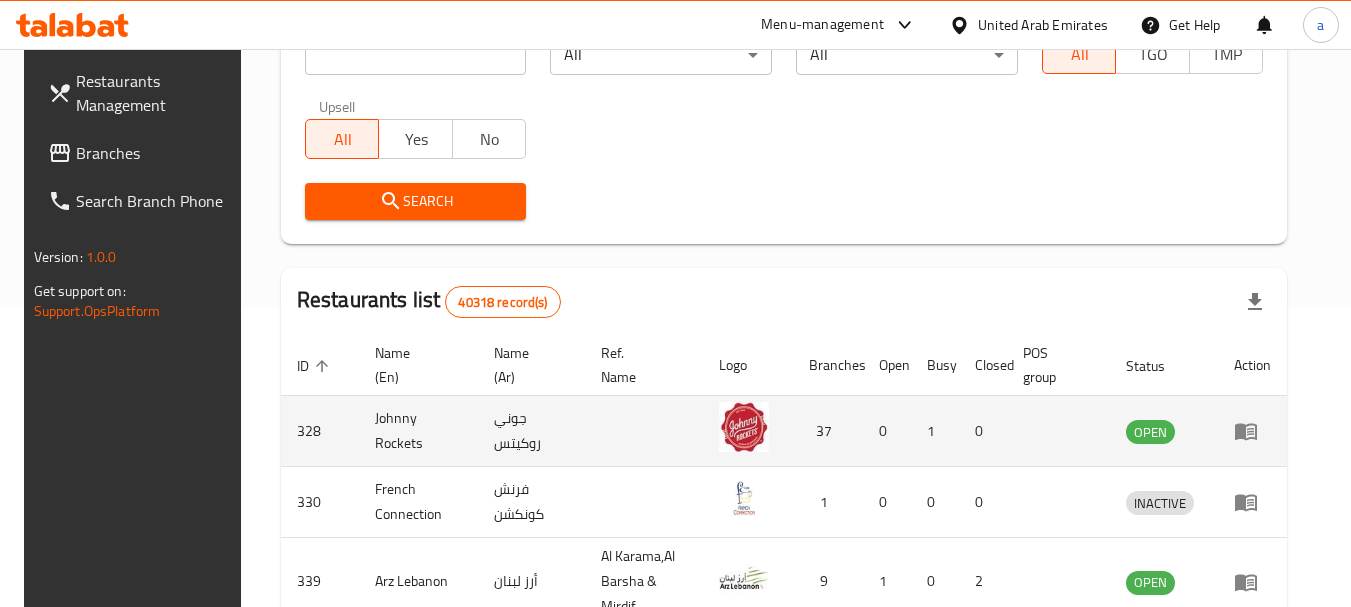scroll, scrollTop: 0, scrollLeft: 0, axis: both 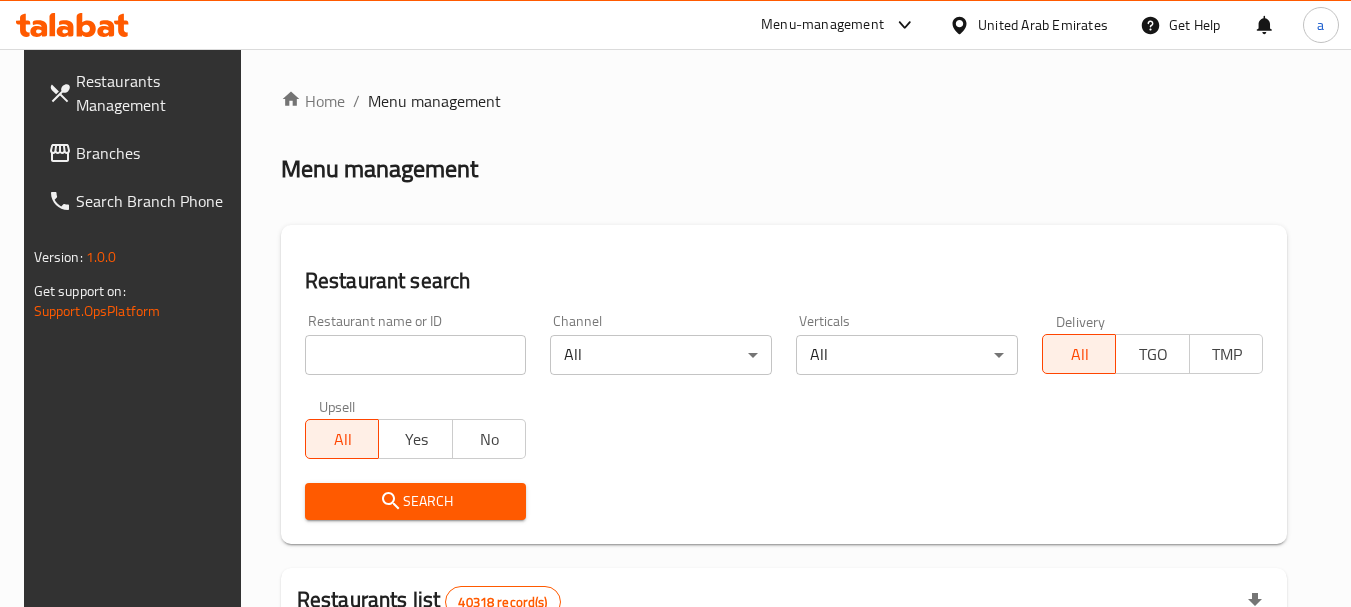 click at bounding box center [416, 355] 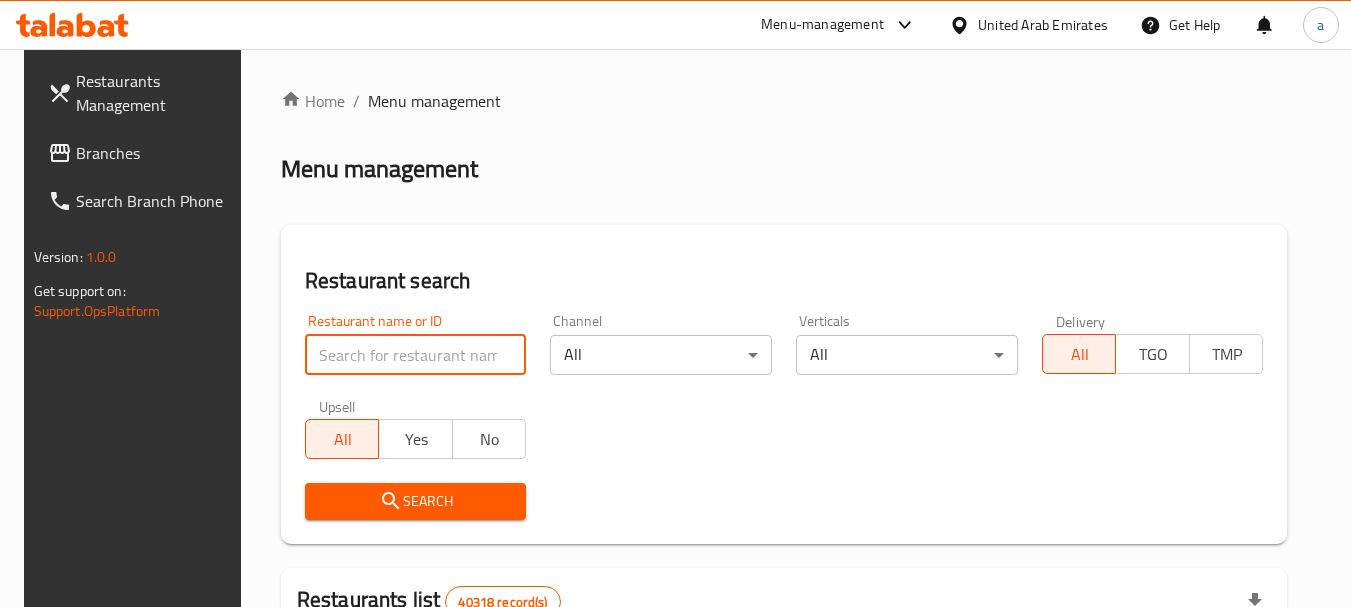 paste on "696357" 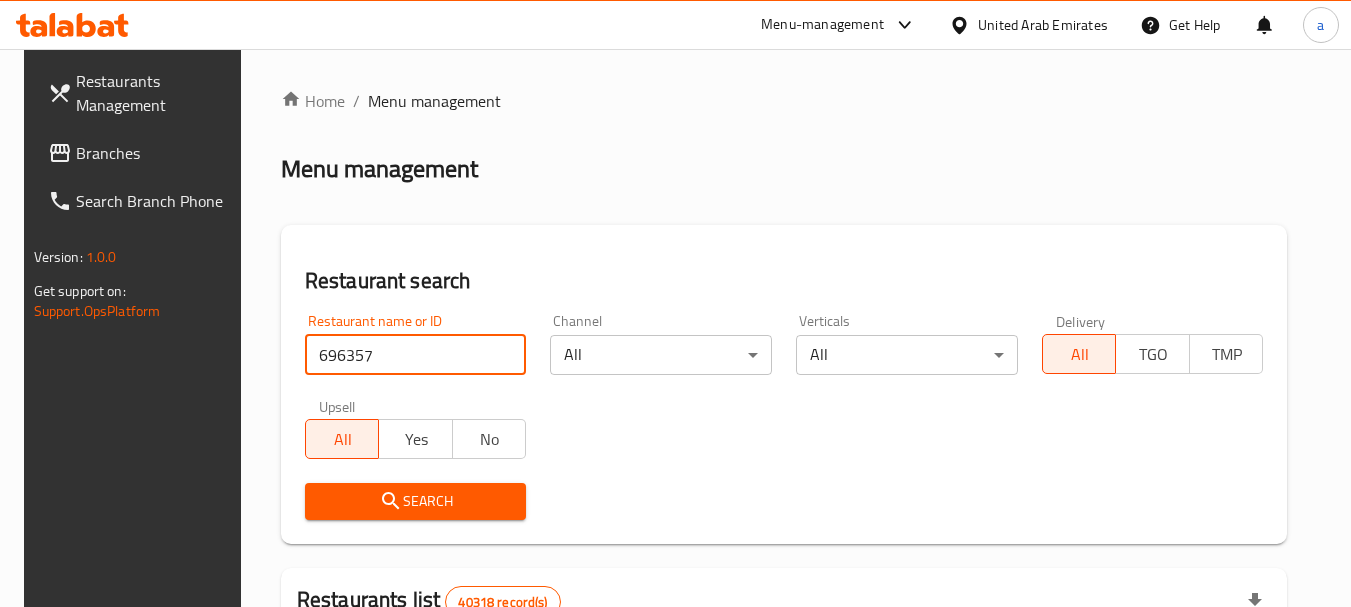 type on "696357" 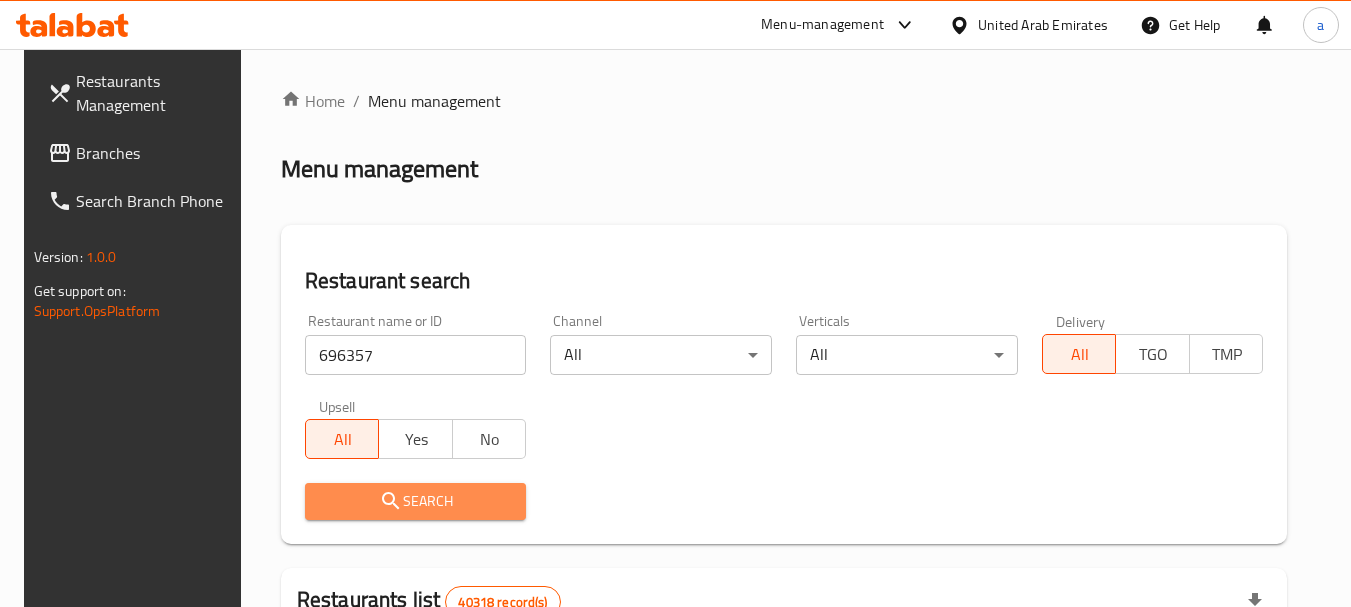 click on "Search" at bounding box center (416, 501) 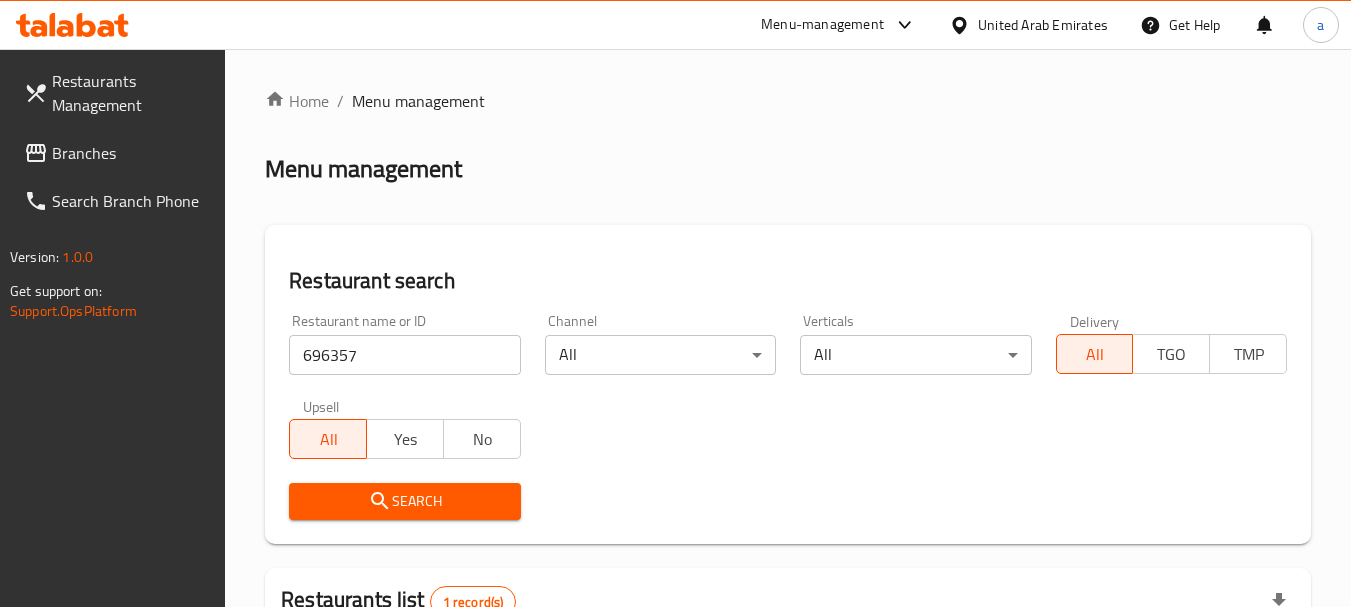 scroll, scrollTop: 285, scrollLeft: 0, axis: vertical 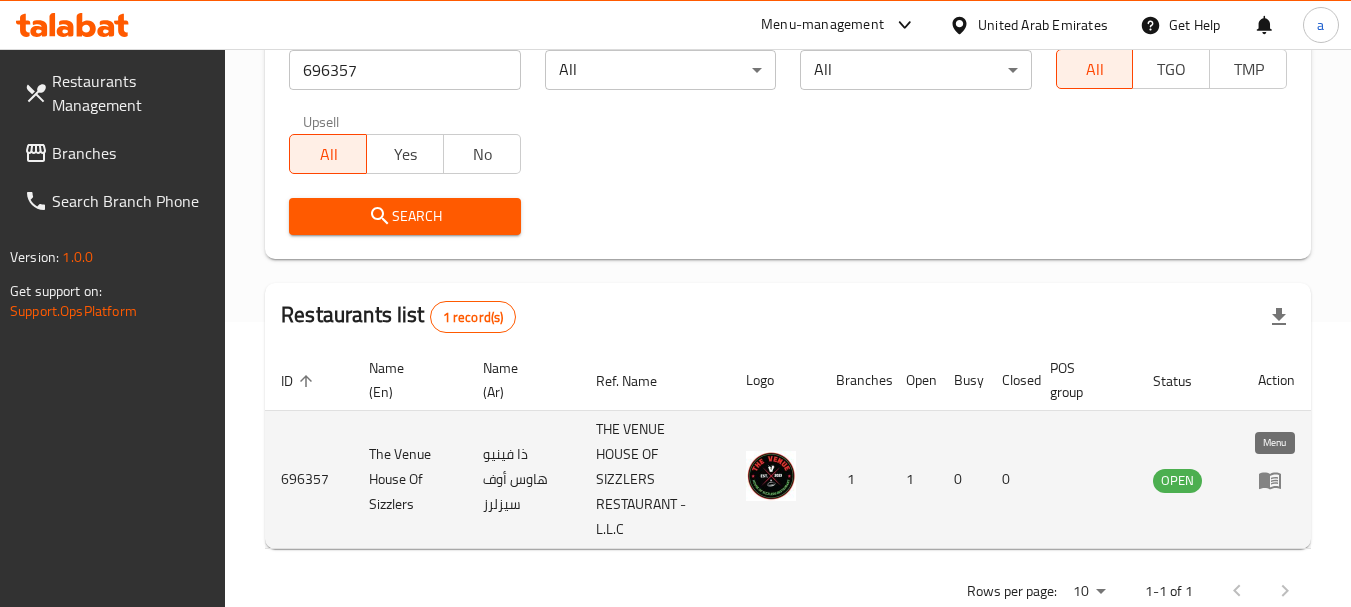 click 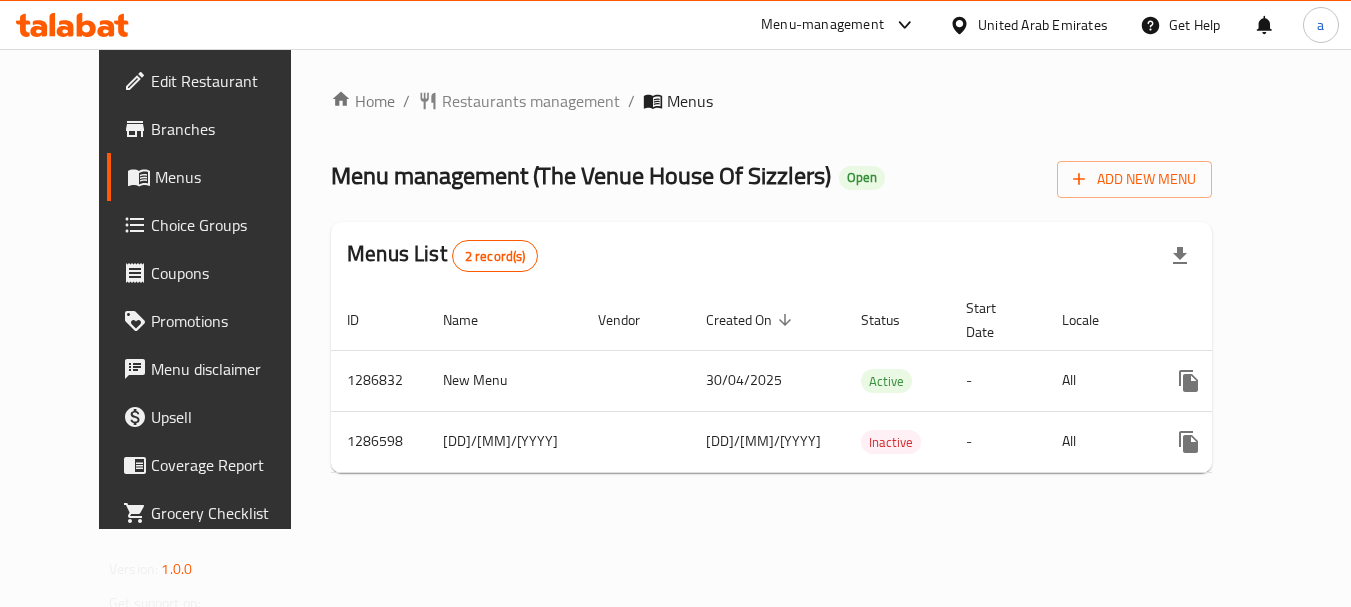 scroll, scrollTop: 0, scrollLeft: 0, axis: both 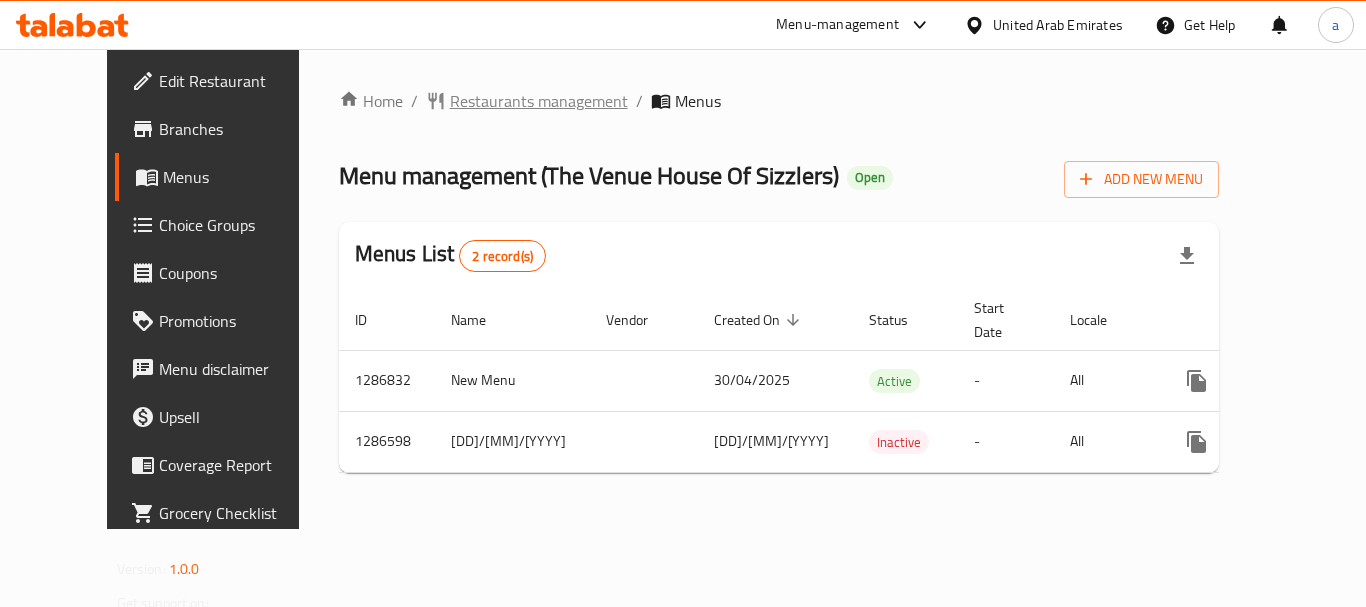 click on "Restaurants management" at bounding box center [539, 101] 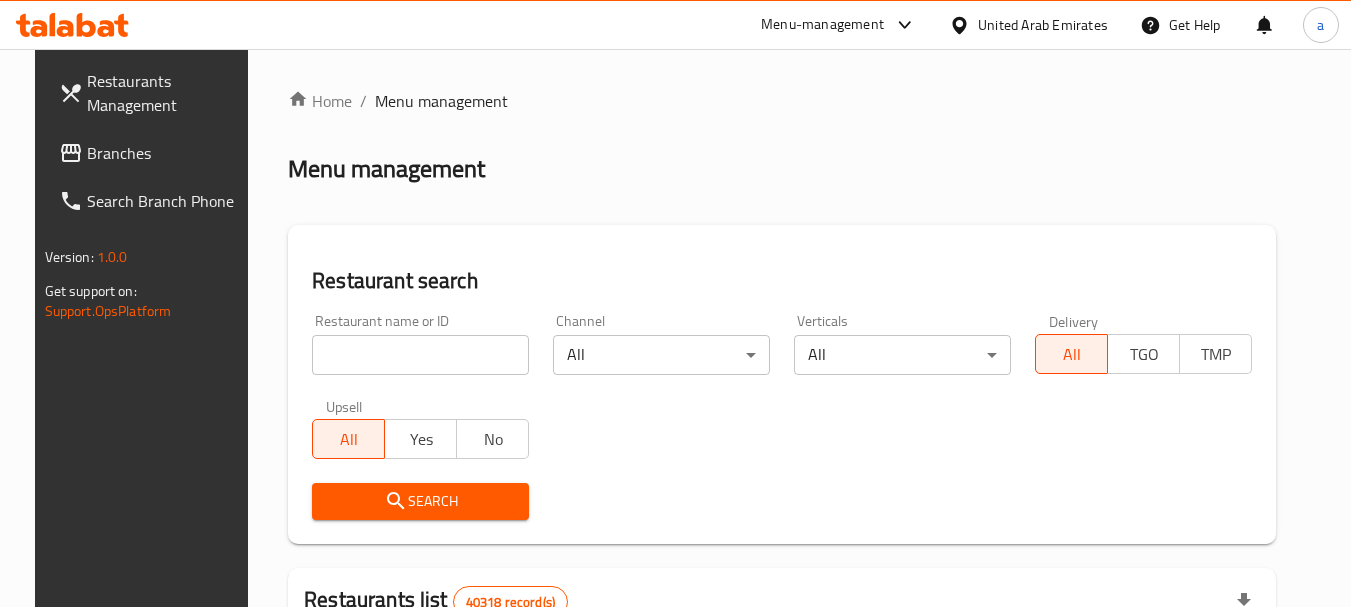 click on "United Arab Emirates" at bounding box center [1043, 25] 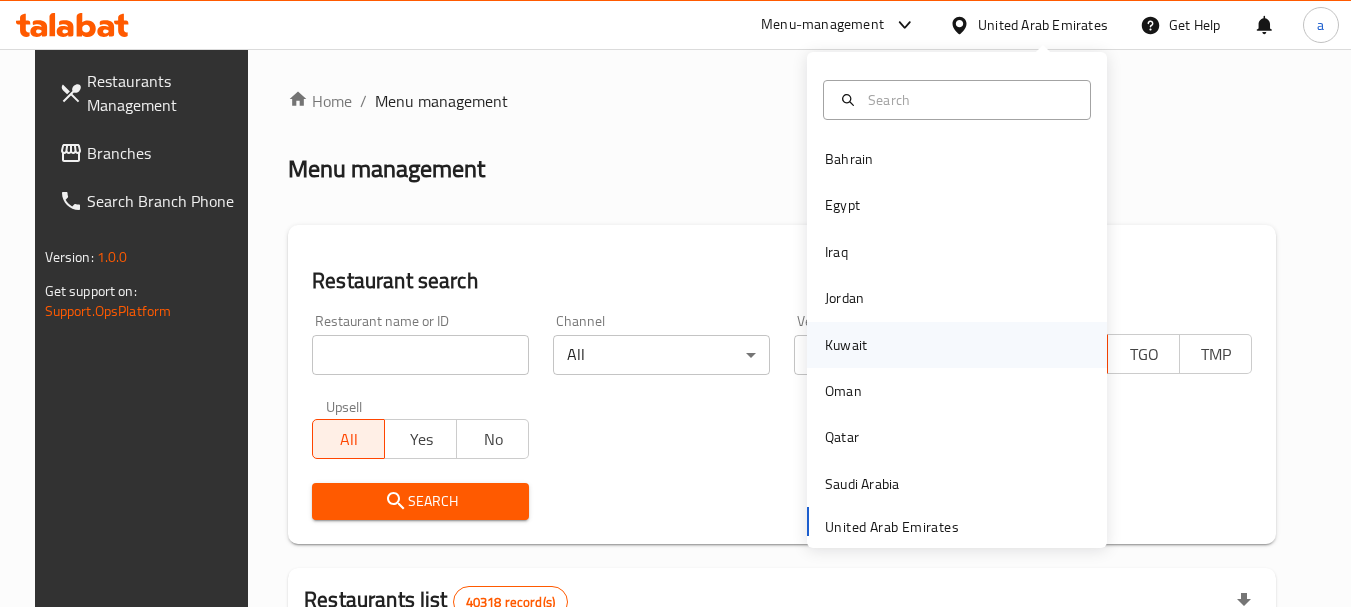 click on "Kuwait" at bounding box center [846, 345] 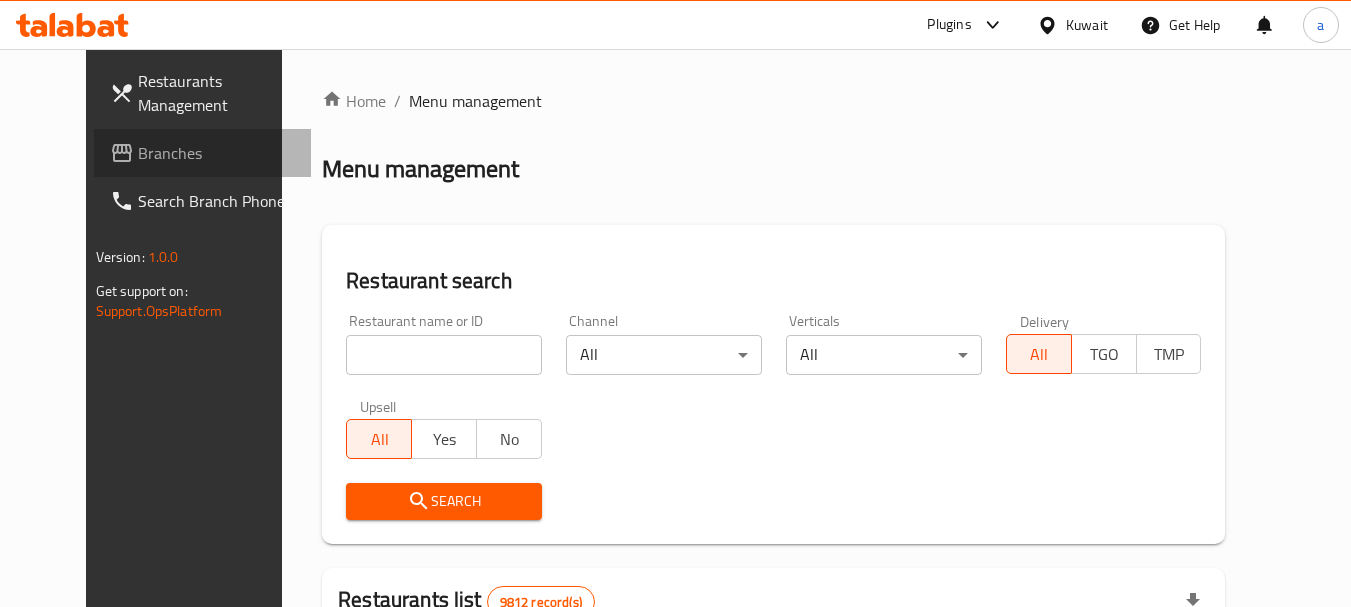 click on "Branches" at bounding box center (217, 153) 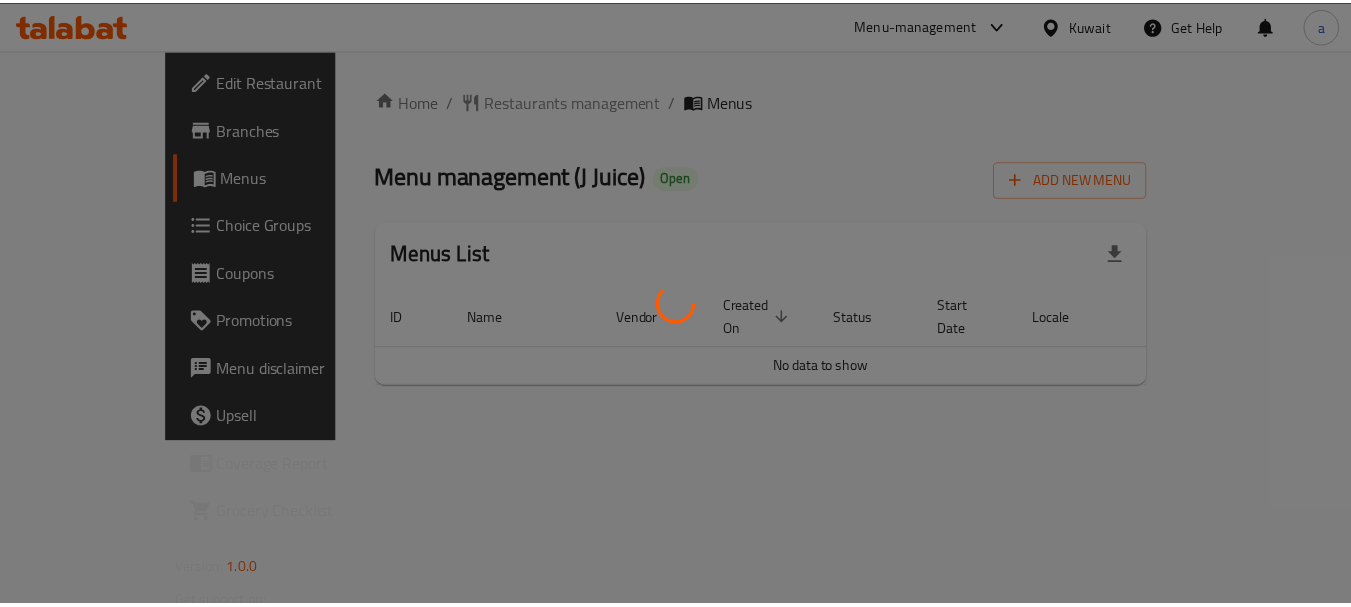scroll, scrollTop: 0, scrollLeft: 0, axis: both 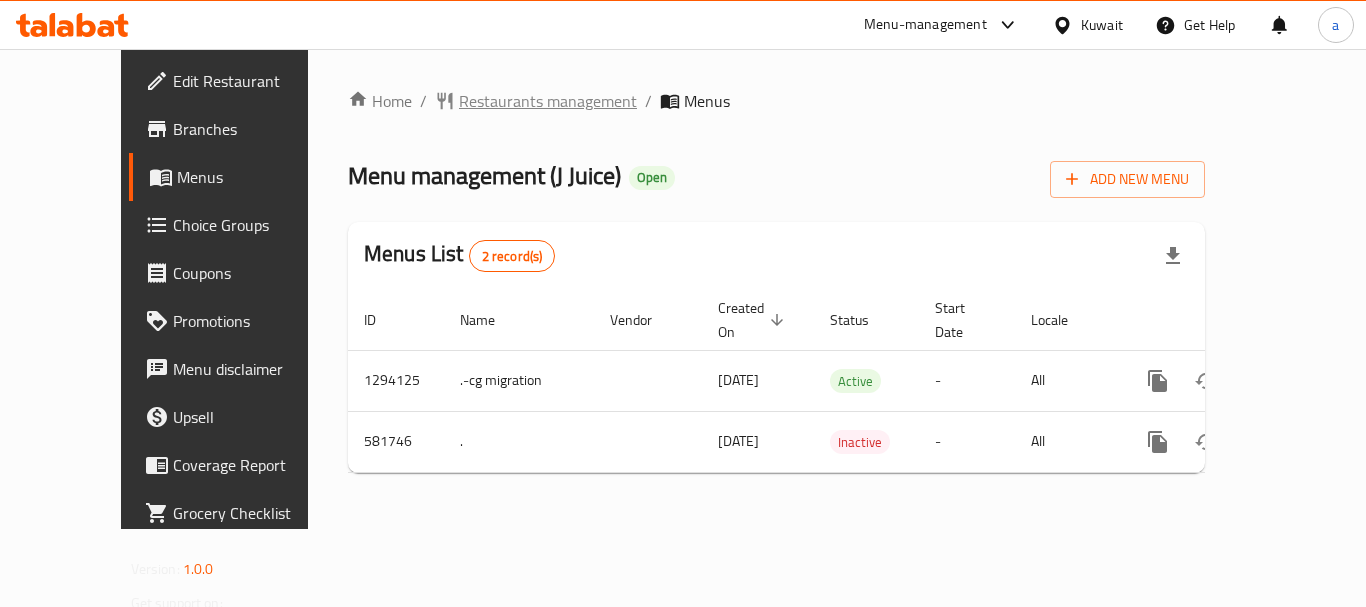 click on "Restaurants management" at bounding box center [548, 101] 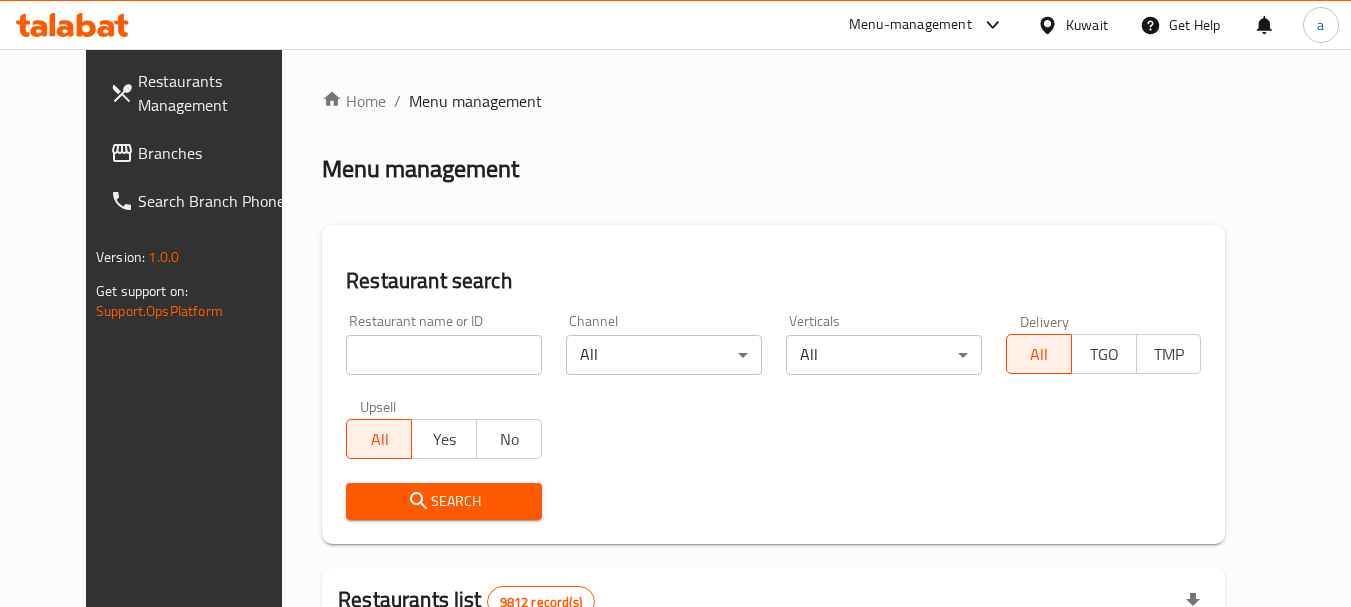 click on "Home / Menu management Menu management Restaurant search Restaurant name or ID Restaurant name or ID Channel All ​ Verticals All ​ Delivery All TGO TMP Upsell All Yes No   Search Restaurants list   9812 record(s) ID sorted ascending Name (En) Name (Ar) Ref. Name Logo Branches Open Busy Closed POS group Status Action 1 Little Caesars  ليتل سيزرز 6 0 0 0 INACTIVE 2 Pizza Hut بيتزا هت 68 0 0 2 KFG HIDDEN 3 old kfg BK-3 old kfg BK-3 77 0 0 0 KFG HIDDEN 4 Hardee's هارديز 58 51 0 0 Americana-Digital OPEN 5 Chicken Tikka دجاج تكا 15 12 0 0 OPEN 6 KFC كنتاكى 69 61 0 0 Americana-Digital OPEN 7 Dairy Queen ديري كوين 0 0 0 0 OPEN 8 Mais Alghanim ميس الغانم 11 11 0 0 OCIMS OPEN 9 Maki ماكي 2 2 0 0 OPEN 10 Rose PATISSERIE روز للمعجنات 1 1 0 0 OPEN Rows per page: 10 1-10 of 9812" at bounding box center [773, 692] 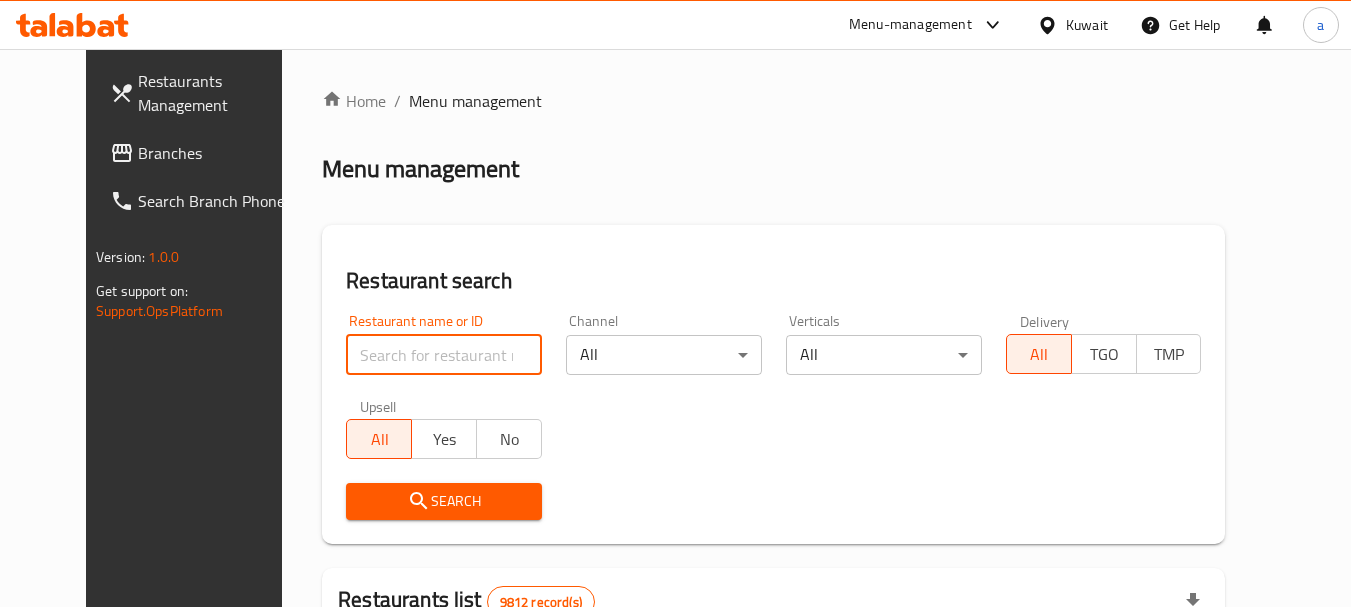 paste on "636874" 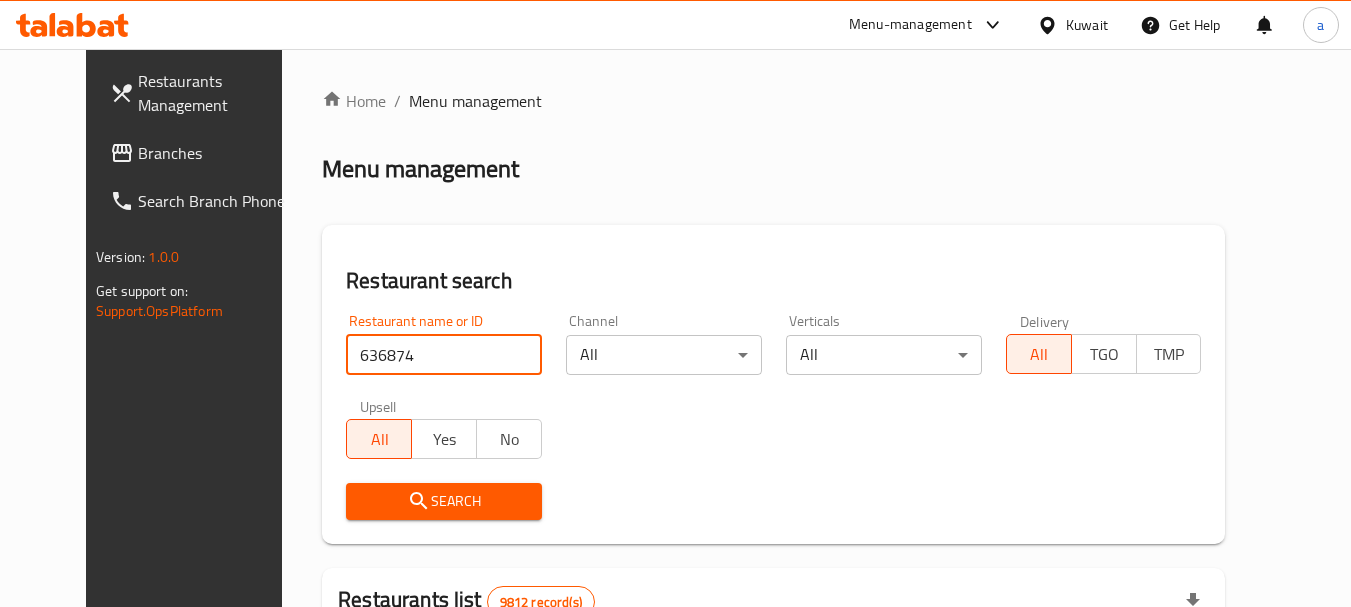type on "636874" 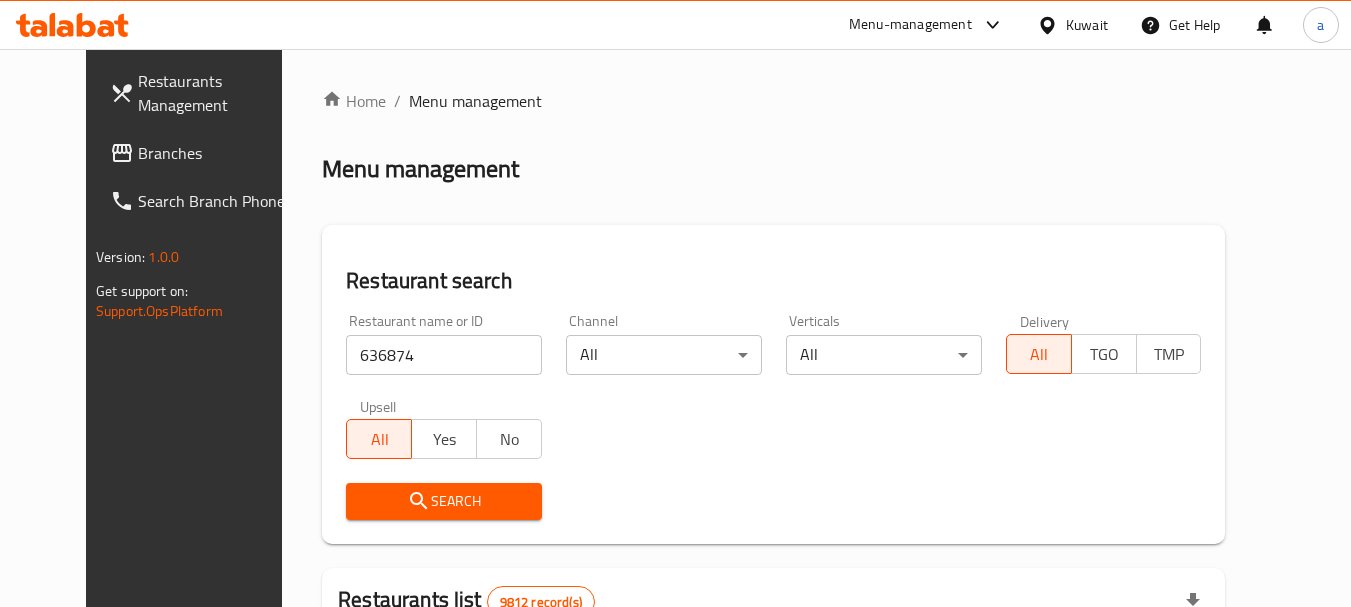 click on "Search" at bounding box center (444, 501) 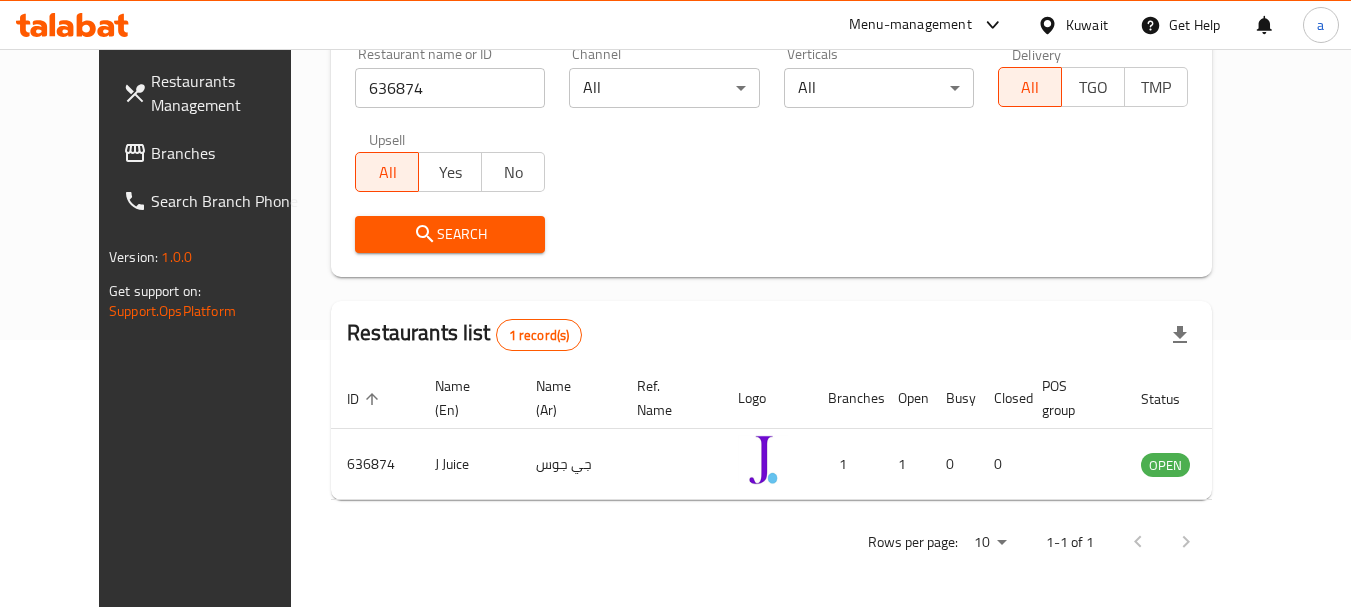 scroll, scrollTop: 268, scrollLeft: 0, axis: vertical 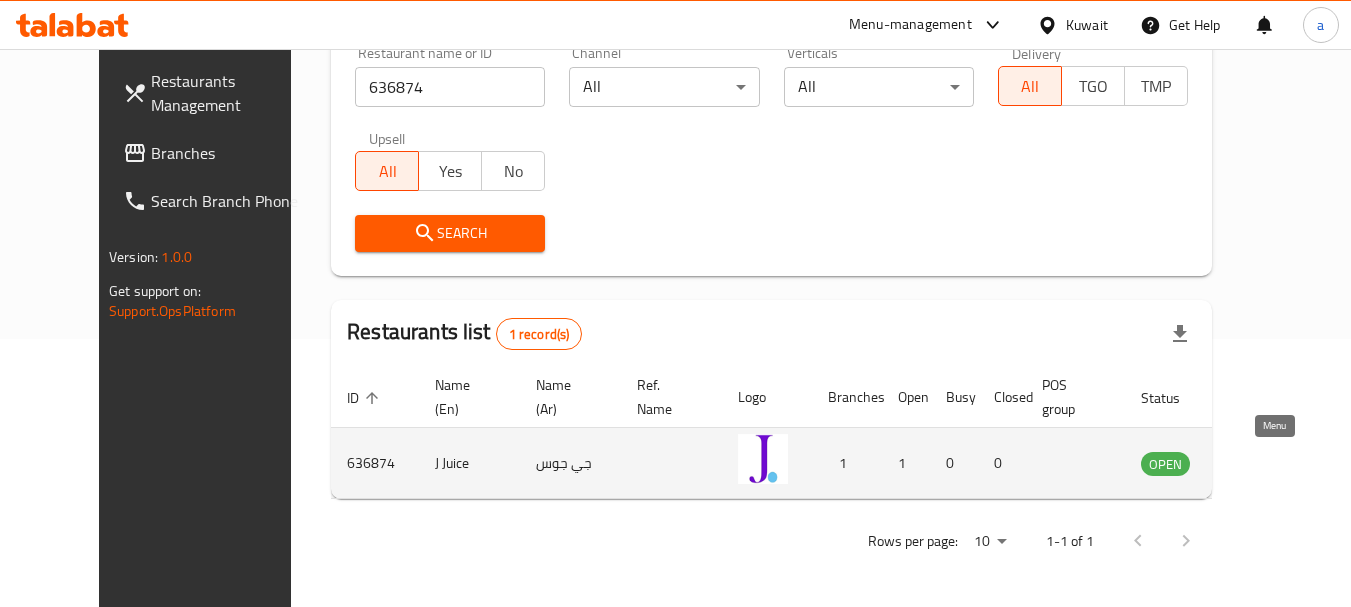 click 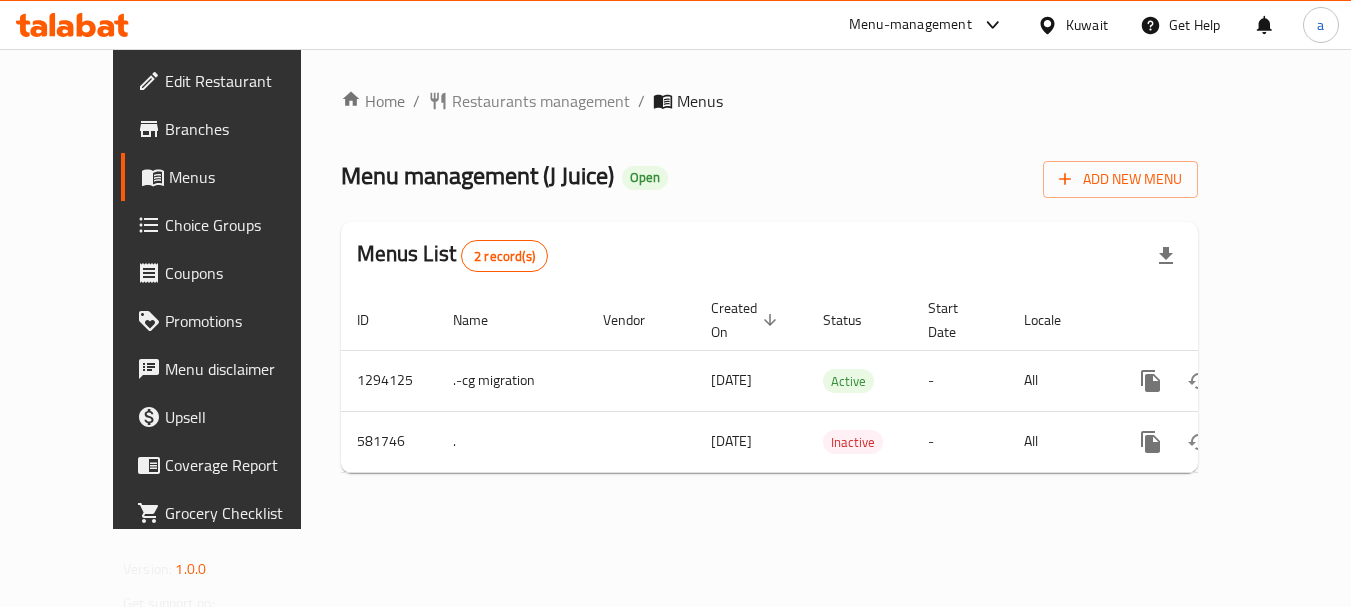 scroll, scrollTop: 0, scrollLeft: 0, axis: both 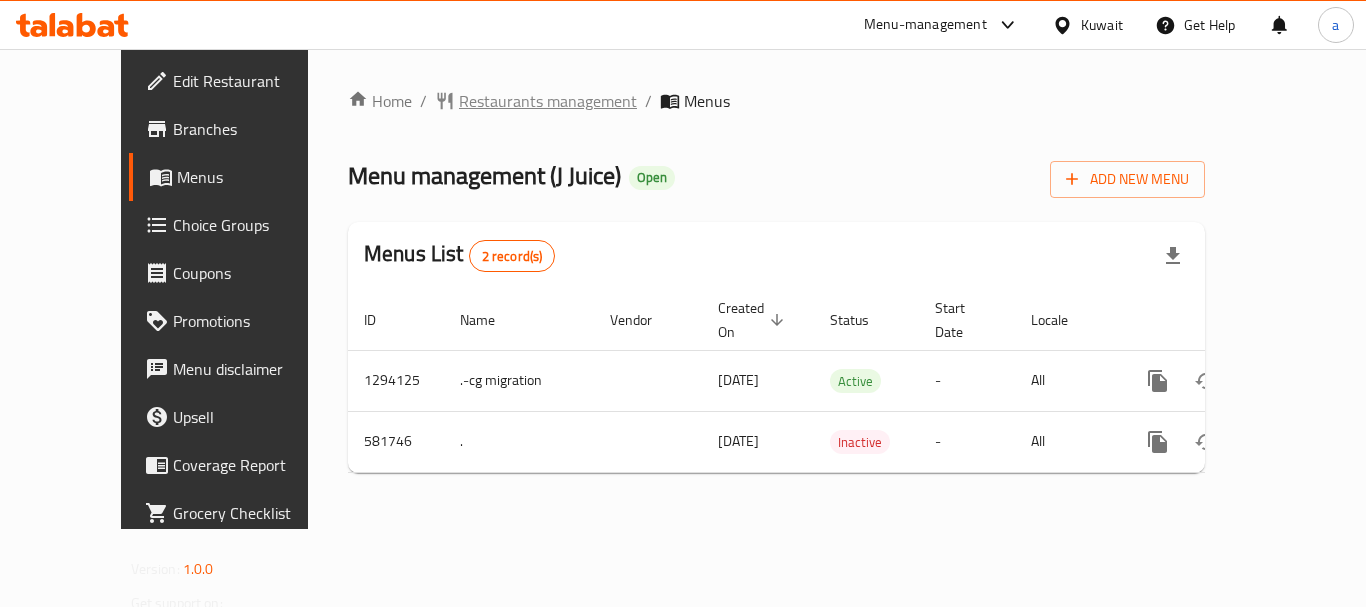 click on "Restaurants management" at bounding box center (548, 101) 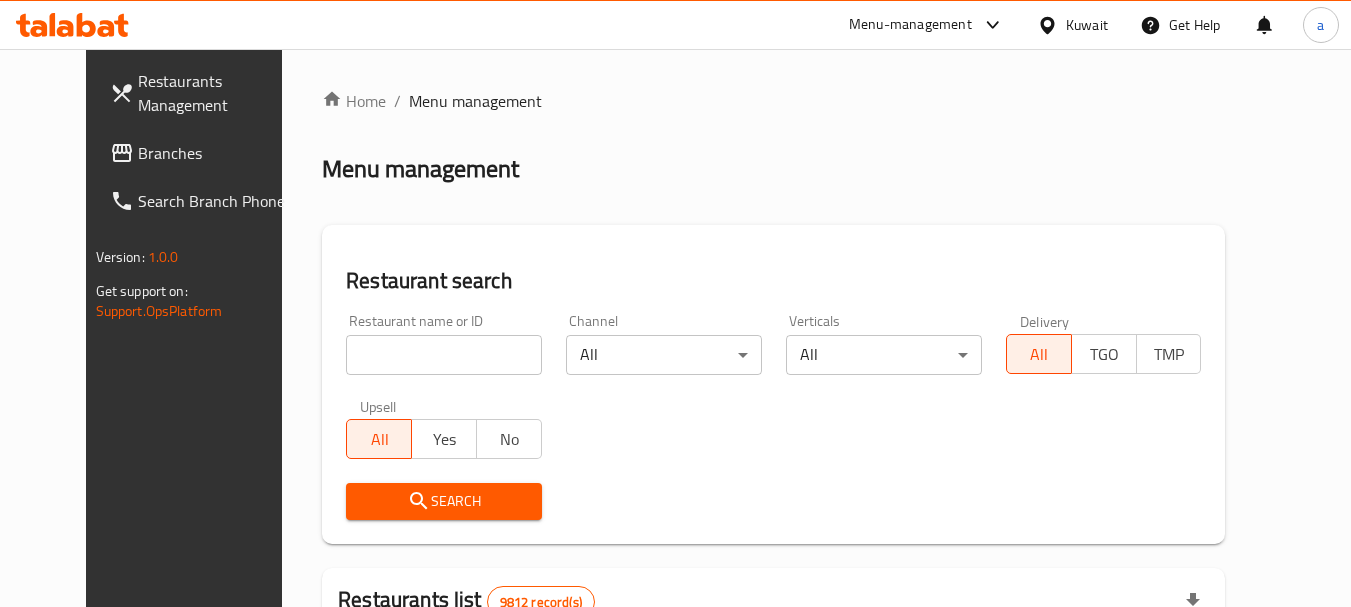 click on "Branches" at bounding box center [217, 153] 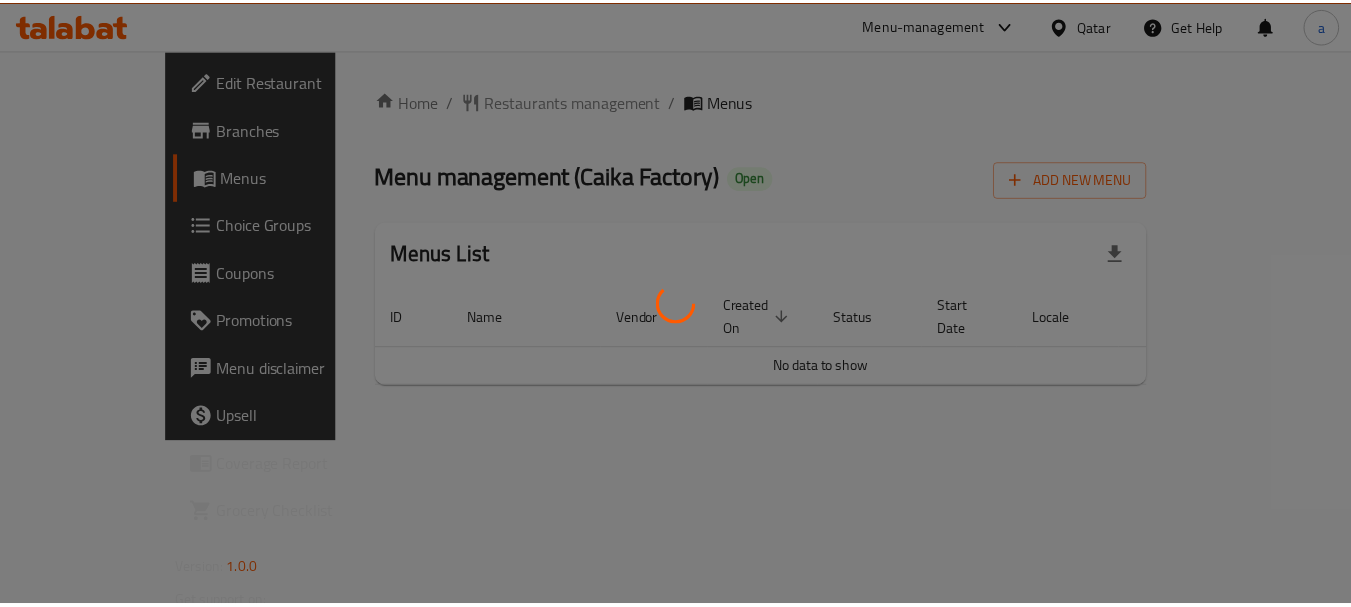 scroll, scrollTop: 0, scrollLeft: 0, axis: both 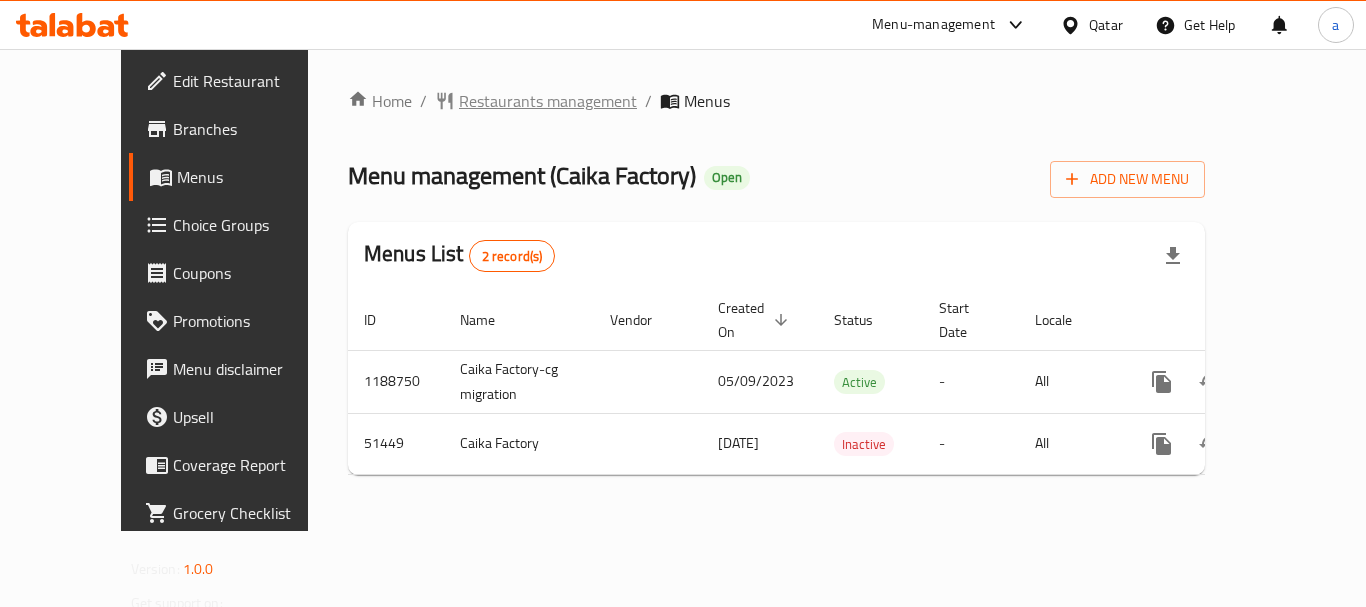 click on "Restaurants management" at bounding box center [548, 101] 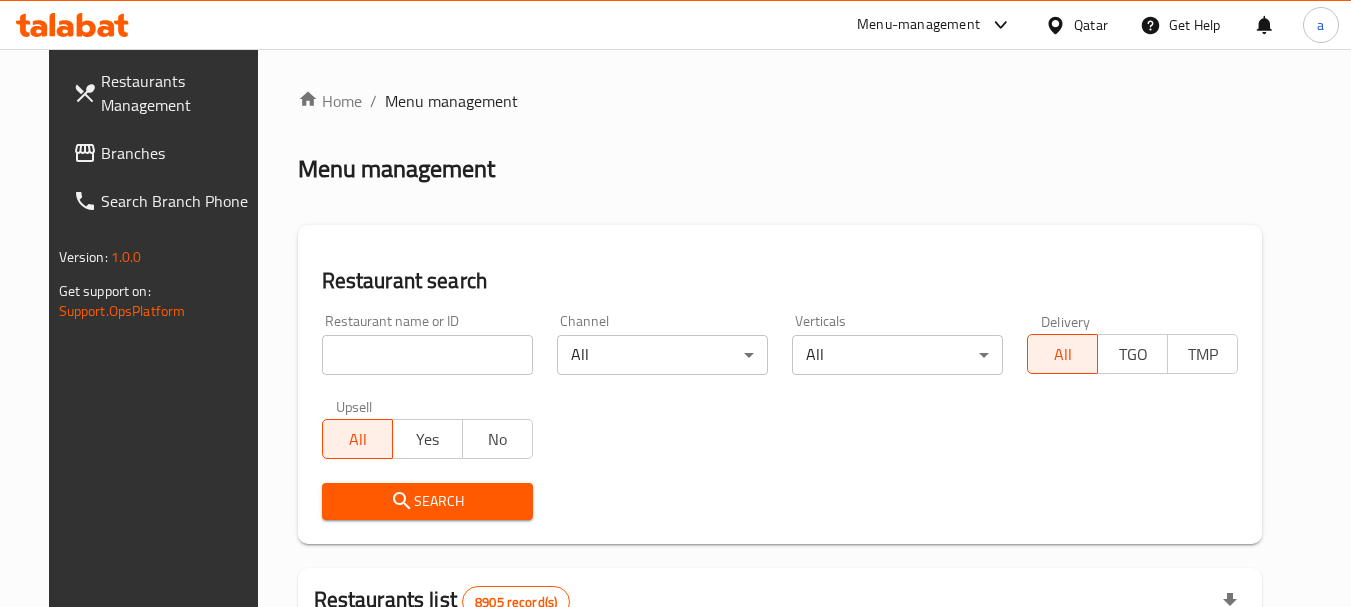 click at bounding box center (427, 355) 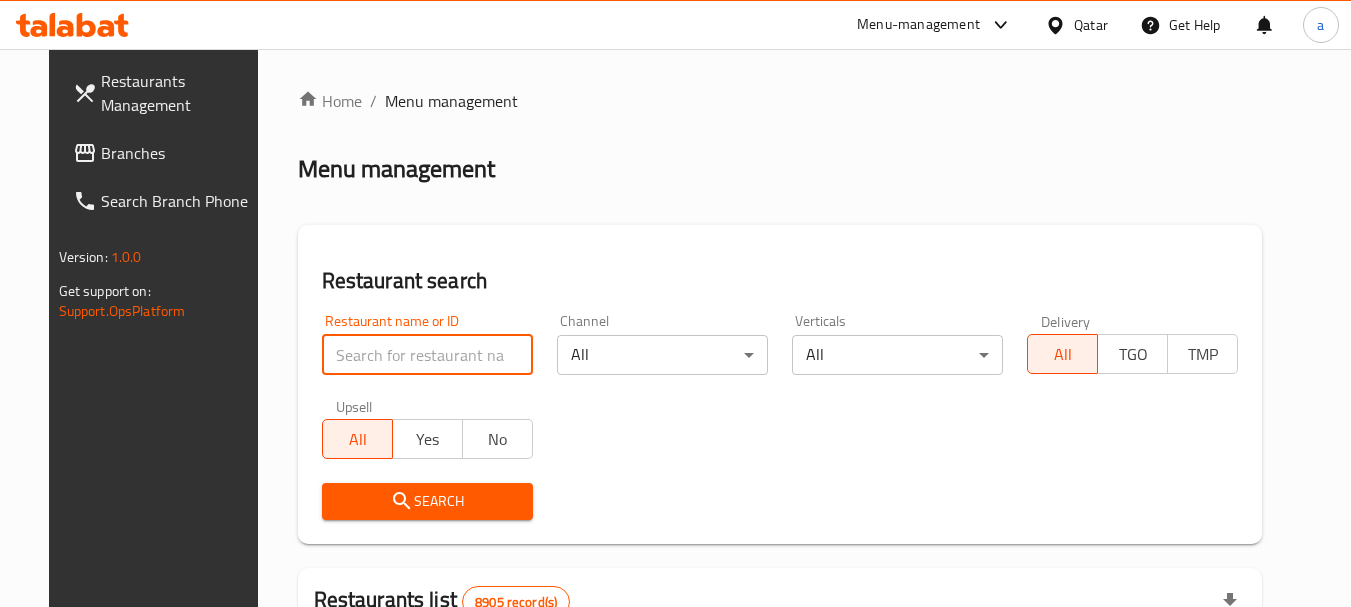 paste on "25718" 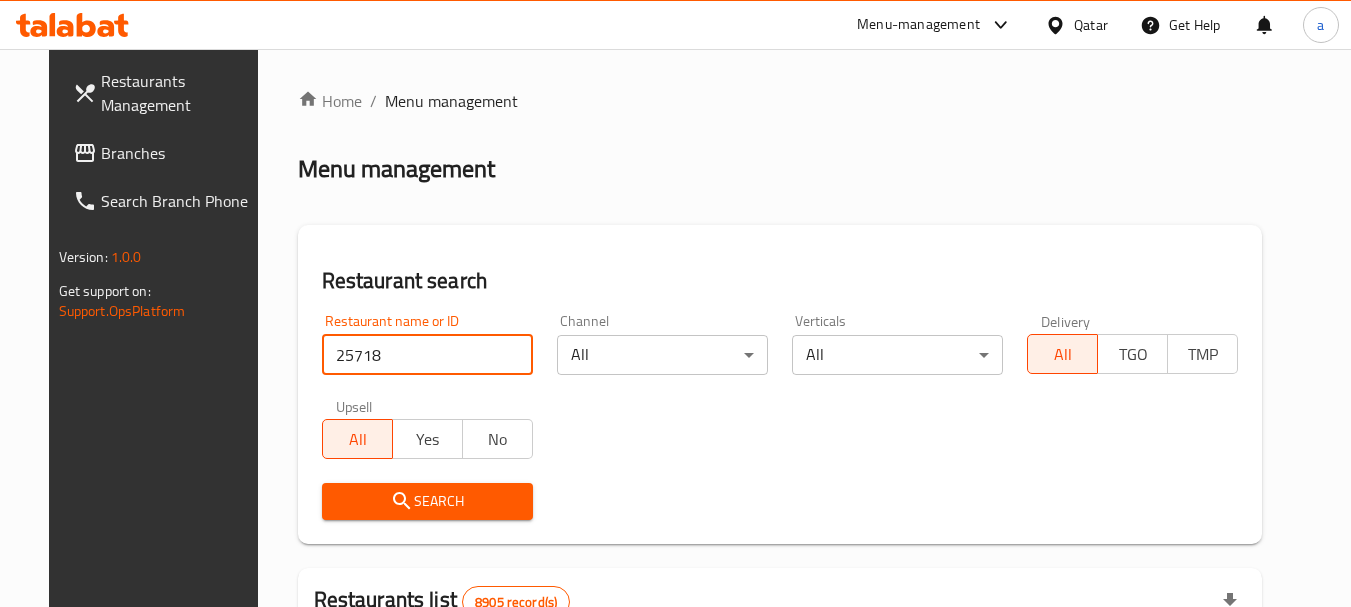 type on "25718" 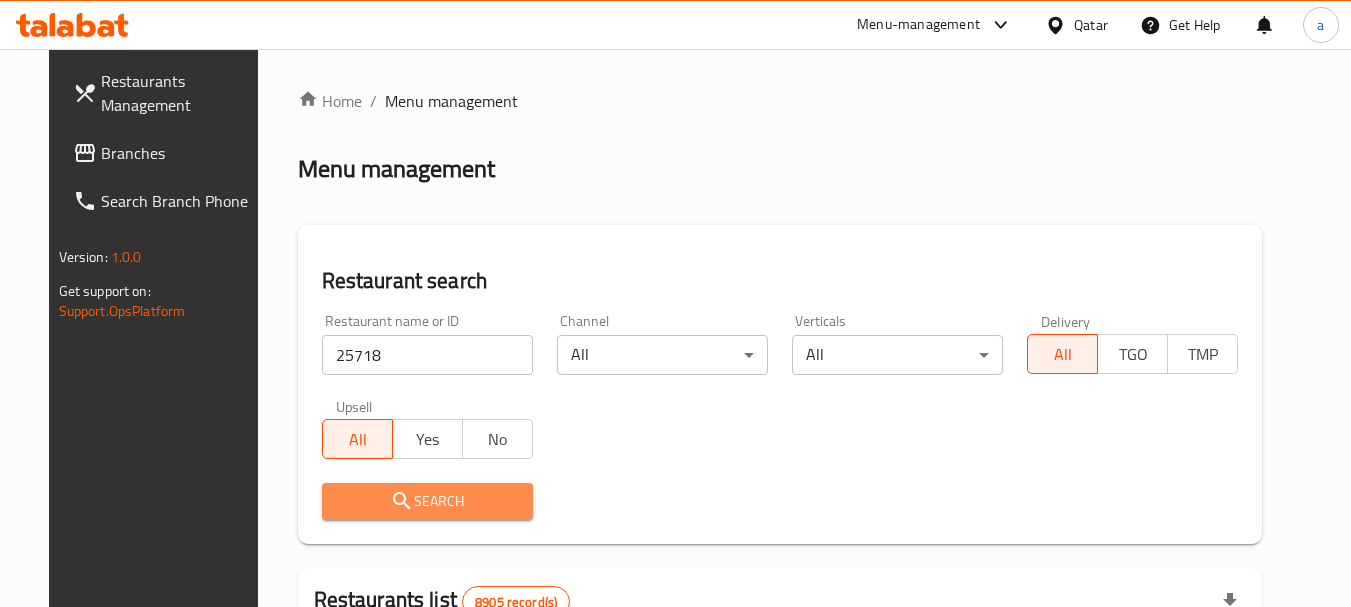 click on "Search" at bounding box center [427, 501] 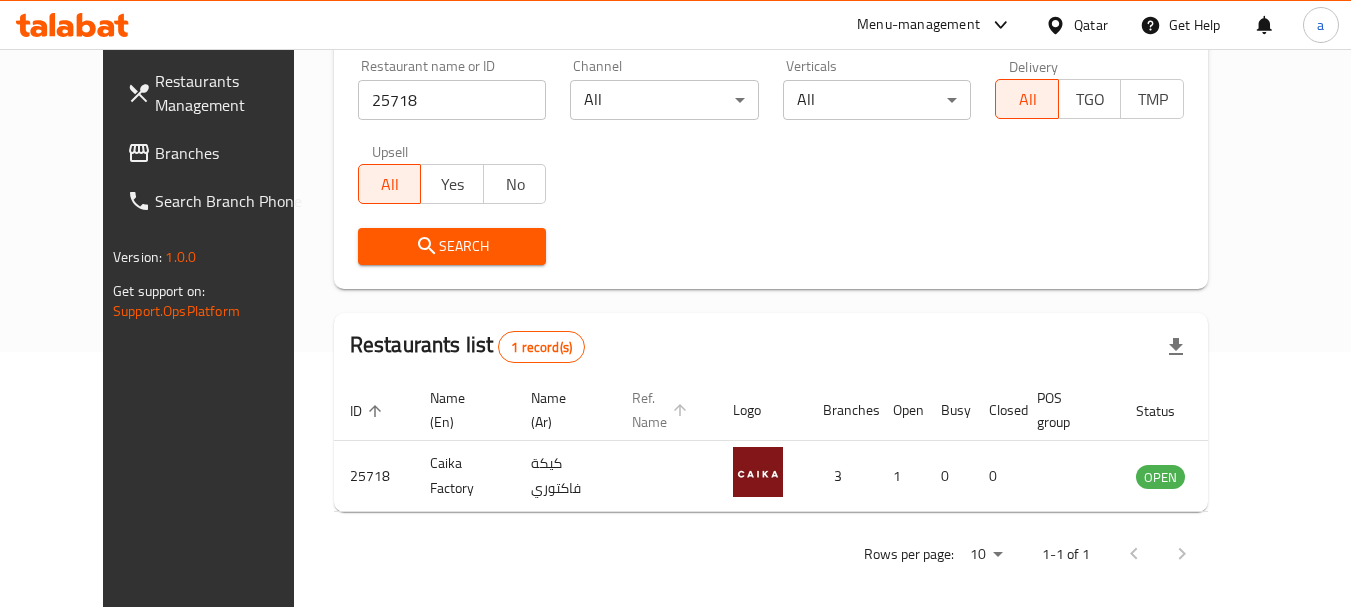 scroll, scrollTop: 268, scrollLeft: 0, axis: vertical 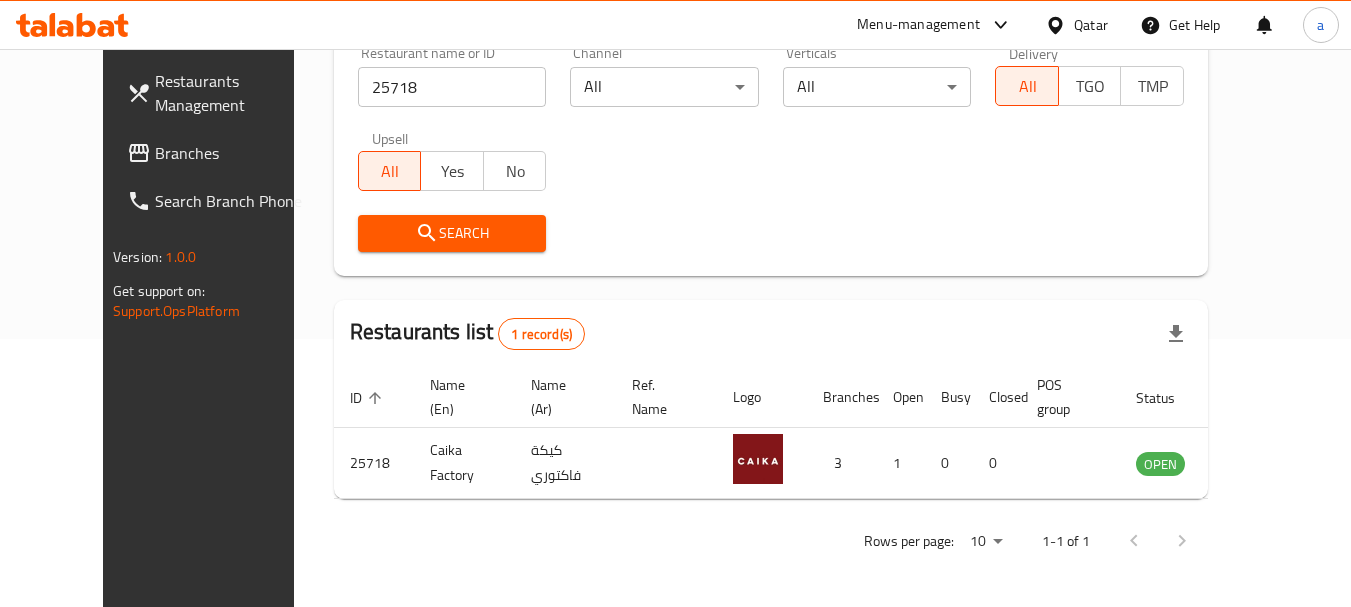 click on "Qatar" at bounding box center (1091, 25) 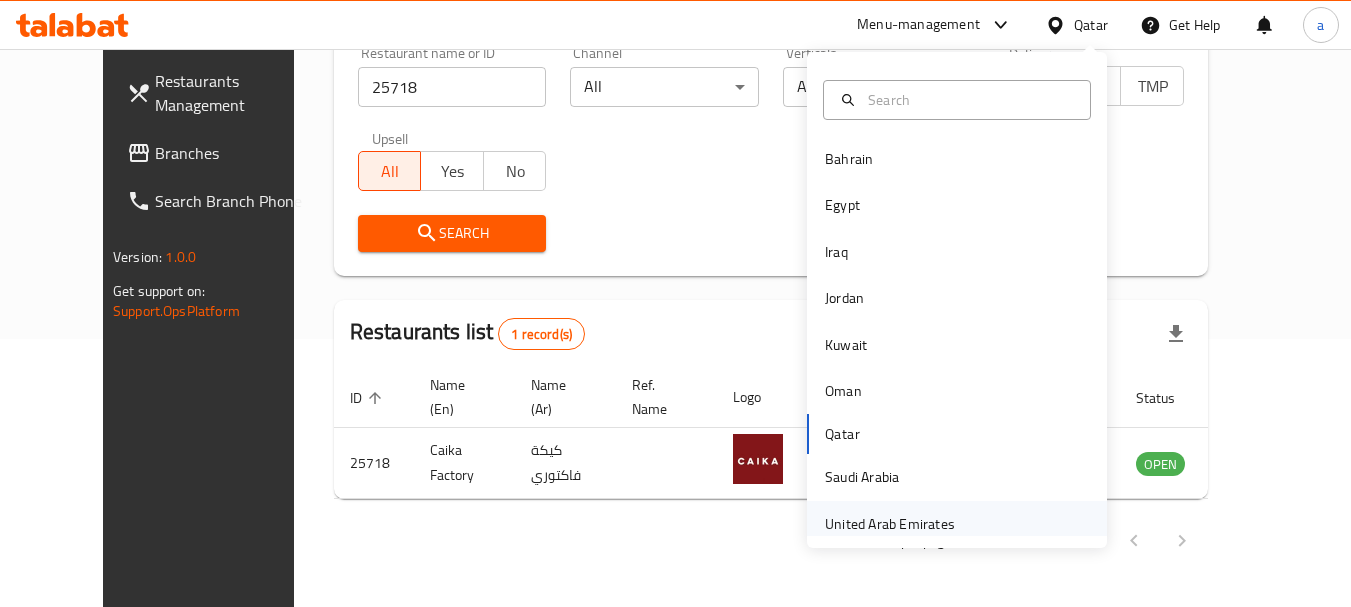 click on "United Arab Emirates" at bounding box center (890, 524) 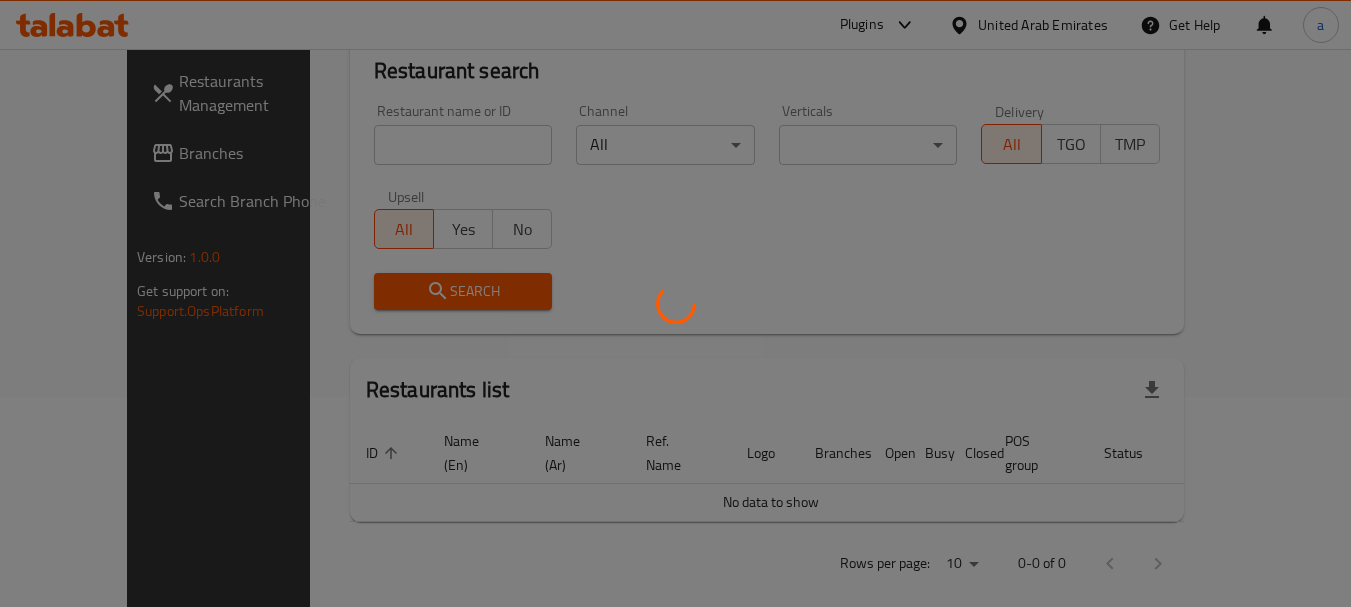 scroll, scrollTop: 268, scrollLeft: 0, axis: vertical 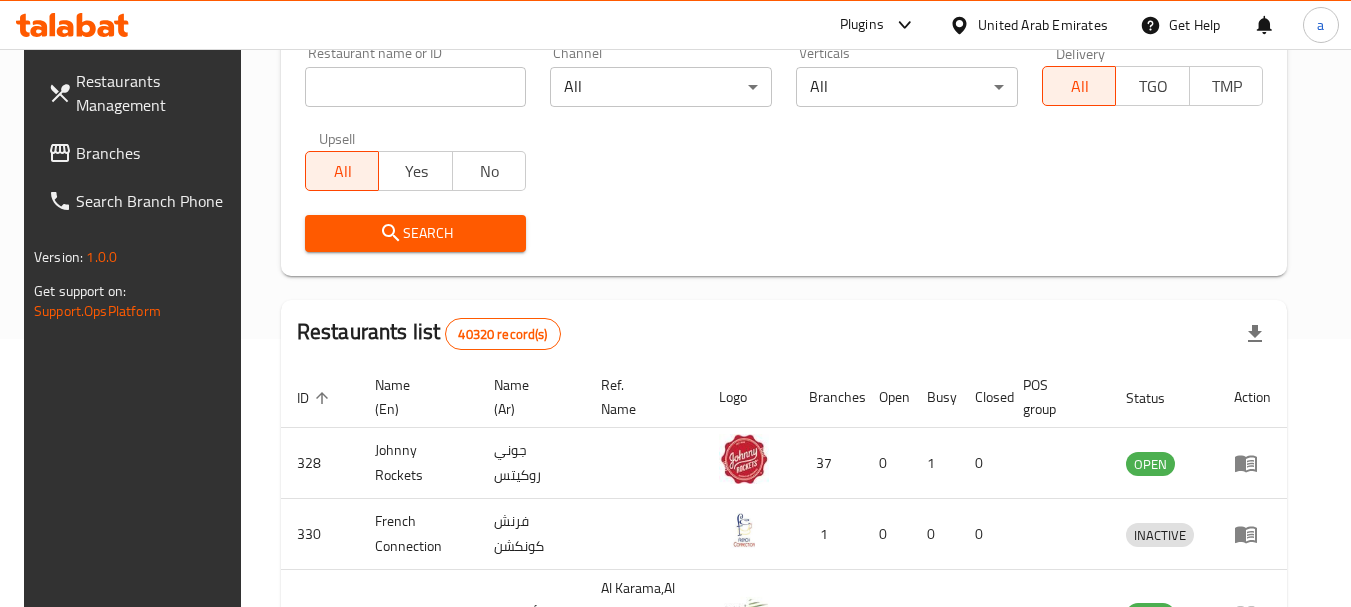 click on "Branches" at bounding box center (155, 153) 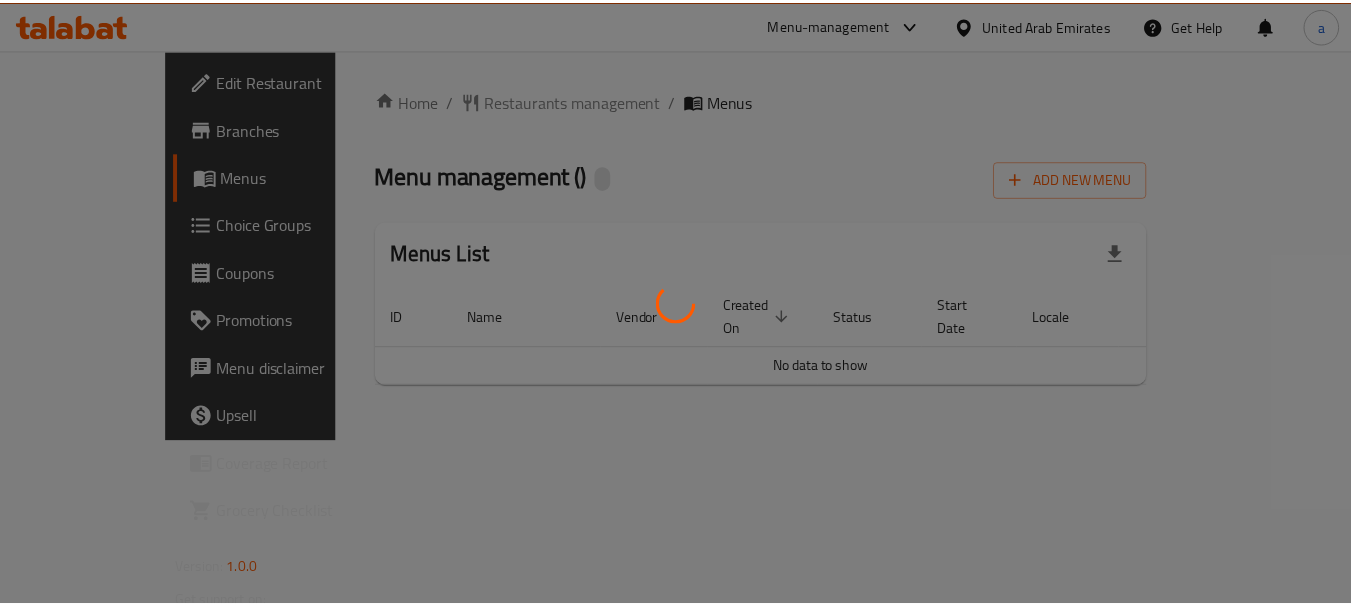 scroll, scrollTop: 0, scrollLeft: 0, axis: both 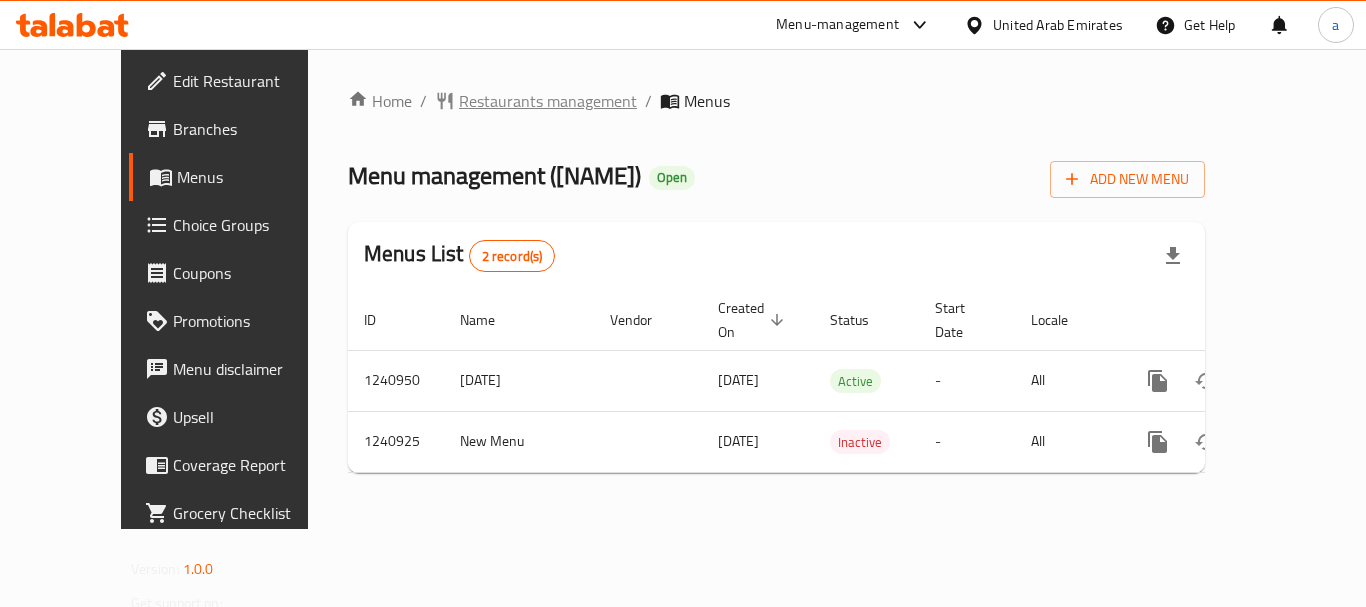 click on "Restaurants management" at bounding box center [548, 101] 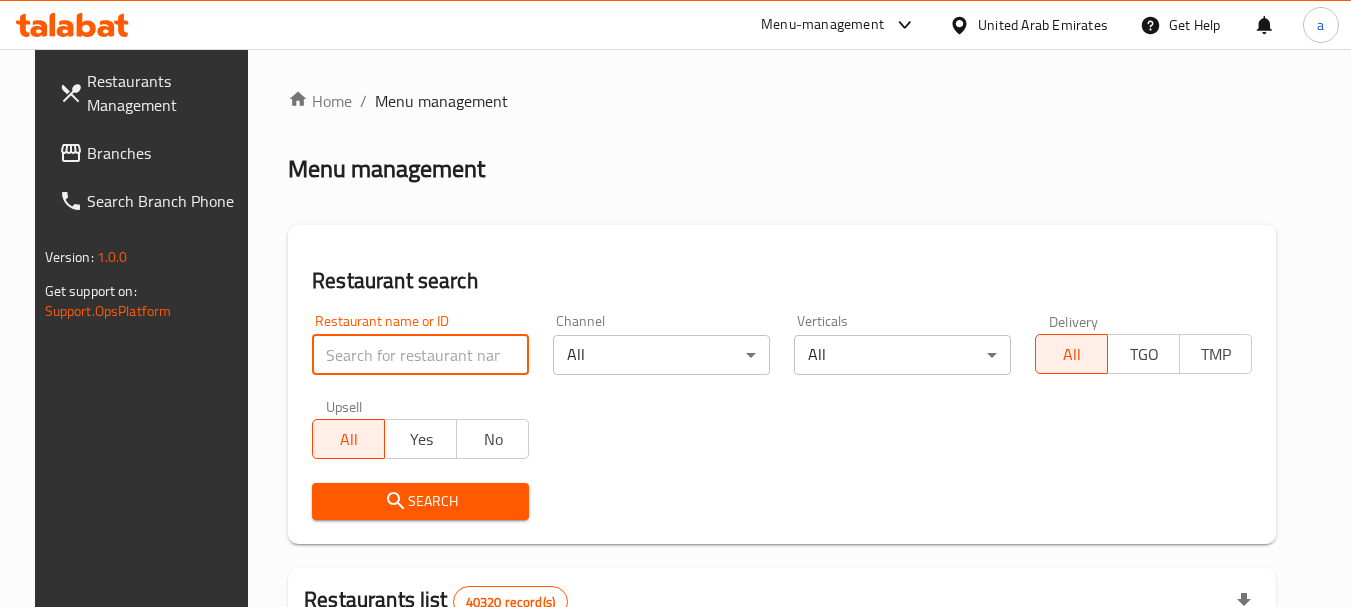 click at bounding box center [420, 355] 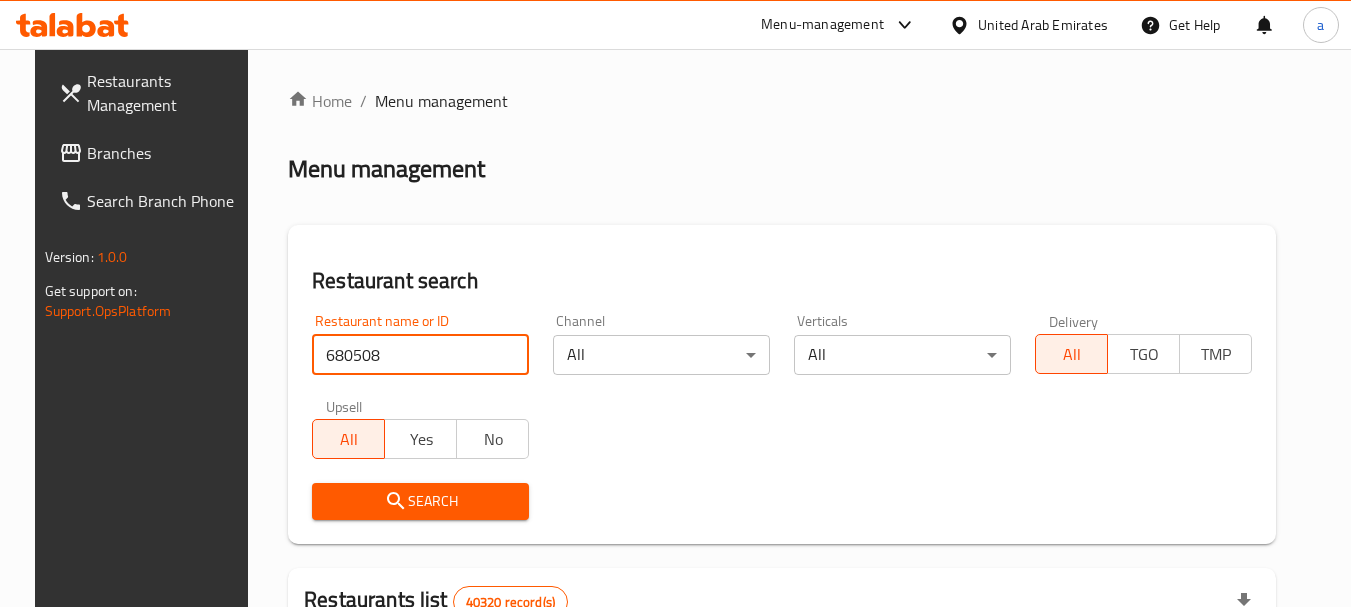 type on "680508" 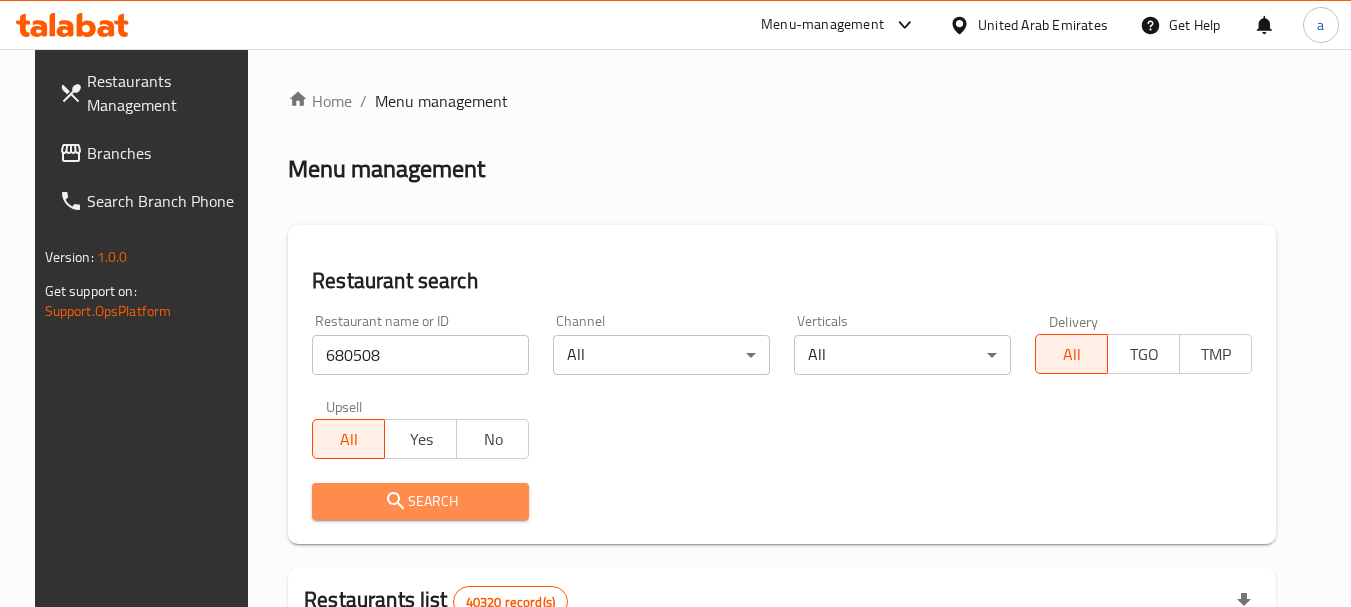 click on "Search" at bounding box center (420, 501) 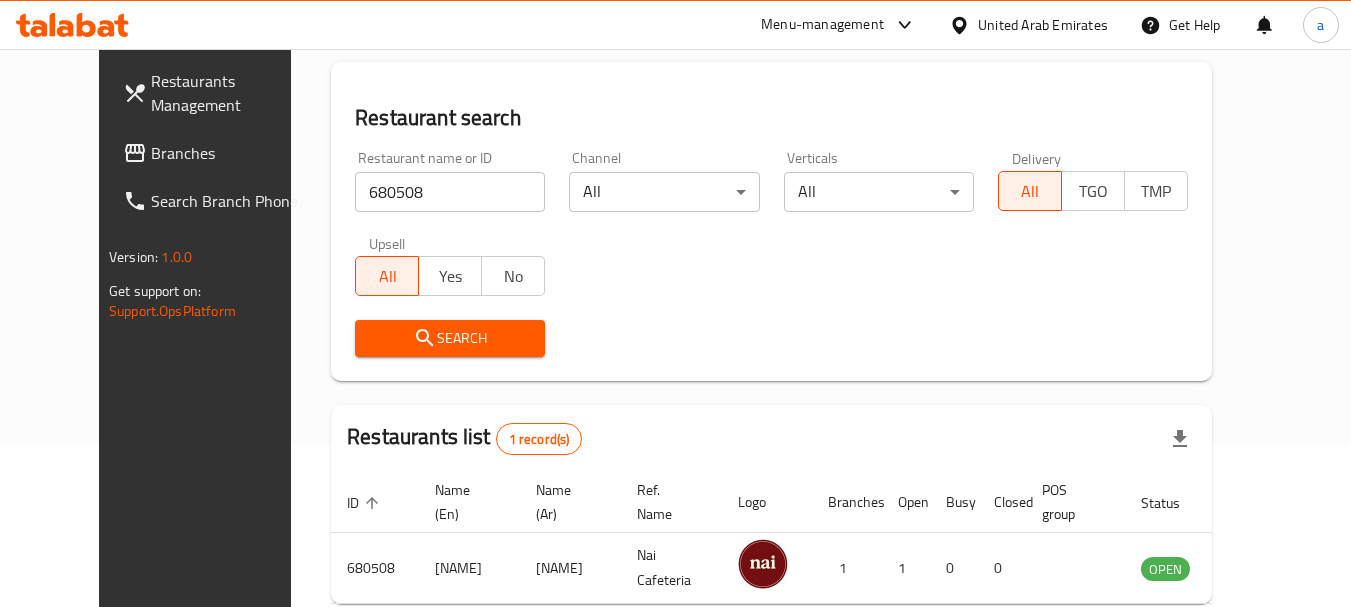 scroll, scrollTop: 236, scrollLeft: 0, axis: vertical 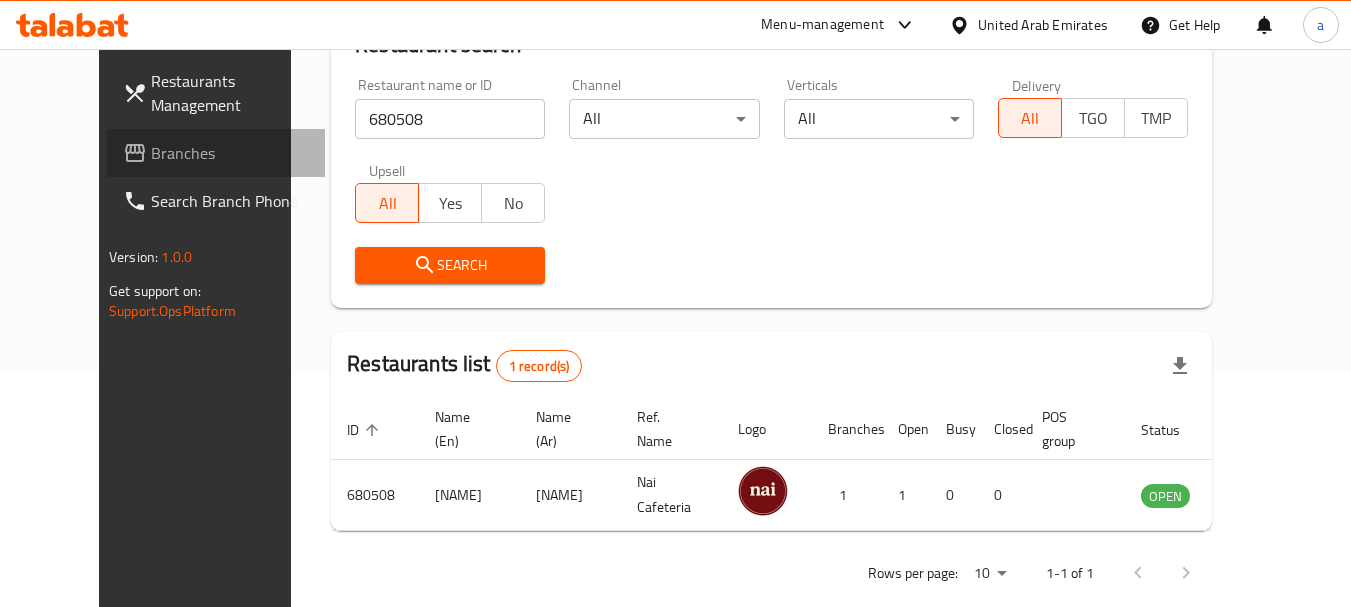 click on "Branches" at bounding box center (230, 153) 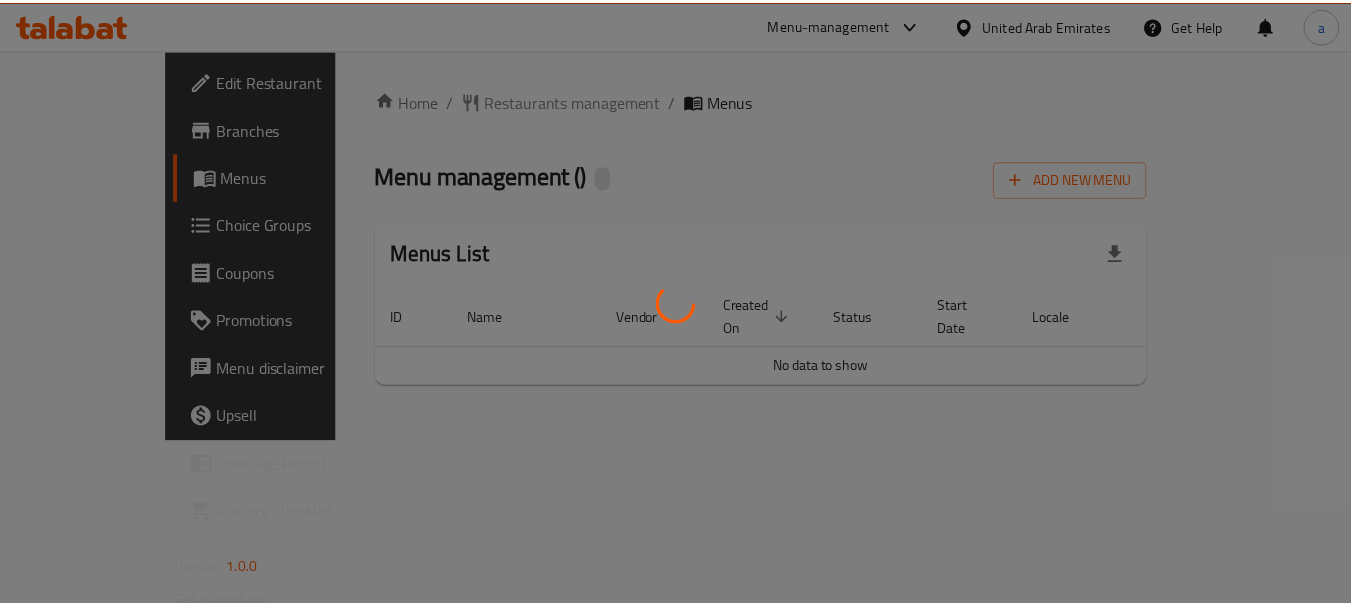 scroll, scrollTop: 0, scrollLeft: 0, axis: both 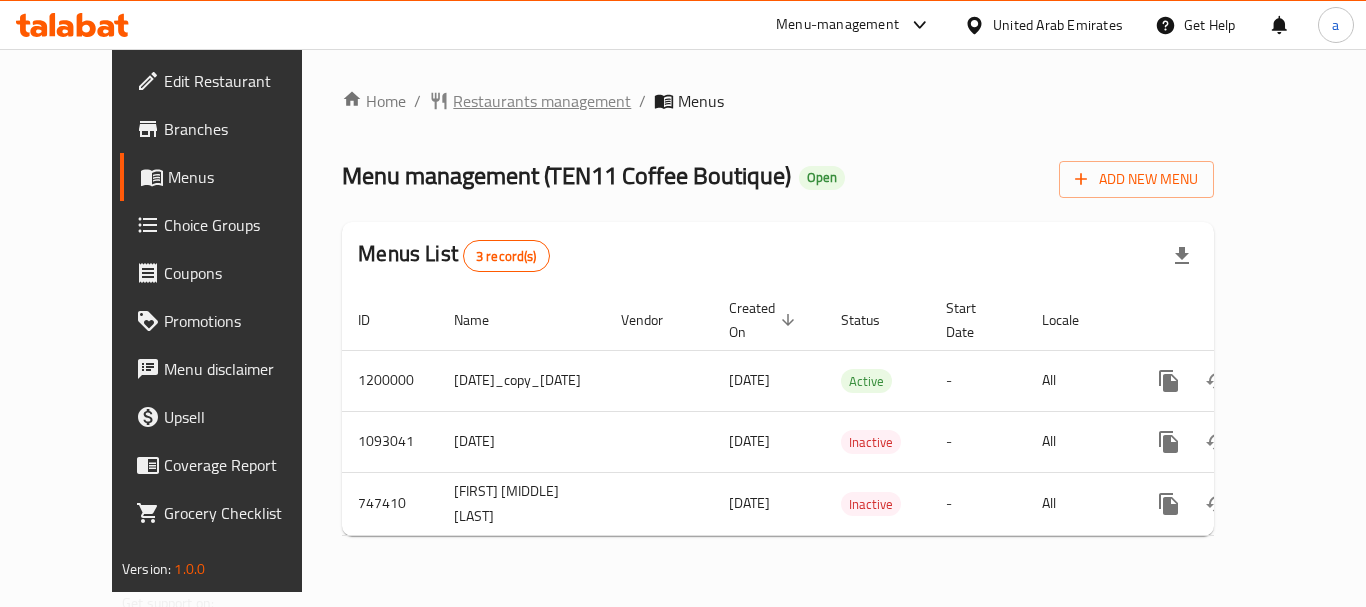 click on "Restaurants management" at bounding box center [542, 101] 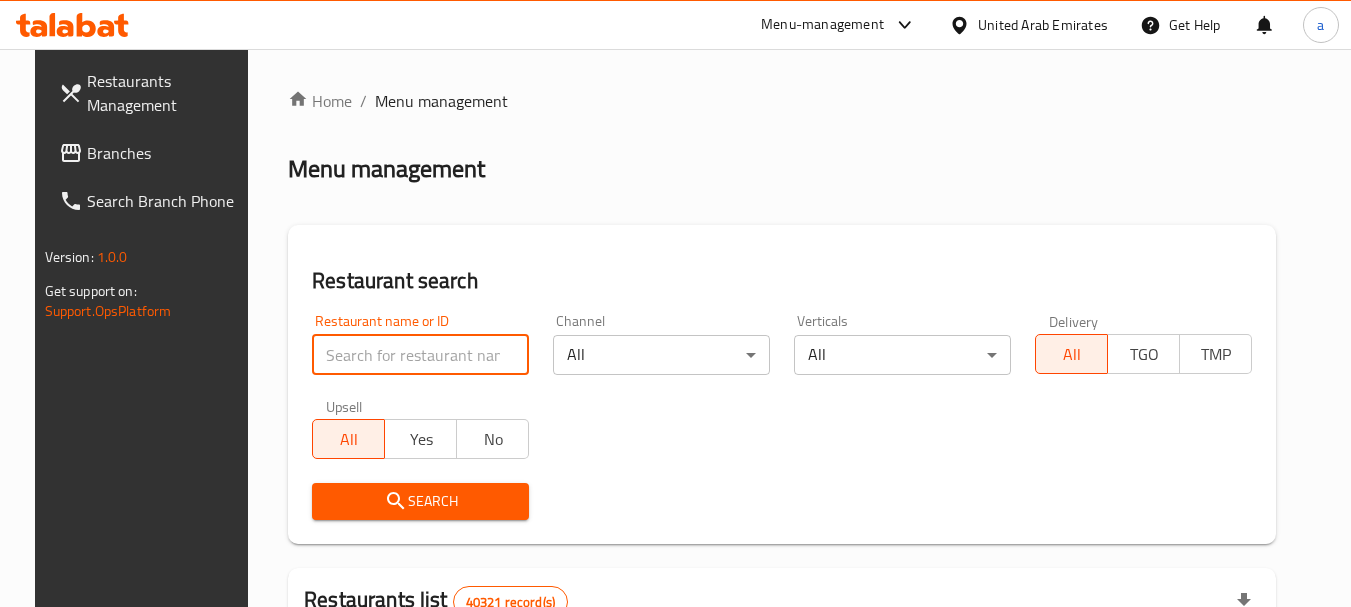click at bounding box center (420, 355) 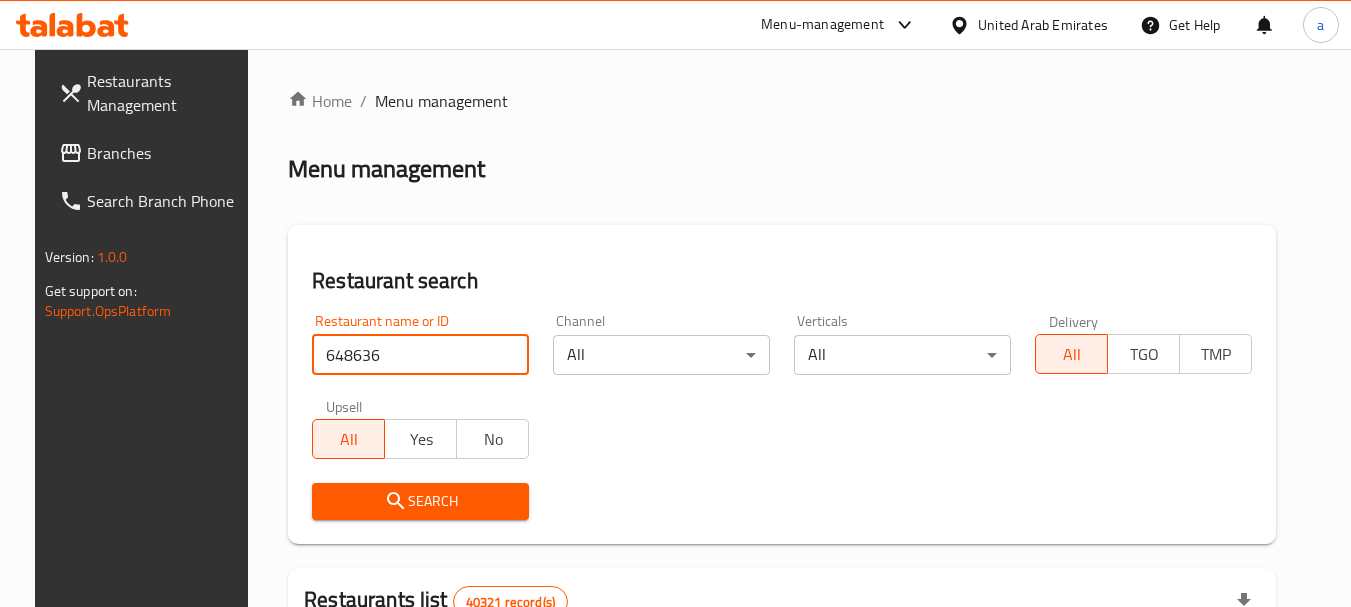 type on "648636" 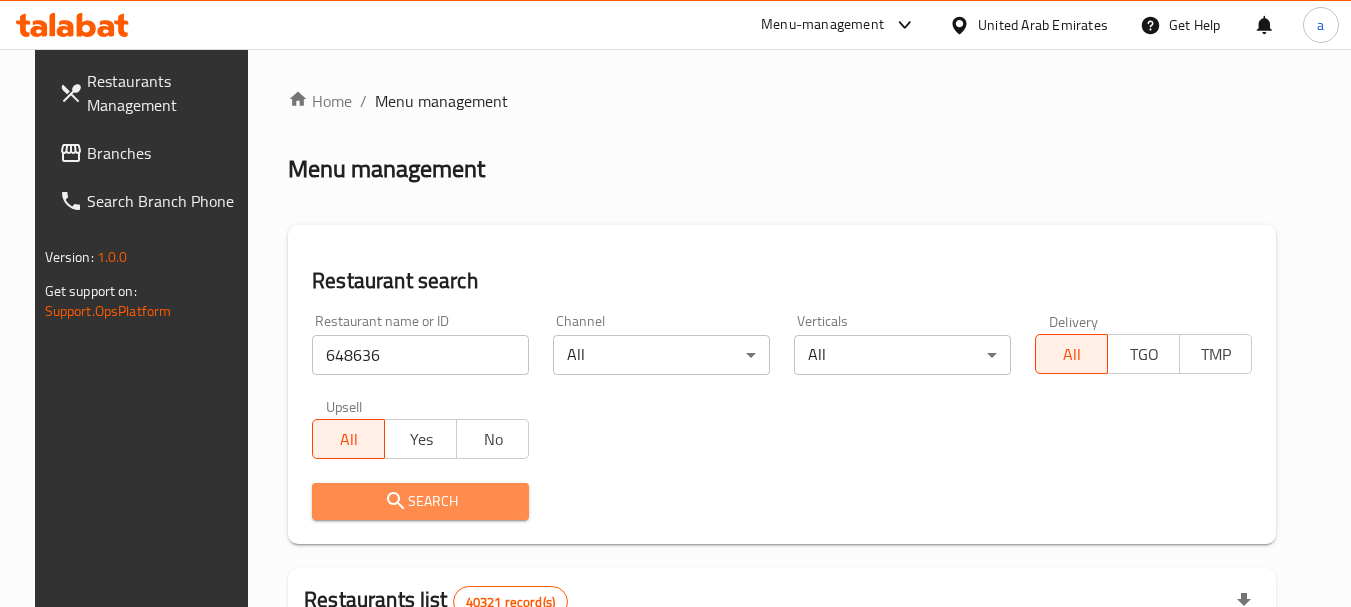 click on "Search" at bounding box center [420, 501] 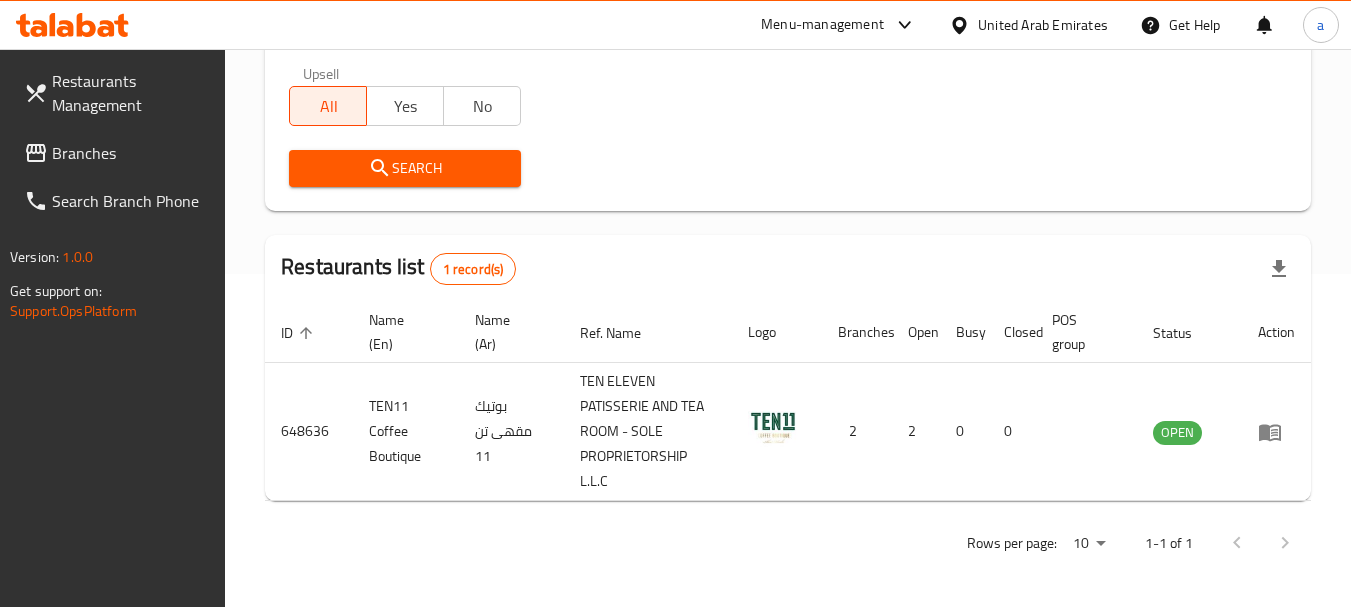 scroll, scrollTop: 335, scrollLeft: 0, axis: vertical 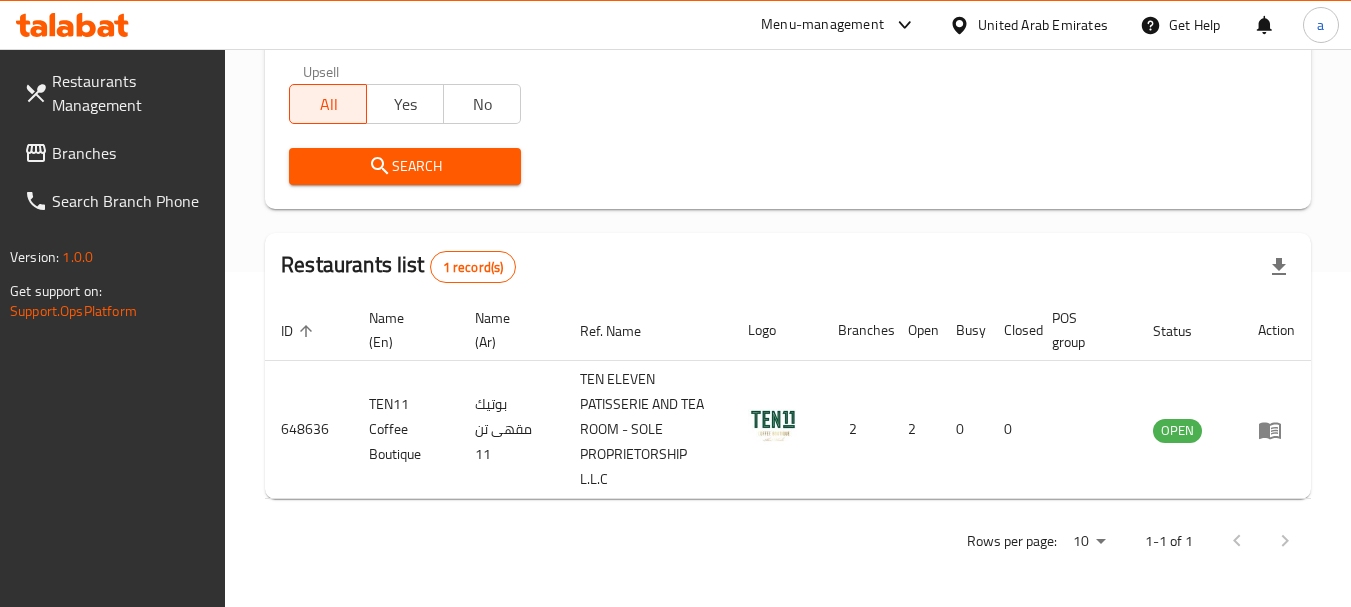 click on "Branches" at bounding box center [131, 153] 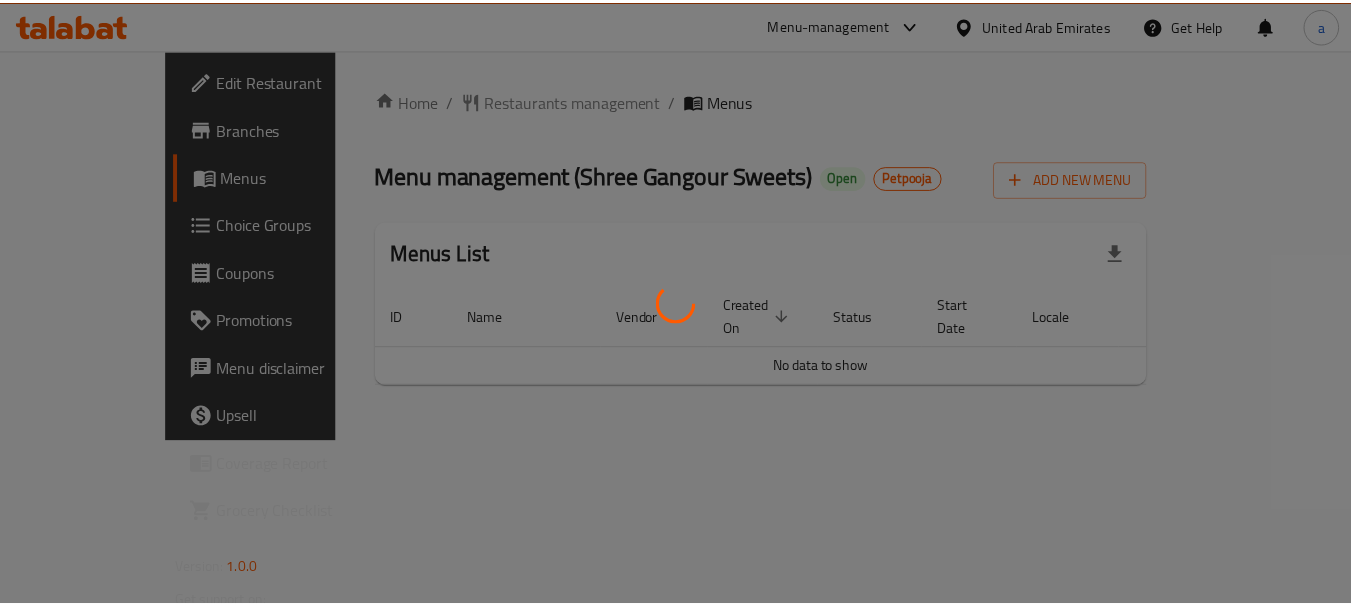 scroll, scrollTop: 0, scrollLeft: 0, axis: both 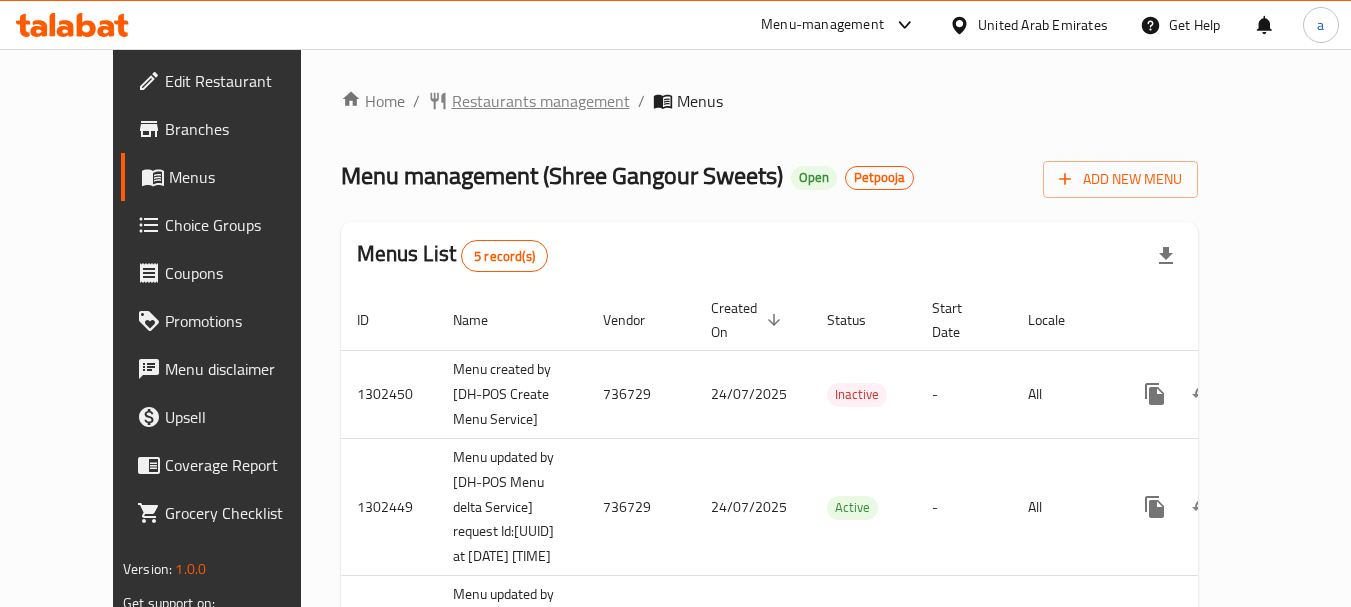 click on "Restaurants management" at bounding box center [541, 101] 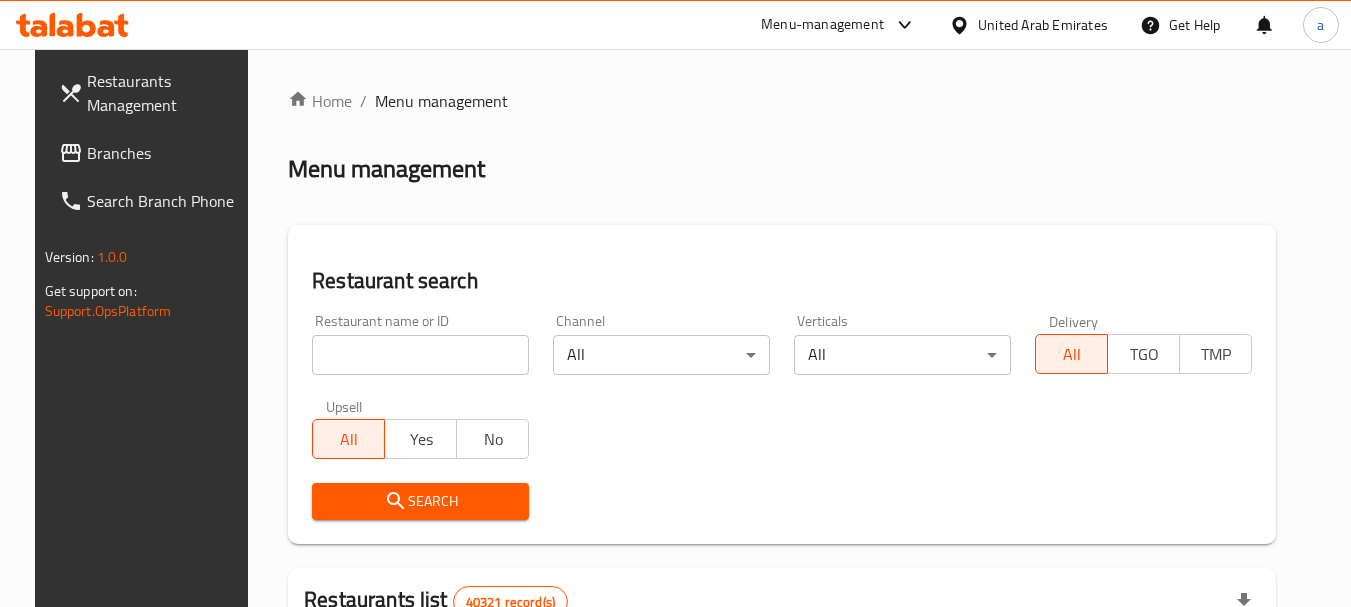click at bounding box center [420, 355] 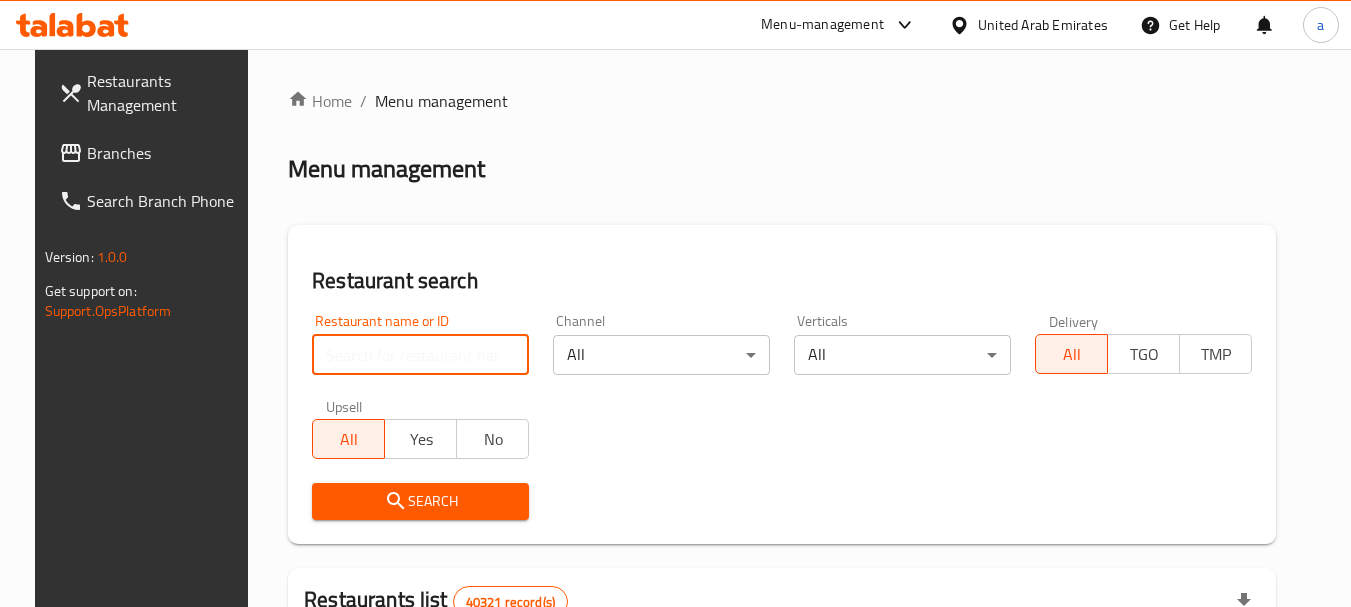 paste on "653223" 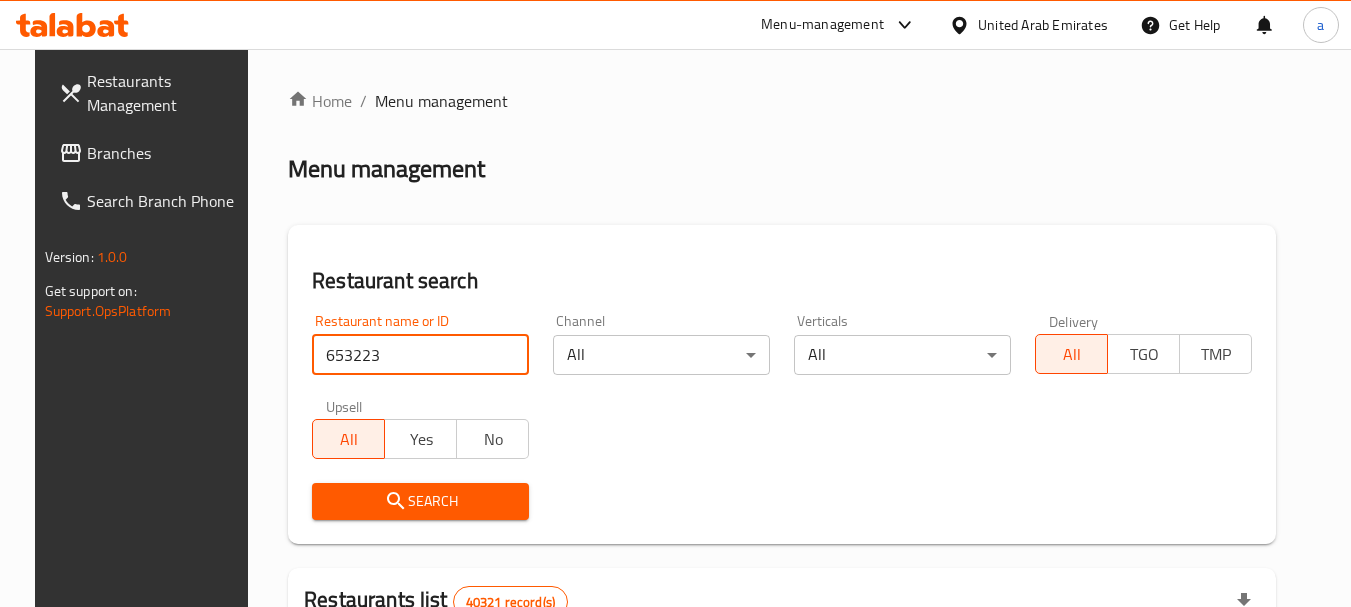 type on "653223" 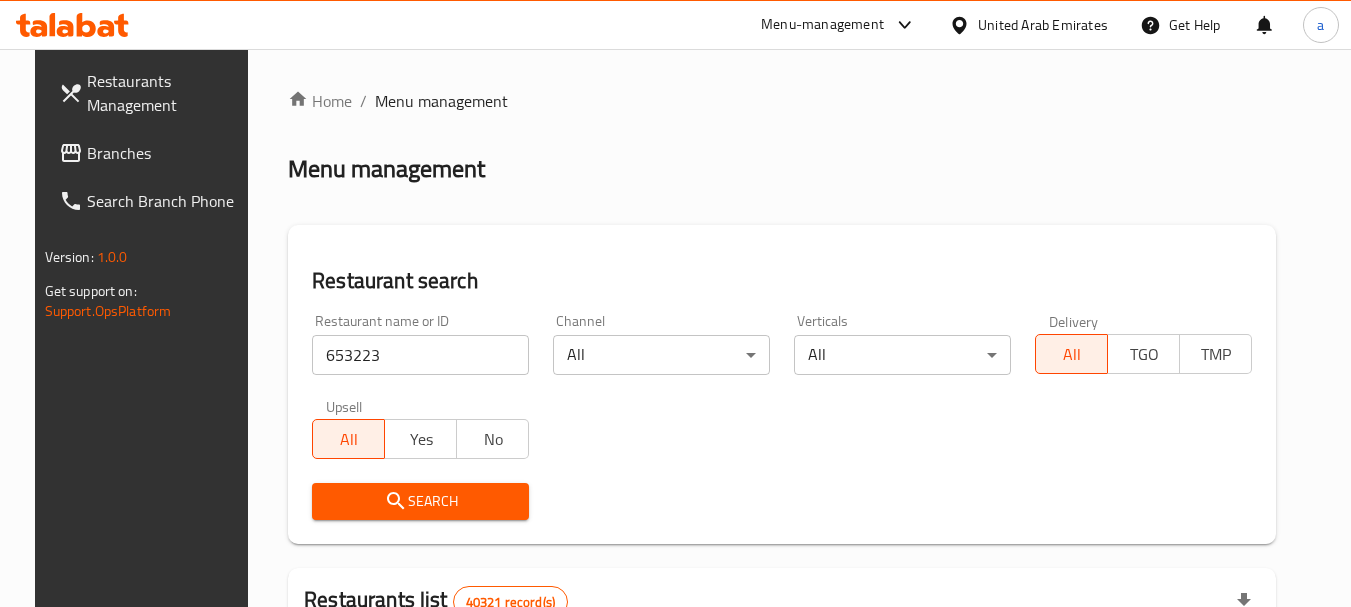 click on "Search" at bounding box center (420, 501) 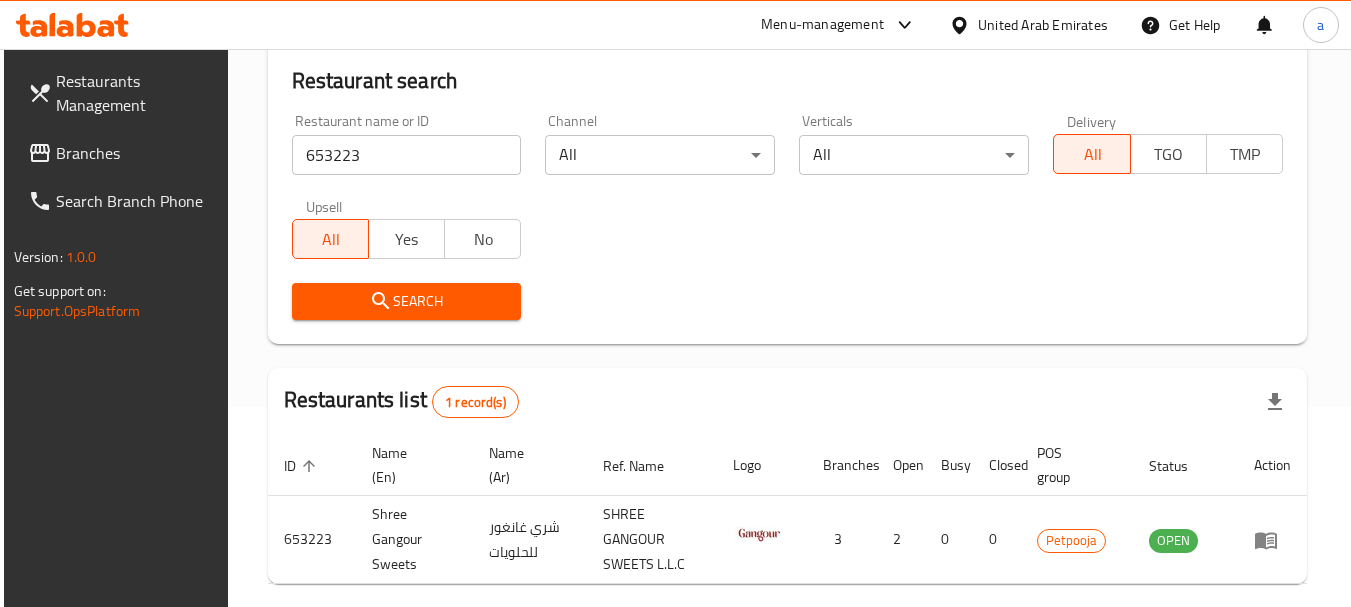 scroll, scrollTop: 285, scrollLeft: 0, axis: vertical 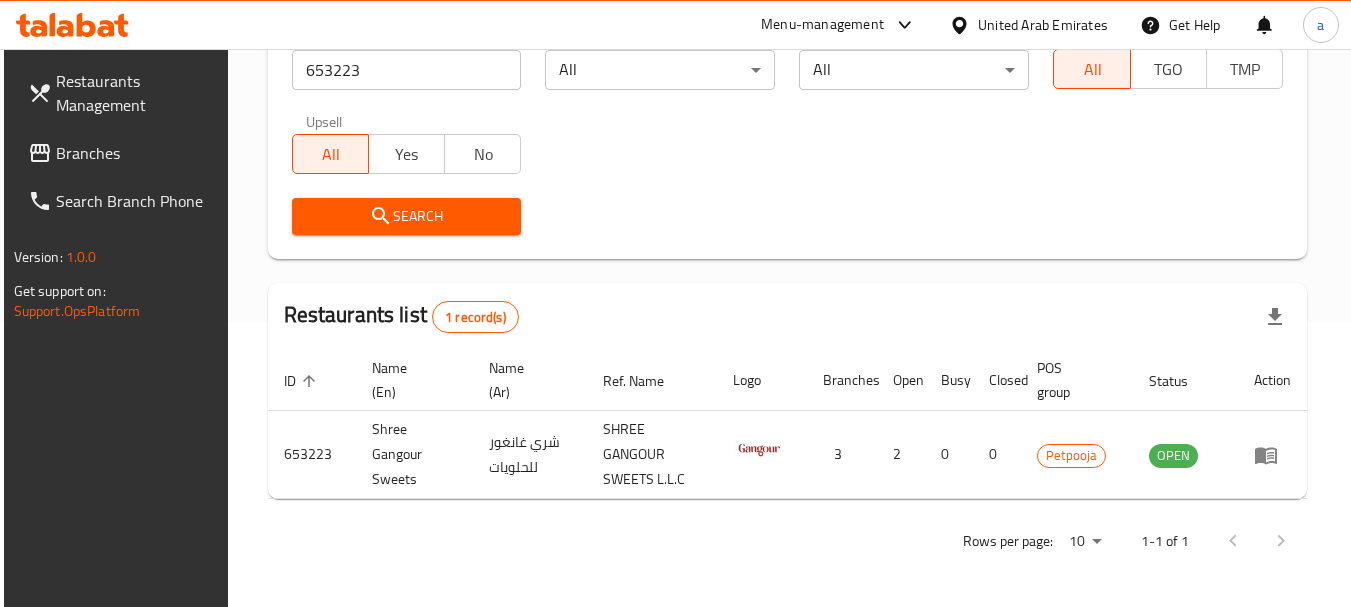 click on "Restaurants Management   Branches   Search Branch Phone  Version:    1.0.0  Get support on:    Support.OpsPlatform" at bounding box center [117, 352] 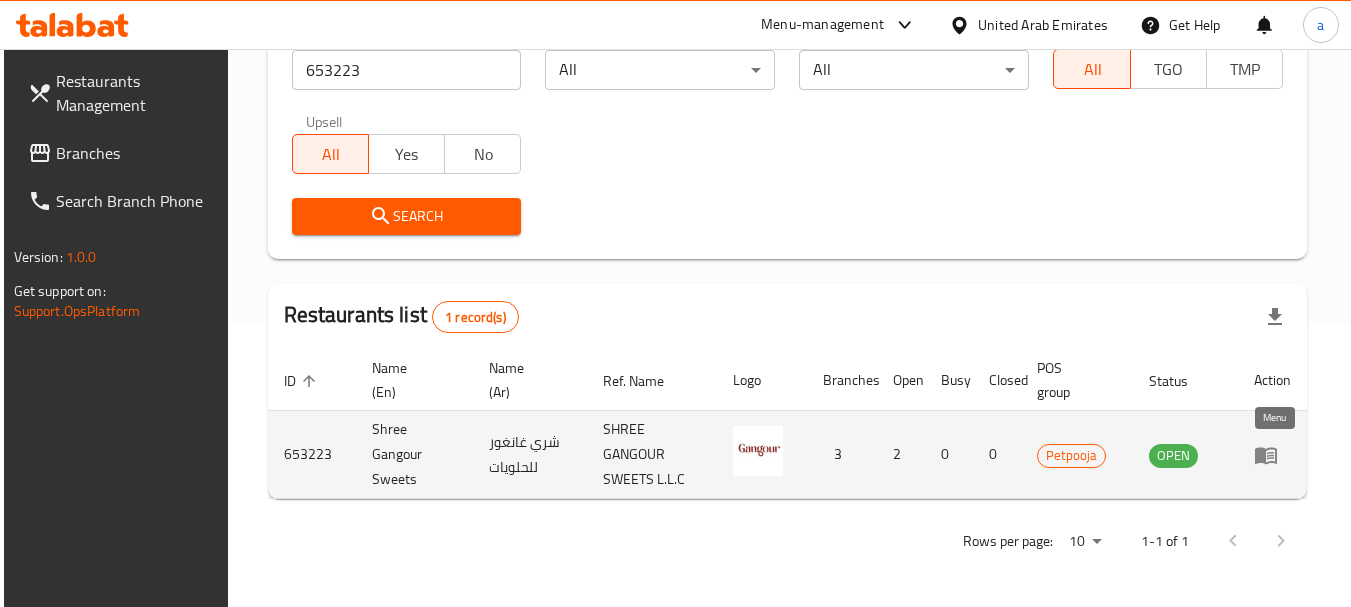 click 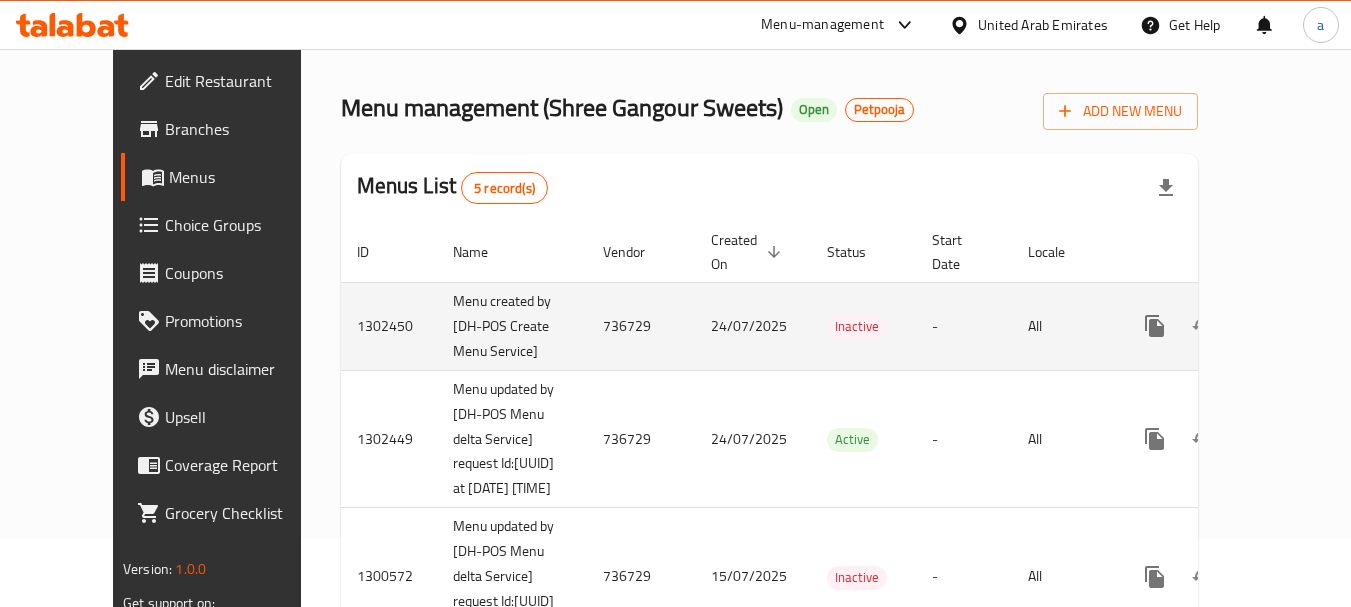 scroll, scrollTop: 100, scrollLeft: 0, axis: vertical 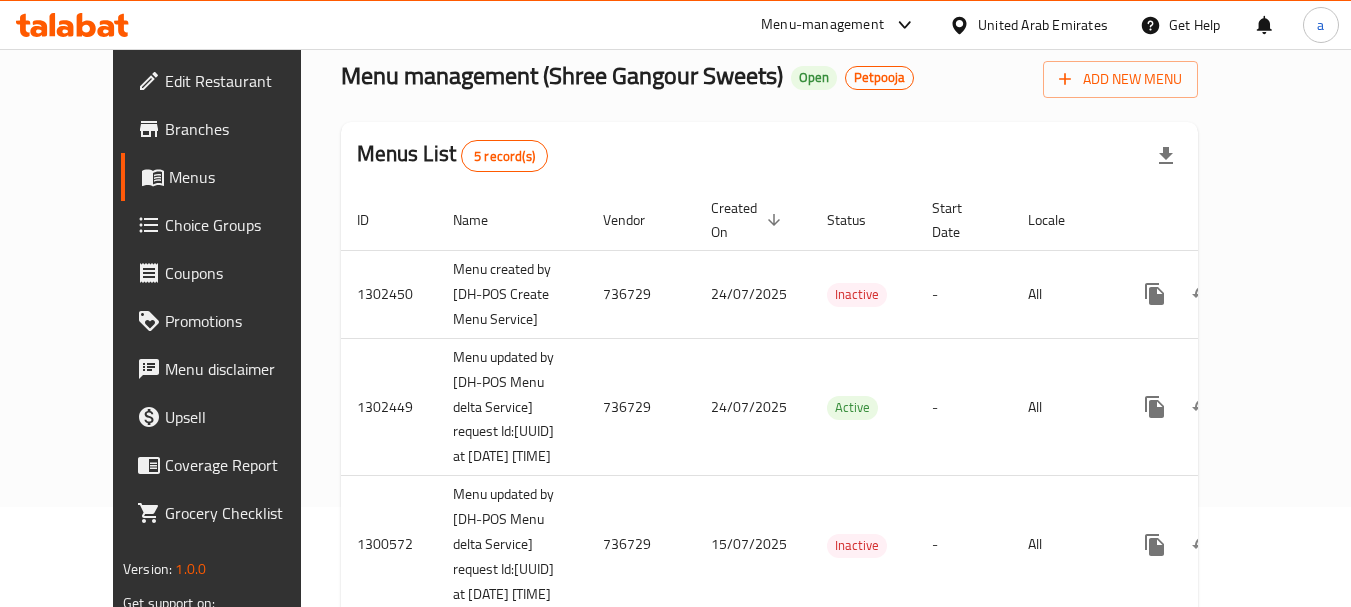 click on "United Arab Emirates" at bounding box center [1043, 25] 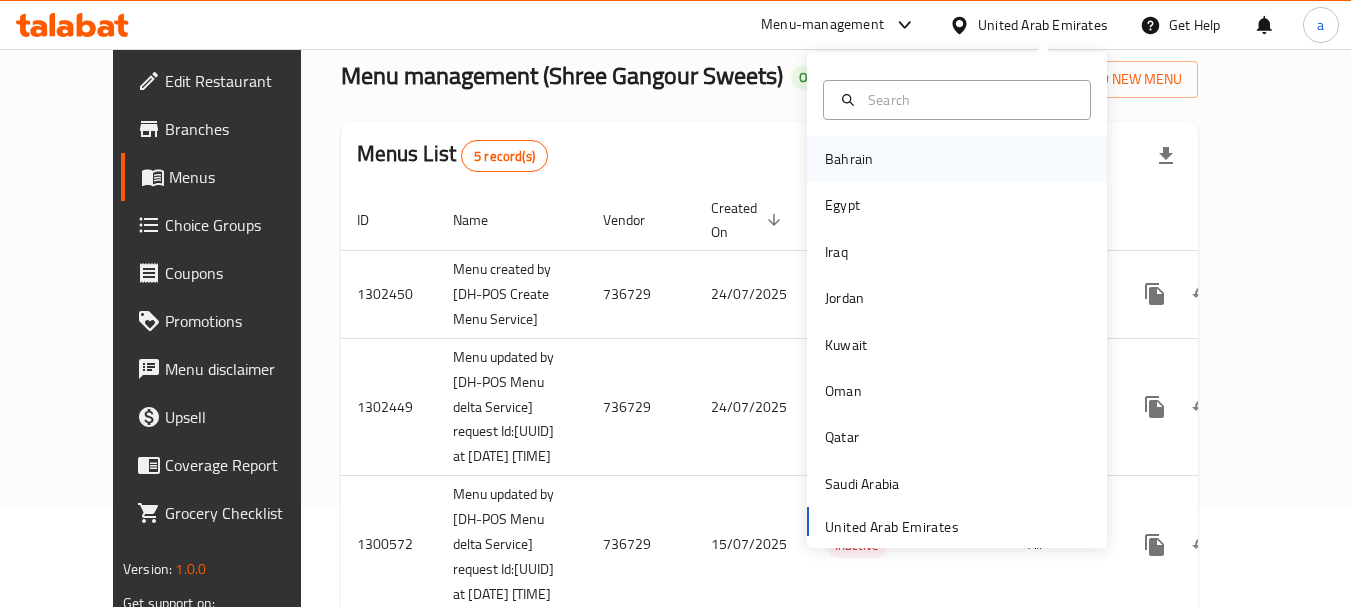 click on "Bahrain" at bounding box center (849, 159) 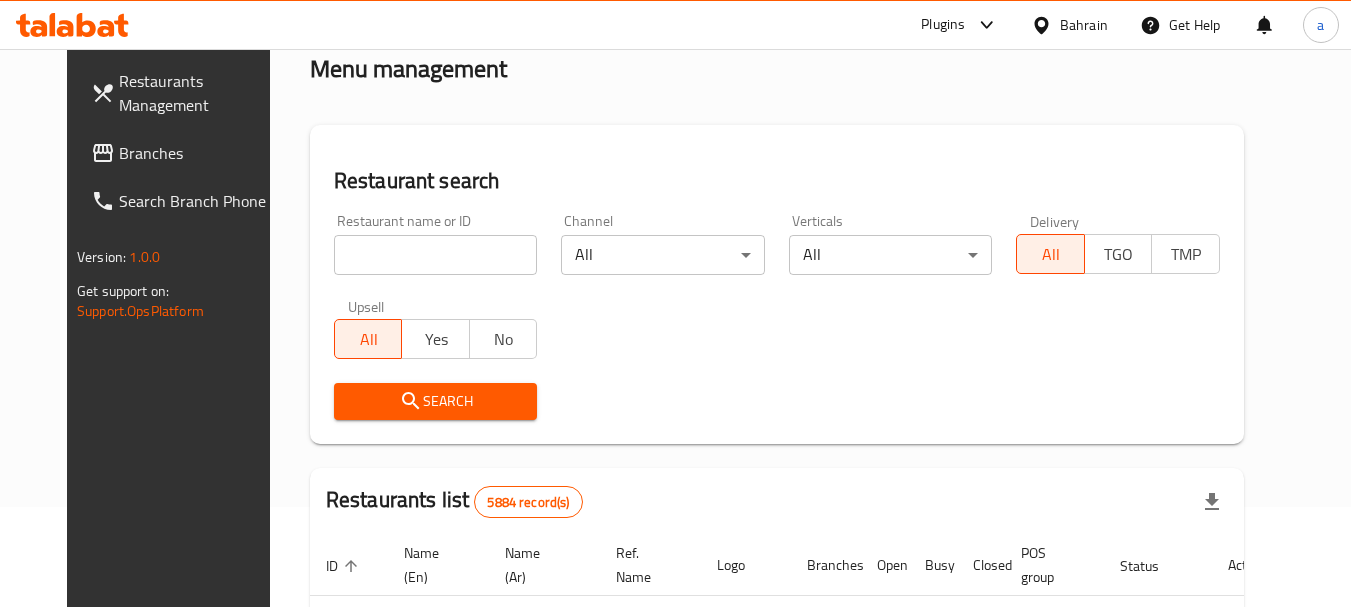 click on "Branches" at bounding box center [198, 153] 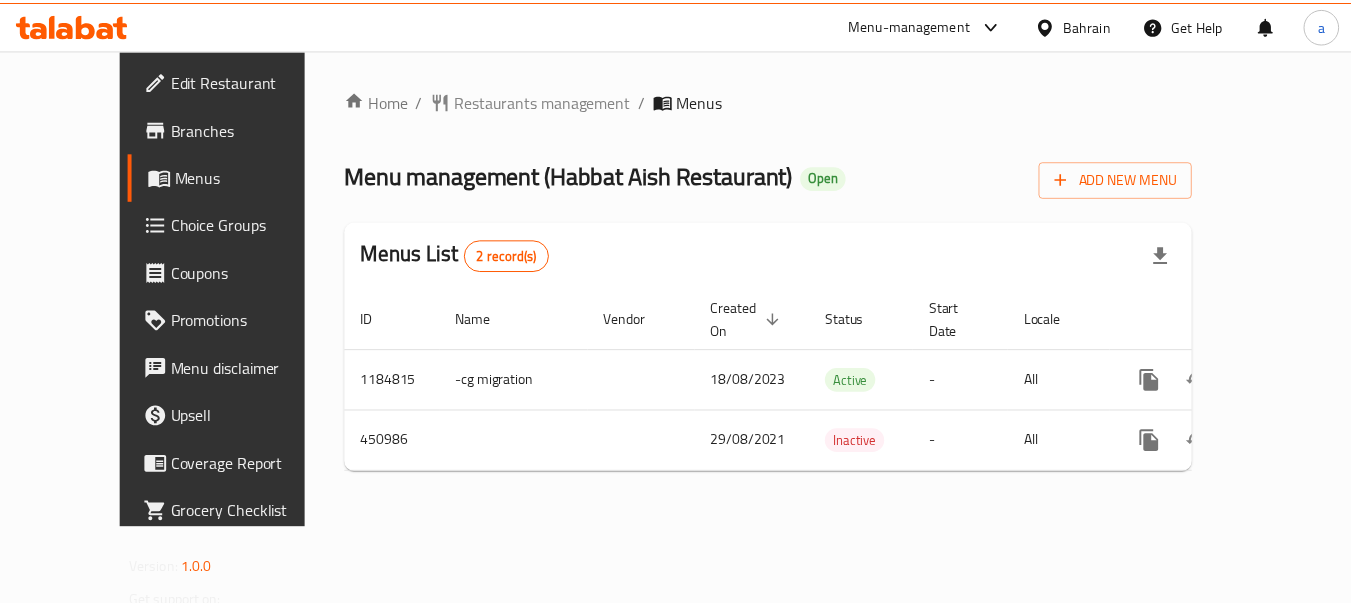 scroll, scrollTop: 0, scrollLeft: 0, axis: both 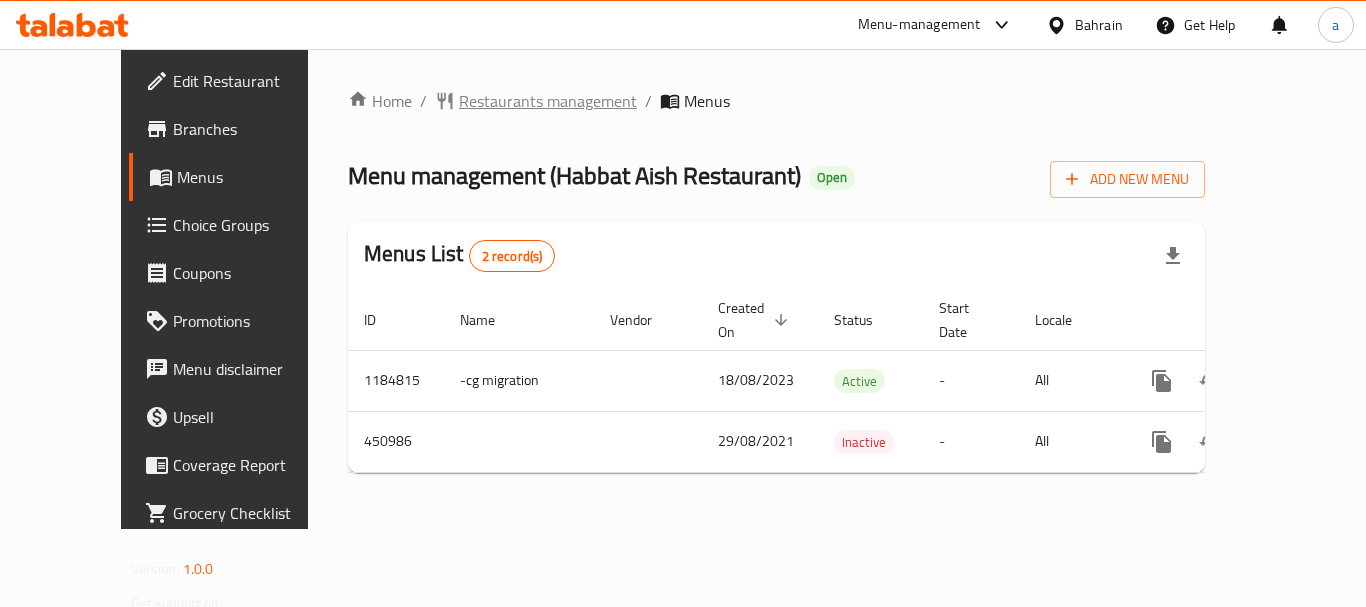 click on "Restaurants management" at bounding box center [548, 101] 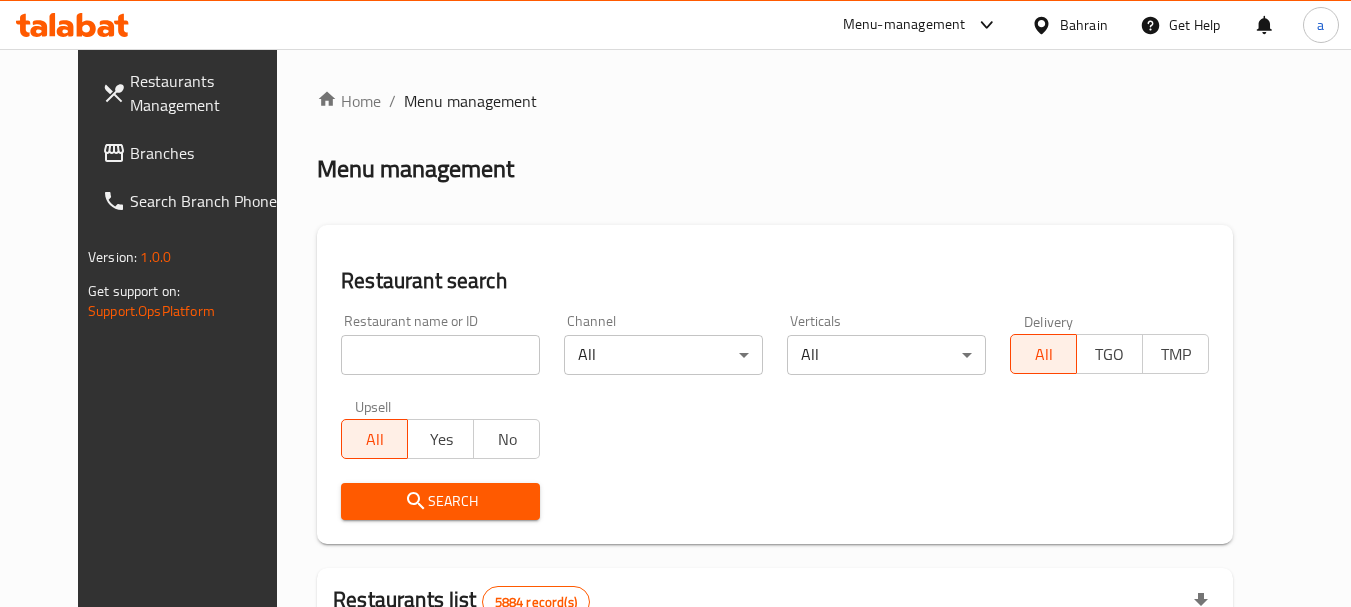 click at bounding box center [440, 355] 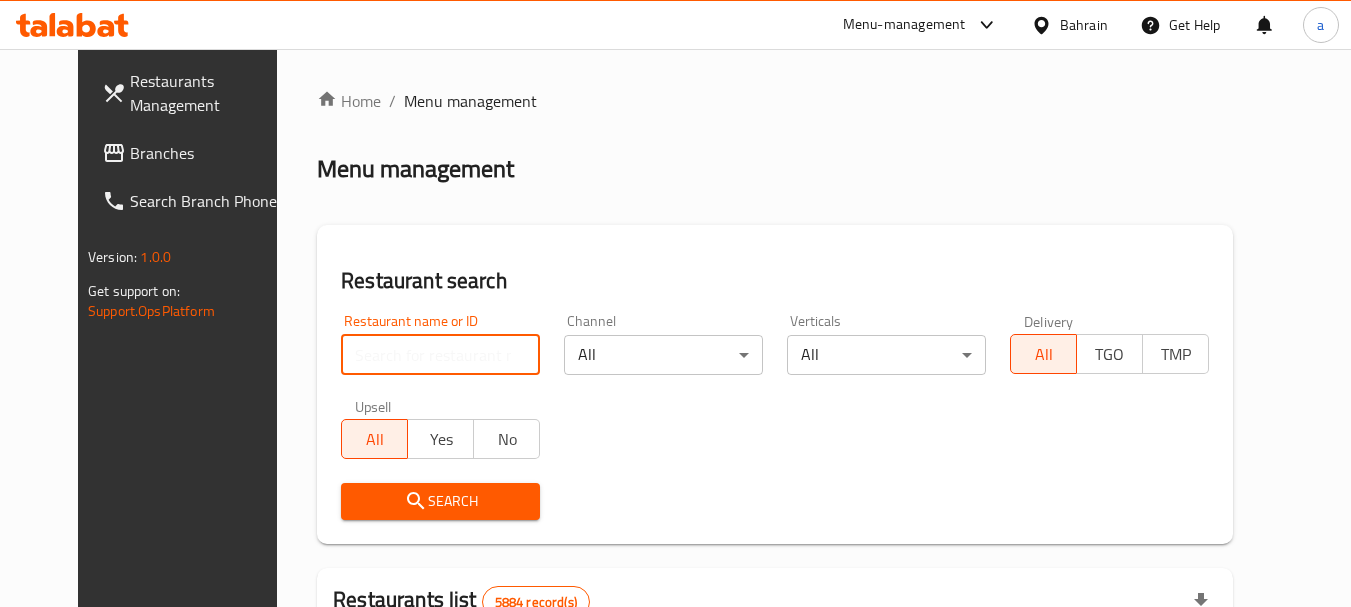 paste on "633161" 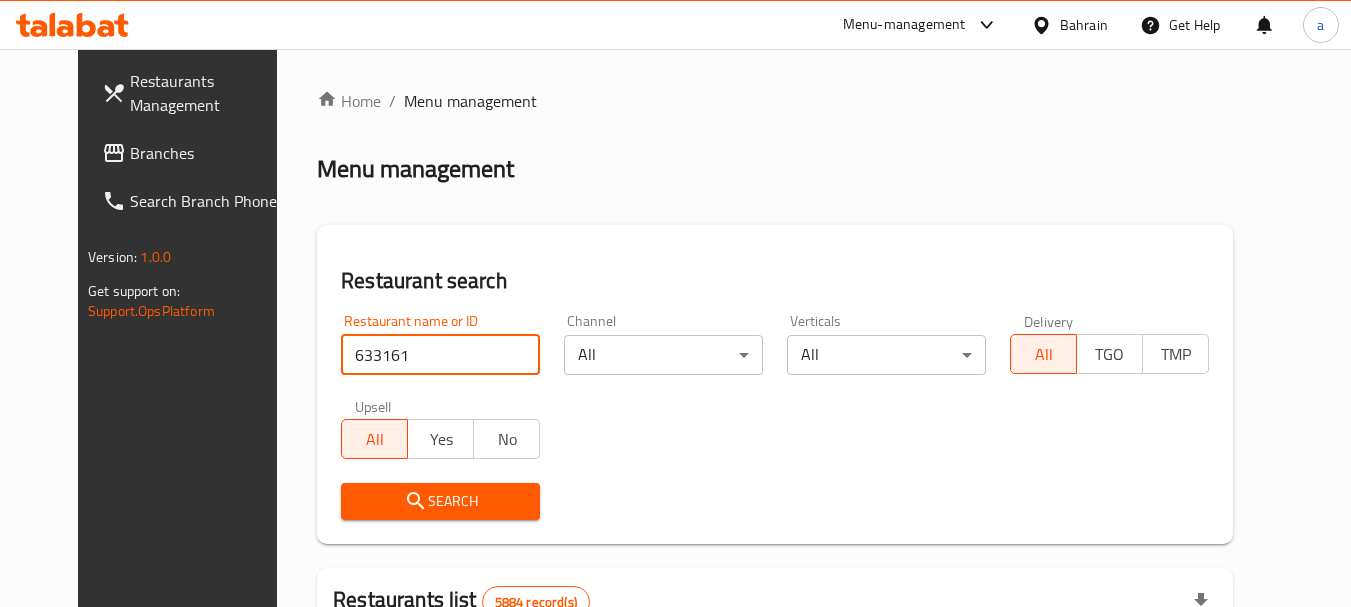 type on "633161" 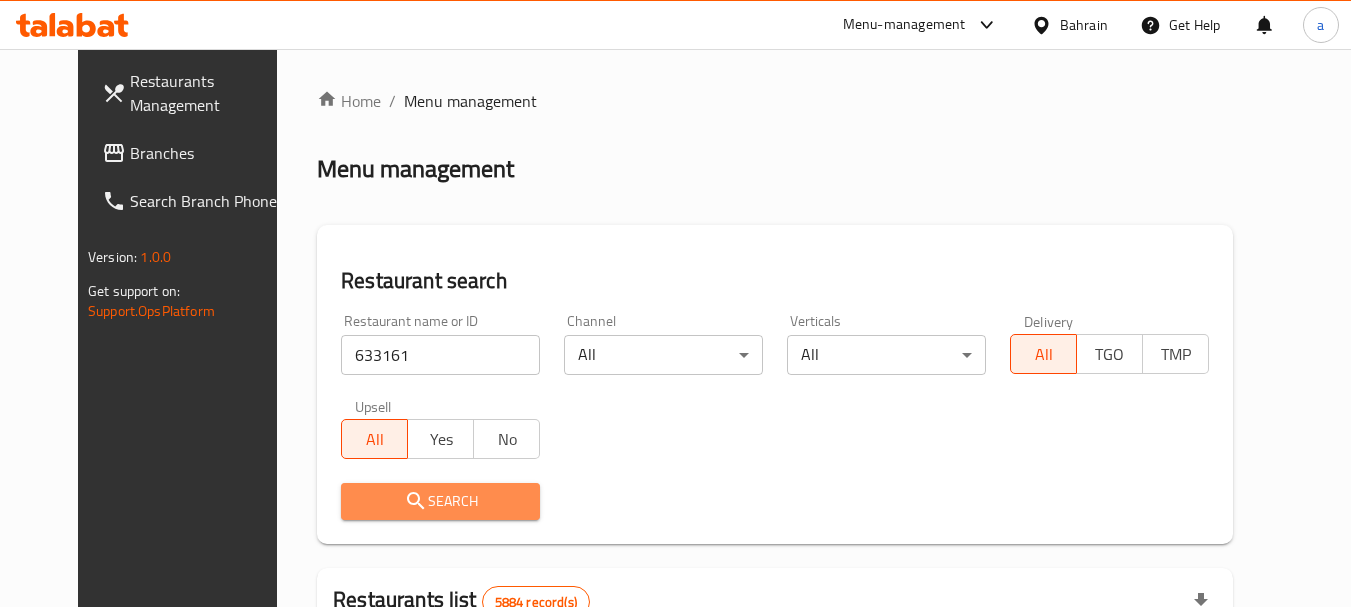 click on "Search" at bounding box center [440, 501] 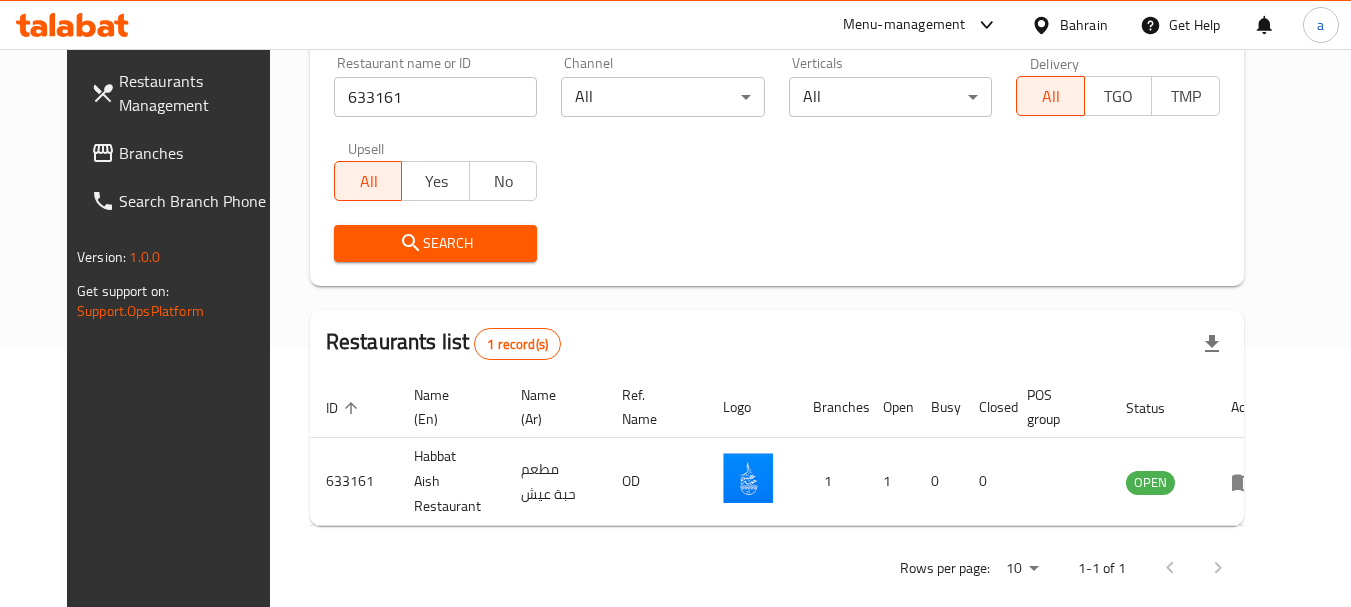 scroll, scrollTop: 268, scrollLeft: 0, axis: vertical 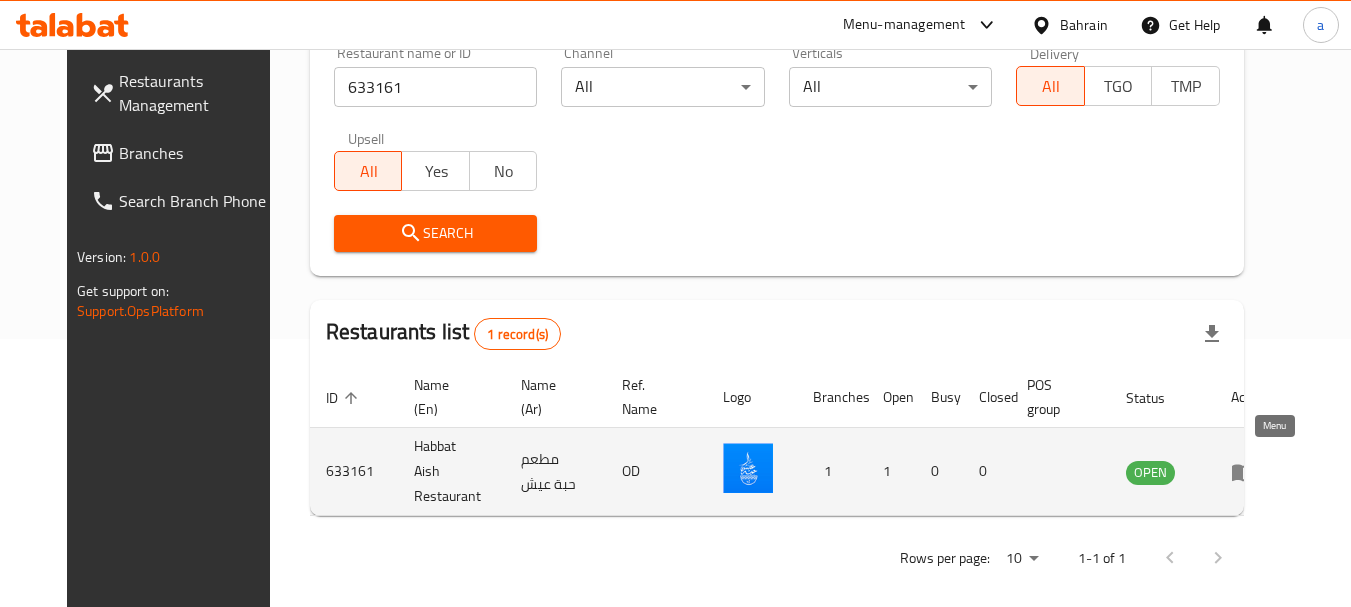 click 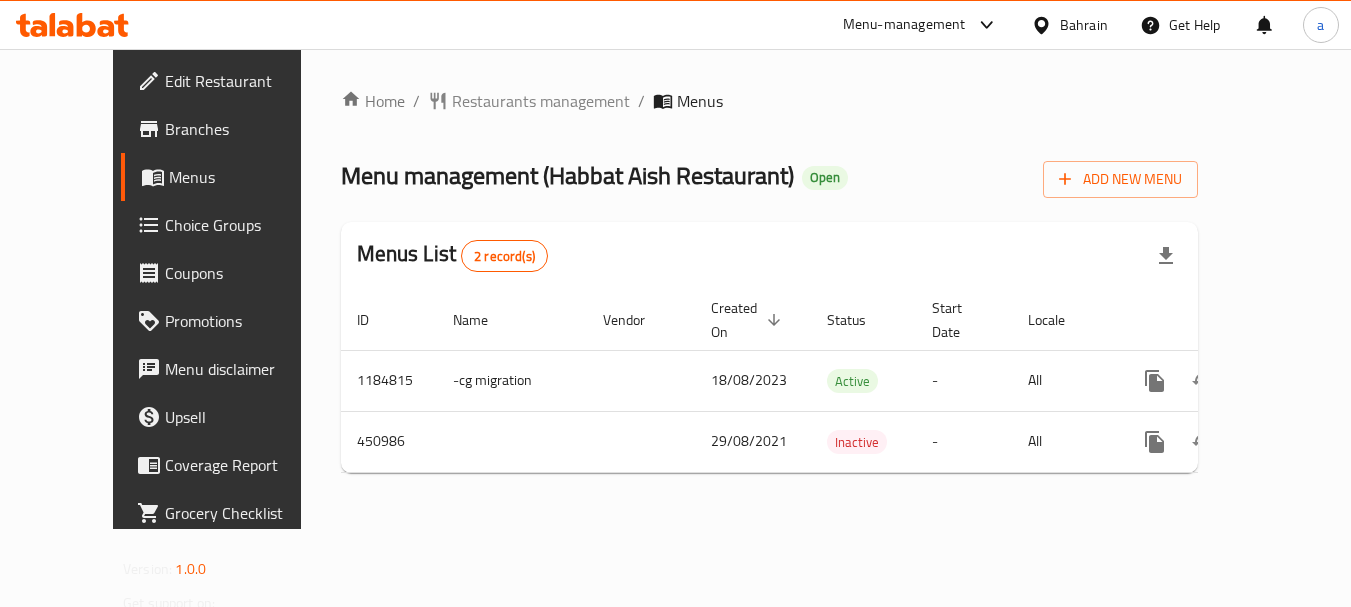 scroll, scrollTop: 0, scrollLeft: 0, axis: both 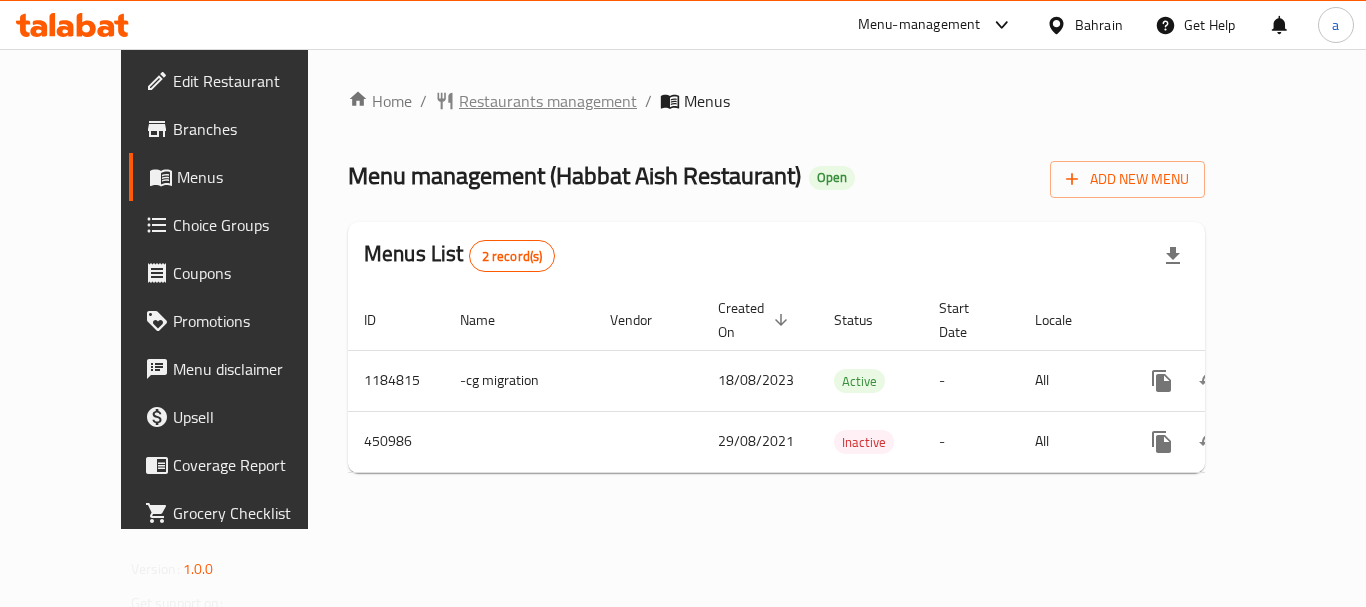 click on "Restaurants management" at bounding box center [548, 101] 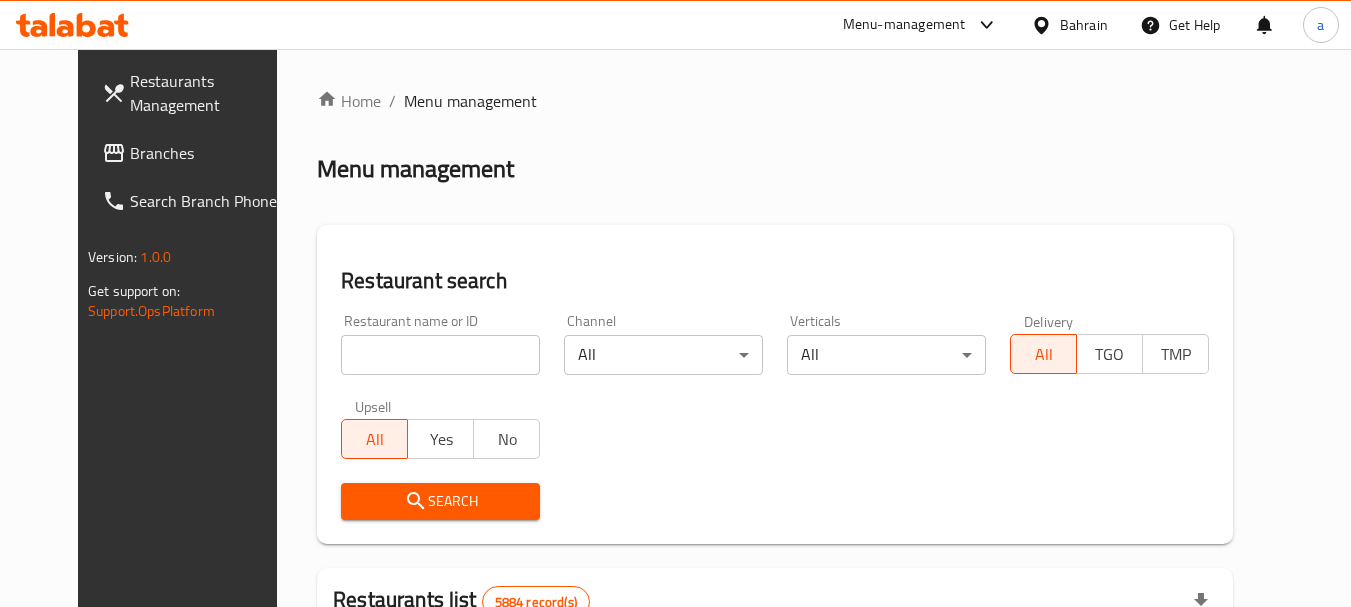 click on "Branches" at bounding box center (209, 153) 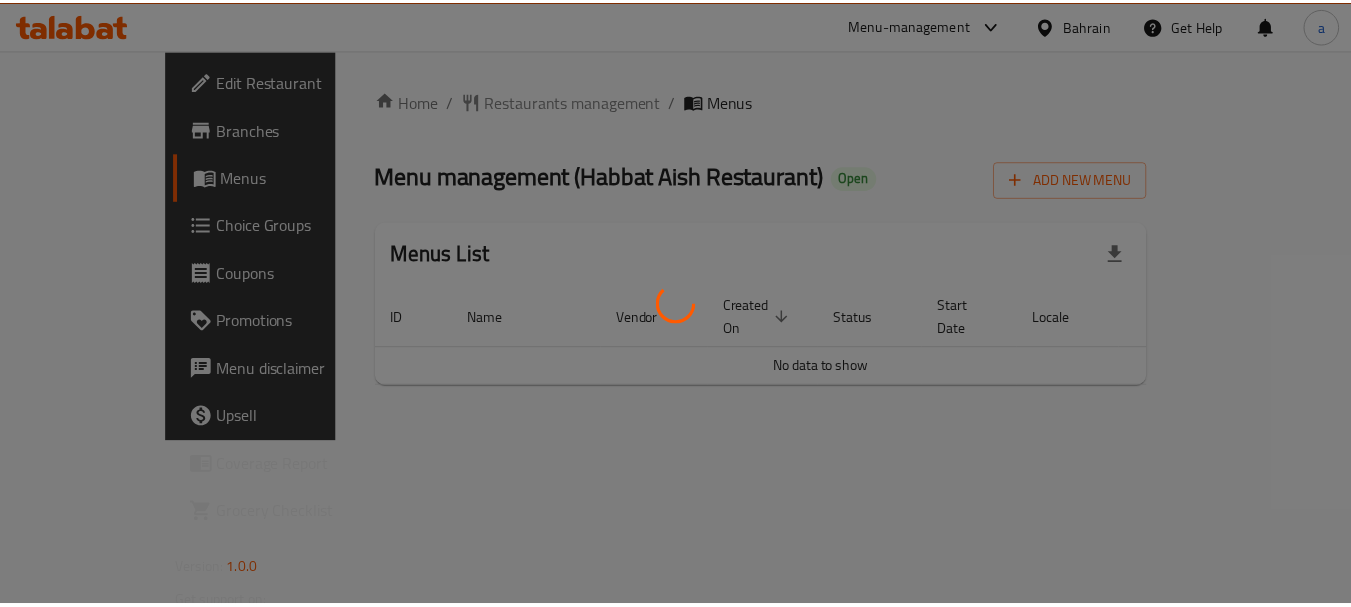 scroll, scrollTop: 0, scrollLeft: 0, axis: both 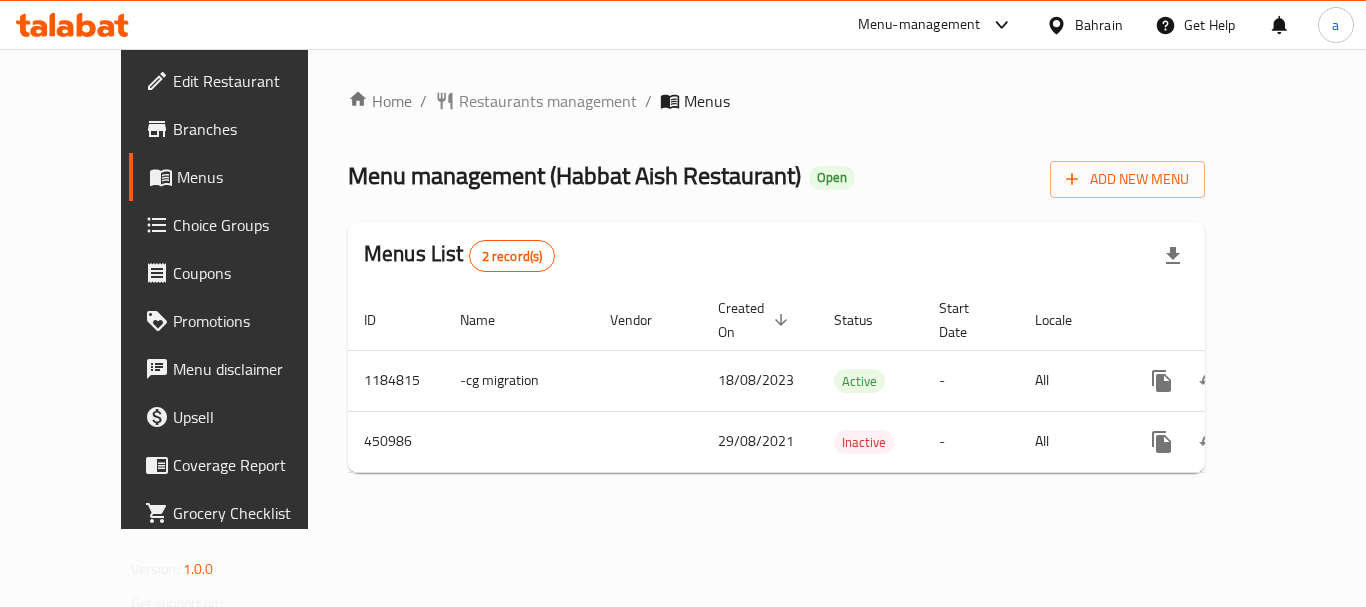 click on "Restaurants management" at bounding box center [548, 101] 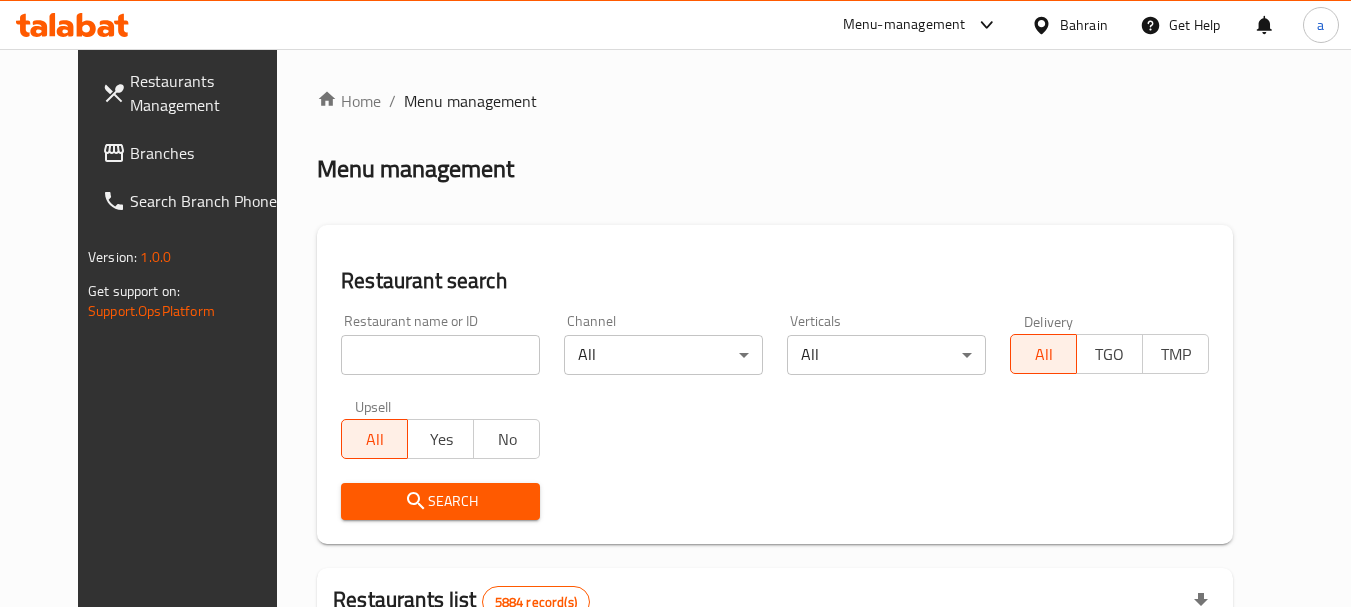 click at bounding box center [440, 355] 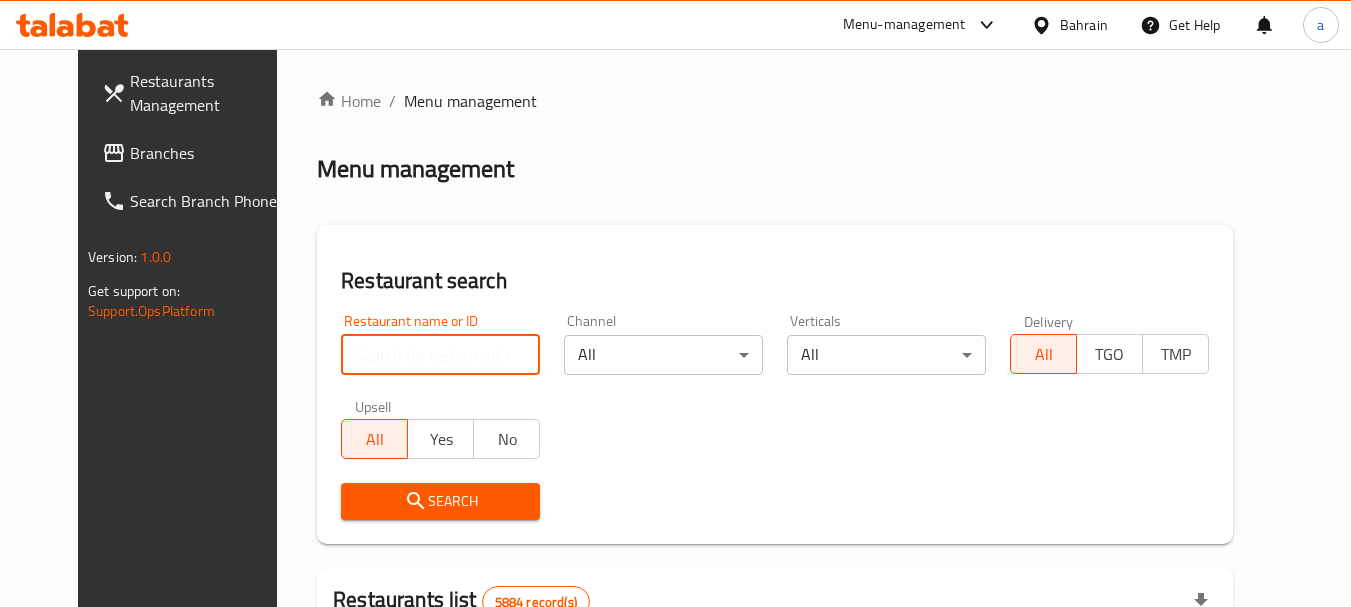 paste on "633161" 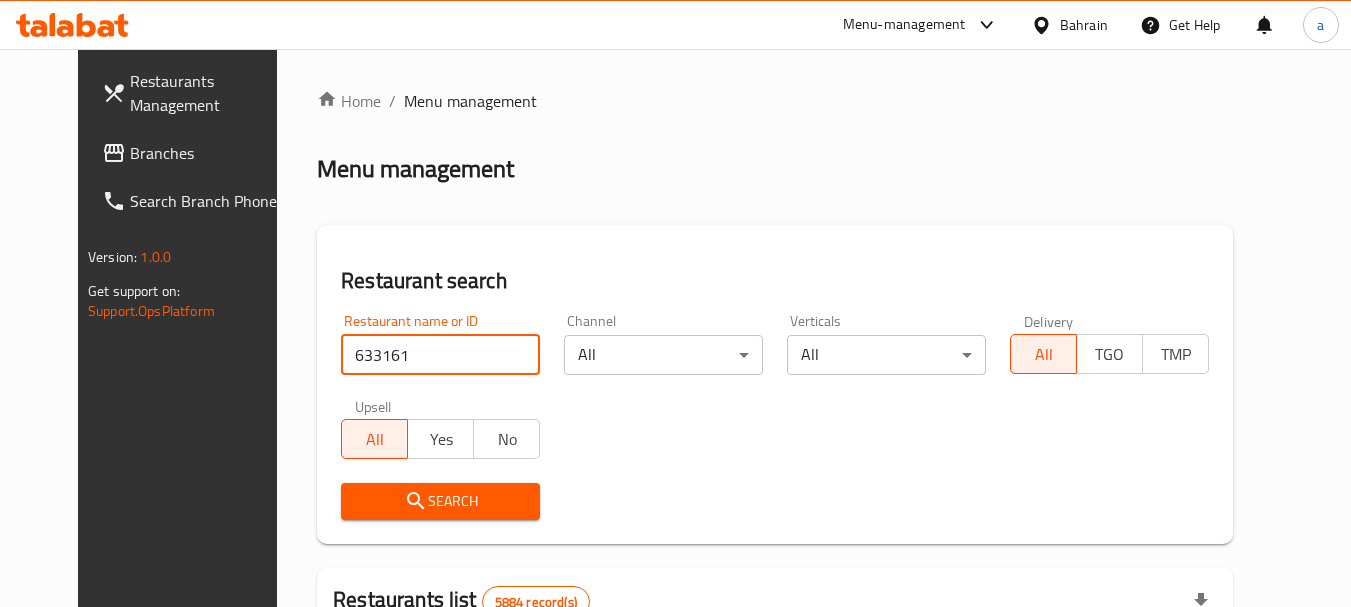 type on "633161" 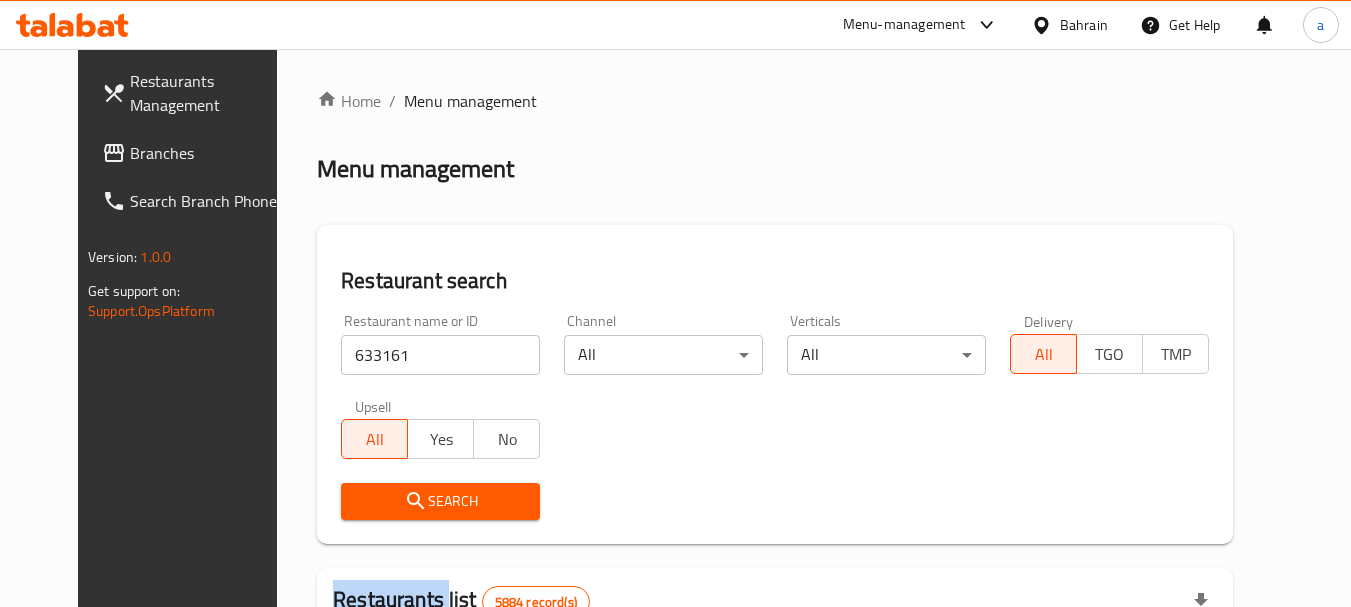 click on "Search" at bounding box center [440, 501] 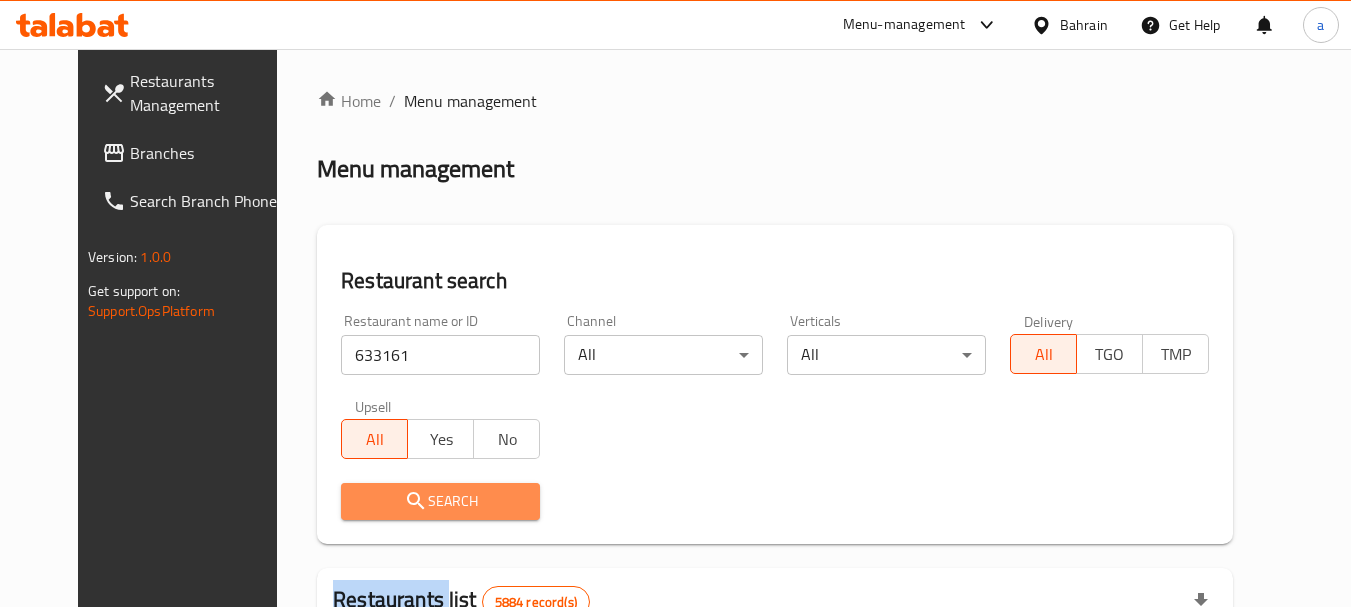 click on "Search" at bounding box center [440, 501] 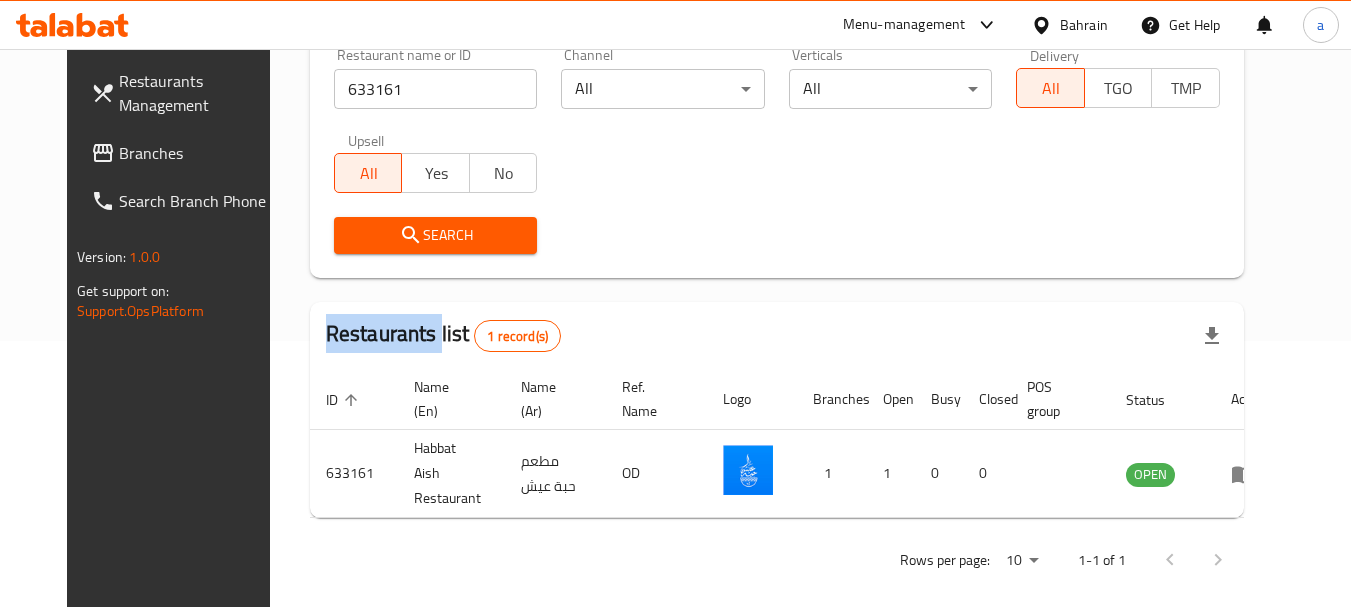 scroll, scrollTop: 268, scrollLeft: 0, axis: vertical 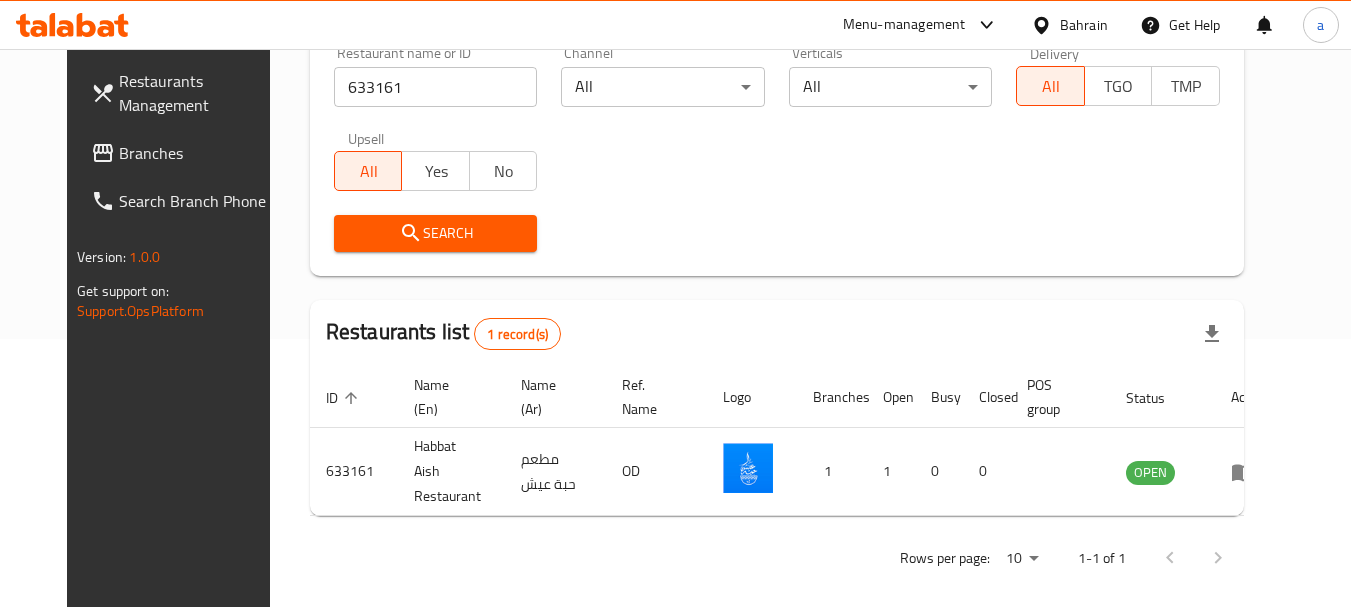 click on "Bahrain" at bounding box center [1084, 25] 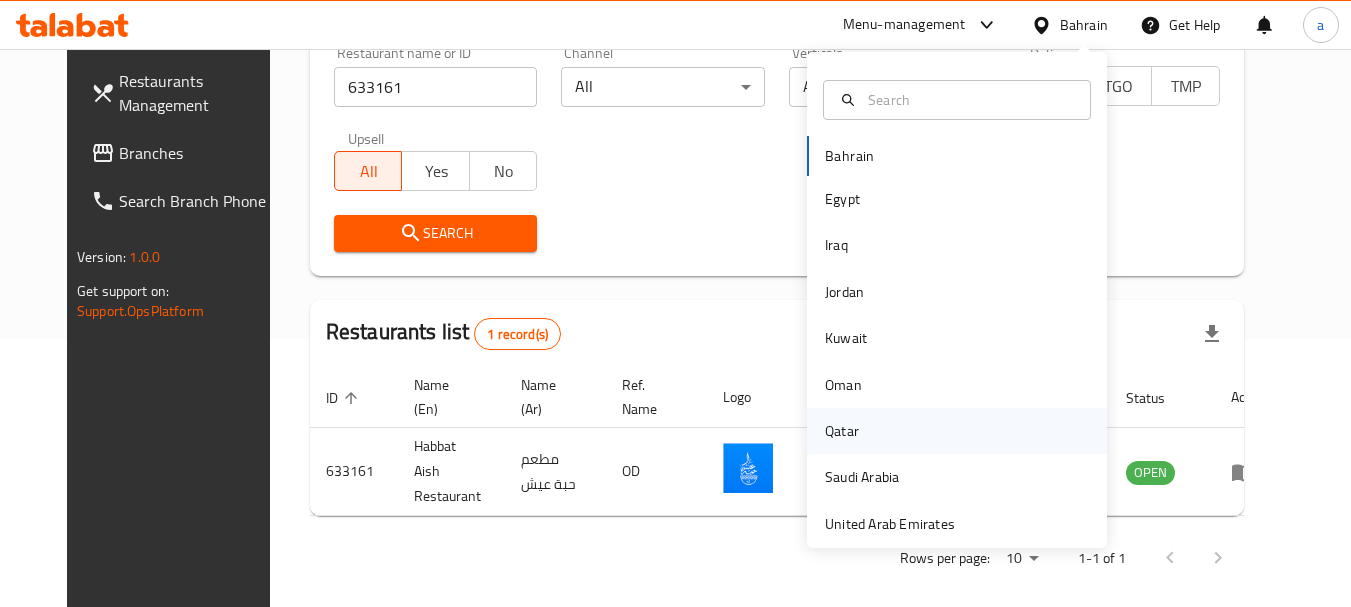 click on "Qatar" at bounding box center (842, 431) 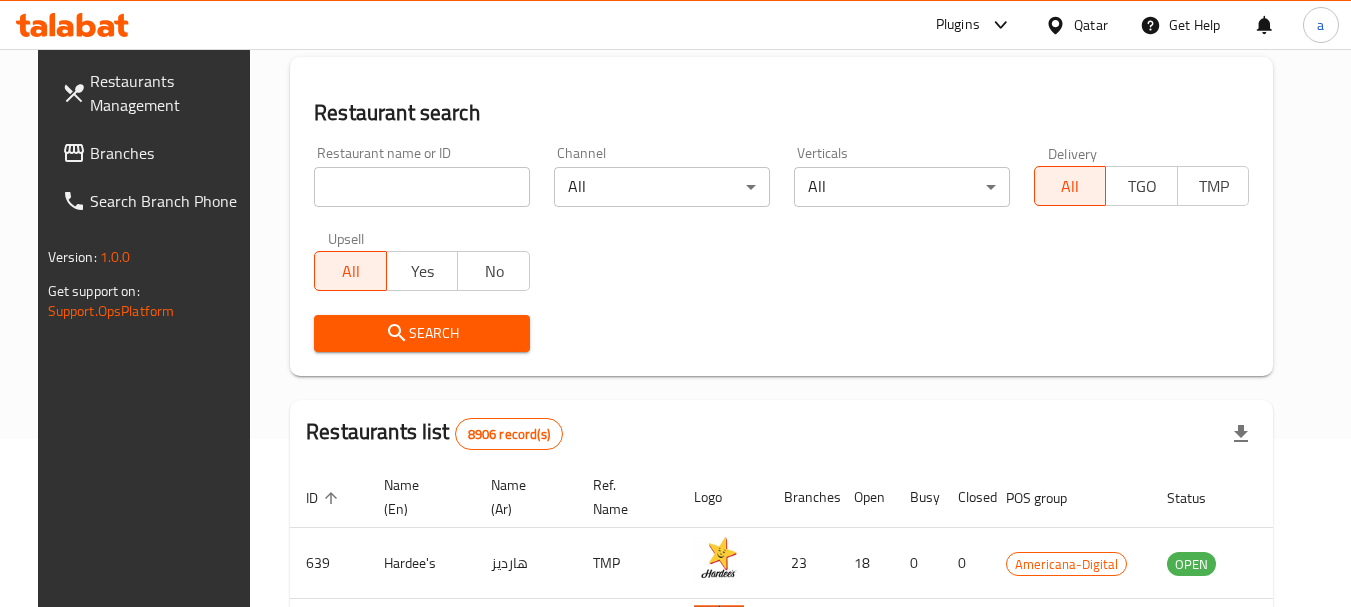 scroll, scrollTop: 68, scrollLeft: 0, axis: vertical 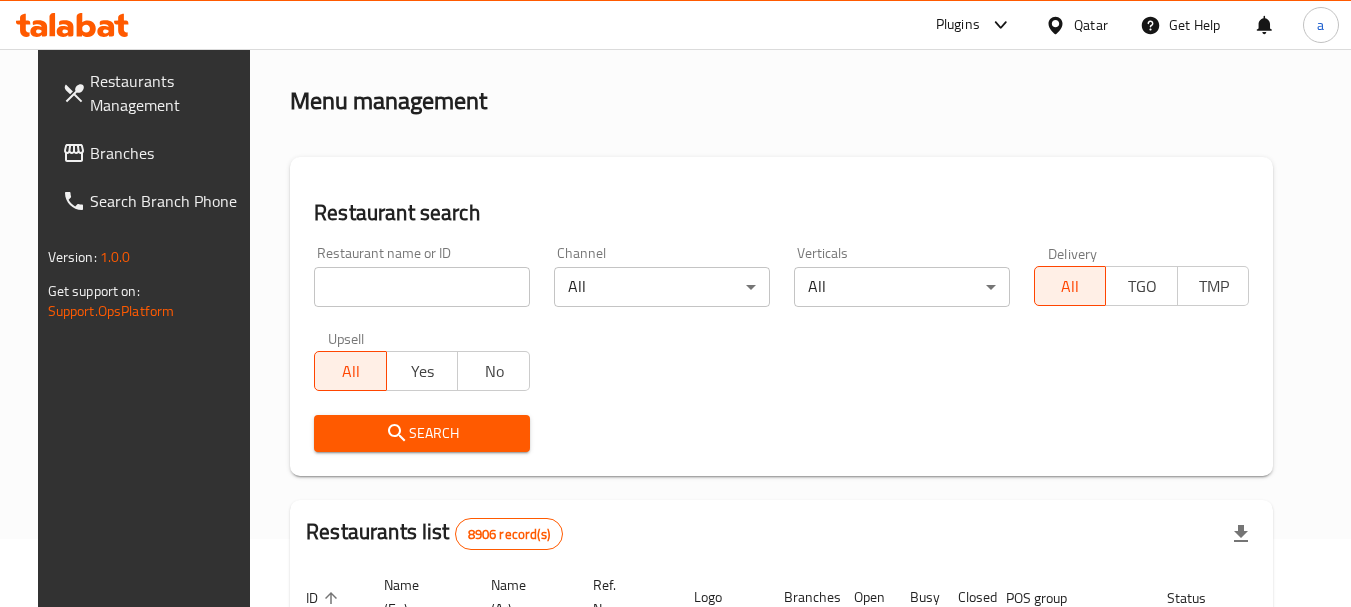click on "Branches" at bounding box center [169, 153] 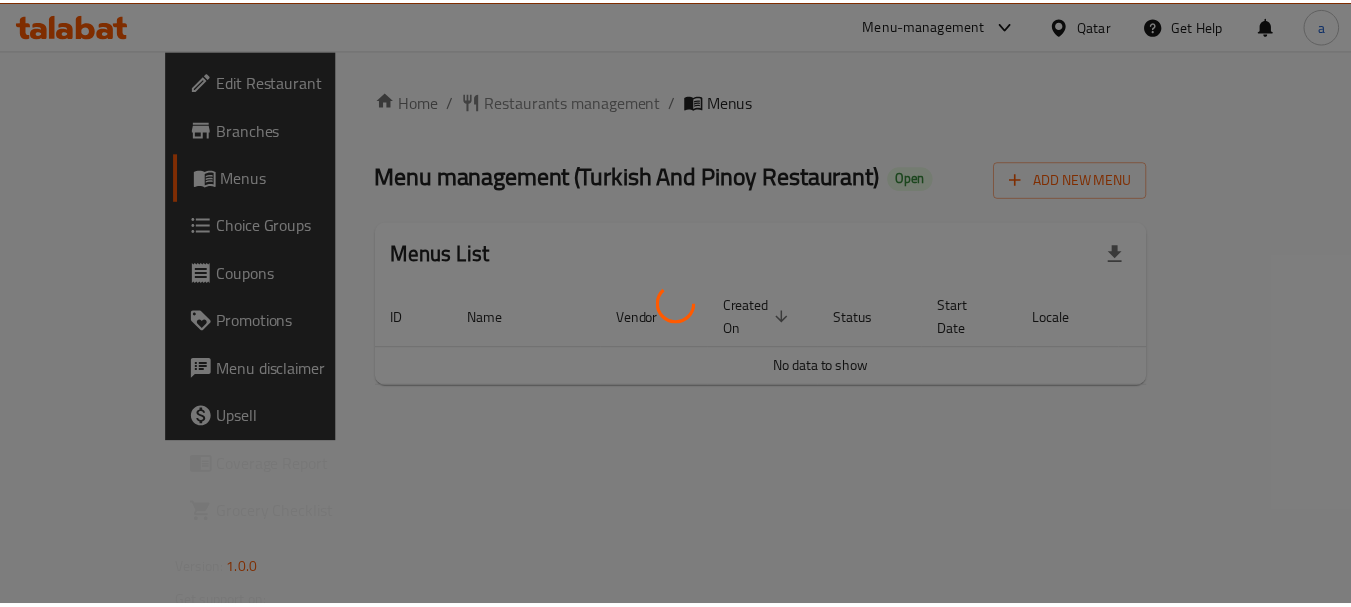 scroll, scrollTop: 0, scrollLeft: 0, axis: both 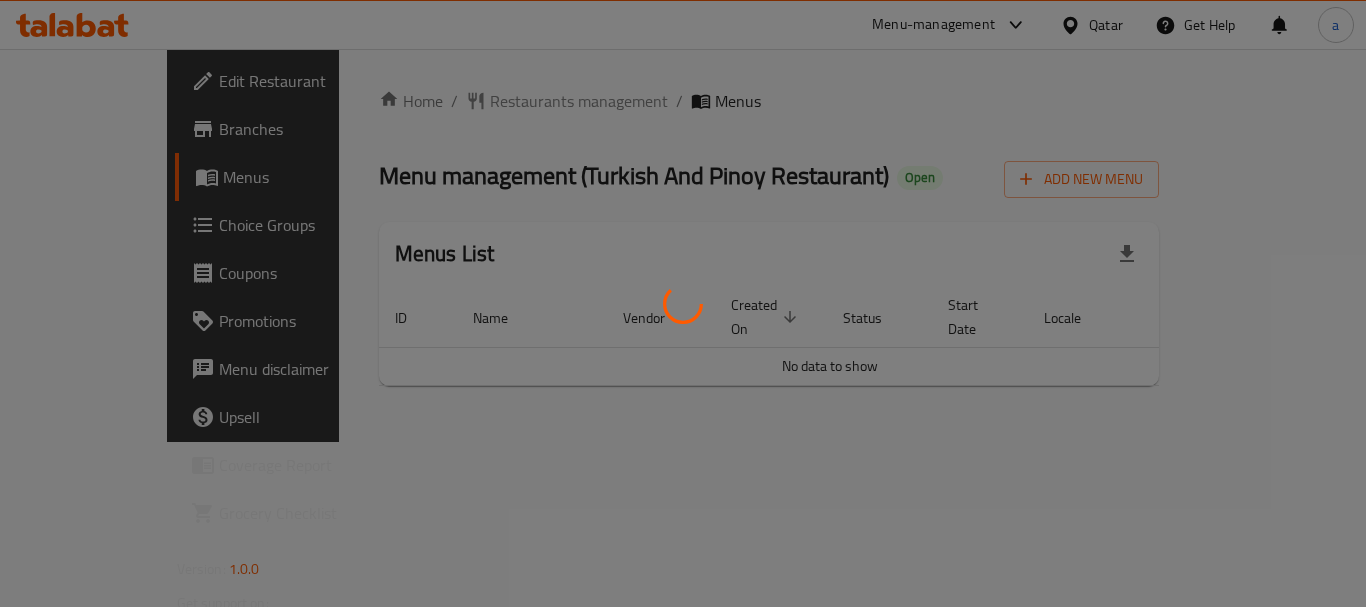 click at bounding box center (683, 303) 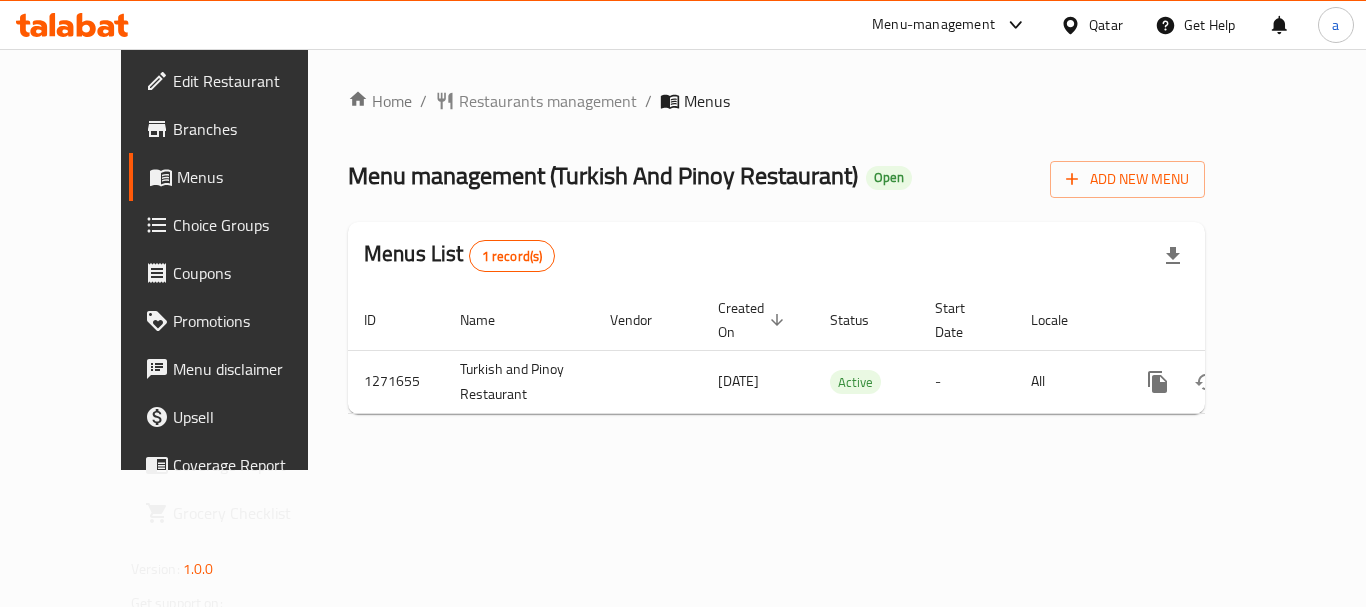 click on "Restaurants management" at bounding box center [548, 101] 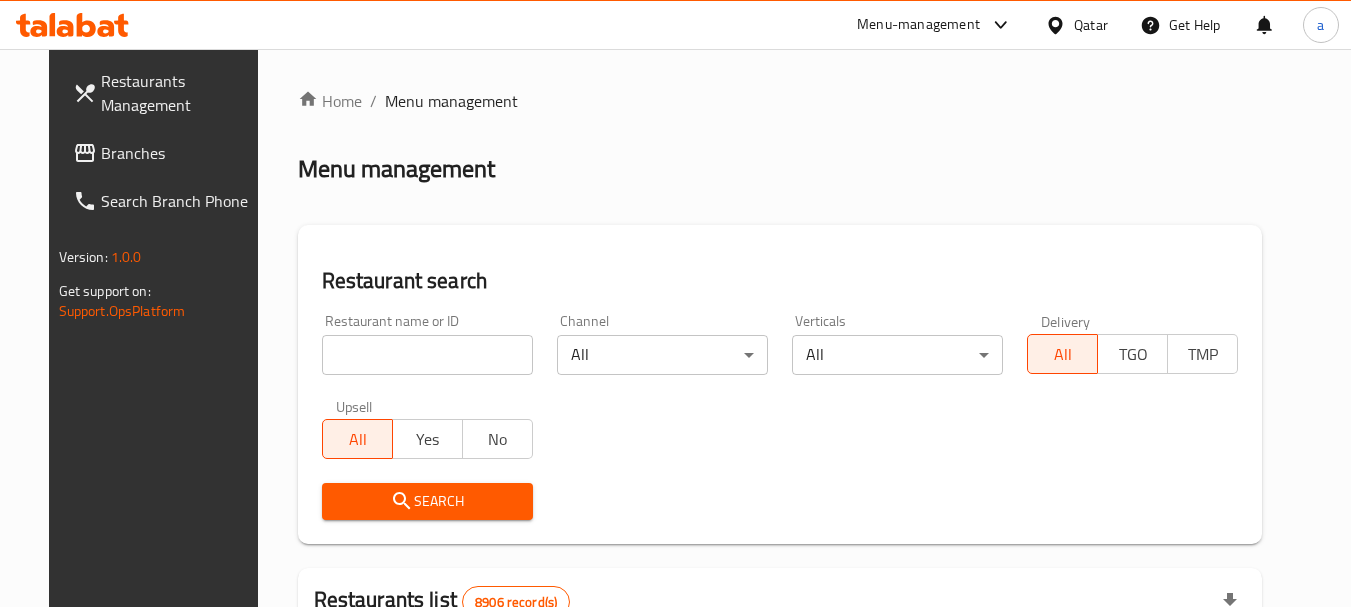 click at bounding box center [427, 355] 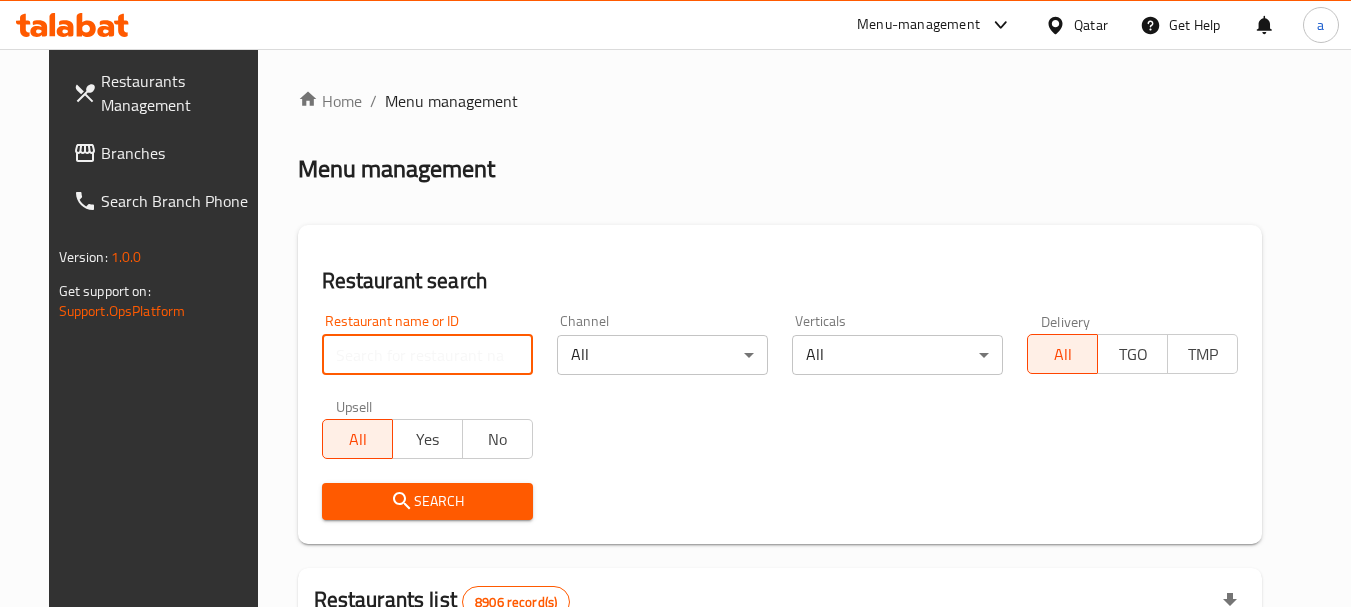 paste on "689855" 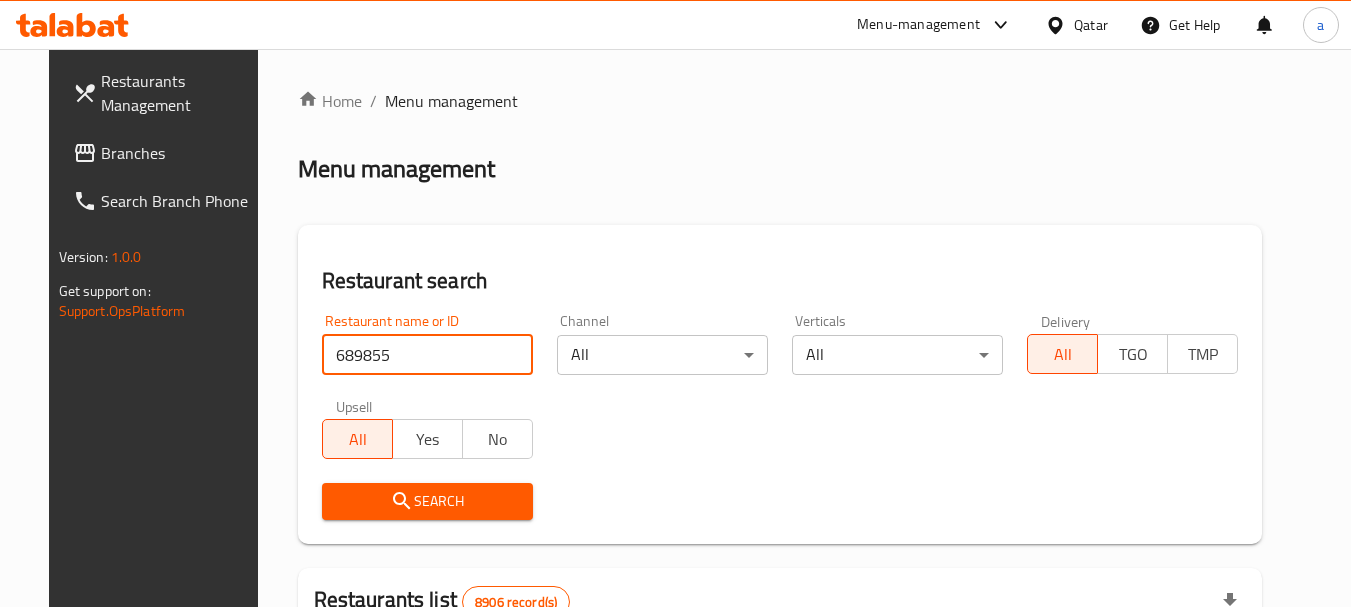 type on "689855" 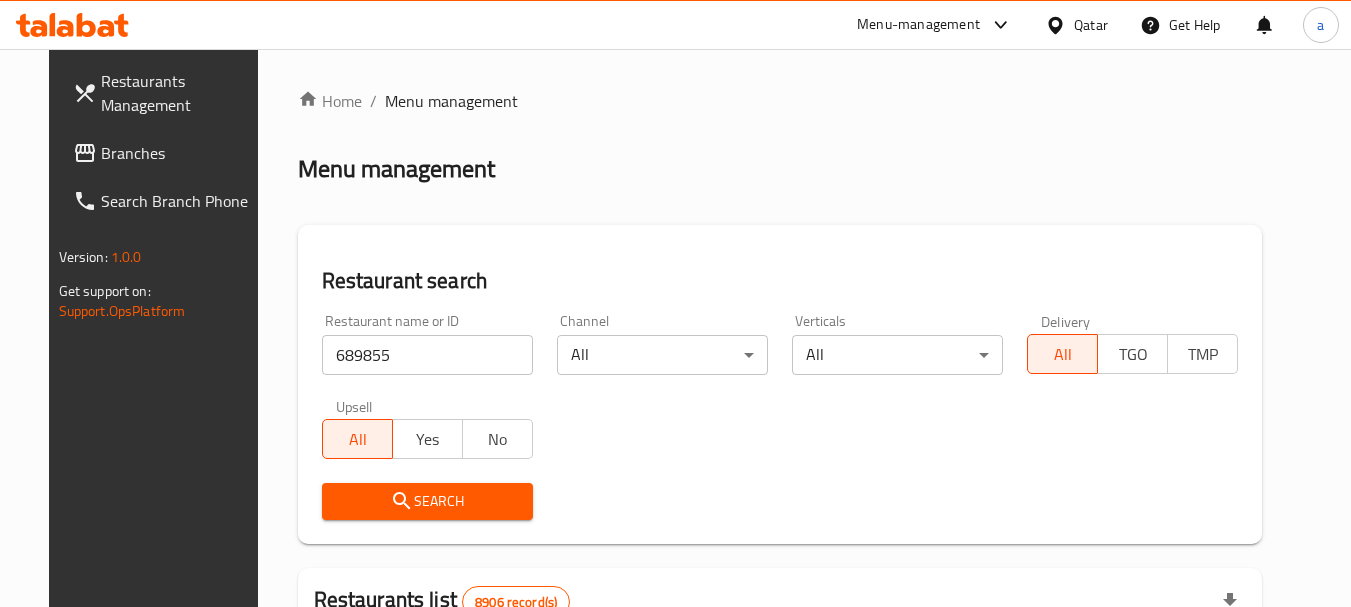 click on "Search" at bounding box center [427, 501] 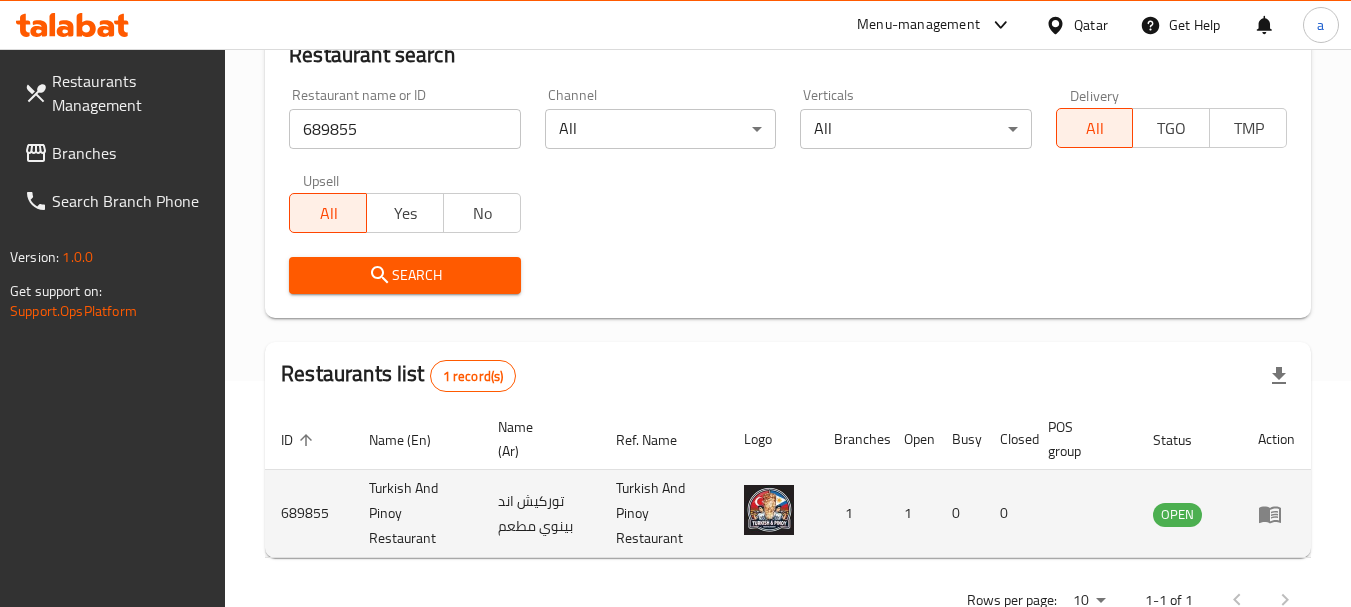 scroll, scrollTop: 285, scrollLeft: 0, axis: vertical 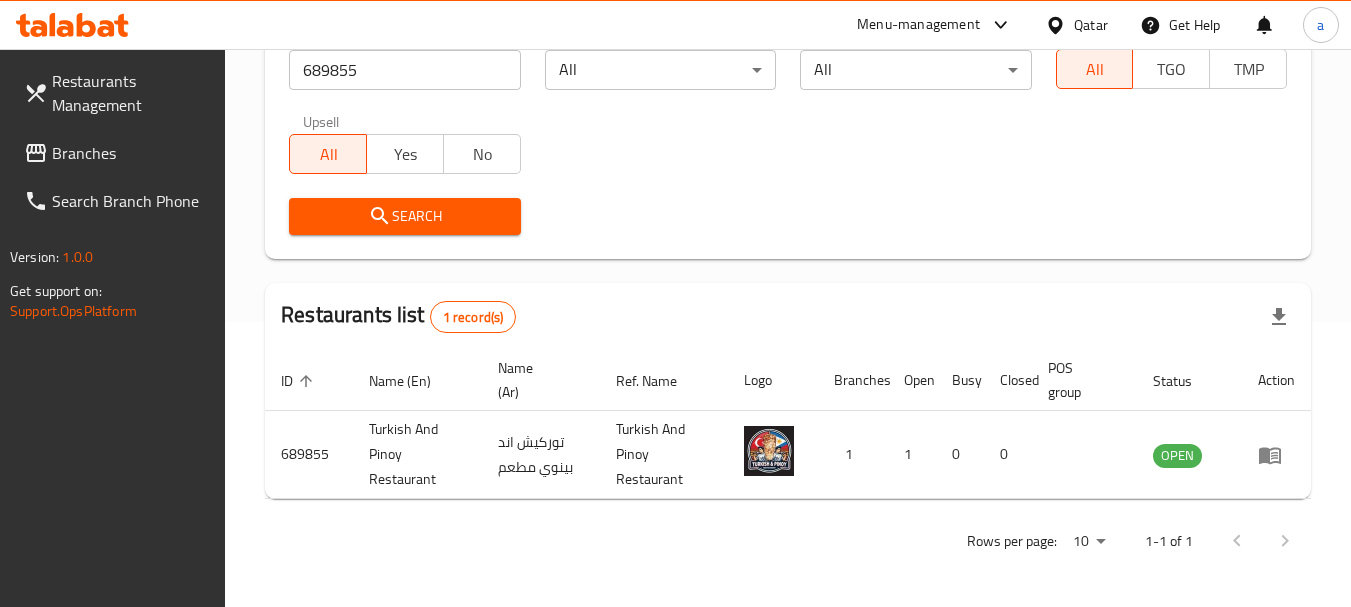 click on "Qatar" at bounding box center (1091, 25) 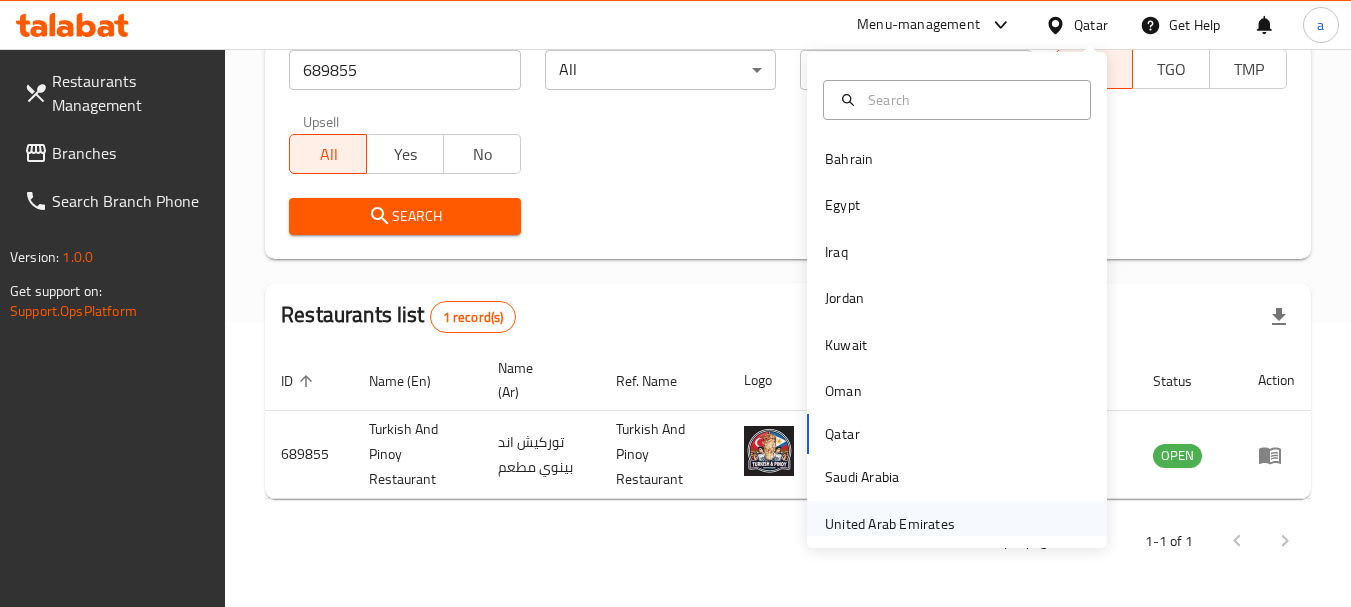 click on "United Arab Emirates" at bounding box center [890, 524] 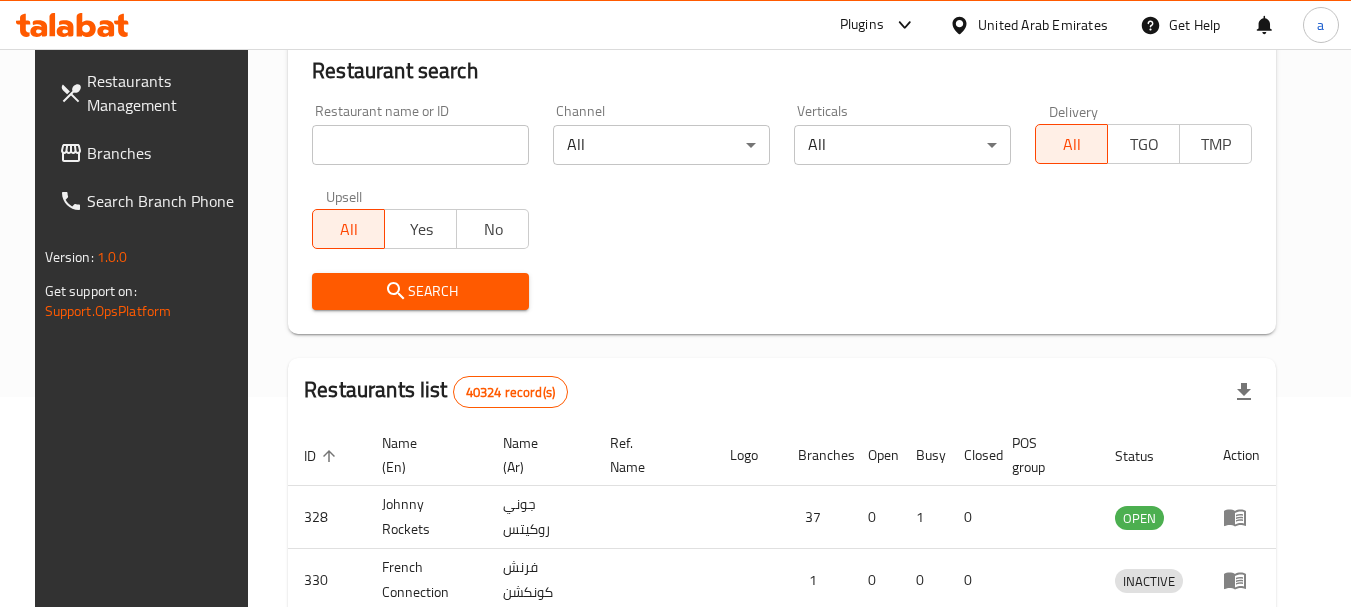scroll, scrollTop: 285, scrollLeft: 0, axis: vertical 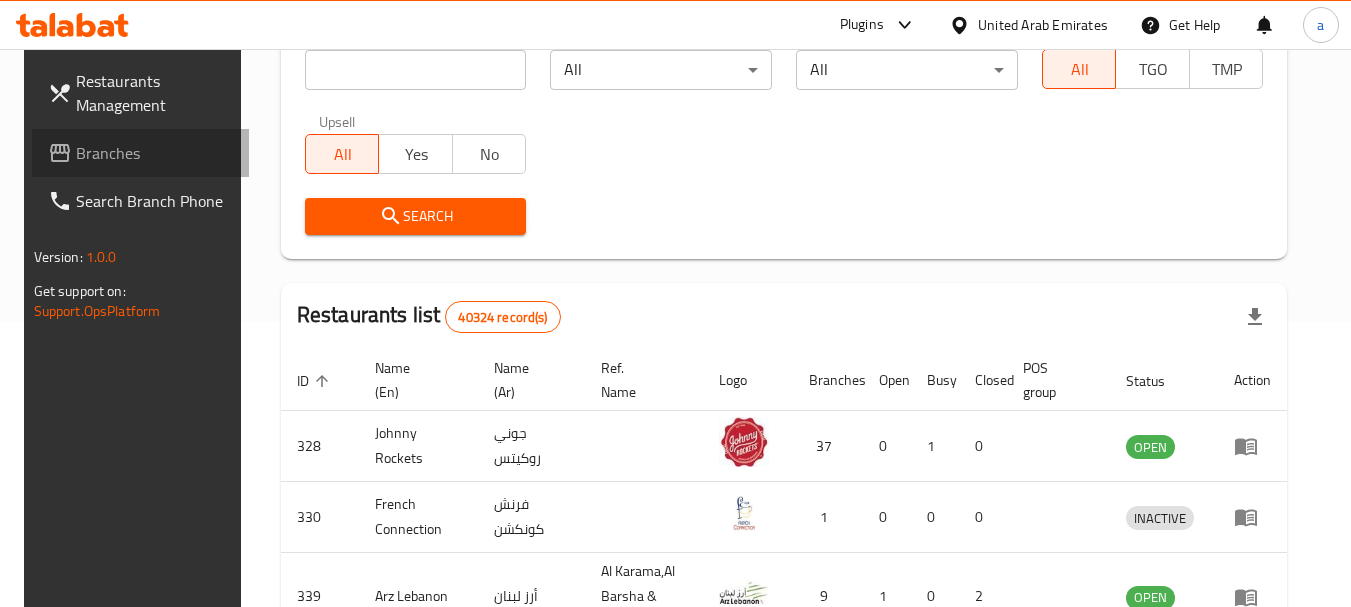 click on "Branches" at bounding box center (155, 153) 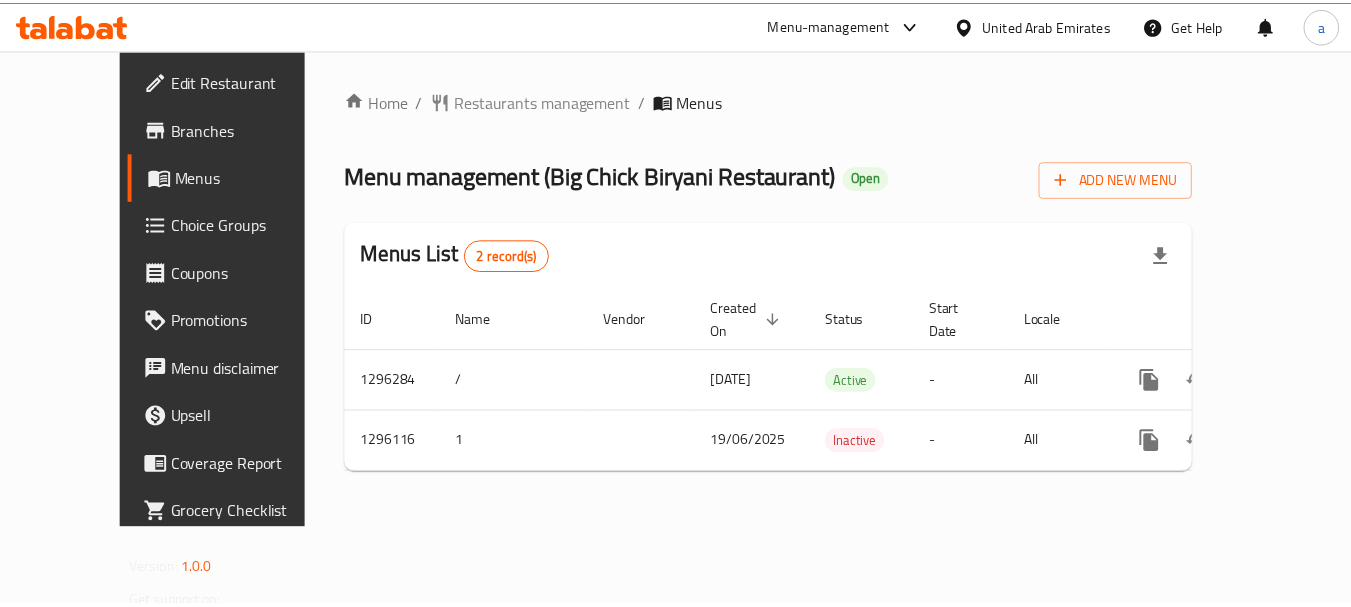 scroll, scrollTop: 0, scrollLeft: 0, axis: both 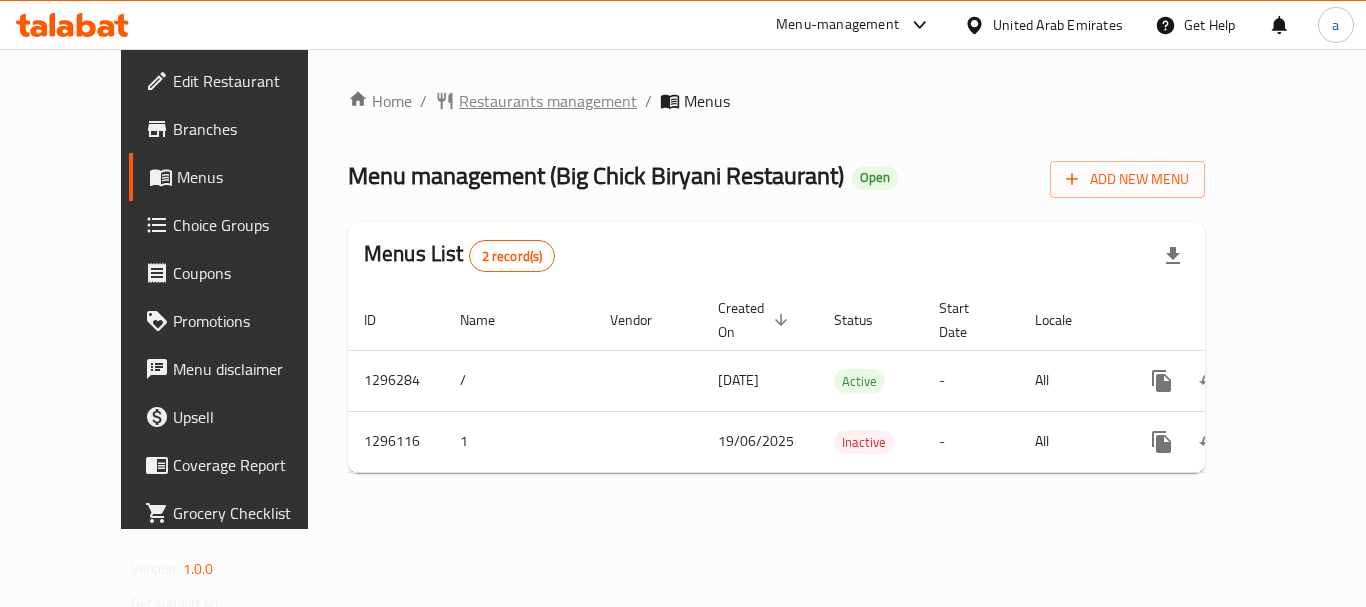 click on "Restaurants management" at bounding box center [548, 101] 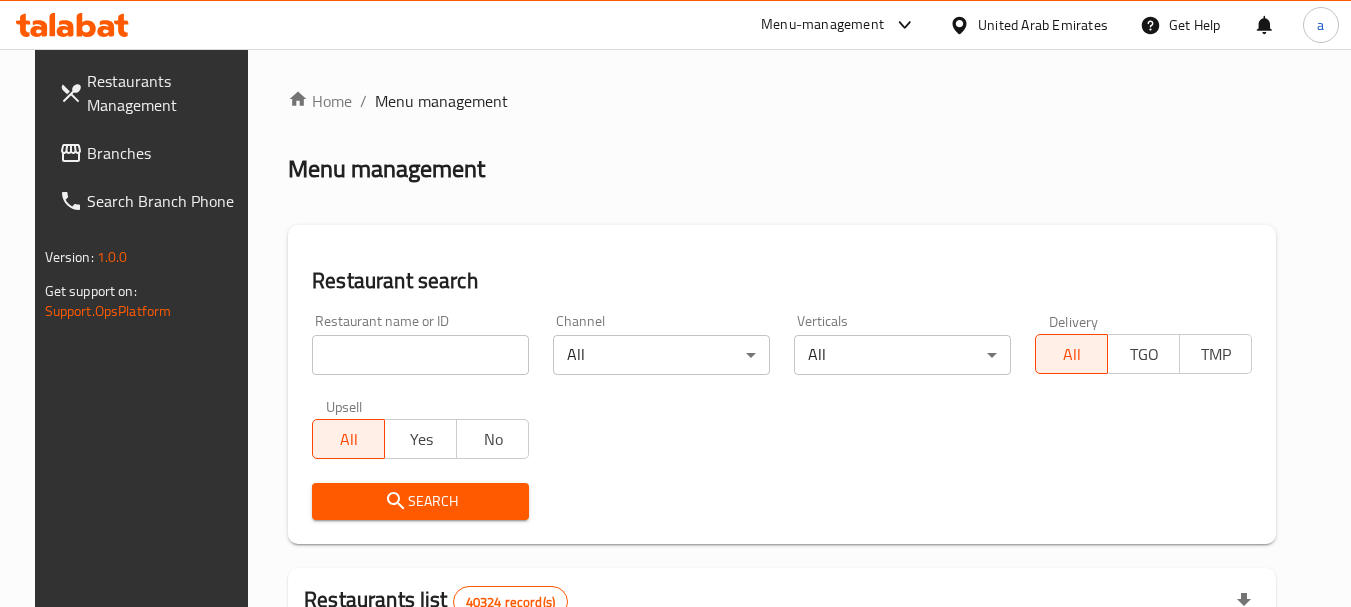 click at bounding box center (420, 355) 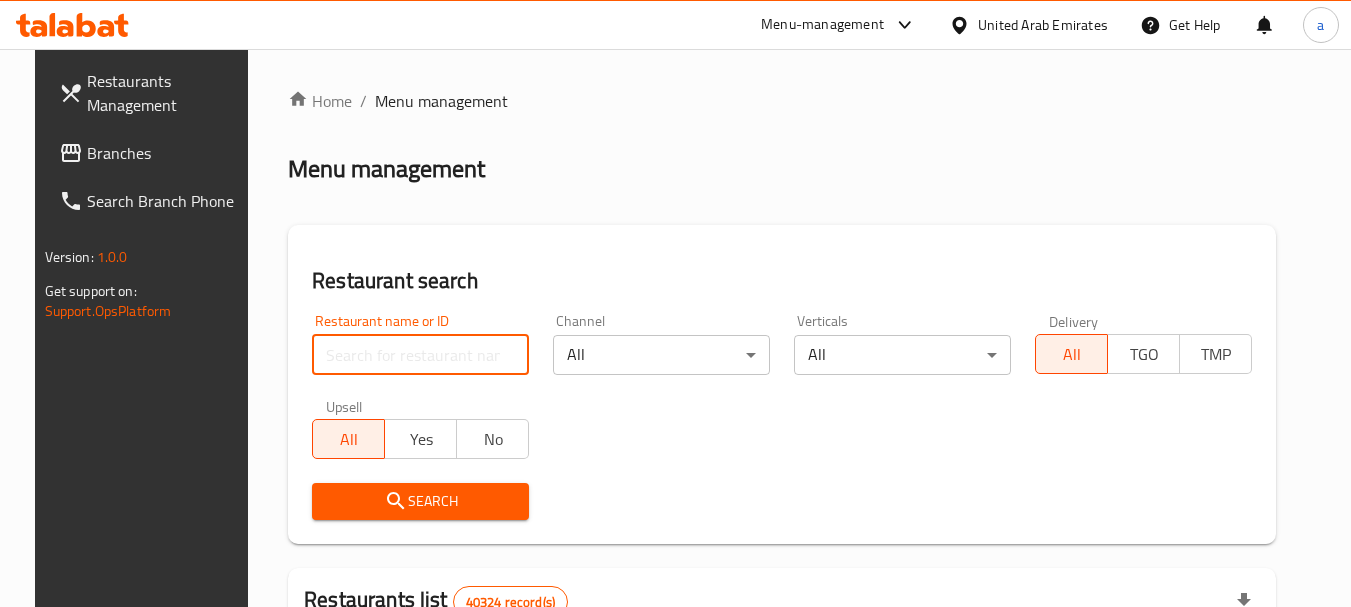 paste on "699529" 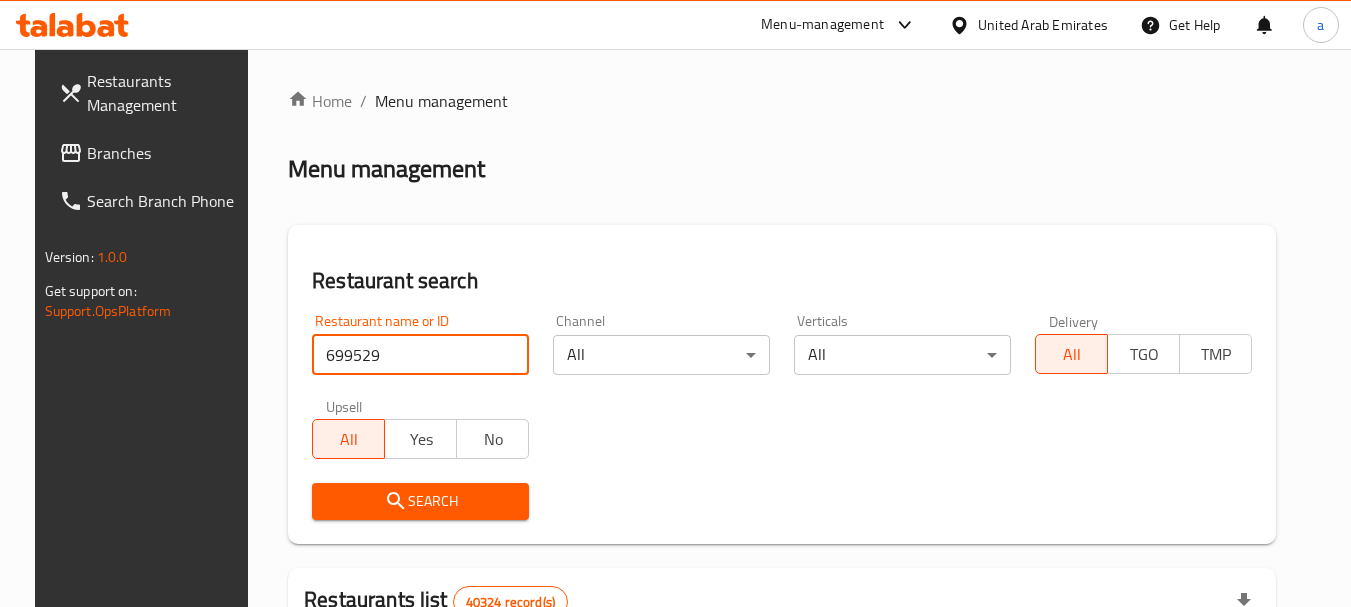 type on "699529" 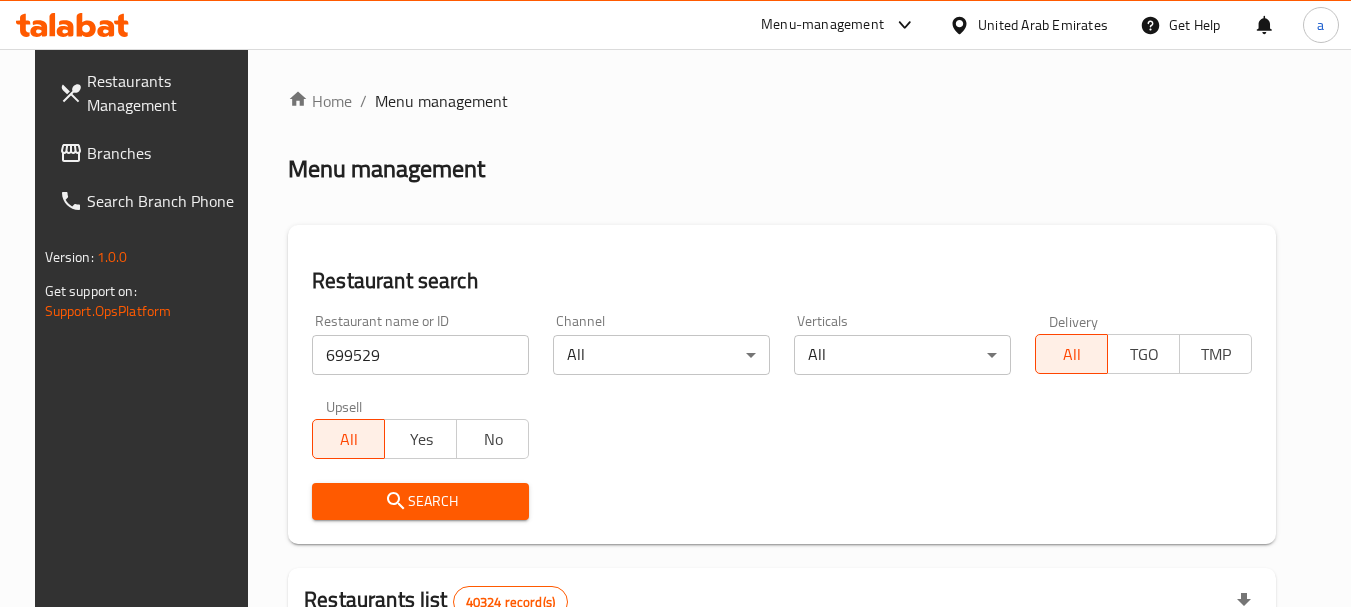 click on "Search" at bounding box center [420, 501] 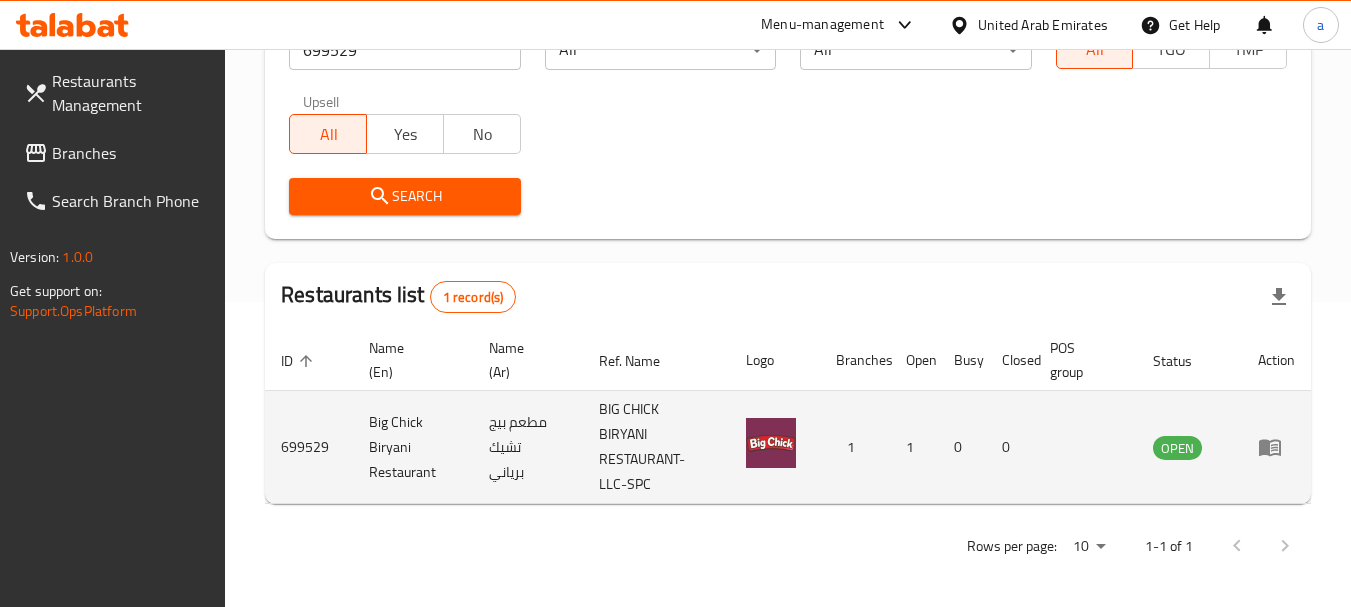 scroll, scrollTop: 310, scrollLeft: 0, axis: vertical 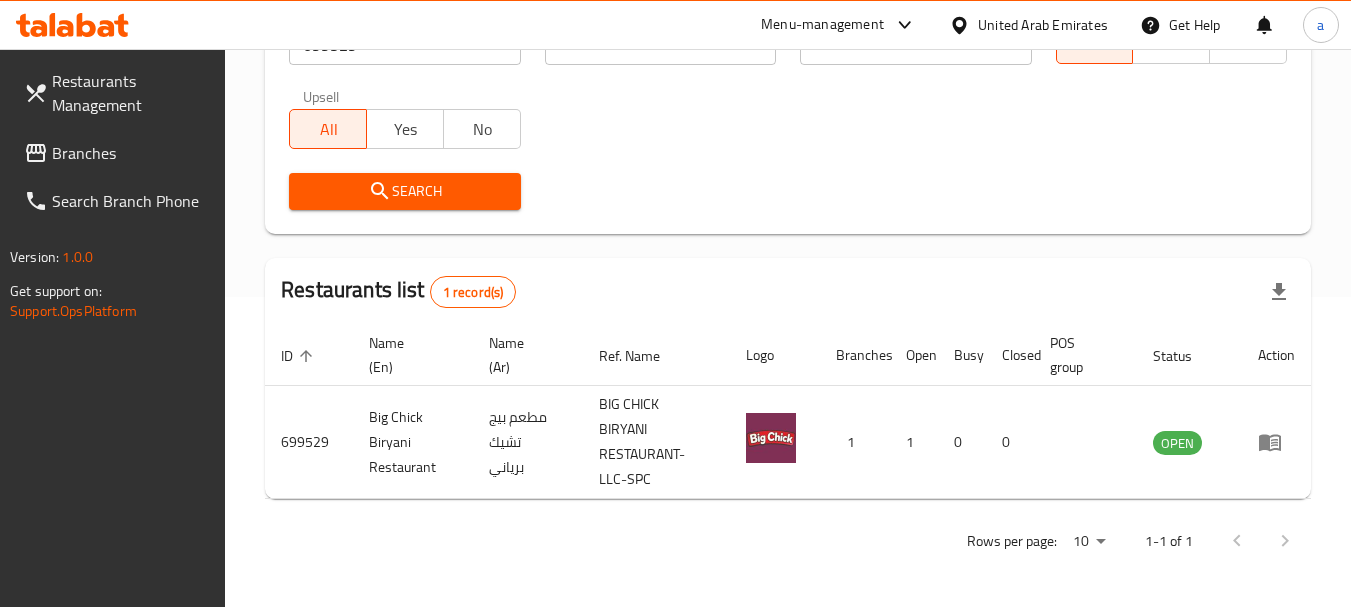 click on "United Arab Emirates" at bounding box center [1043, 25] 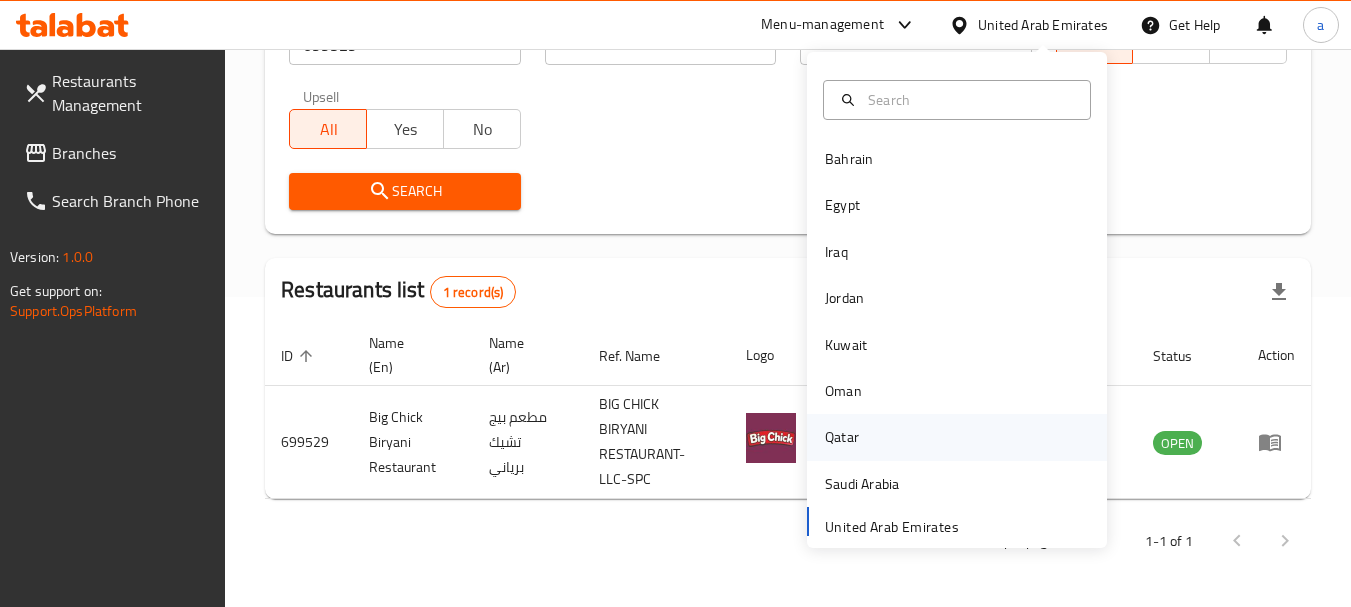 click on "Qatar" at bounding box center [842, 437] 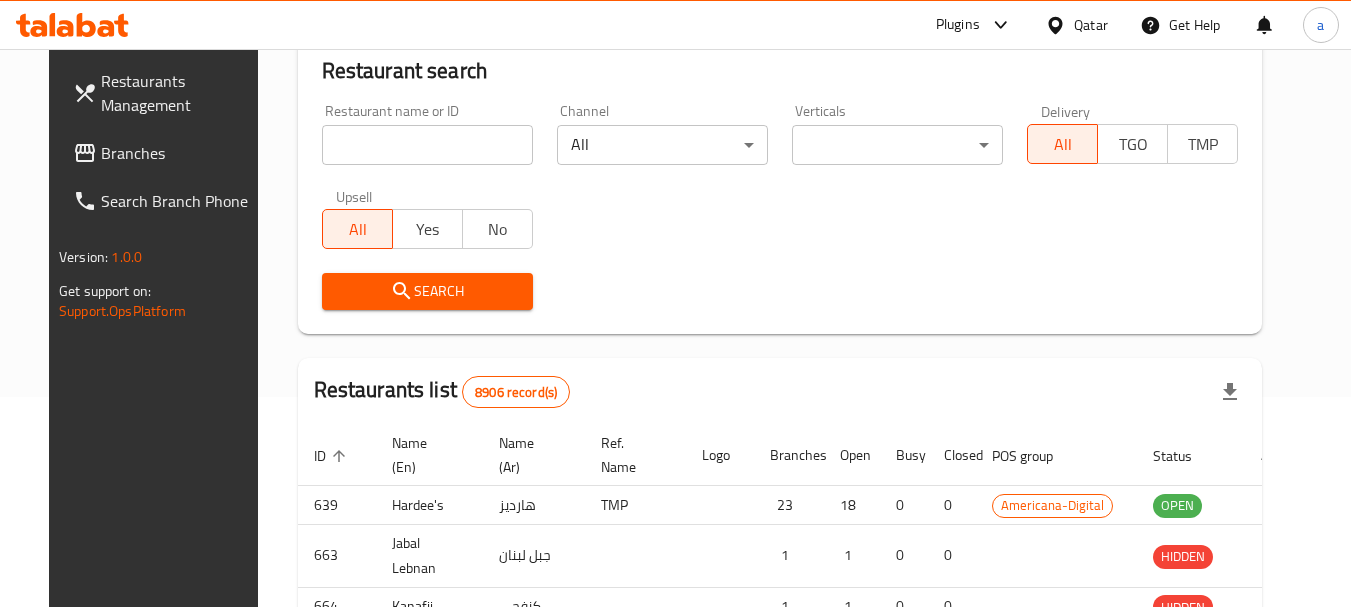 scroll, scrollTop: 310, scrollLeft: 0, axis: vertical 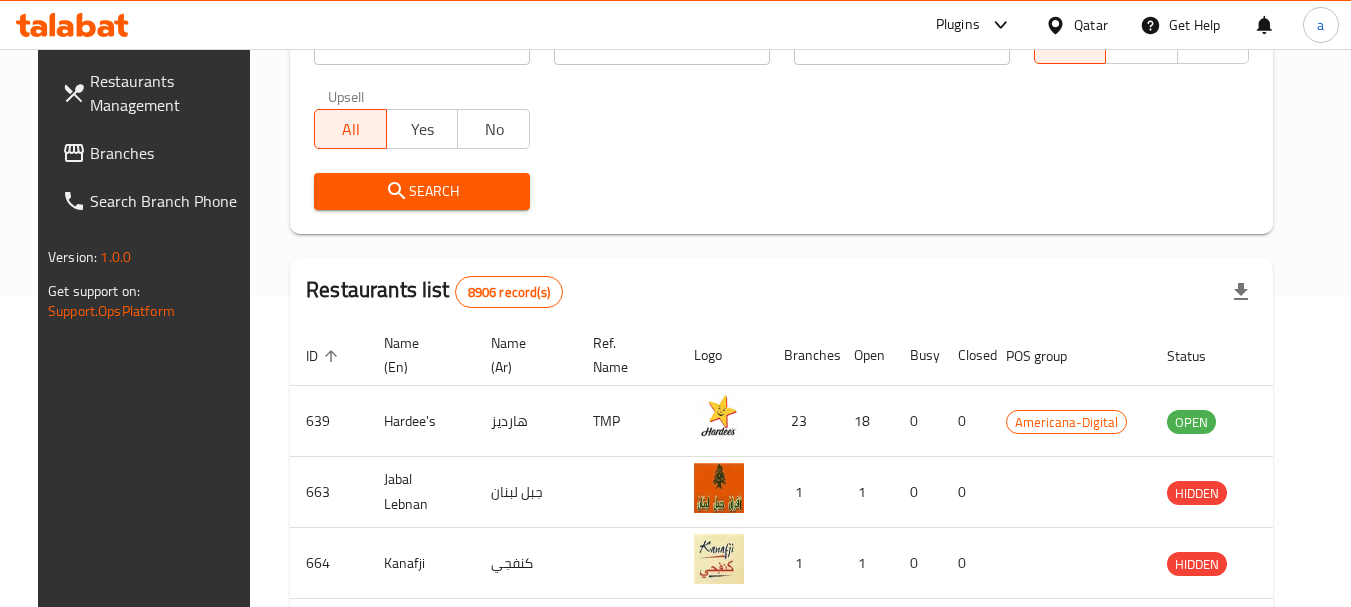 click on "Branches" at bounding box center (169, 153) 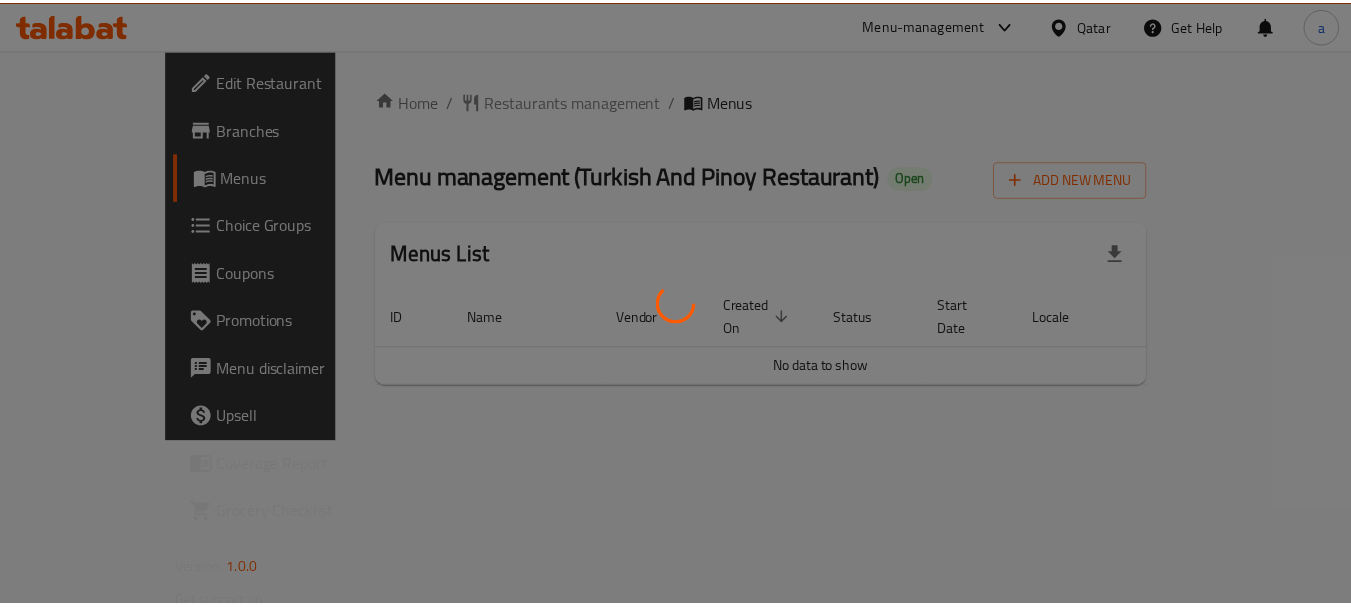 scroll, scrollTop: 0, scrollLeft: 0, axis: both 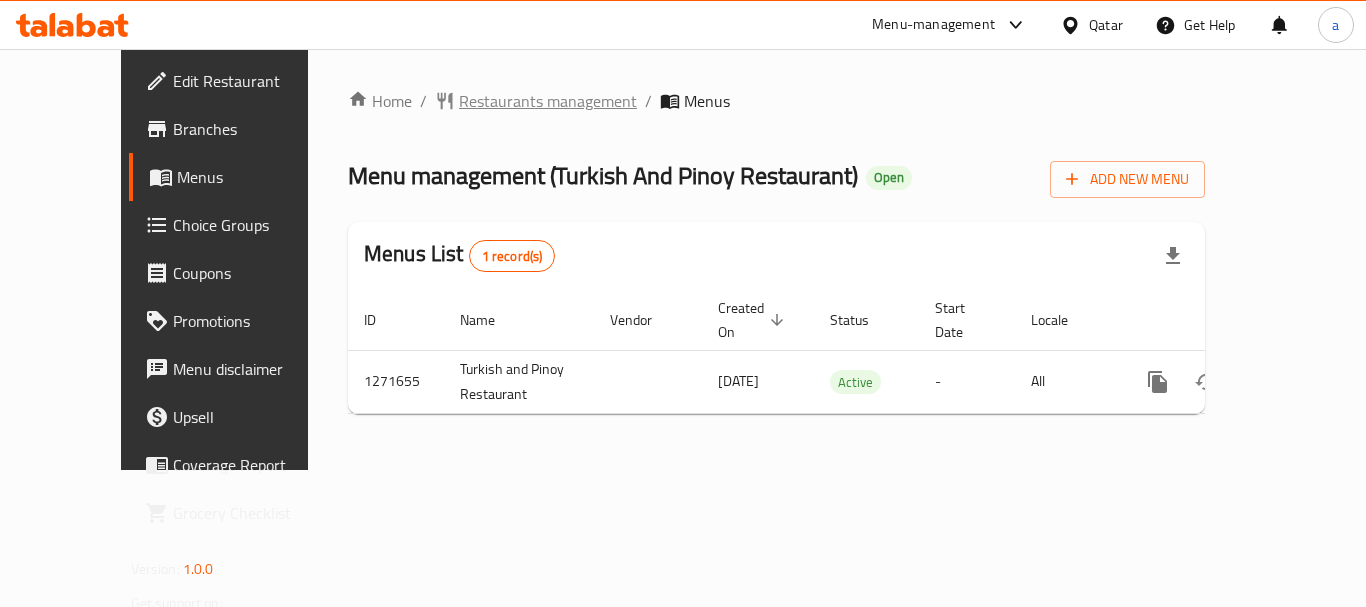 click on "Restaurants management" at bounding box center [548, 101] 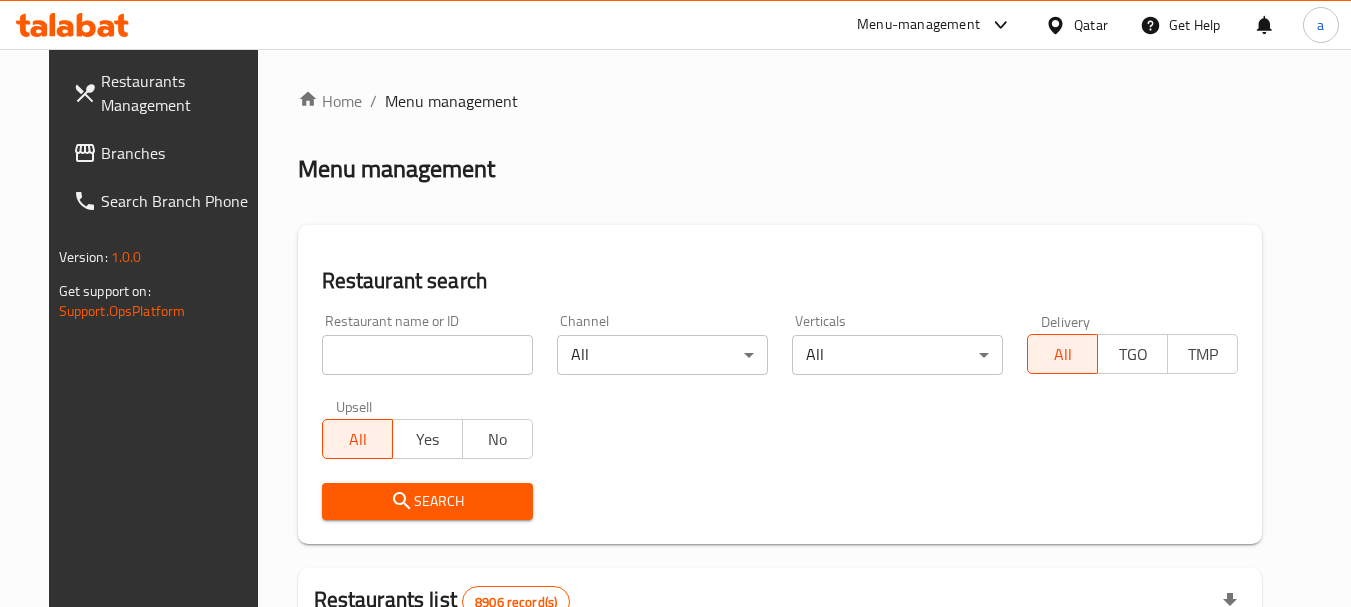 click at bounding box center (427, 355) 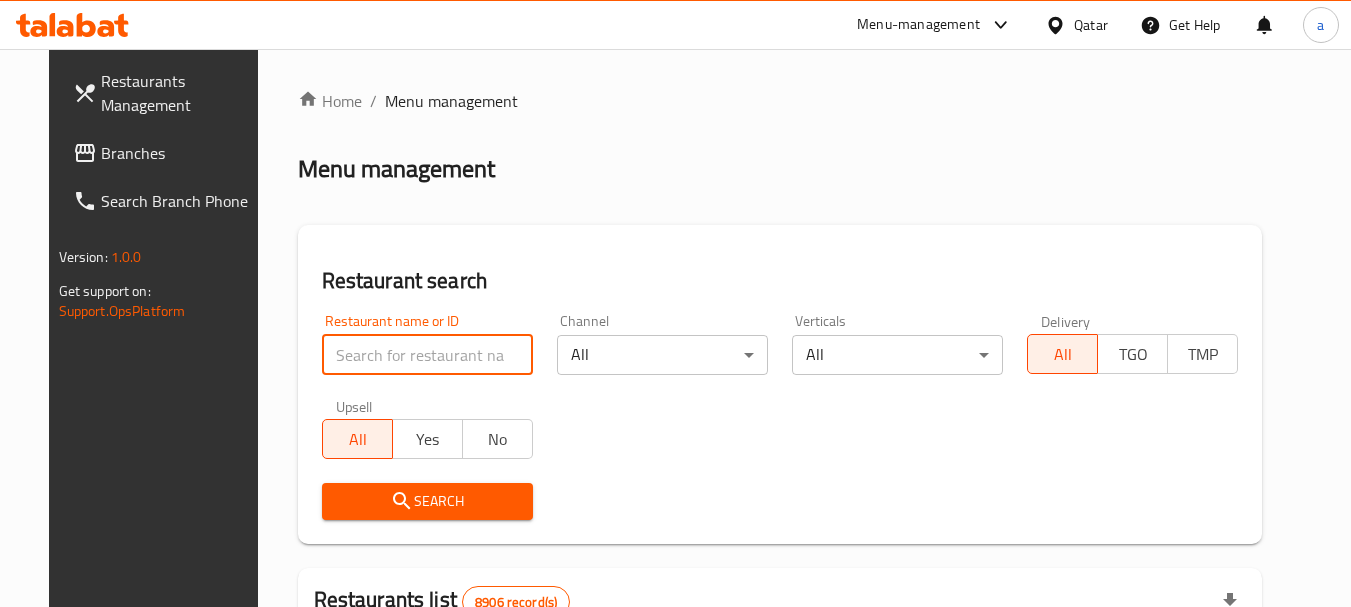 paste on "689855" 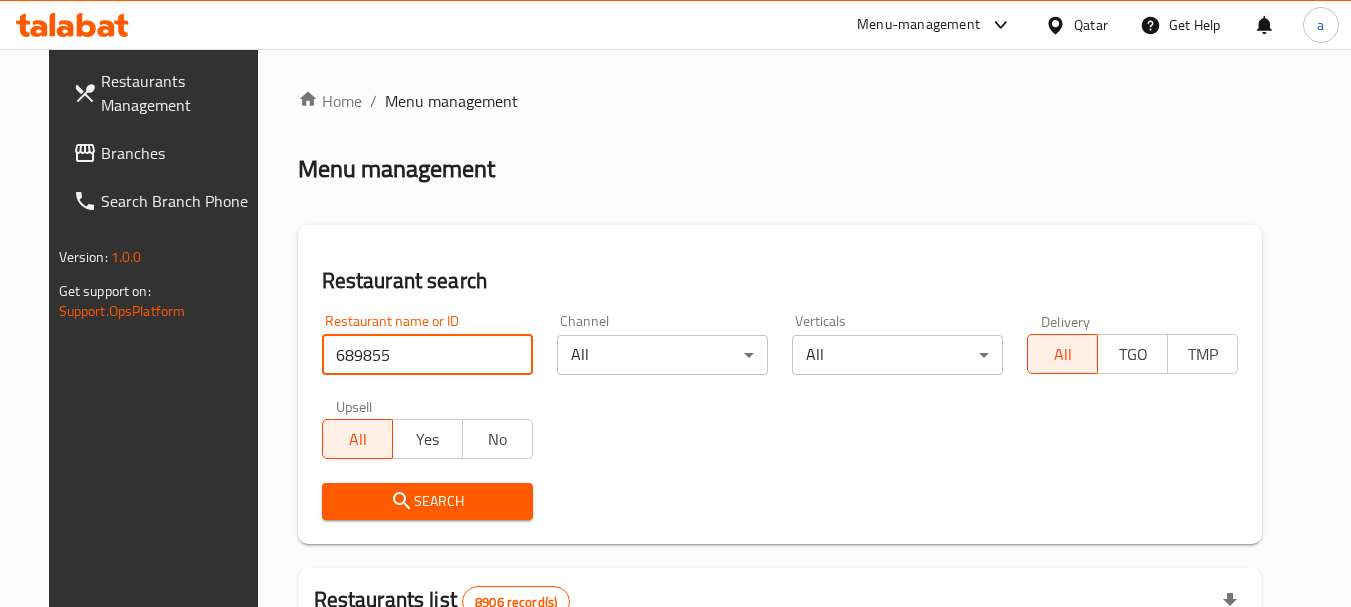 type on "689855" 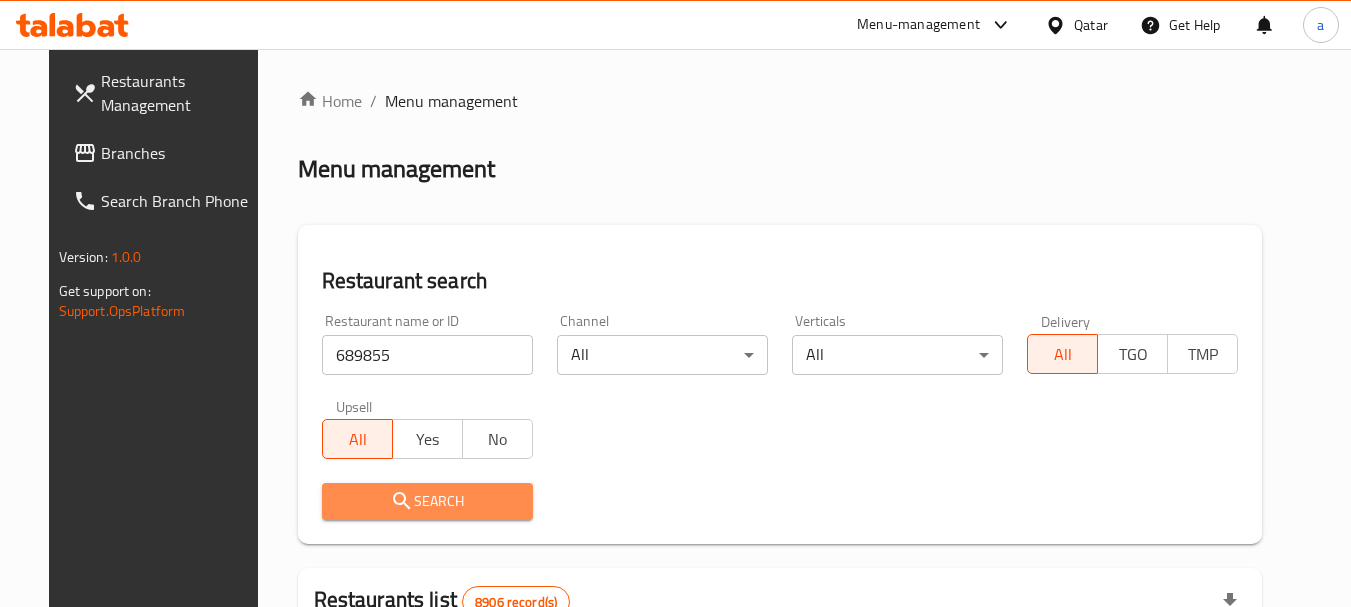 click on "Search" at bounding box center [427, 501] 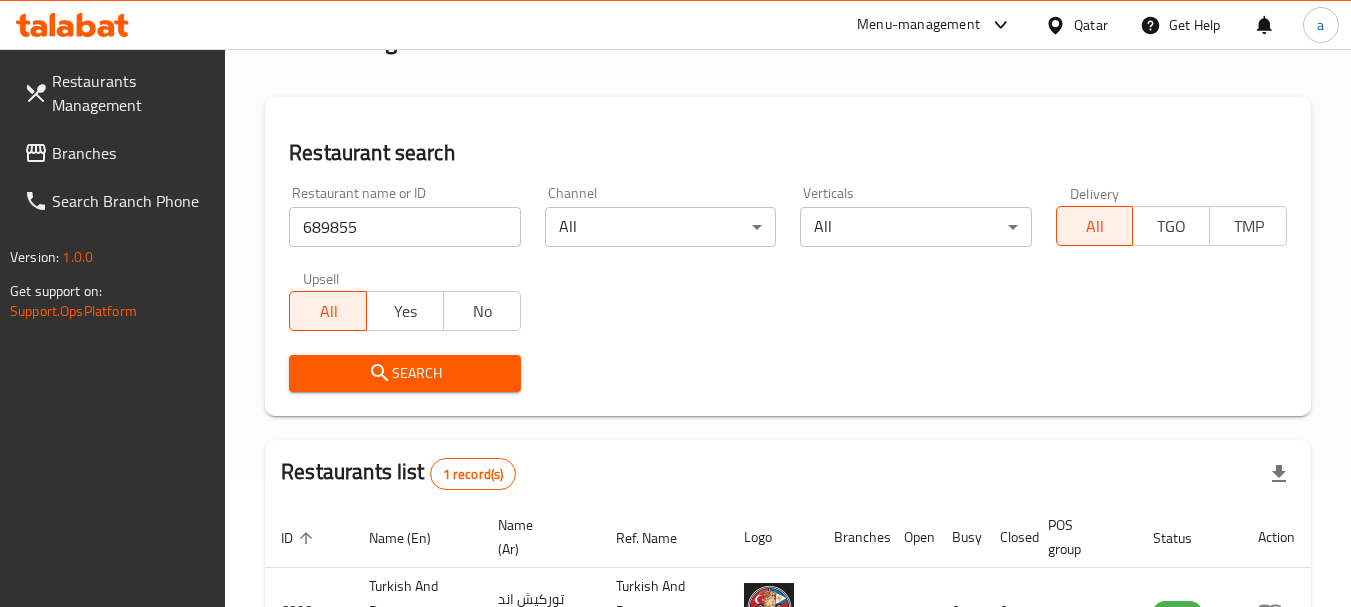 scroll, scrollTop: 285, scrollLeft: 0, axis: vertical 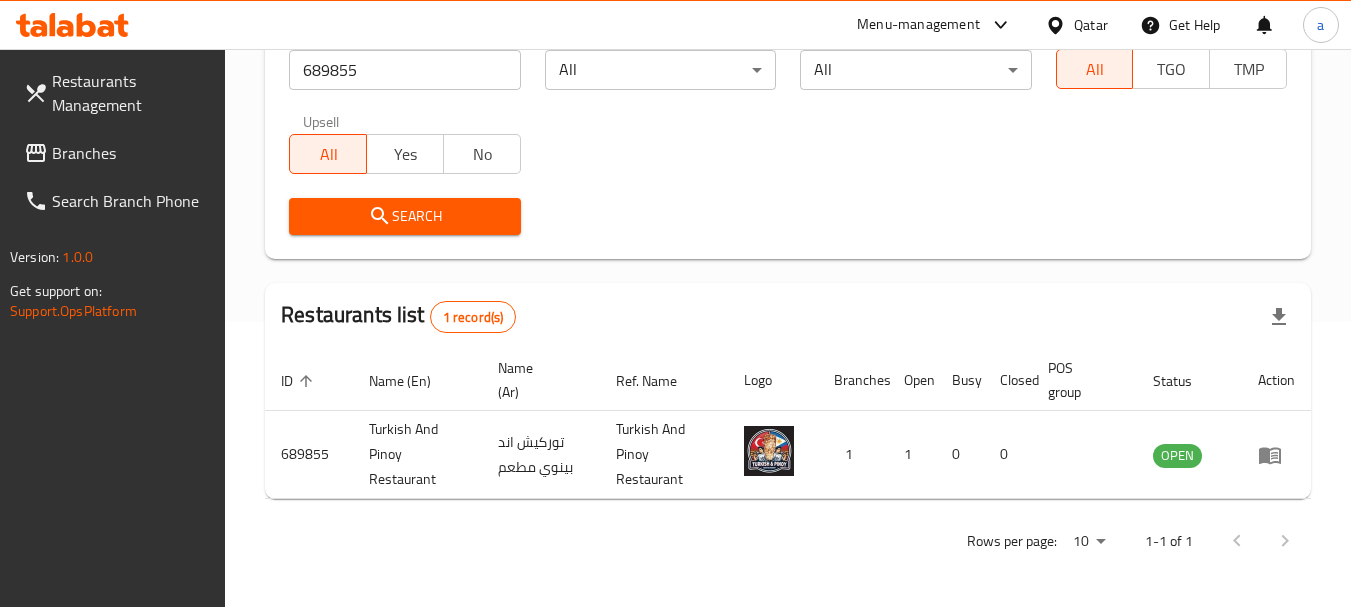 click on "Branches" at bounding box center (131, 153) 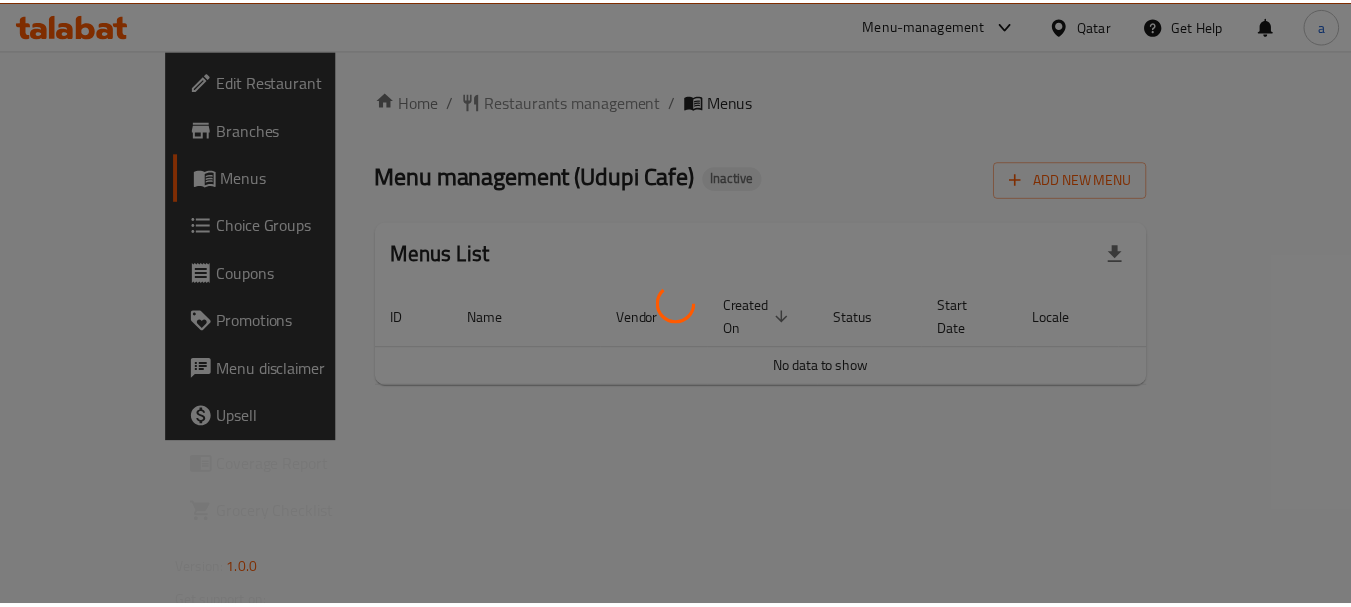 scroll, scrollTop: 0, scrollLeft: 0, axis: both 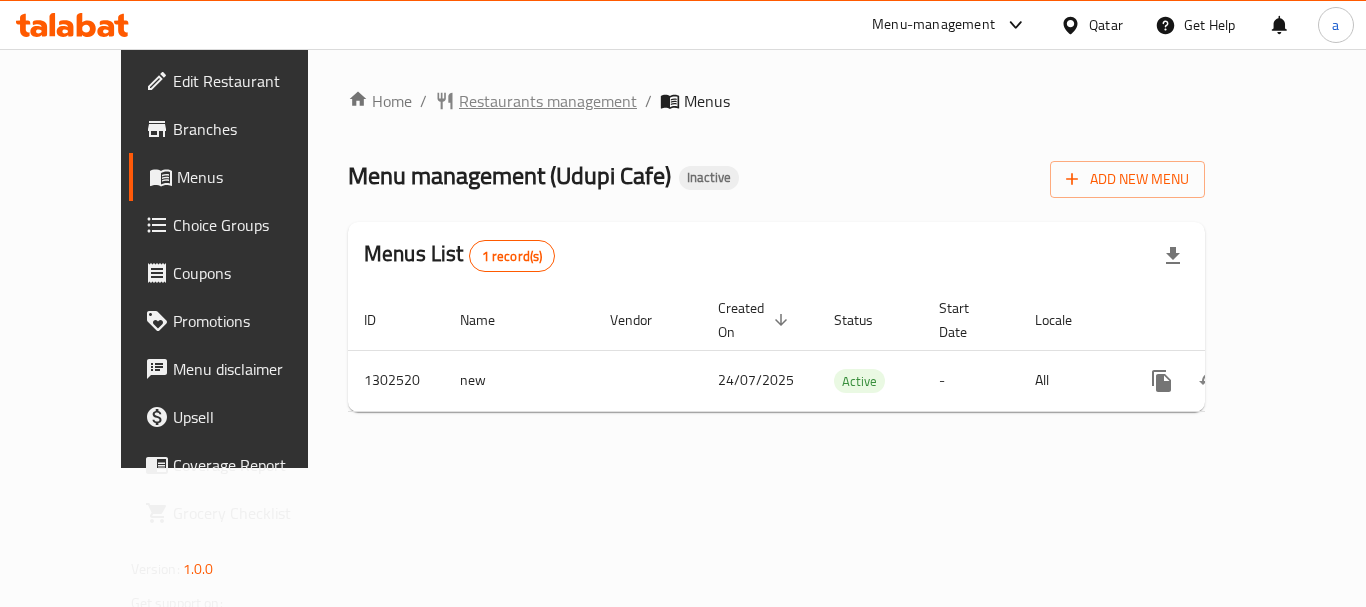 click on "Restaurants management" at bounding box center (548, 101) 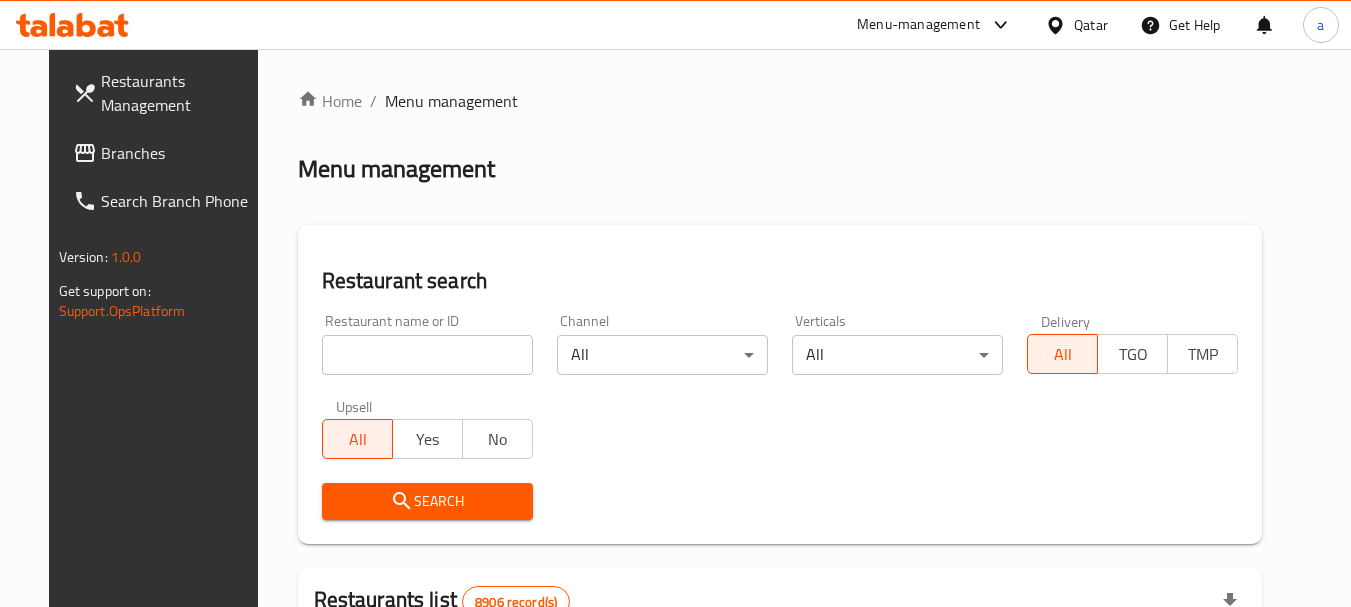click at bounding box center (427, 355) 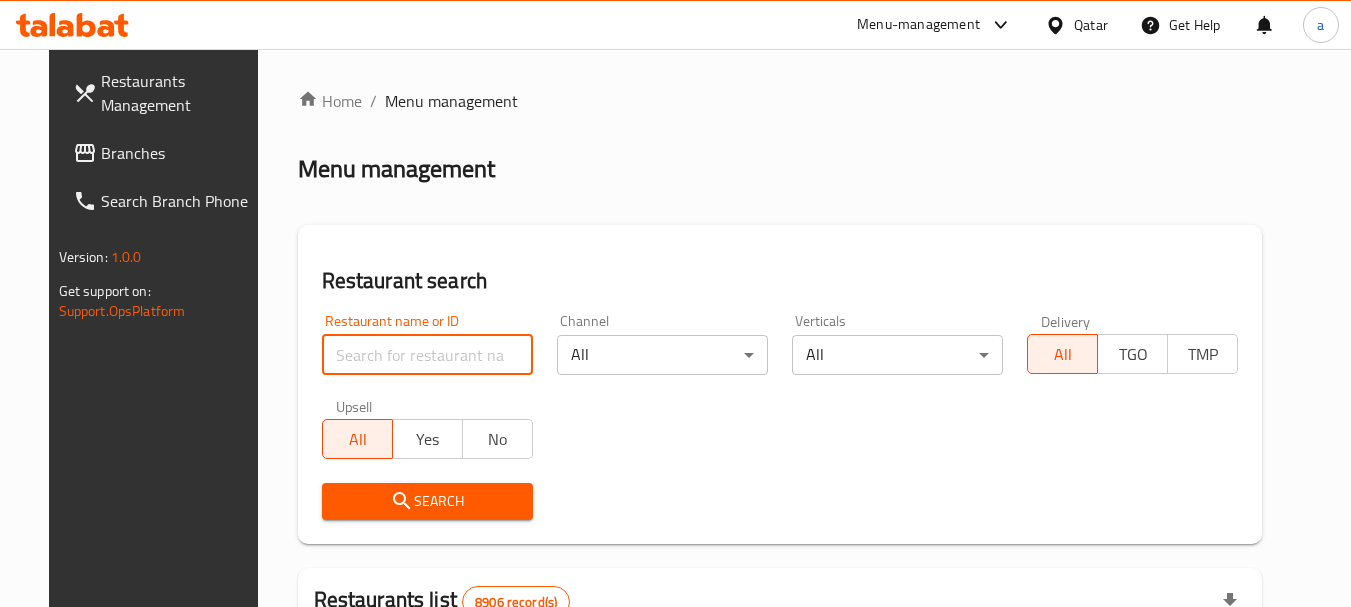 paste on "702447" 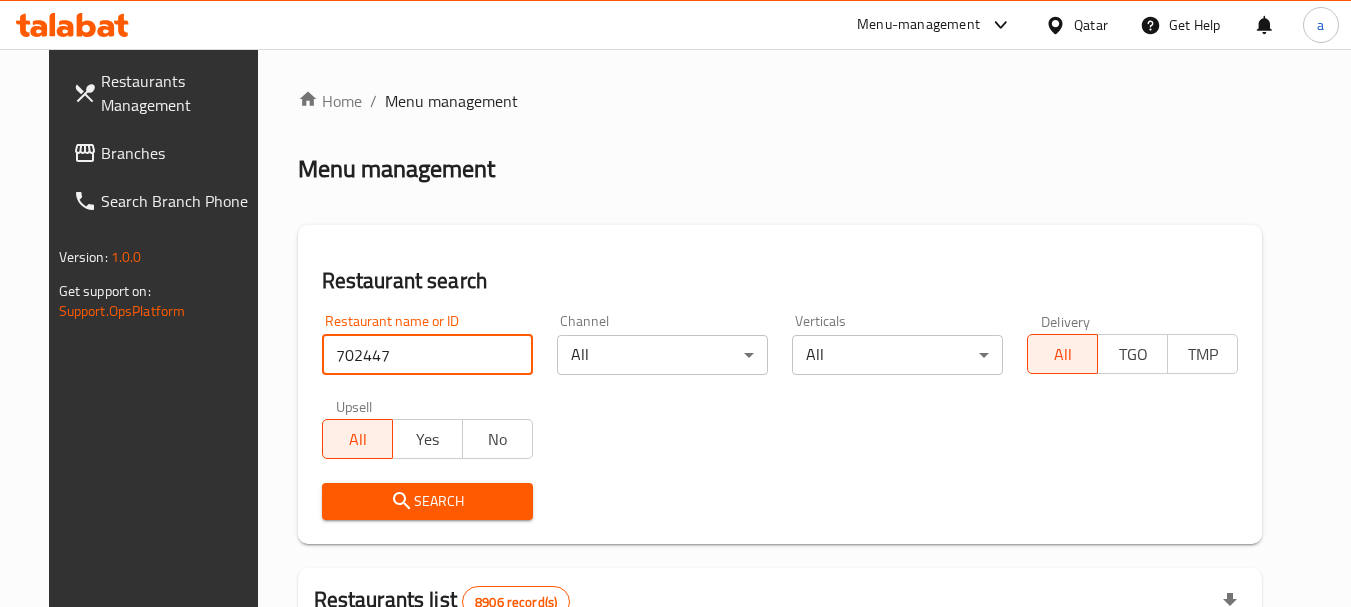 type on "702447" 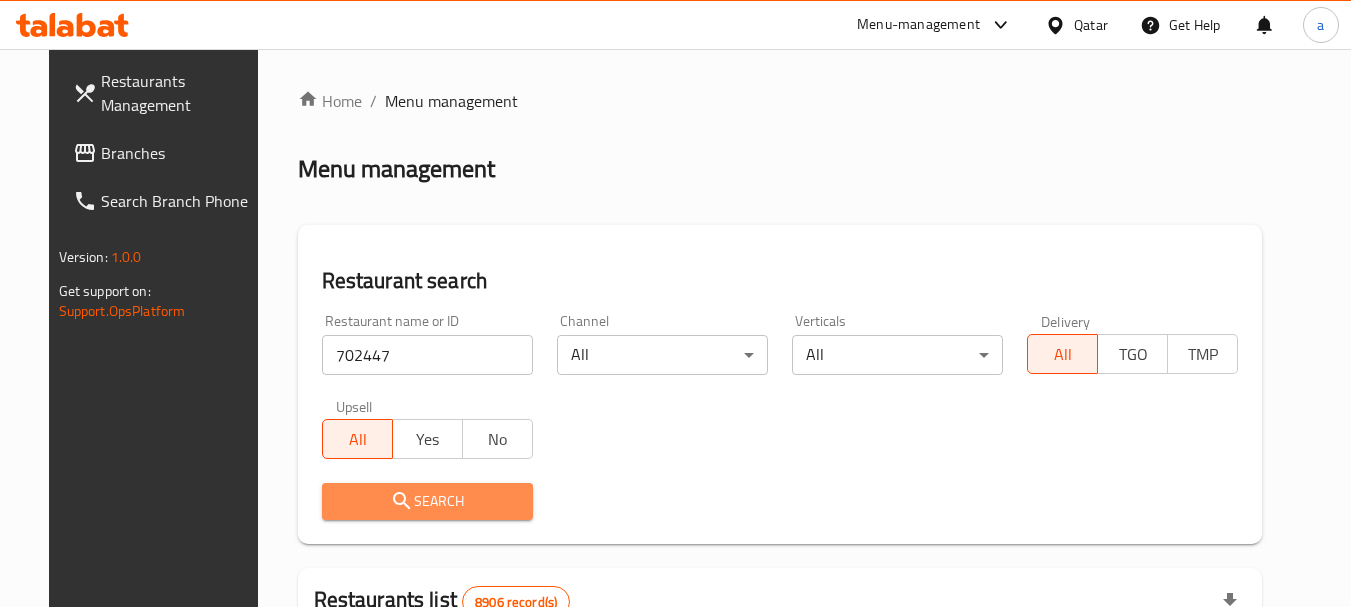click on "Search" at bounding box center (427, 501) 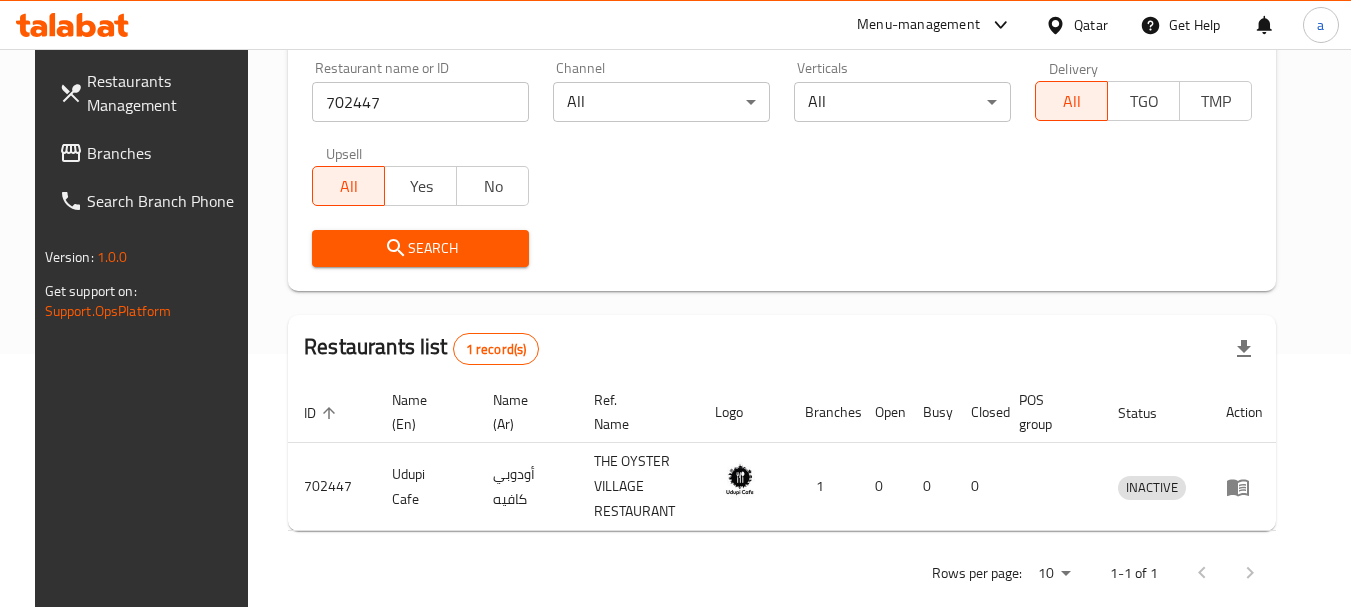 scroll, scrollTop: 260, scrollLeft: 0, axis: vertical 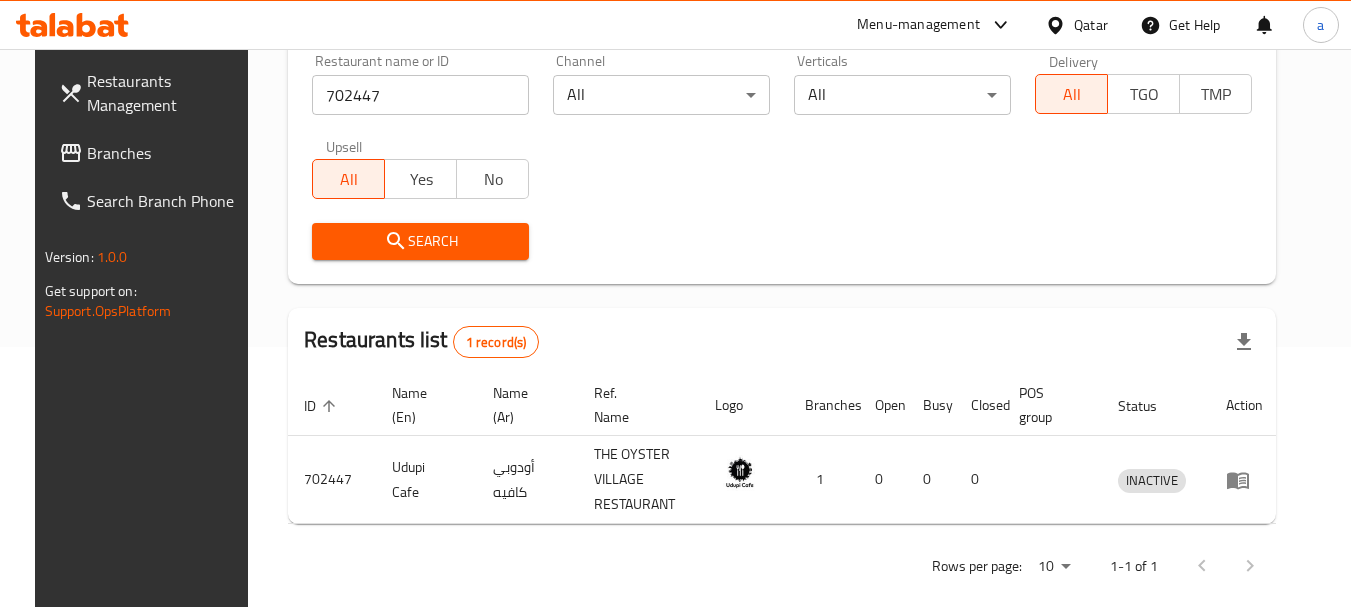 click on "Qatar" at bounding box center [1091, 25] 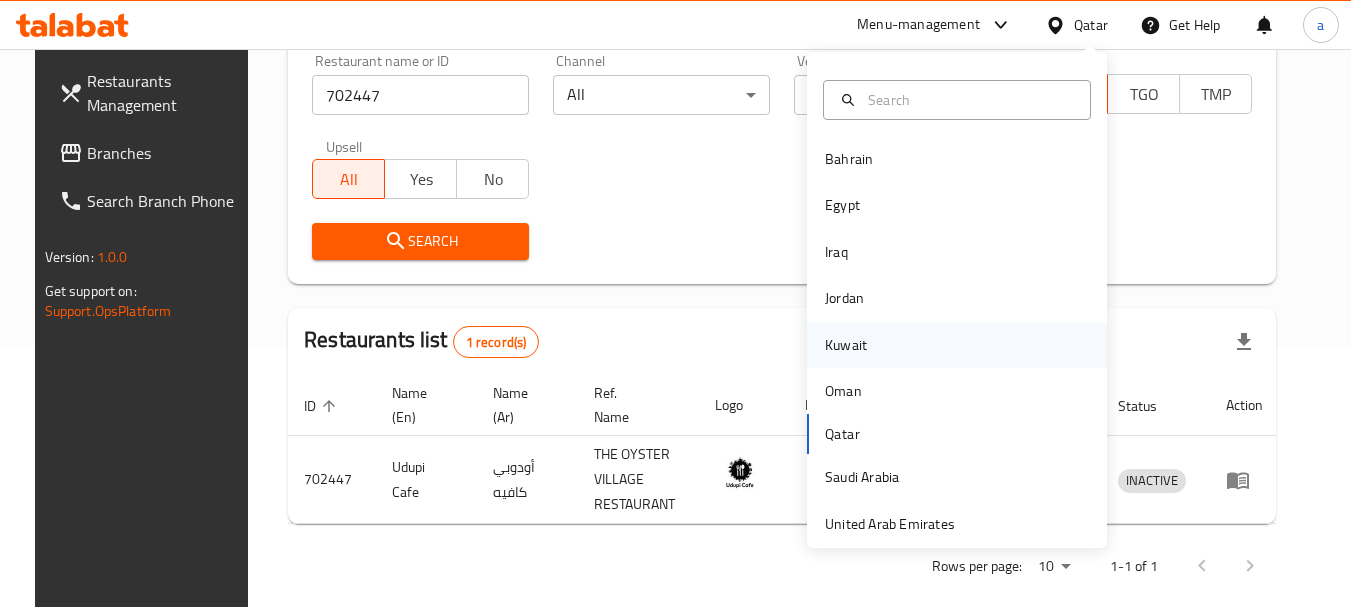 click on "Kuwait" at bounding box center (846, 345) 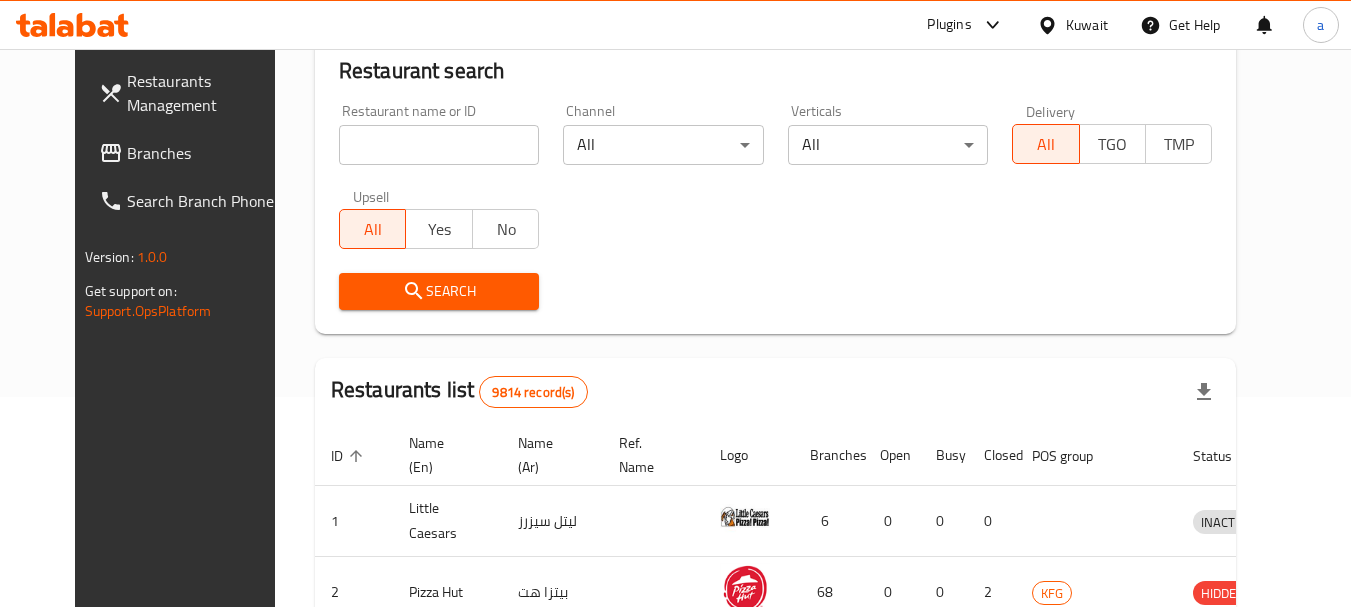 scroll, scrollTop: 260, scrollLeft: 0, axis: vertical 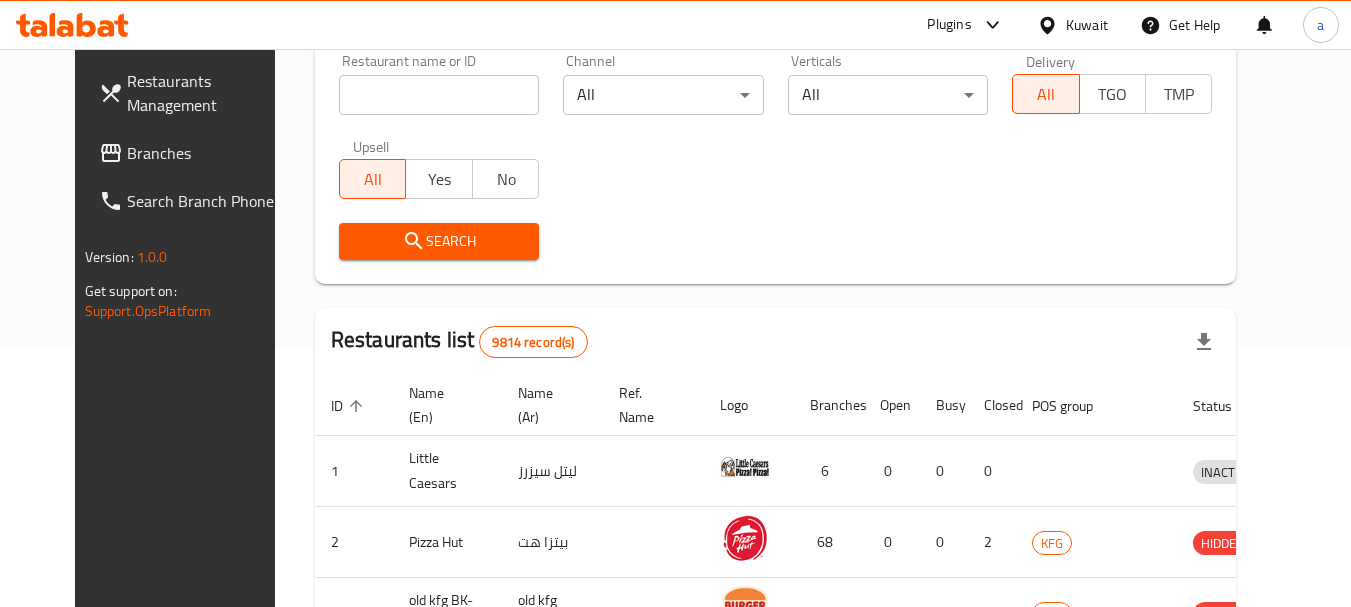 click on "Branches" at bounding box center (206, 153) 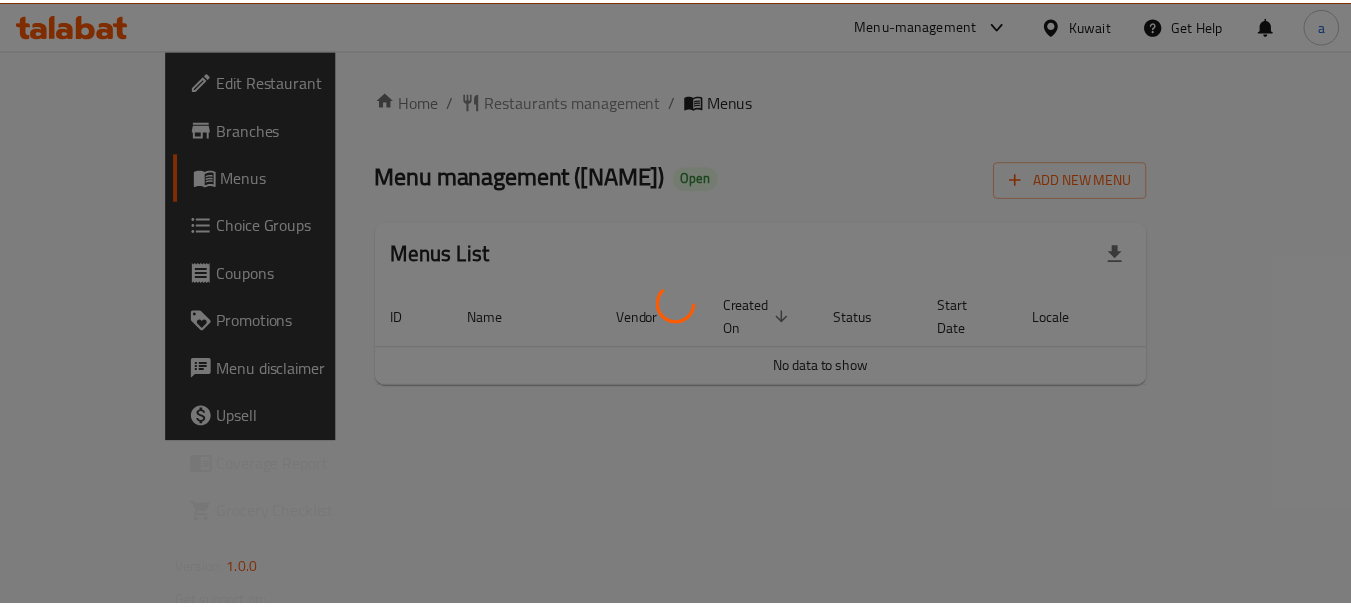 scroll, scrollTop: 0, scrollLeft: 0, axis: both 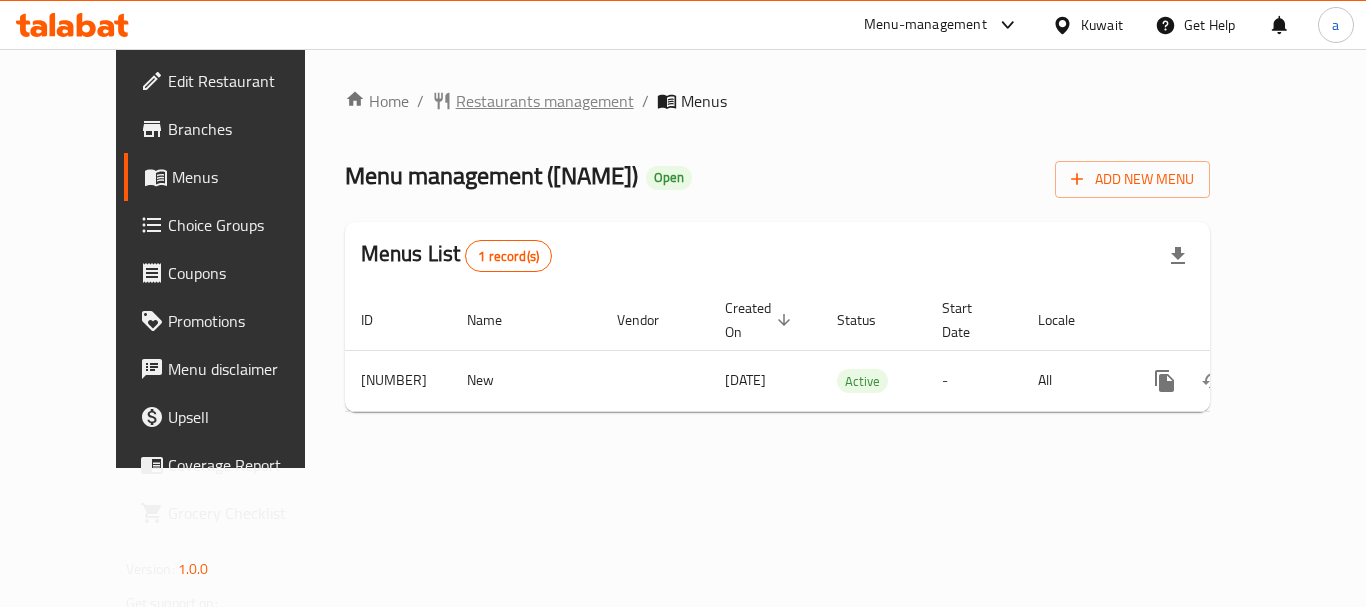 click on "Restaurants management" at bounding box center [545, 101] 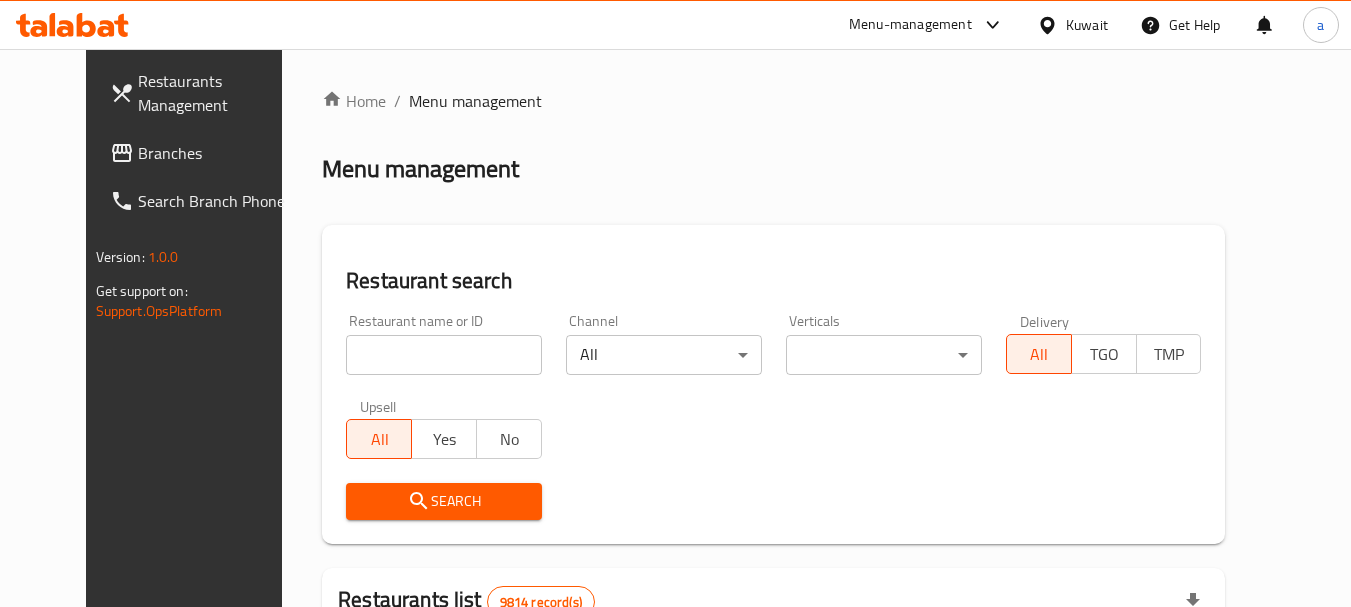 click at bounding box center [444, 355] 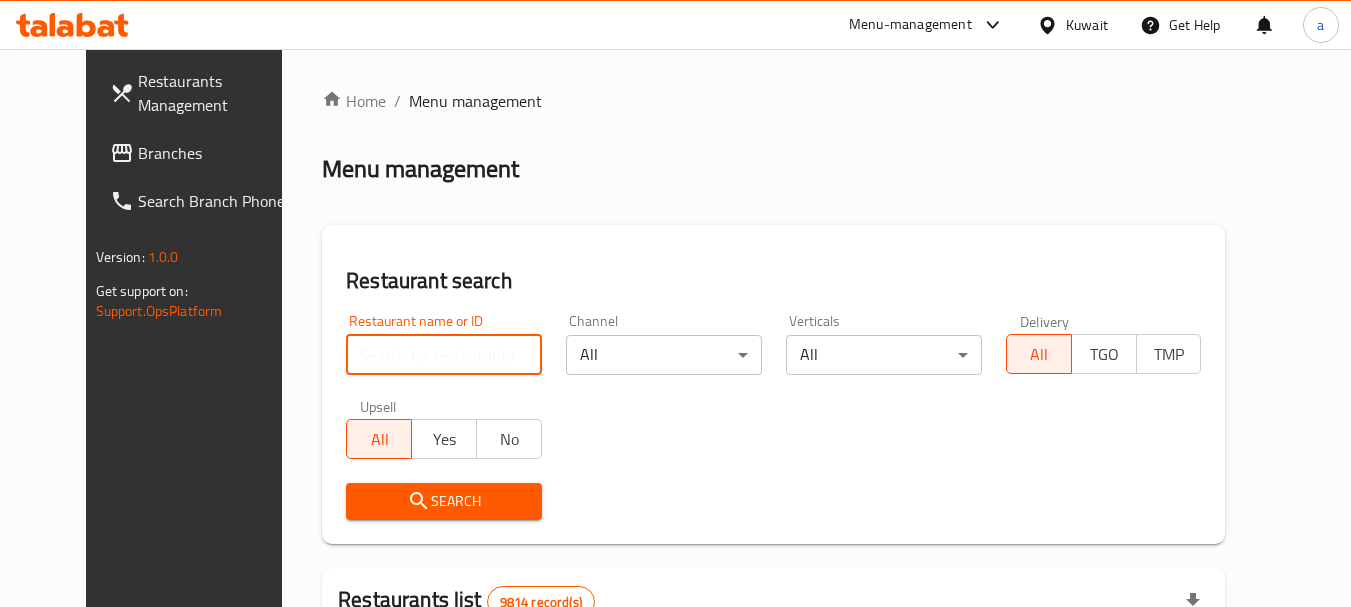 paste on "[NUMBER]" 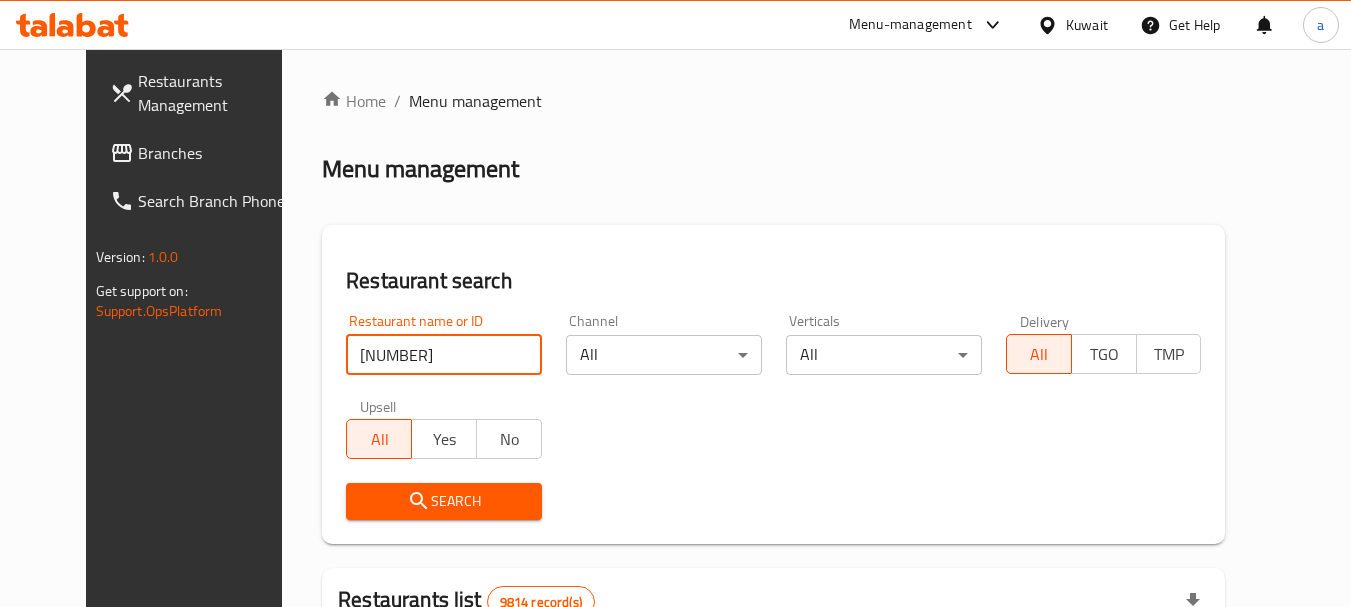 type on "[NUMBER]" 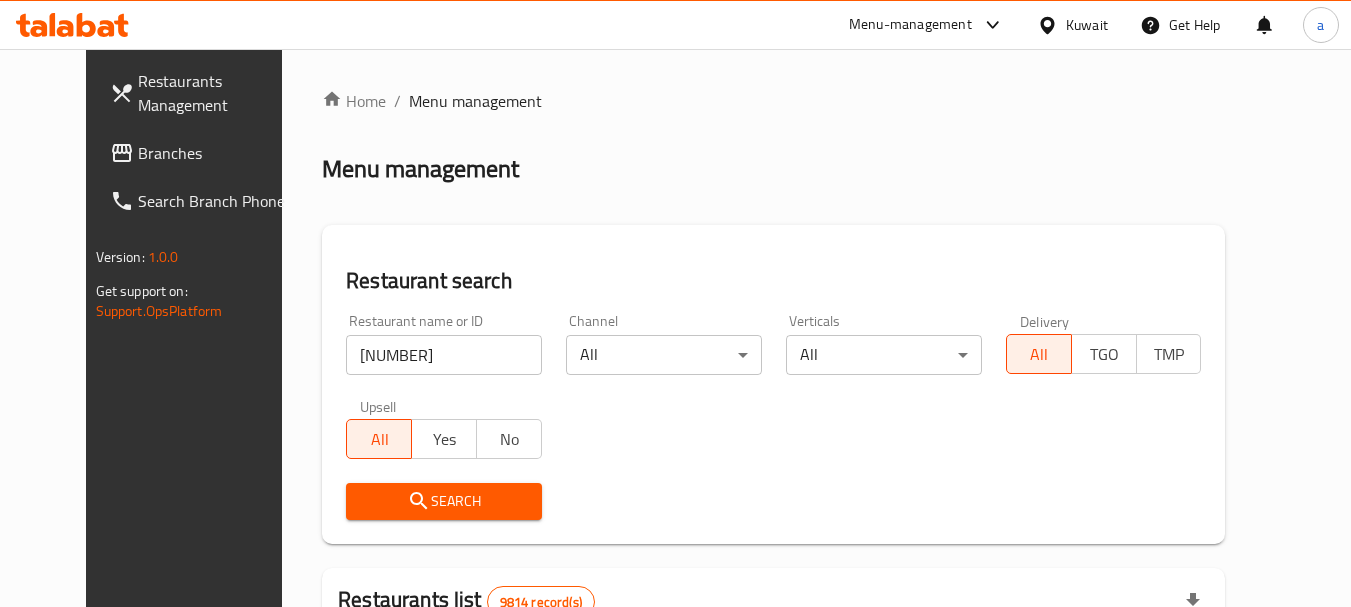 click on "Search" at bounding box center [444, 501] 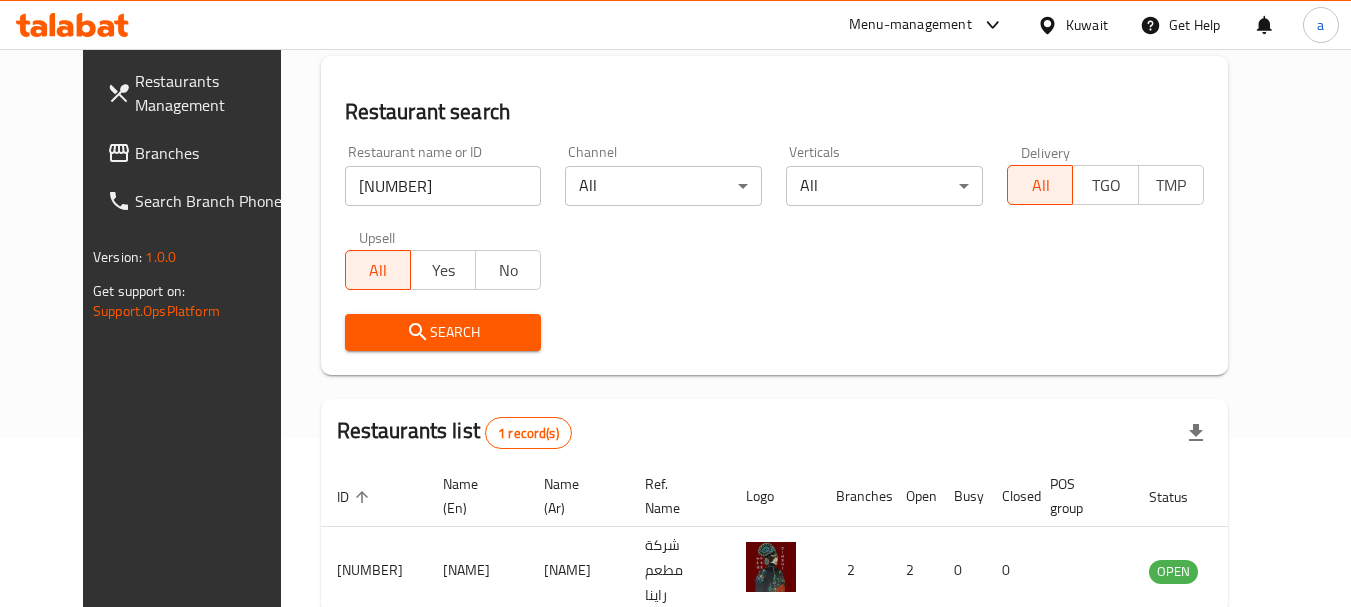 scroll, scrollTop: 268, scrollLeft: 0, axis: vertical 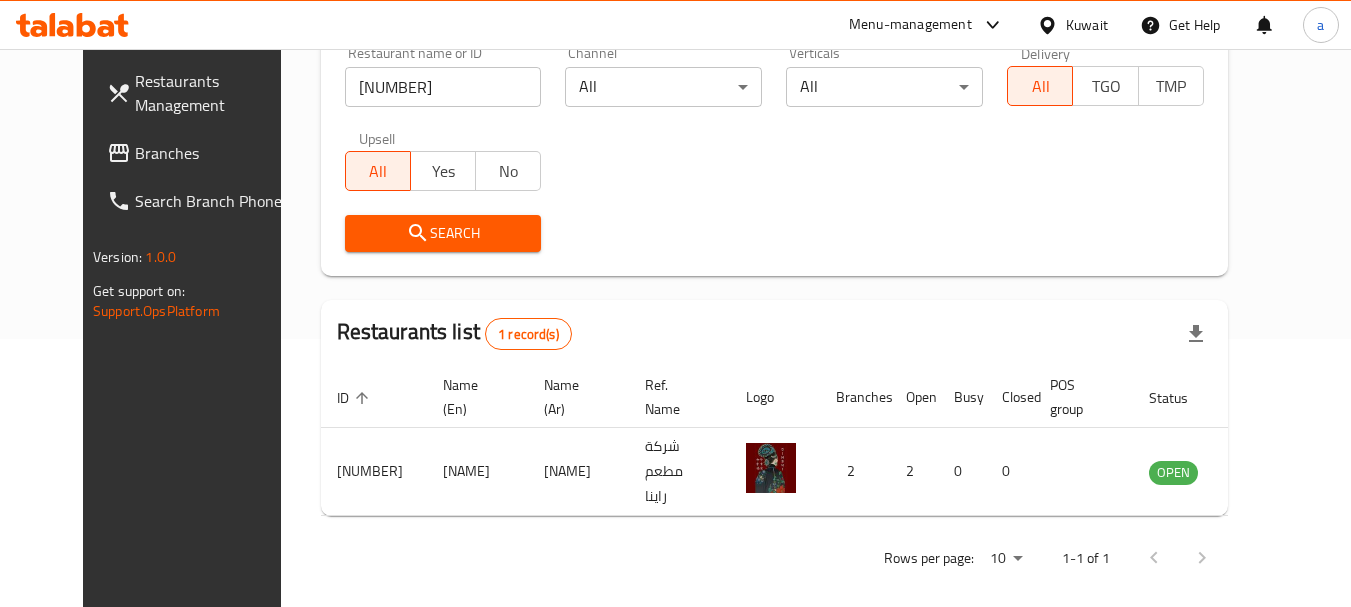 click on "Kuwait" at bounding box center [1087, 25] 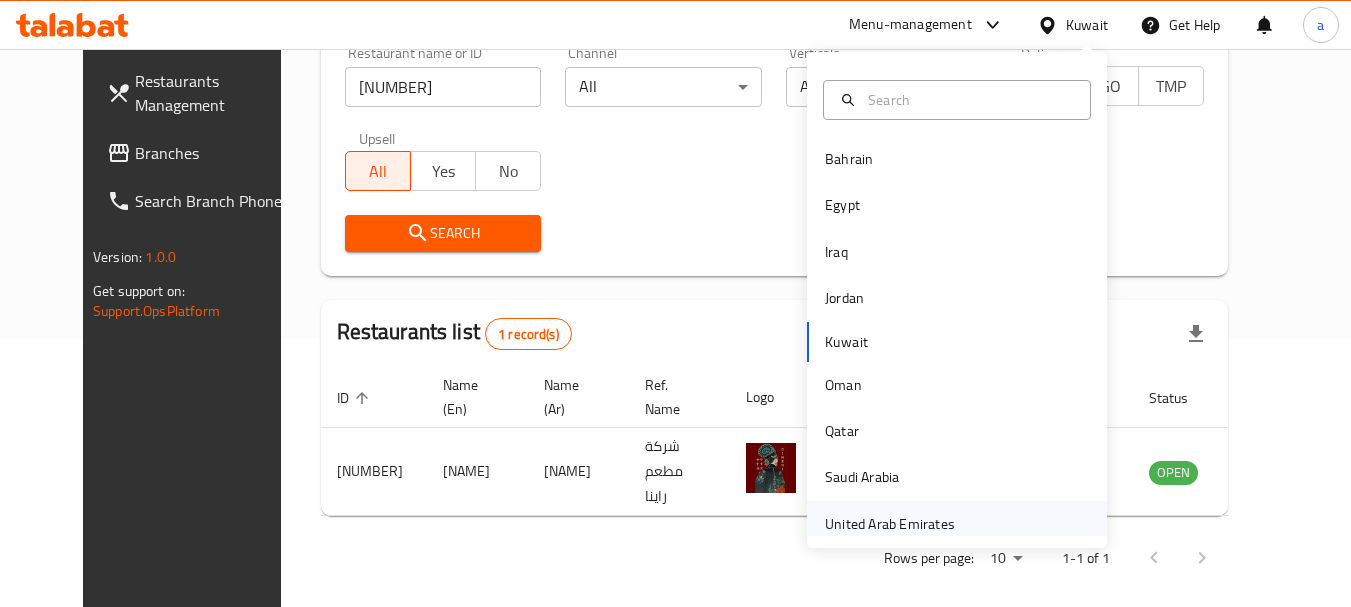 click on "United Arab Emirates" at bounding box center [890, 524] 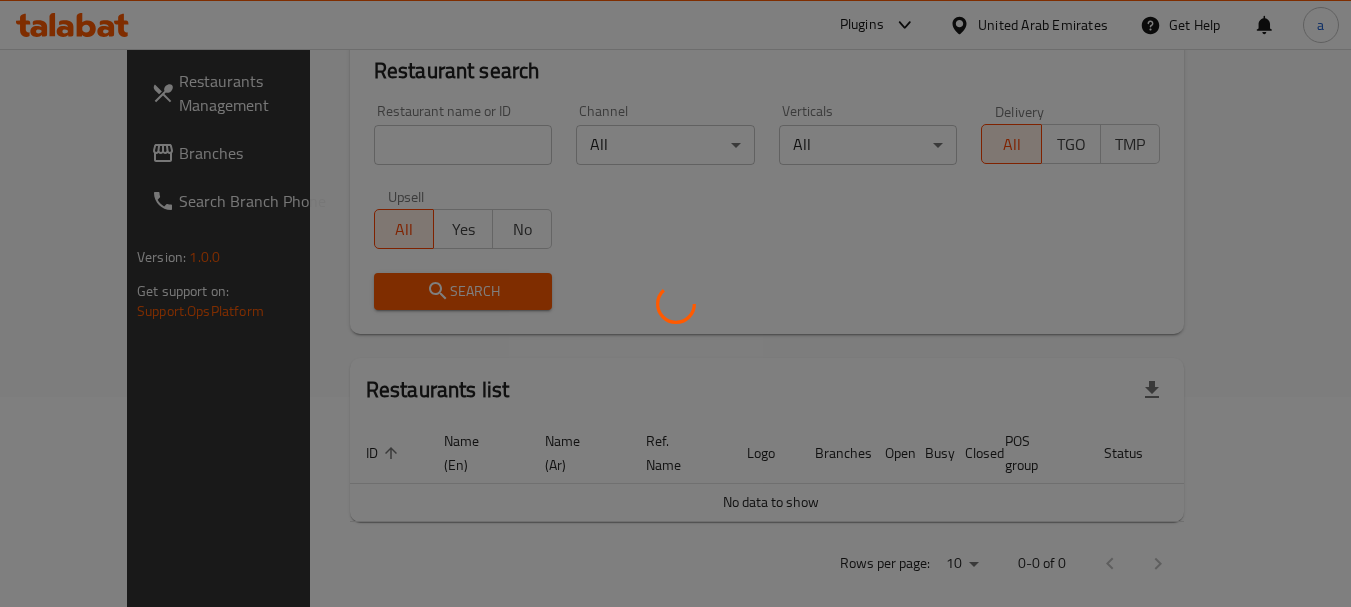 scroll, scrollTop: 268, scrollLeft: 0, axis: vertical 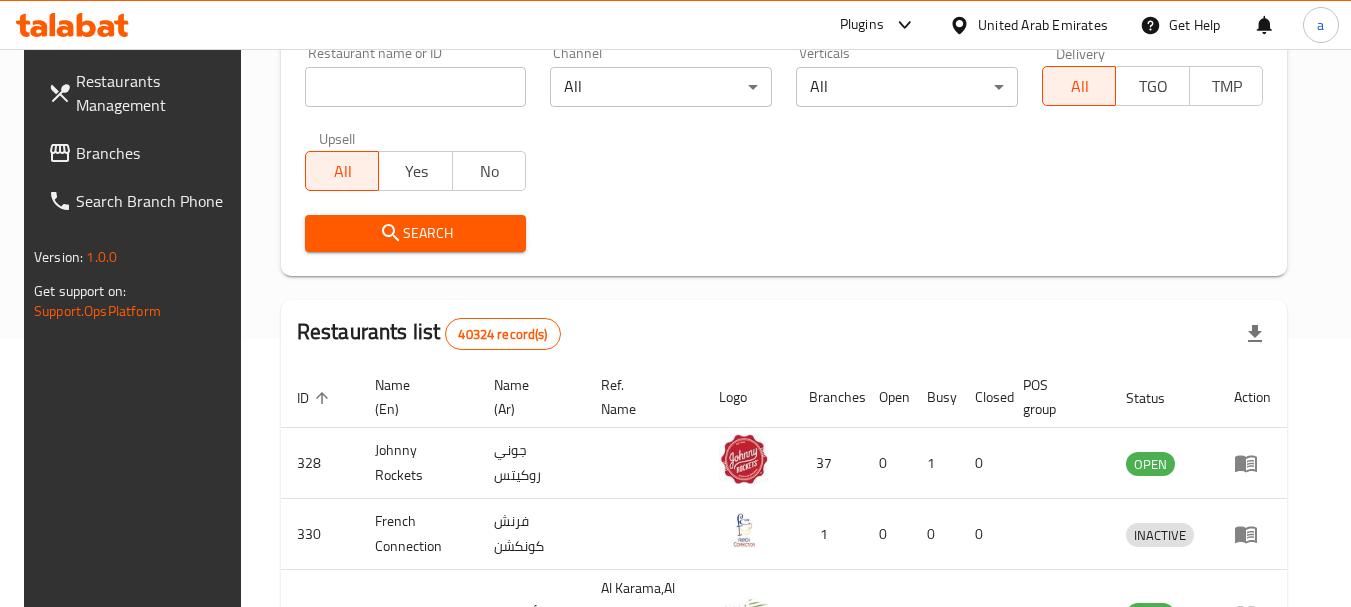 click on "Branches" at bounding box center (155, 153) 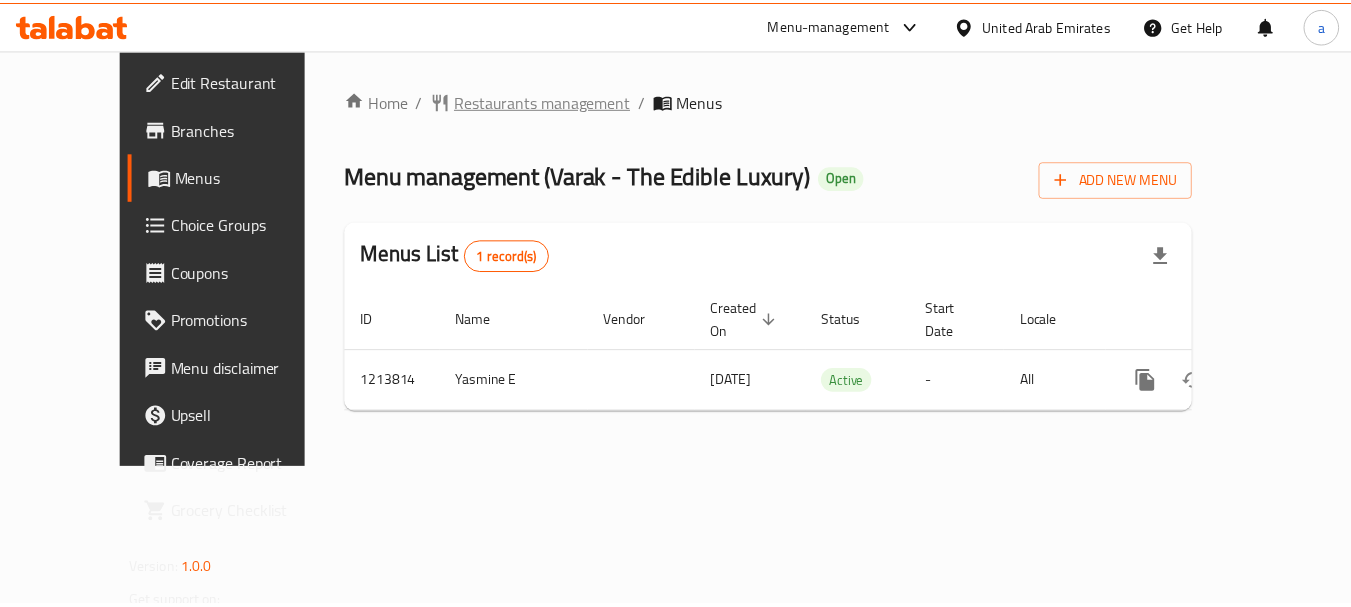 scroll, scrollTop: 0, scrollLeft: 0, axis: both 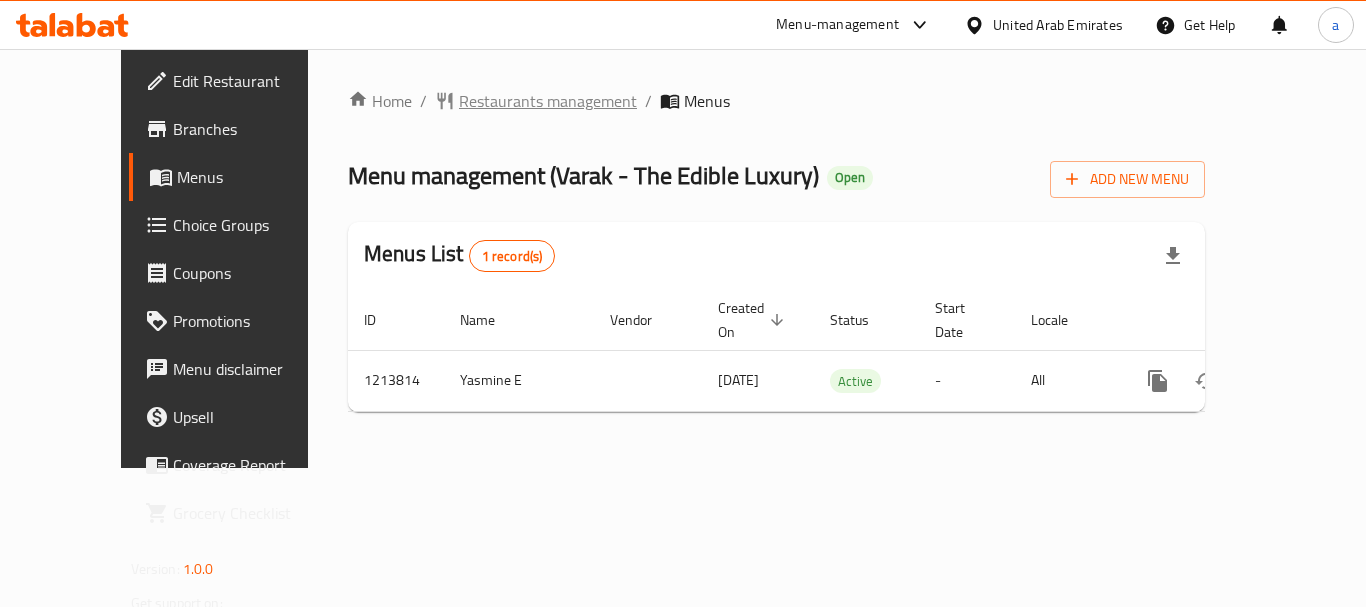 click on "Restaurants management" at bounding box center (548, 101) 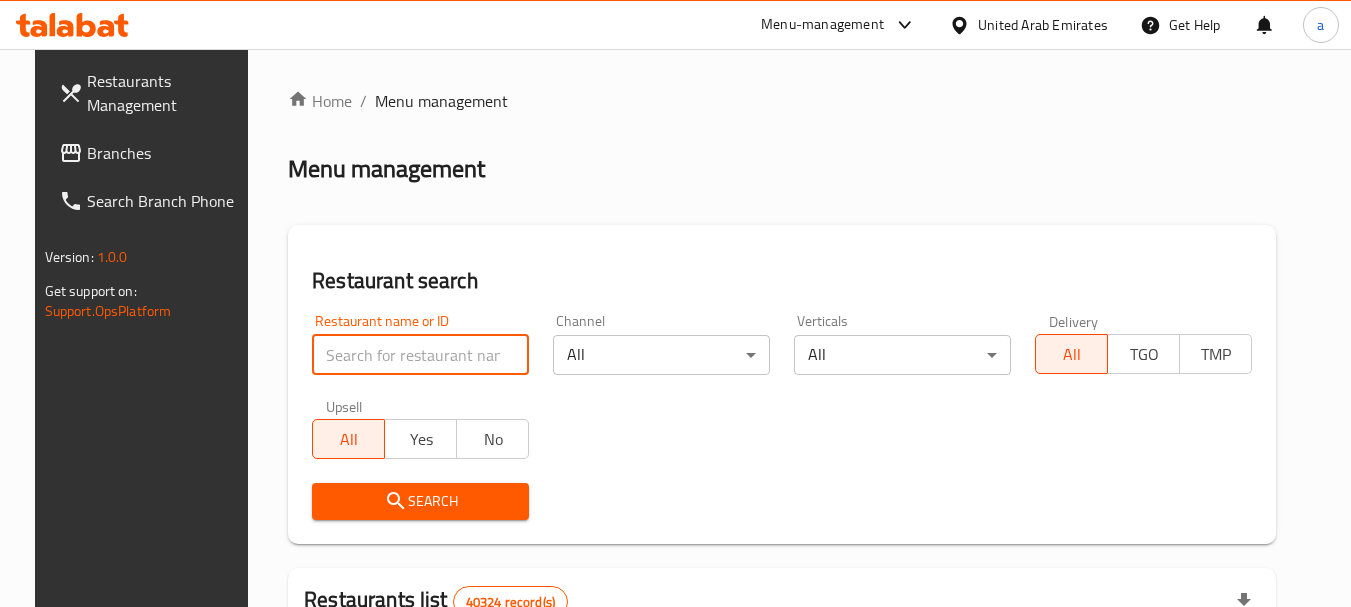 click at bounding box center (420, 355) 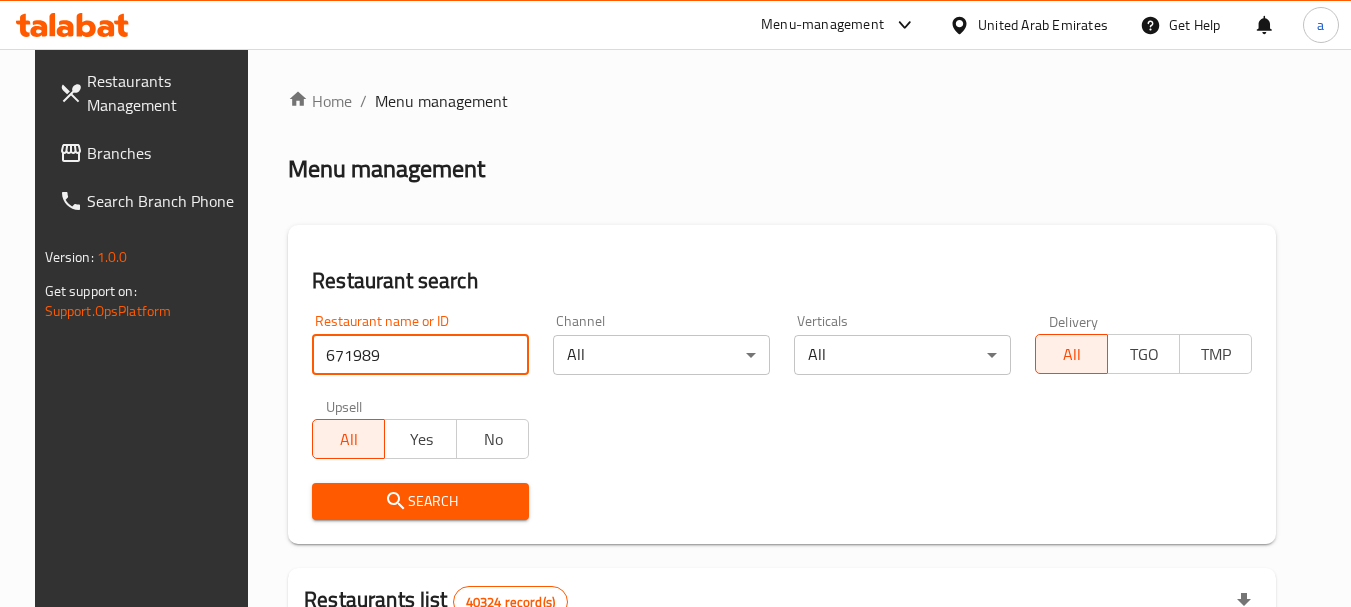 type on "671989" 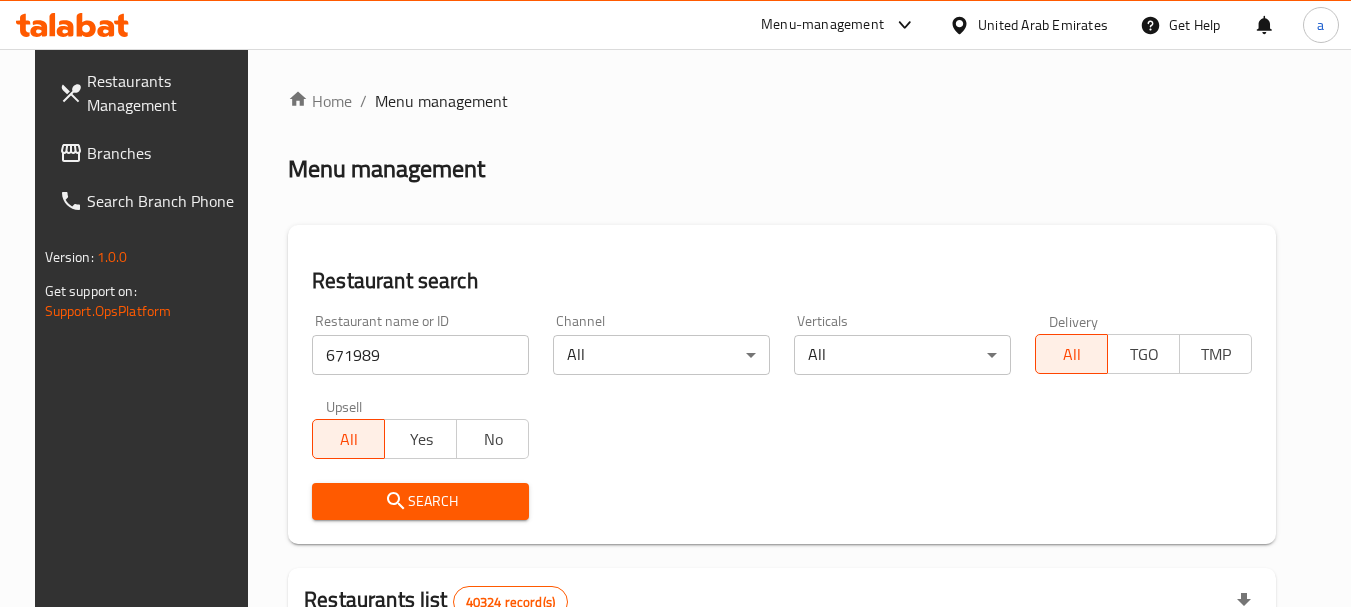 click on "Search" at bounding box center (420, 501) 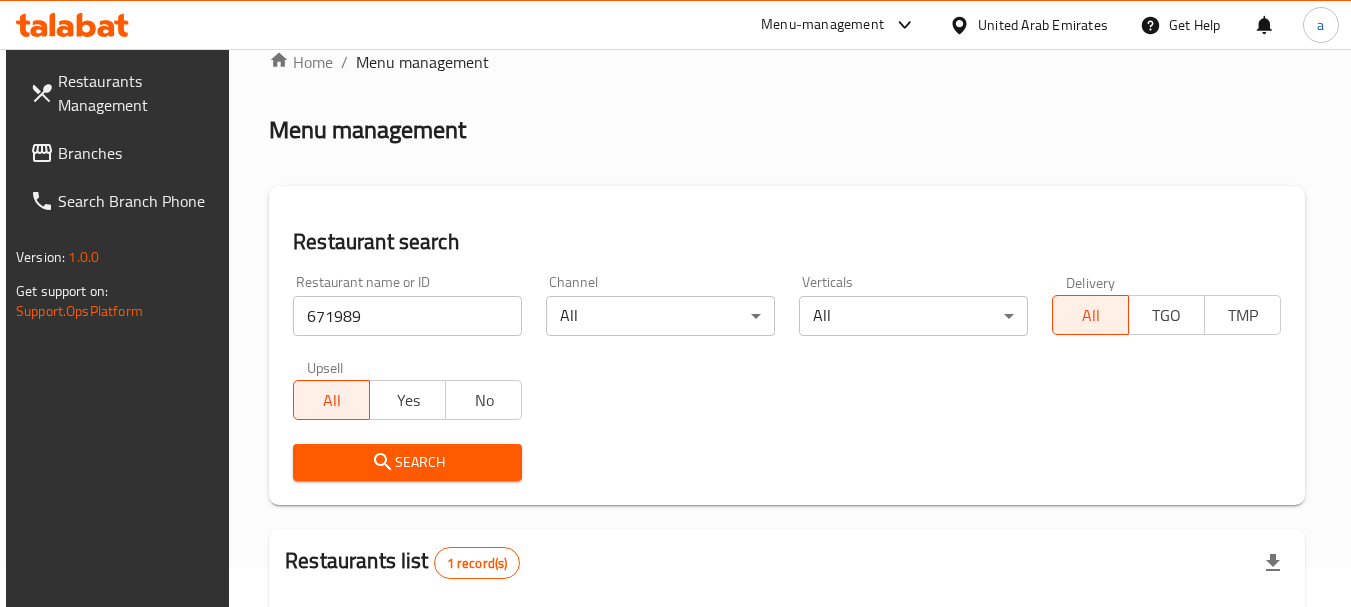 scroll, scrollTop: 285, scrollLeft: 0, axis: vertical 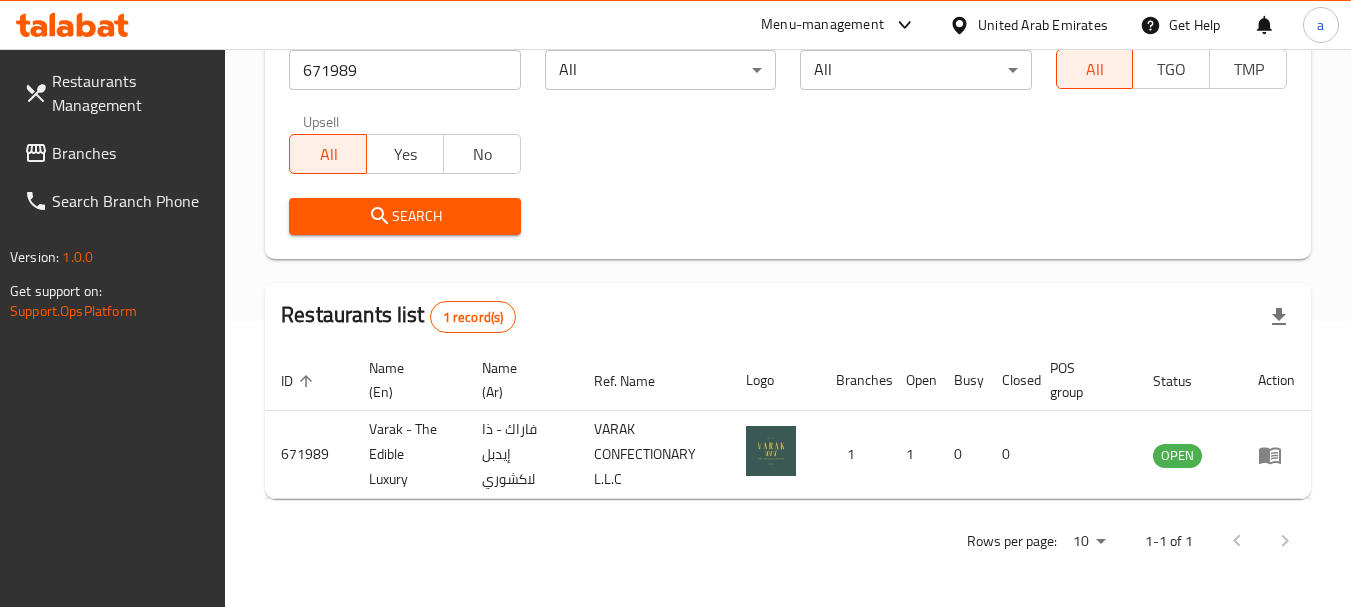 click on "Branches" at bounding box center (131, 153) 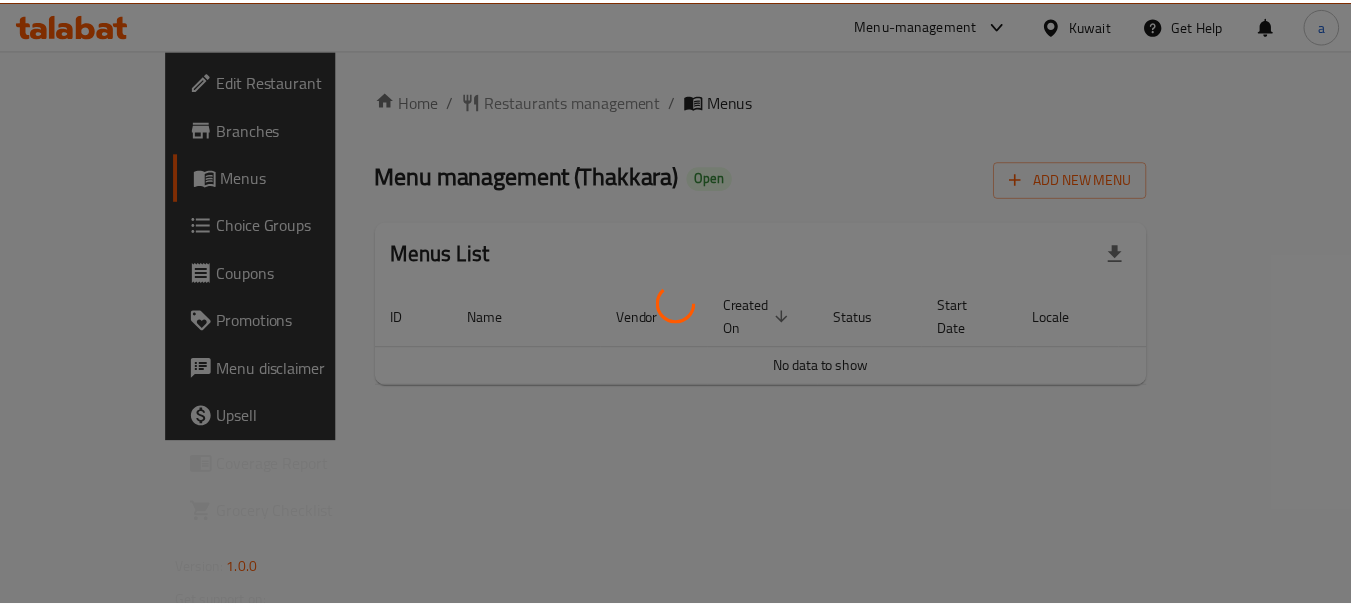 scroll, scrollTop: 0, scrollLeft: 0, axis: both 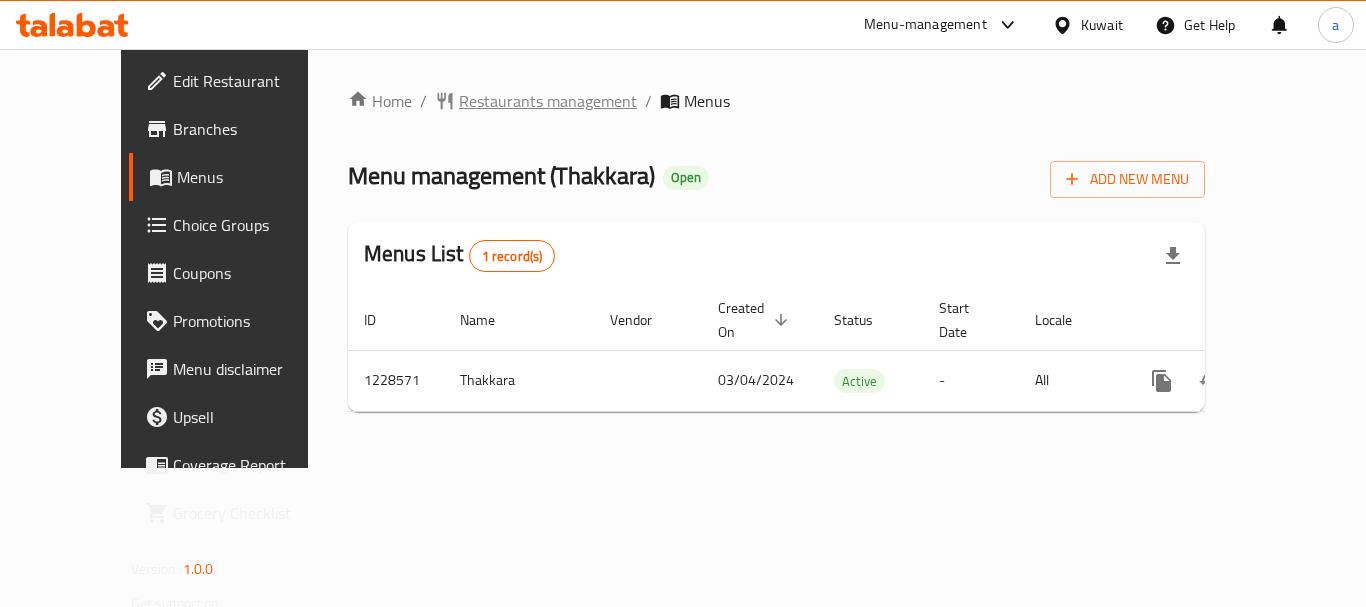 click on "Restaurants management" at bounding box center [548, 101] 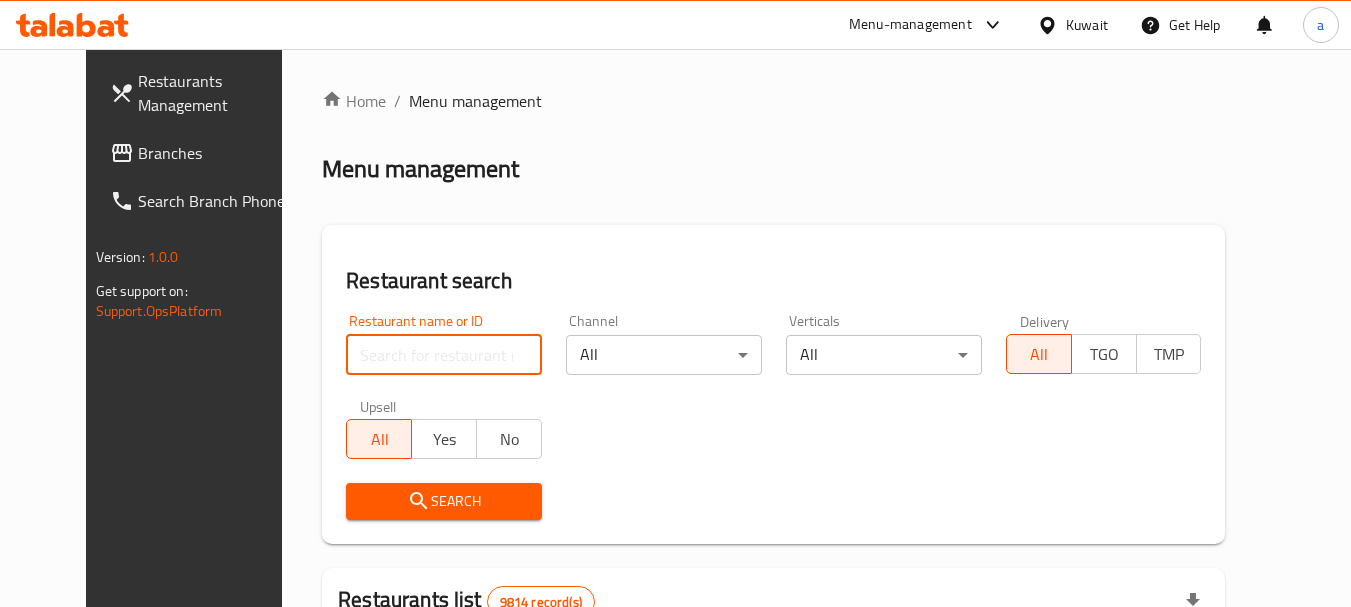 drag, startPoint x: 416, startPoint y: 351, endPoint x: 434, endPoint y: 402, distance: 54.08327 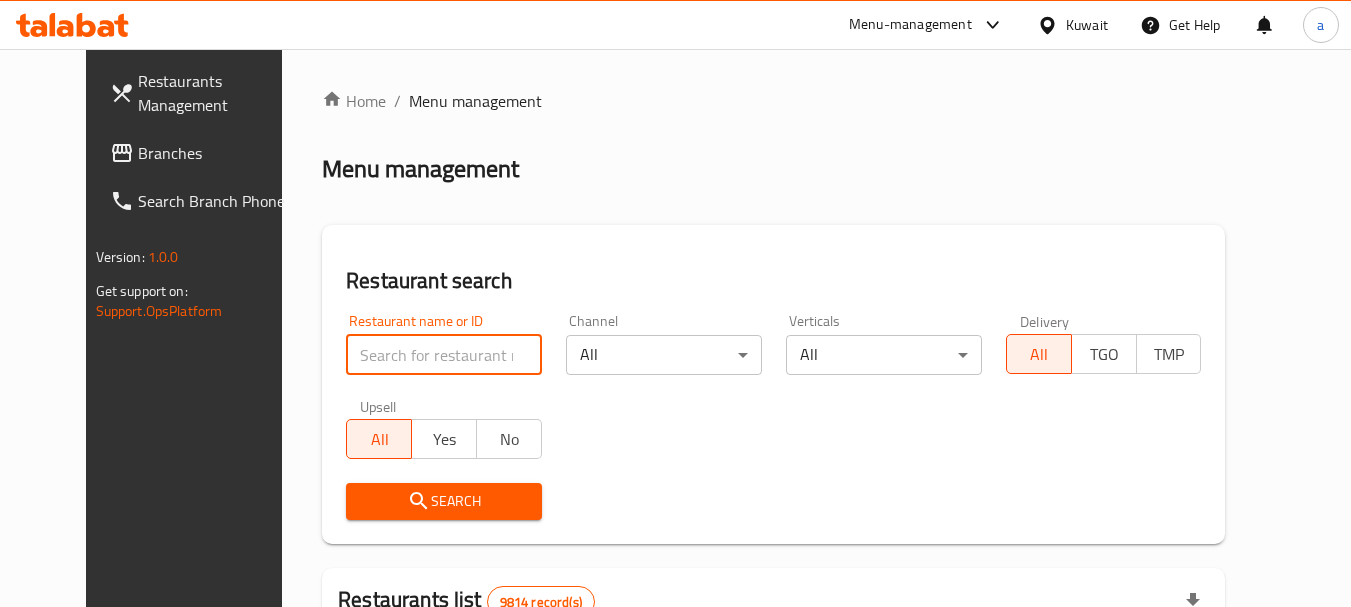 click at bounding box center [444, 355] 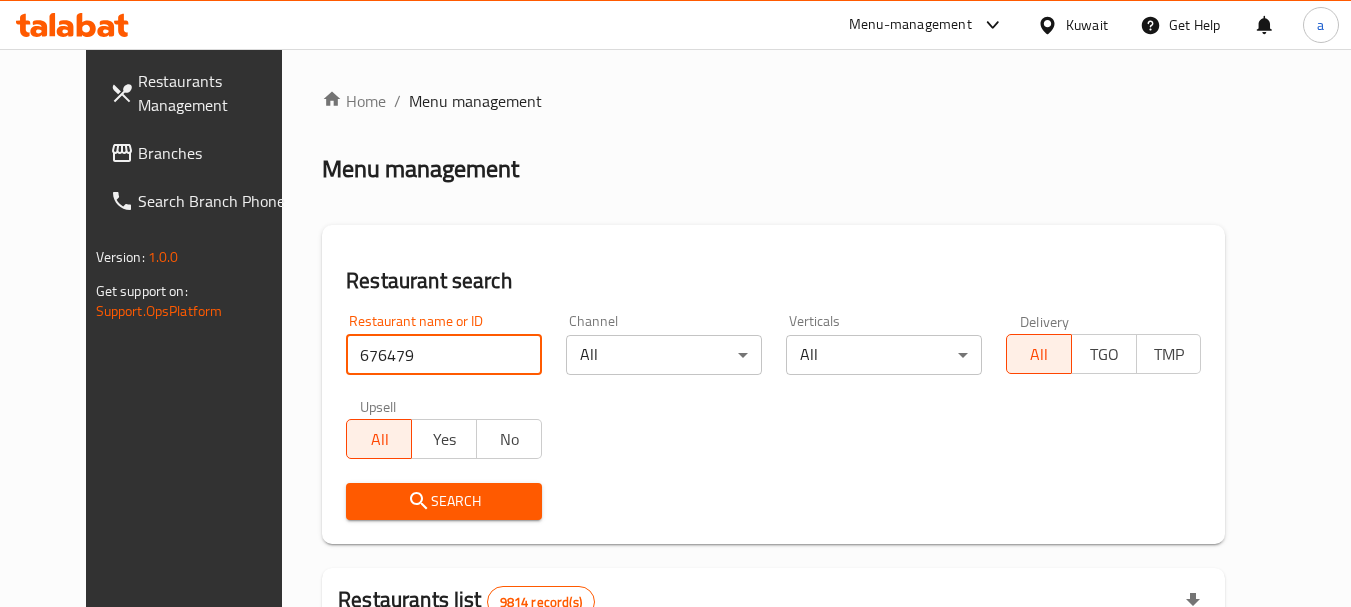 type on "676479" 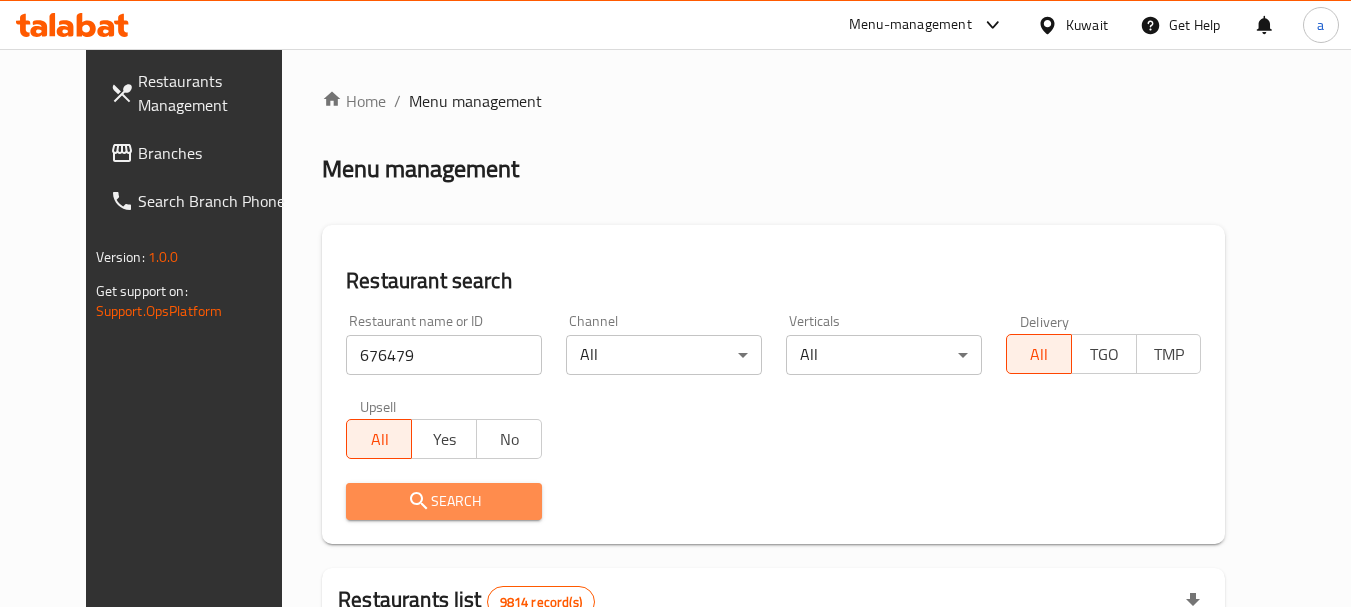 click on "Search" at bounding box center (444, 501) 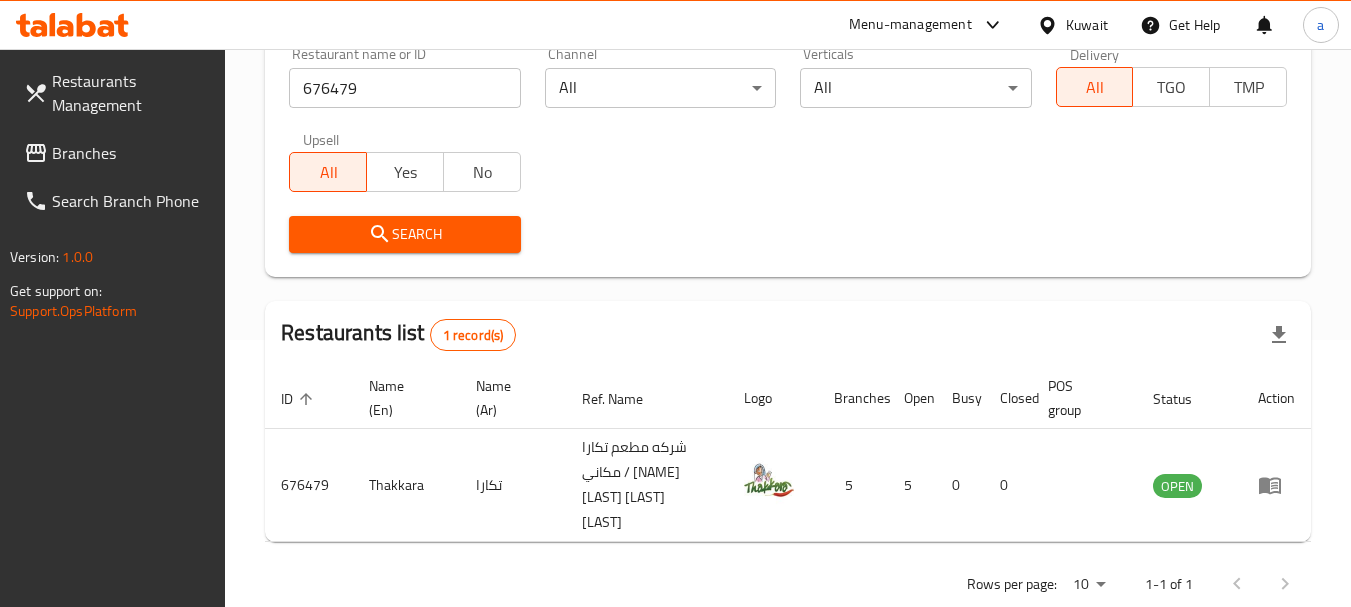 scroll, scrollTop: 300, scrollLeft: 0, axis: vertical 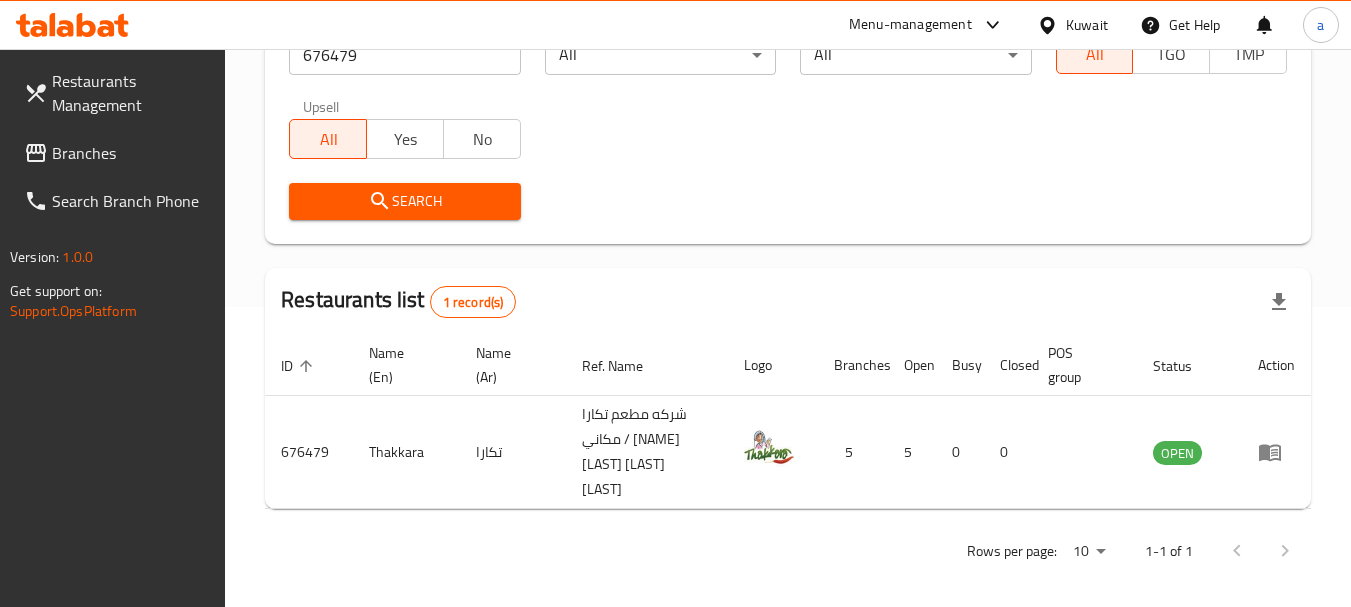 click on "Branches" at bounding box center (131, 153) 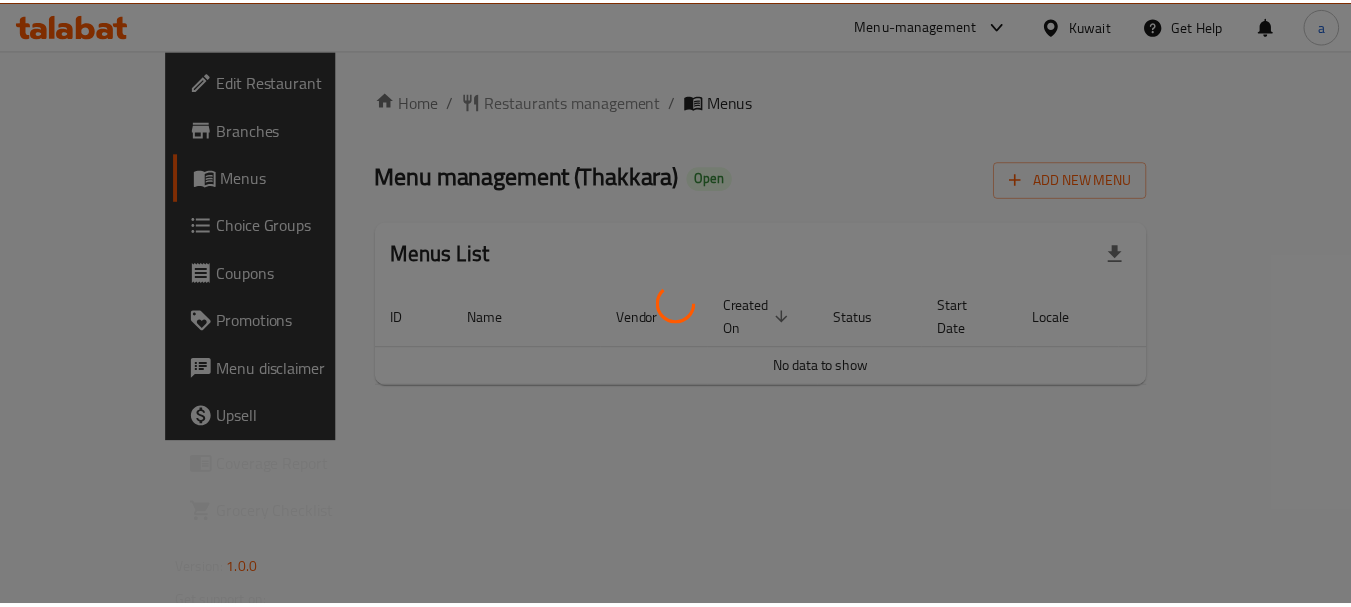 scroll, scrollTop: 0, scrollLeft: 0, axis: both 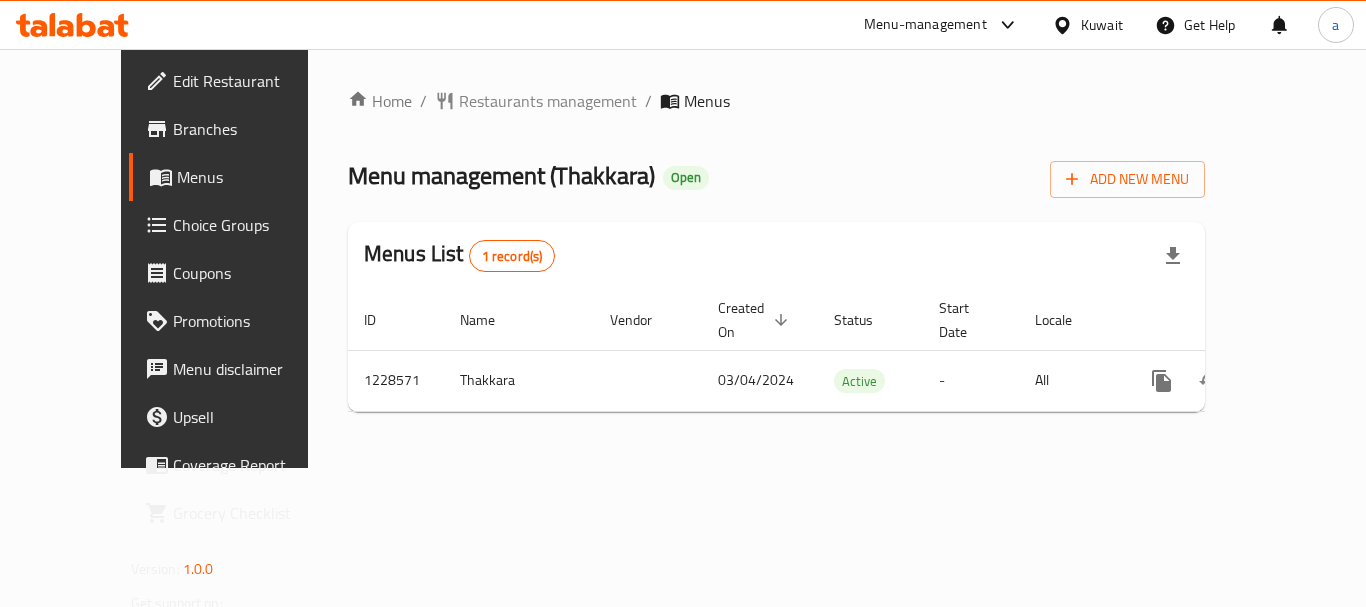 click on "Restaurants management" at bounding box center [548, 101] 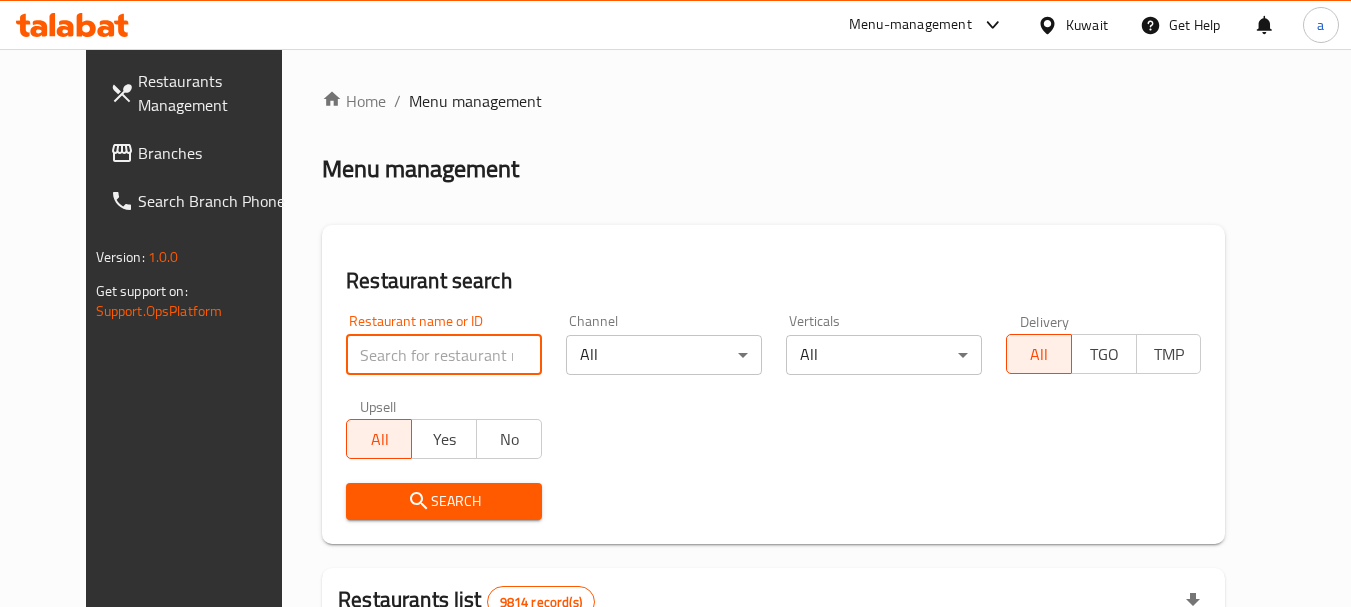 click at bounding box center [444, 355] 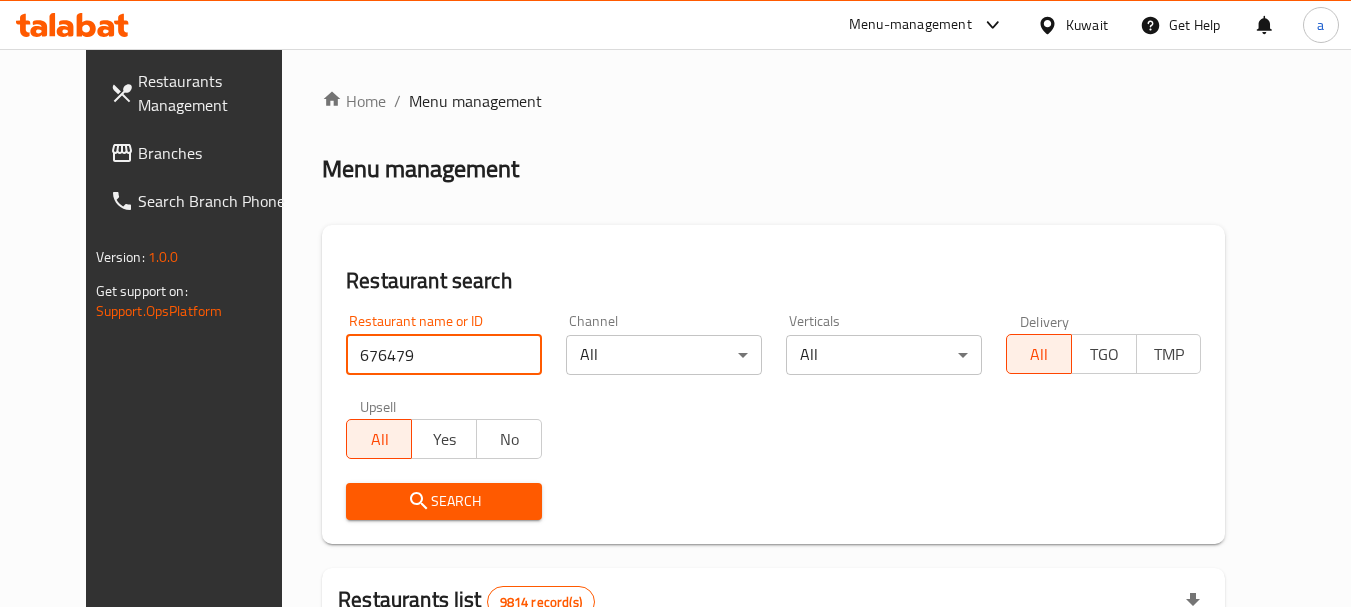 type on "676479" 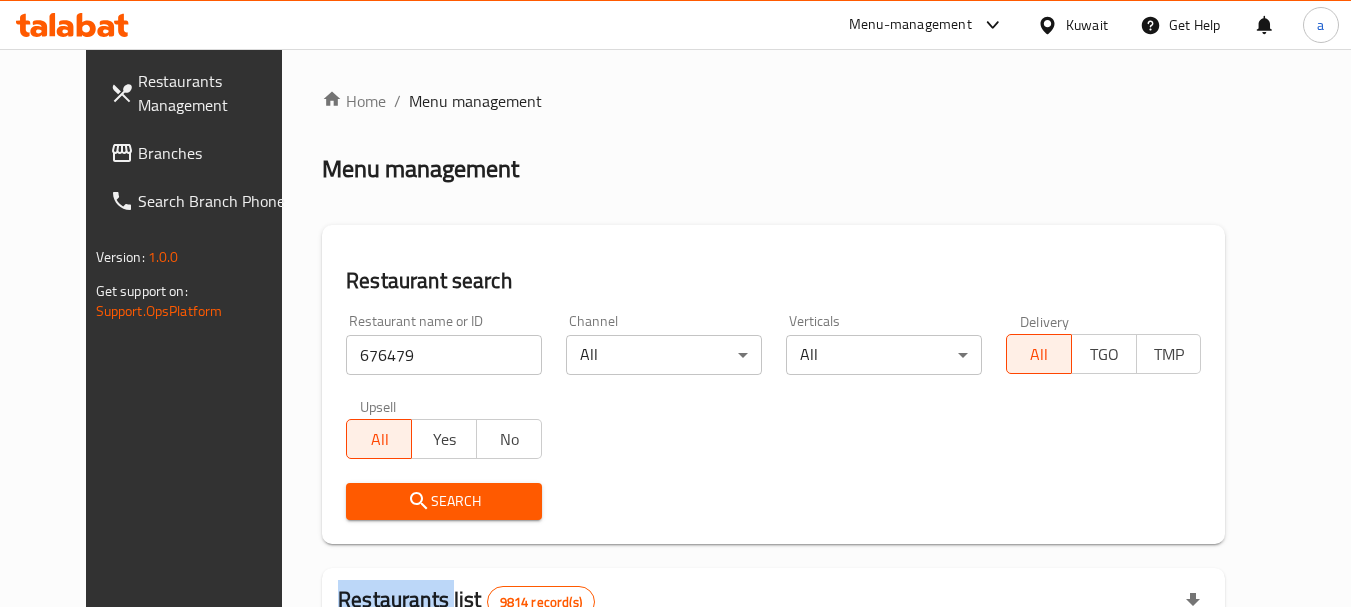 click on "Search" at bounding box center [444, 501] 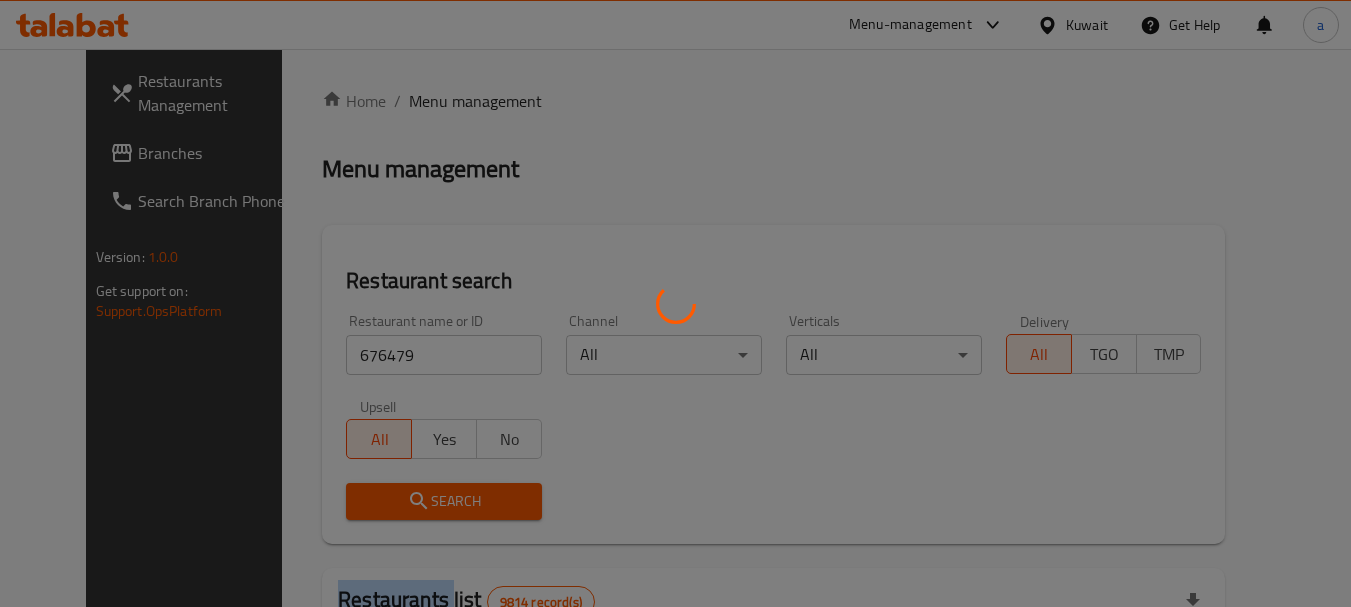 click at bounding box center [675, 303] 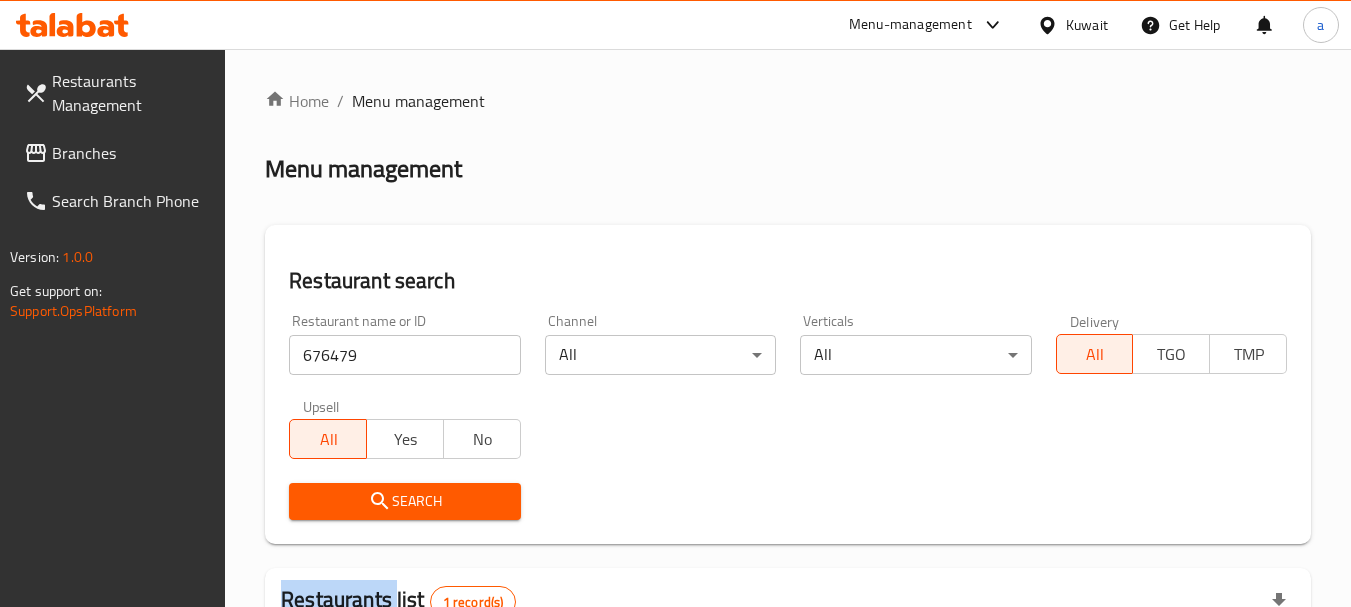 scroll, scrollTop: 310, scrollLeft: 0, axis: vertical 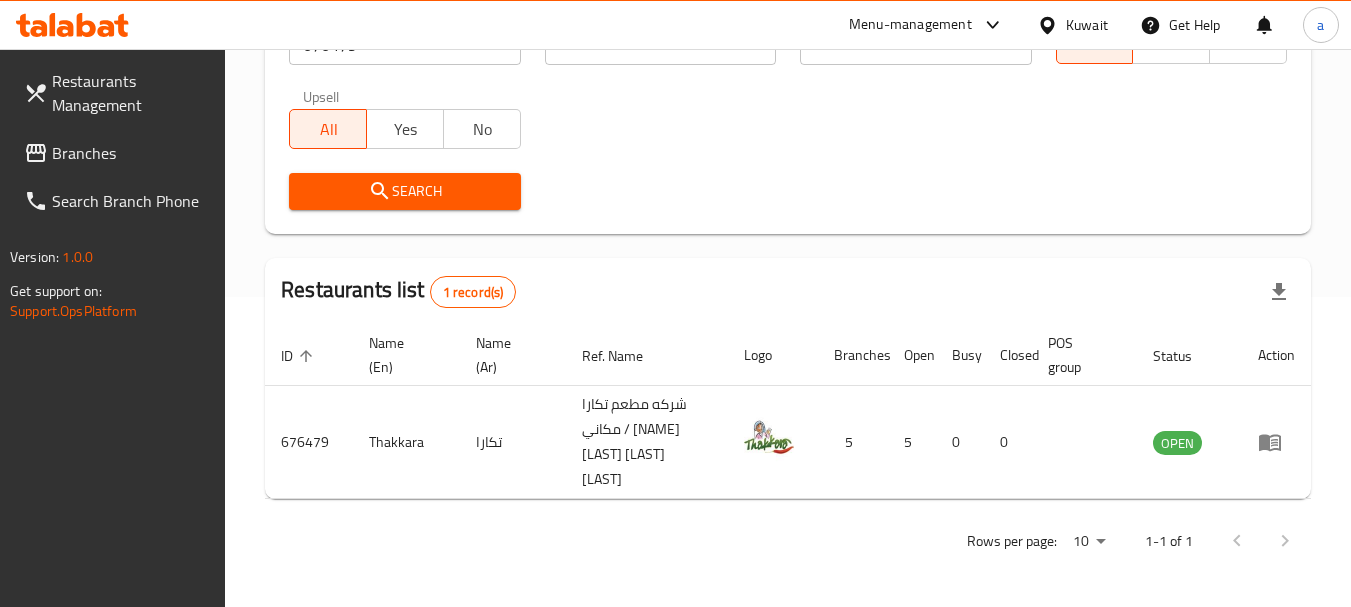 click on "Kuwait" at bounding box center [1087, 25] 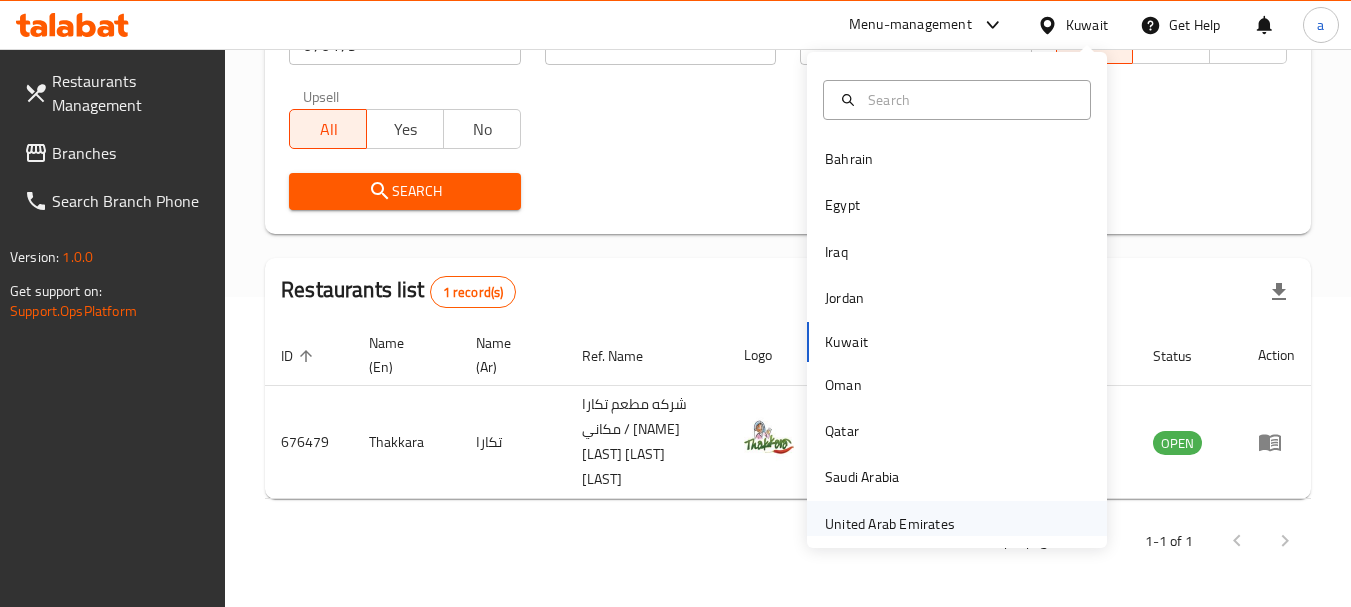 click on "United Arab Emirates" at bounding box center [890, 524] 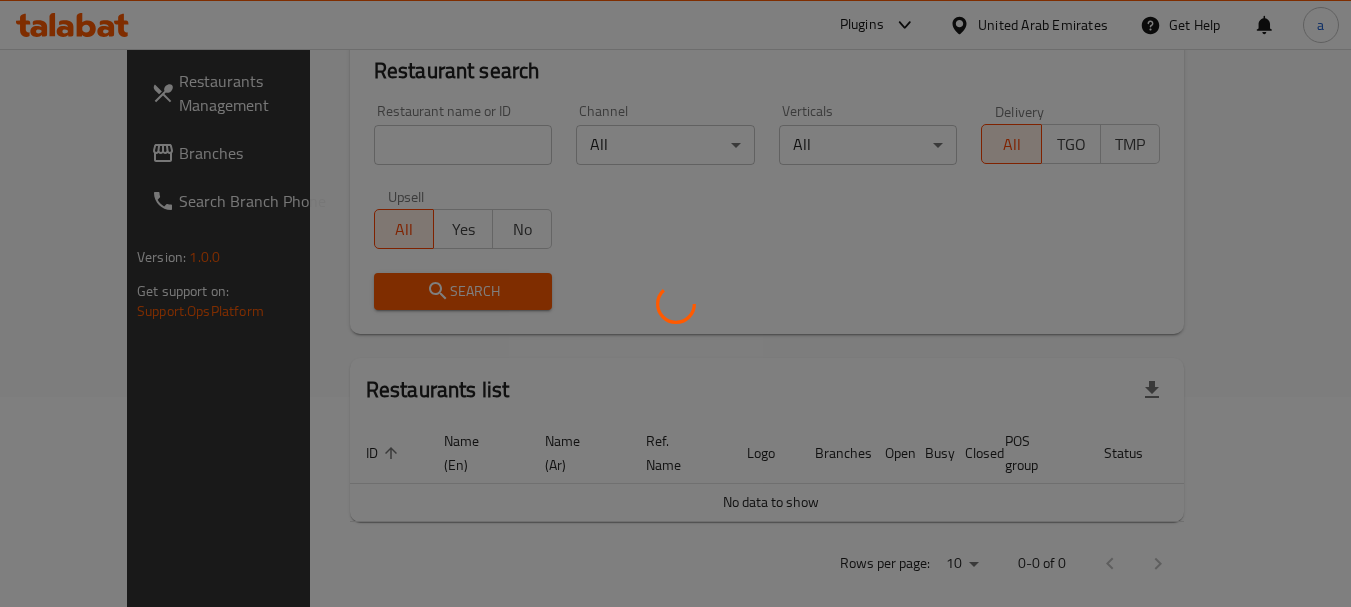 scroll, scrollTop: 310, scrollLeft: 0, axis: vertical 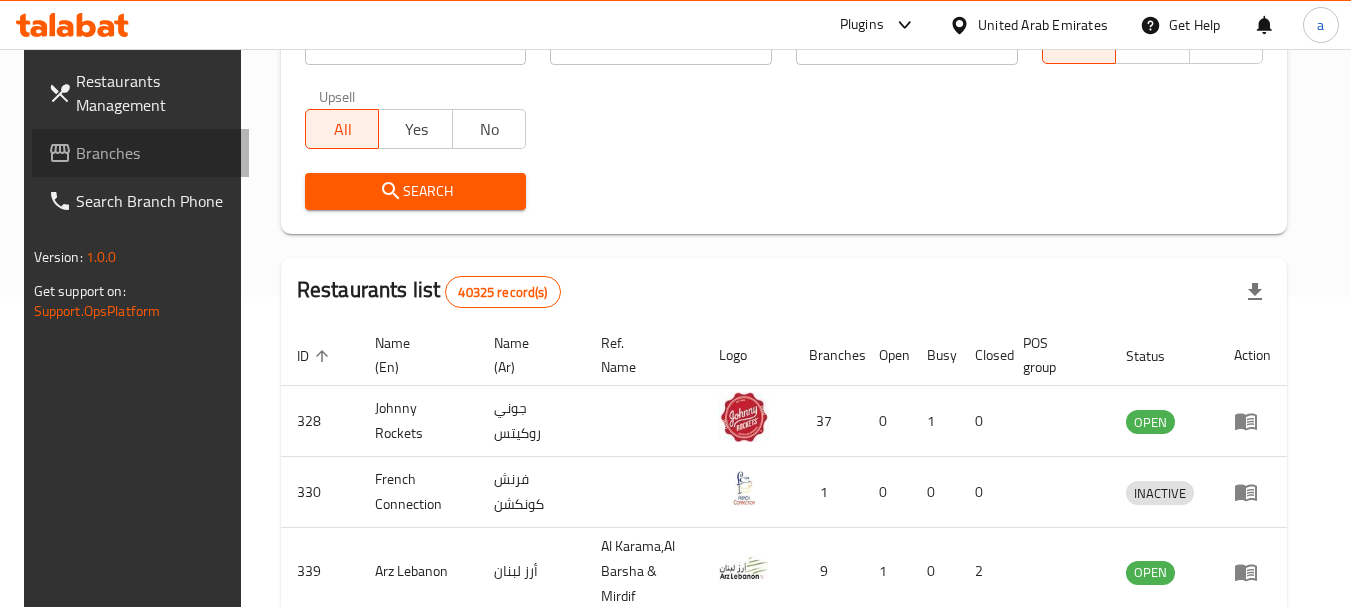 click on "Branches" at bounding box center (155, 153) 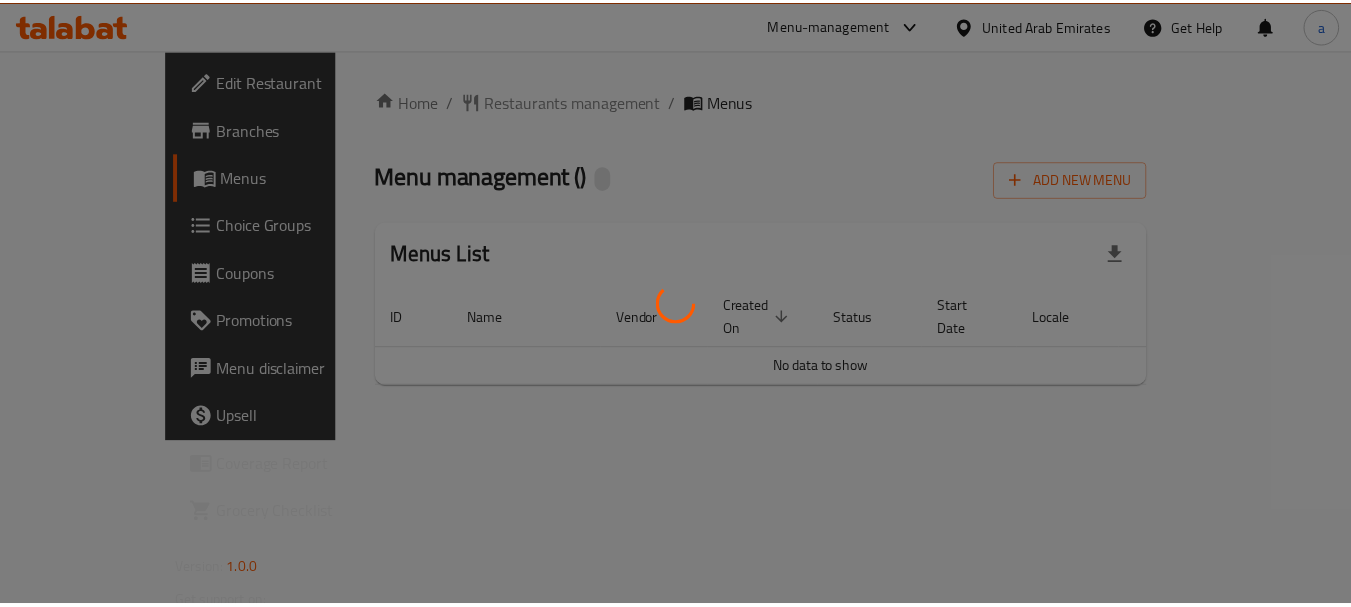scroll, scrollTop: 0, scrollLeft: 0, axis: both 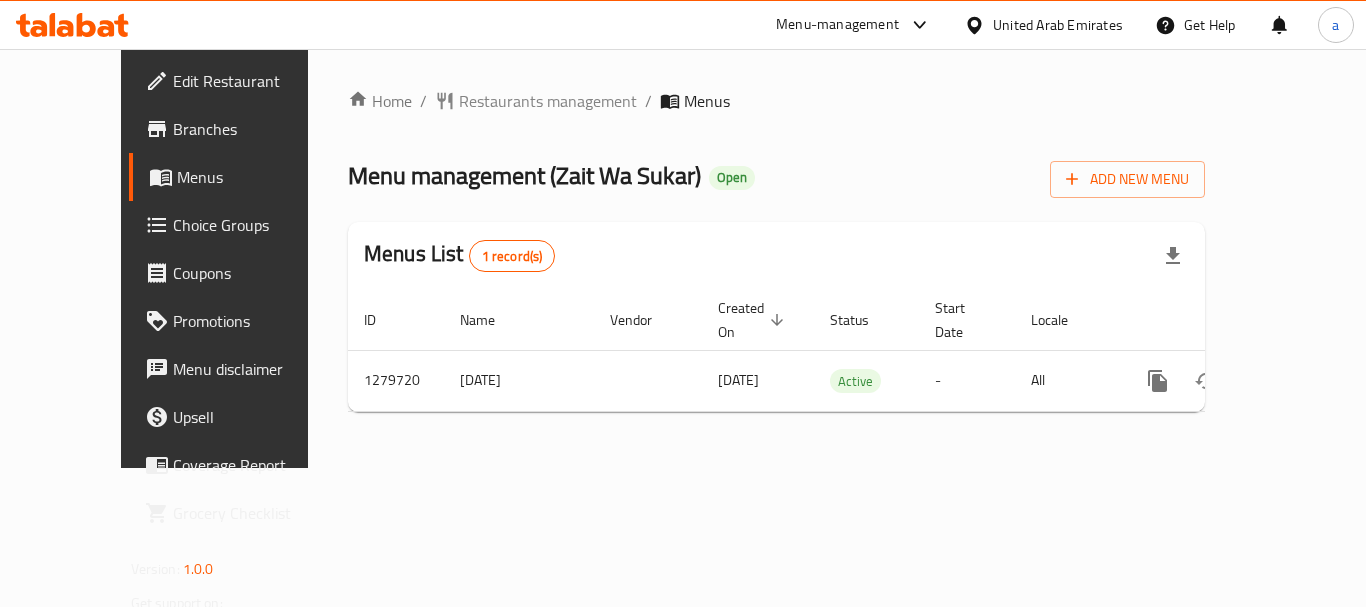 click on "Restaurants management" at bounding box center (548, 101) 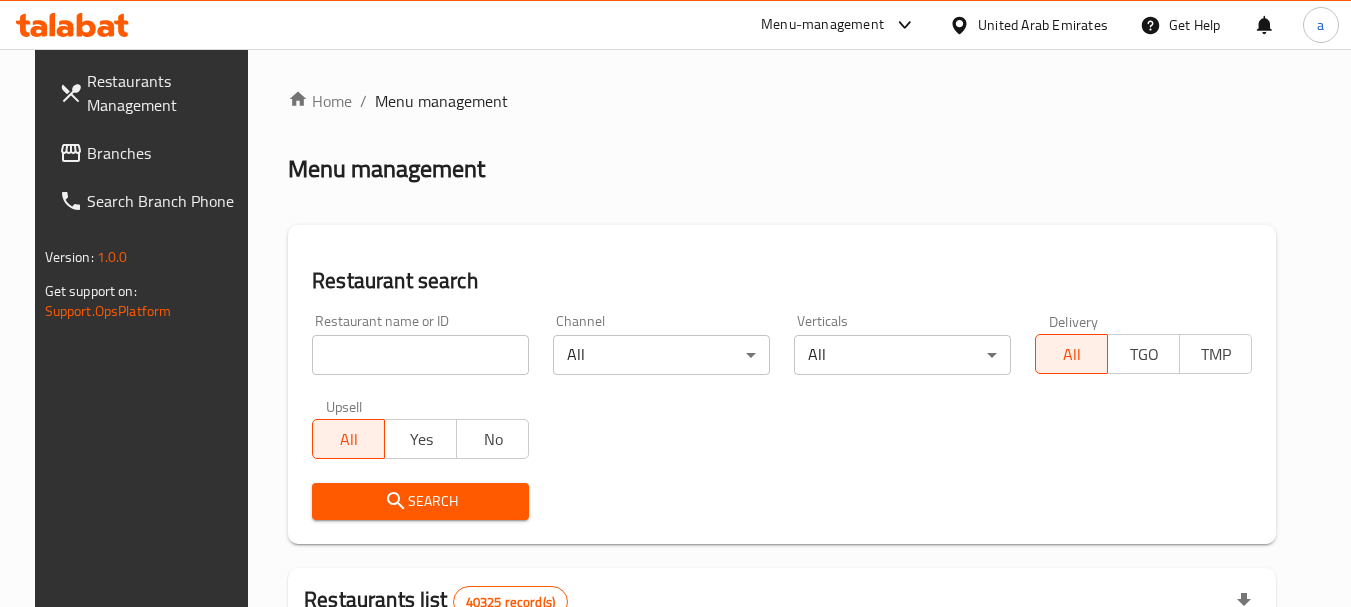 click at bounding box center (420, 355) 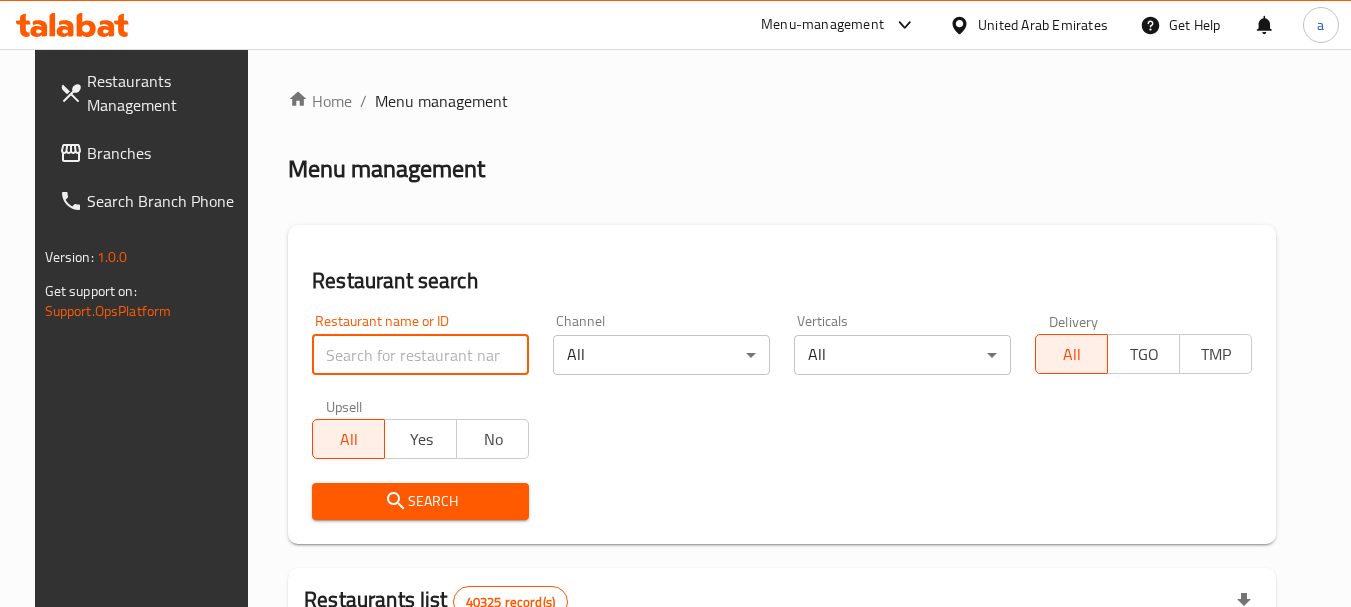 paste on "693310" 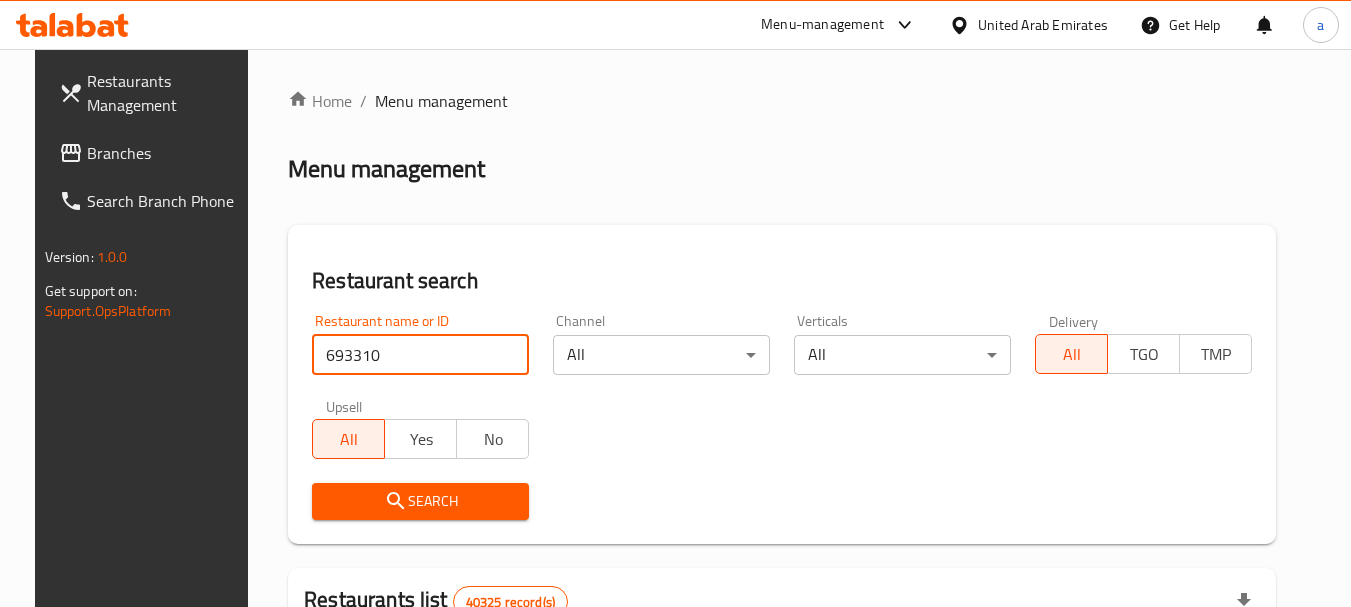type on "693310" 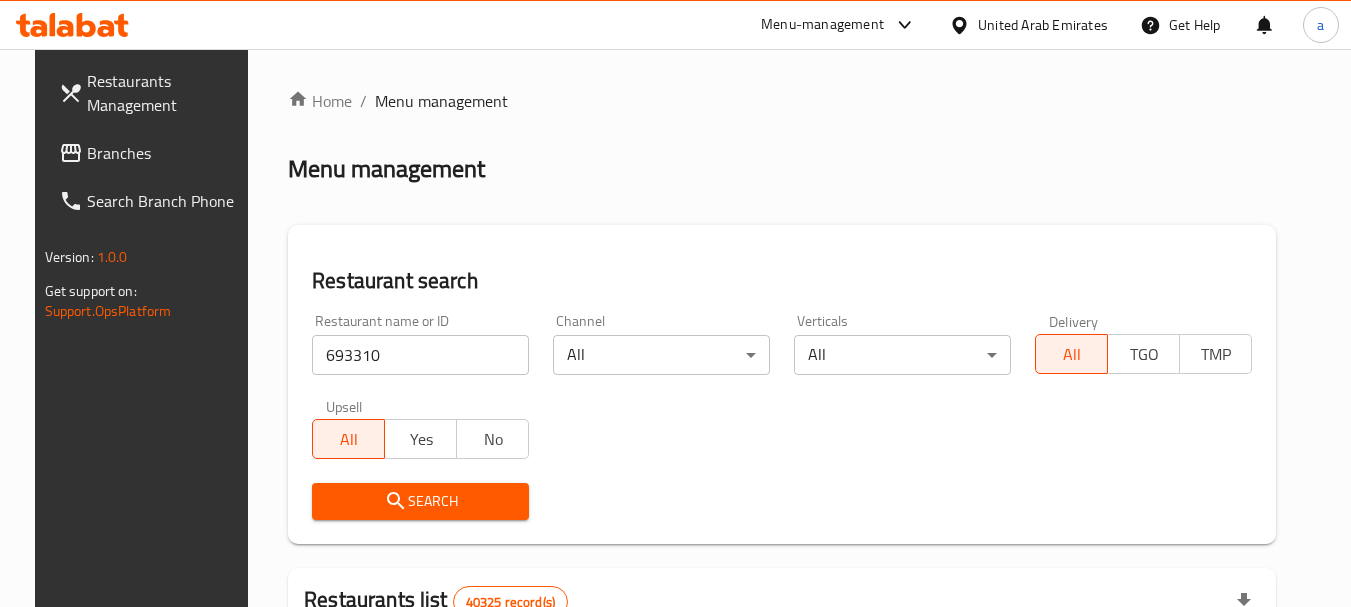 click on "Search" at bounding box center (420, 501) 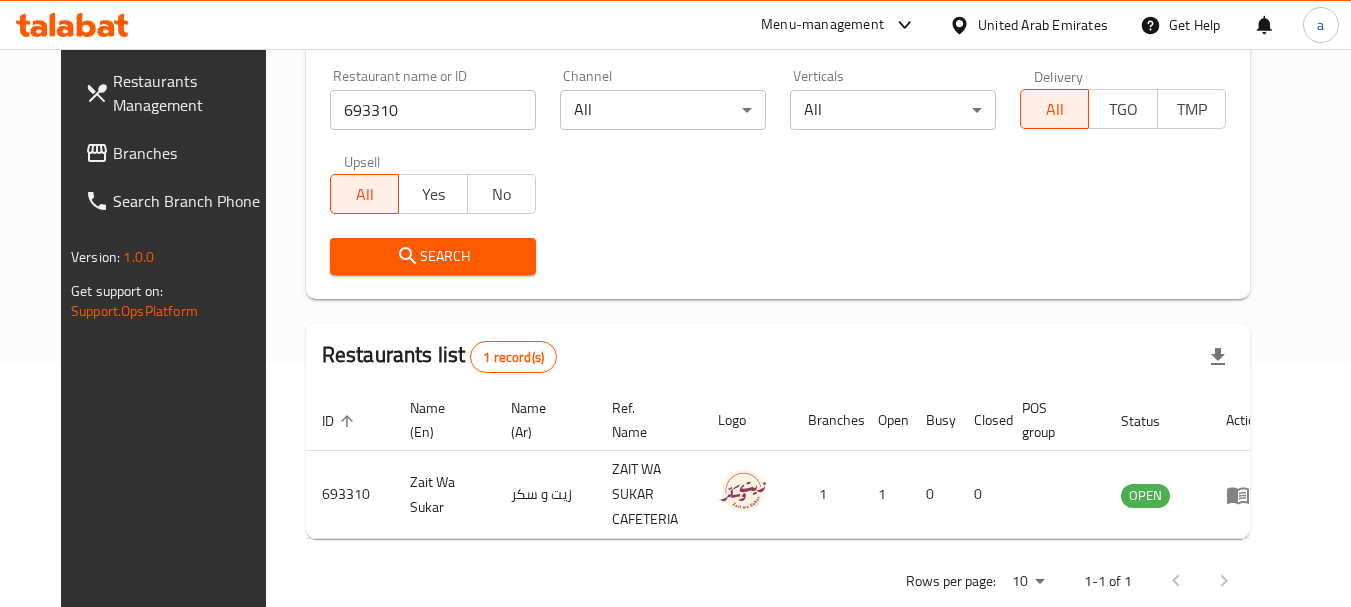 scroll, scrollTop: 268, scrollLeft: 0, axis: vertical 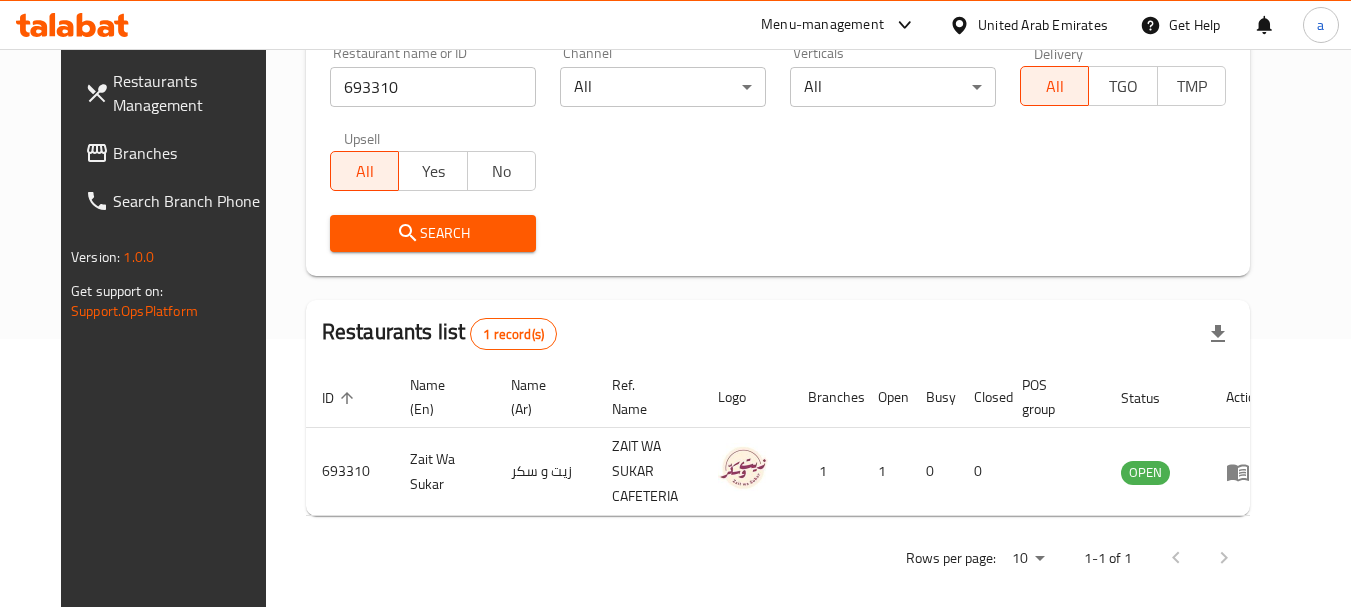 click on "United Arab Emirates" at bounding box center [1043, 25] 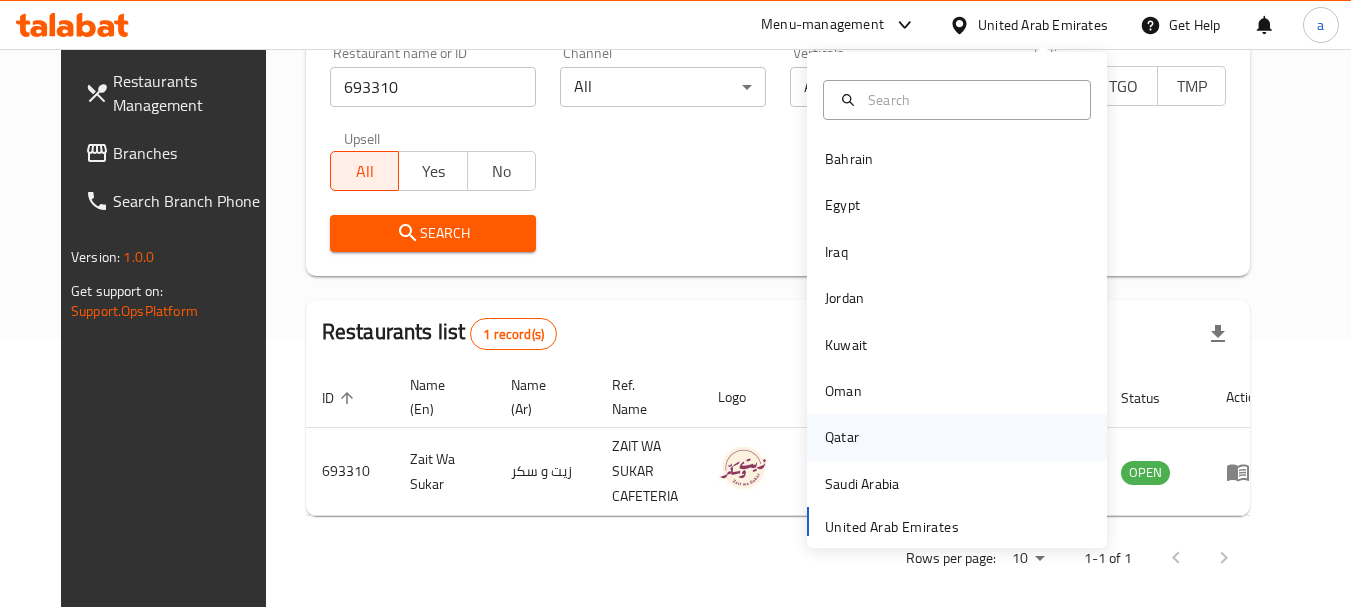click on "Qatar" at bounding box center [842, 437] 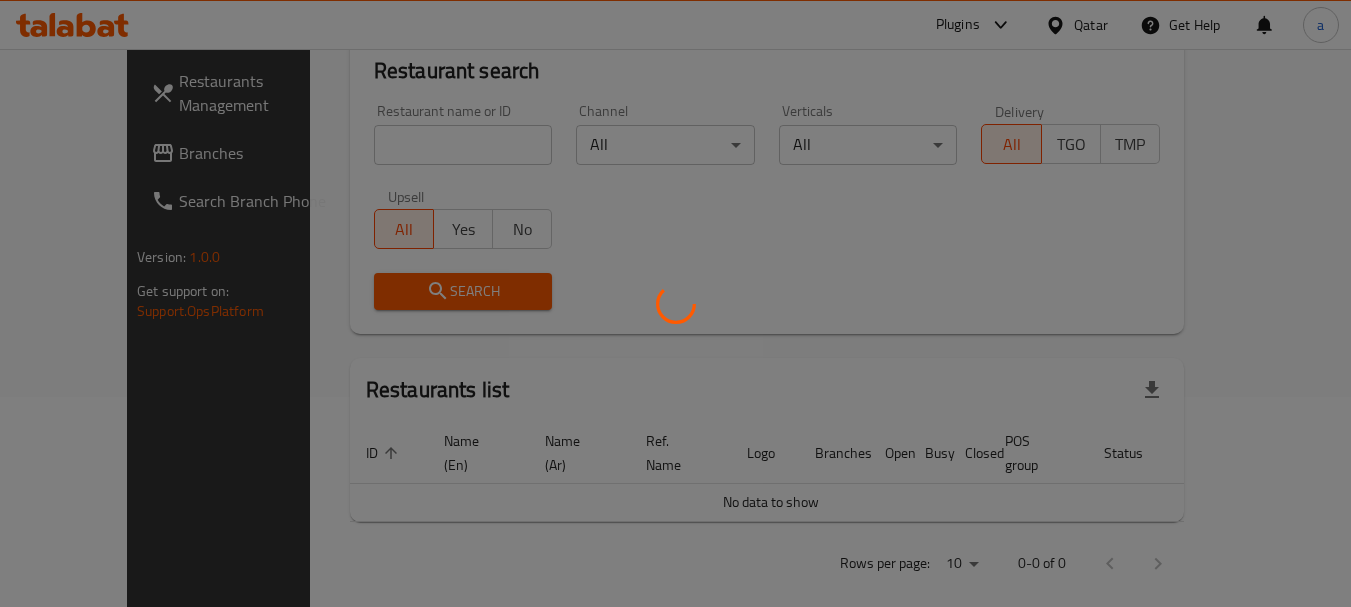 scroll, scrollTop: 268, scrollLeft: 0, axis: vertical 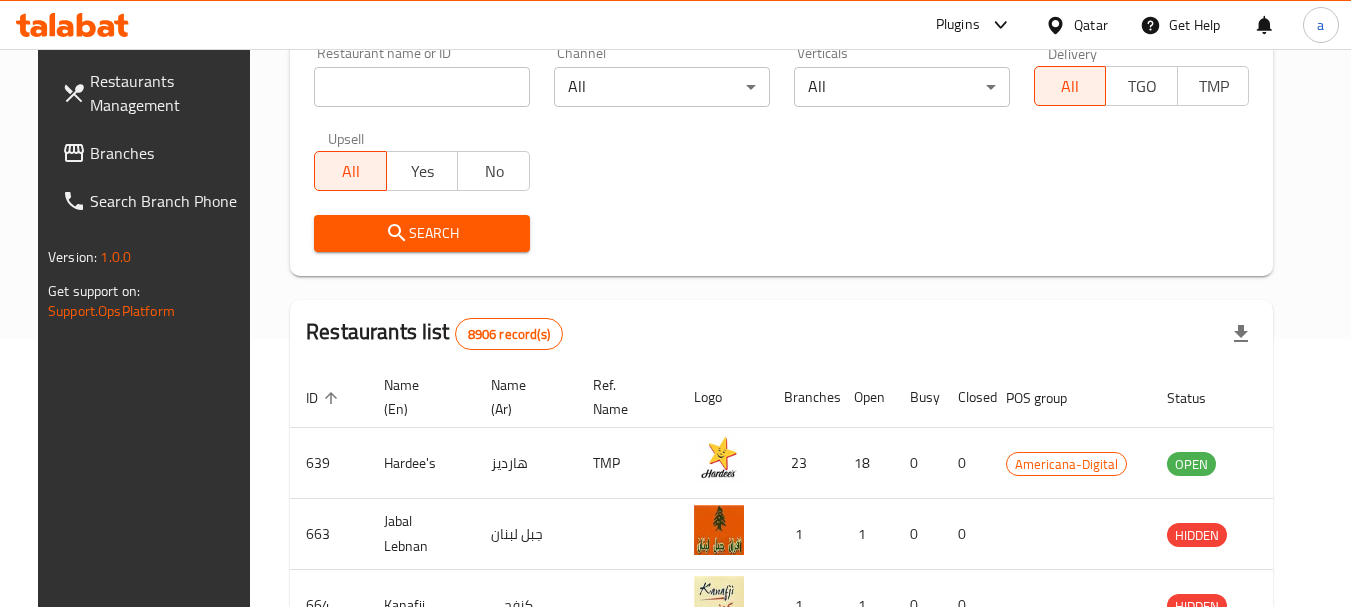 click on "Branches" at bounding box center (169, 153) 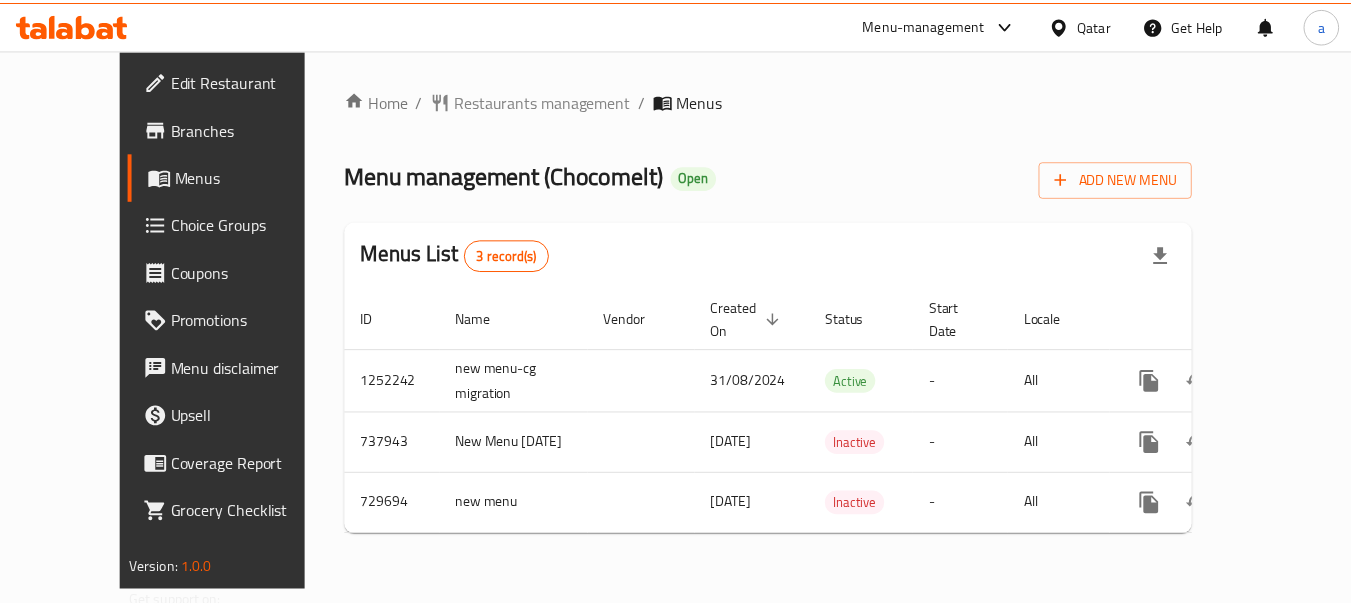 scroll, scrollTop: 0, scrollLeft: 0, axis: both 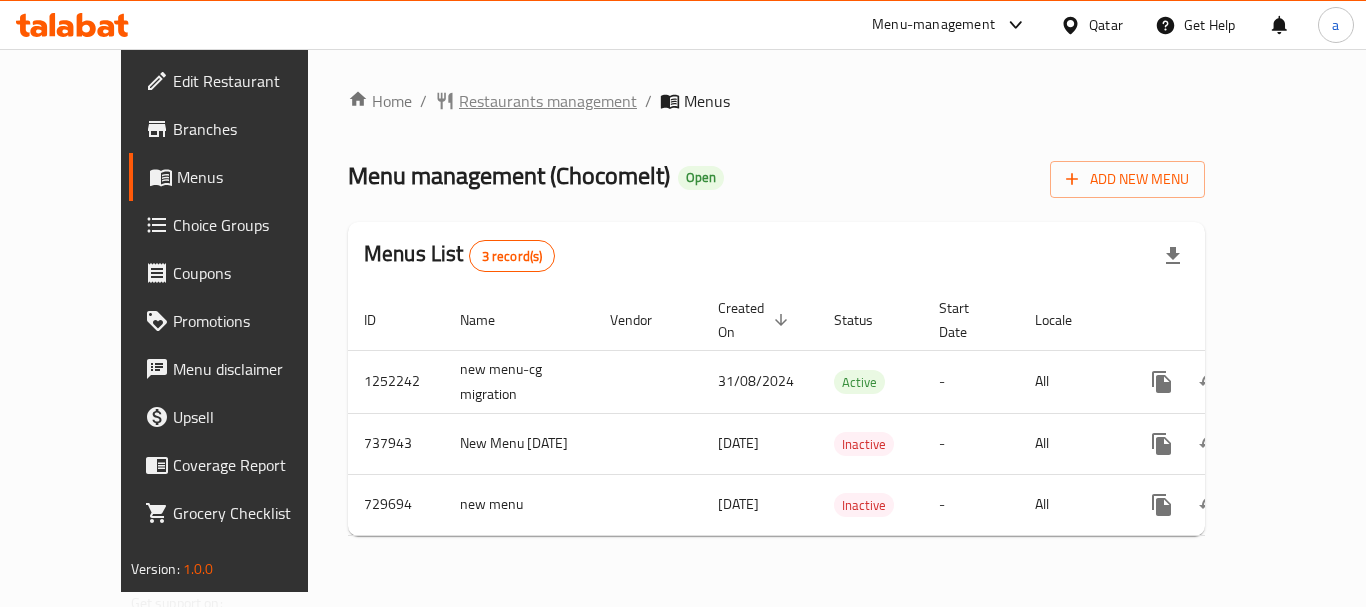 click on "Restaurants management" at bounding box center [548, 101] 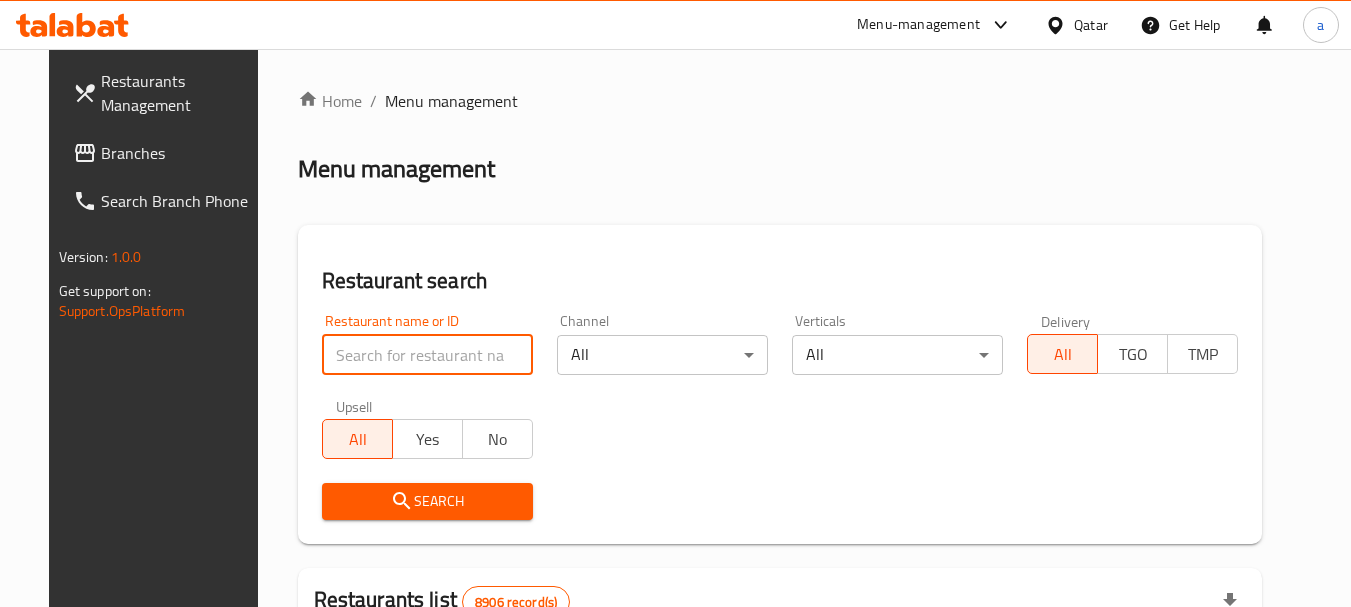 click at bounding box center [427, 355] 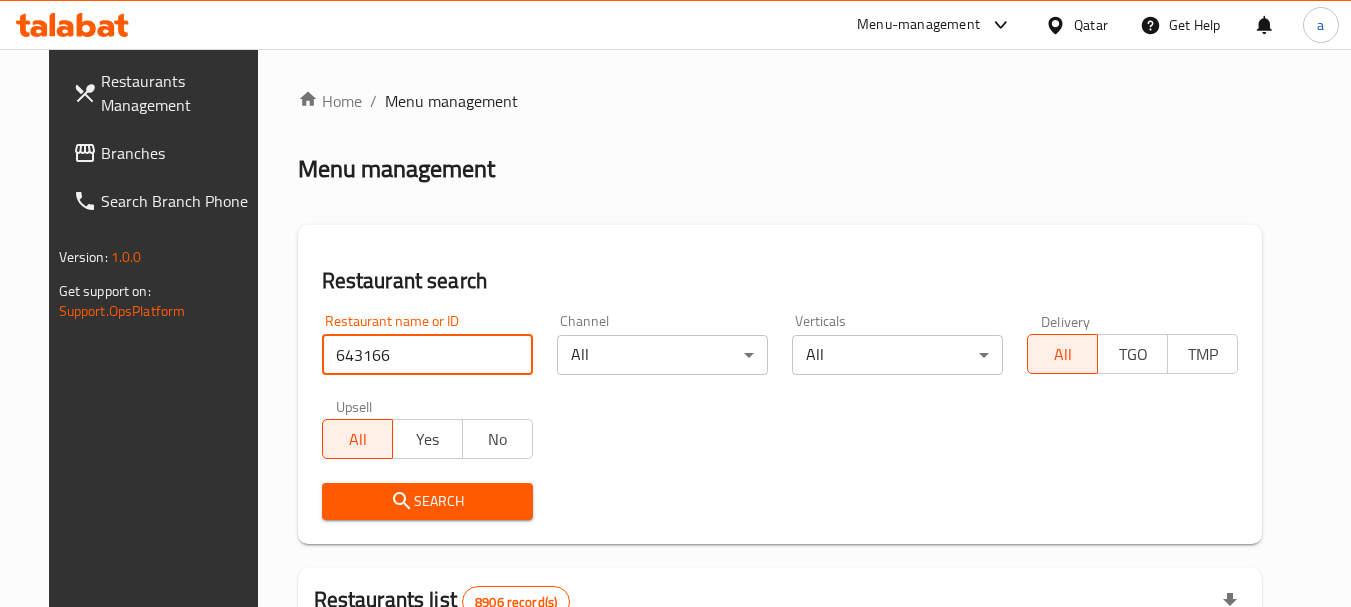 type on "643166" 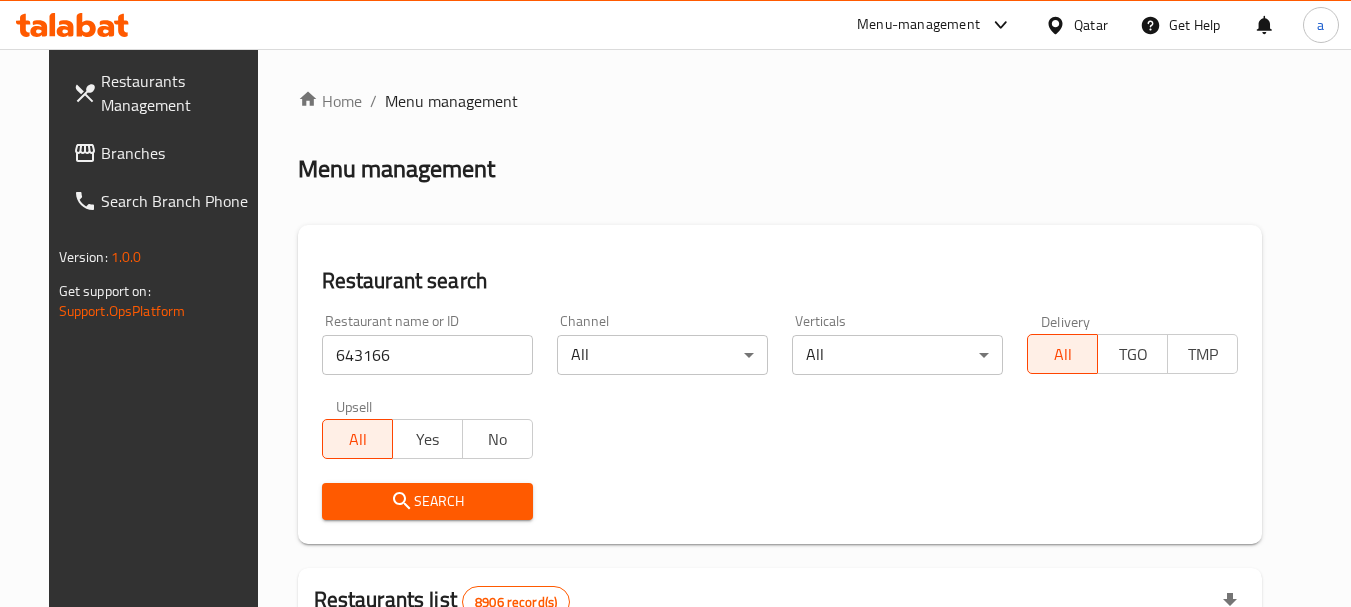 click on "Search" at bounding box center (427, 501) 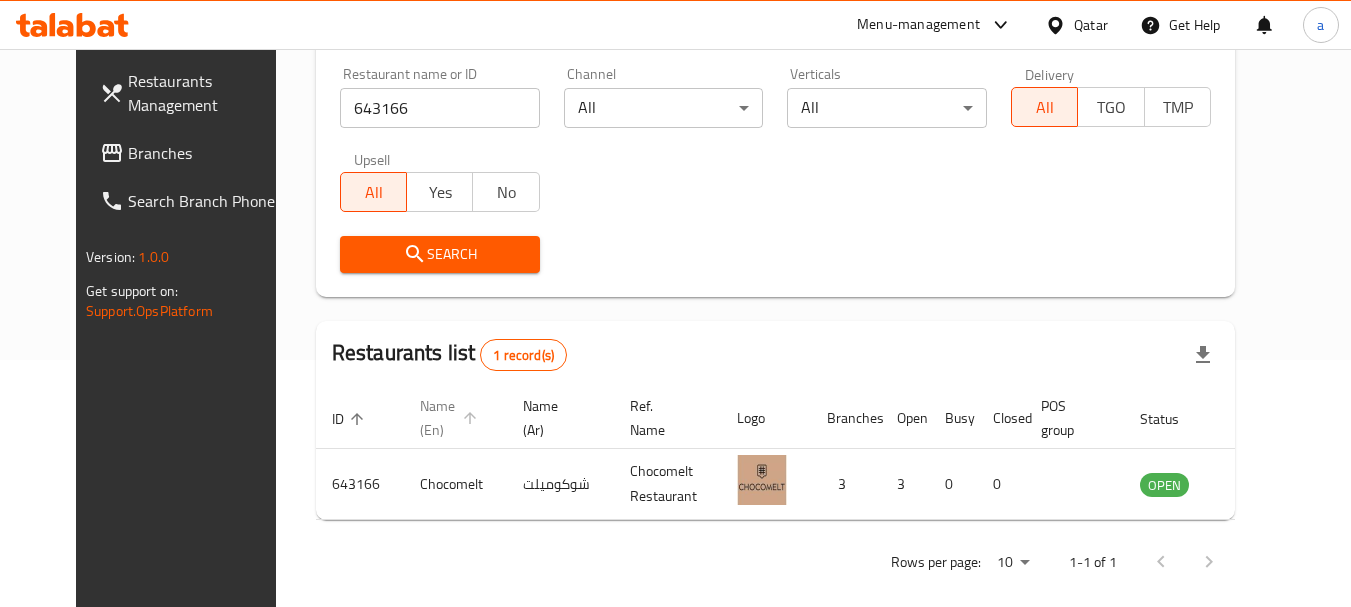 scroll, scrollTop: 268, scrollLeft: 0, axis: vertical 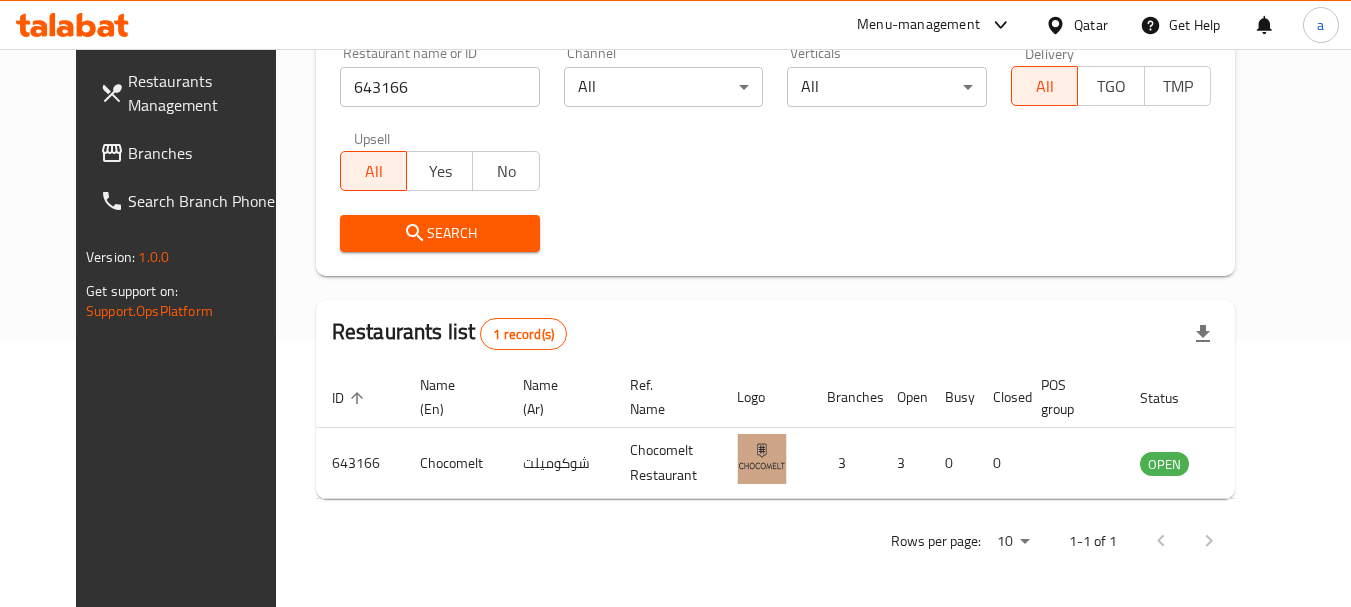 click on "Menu-management" at bounding box center (918, 25) 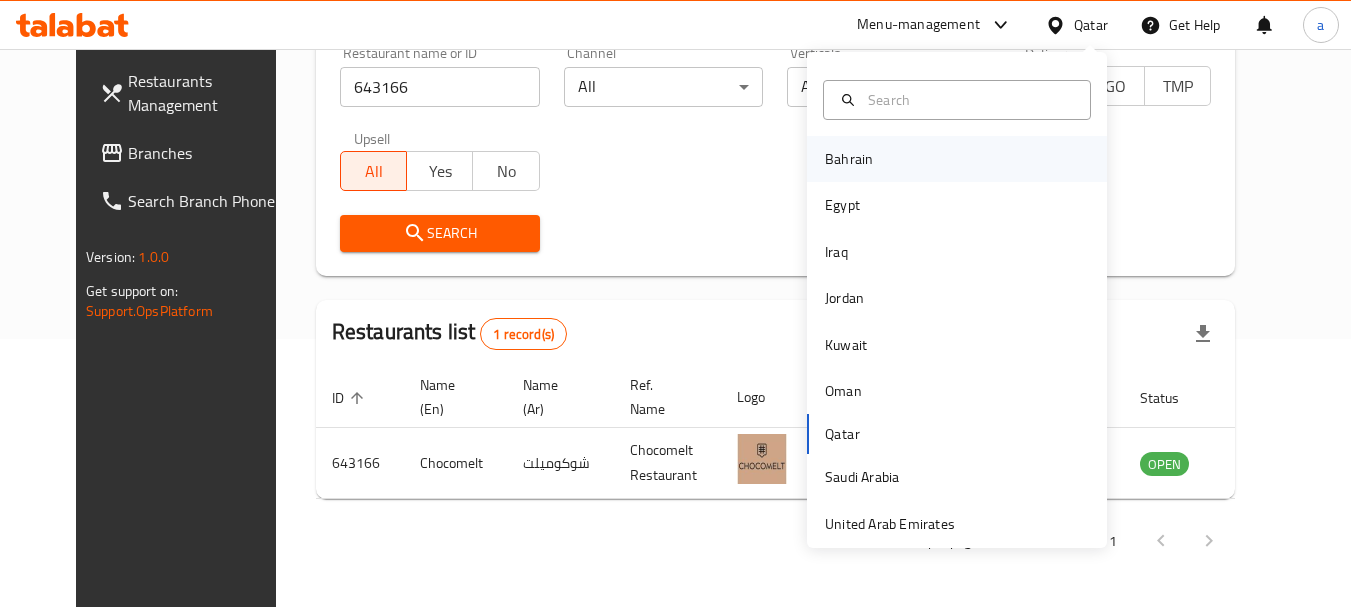 click on "Bahrain" at bounding box center [957, 159] 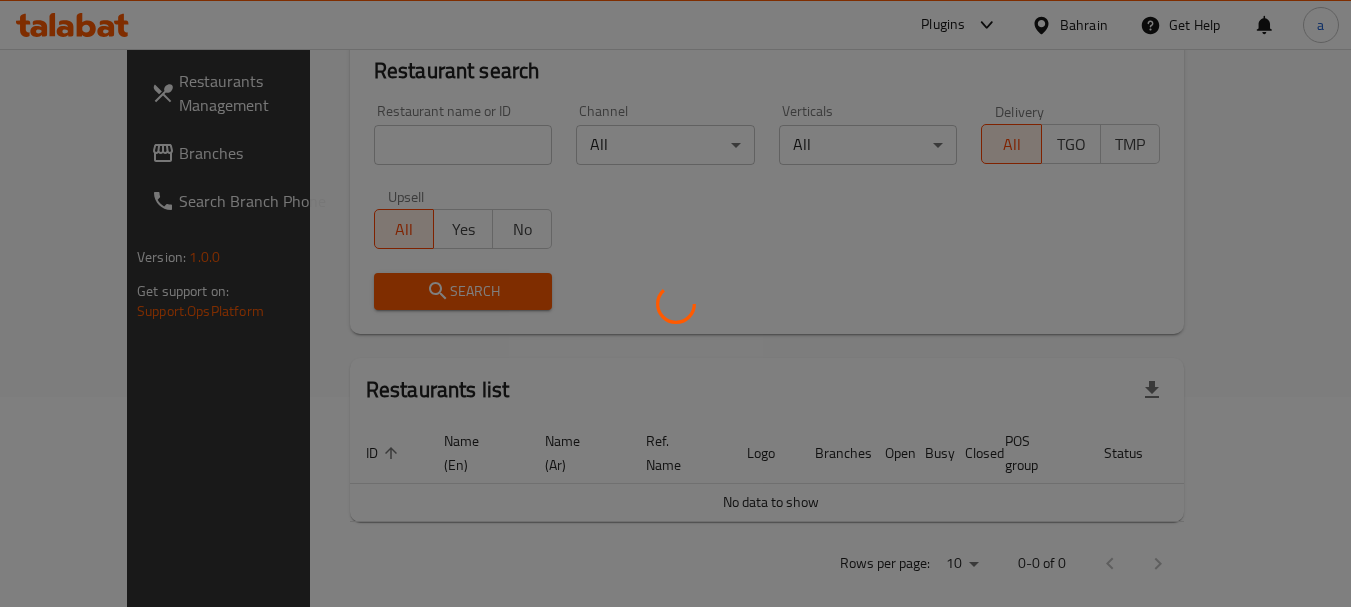 scroll, scrollTop: 268, scrollLeft: 0, axis: vertical 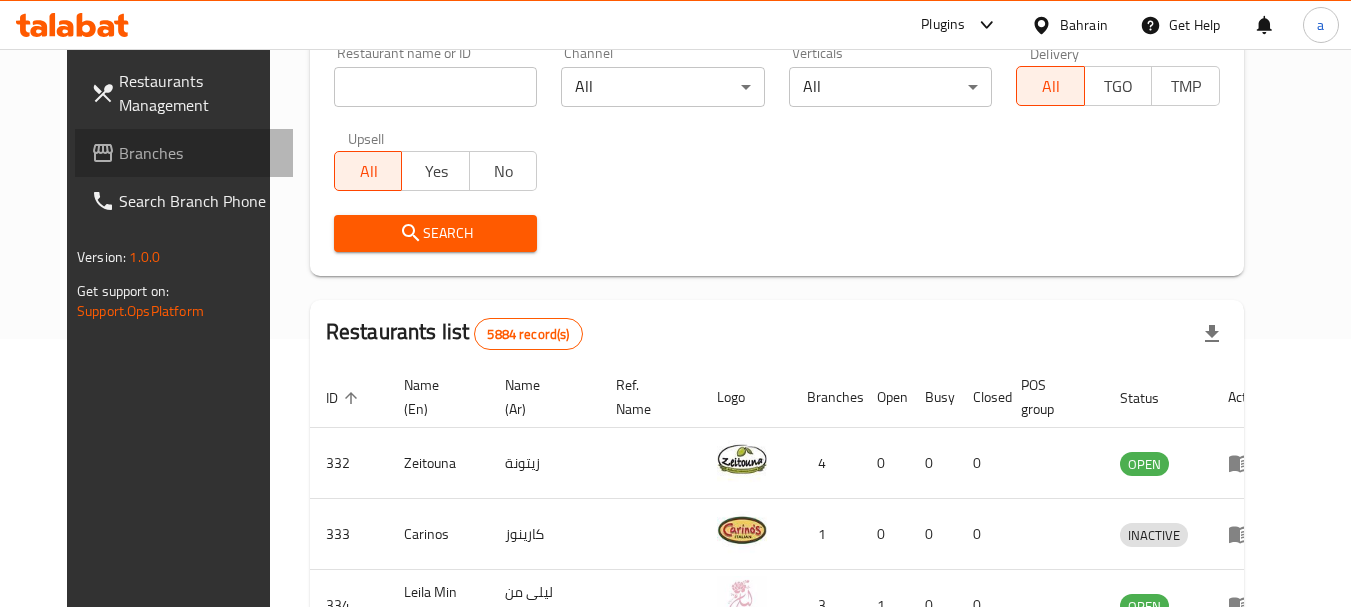 click on "Branches" at bounding box center [198, 153] 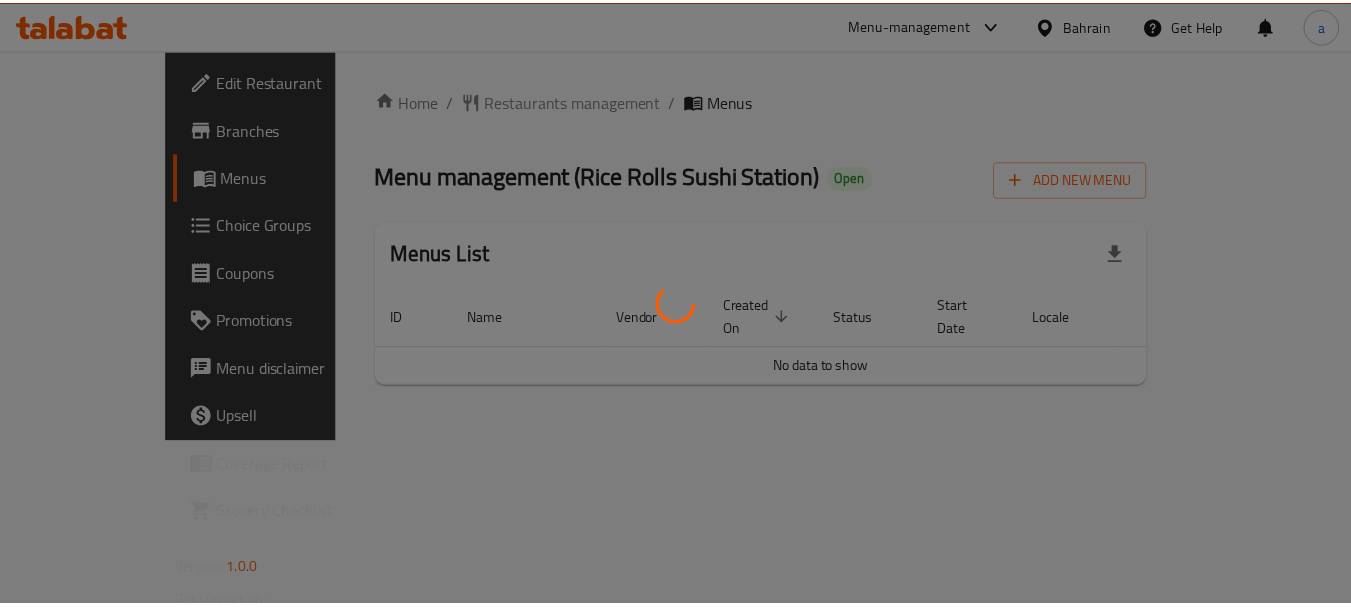 scroll, scrollTop: 0, scrollLeft: 0, axis: both 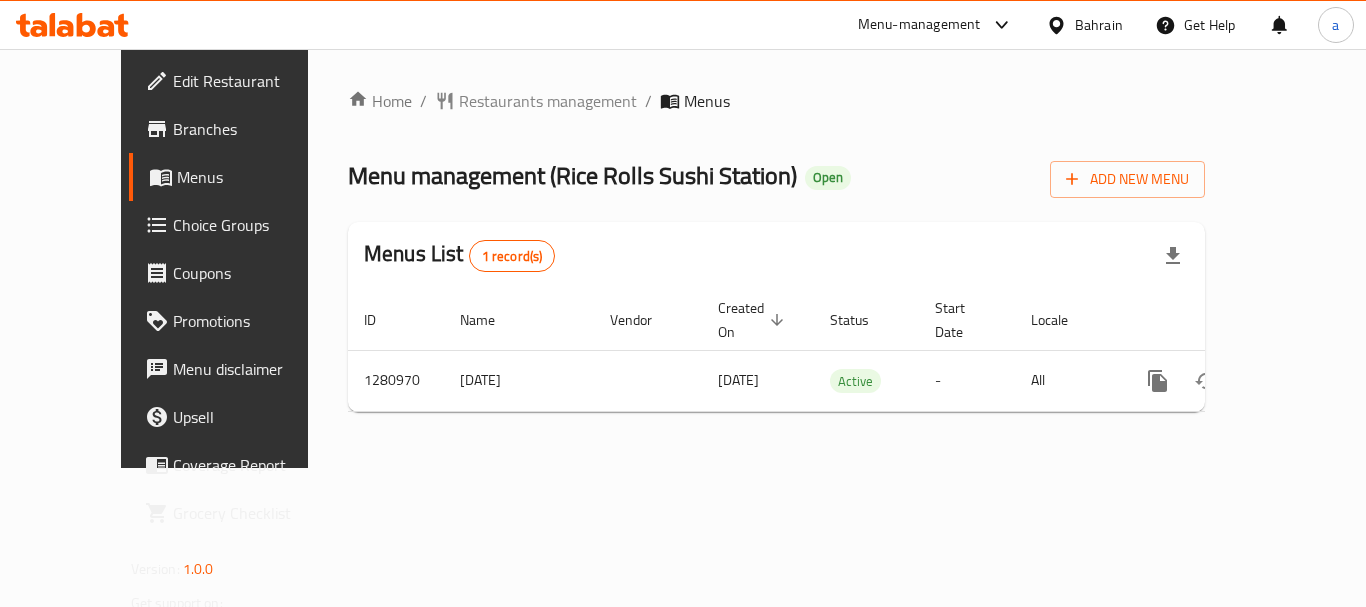 click on "Restaurants management" at bounding box center (548, 101) 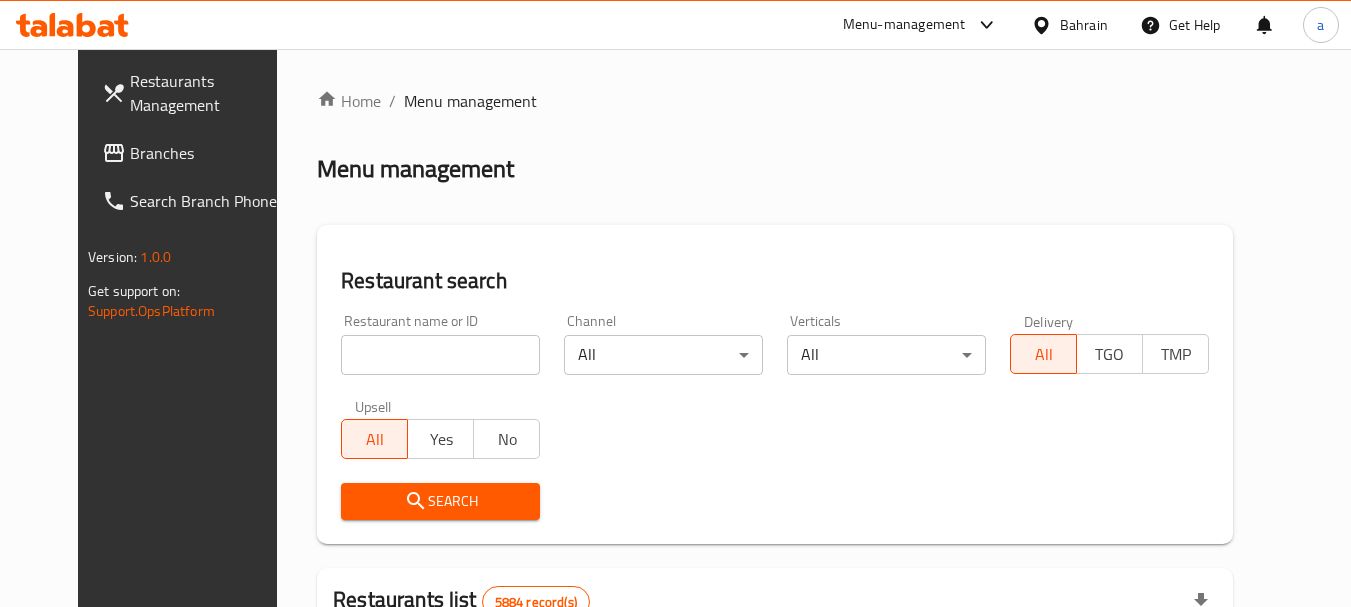 click at bounding box center [440, 355] 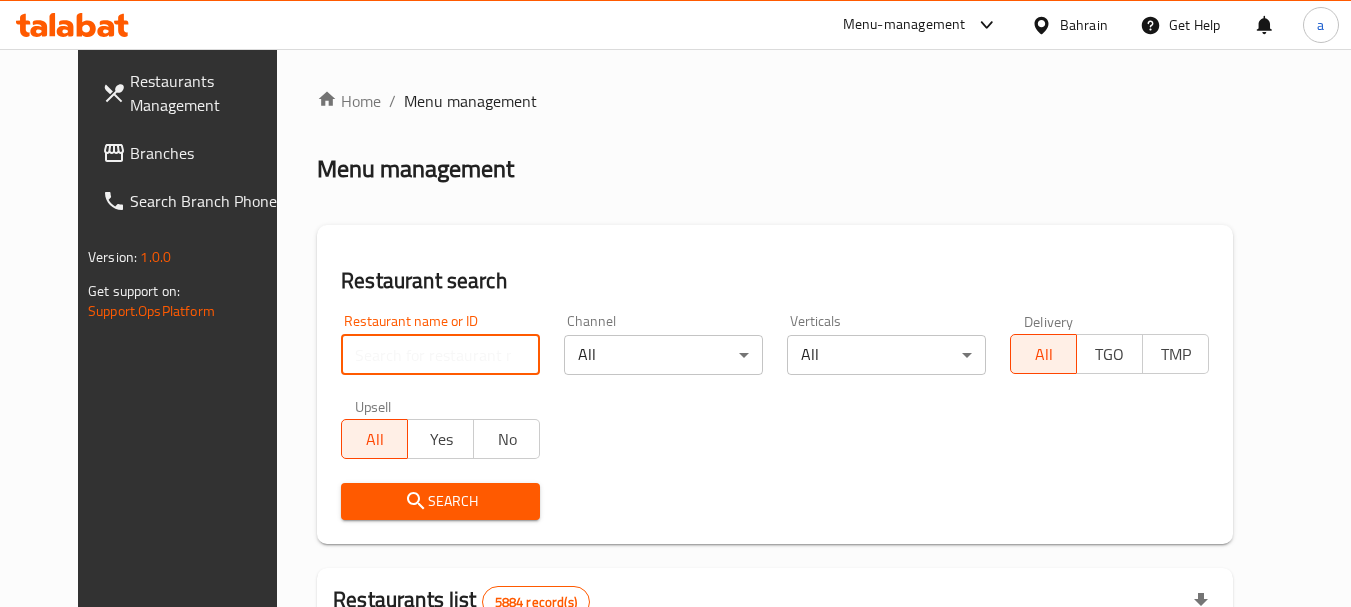 paste on "694097" 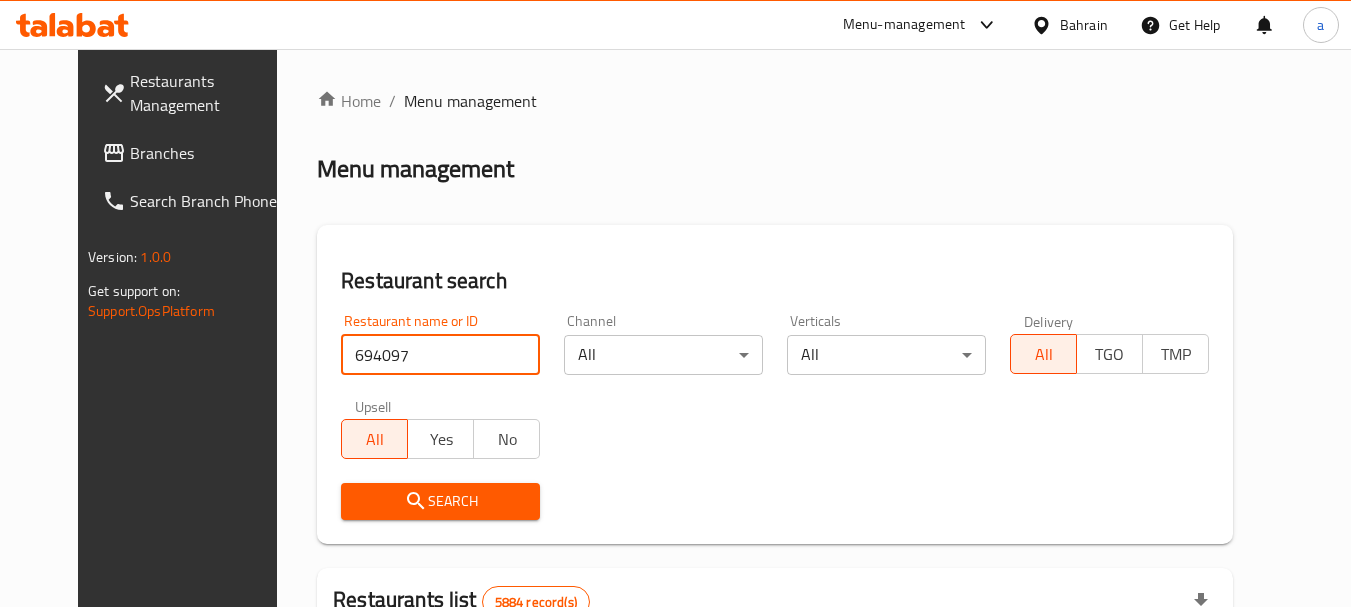 type on "694097" 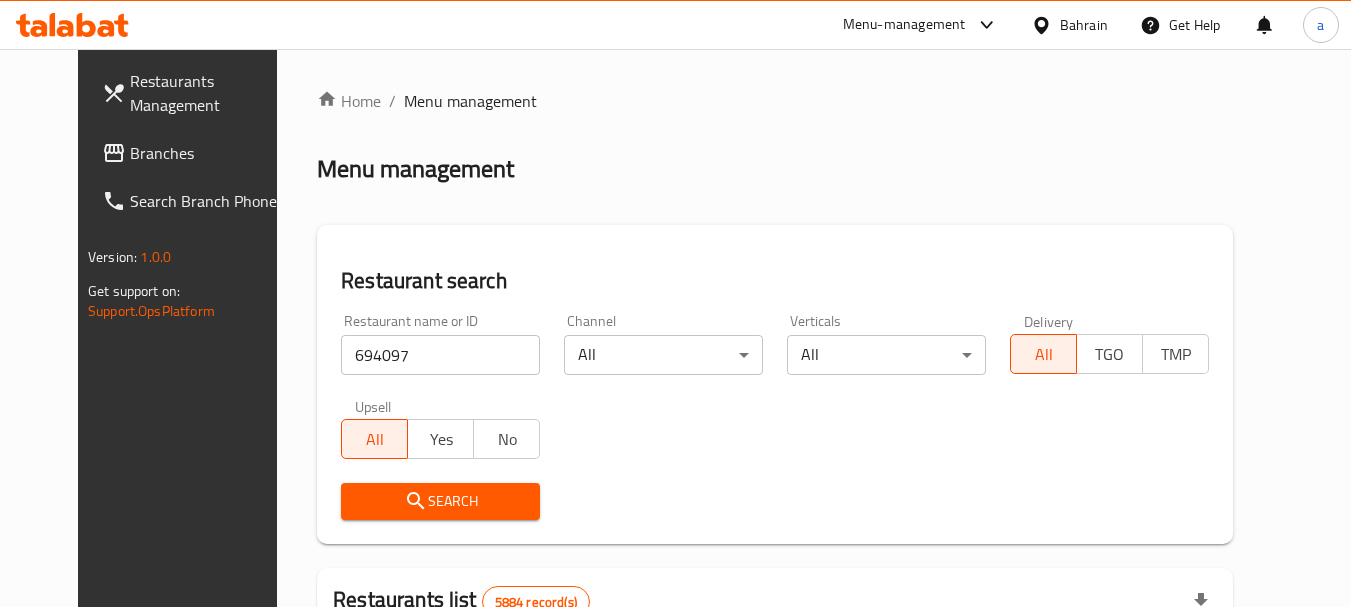 click on "Search" at bounding box center [440, 501] 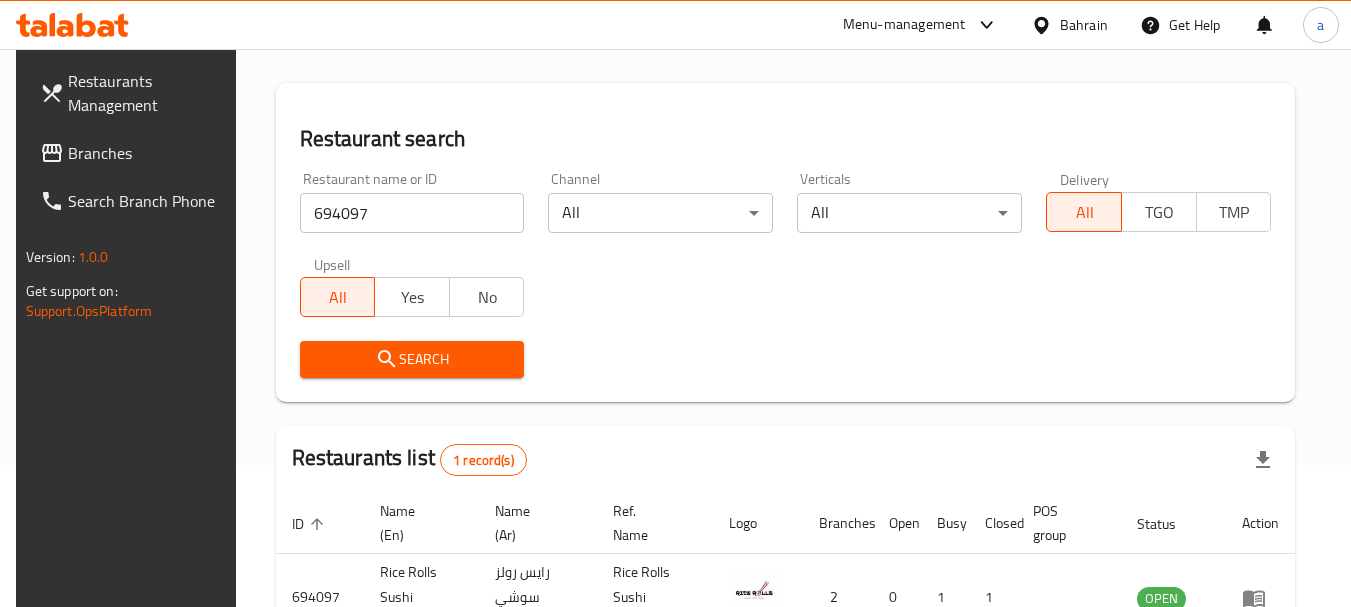 scroll, scrollTop: 260, scrollLeft: 0, axis: vertical 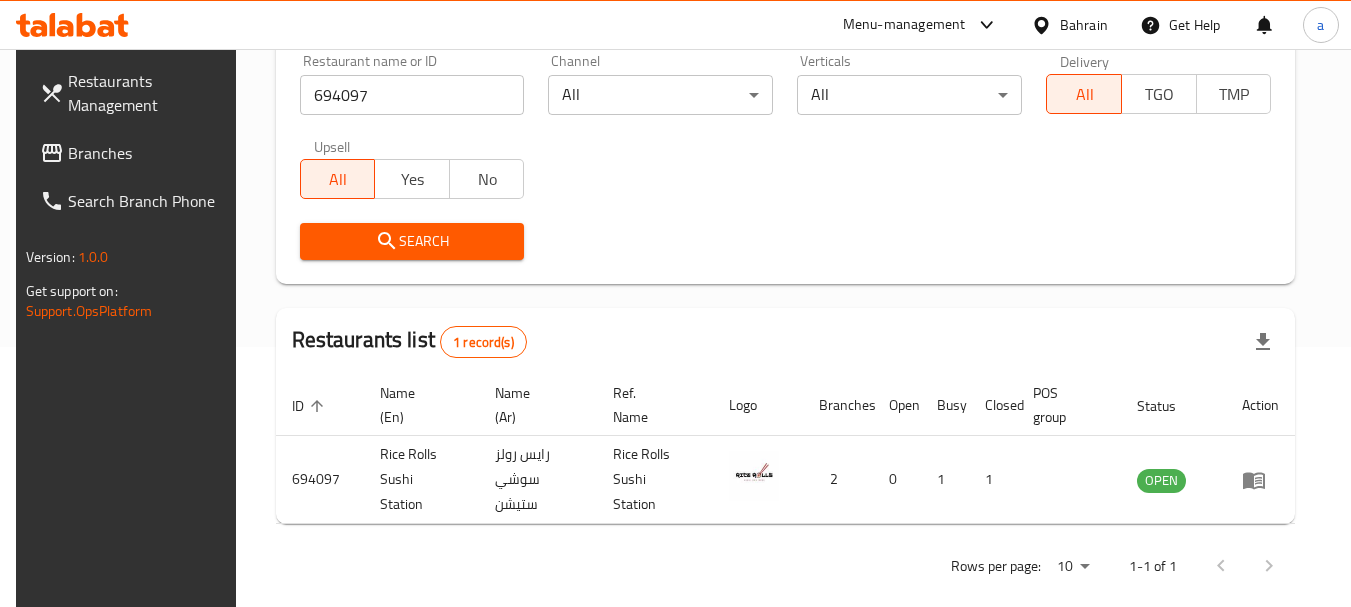 click on "Bahrain" at bounding box center (1084, 25) 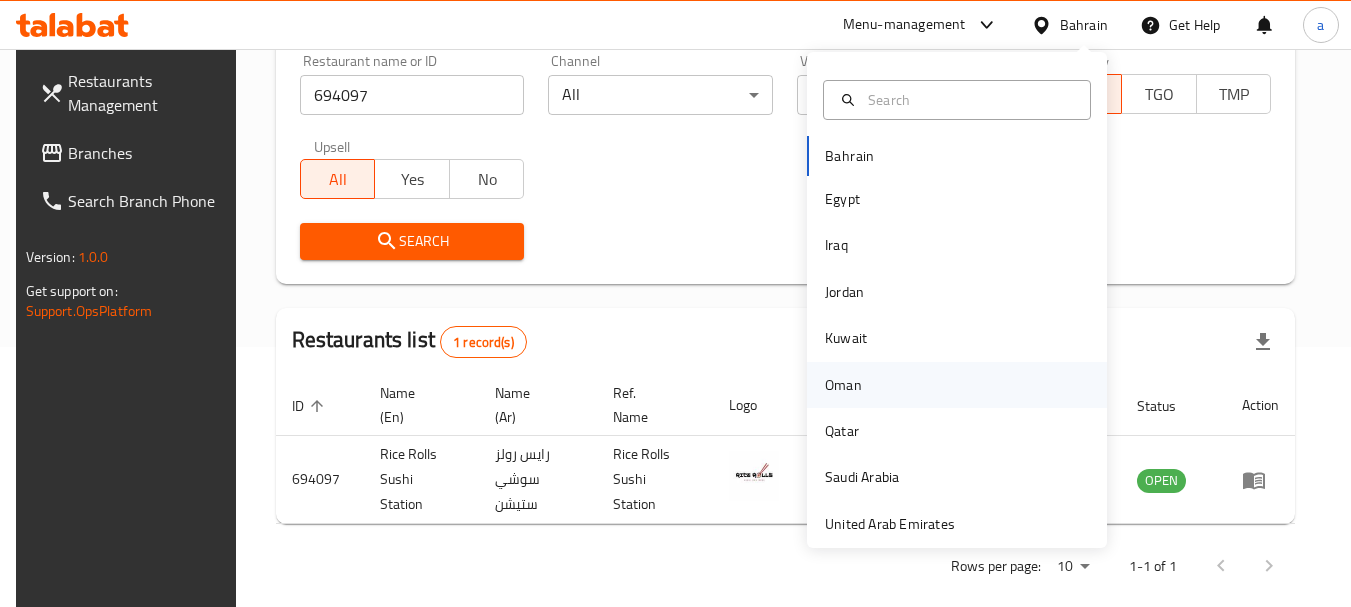 click on "Oman" at bounding box center [843, 385] 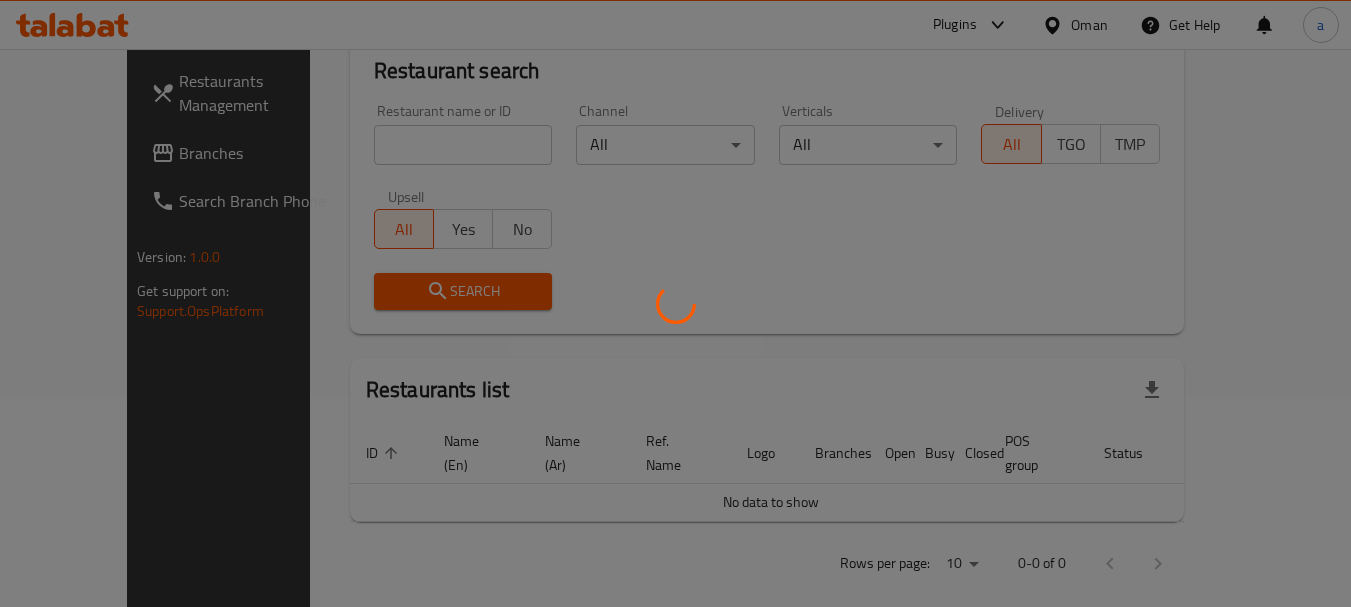 scroll, scrollTop: 260, scrollLeft: 0, axis: vertical 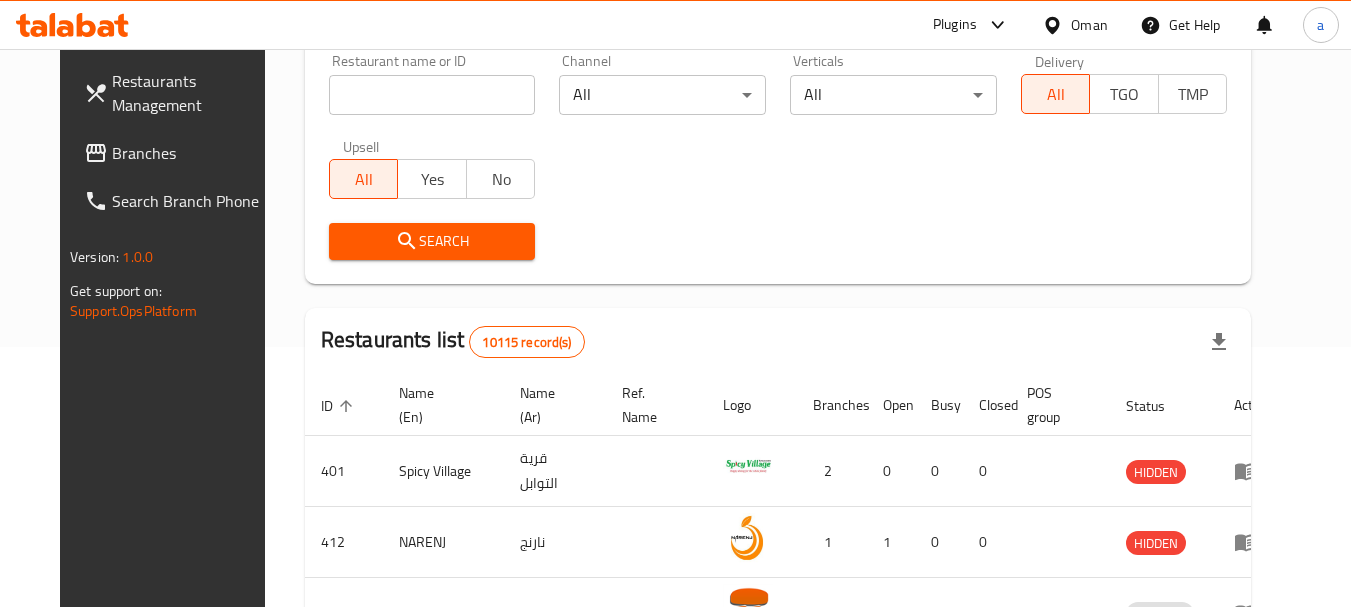 click on "Branches" at bounding box center (191, 153) 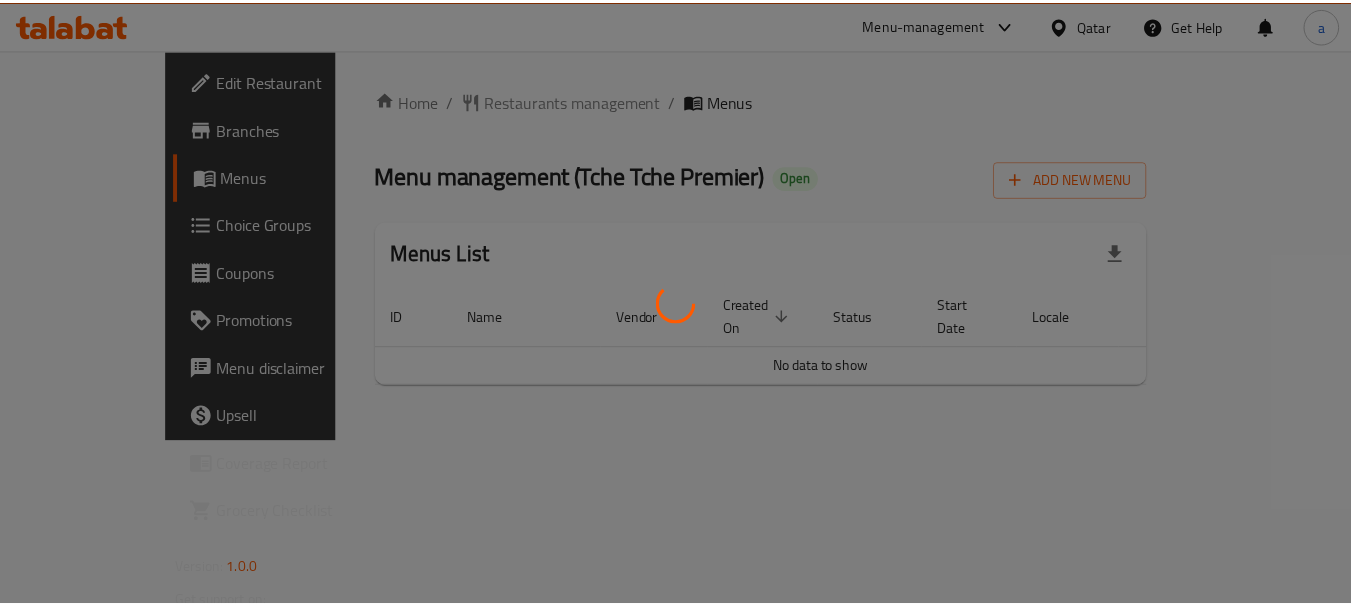 scroll, scrollTop: 0, scrollLeft: 0, axis: both 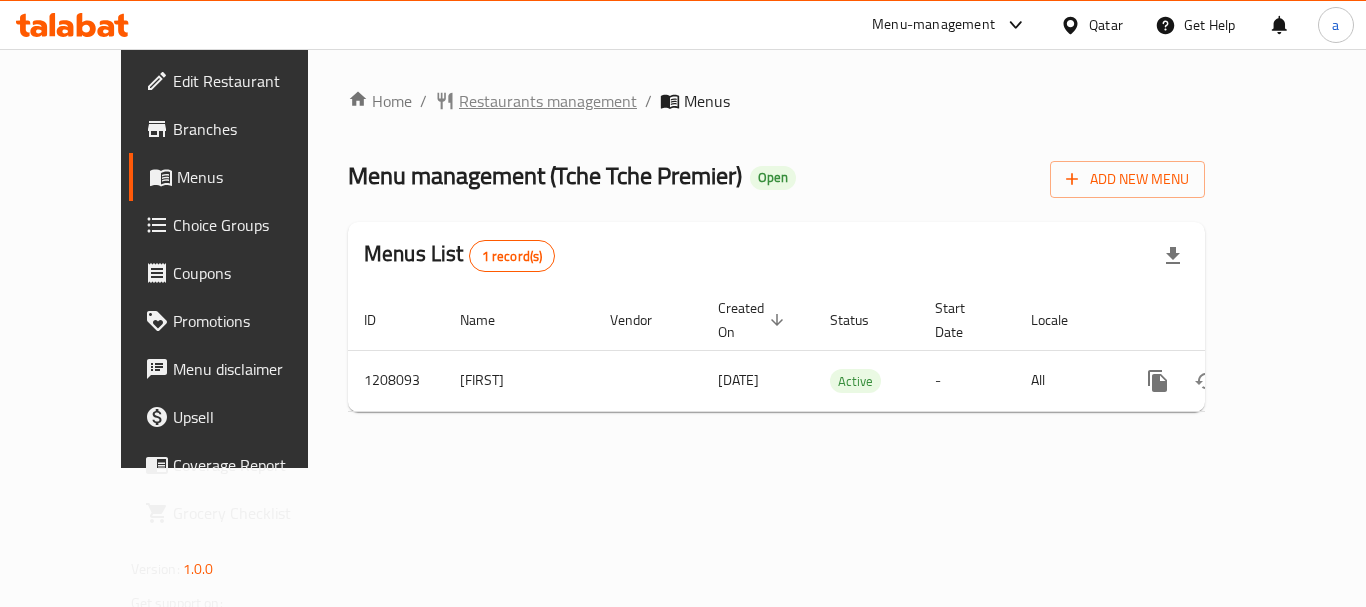 click on "Restaurants management" at bounding box center (548, 101) 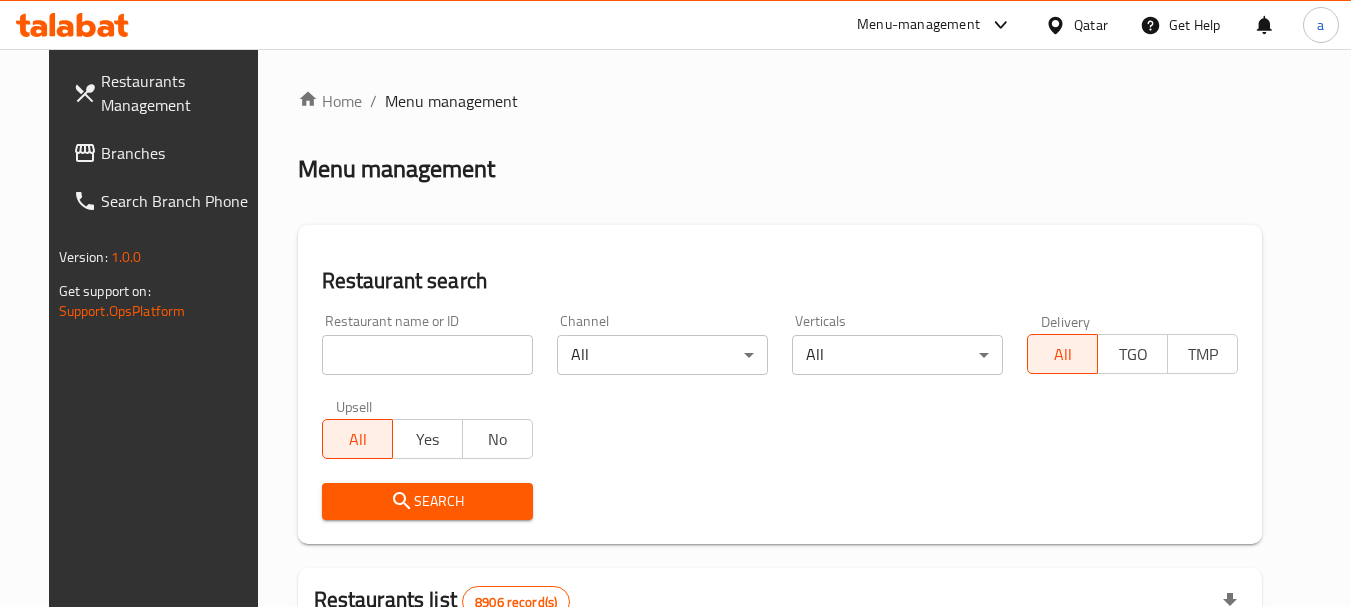 drag, startPoint x: 379, startPoint y: 353, endPoint x: 427, endPoint y: 419, distance: 81.608826 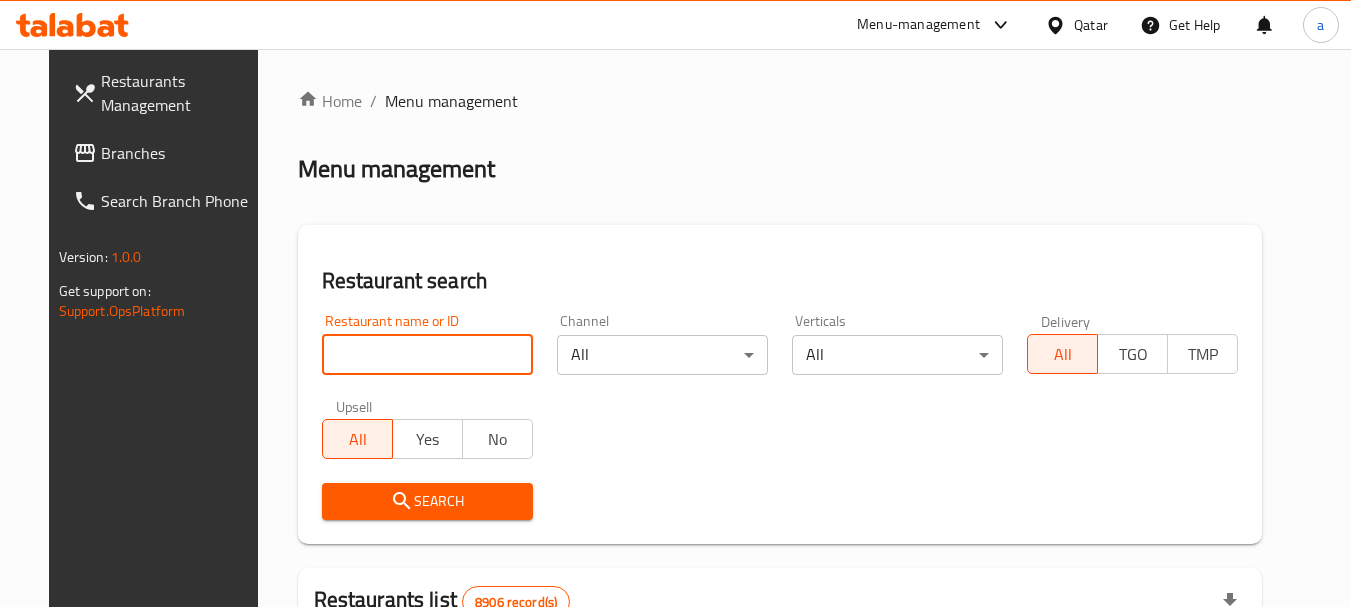 paste on "670770" 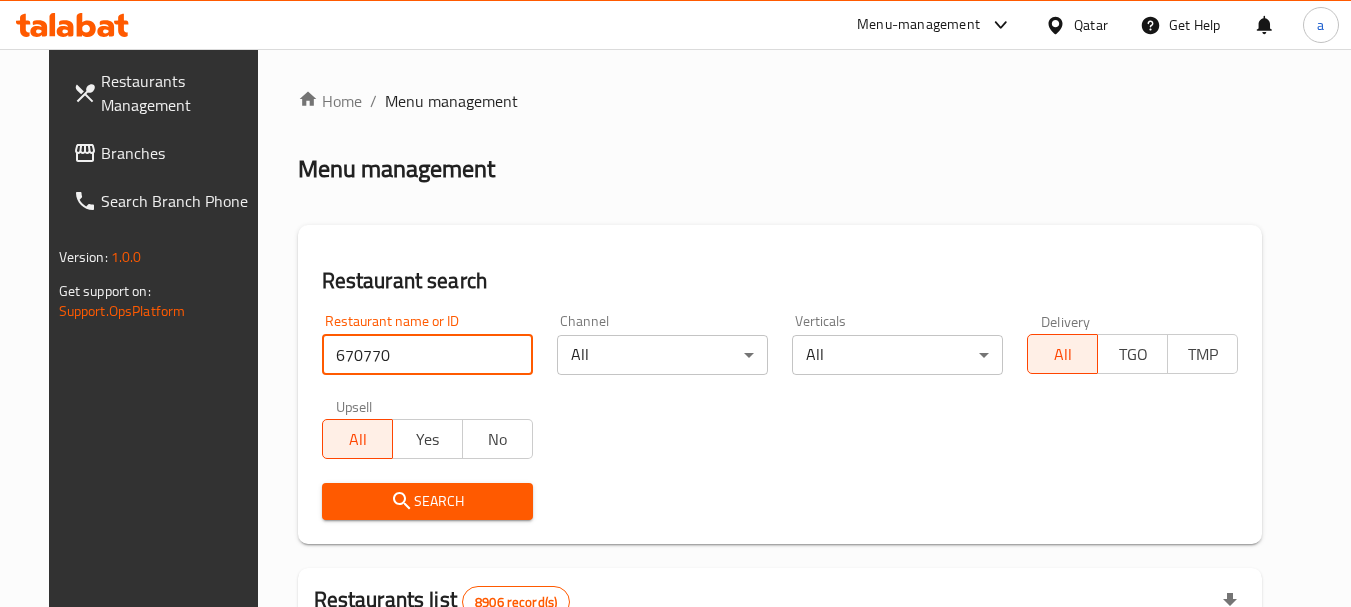 type on "670770" 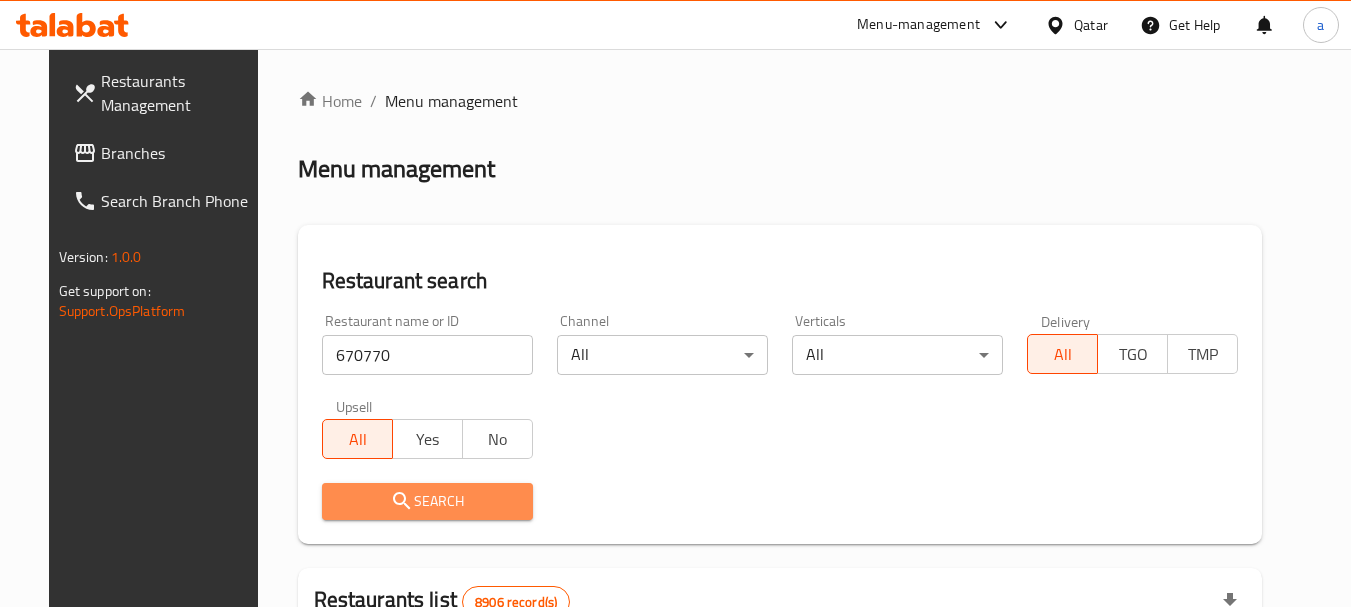 click on "Search" at bounding box center (427, 501) 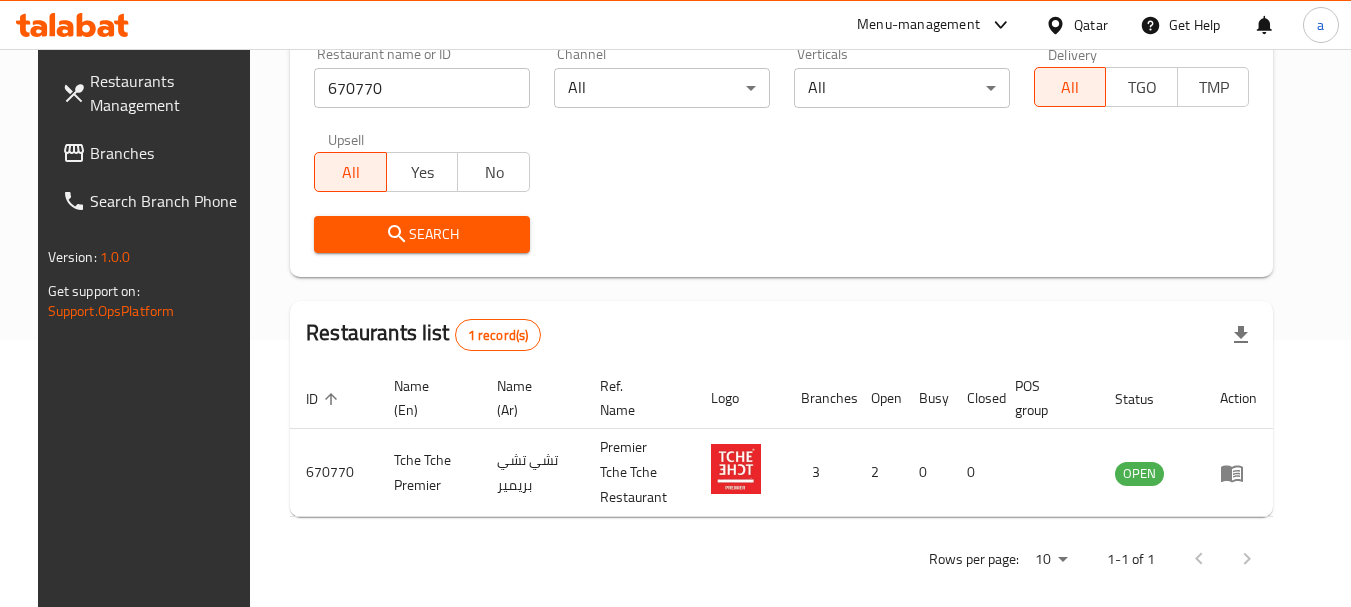 scroll, scrollTop: 268, scrollLeft: 0, axis: vertical 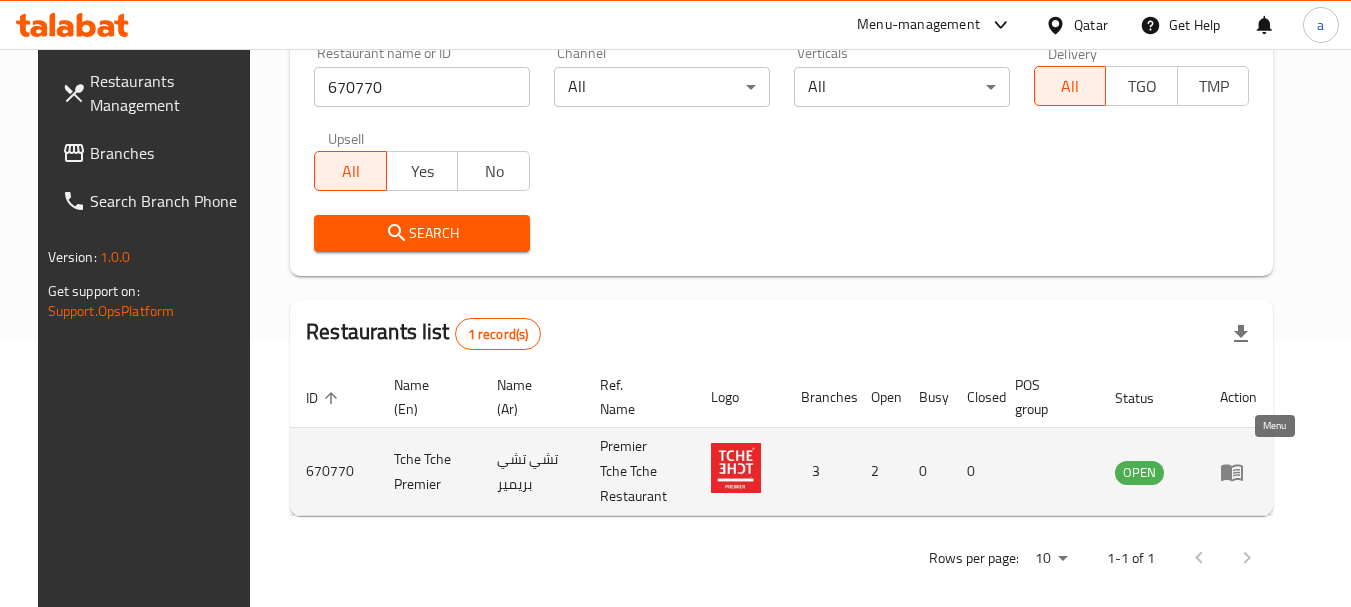 click 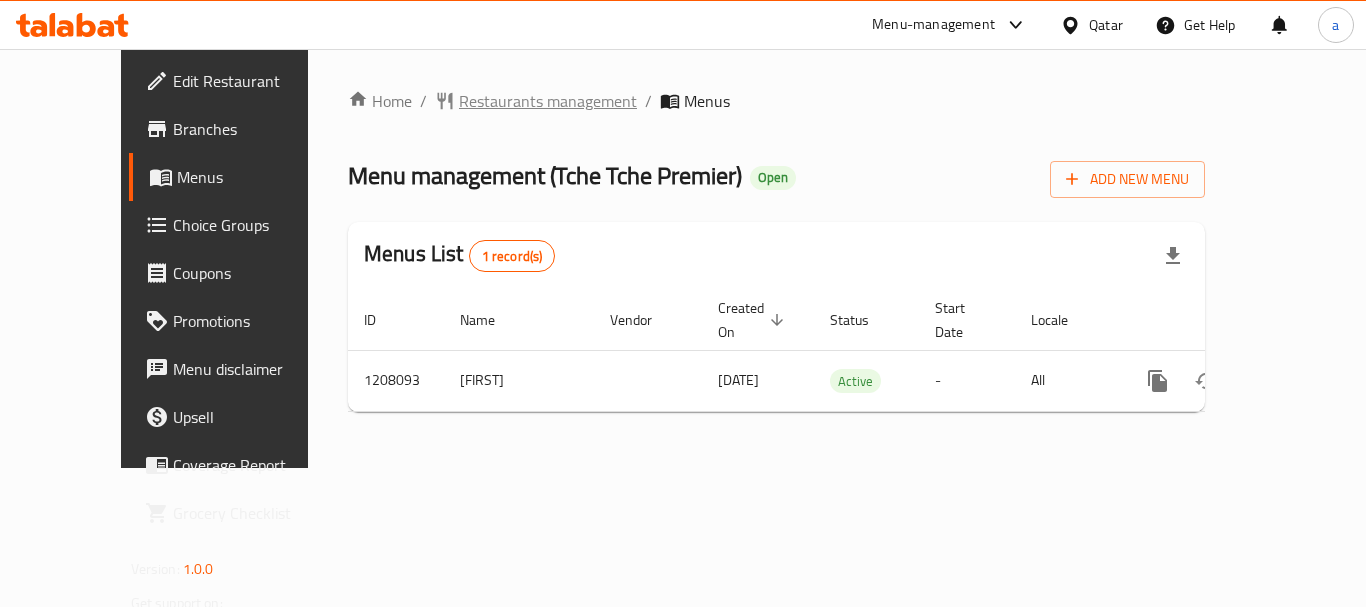 click on "Restaurants management" at bounding box center [548, 101] 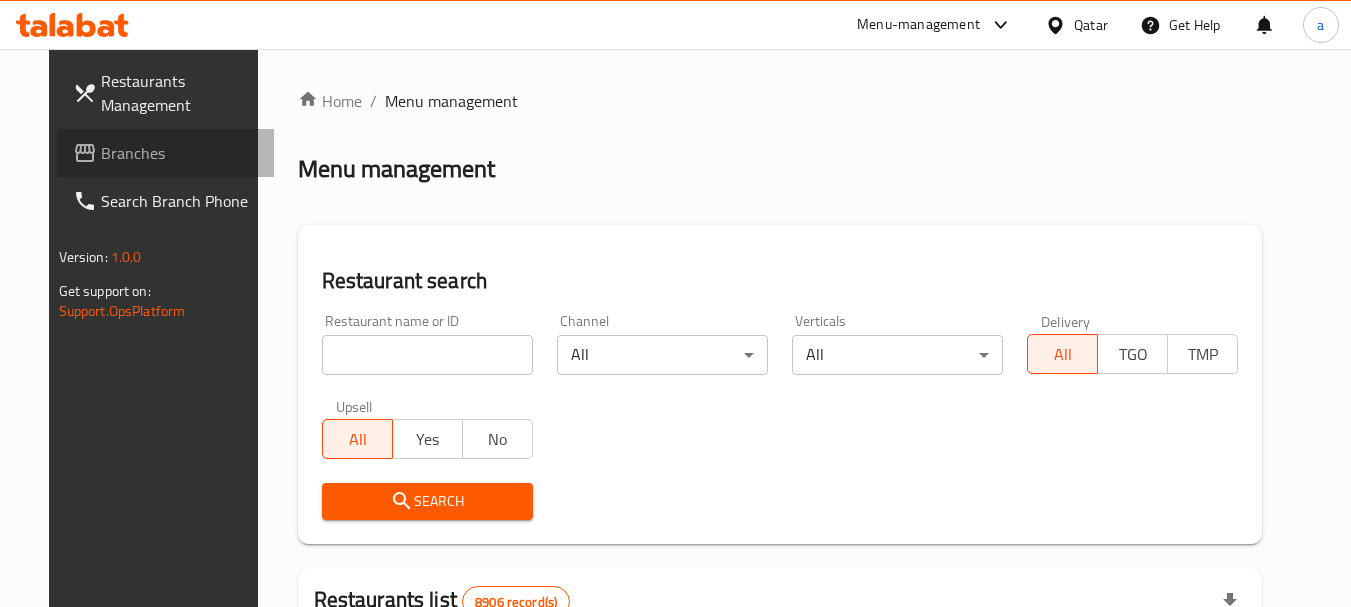 click on "Branches" at bounding box center (180, 153) 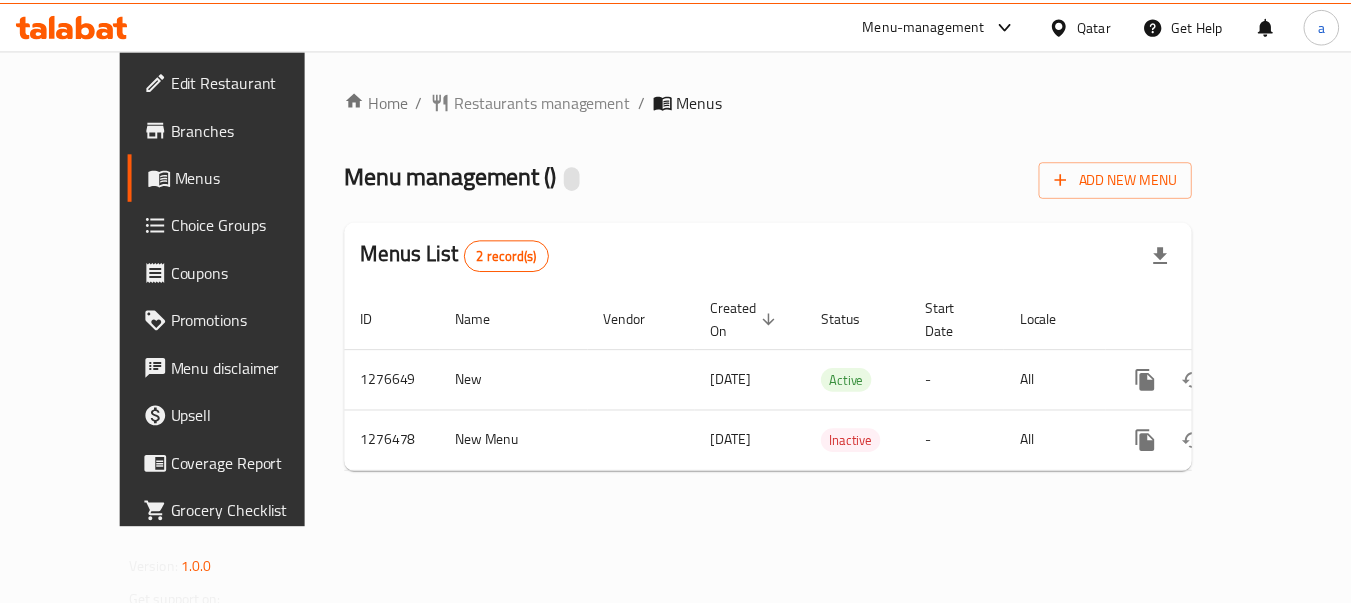 scroll, scrollTop: 0, scrollLeft: 0, axis: both 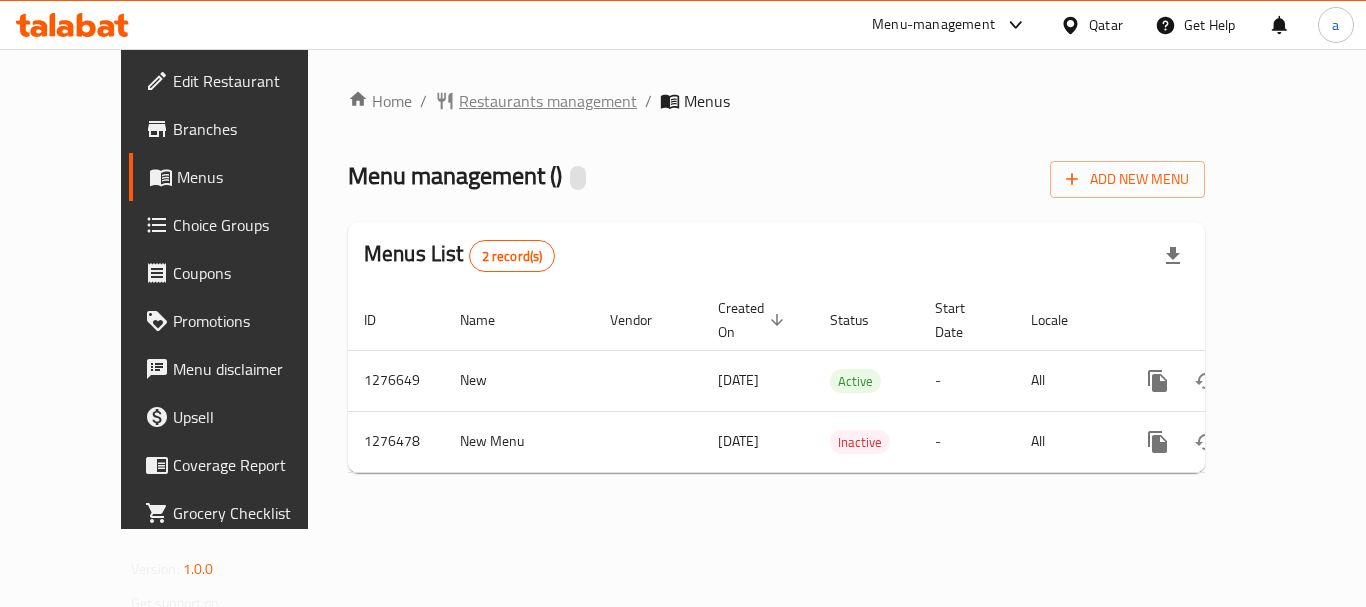 click on "Restaurants management" at bounding box center (548, 101) 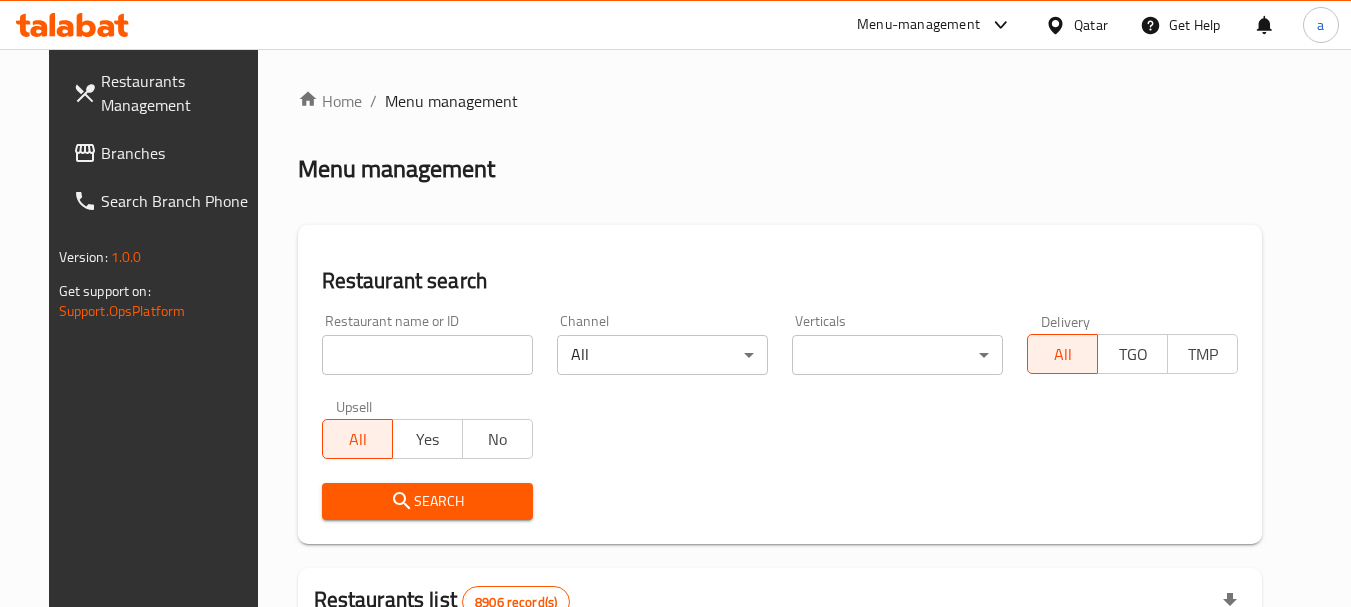 click at bounding box center (427, 355) 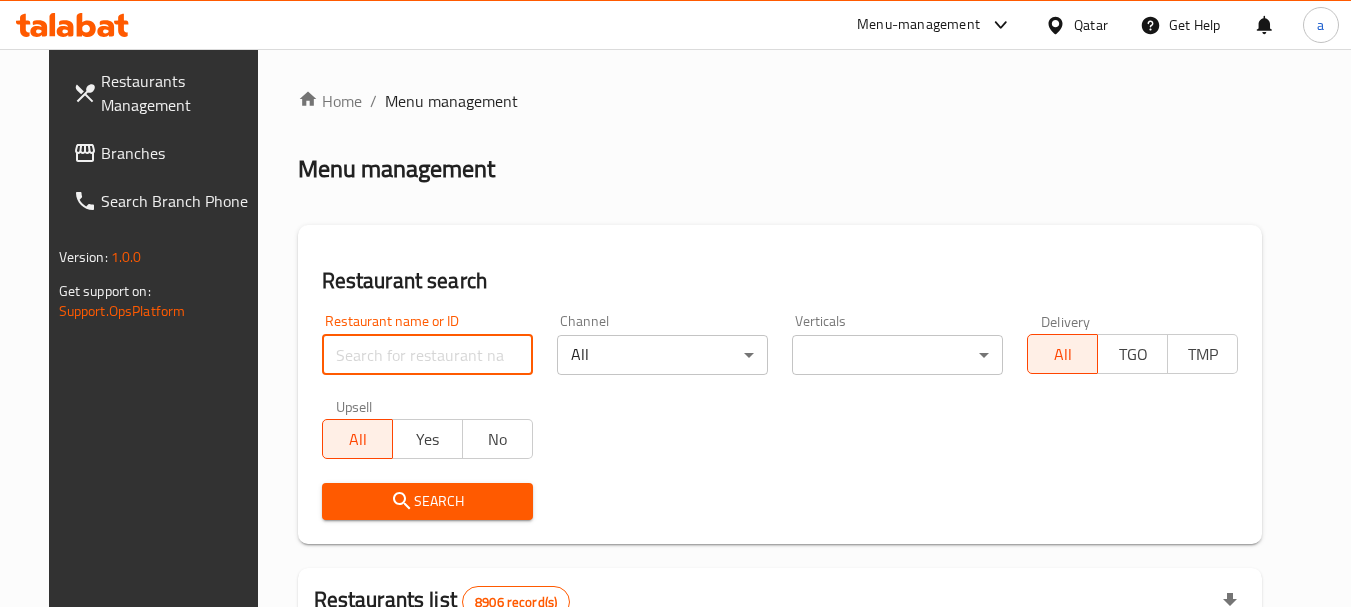 paste on "692006" 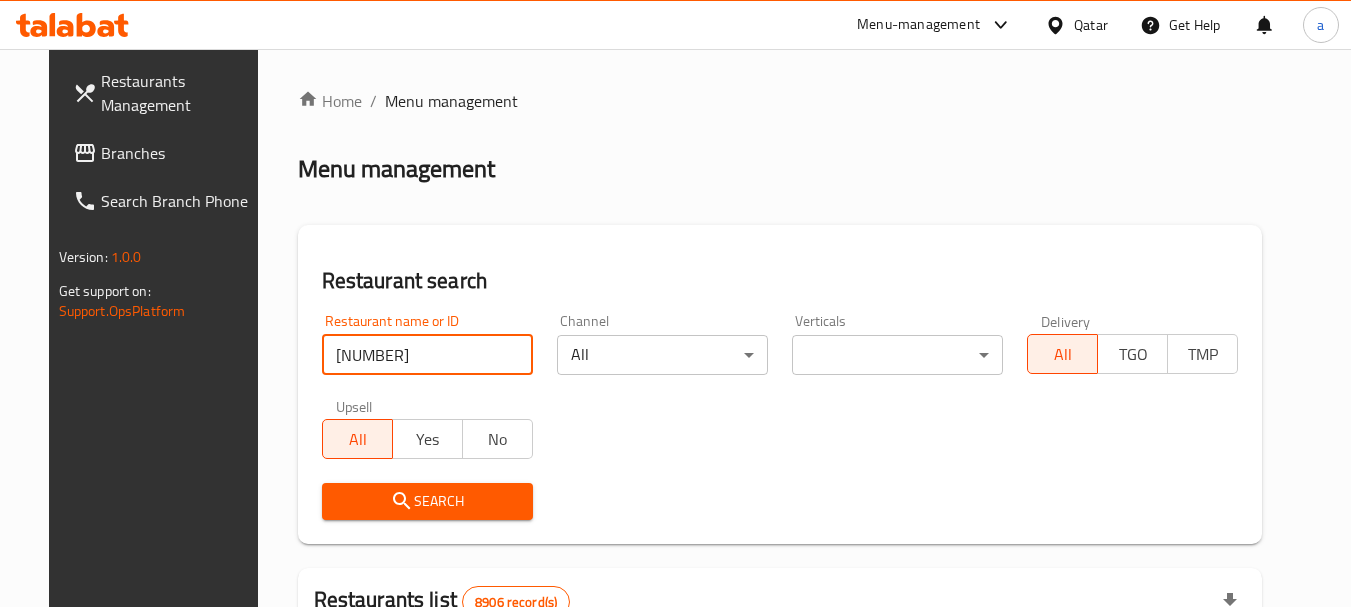 type on "692006" 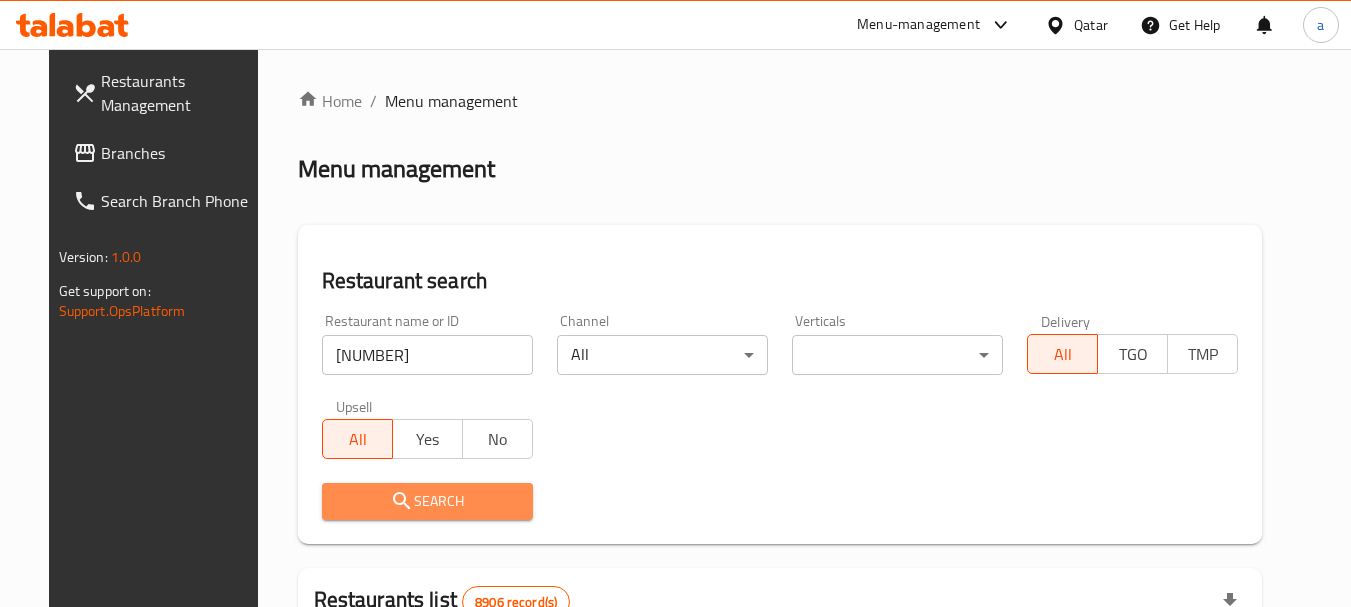 click on "Search" at bounding box center [427, 501] 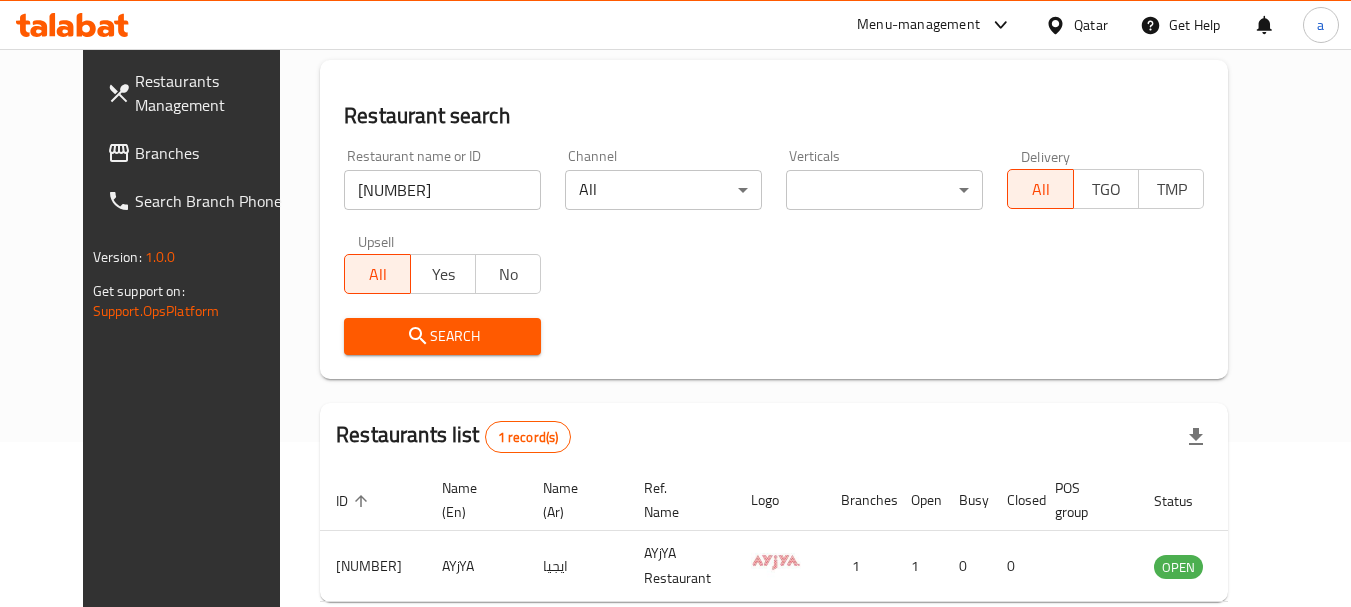 scroll, scrollTop: 268, scrollLeft: 0, axis: vertical 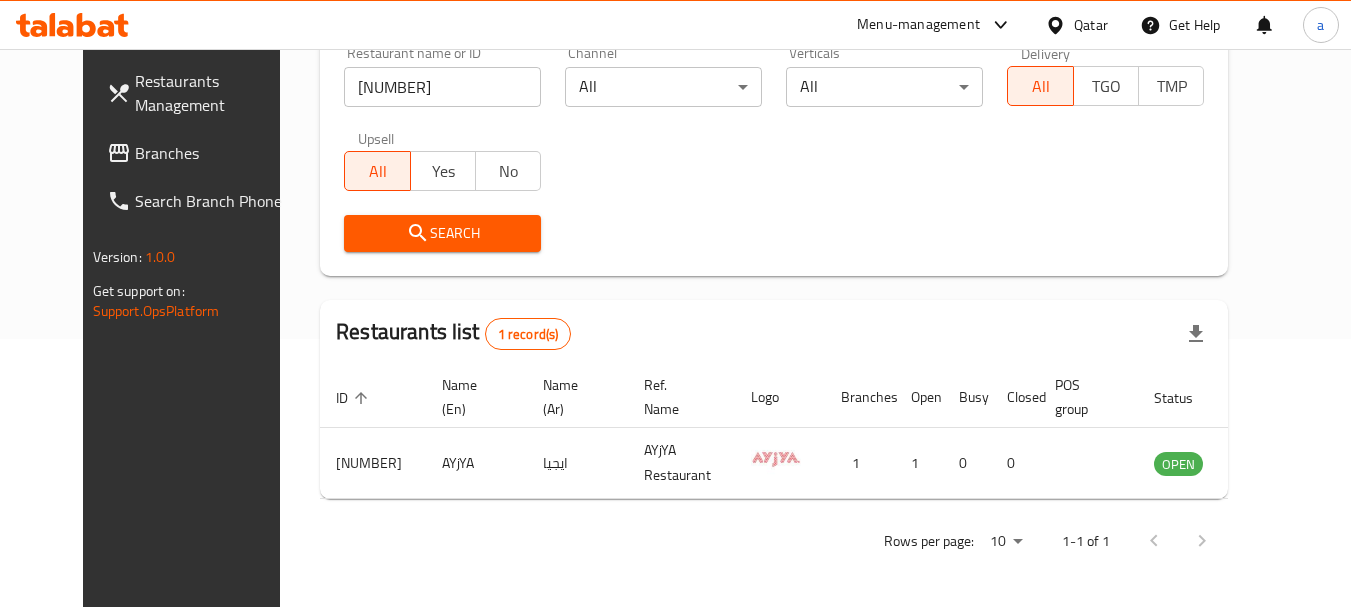 click on "Qatar" at bounding box center [1091, 25] 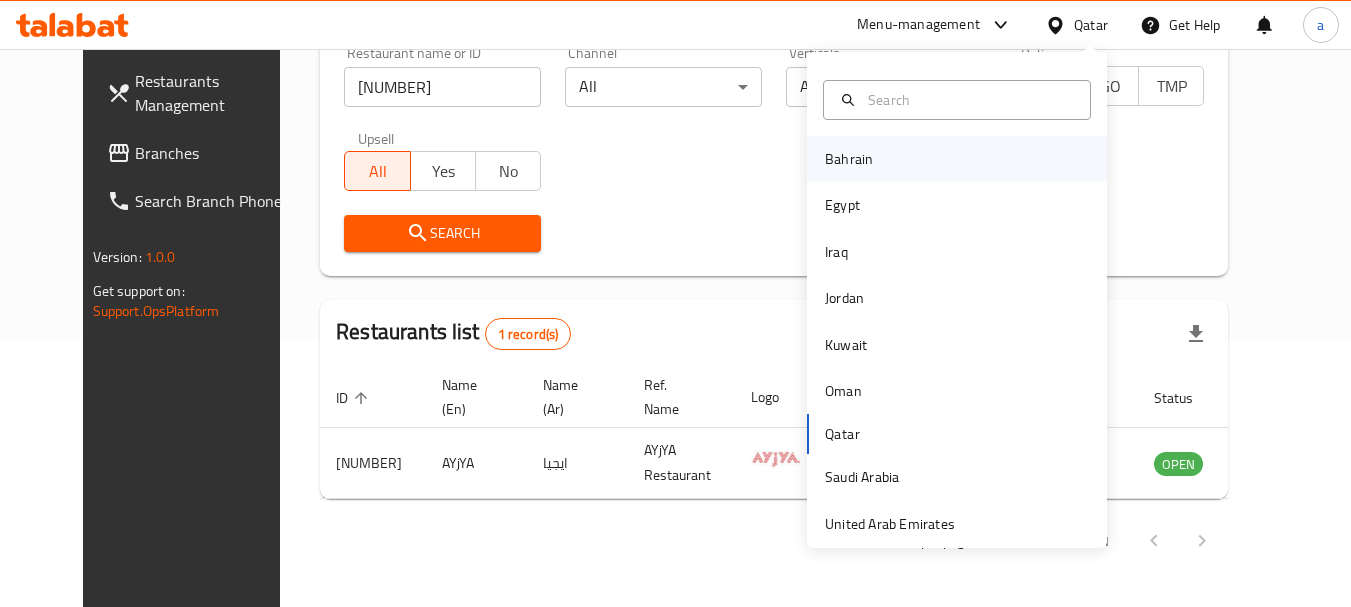 click on "Bahrain" at bounding box center [849, 159] 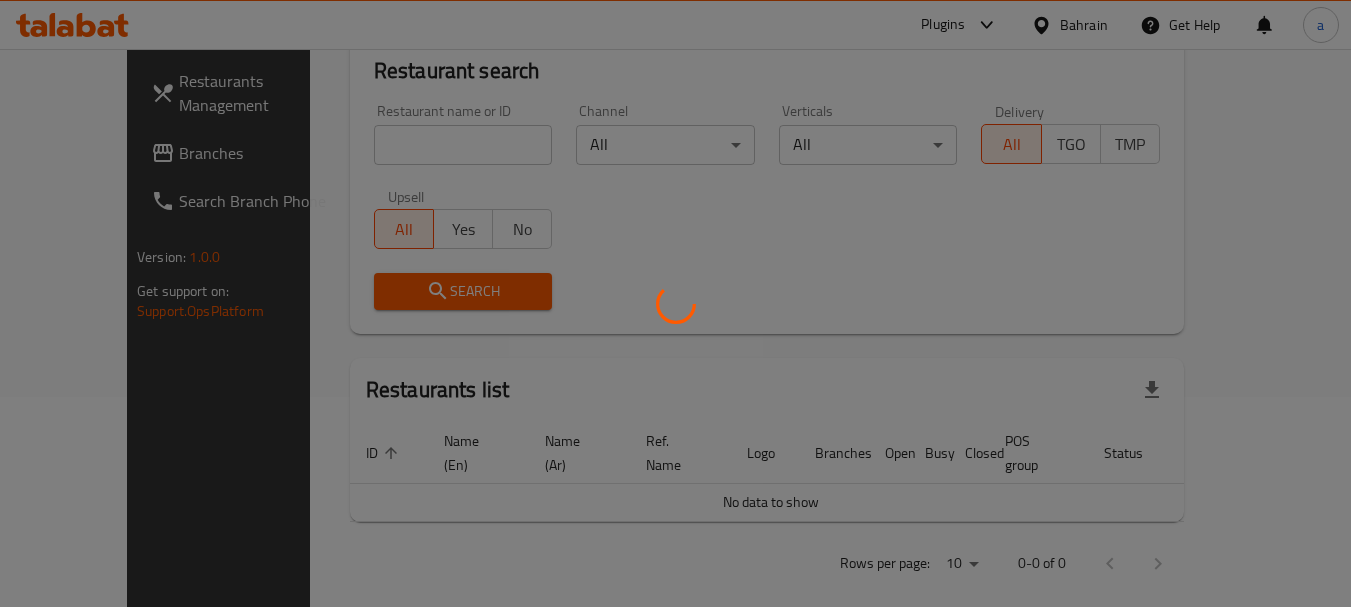 scroll, scrollTop: 268, scrollLeft: 0, axis: vertical 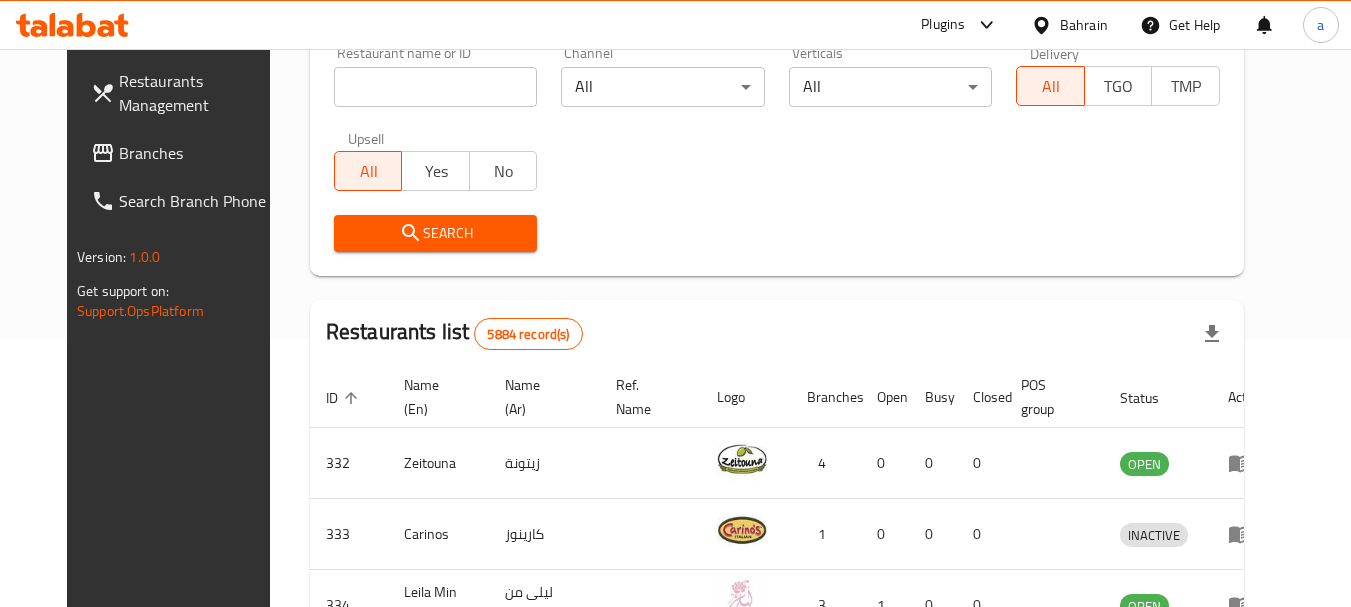 click on "Branches" at bounding box center [198, 153] 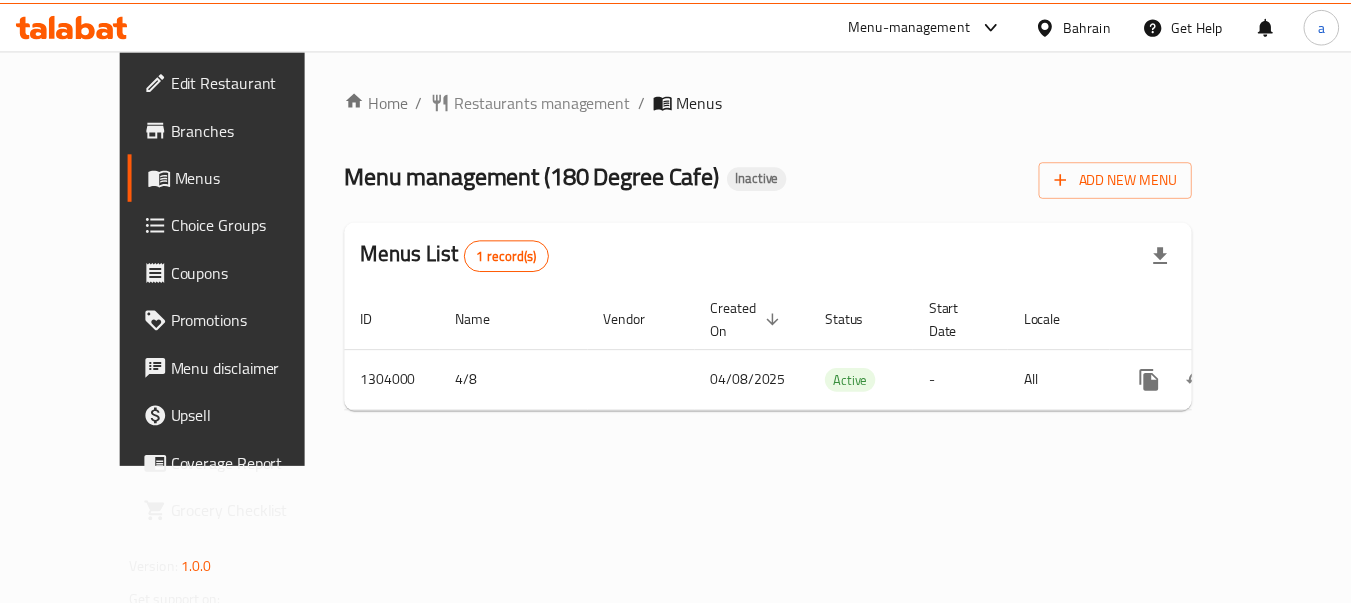 scroll, scrollTop: 0, scrollLeft: 0, axis: both 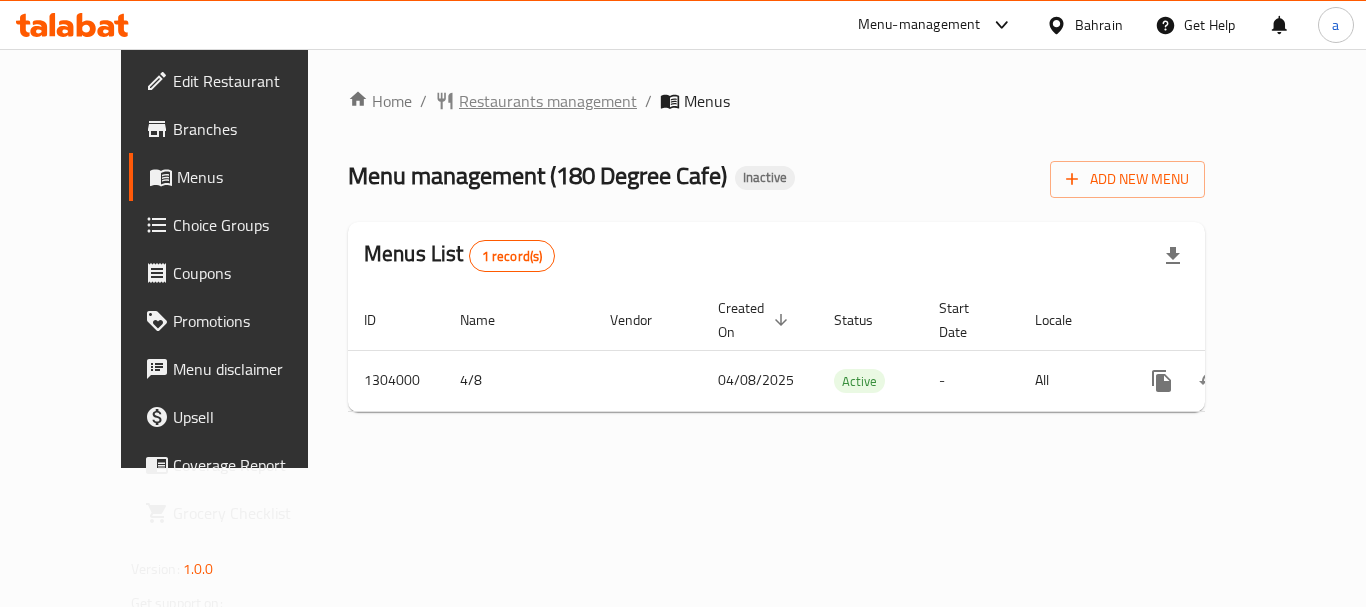 click on "Restaurants management" at bounding box center [548, 101] 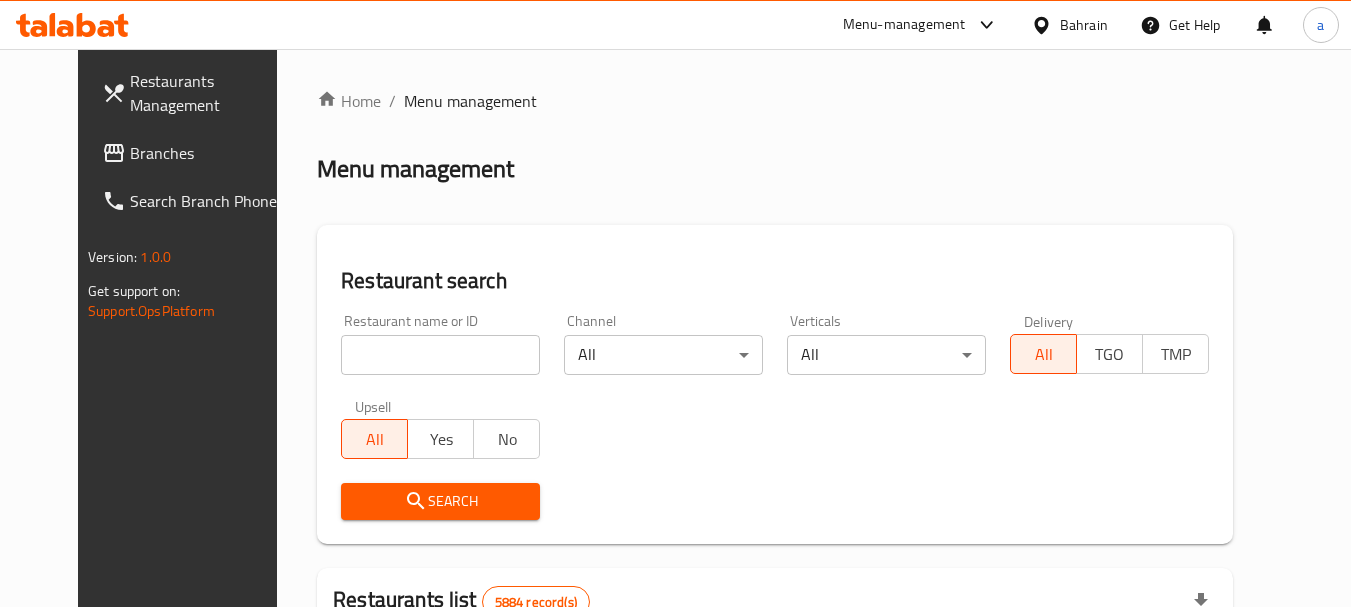 click at bounding box center [440, 355] 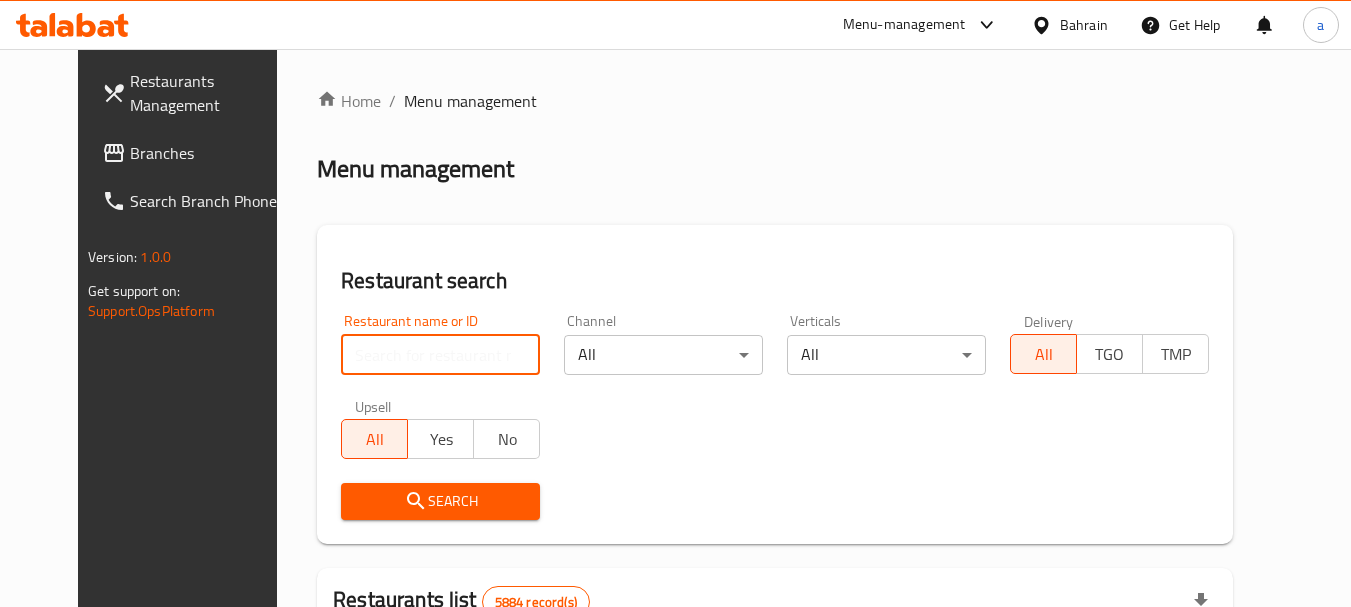 paste on "703039" 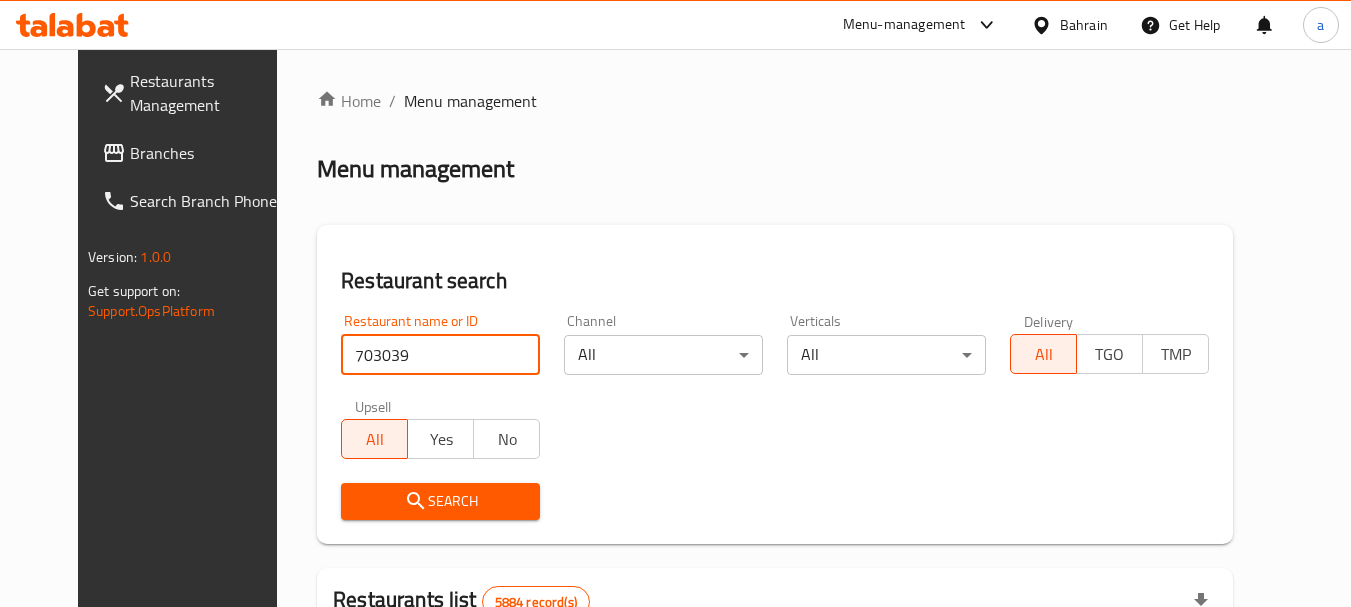 type on "703039" 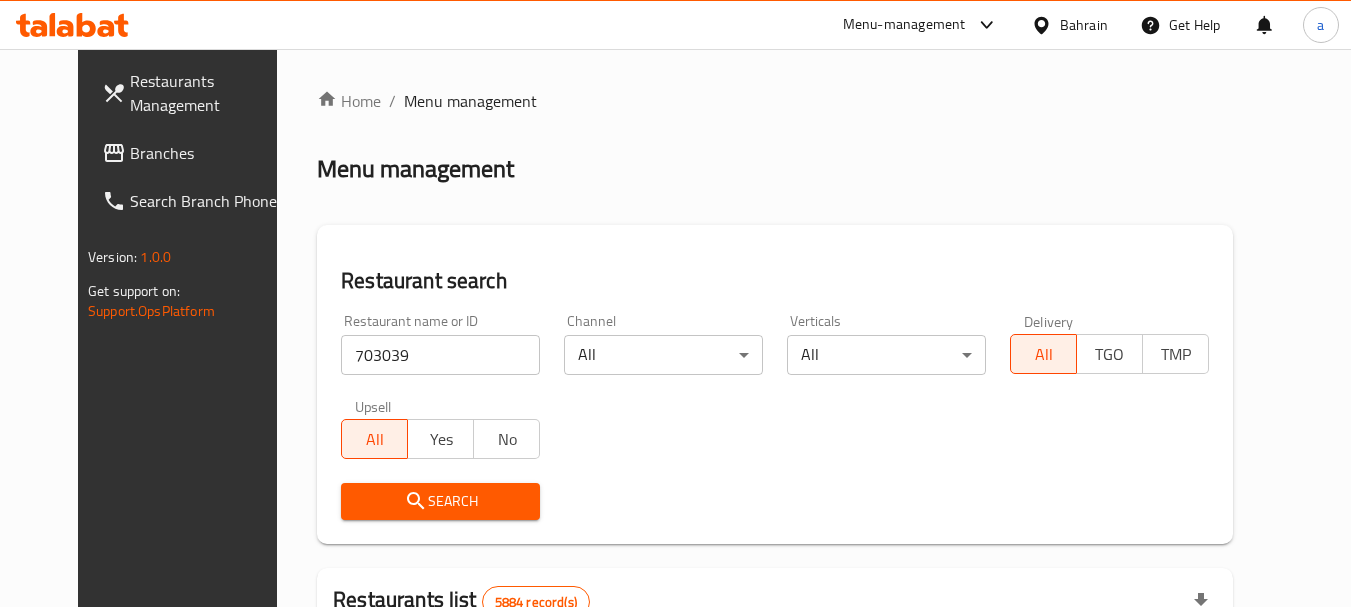 click on "Search" at bounding box center [440, 501] 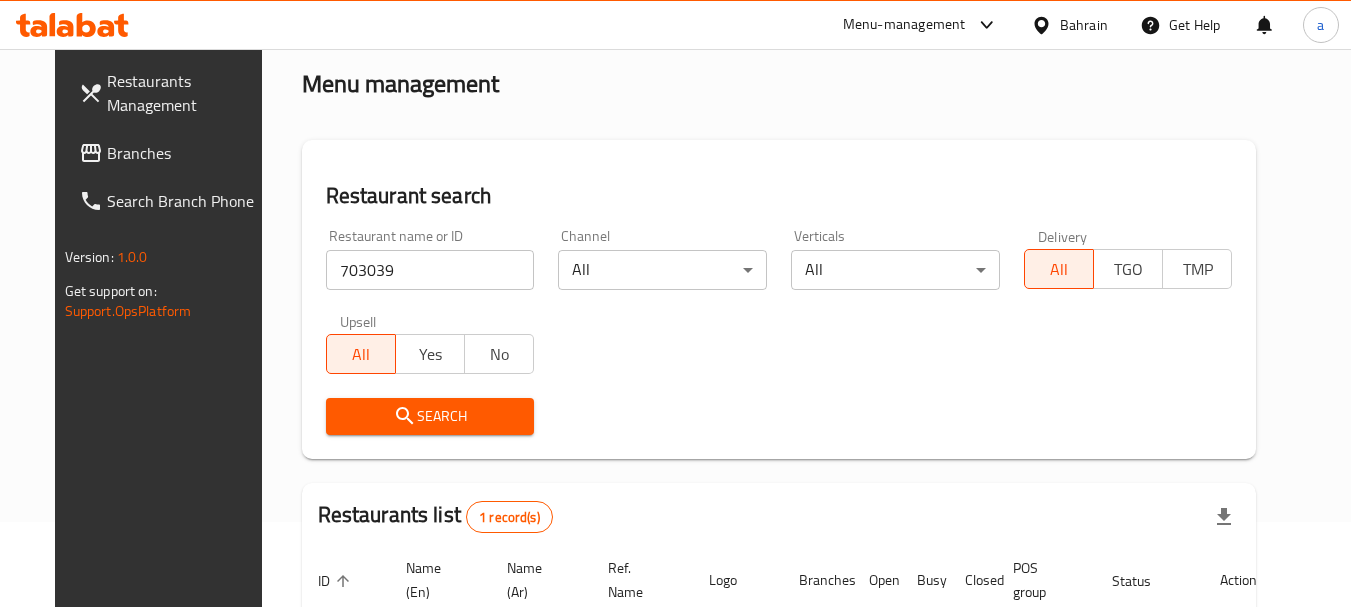 scroll, scrollTop: 285, scrollLeft: 0, axis: vertical 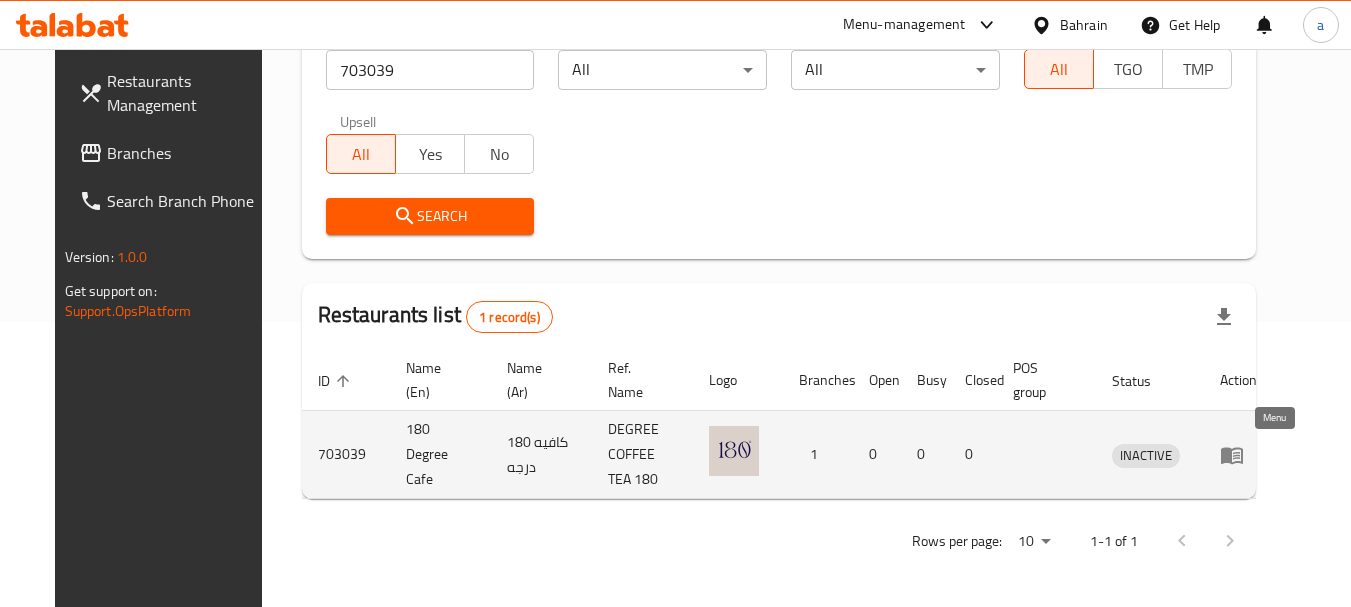 click 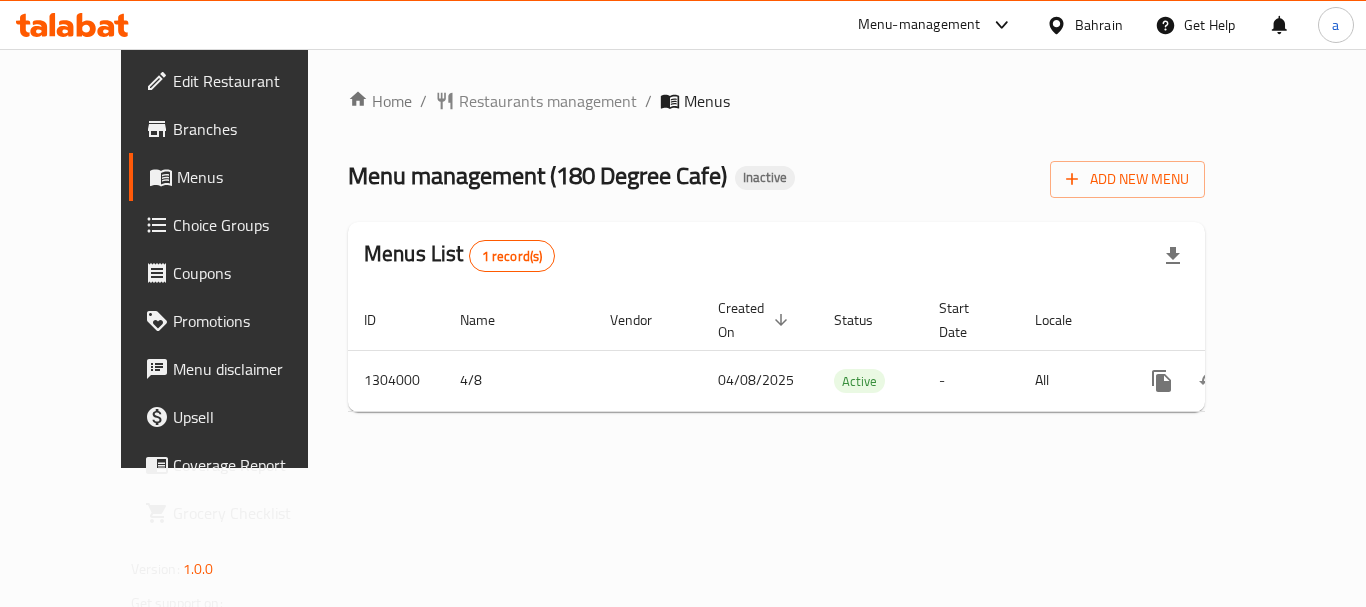 click on "Bahrain" at bounding box center (1099, 25) 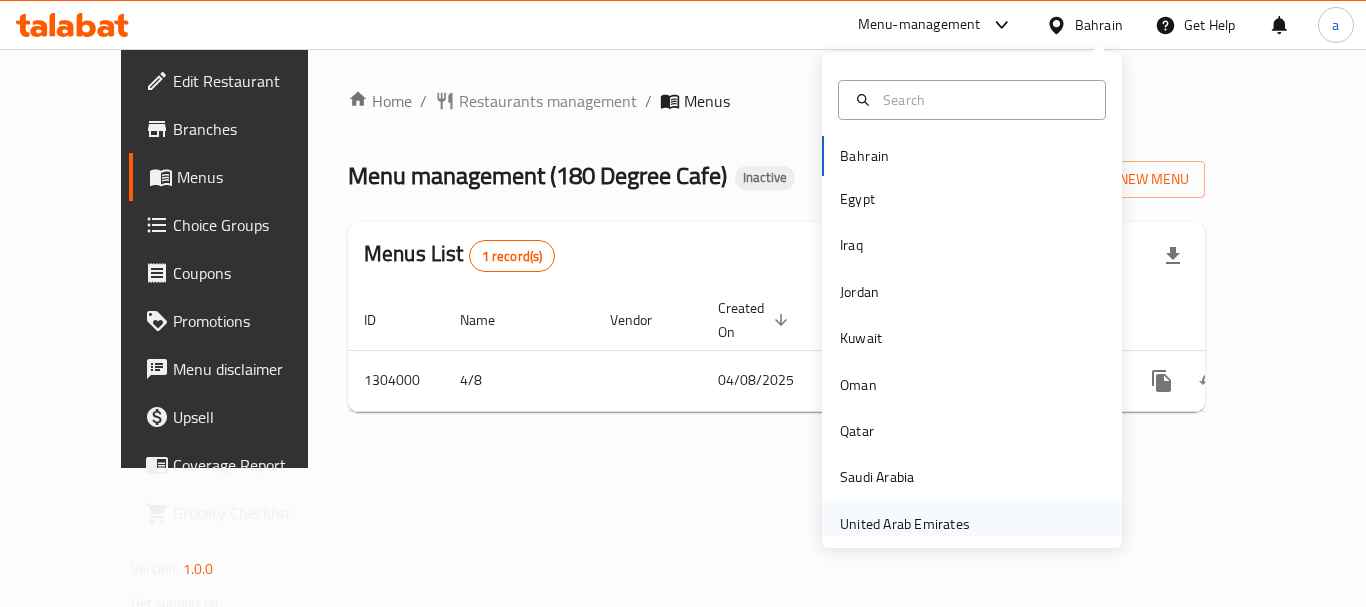 click on "United Arab Emirates" at bounding box center [905, 524] 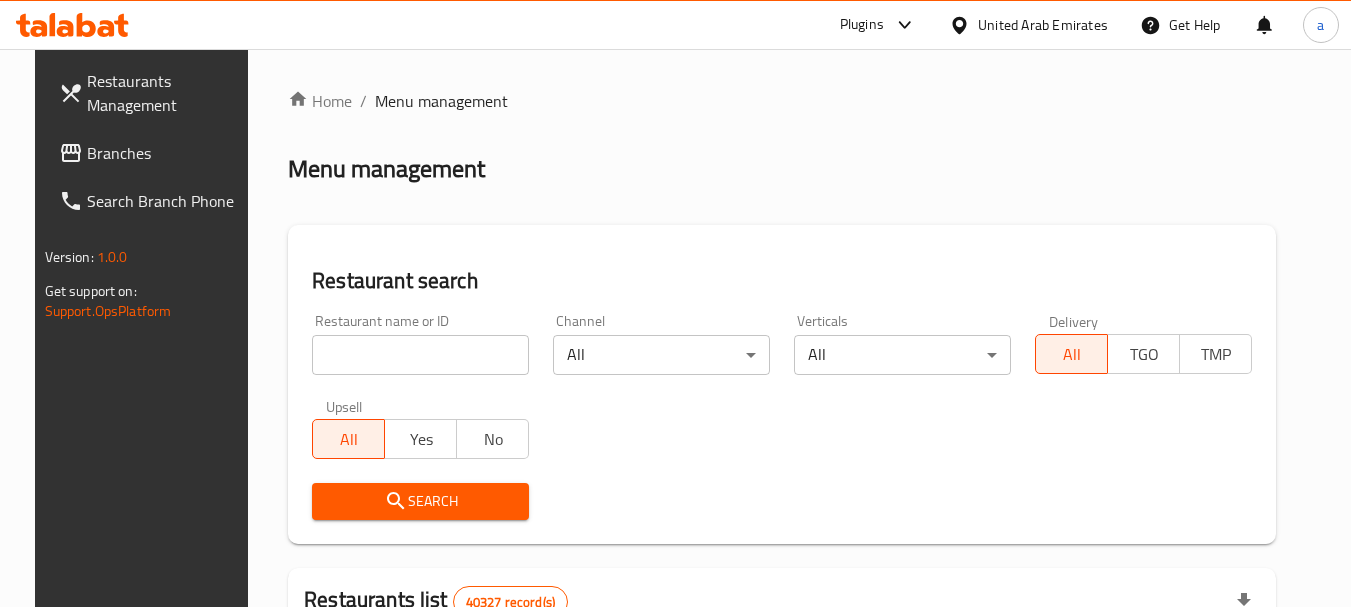 click on "Branches" at bounding box center (166, 153) 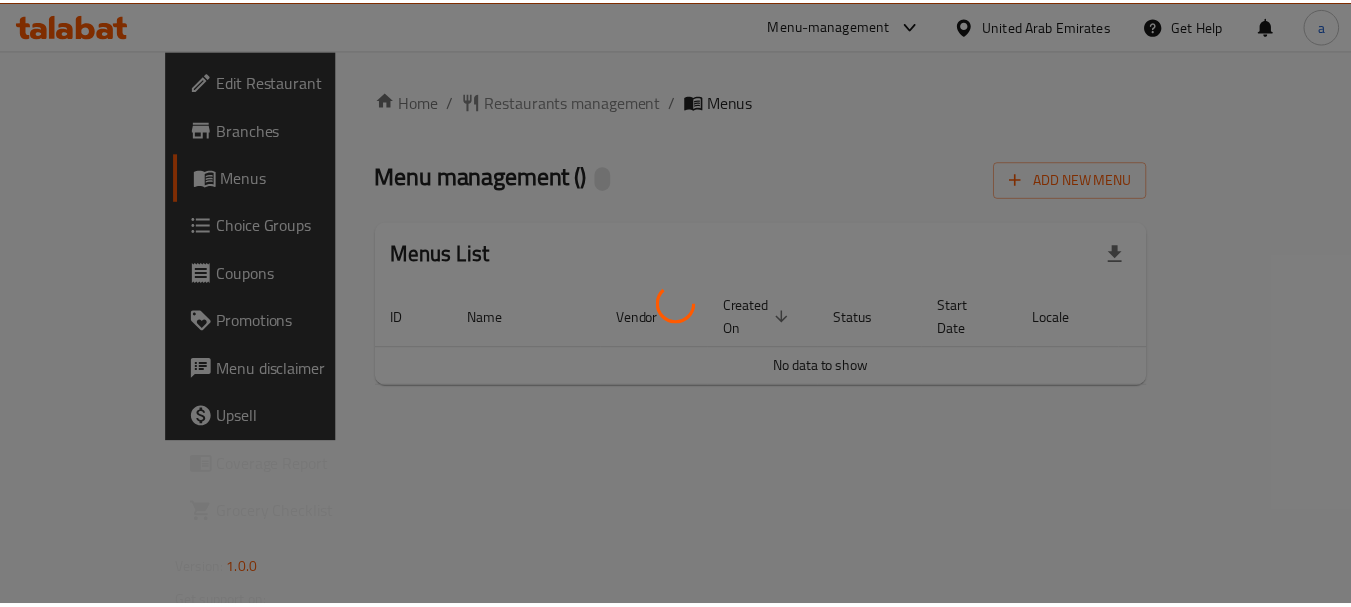 scroll, scrollTop: 0, scrollLeft: 0, axis: both 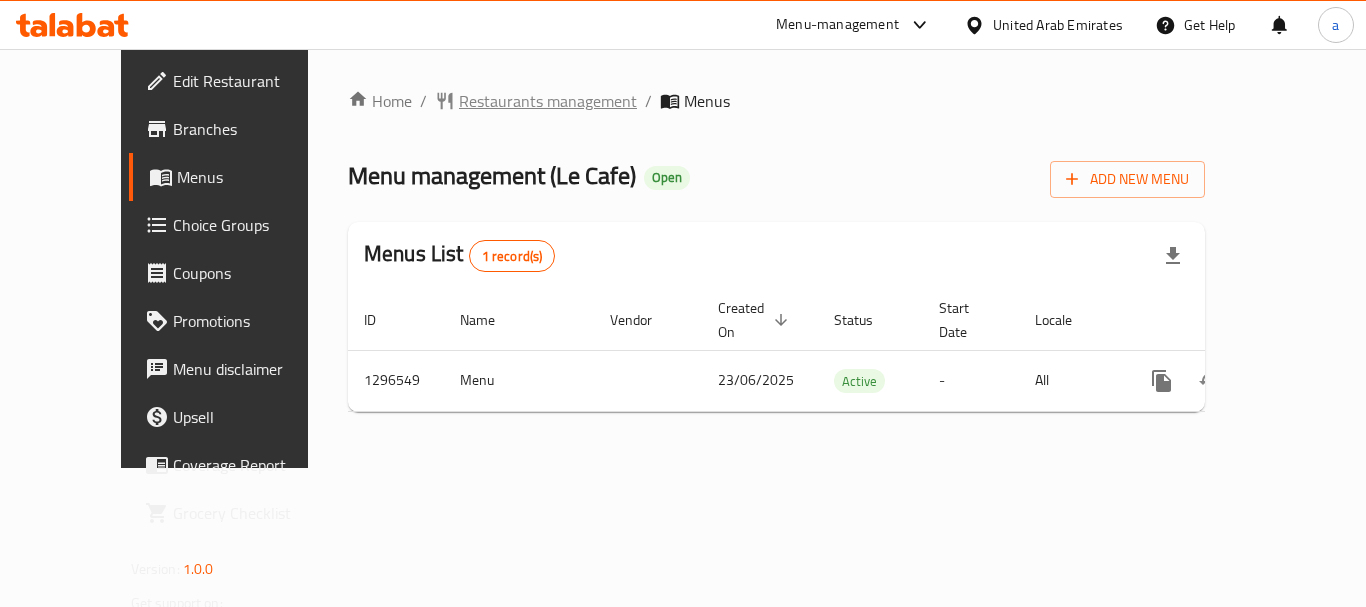 click on "Restaurants management" at bounding box center [548, 101] 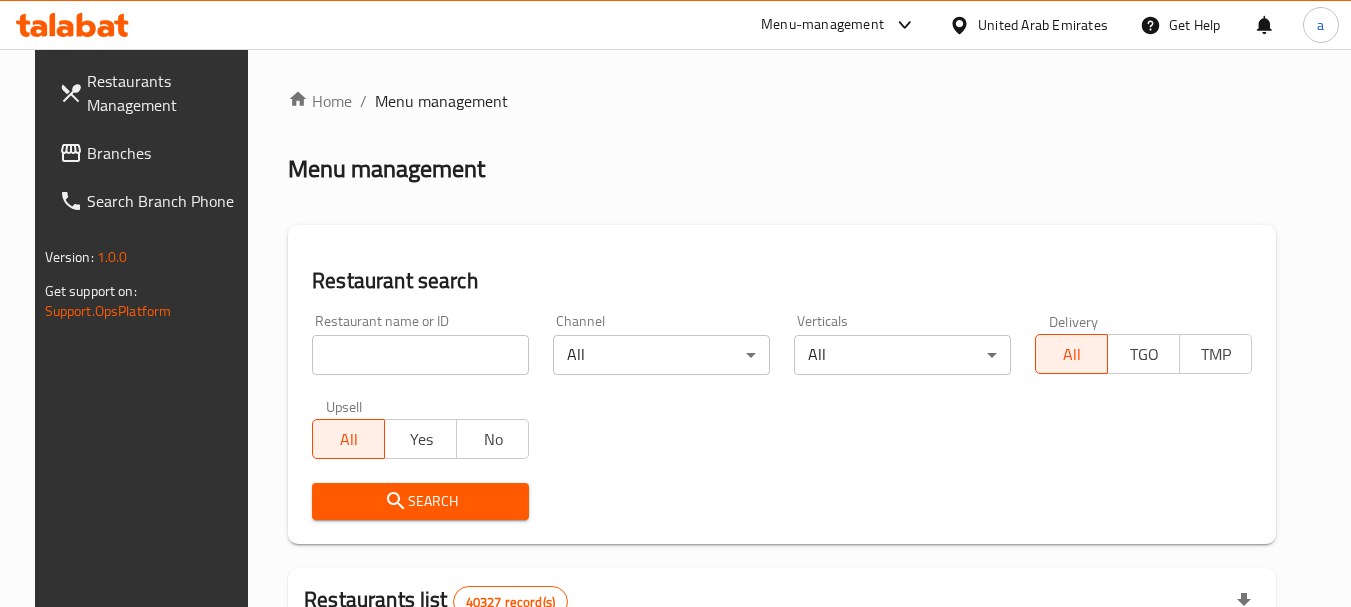 click on "Home / Menu management Menu management Restaurant search Restaurant name or ID Restaurant name or ID Channel All ​ Verticals All ​ Delivery All TGO TMP Upsell All Yes No   Search Restaurants list   40327 record(s) ID sorted ascending Name (En) Name (Ar) Ref. Name Logo Branches Open Busy Closed POS group Status Action 328 [BRAND] [BRAND] 37 0 1 0 OPEN 330 [BRAND] [BRAND] 1 0 0 0 INACTIVE 339 [BRAND] [BRAND] Al Karama,Al Barsha ​ Mirdif 9 1 0 2 OPEN 340 [BRAND] [BRAND] 3 0 0 0 INACTIVE 342 [BRAND] [BRAND] 7 0 0 0 INACTIVE 343 [BRAND] [BRAND] 1 0 0 0 INACTIVE 348 [BRAND] [BRAND] 1 0 0 0 INACTIVE 349 [BRAND] ​ [BRAND] 1 0 0 0 HIDDEN 350 [BRAND] (Old) [BRAND] 1 0 0 0 INACTIVE 355 [BRAND] [BRAND] 11 1 0 0 HIDDEN Rows per page: 10 1-10 of 40327" at bounding box center [782, 717] 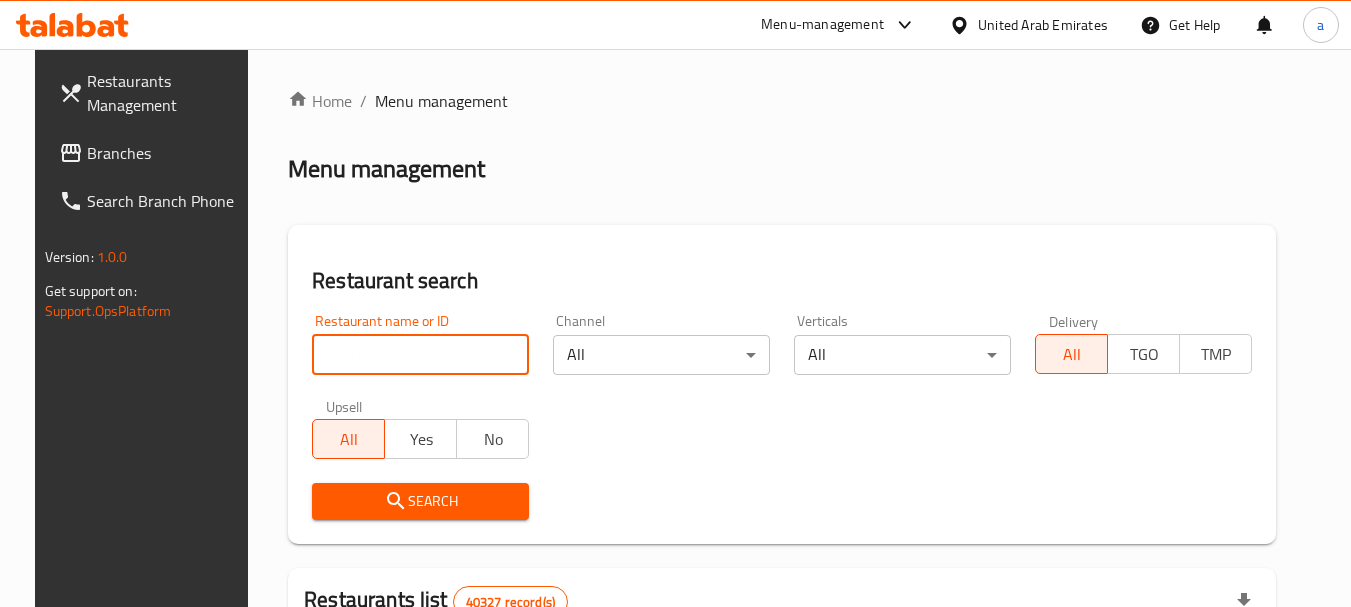paste on "700117" 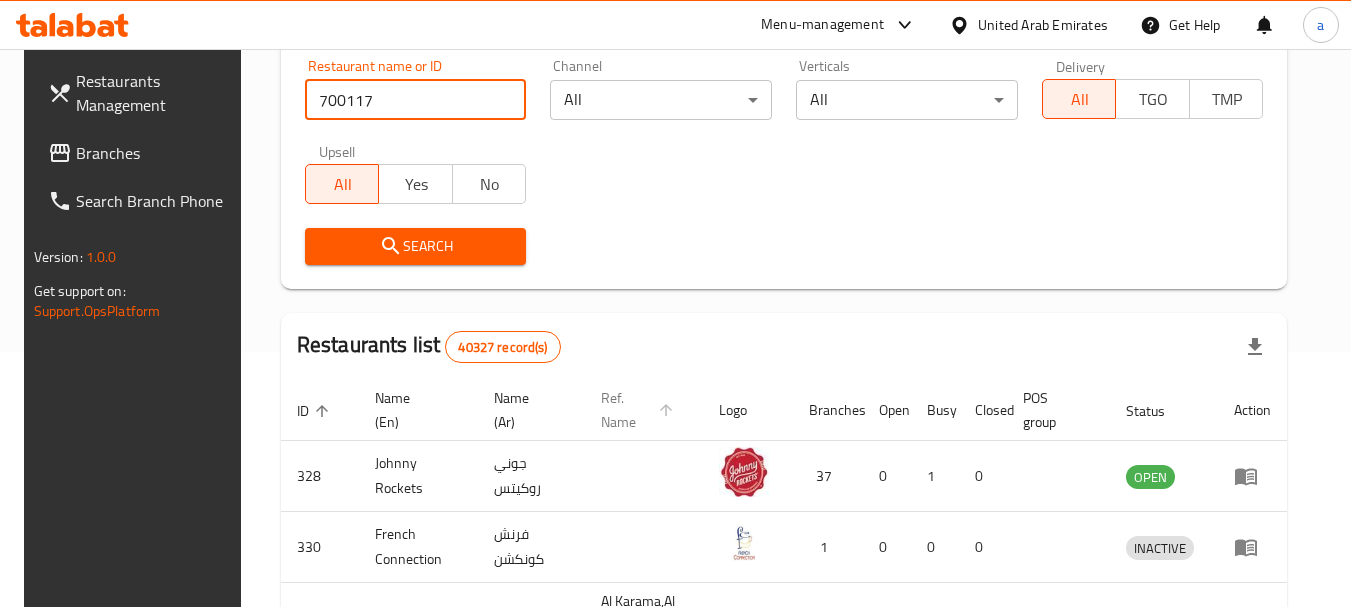 scroll, scrollTop: 300, scrollLeft: 0, axis: vertical 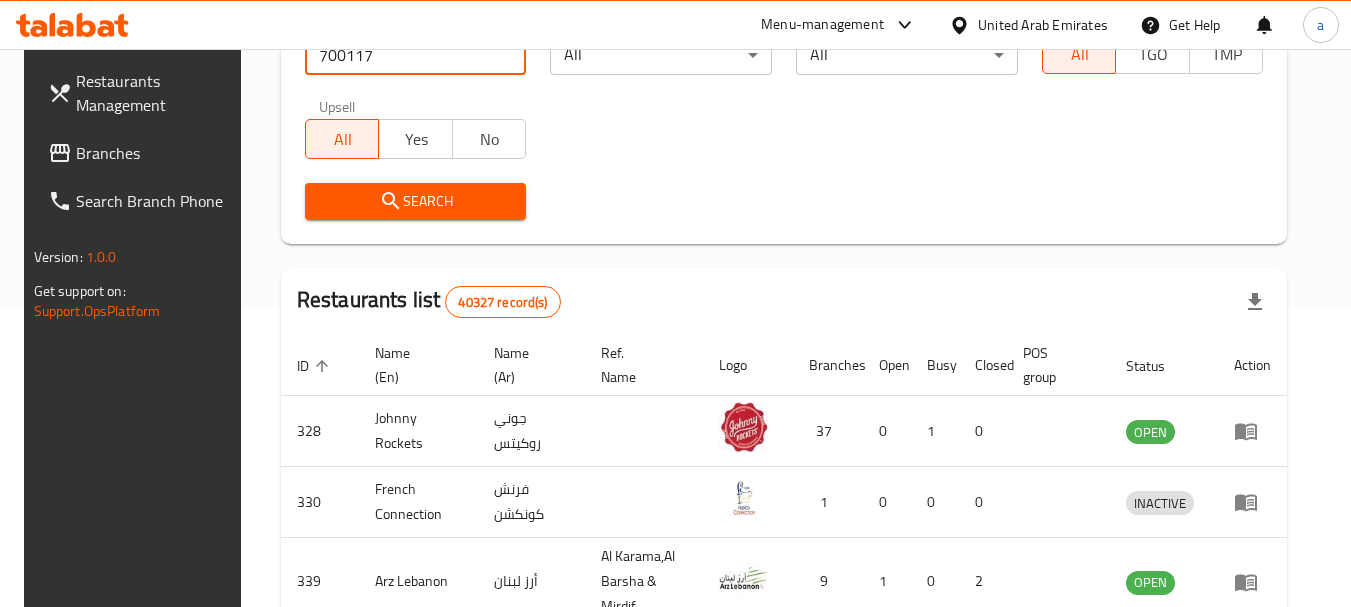 type on "700117" 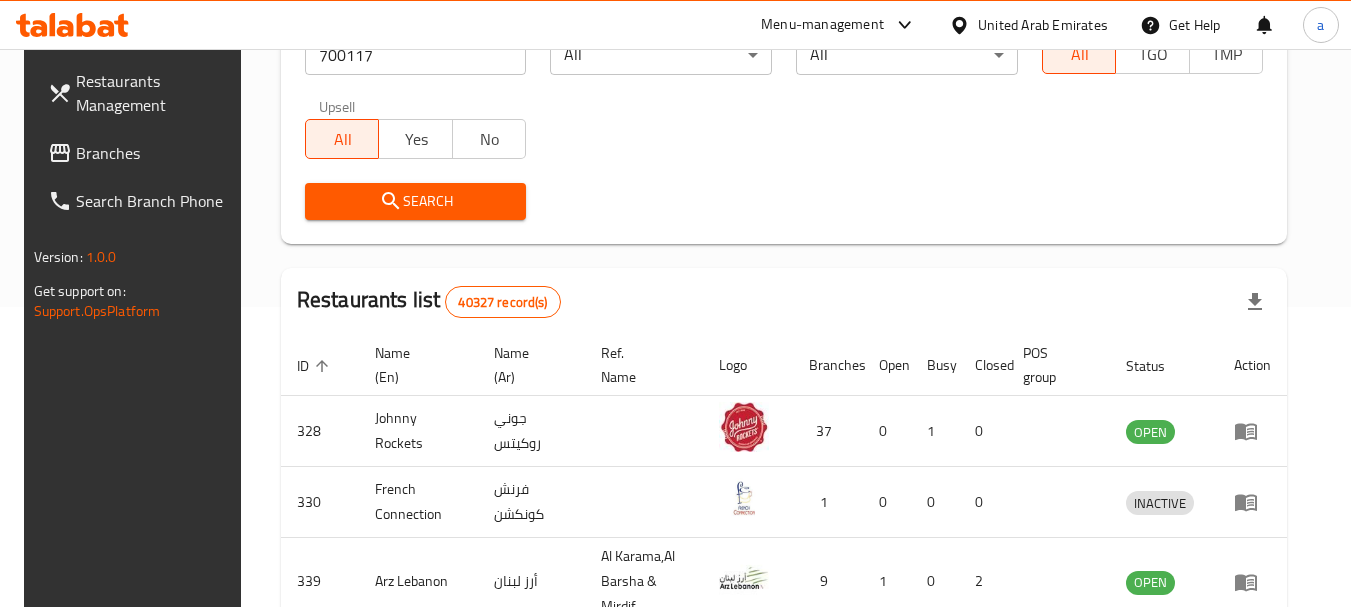 click on "Search" at bounding box center [416, 201] 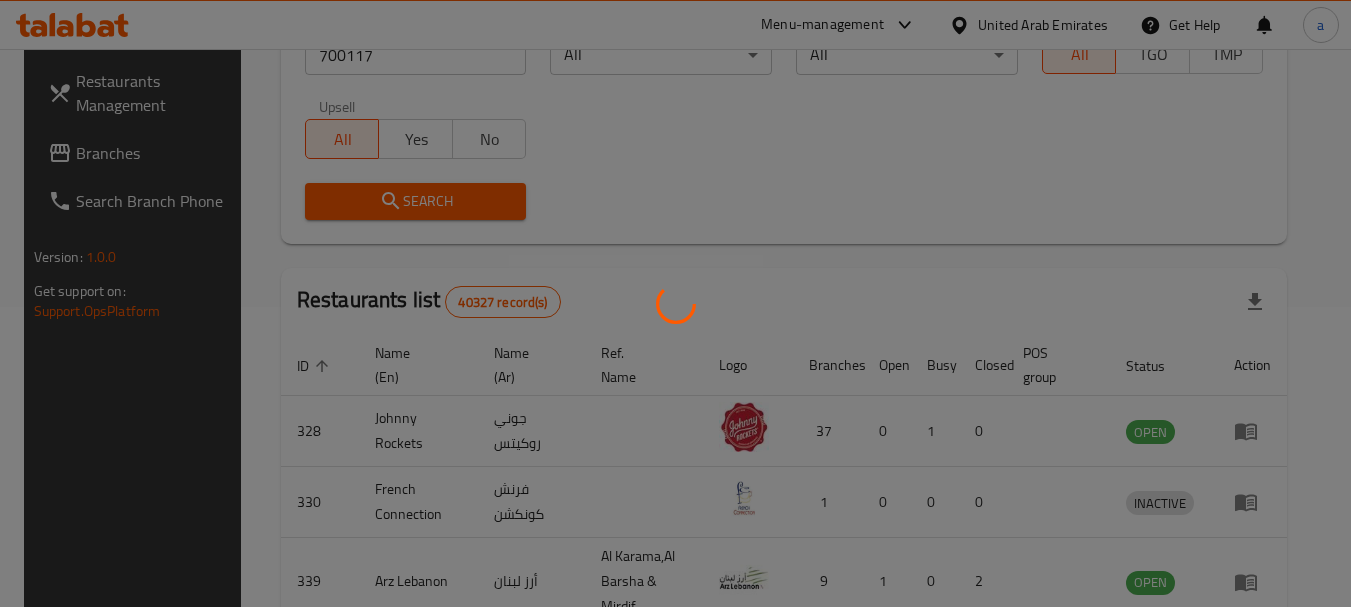 scroll, scrollTop: 285, scrollLeft: 0, axis: vertical 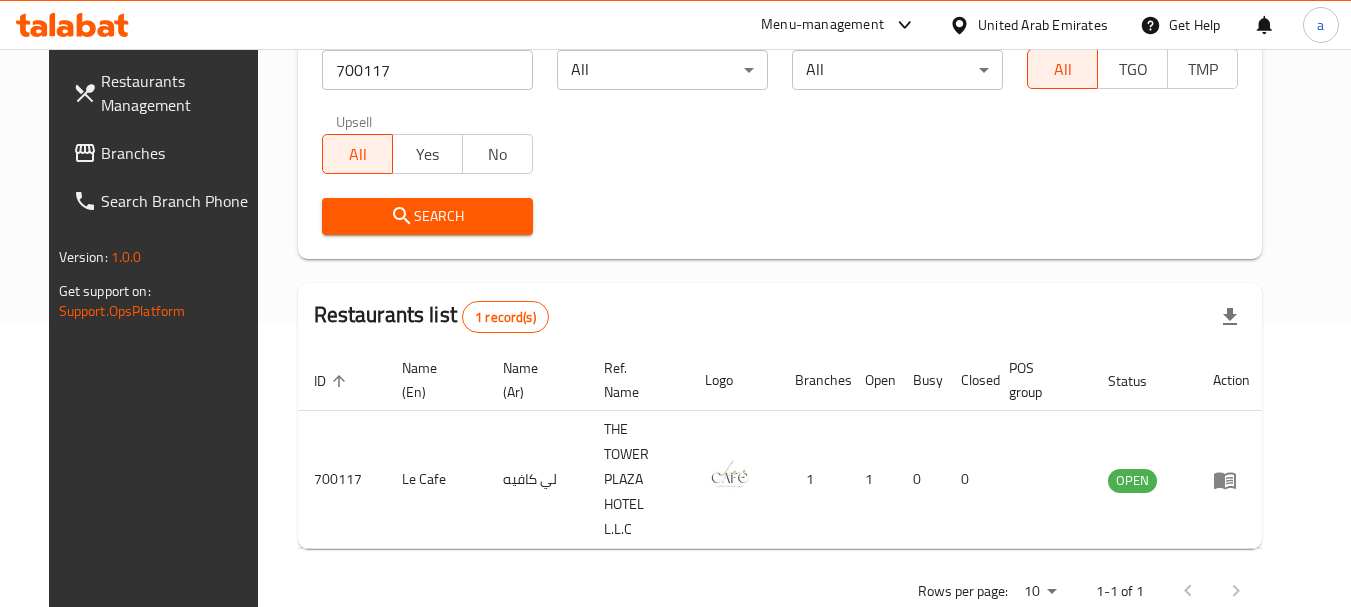 click on "Branches" at bounding box center [180, 153] 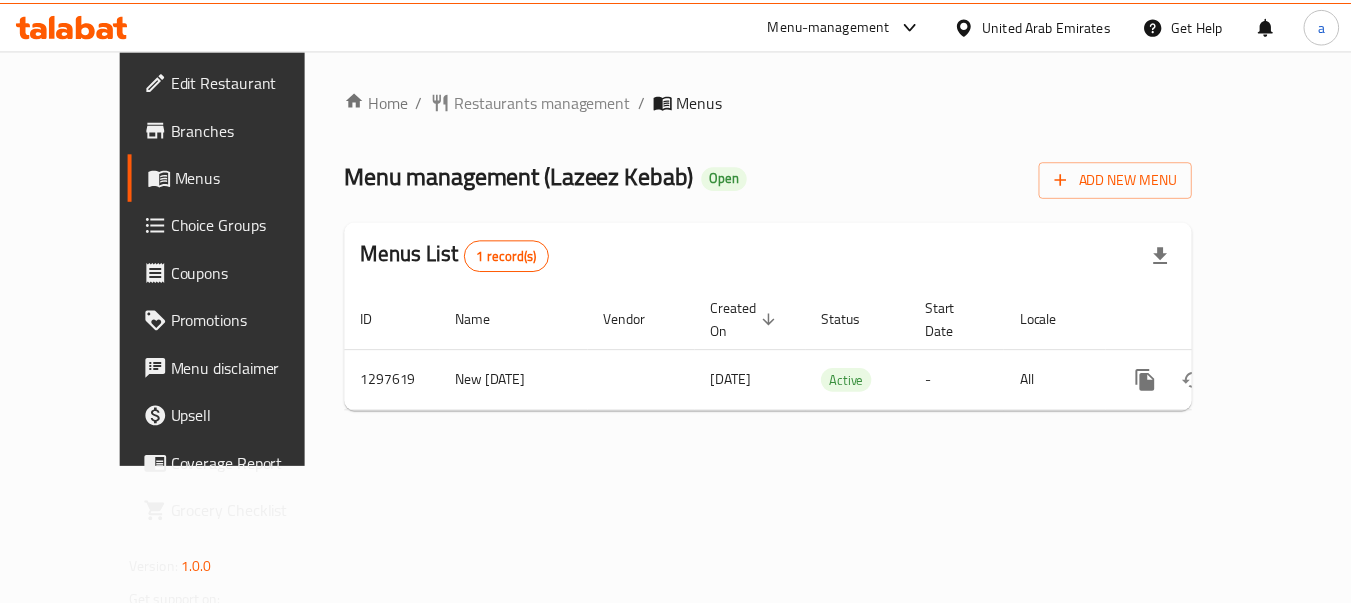 scroll, scrollTop: 0, scrollLeft: 0, axis: both 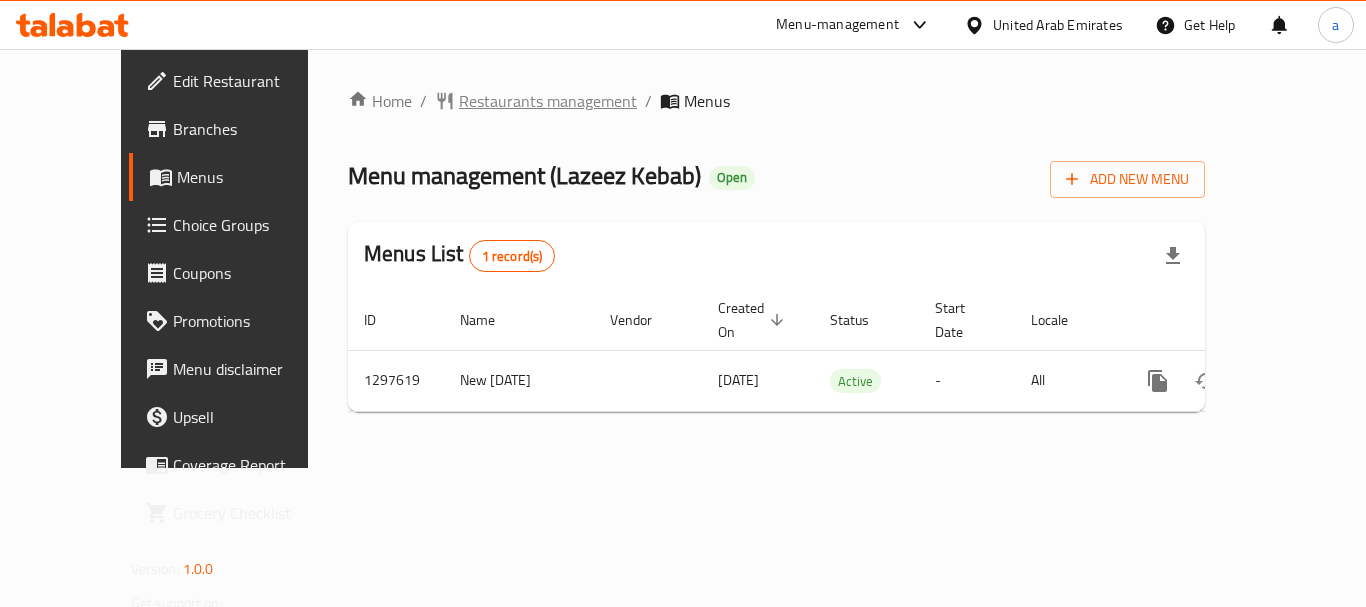 click on "Restaurants management" at bounding box center [548, 101] 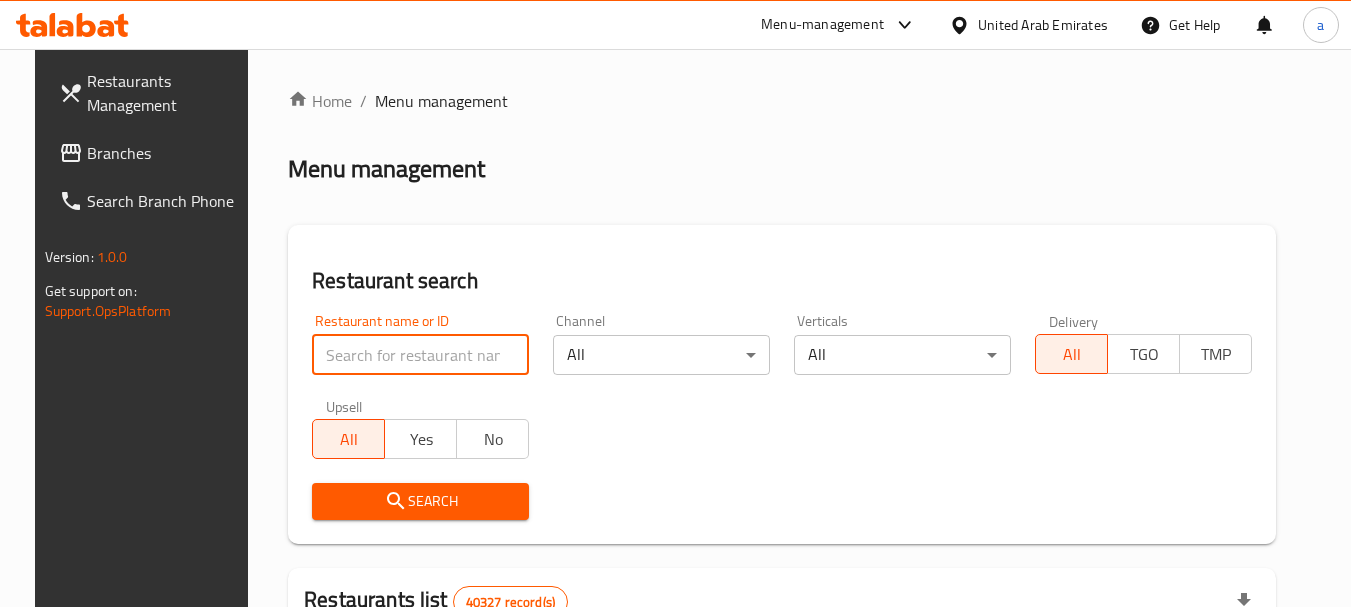 click at bounding box center [420, 355] 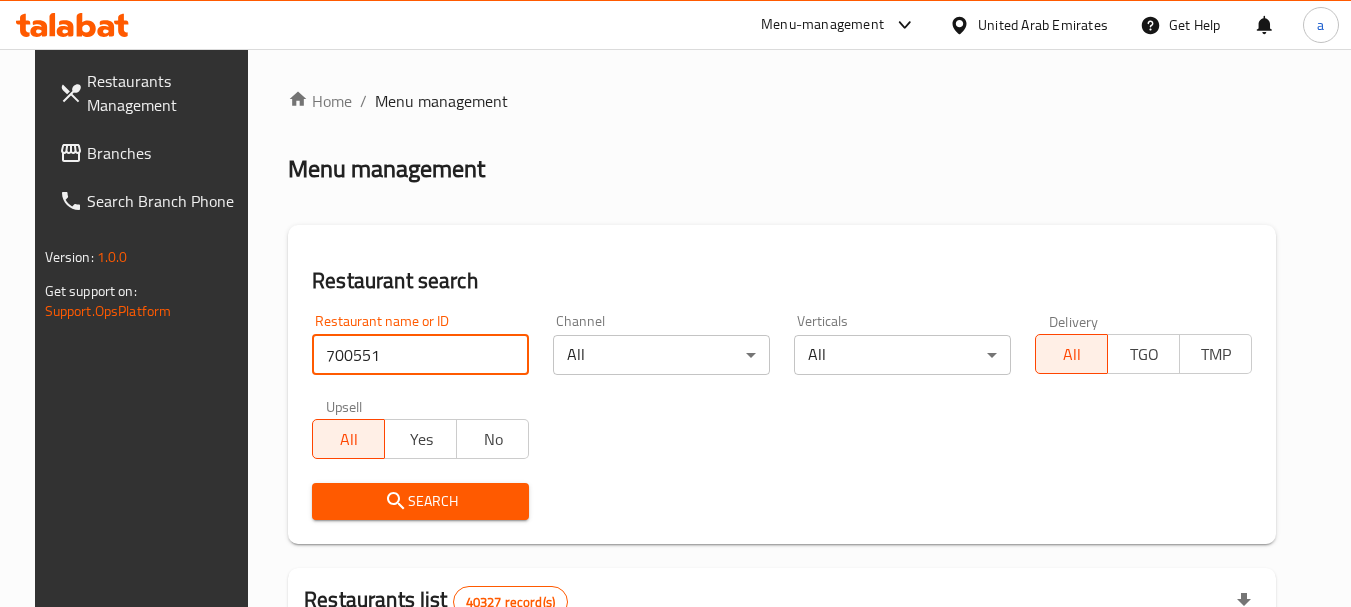 type on "700551" 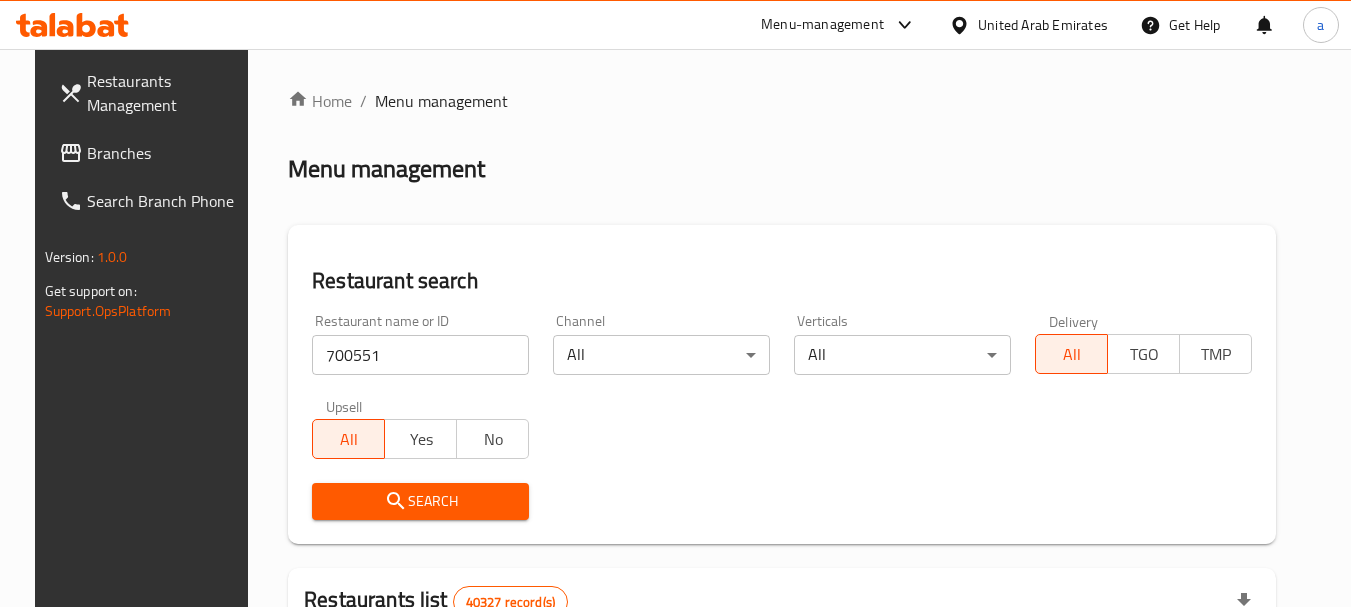 click on "Search" at bounding box center [420, 501] 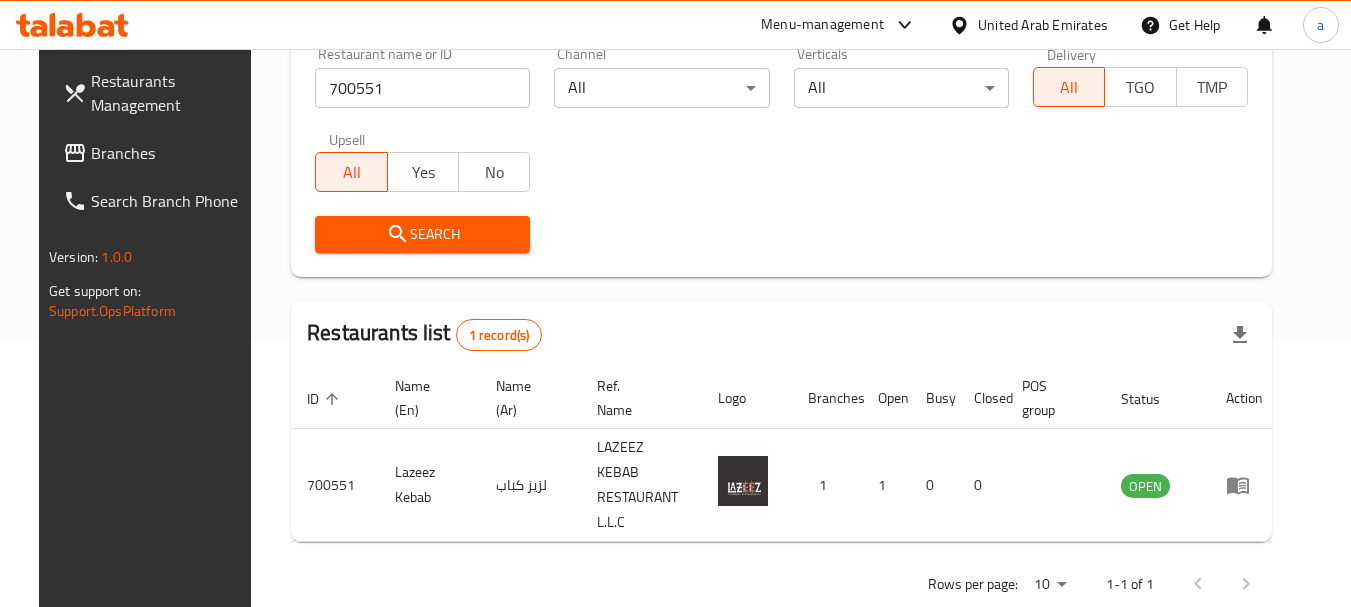 scroll, scrollTop: 268, scrollLeft: 0, axis: vertical 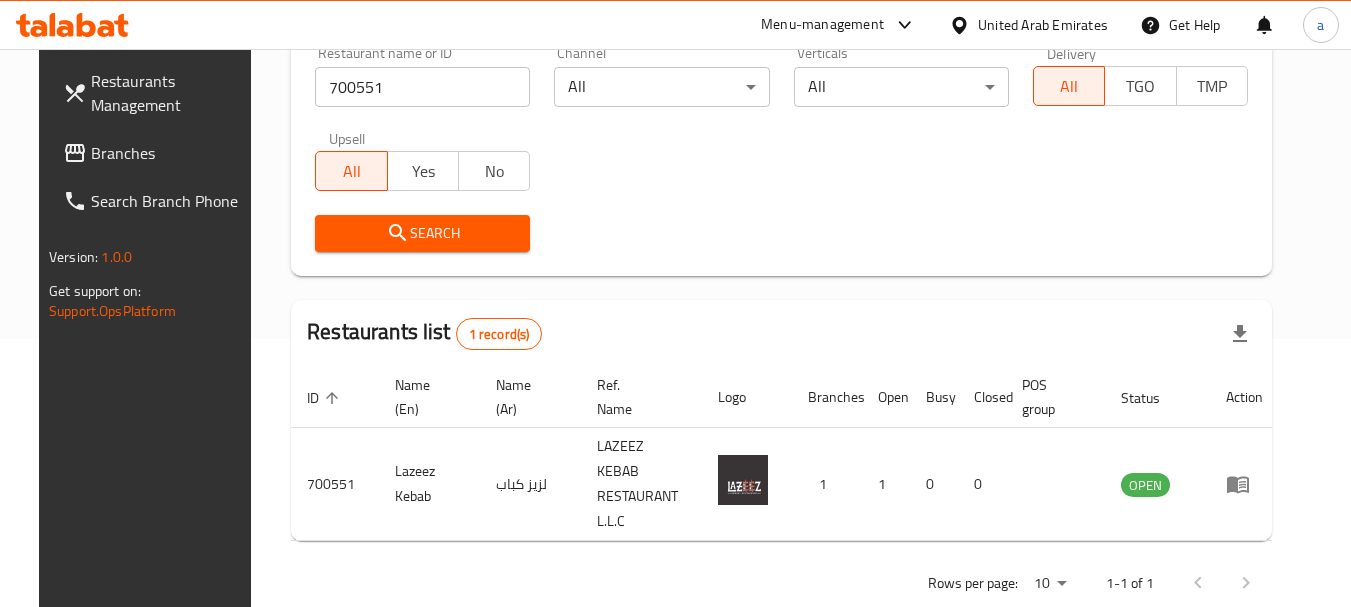 click on "Branches" at bounding box center (170, 153) 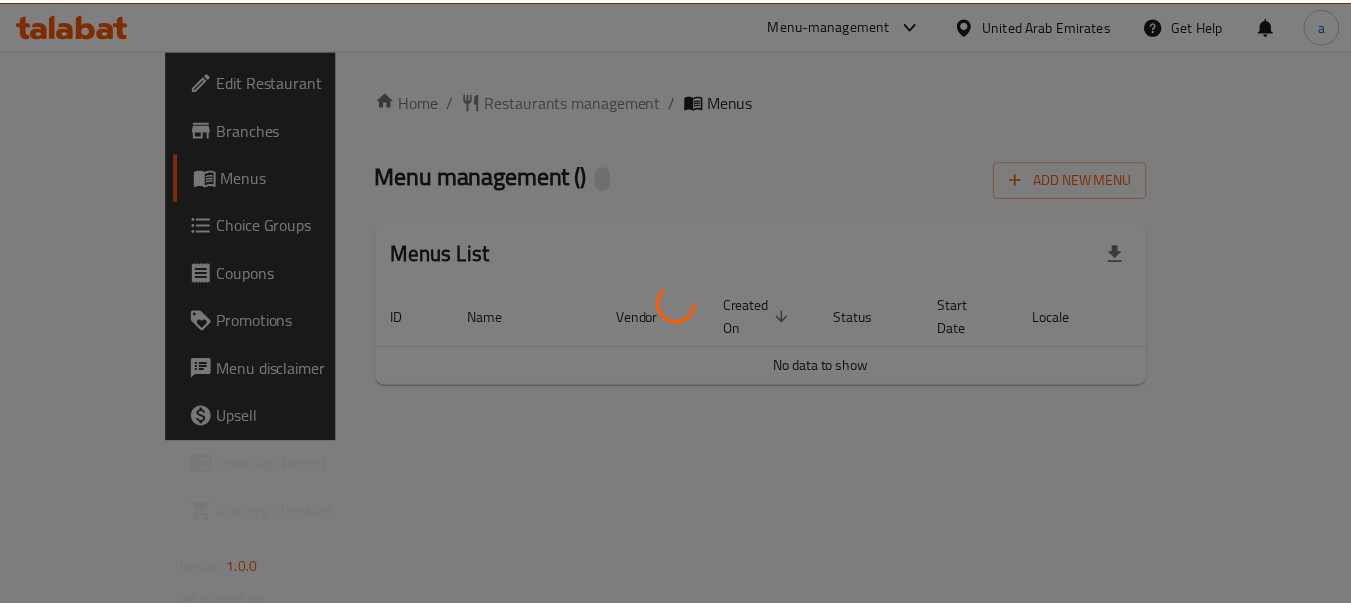 scroll, scrollTop: 0, scrollLeft: 0, axis: both 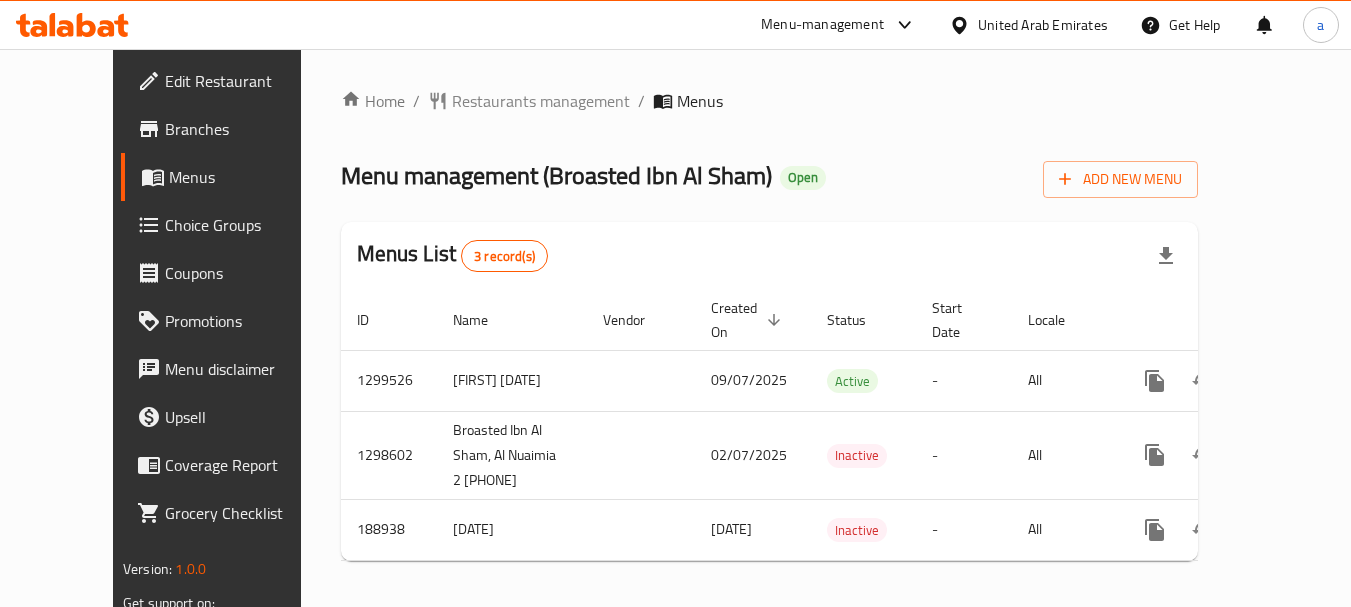 click on "Restaurants management" at bounding box center (541, 101) 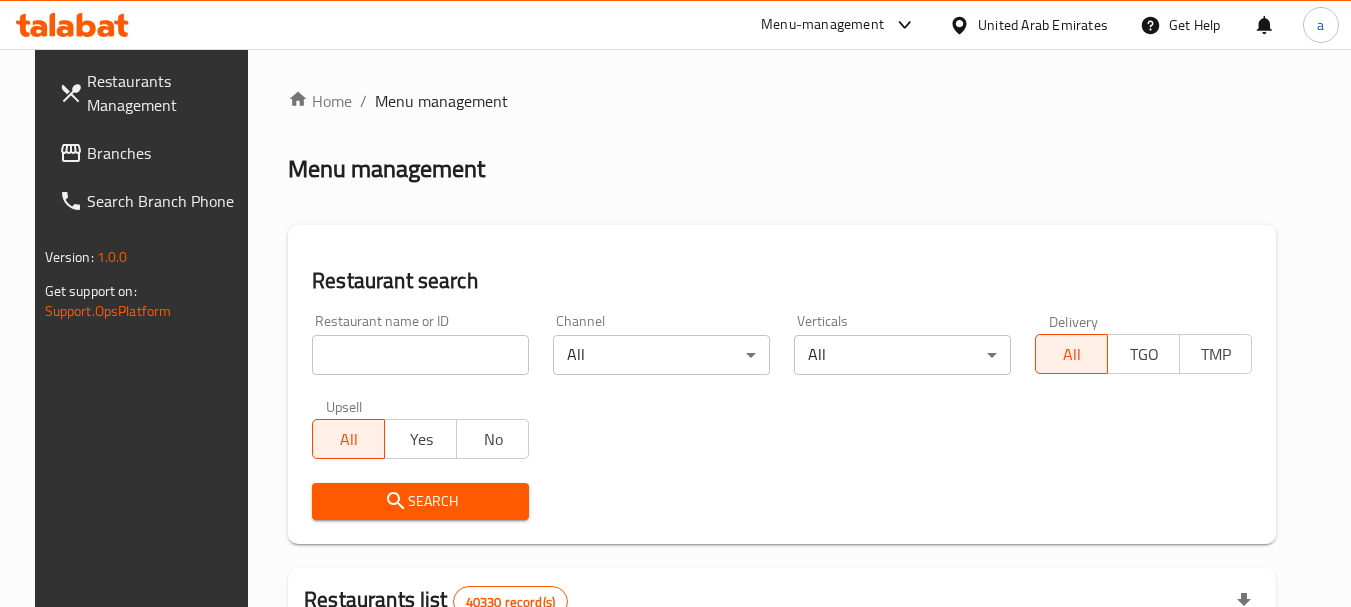 click at bounding box center [420, 355] 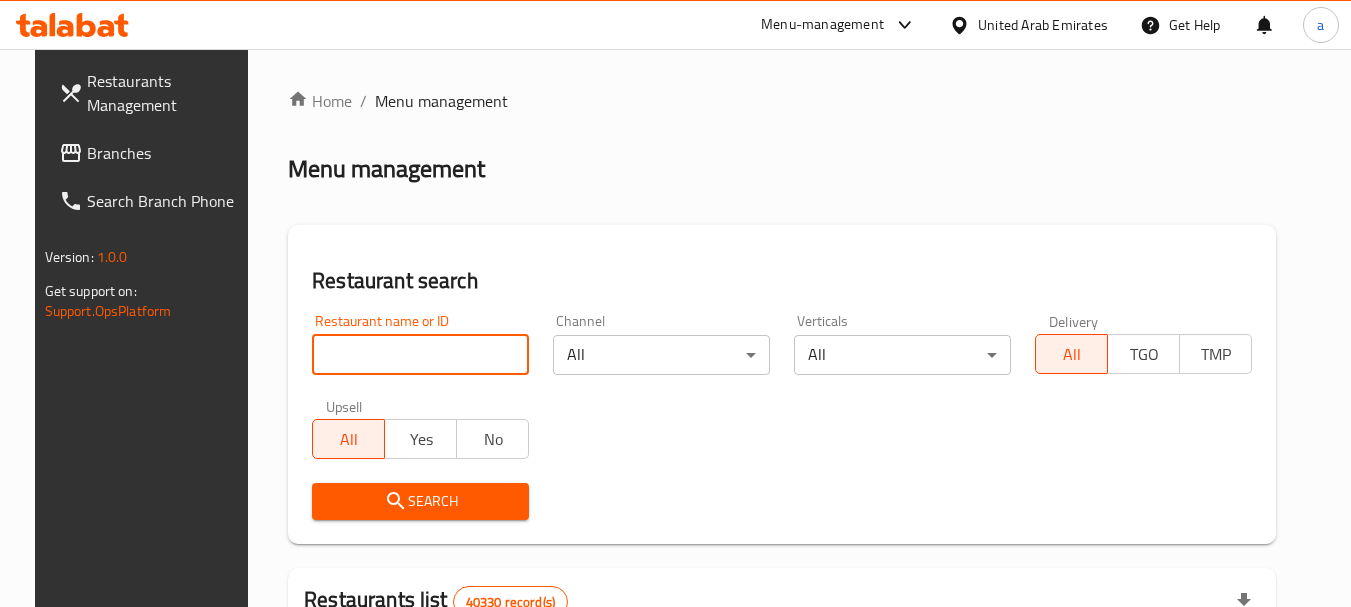 paste on "620362" 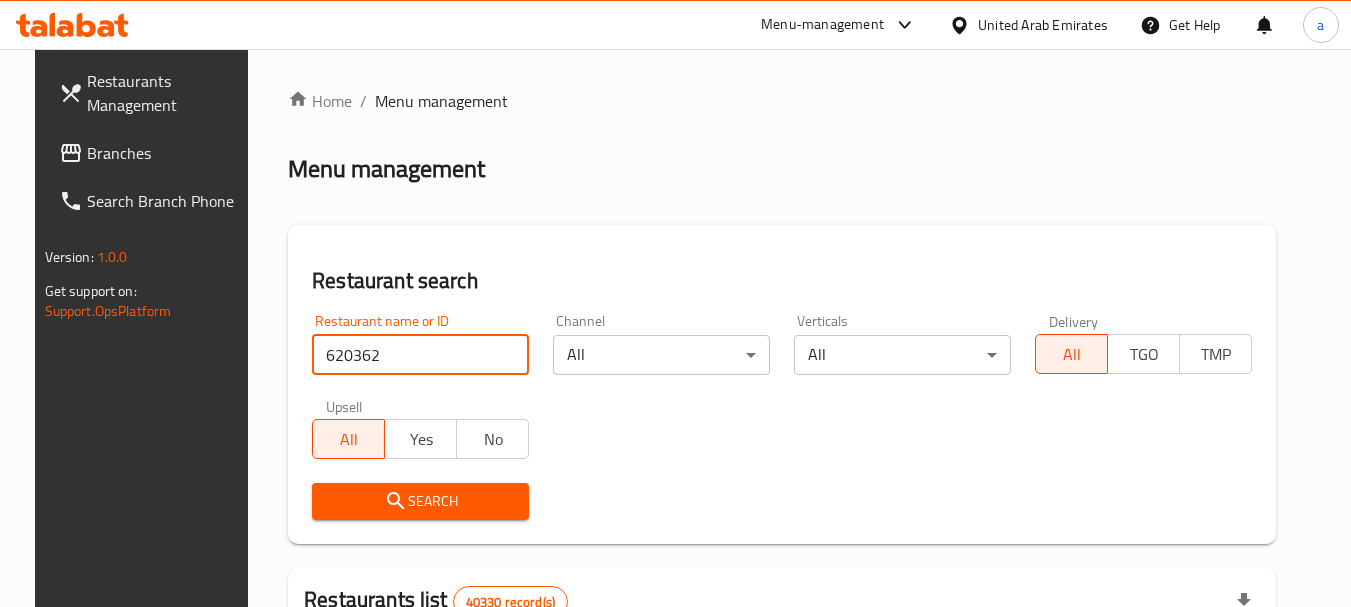 type on "620362" 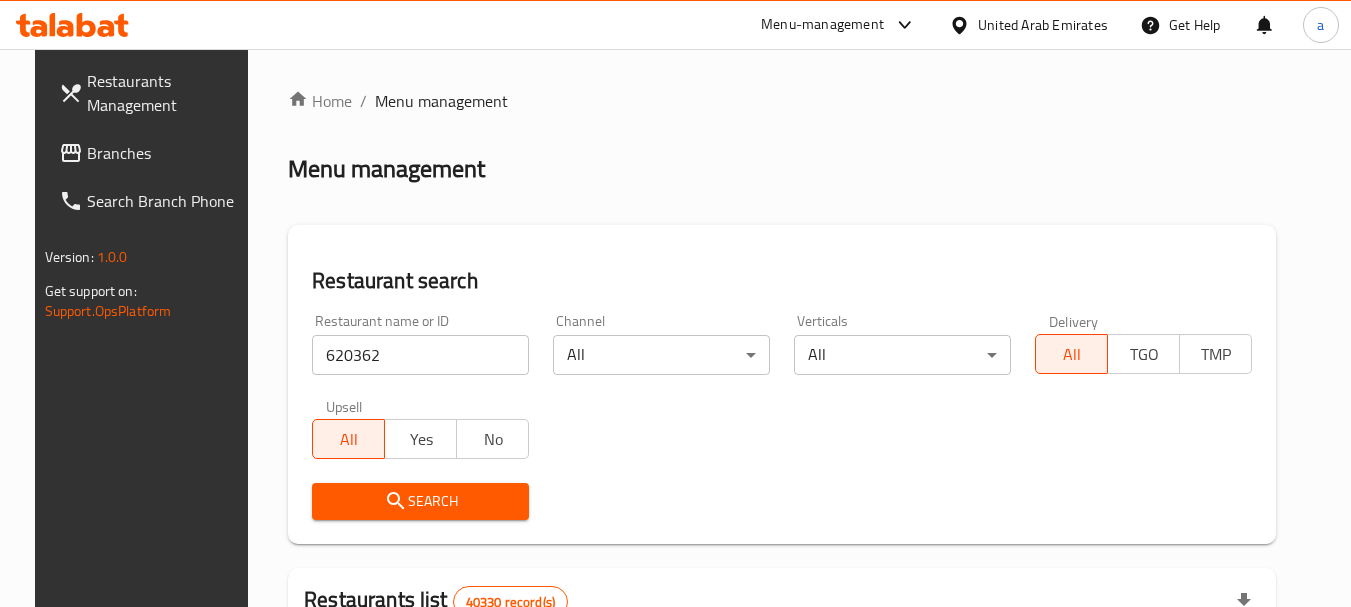 click on "Search" at bounding box center (420, 501) 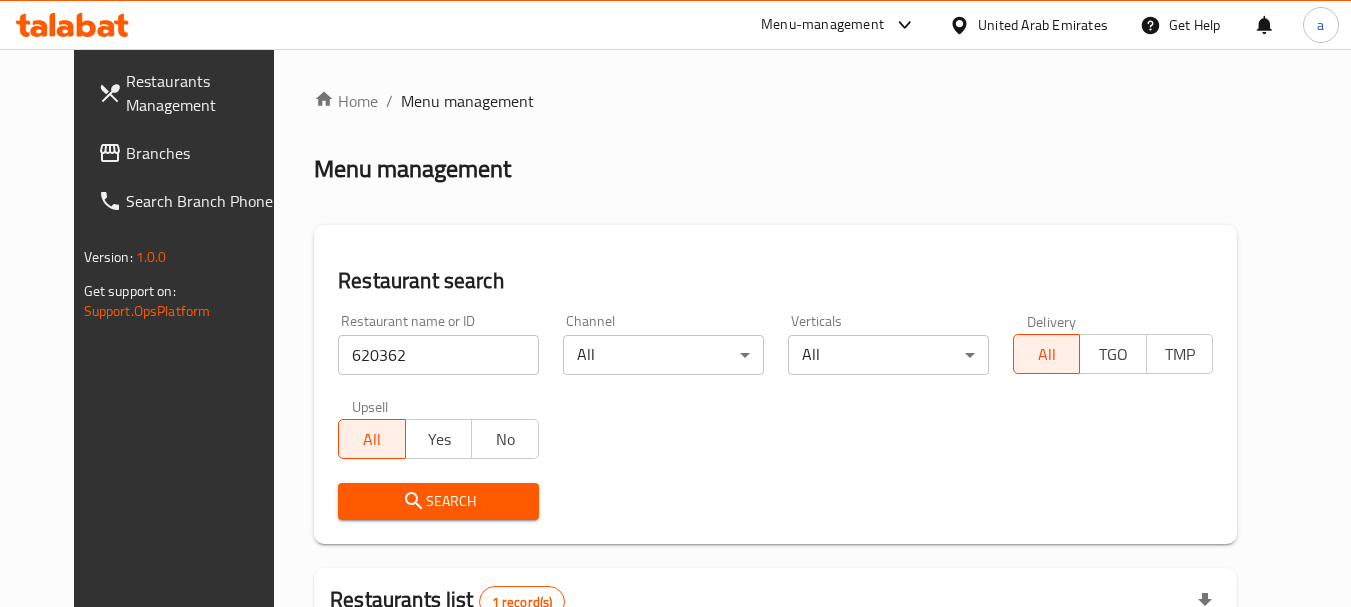 scroll, scrollTop: 260, scrollLeft: 0, axis: vertical 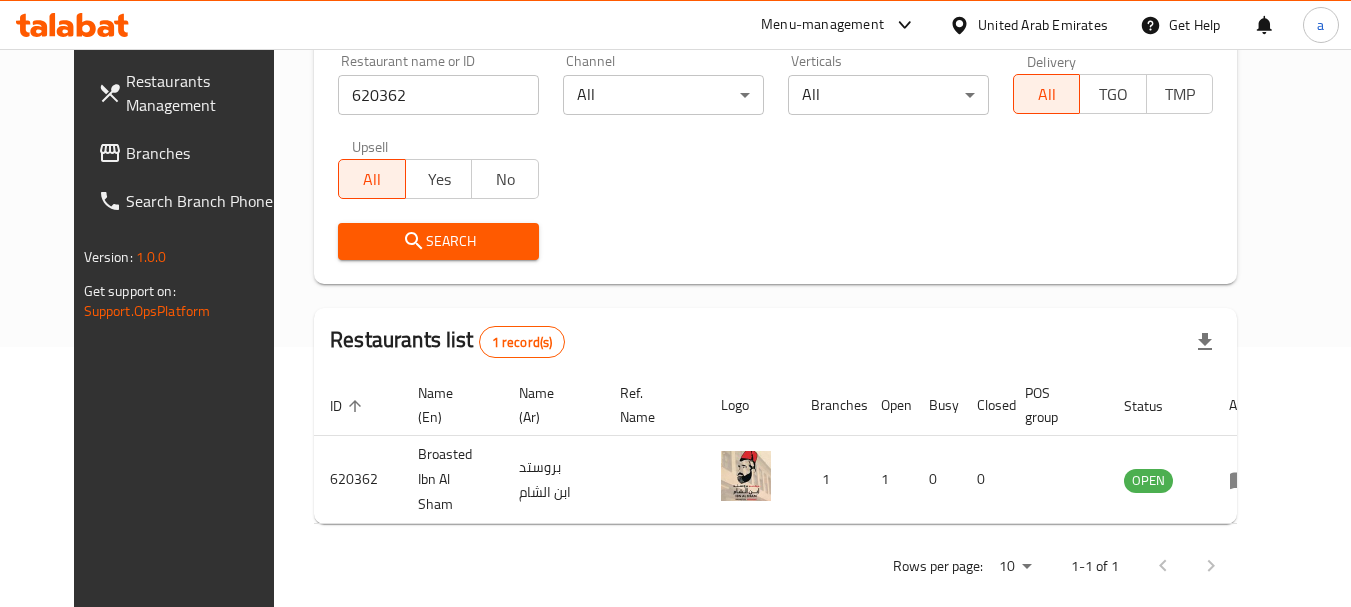 click on "Branches" at bounding box center [205, 153] 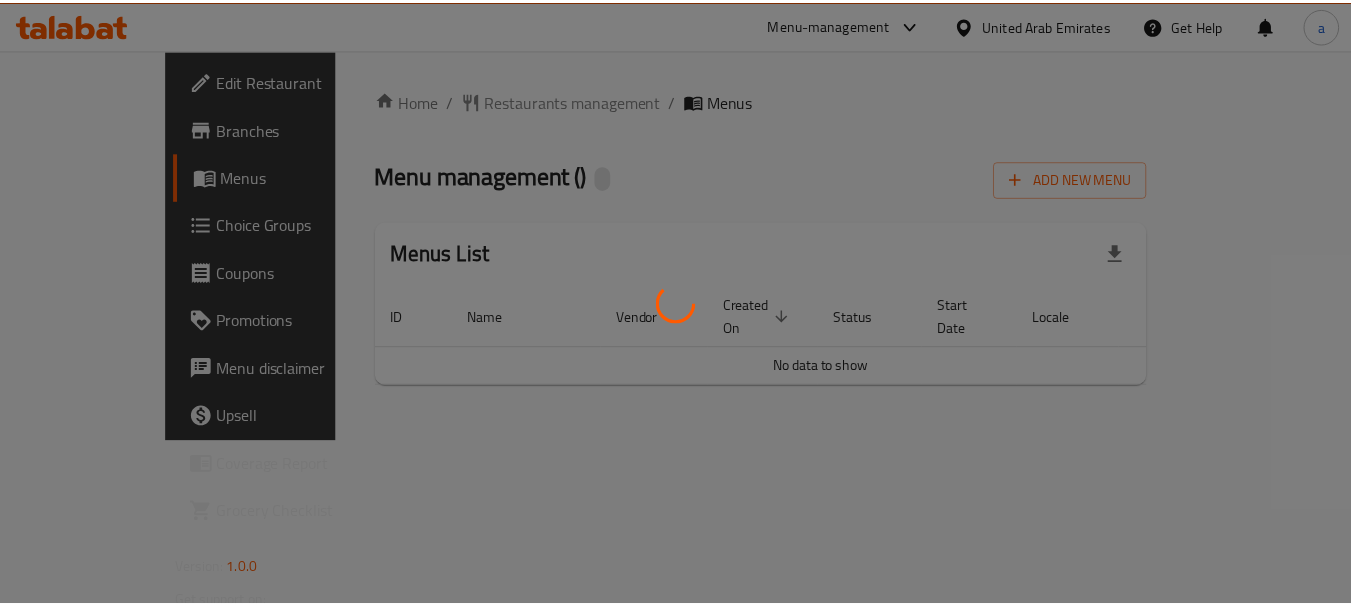 scroll, scrollTop: 0, scrollLeft: 0, axis: both 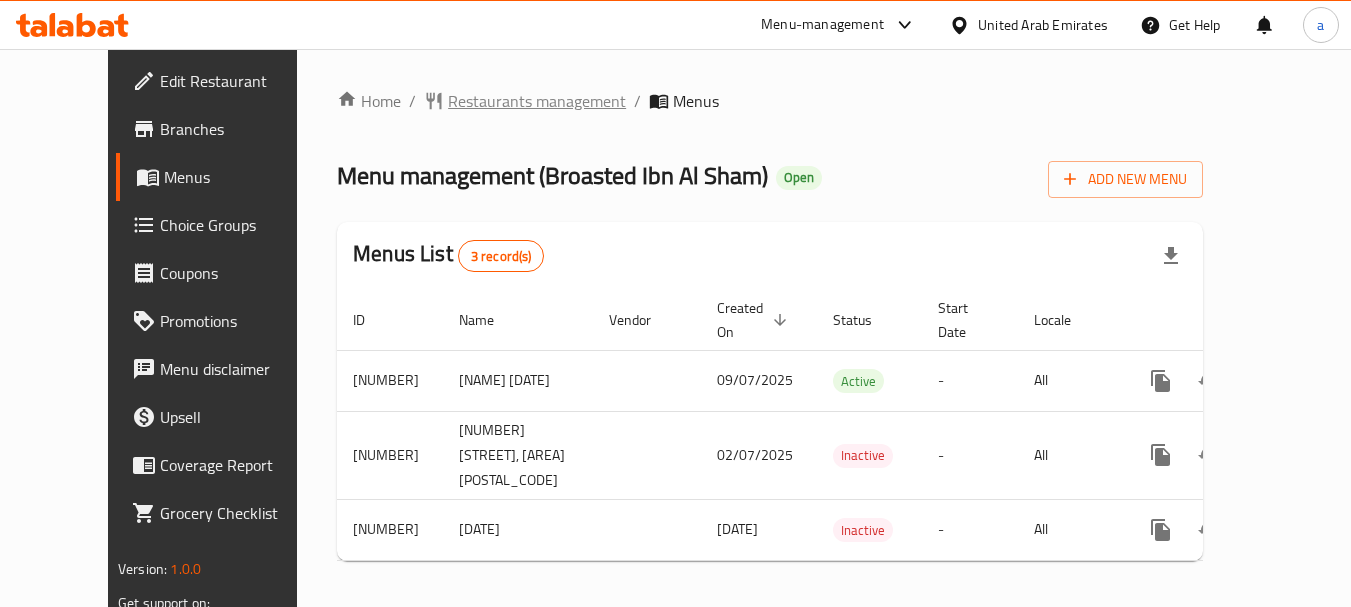 click on "Restaurants management" at bounding box center [537, 101] 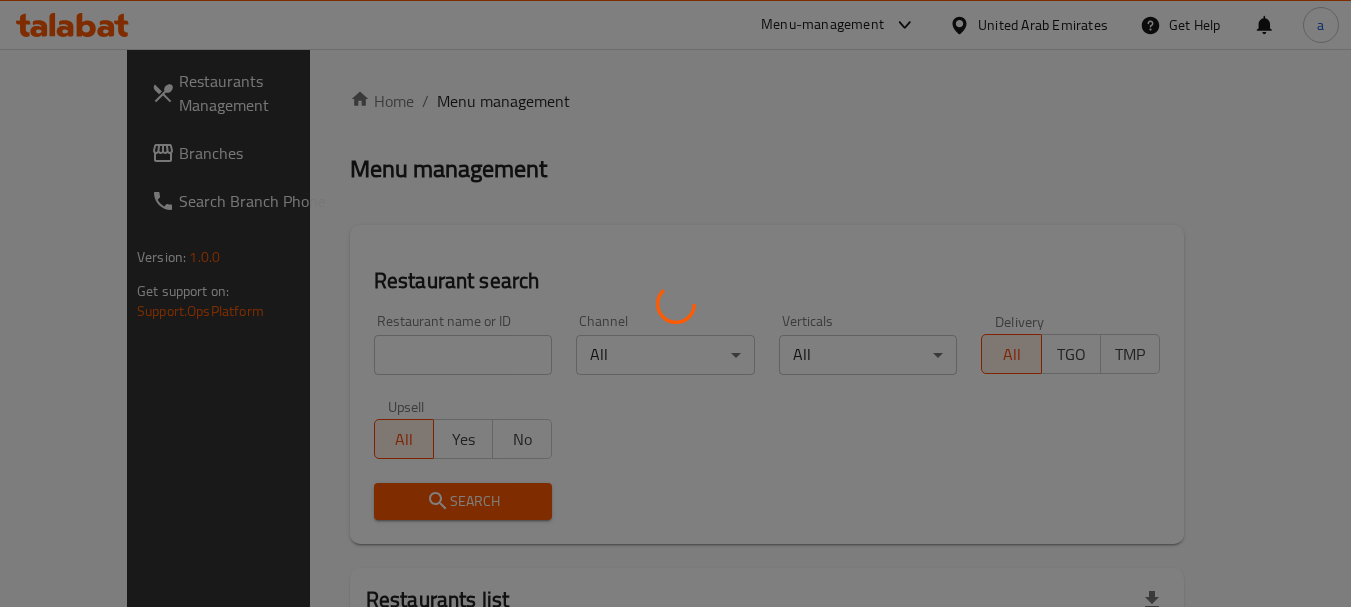 click at bounding box center [675, 303] 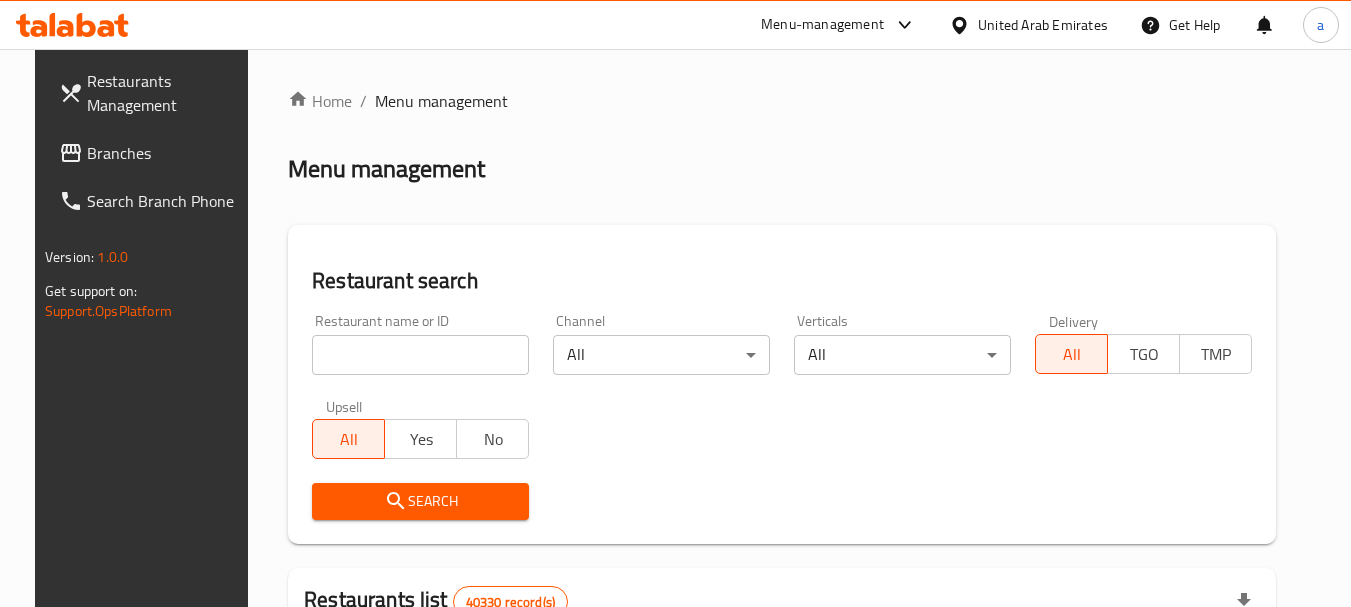drag, startPoint x: 400, startPoint y: 353, endPoint x: 419, endPoint y: 392, distance: 43.382023 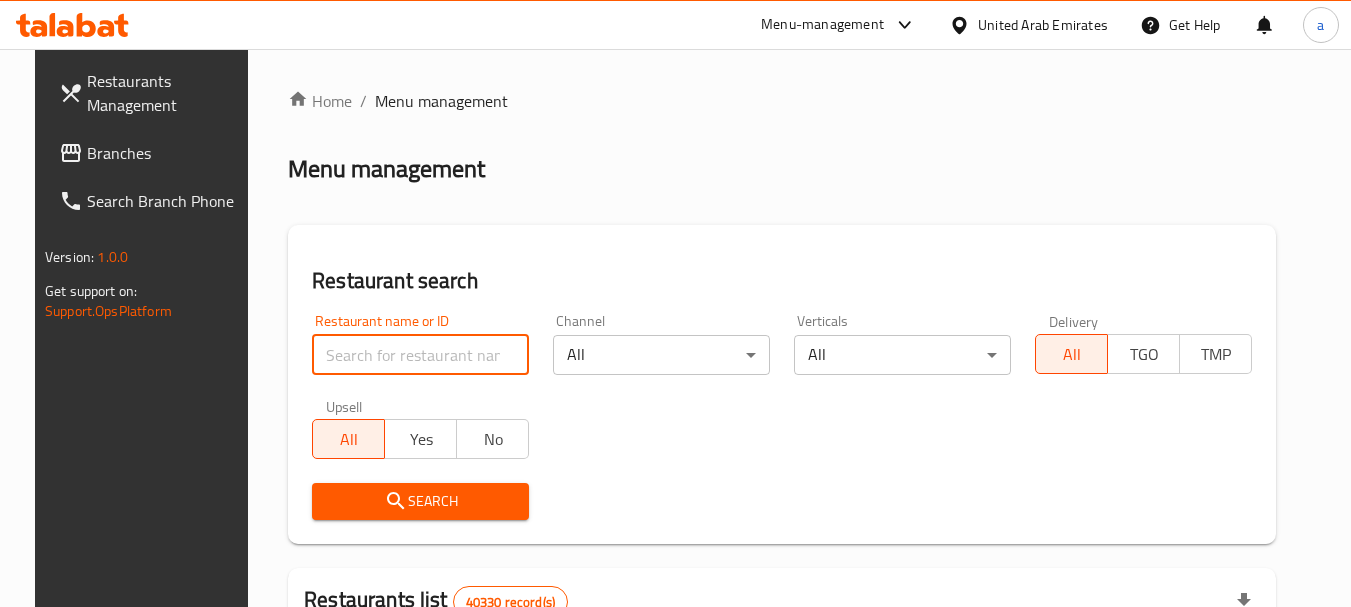 paste on "620362" 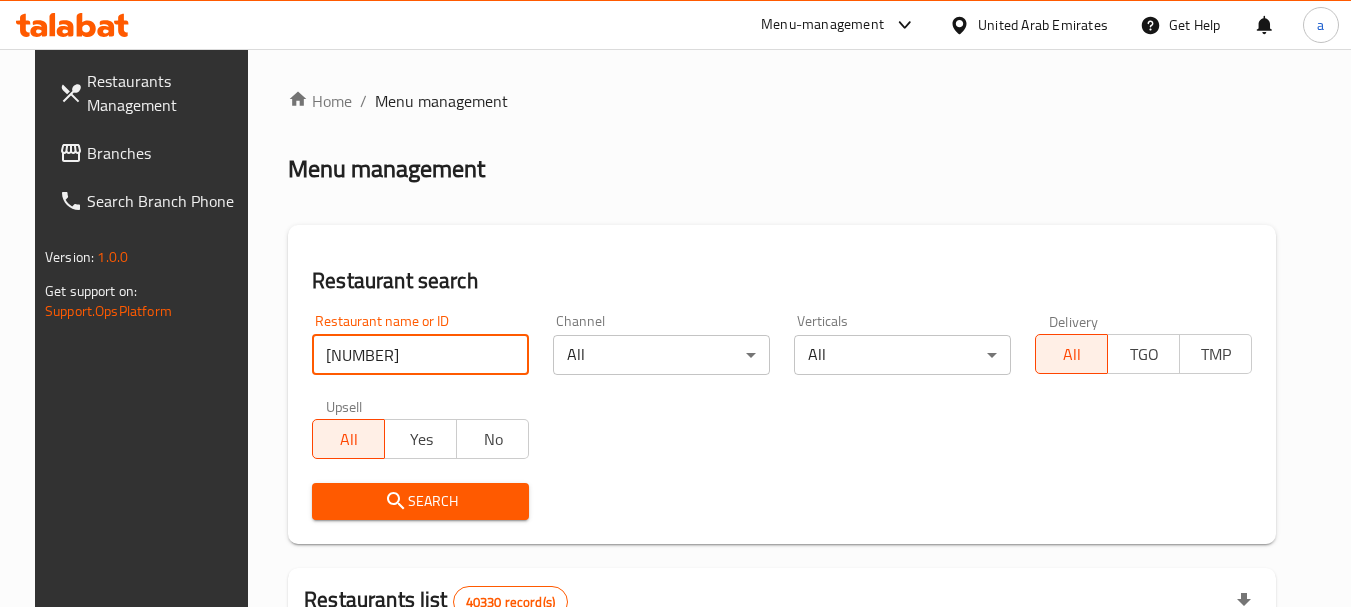type on "620362" 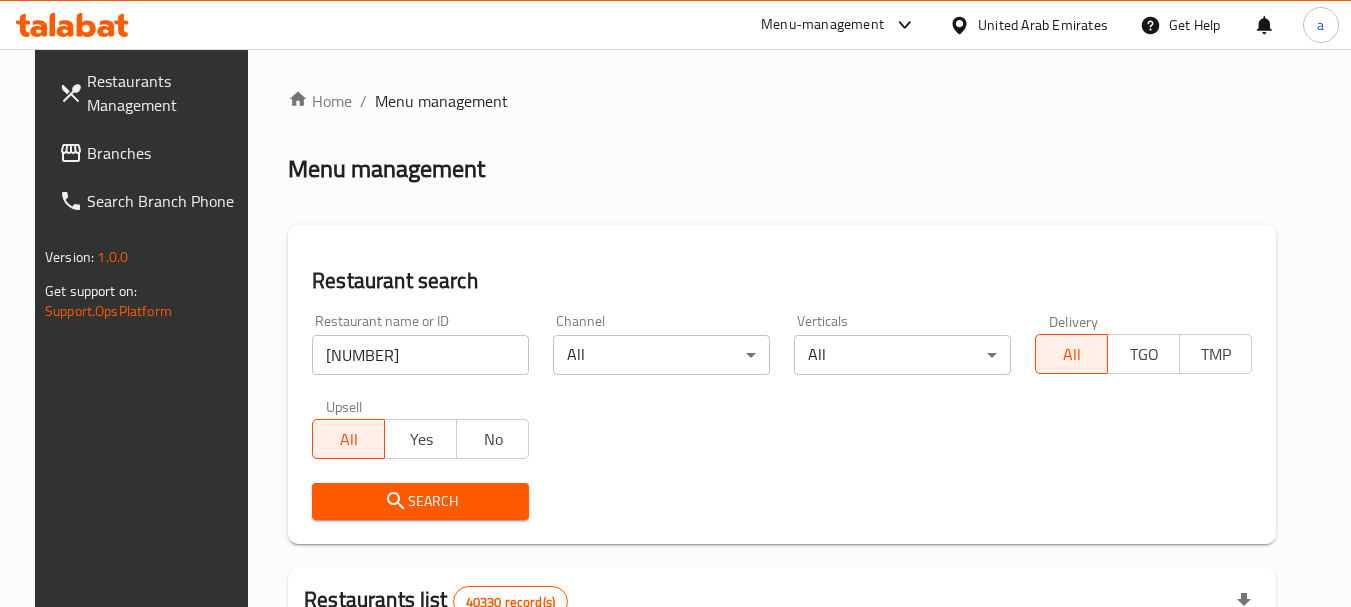 click on "Search" at bounding box center [420, 501] 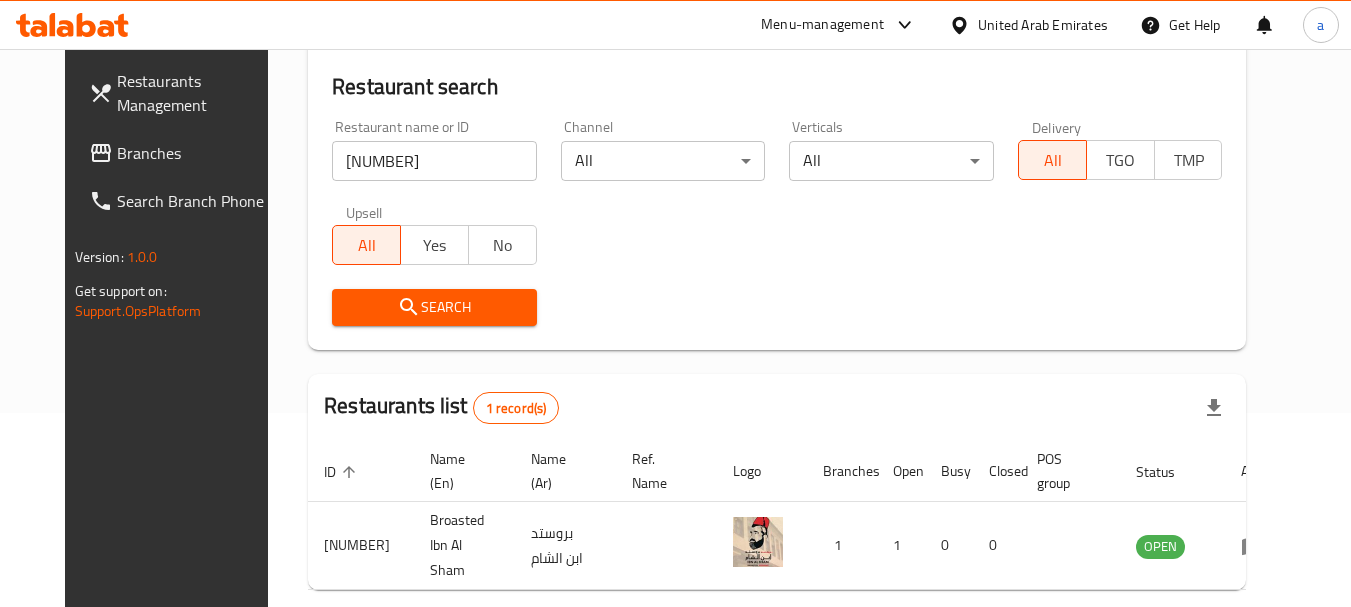 scroll, scrollTop: 160, scrollLeft: 0, axis: vertical 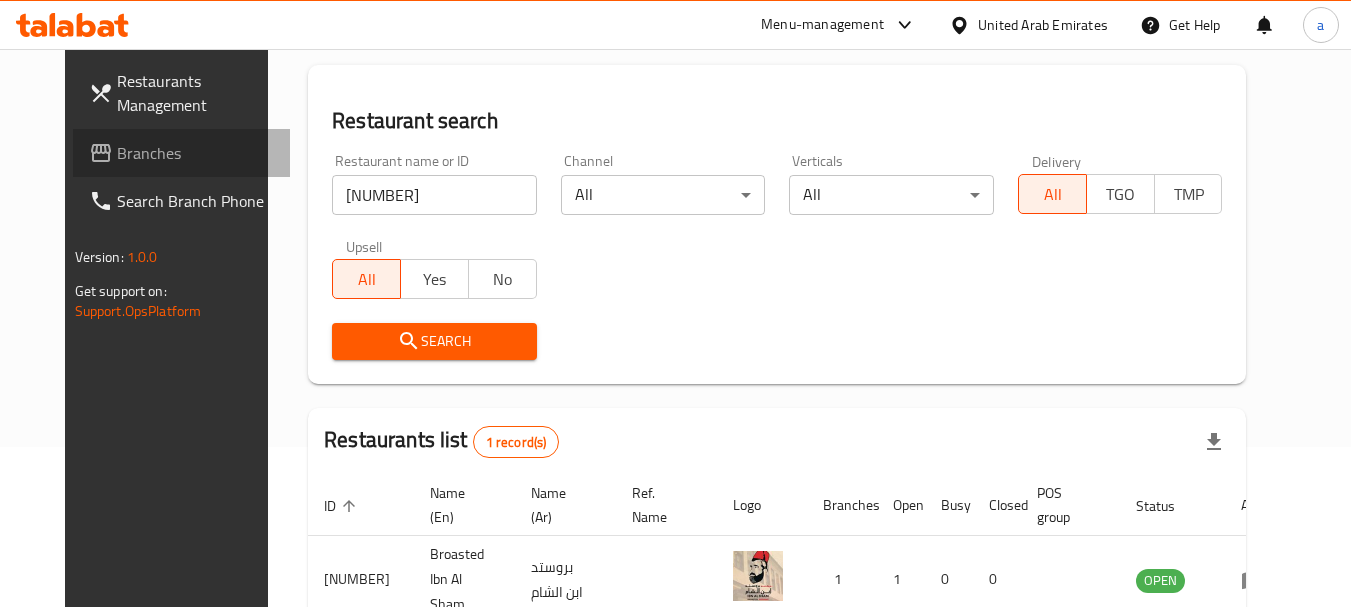 click on "Branches" at bounding box center [196, 153] 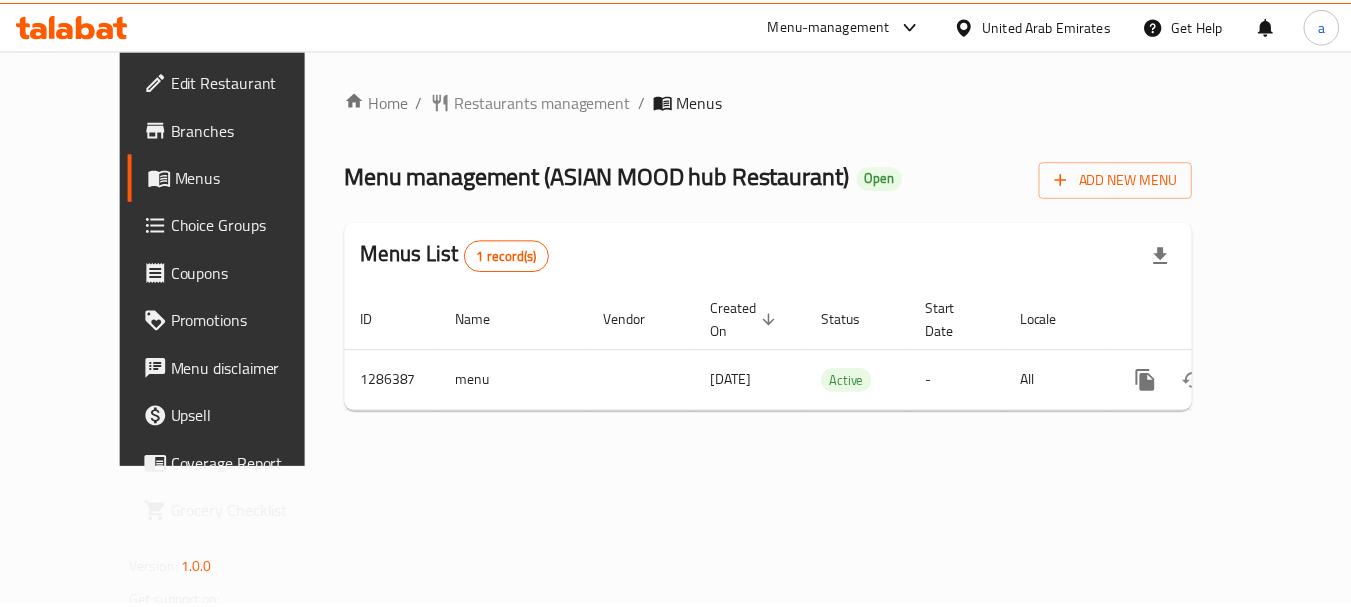 scroll, scrollTop: 0, scrollLeft: 0, axis: both 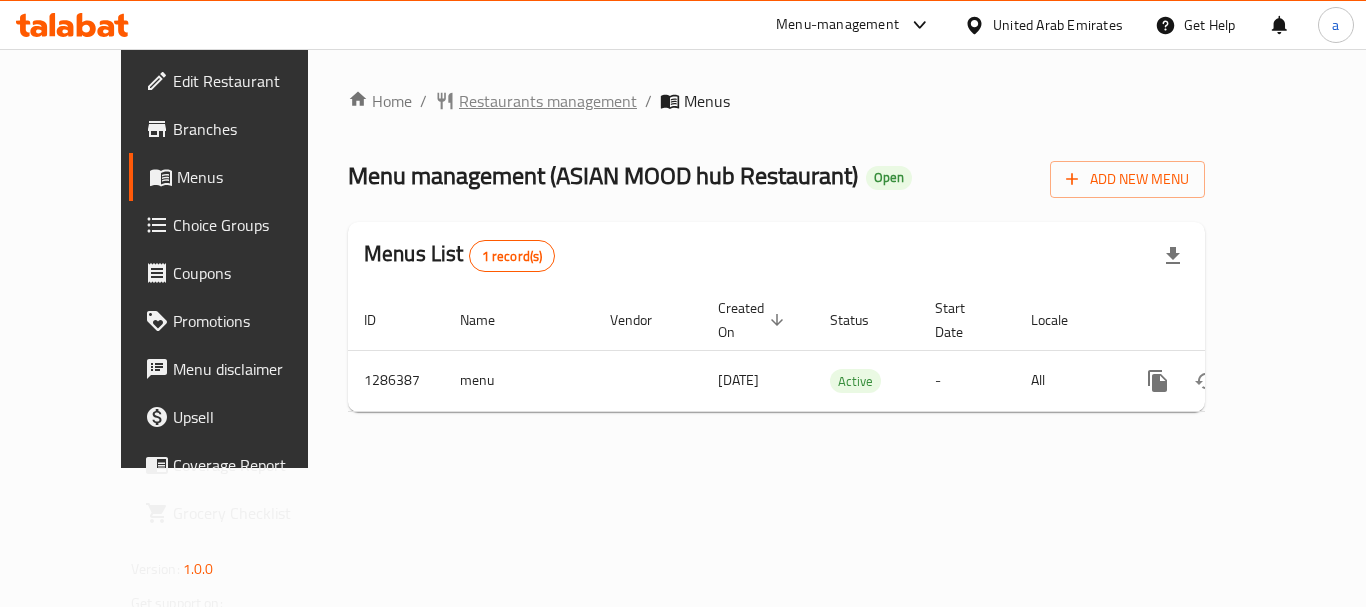 click on "Restaurants management" at bounding box center [548, 101] 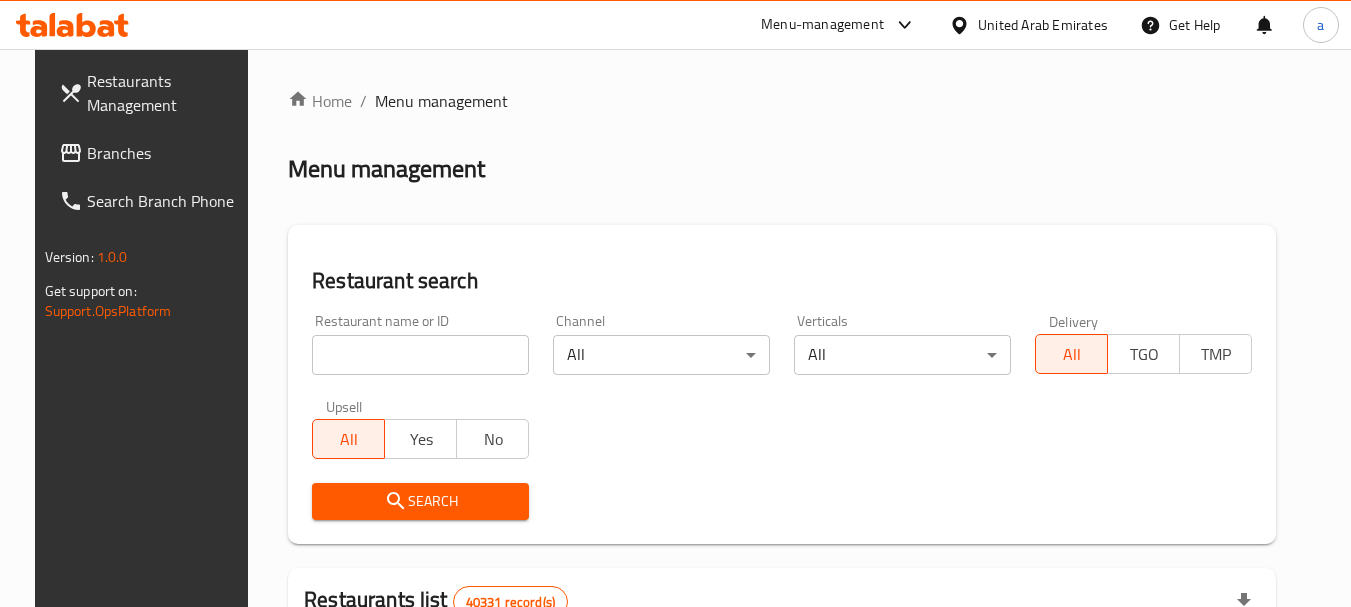 click at bounding box center (420, 355) 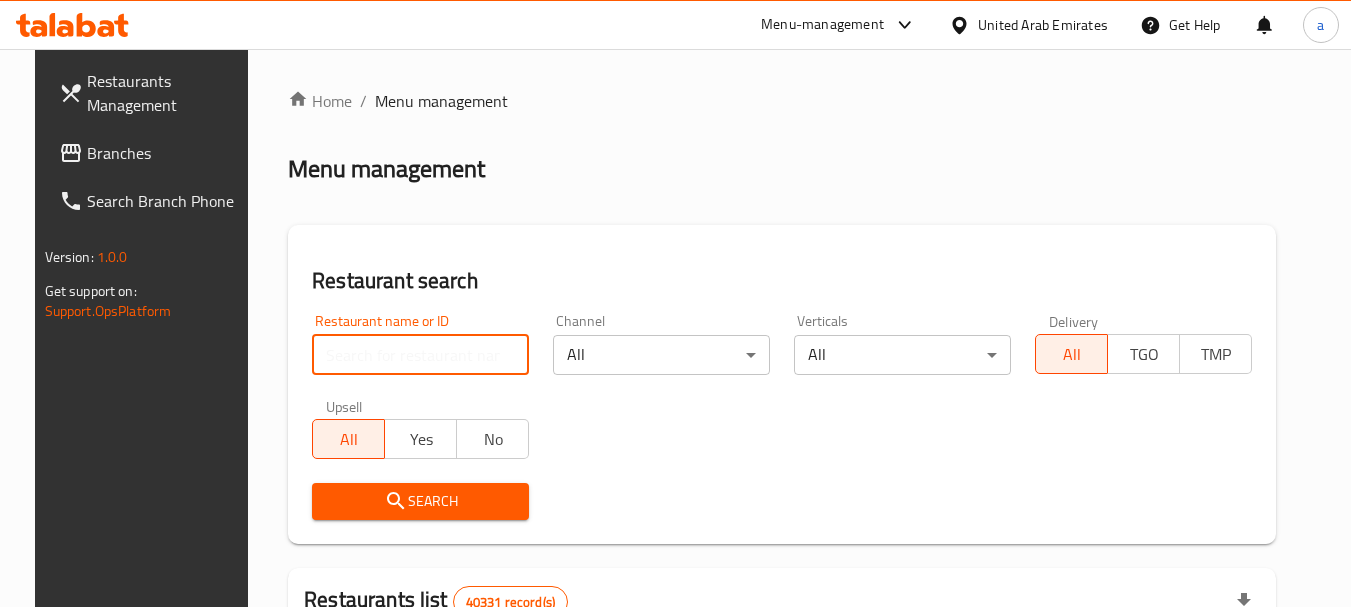paste on "696244" 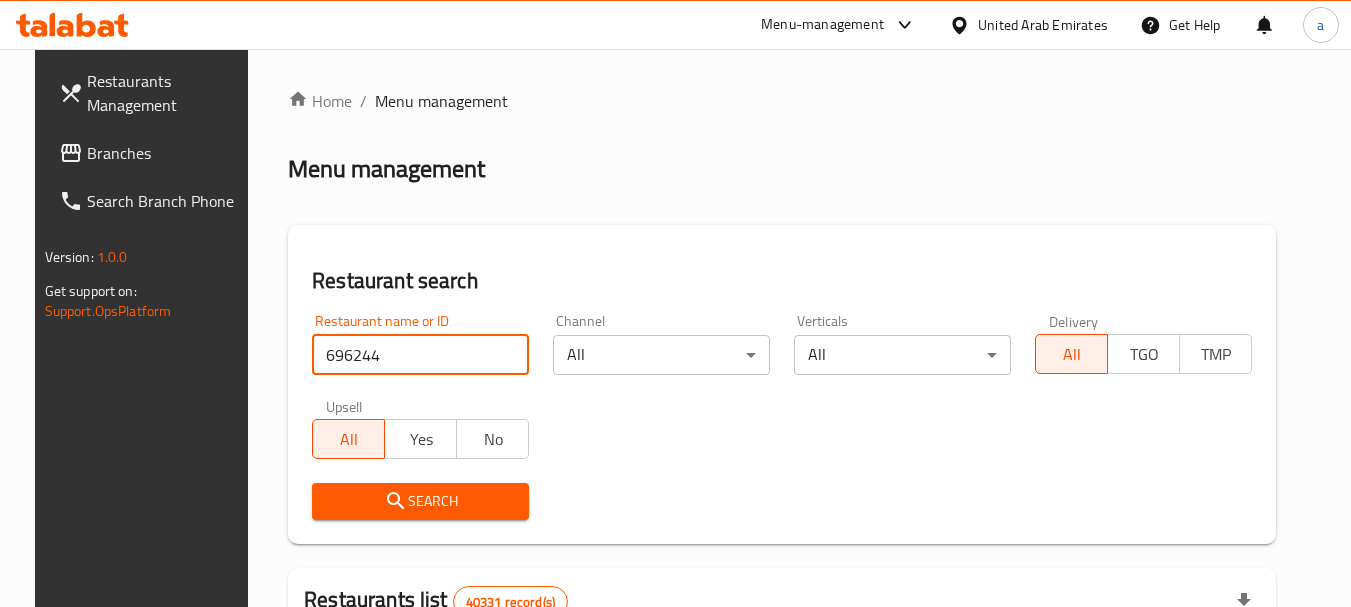 type on "696244" 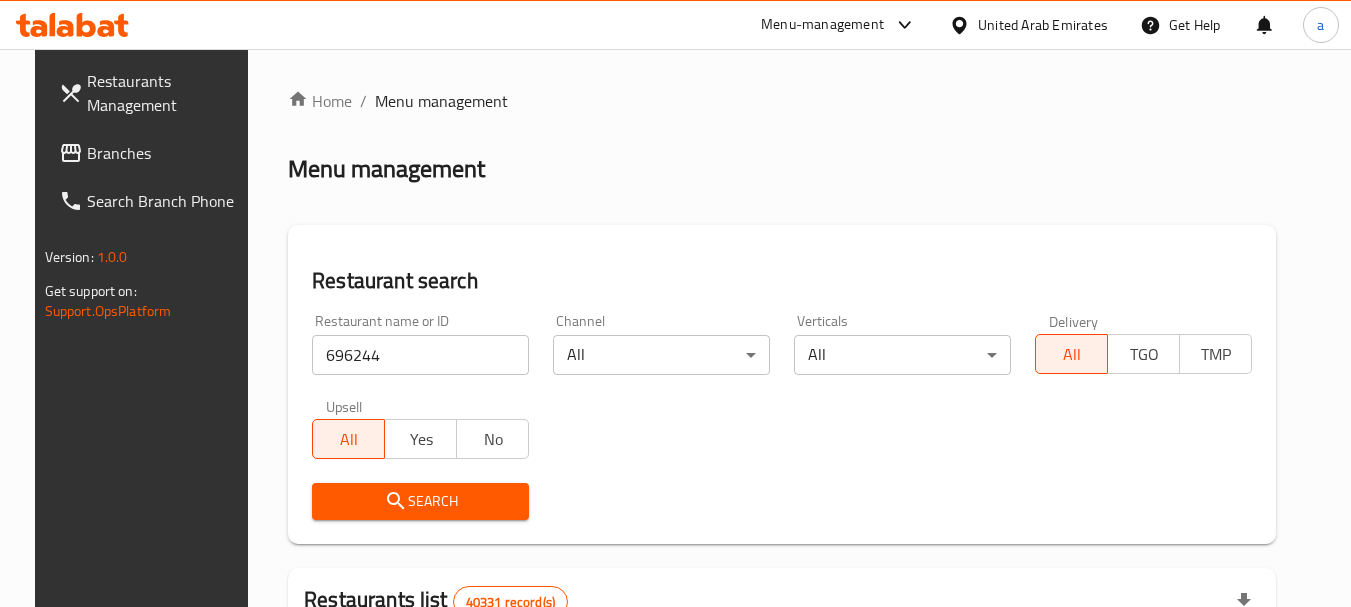click on "Search" at bounding box center (420, 501) 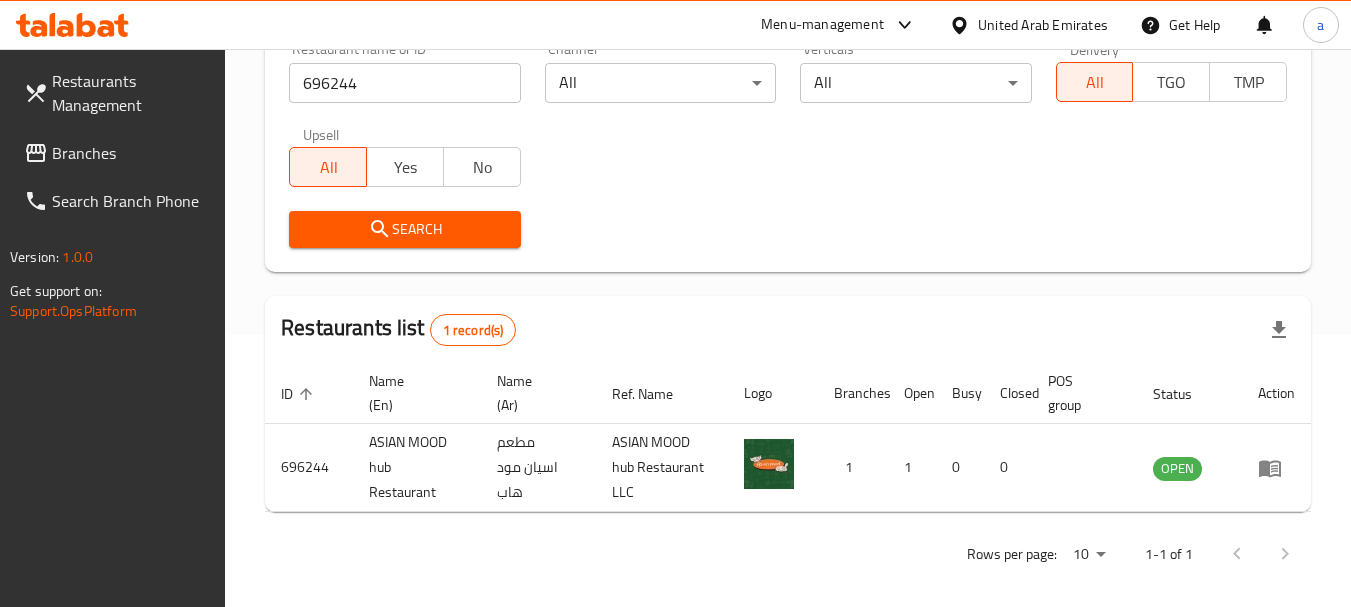 scroll, scrollTop: 285, scrollLeft: 0, axis: vertical 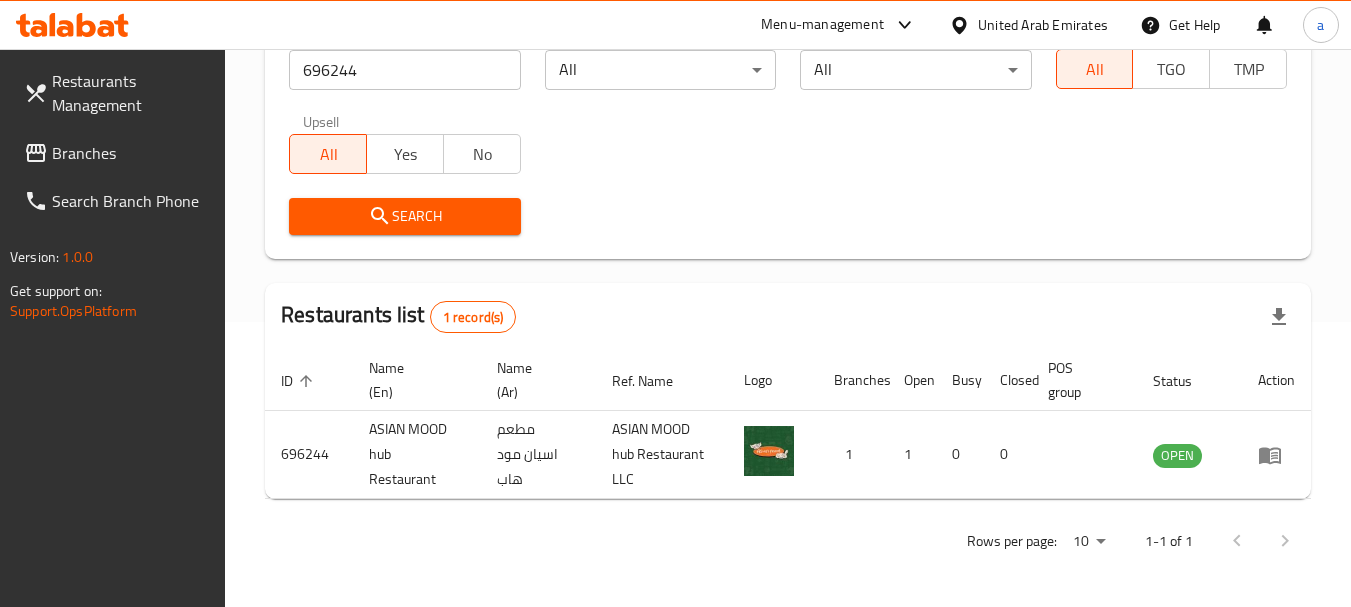 click on "Branches" at bounding box center [131, 153] 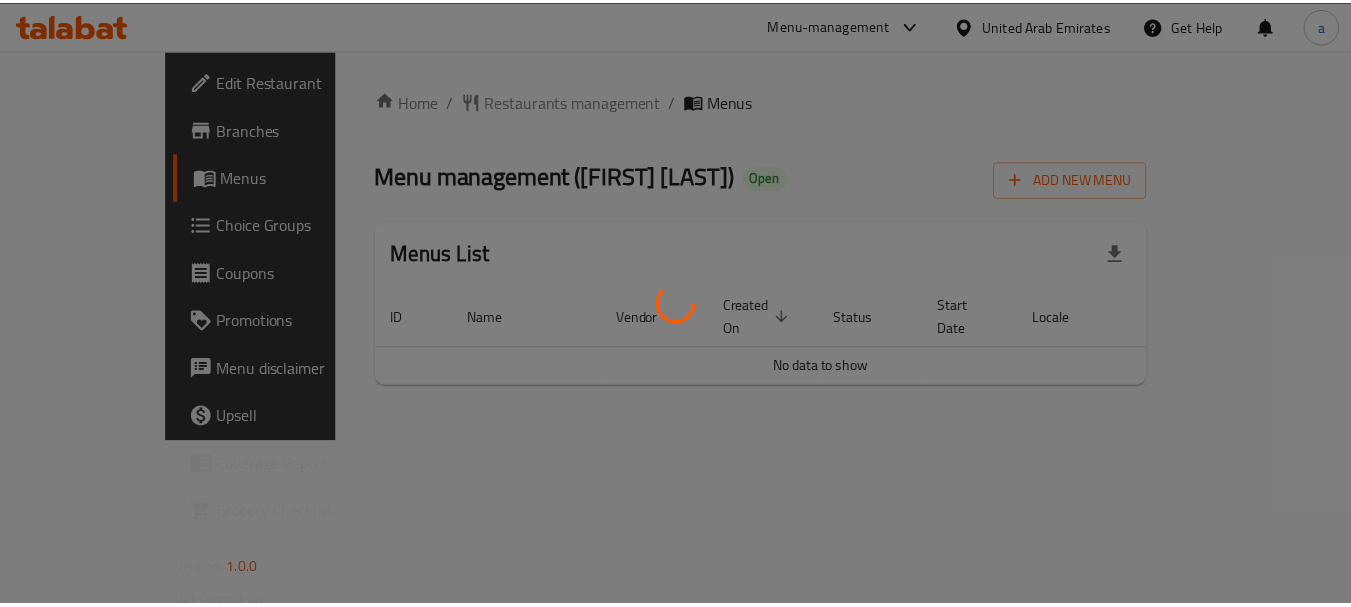 scroll, scrollTop: 0, scrollLeft: 0, axis: both 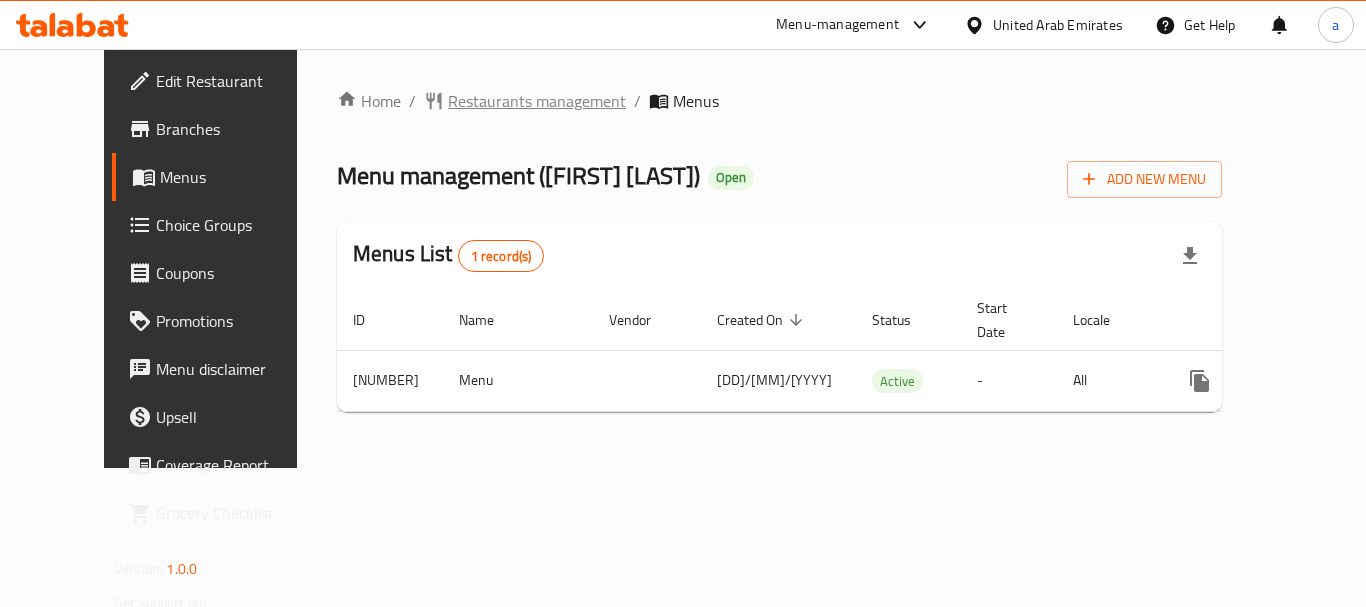 click on "Restaurants management" at bounding box center [537, 101] 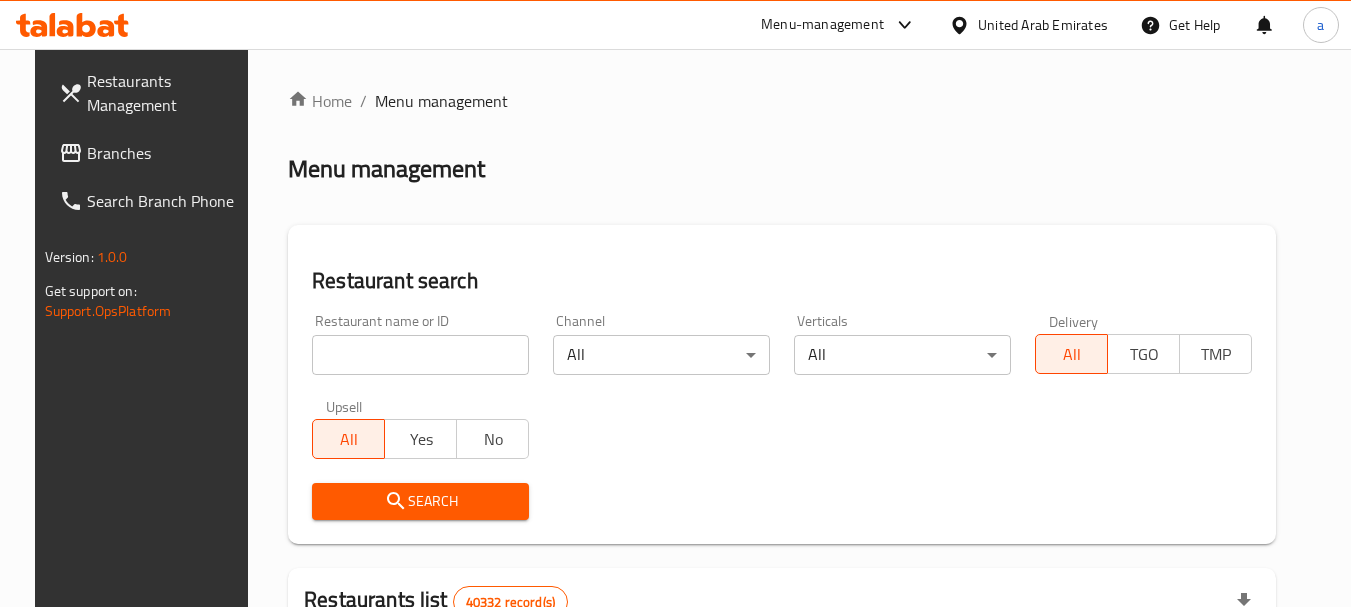 click at bounding box center (420, 355) 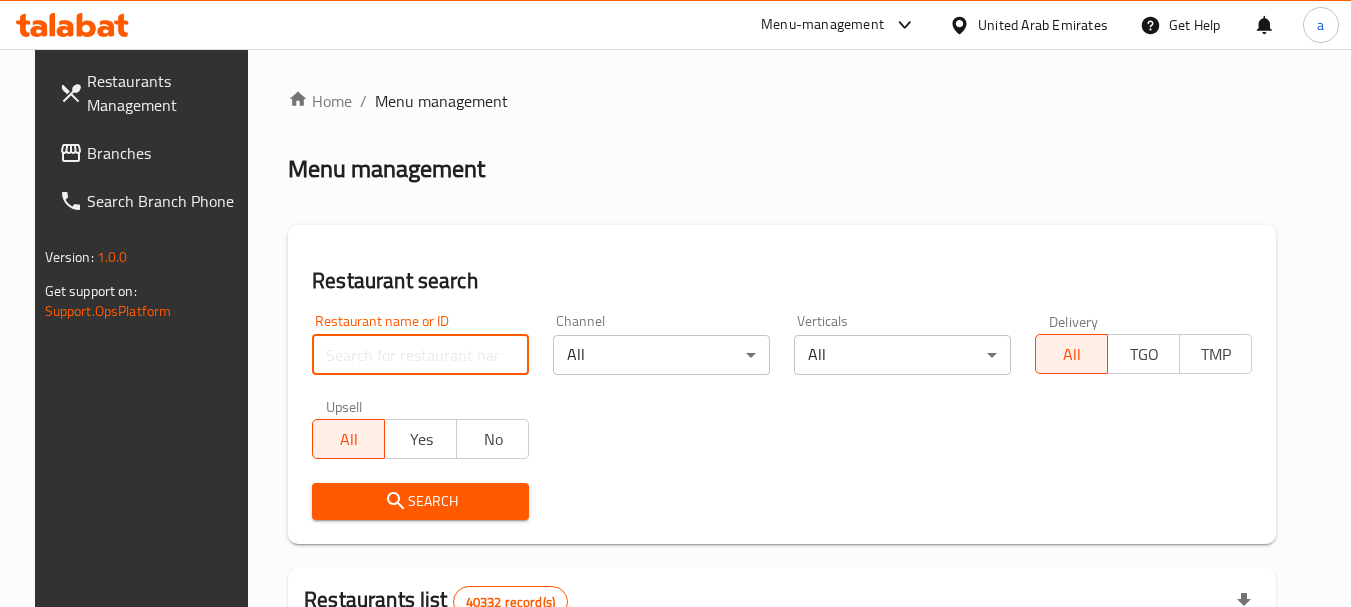 paste on "701710" 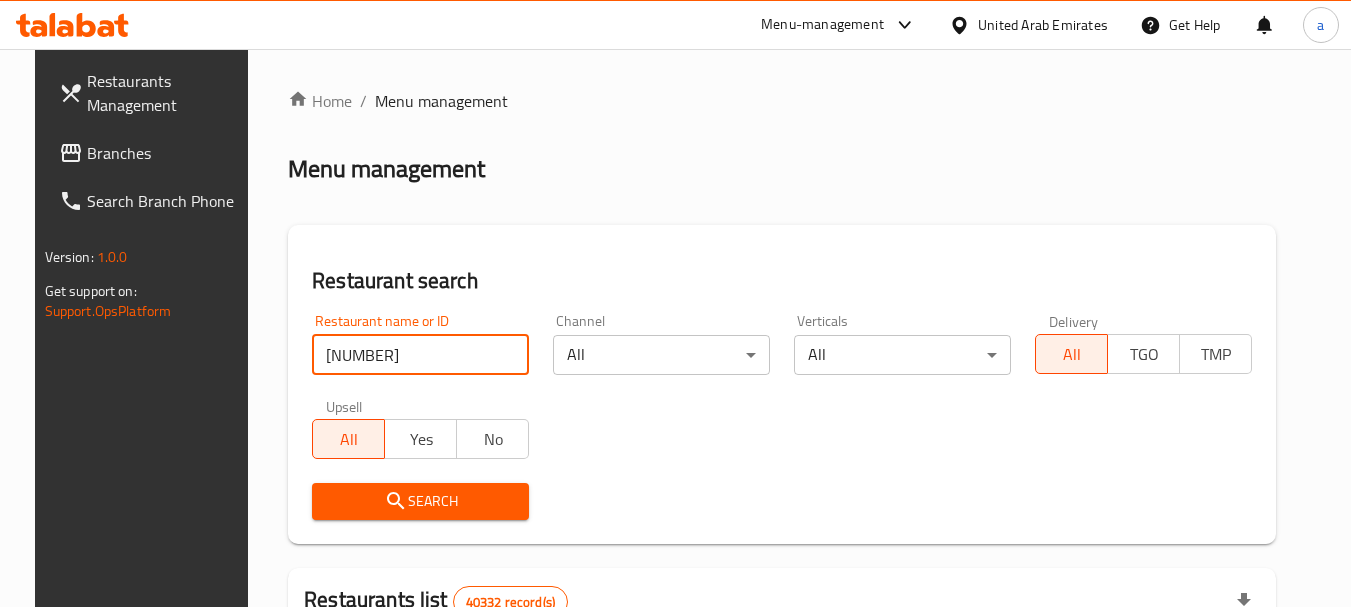type on "701710" 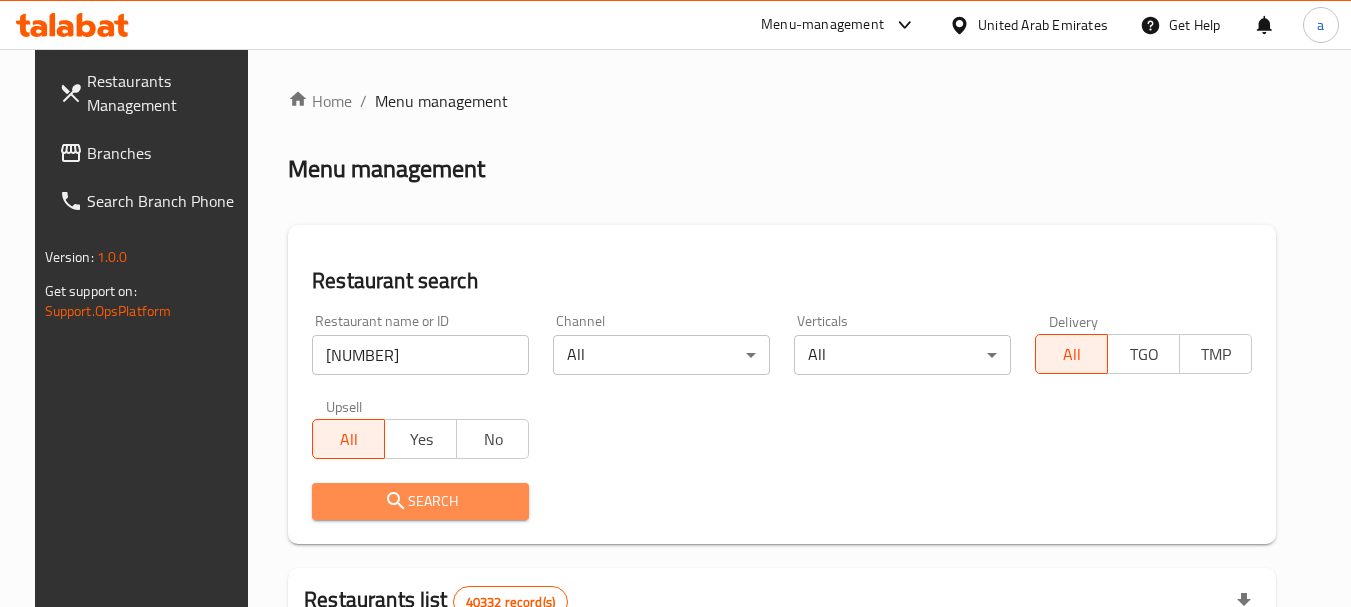 click on "Search" at bounding box center [420, 501] 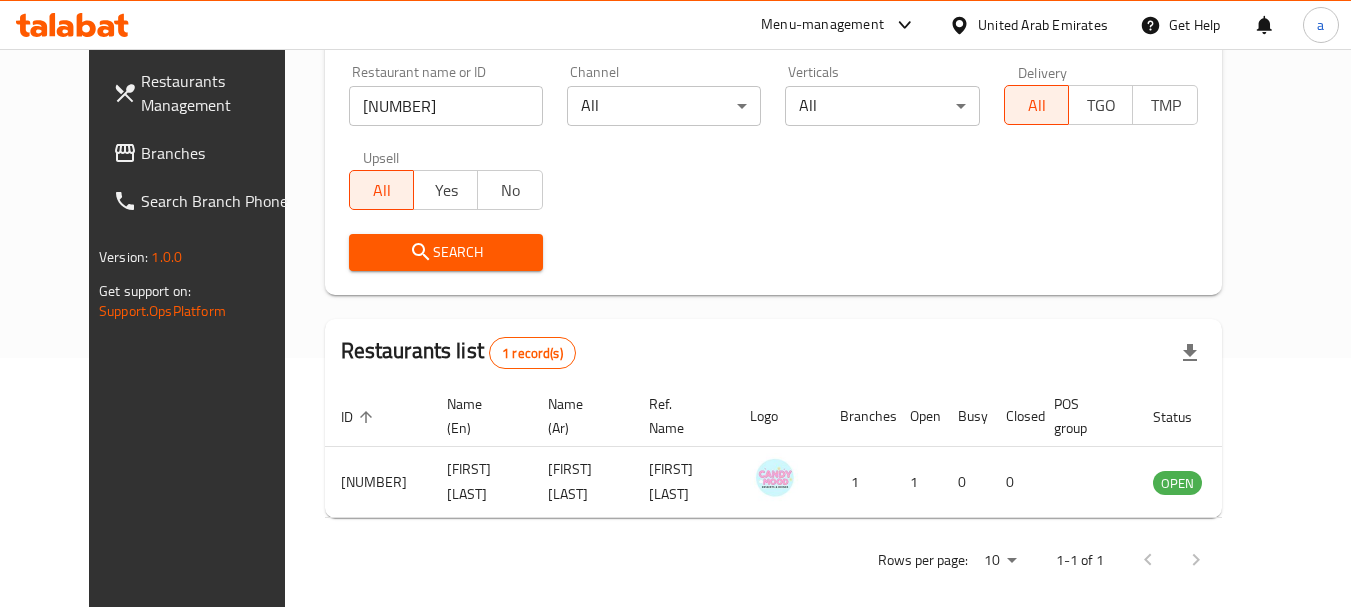 scroll, scrollTop: 268, scrollLeft: 0, axis: vertical 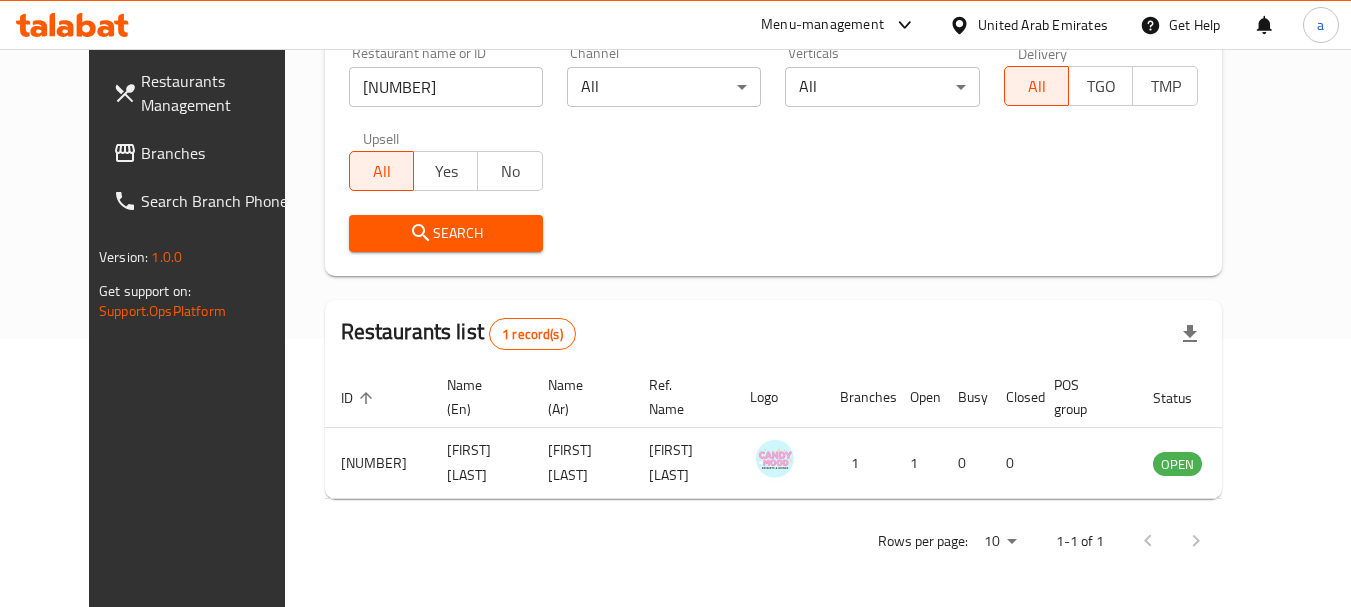 click on "United Arab Emirates" at bounding box center (1043, 25) 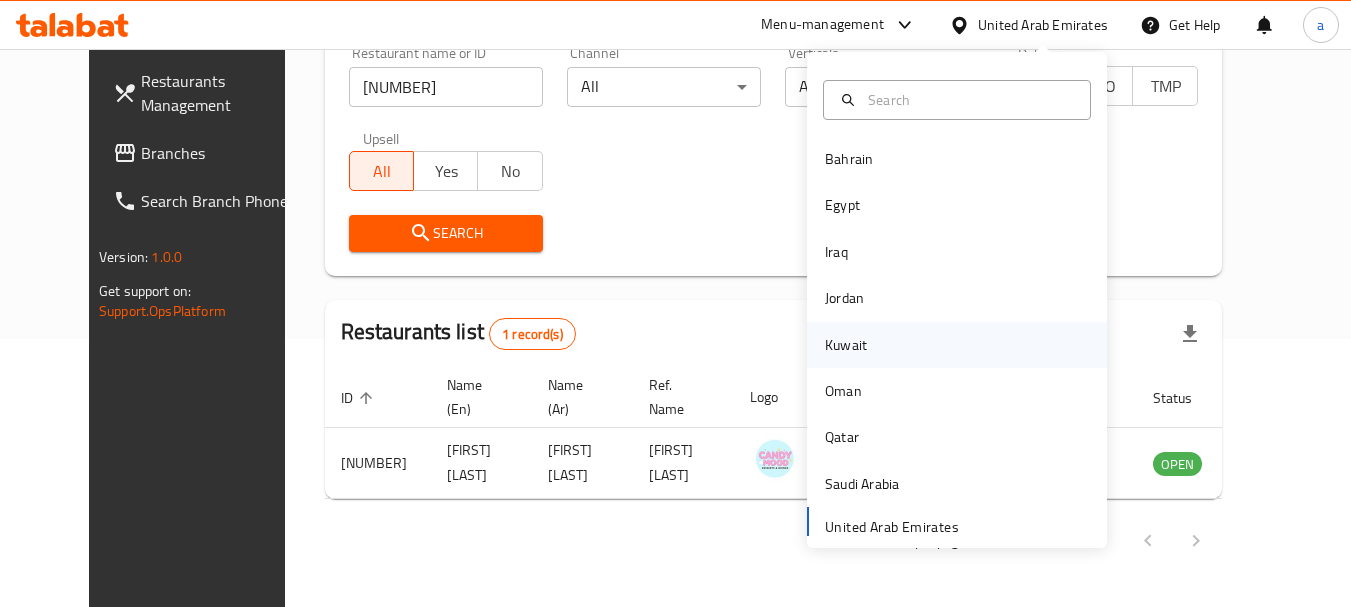 click on "Kuwait" at bounding box center (846, 345) 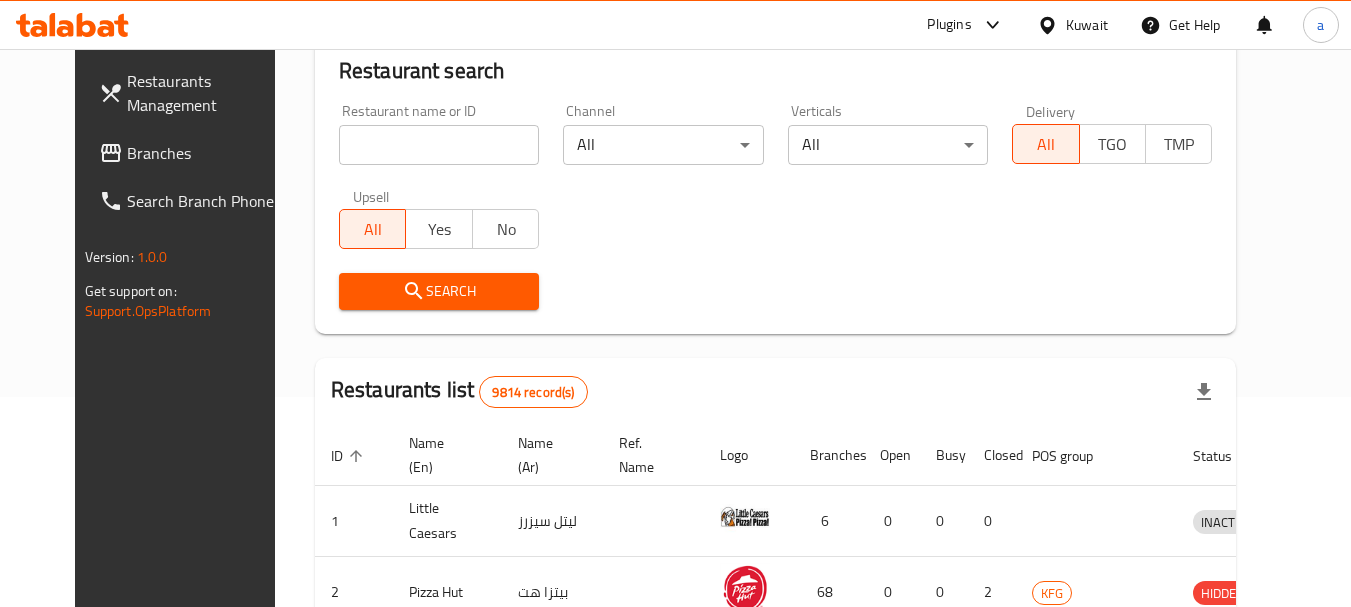 scroll, scrollTop: 268, scrollLeft: 0, axis: vertical 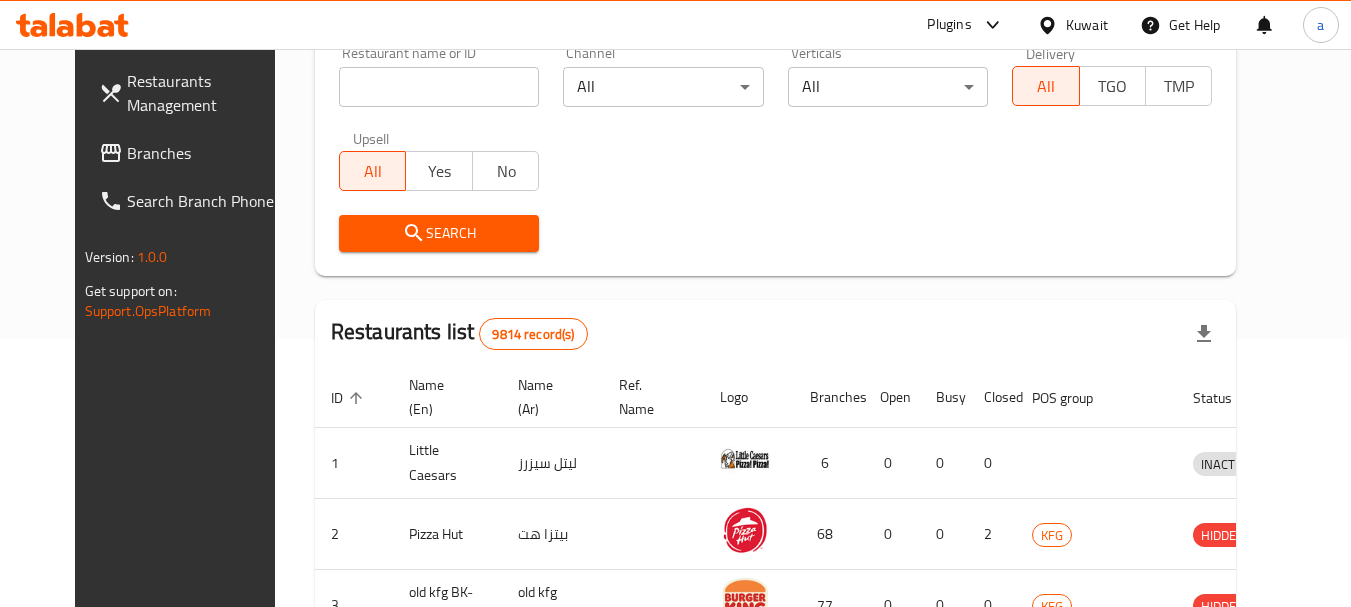 click on "Branches" at bounding box center (206, 153) 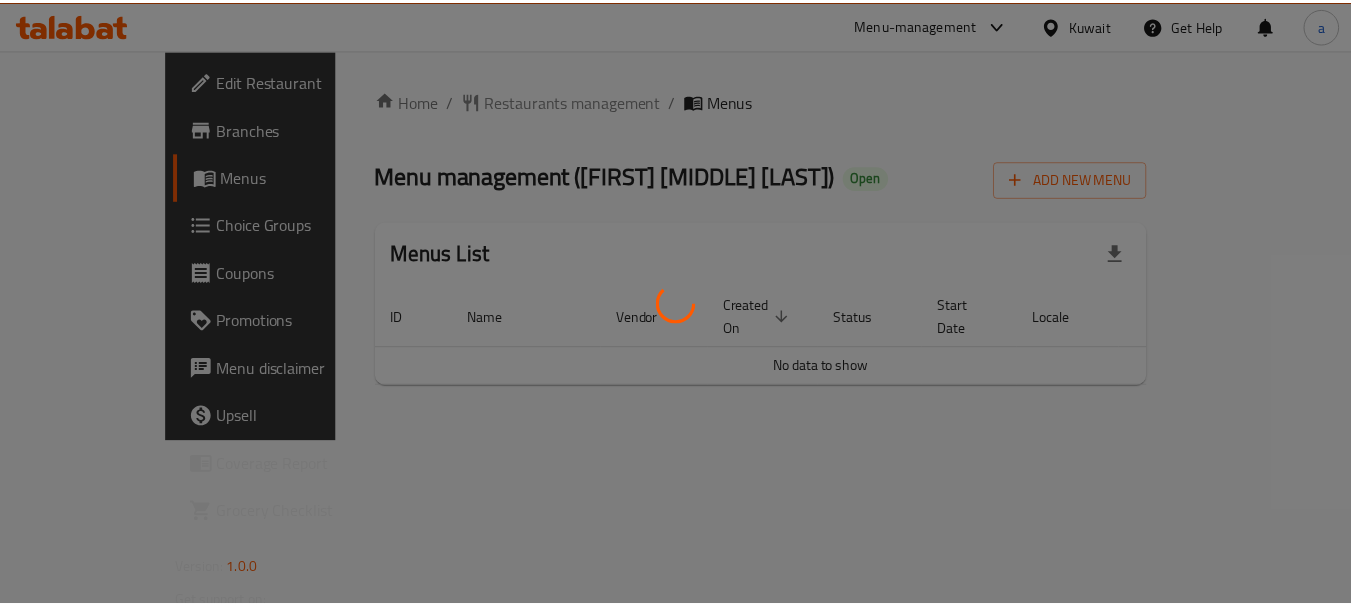 scroll, scrollTop: 0, scrollLeft: 0, axis: both 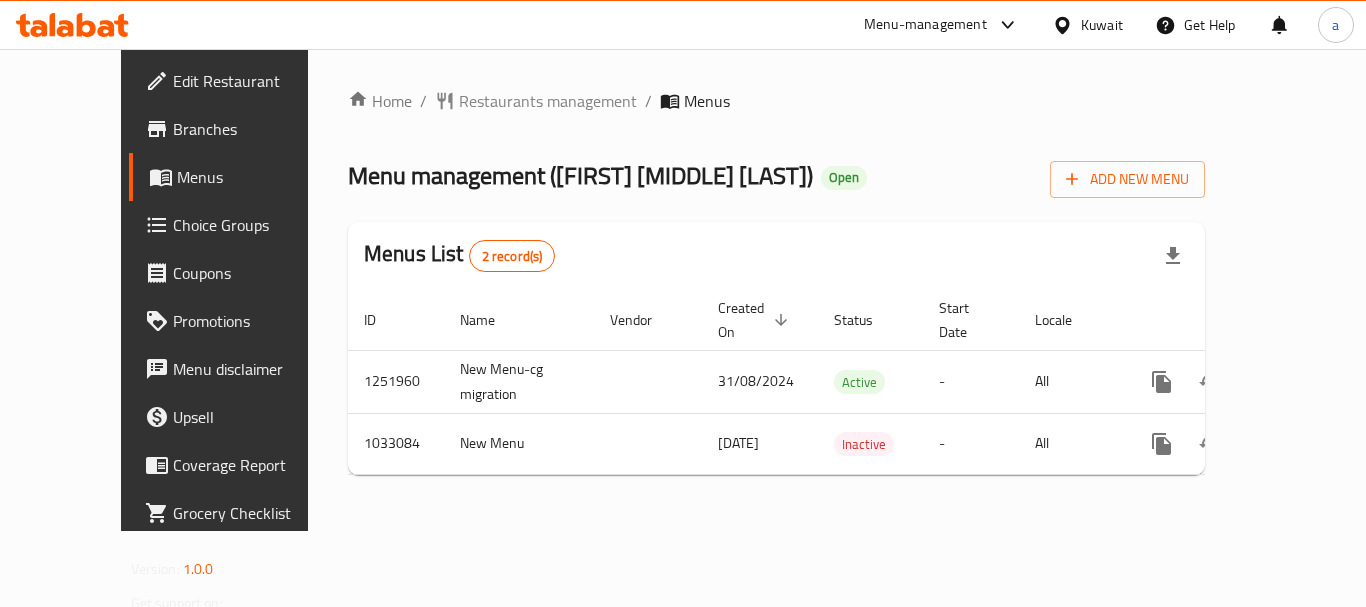 click on "Restaurants management" at bounding box center [548, 101] 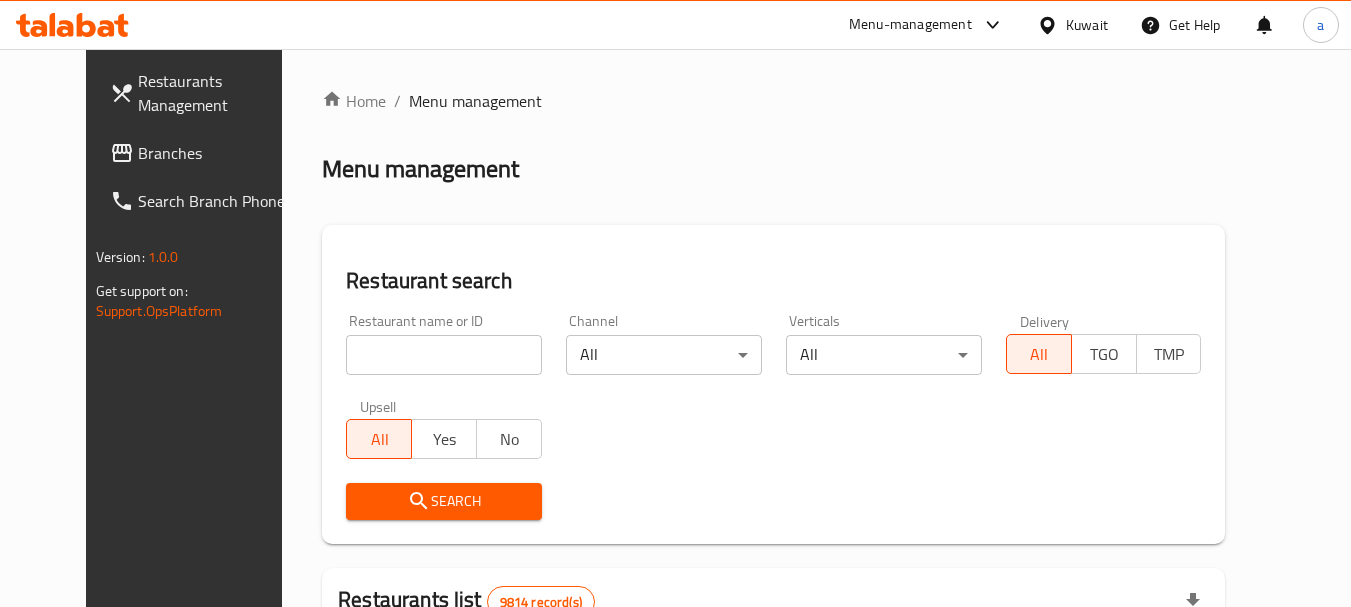 click at bounding box center [444, 355] 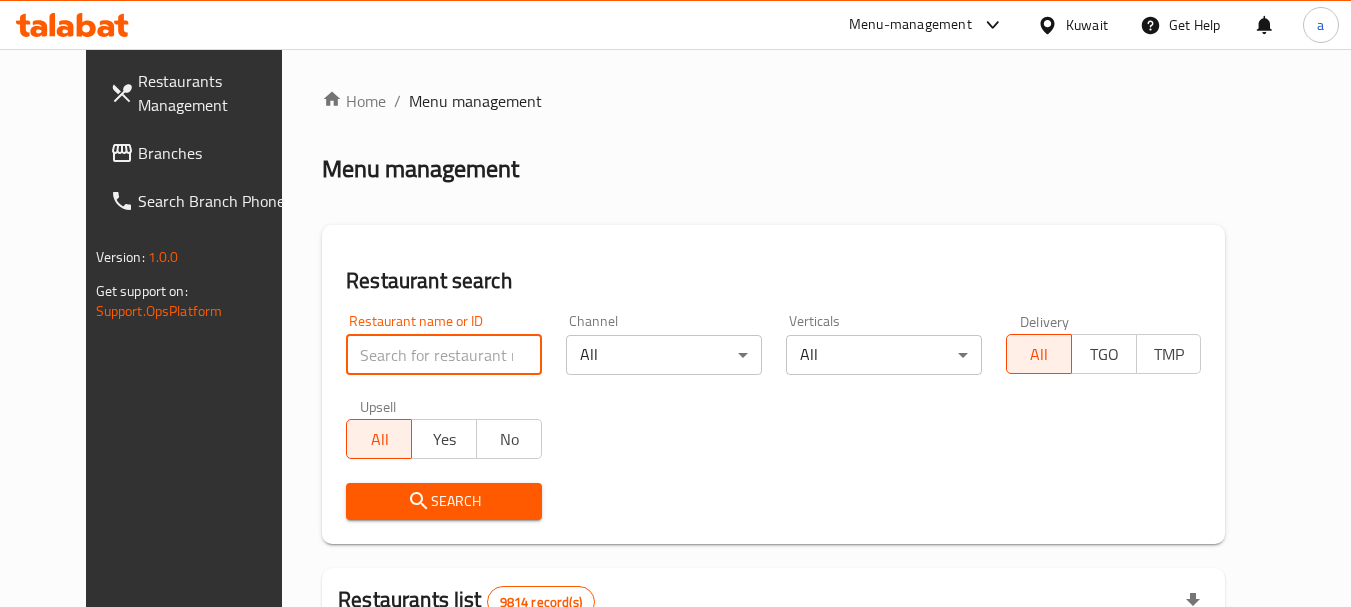 paste on "661485" 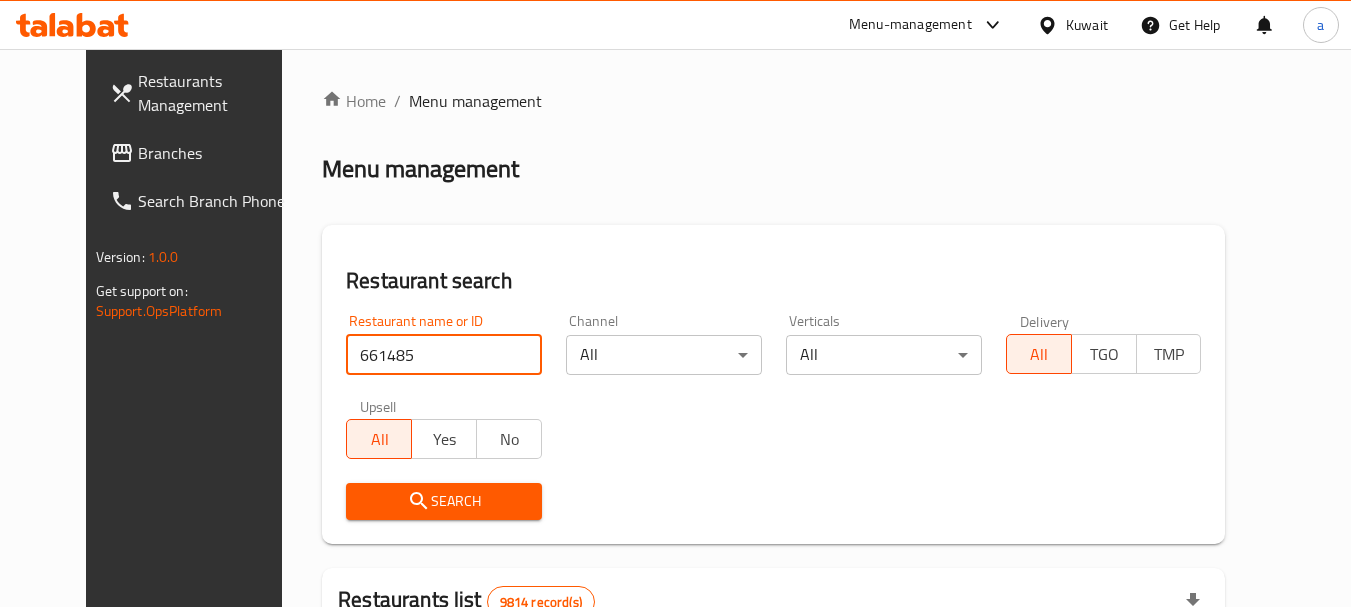 type on "661485" 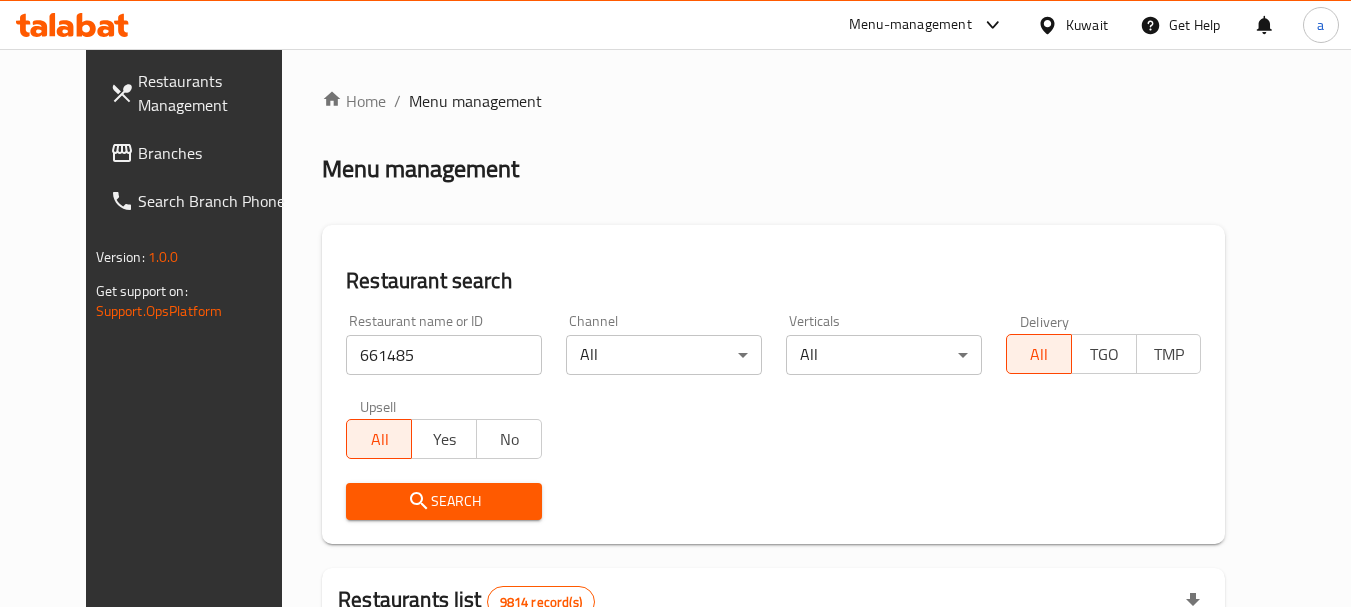 click on "Search" at bounding box center [444, 501] 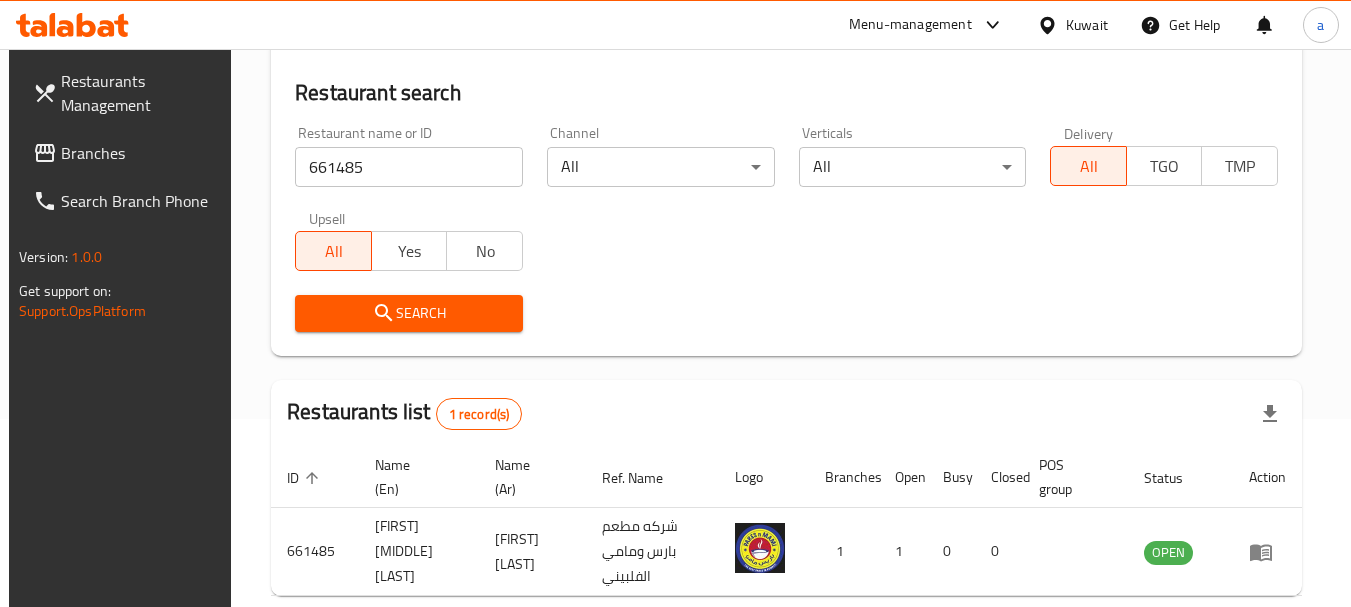 scroll, scrollTop: 268, scrollLeft: 0, axis: vertical 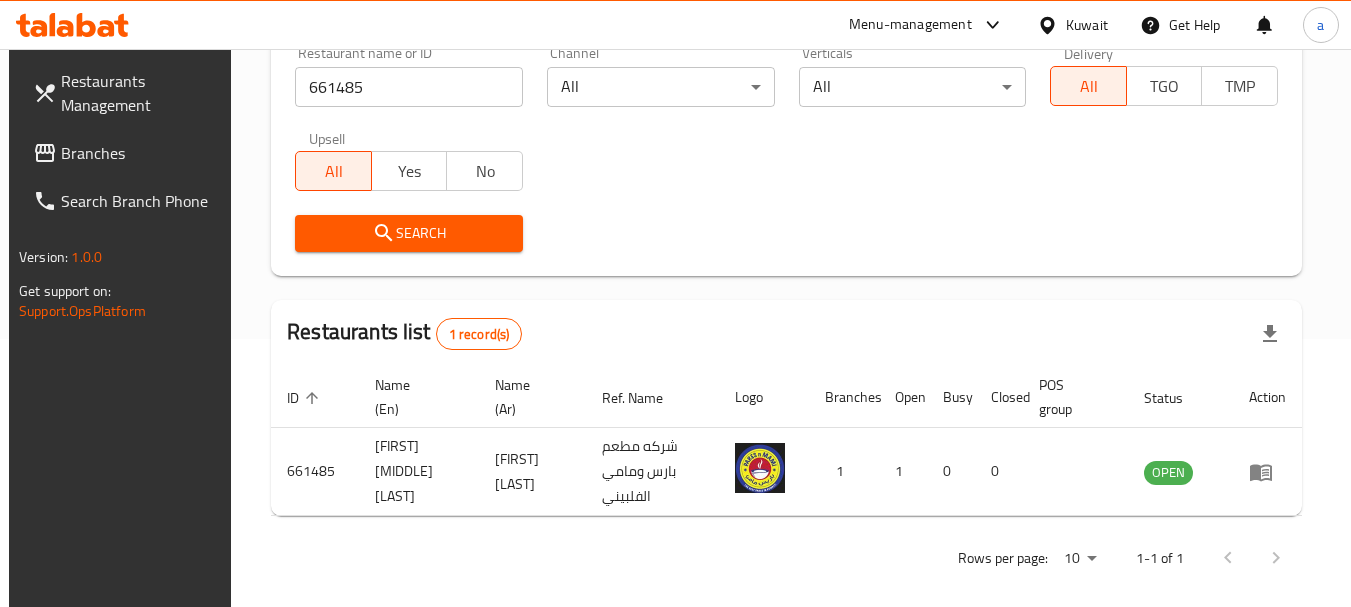 click on "Kuwait" at bounding box center [1087, 25] 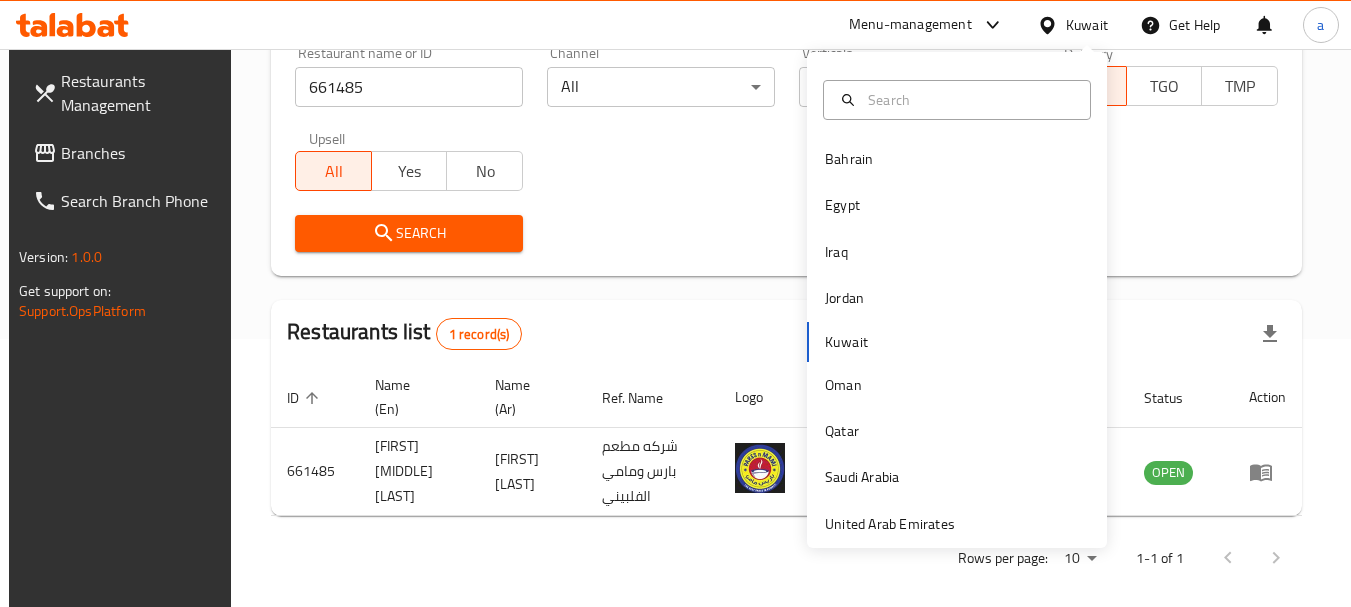 click on "Restaurant name or ID 661485 Restaurant name or ID Channel All ​ Verticals All ​ Delivery All TGO TMP Upsell All Yes No   Search" at bounding box center (786, 149) 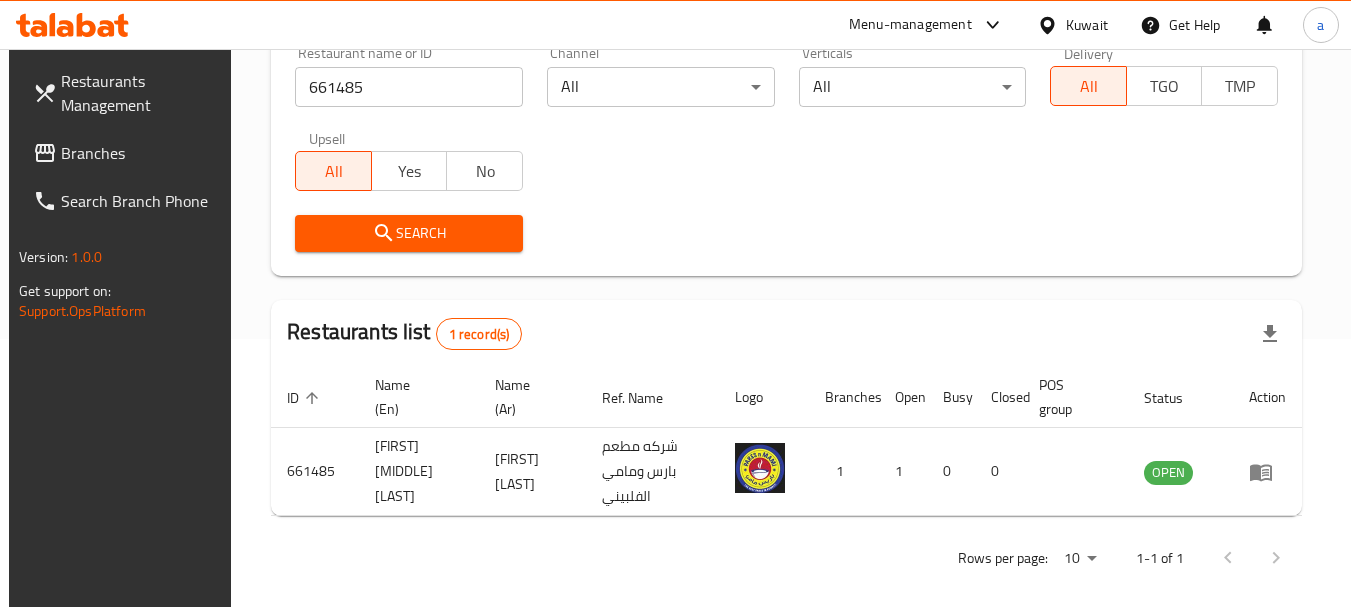 click on "Branches" at bounding box center [140, 153] 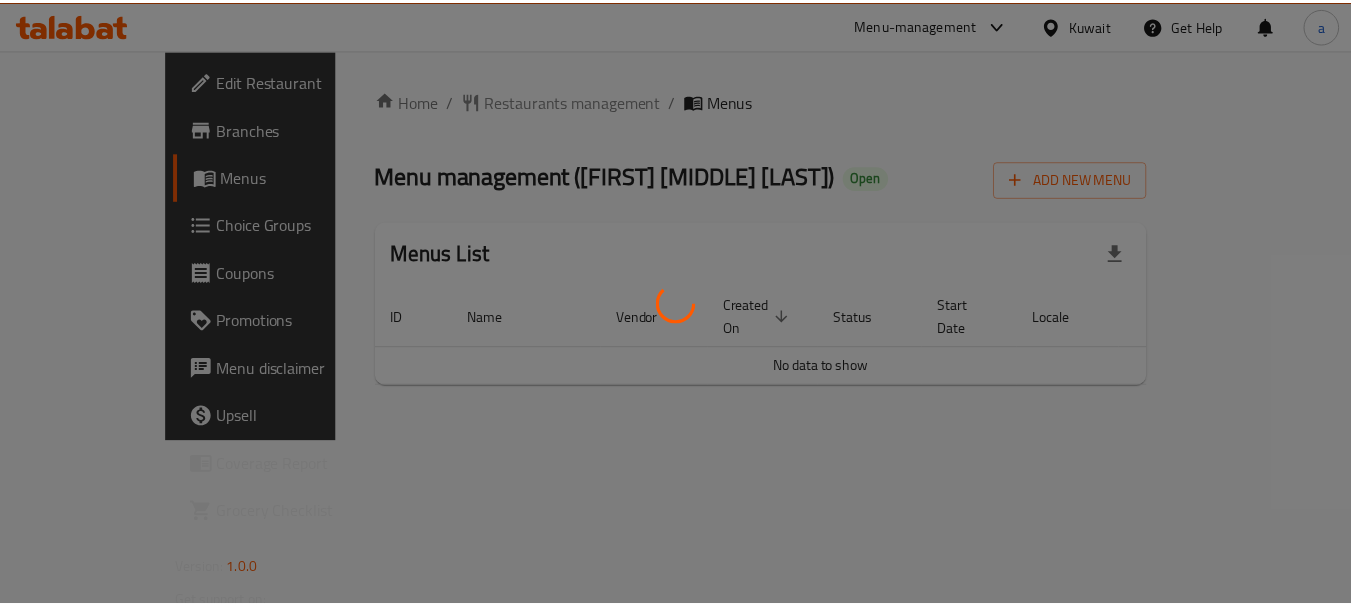 scroll, scrollTop: 0, scrollLeft: 0, axis: both 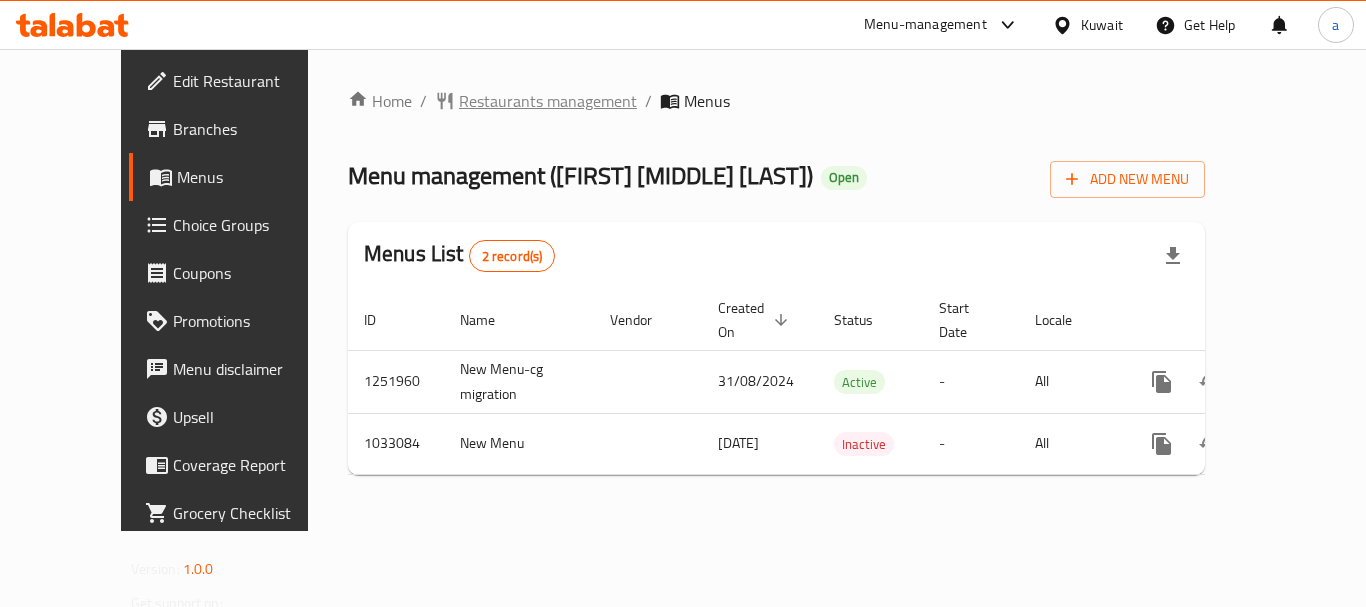 click on "Restaurants management" at bounding box center (548, 101) 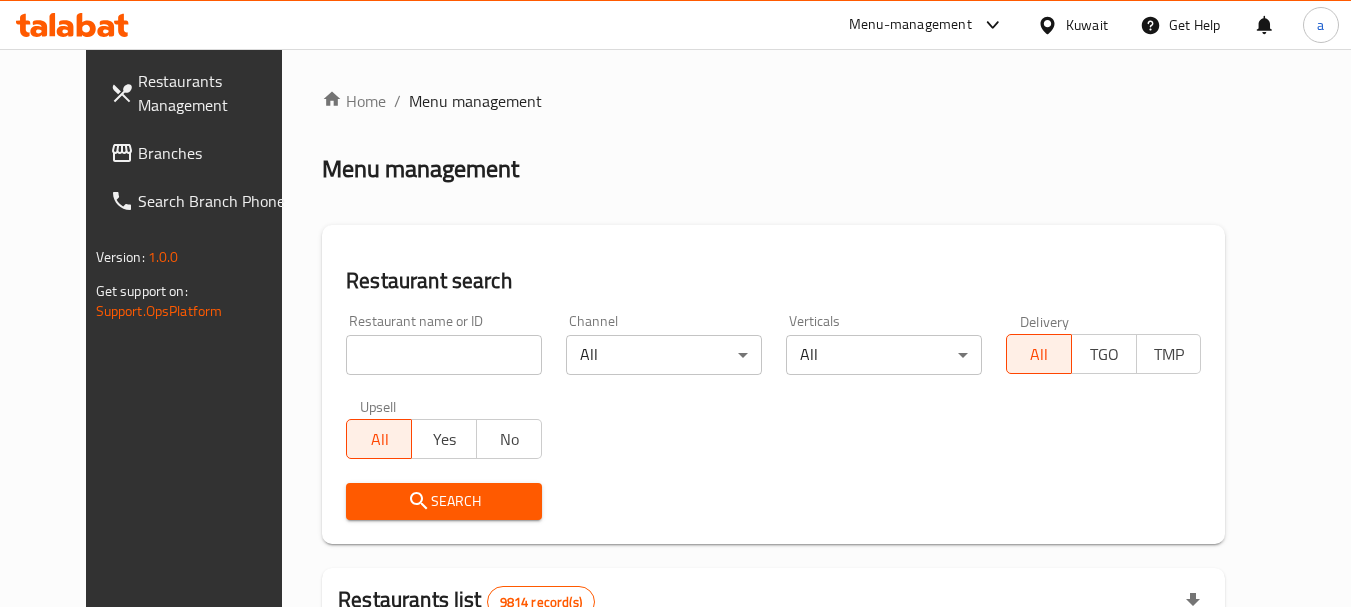 click at bounding box center (444, 355) 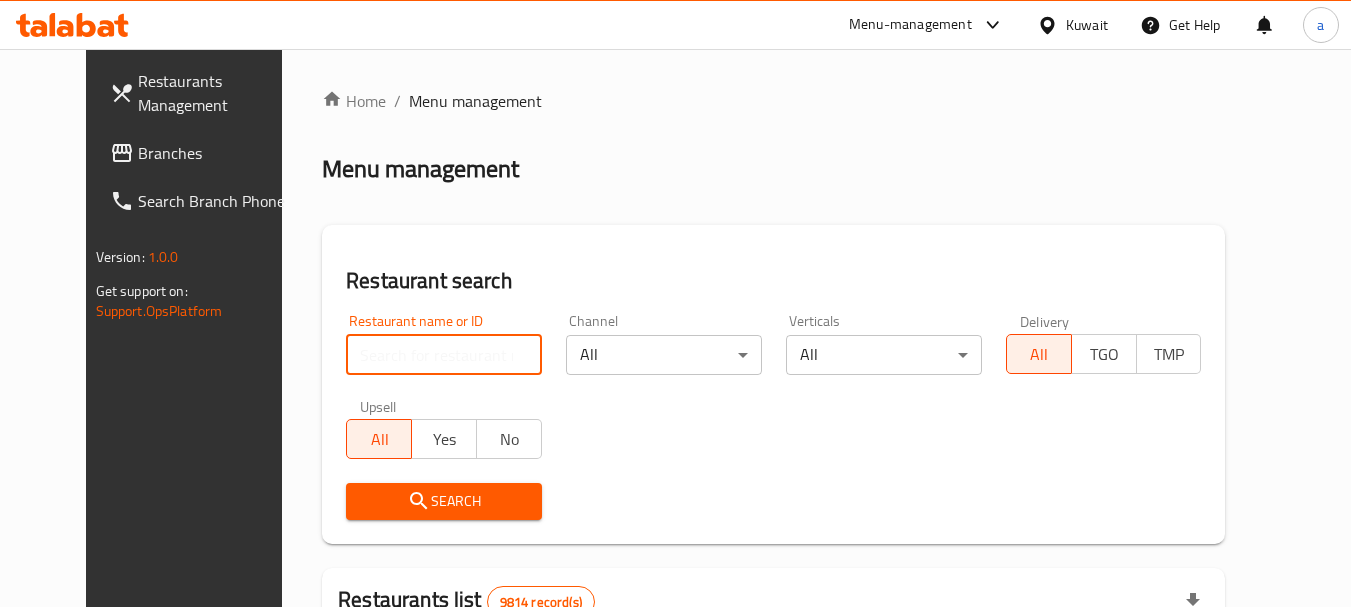 paste on "661485" 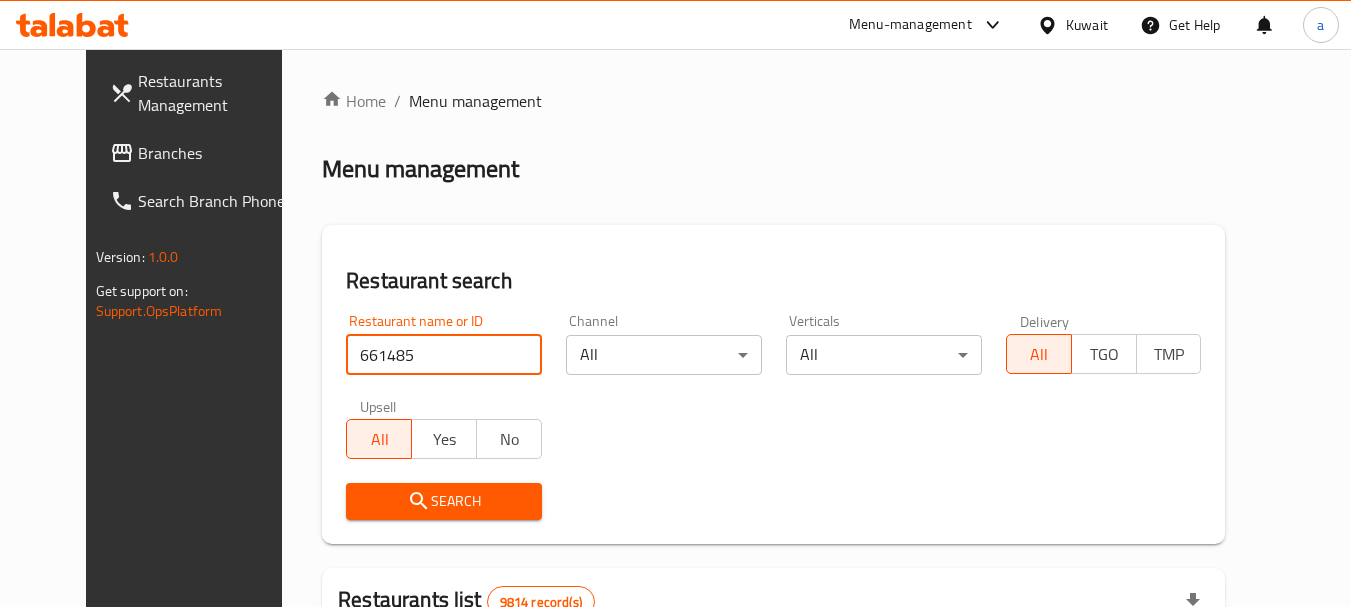 type on "661485" 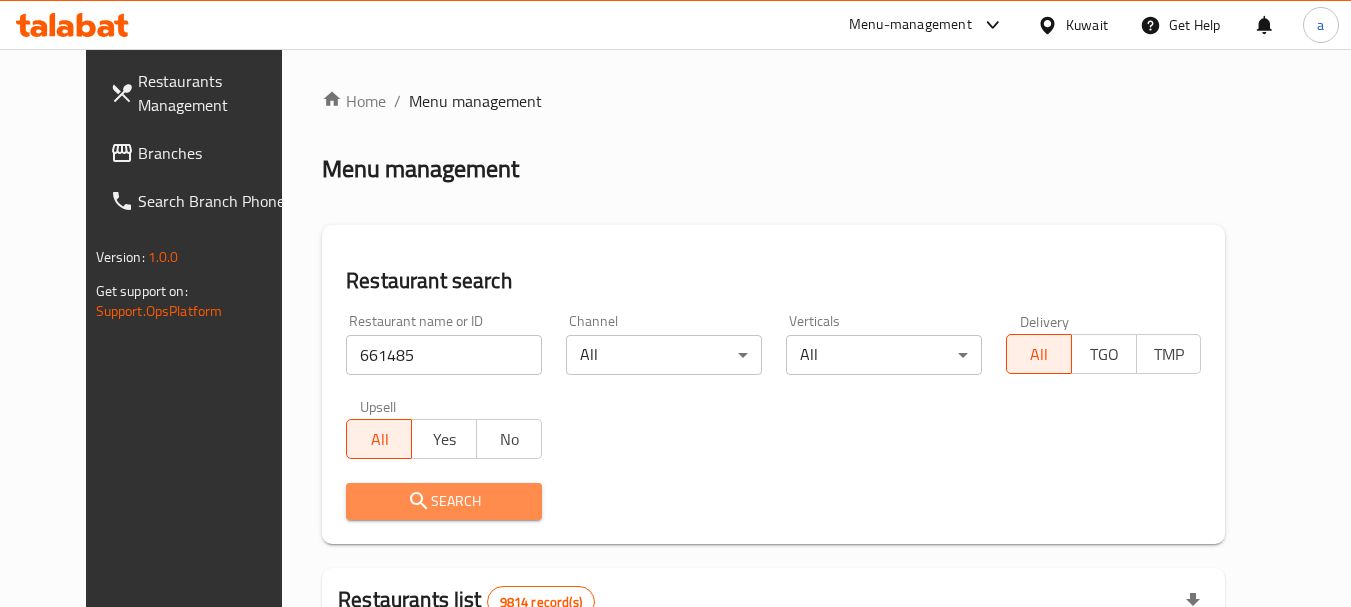 click on "Search" at bounding box center (444, 501) 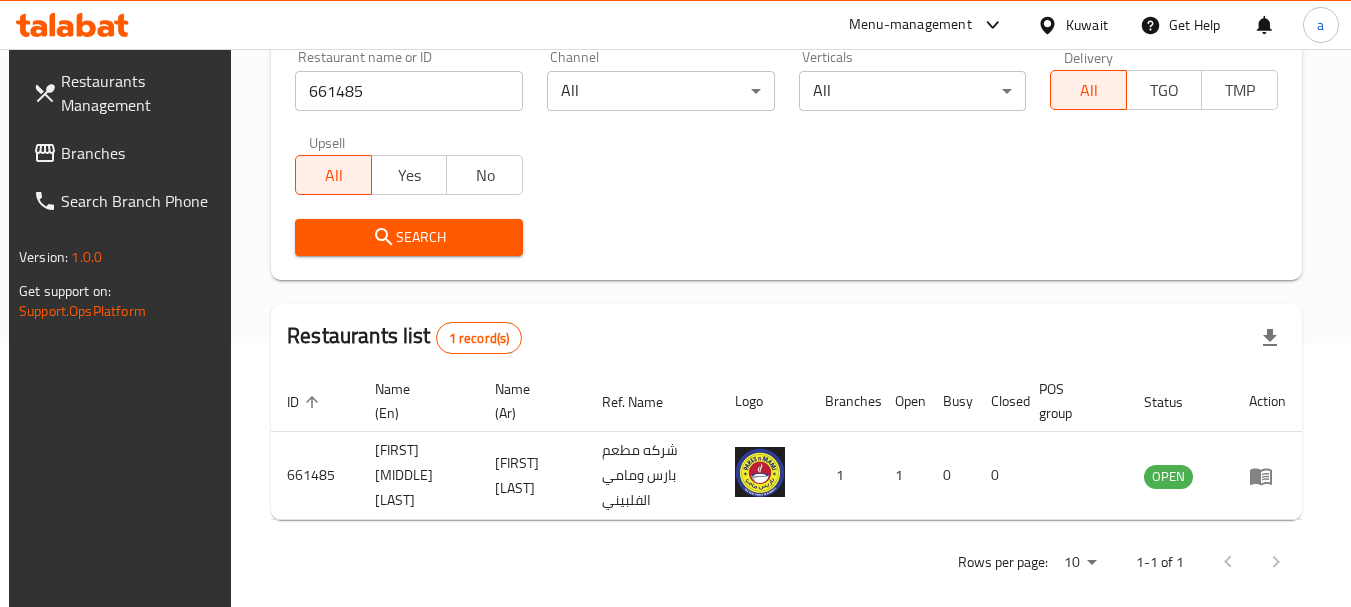 scroll, scrollTop: 268, scrollLeft: 0, axis: vertical 